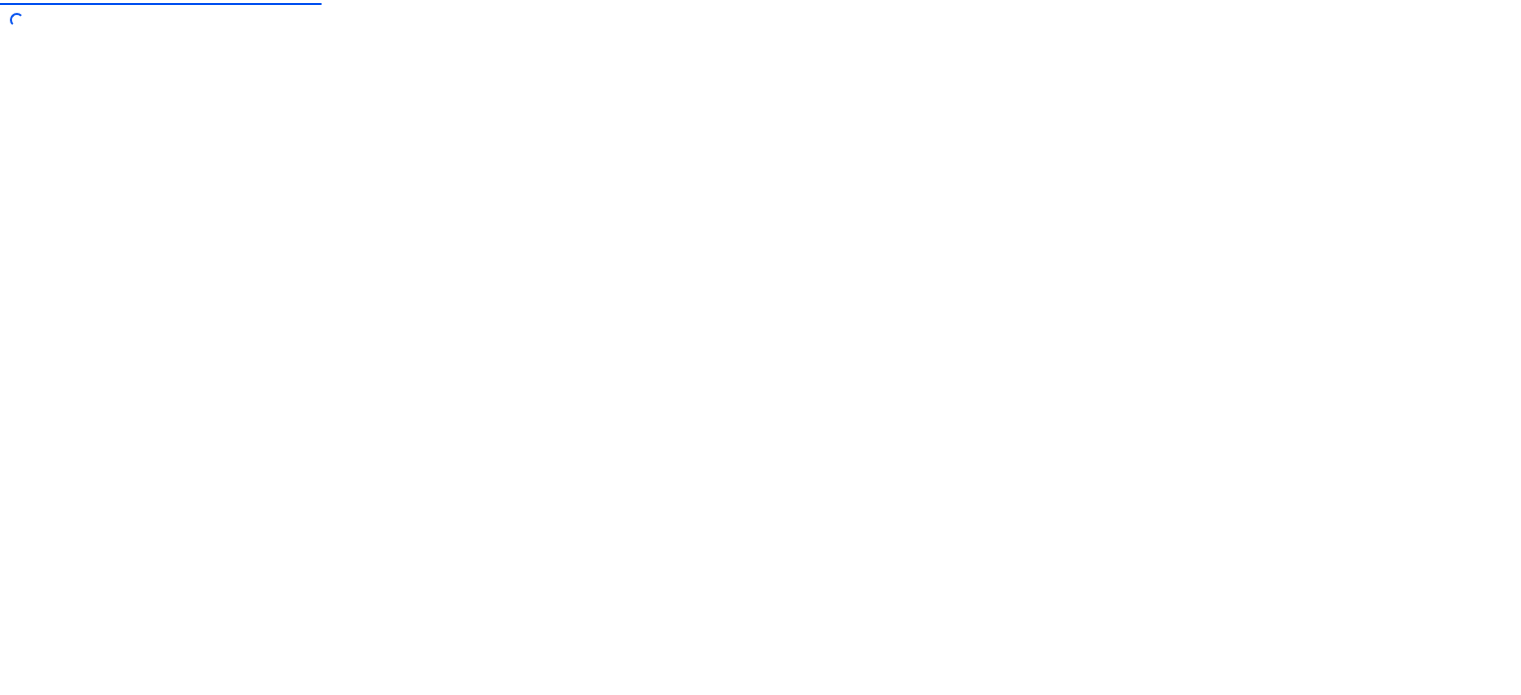 scroll, scrollTop: 0, scrollLeft: 0, axis: both 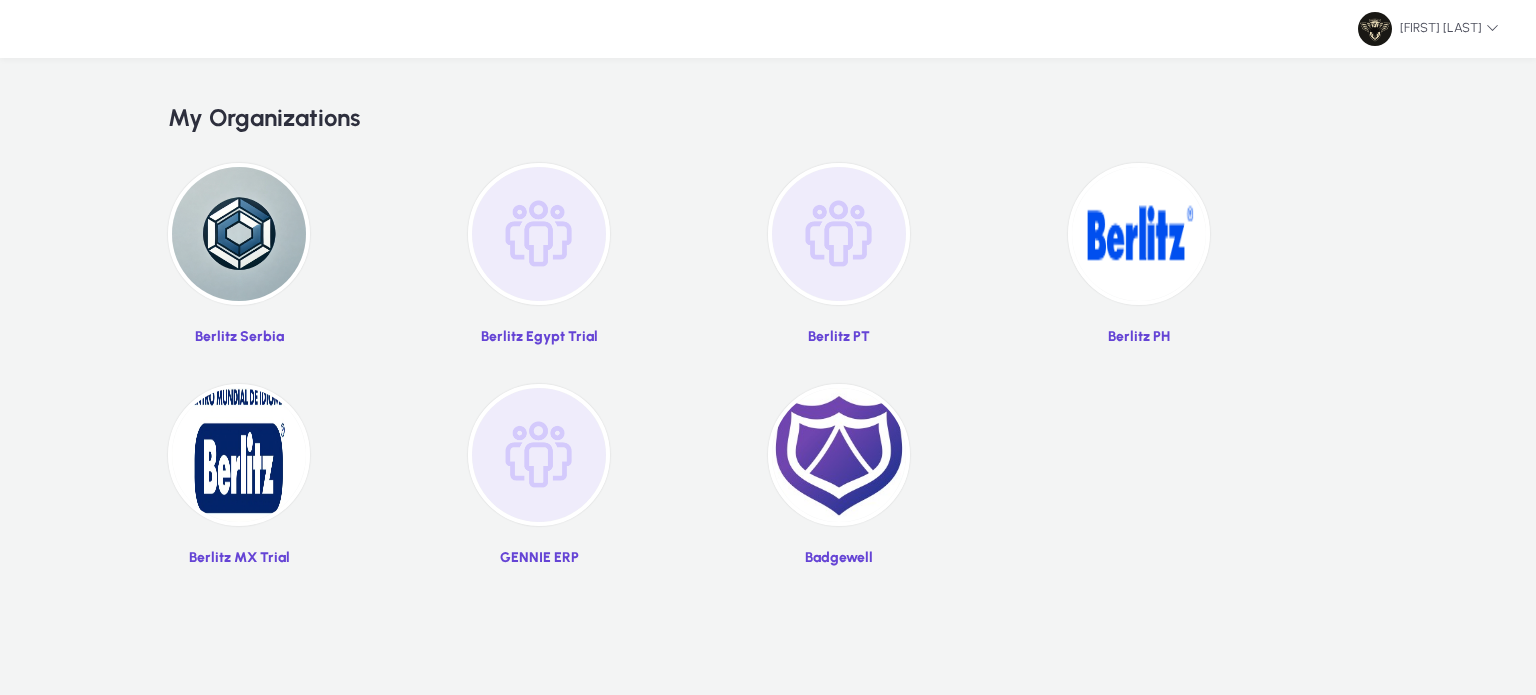 click 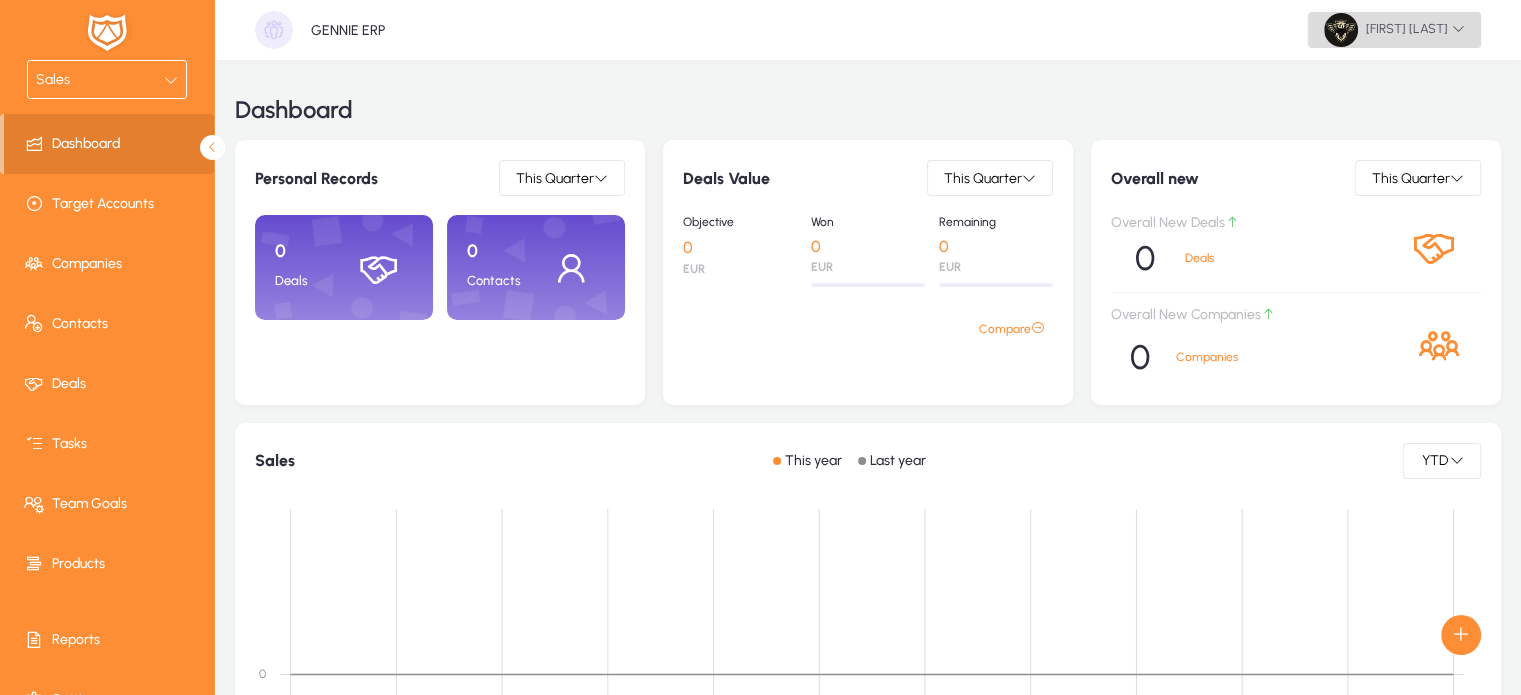 click on "[FIRST]  [LAST]" 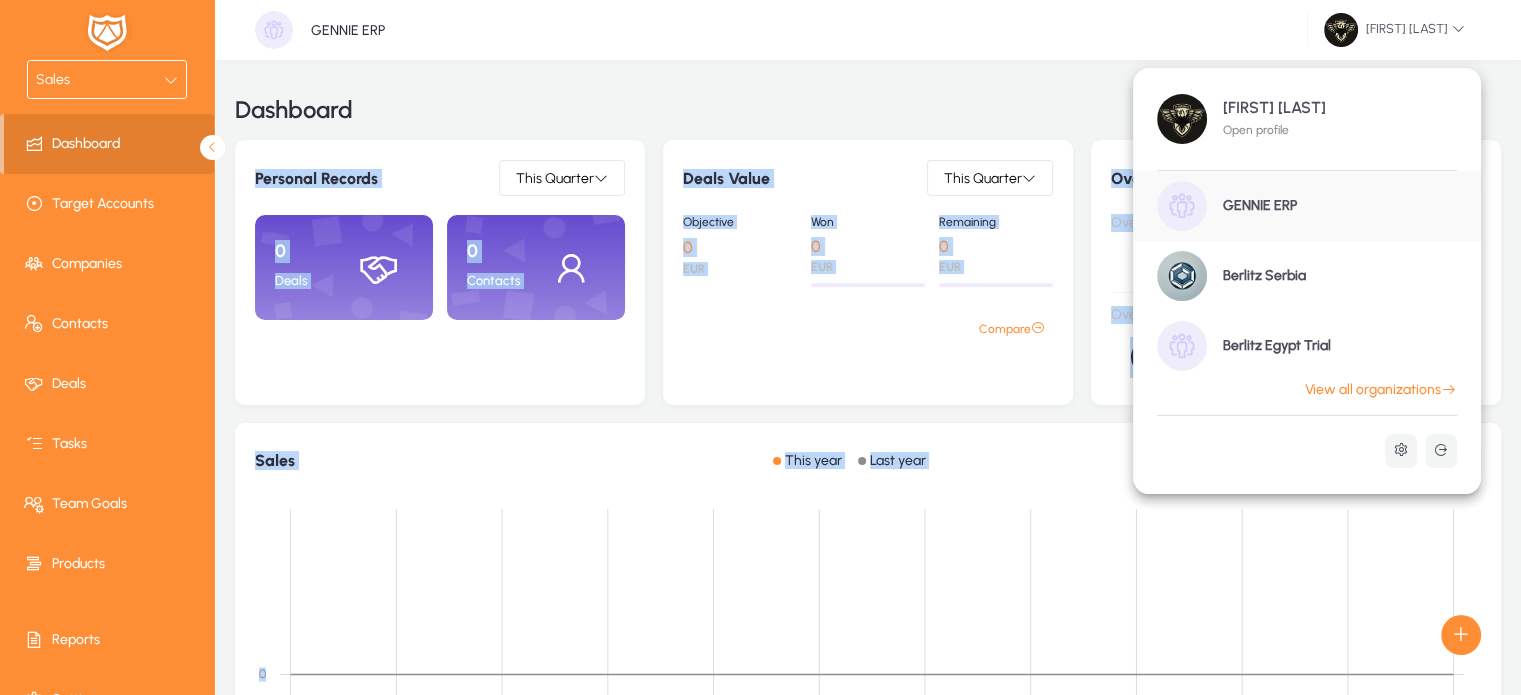 drag, startPoint x: 1067, startPoint y: 439, endPoint x: 897, endPoint y: -33, distance: 501.68118 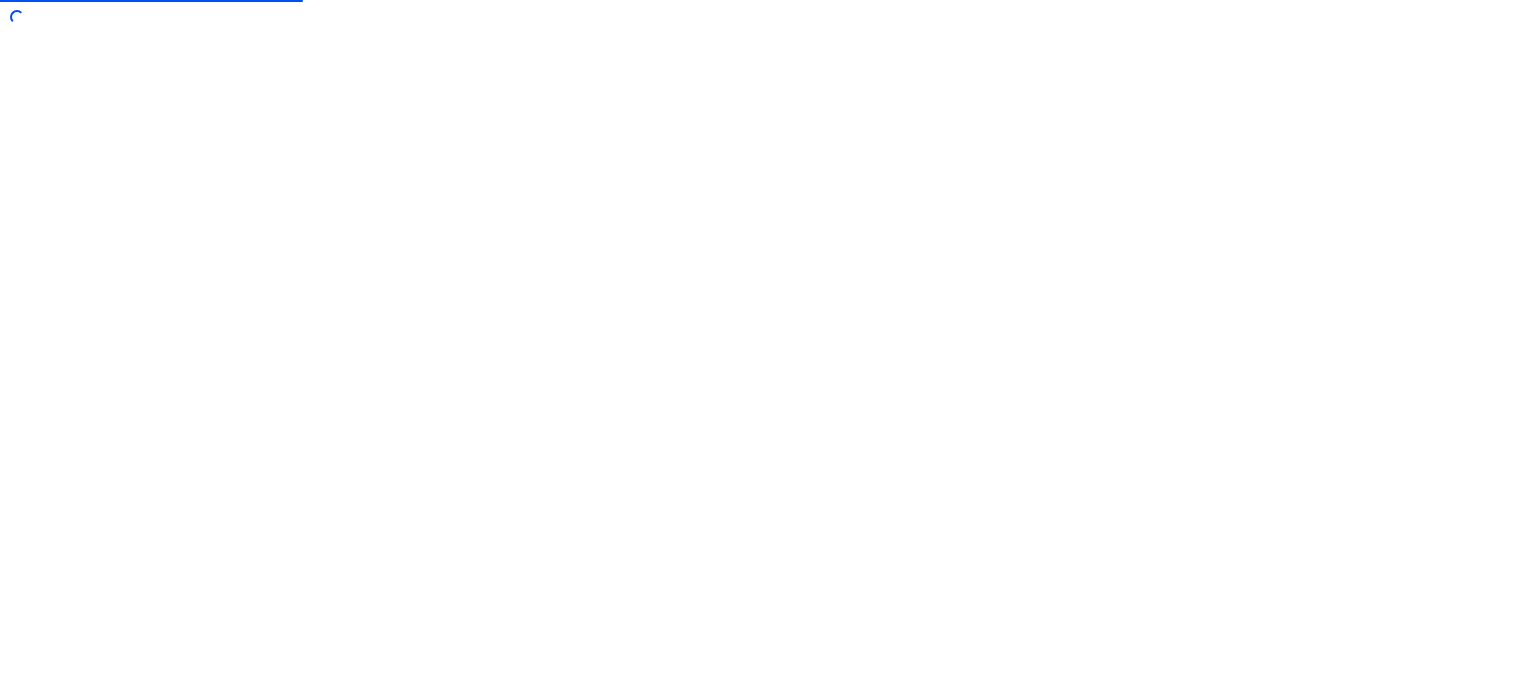 scroll, scrollTop: 0, scrollLeft: 0, axis: both 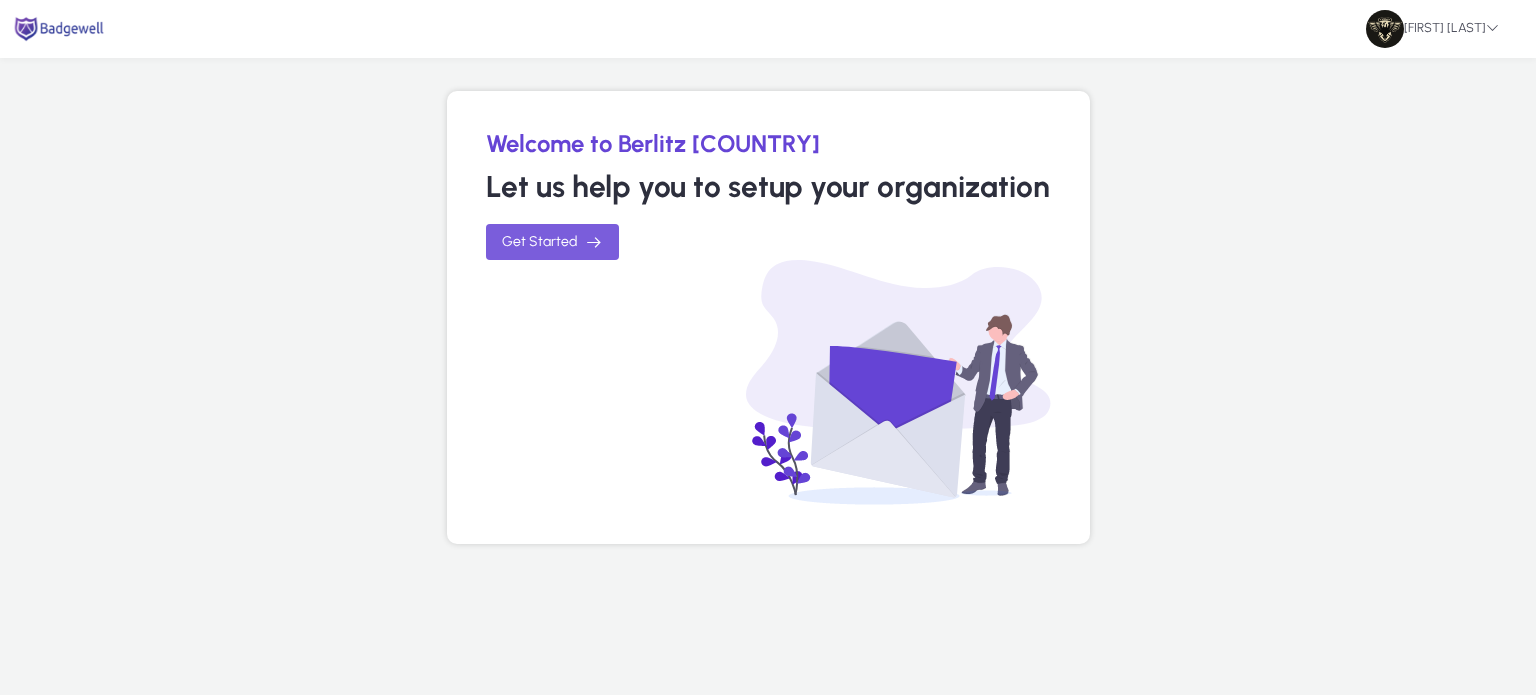 click 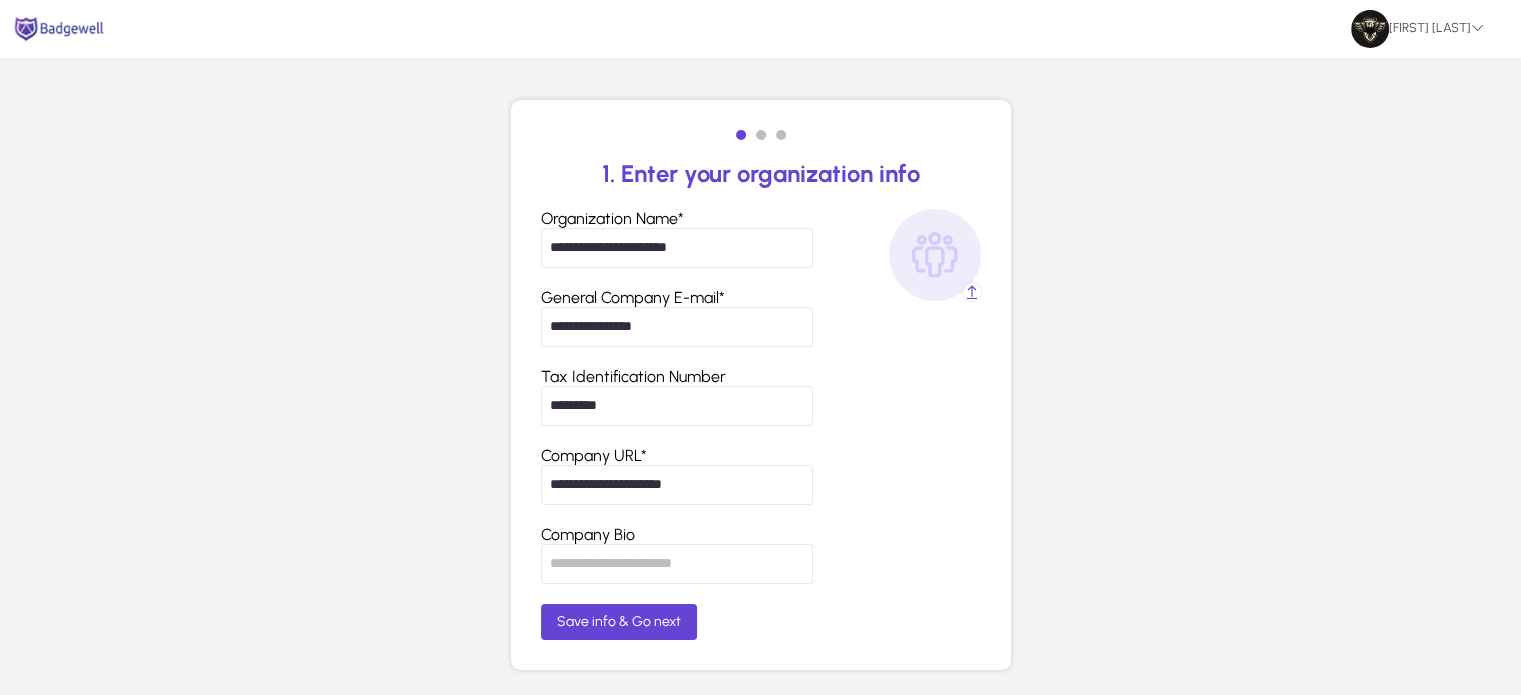 scroll, scrollTop: 17, scrollLeft: 0, axis: vertical 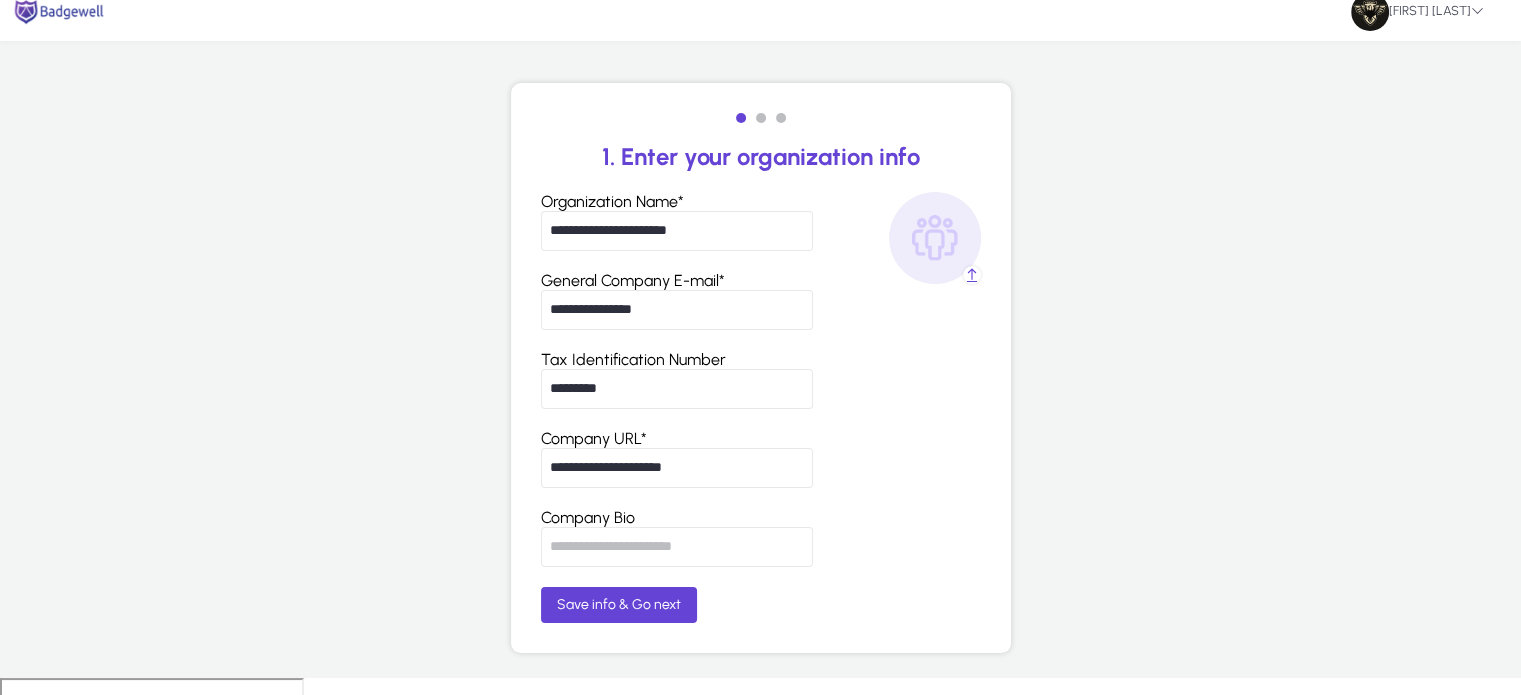click 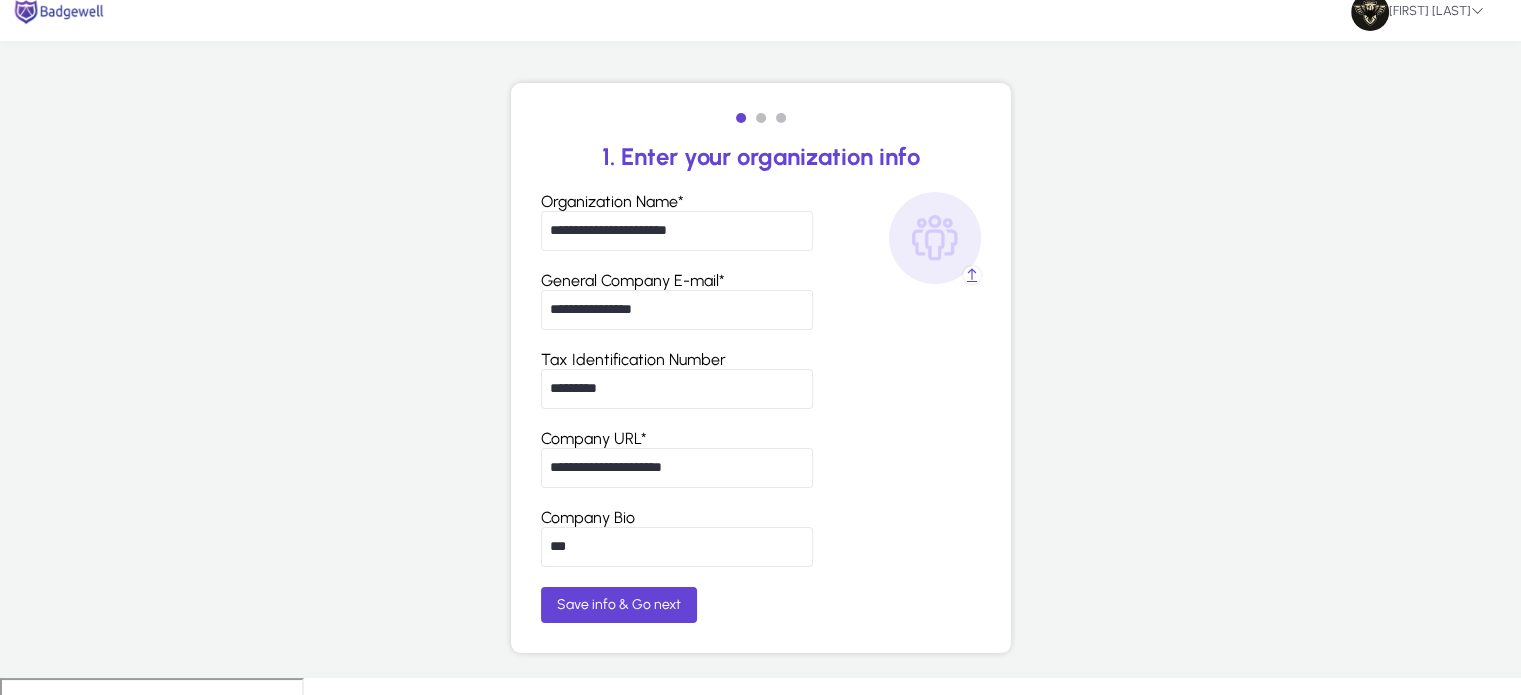 type on "***" 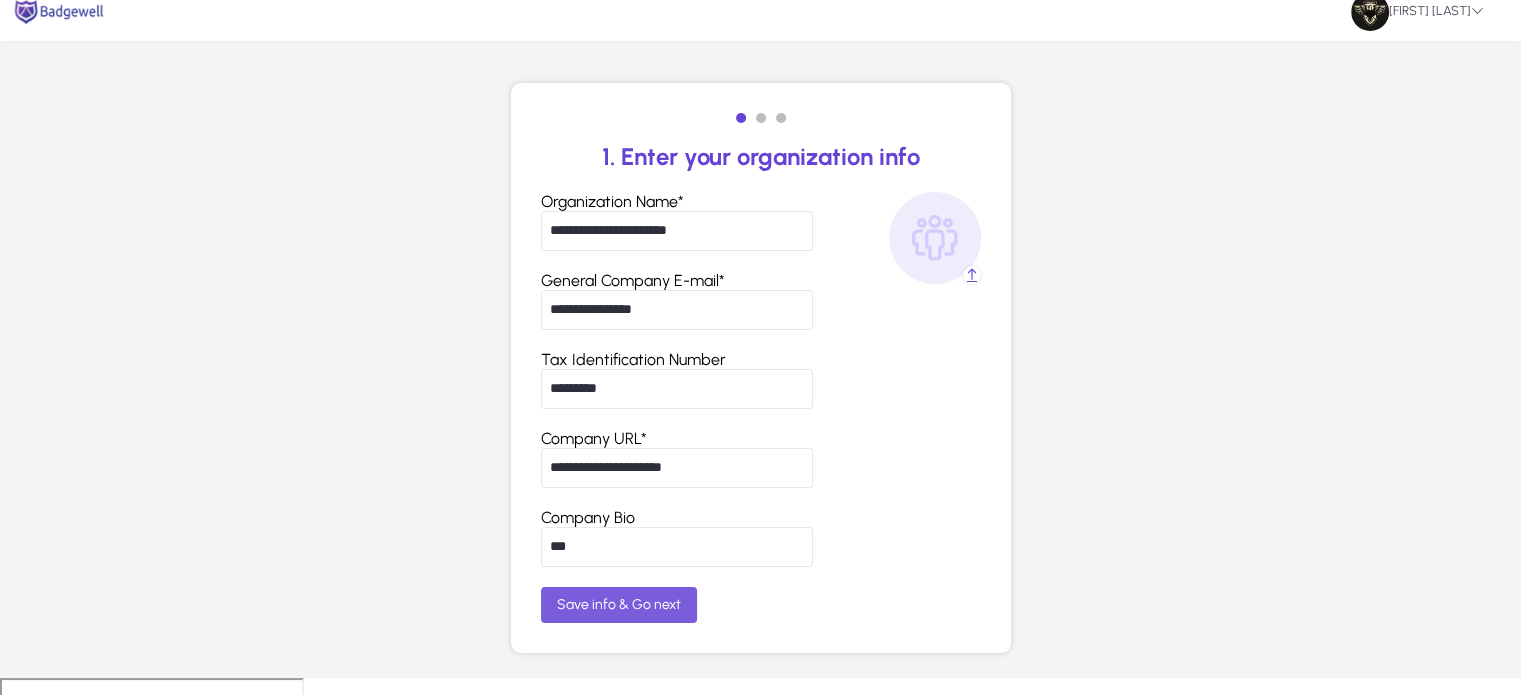 click 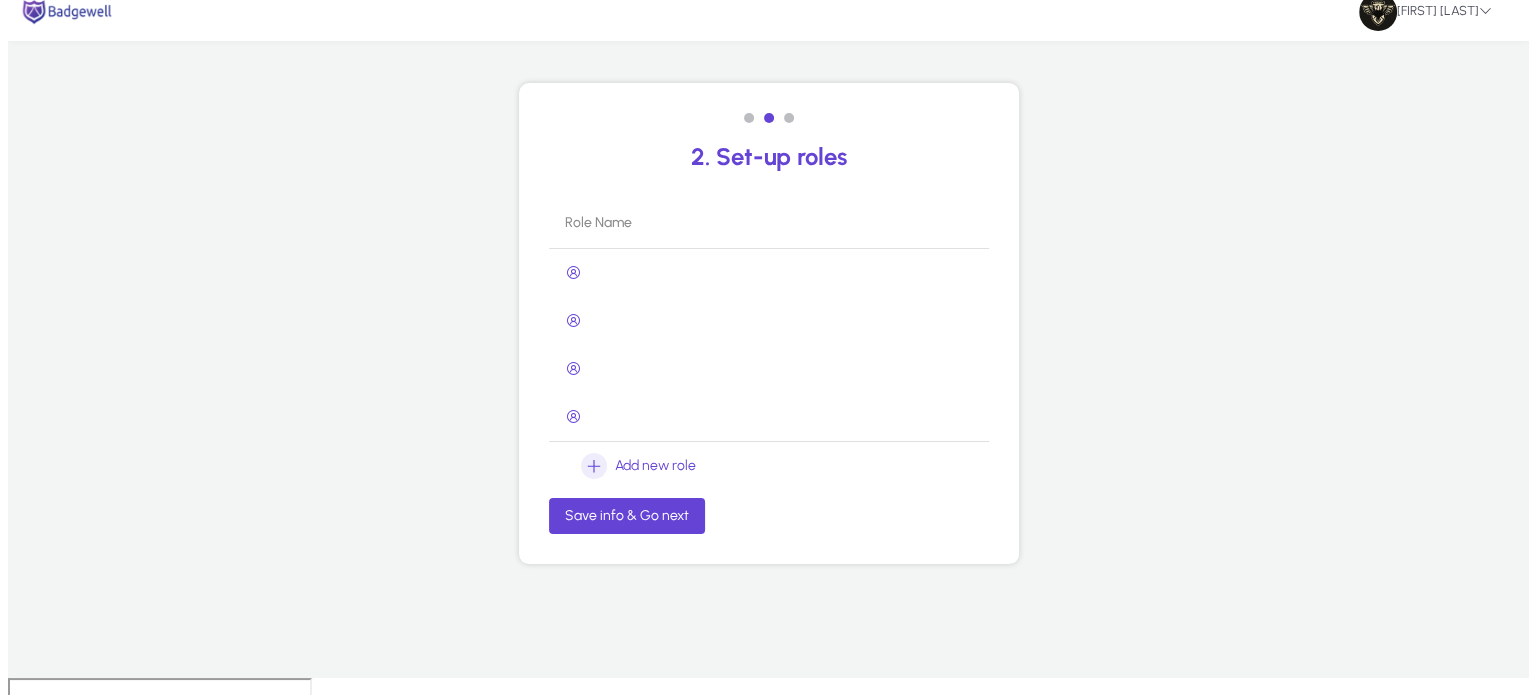 scroll, scrollTop: 0, scrollLeft: 0, axis: both 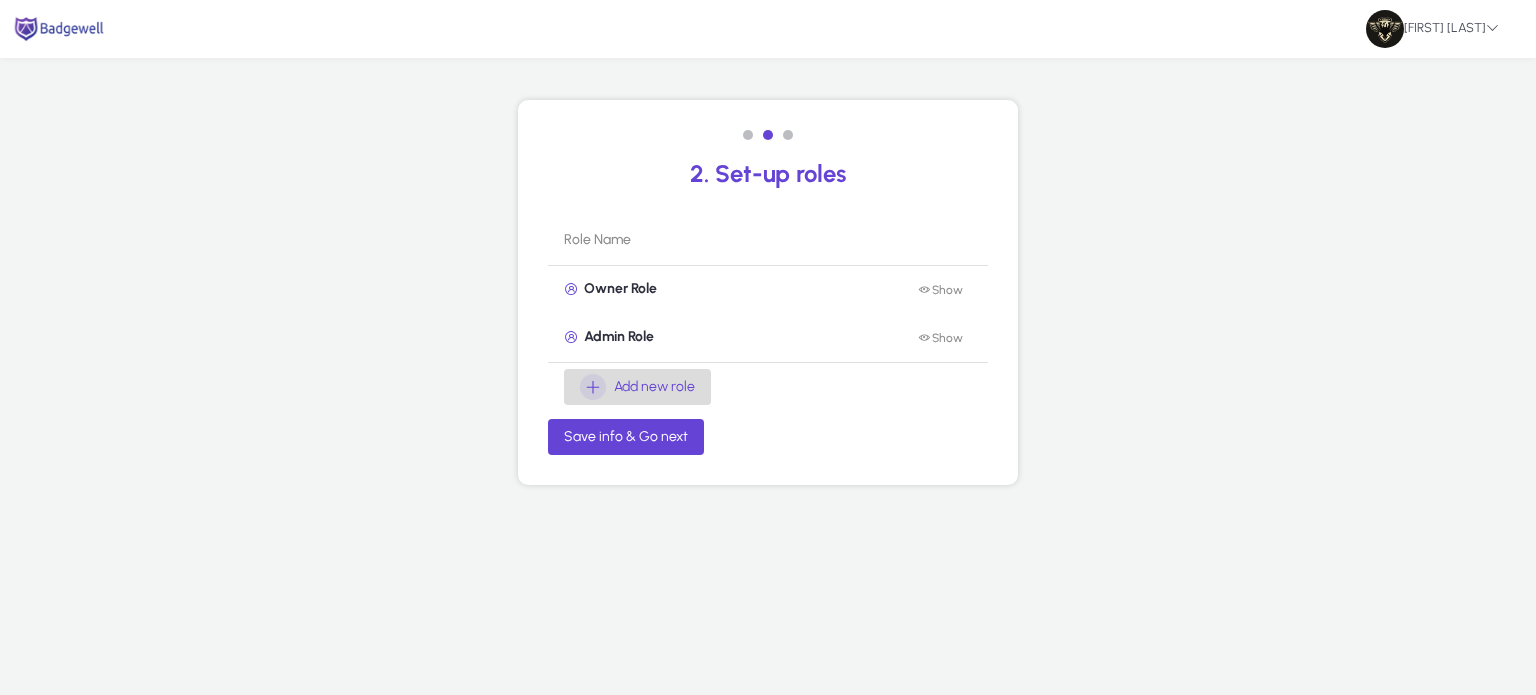 click 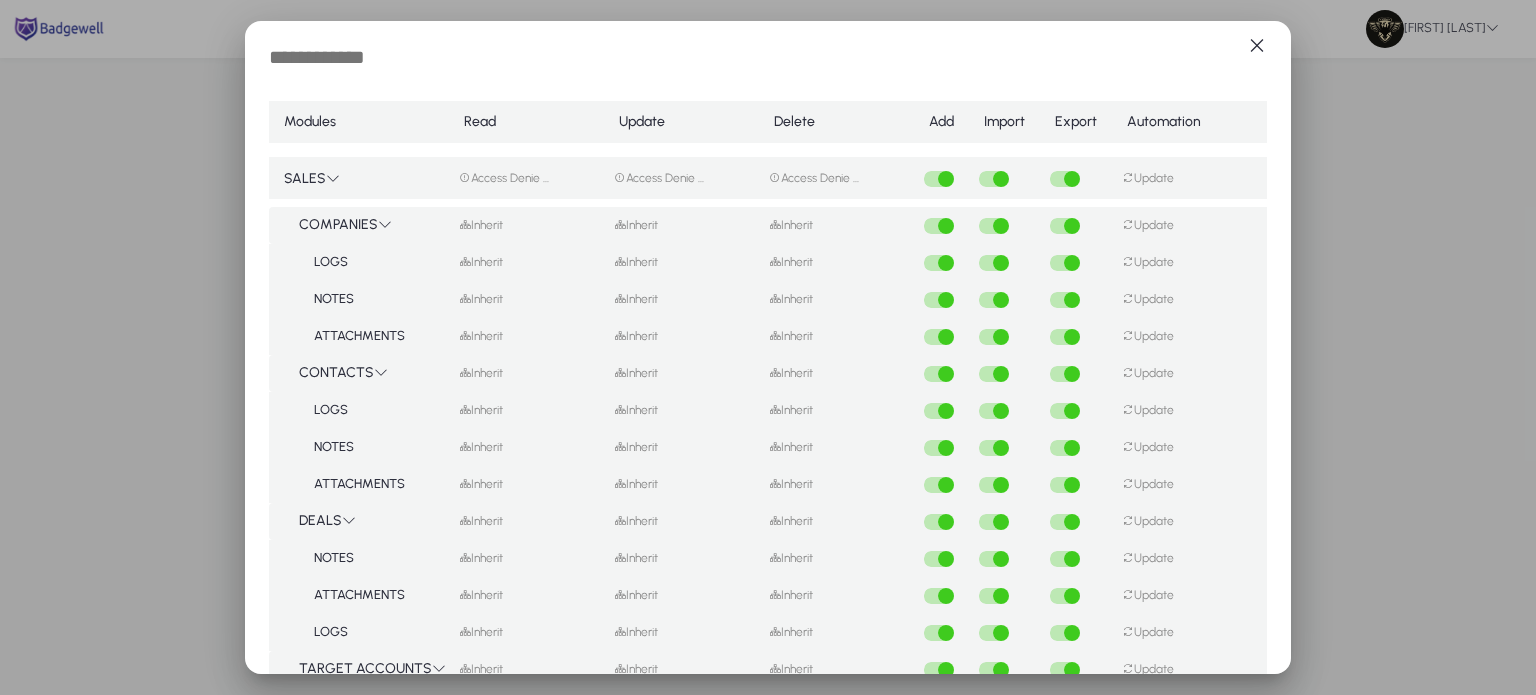 click at bounding box center [433, 59] 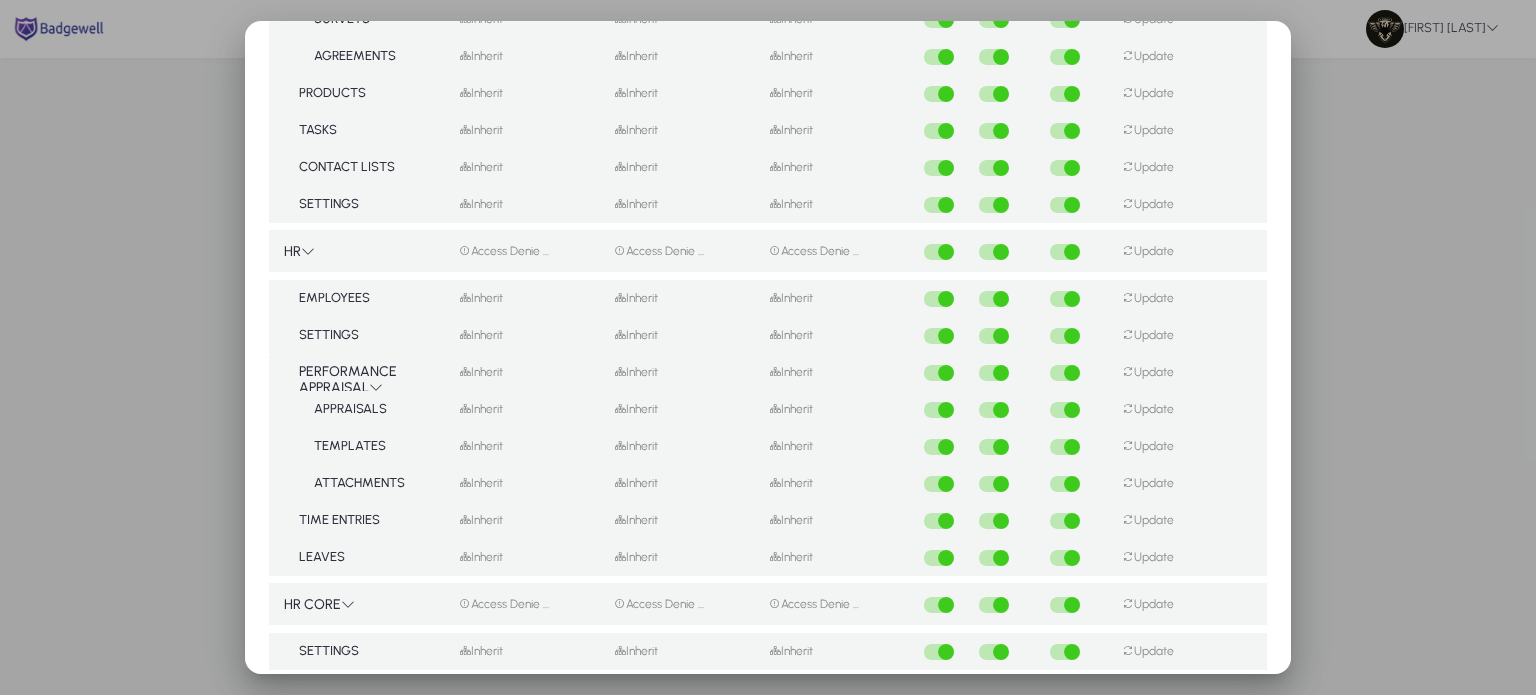 scroll, scrollTop: 735, scrollLeft: 0, axis: vertical 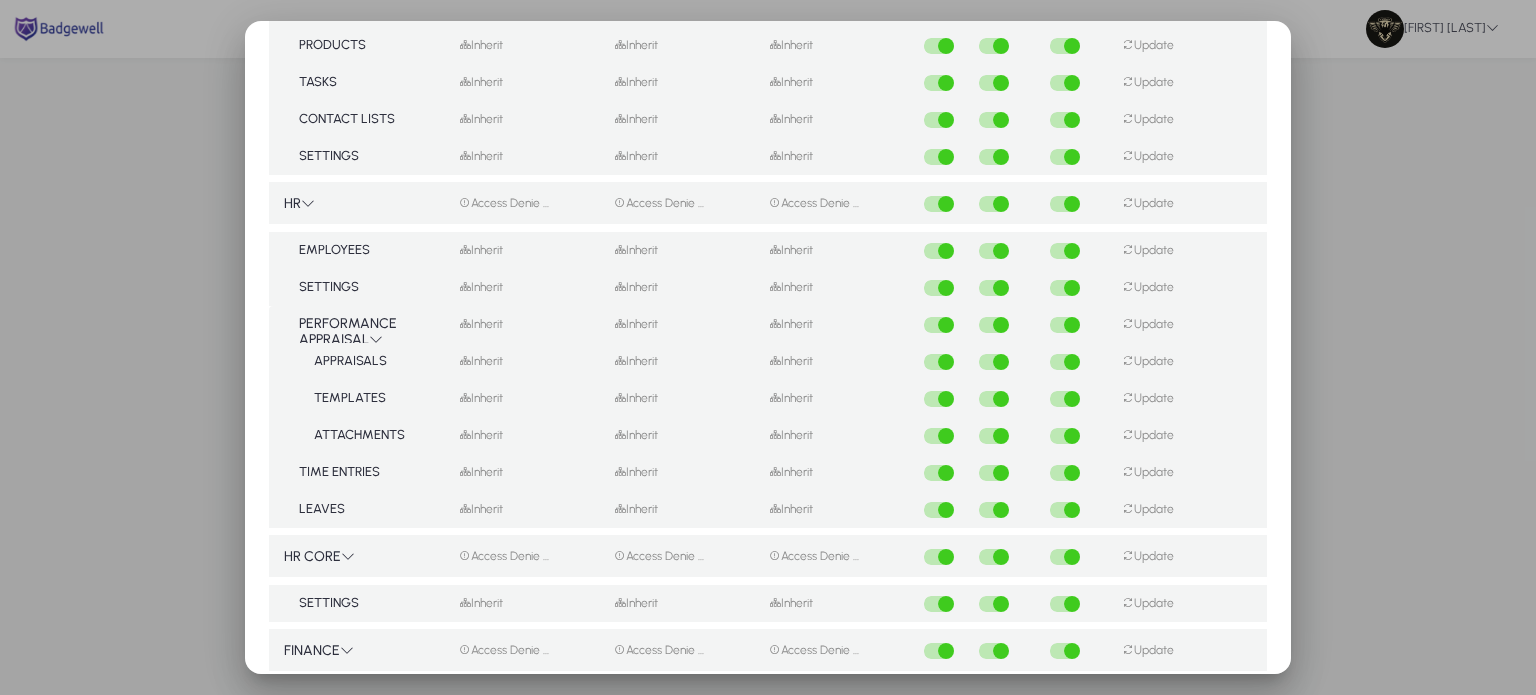 type on "**********" 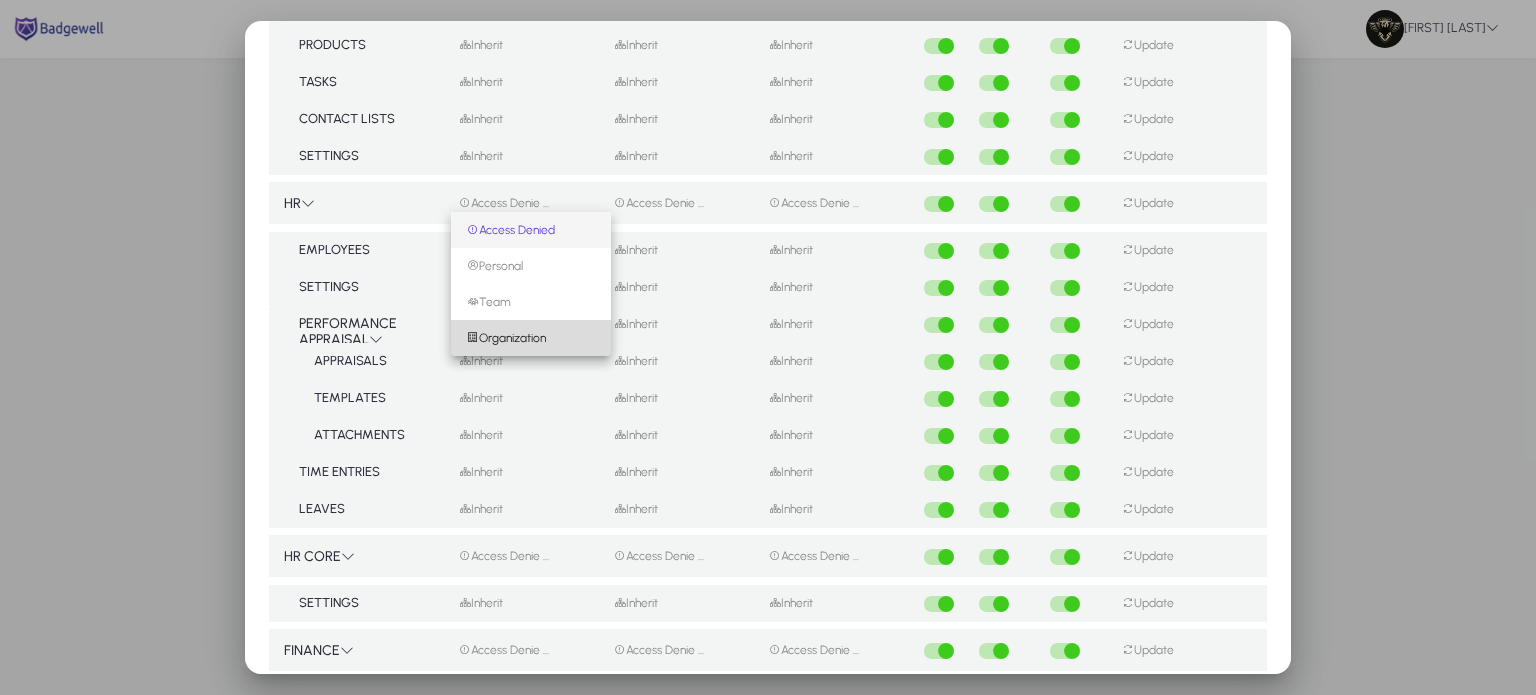 click on "Organization" at bounding box center (506, 338) 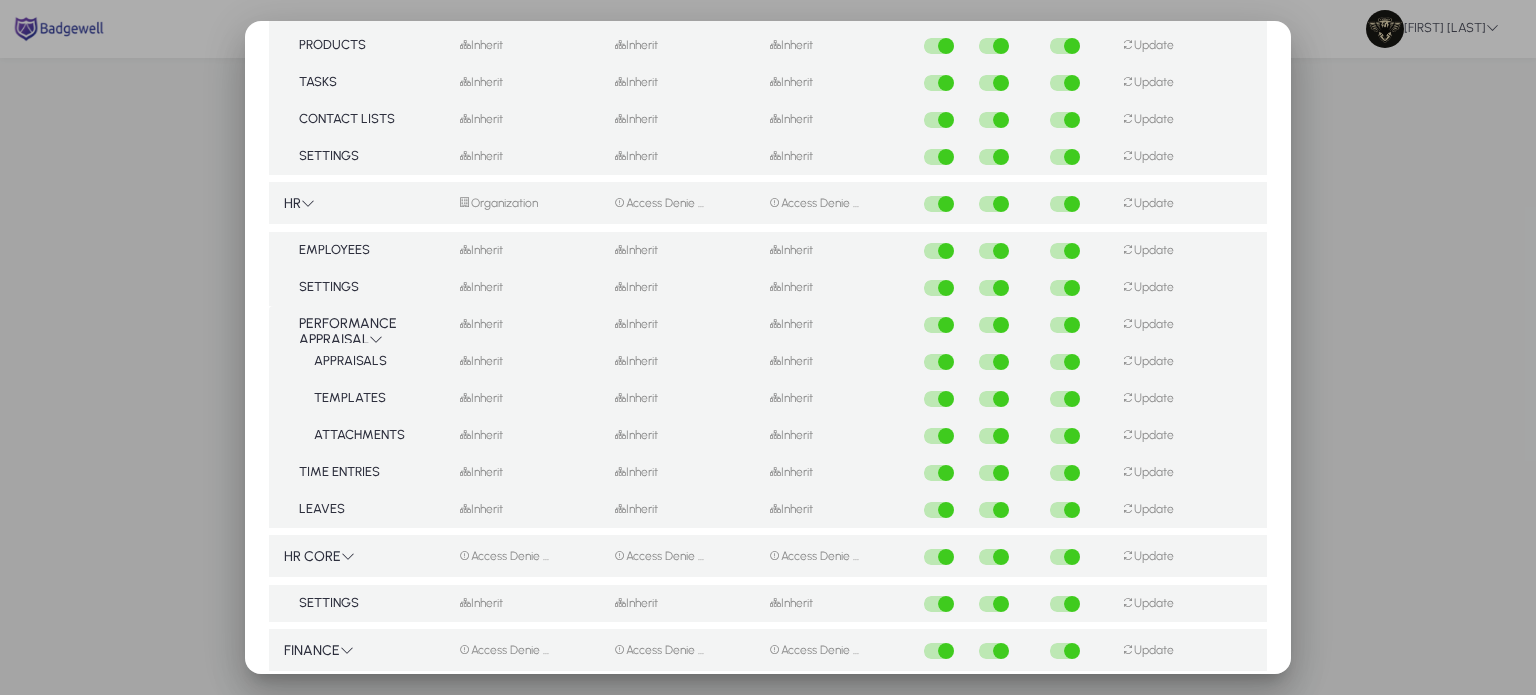 click on "Access Denie ..." at bounding box center [659, 203] 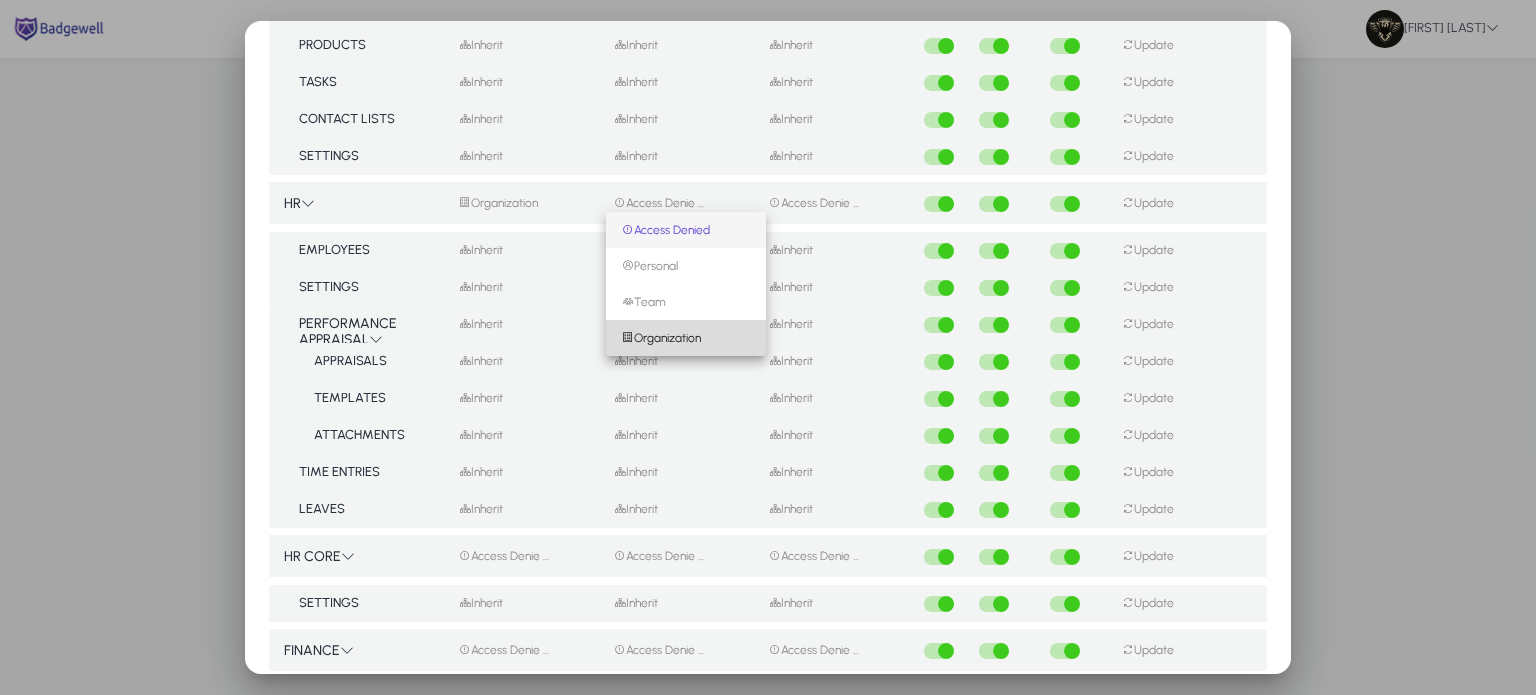click on "Organization" at bounding box center [661, 338] 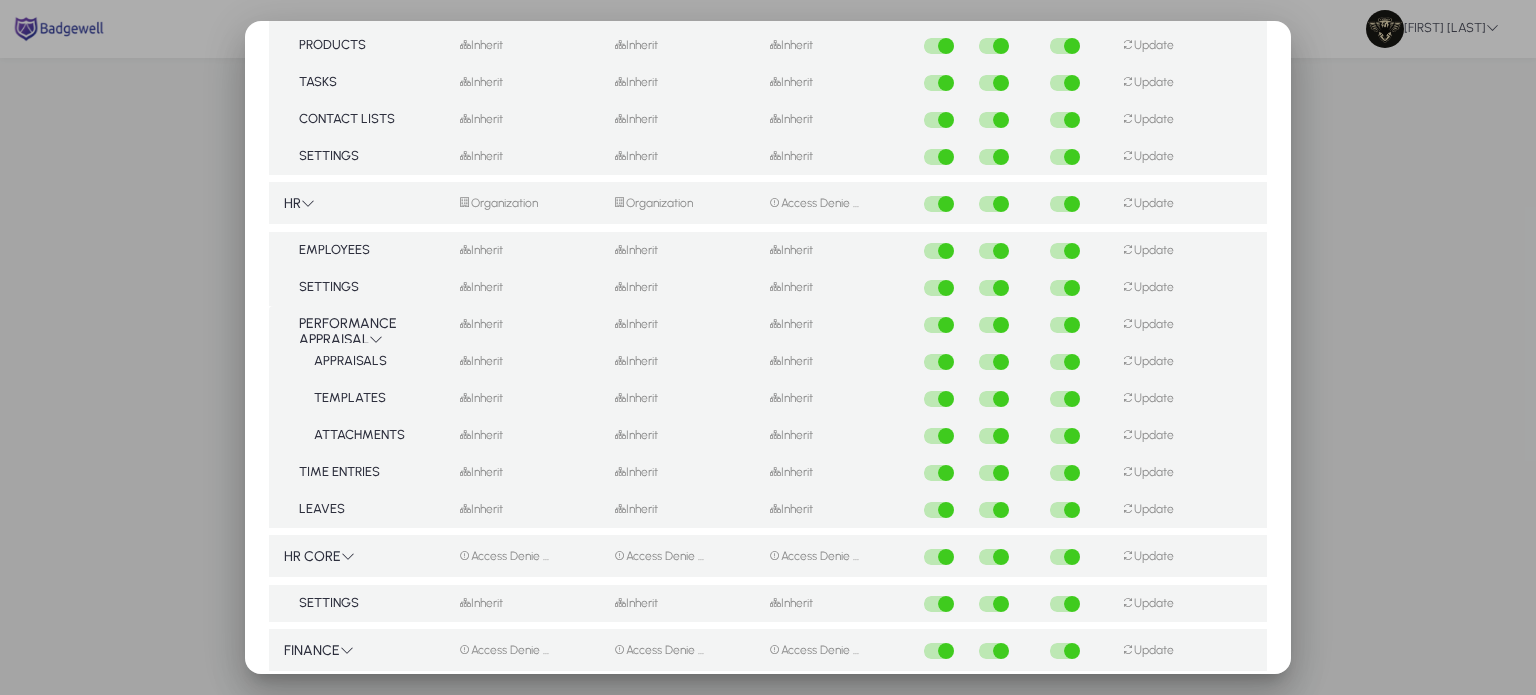 click on "Access Denie ..." at bounding box center [836, 203] 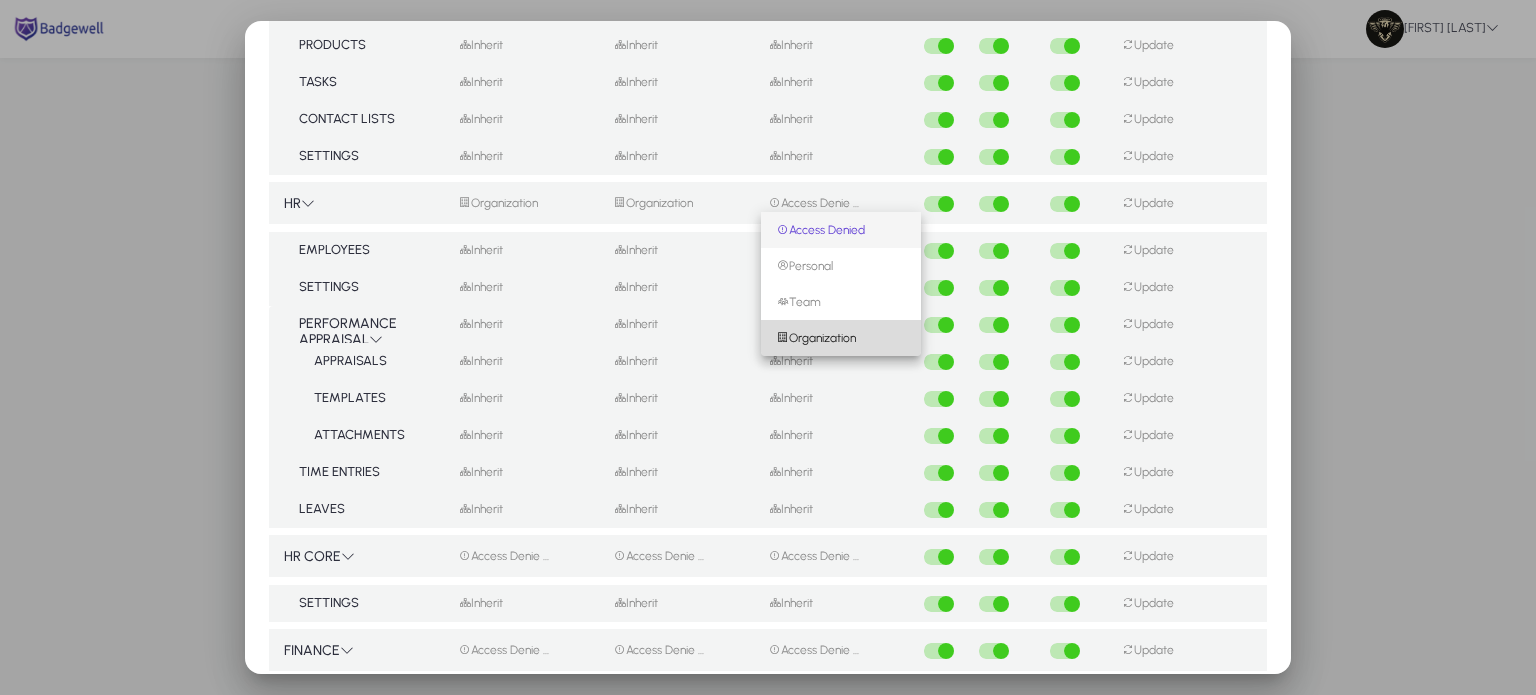 click on "Organization" at bounding box center (816, 338) 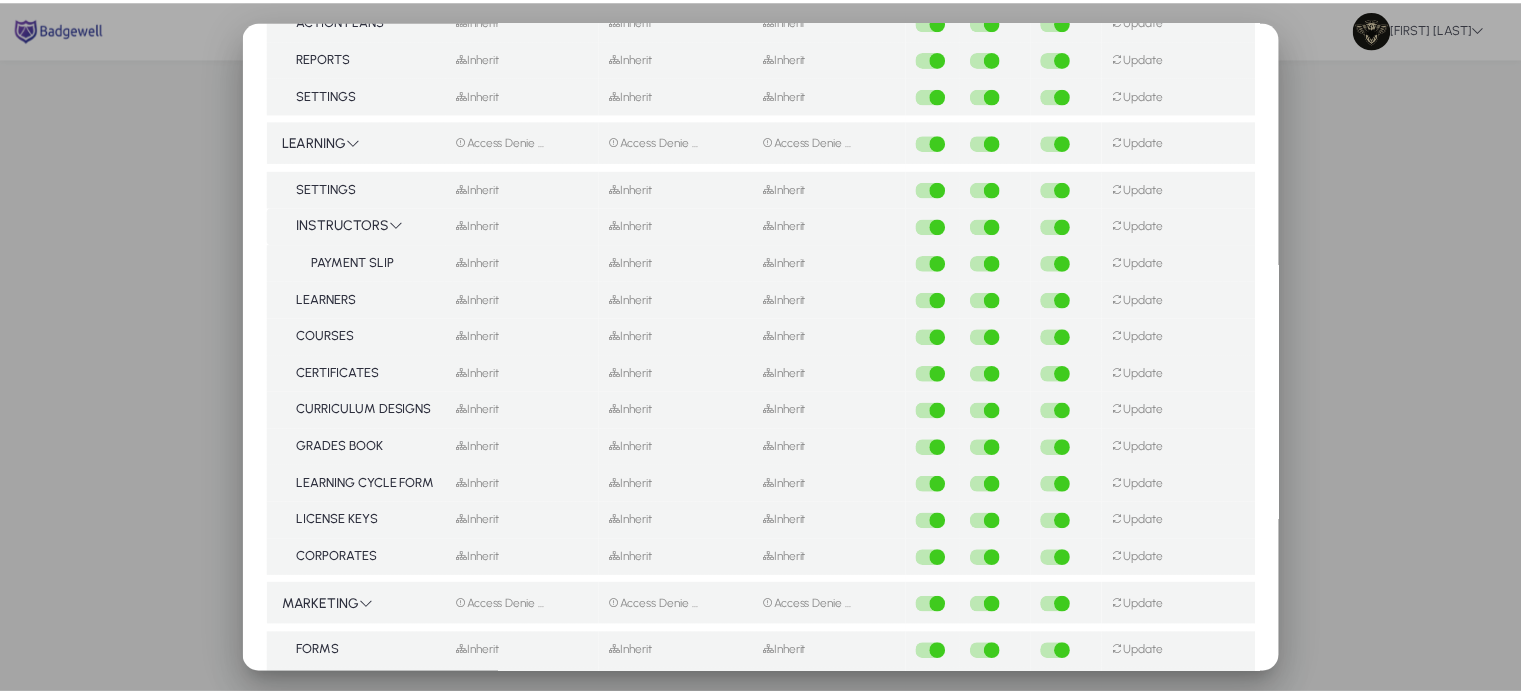 scroll, scrollTop: 2508, scrollLeft: 0, axis: vertical 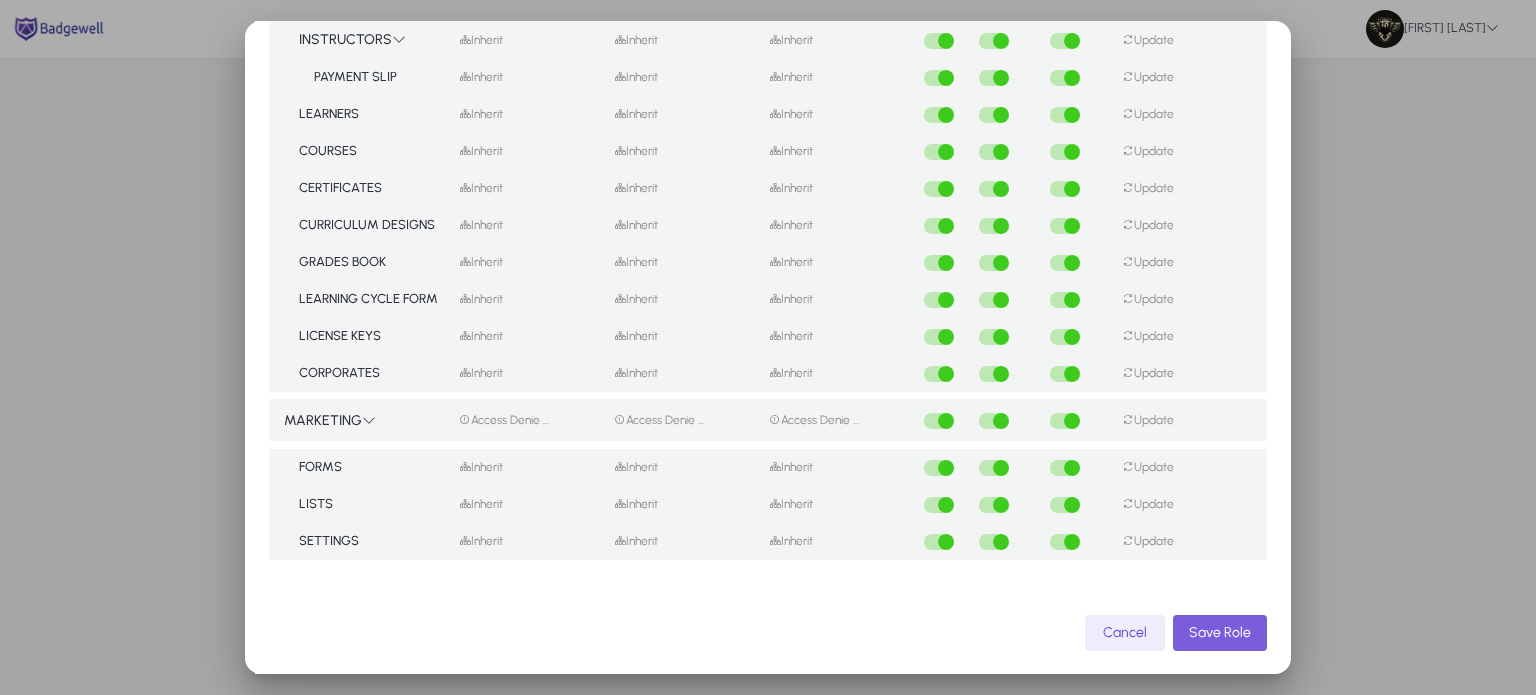 click on "Save Role" at bounding box center (1220, 632) 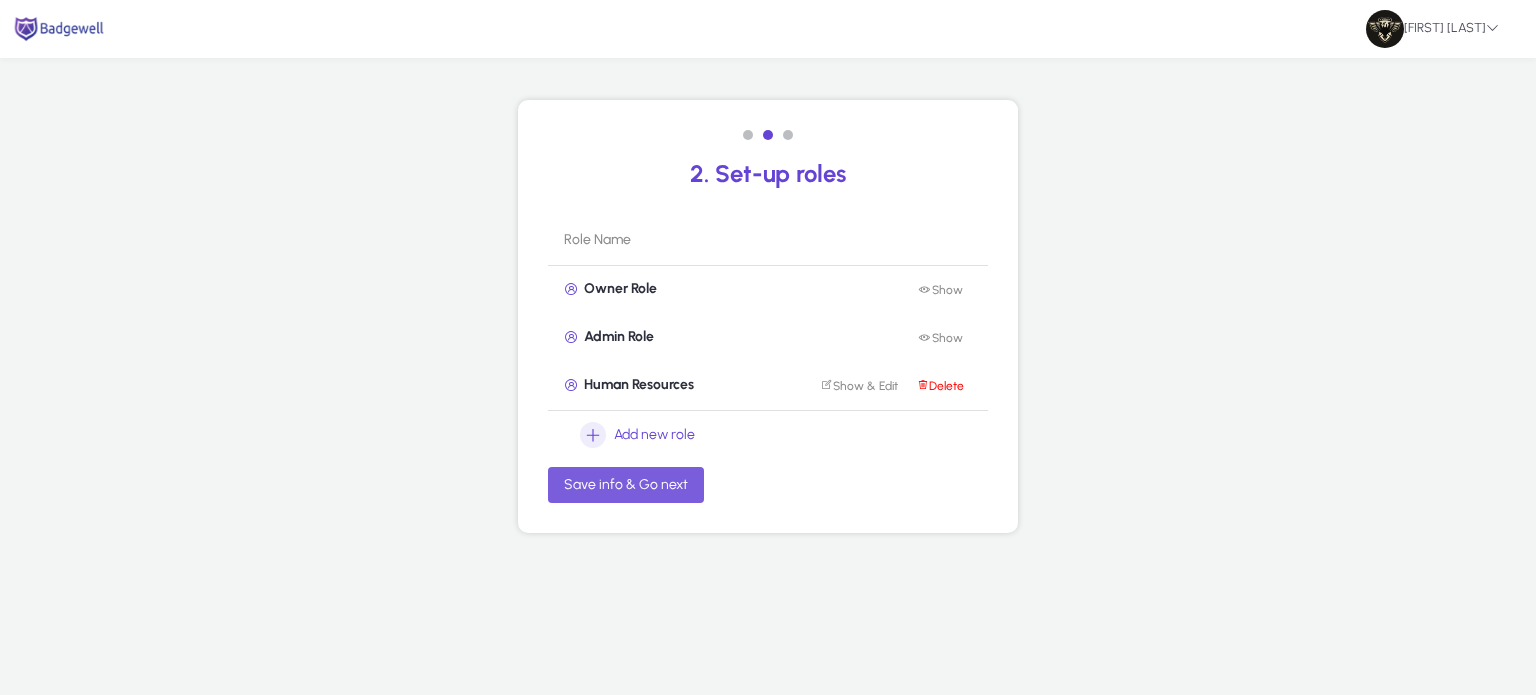 click on "Save info & Go next" 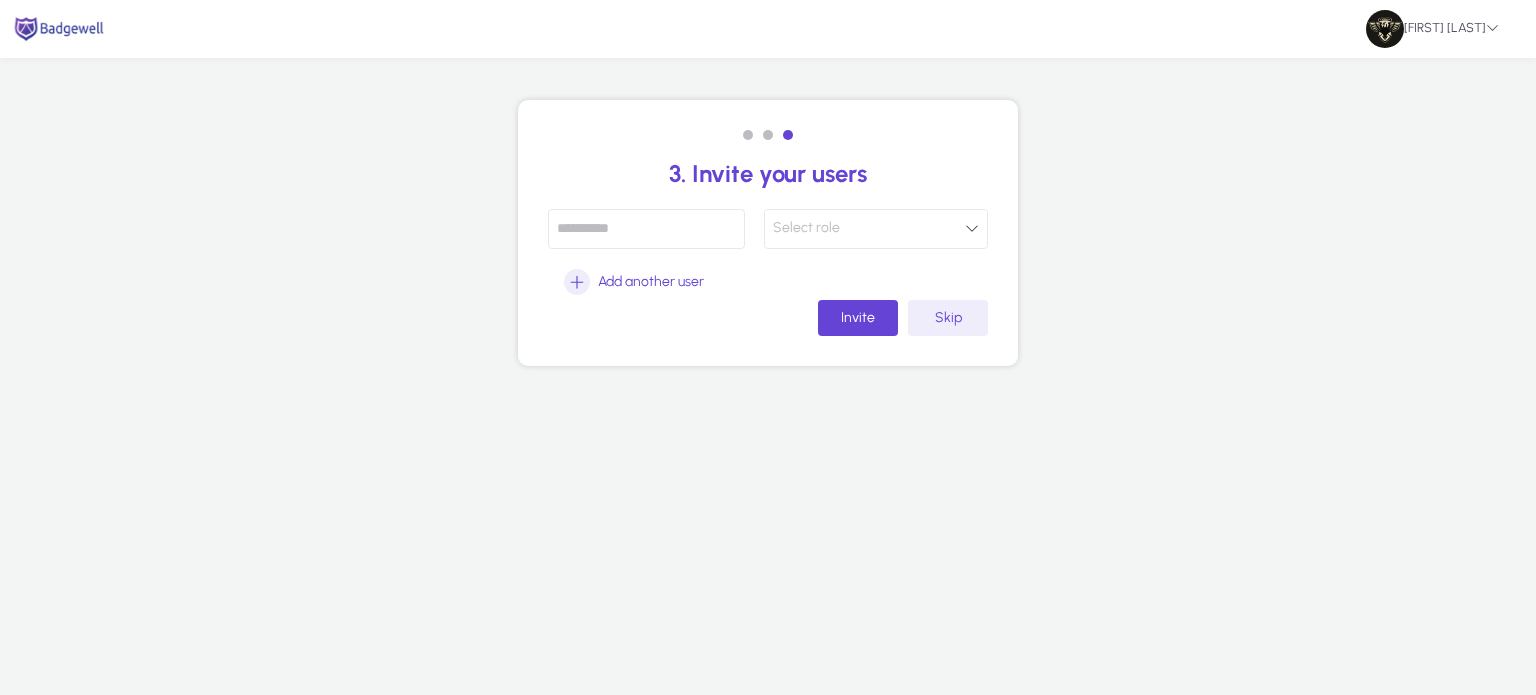 click on "Select role" at bounding box center [869, 228] 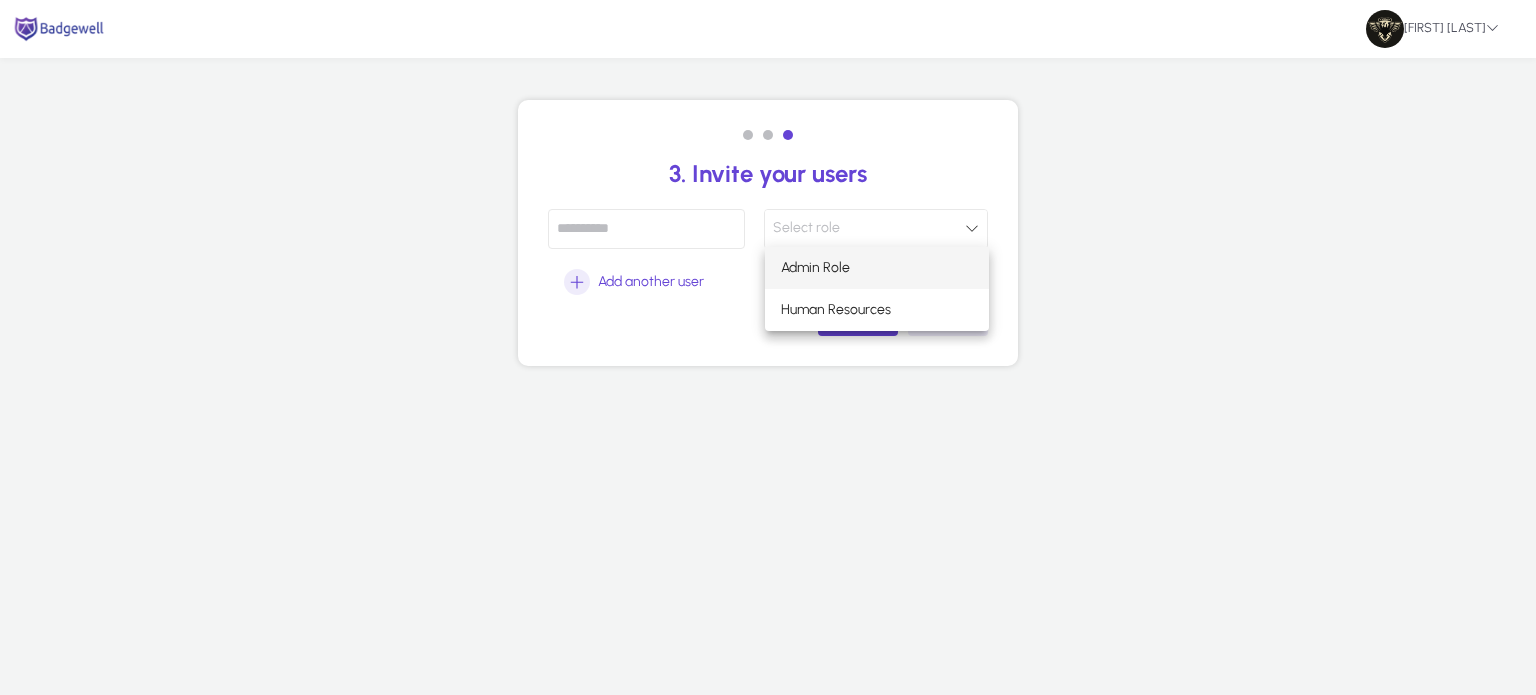 click at bounding box center [768, 347] 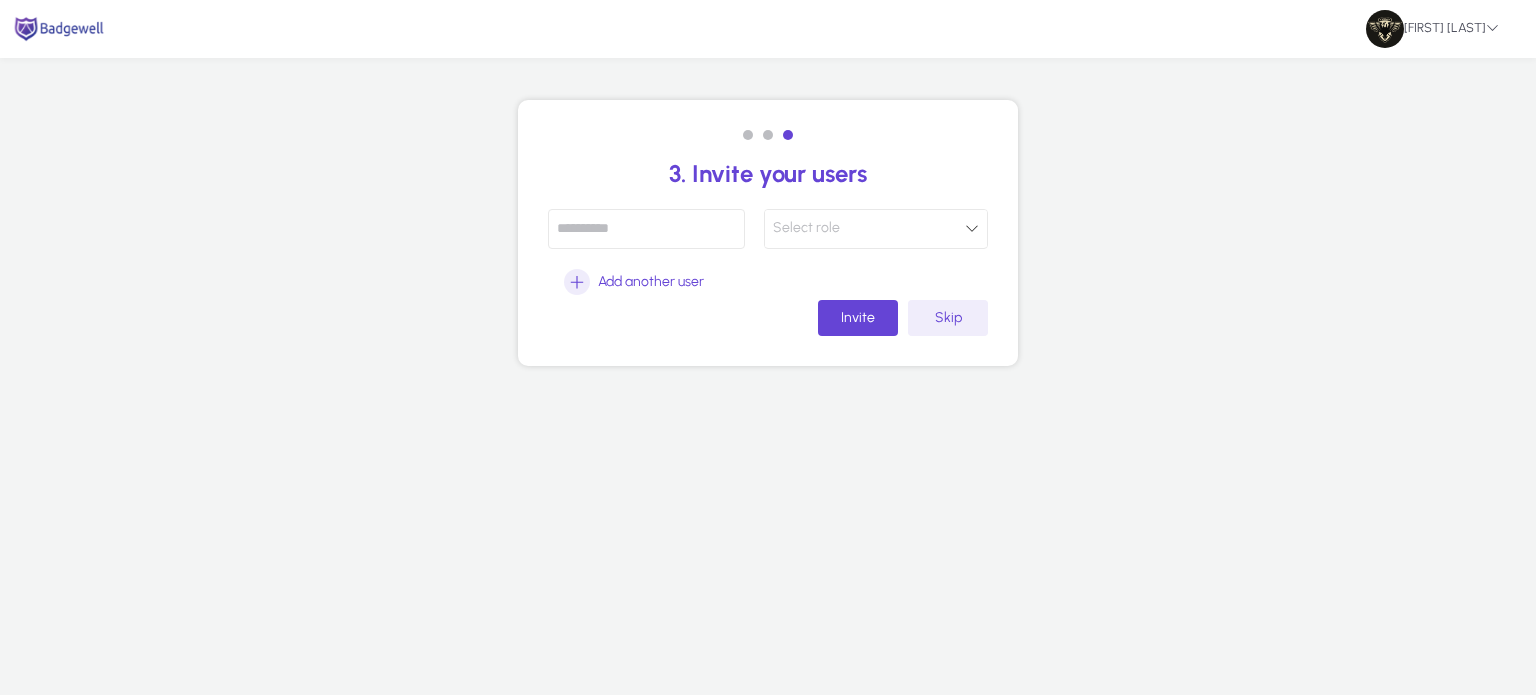 click 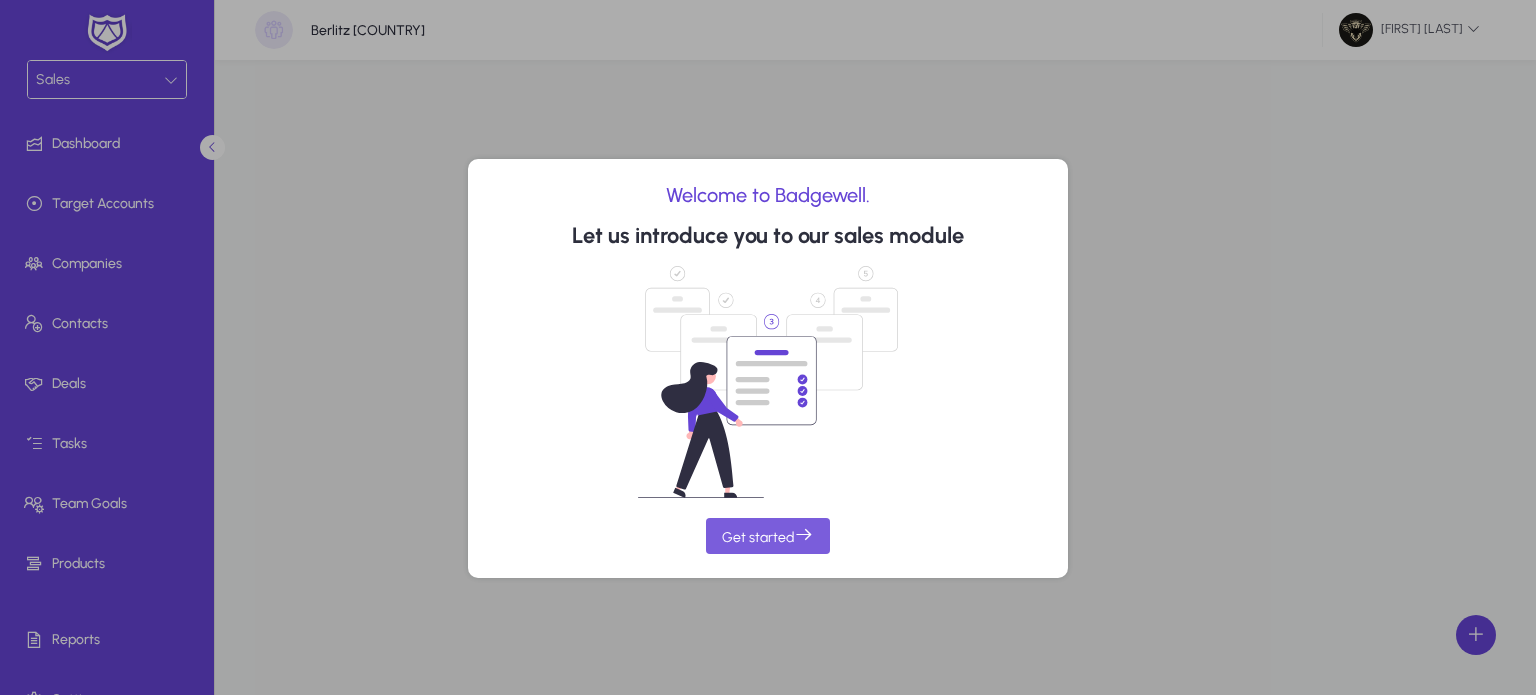 click at bounding box center [768, 536] 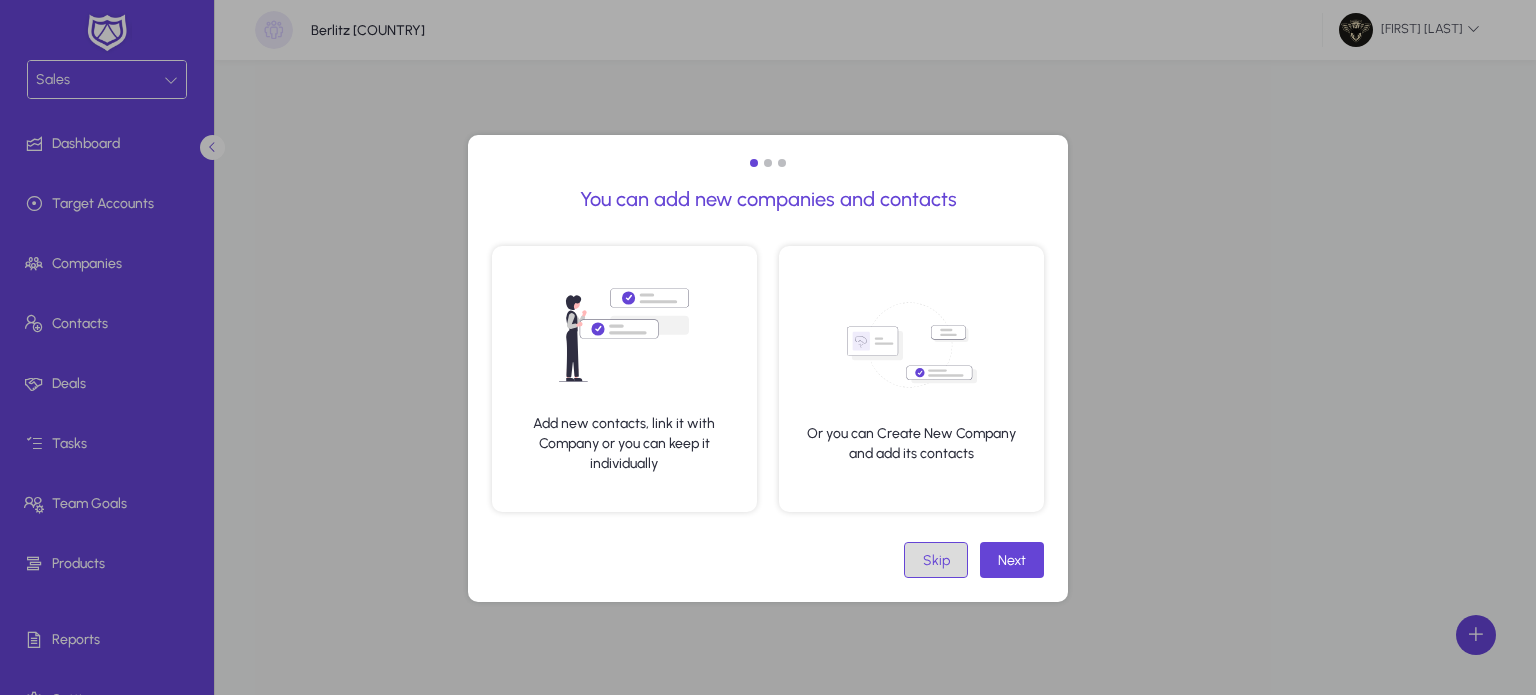 click on "Skip" at bounding box center [936, 560] 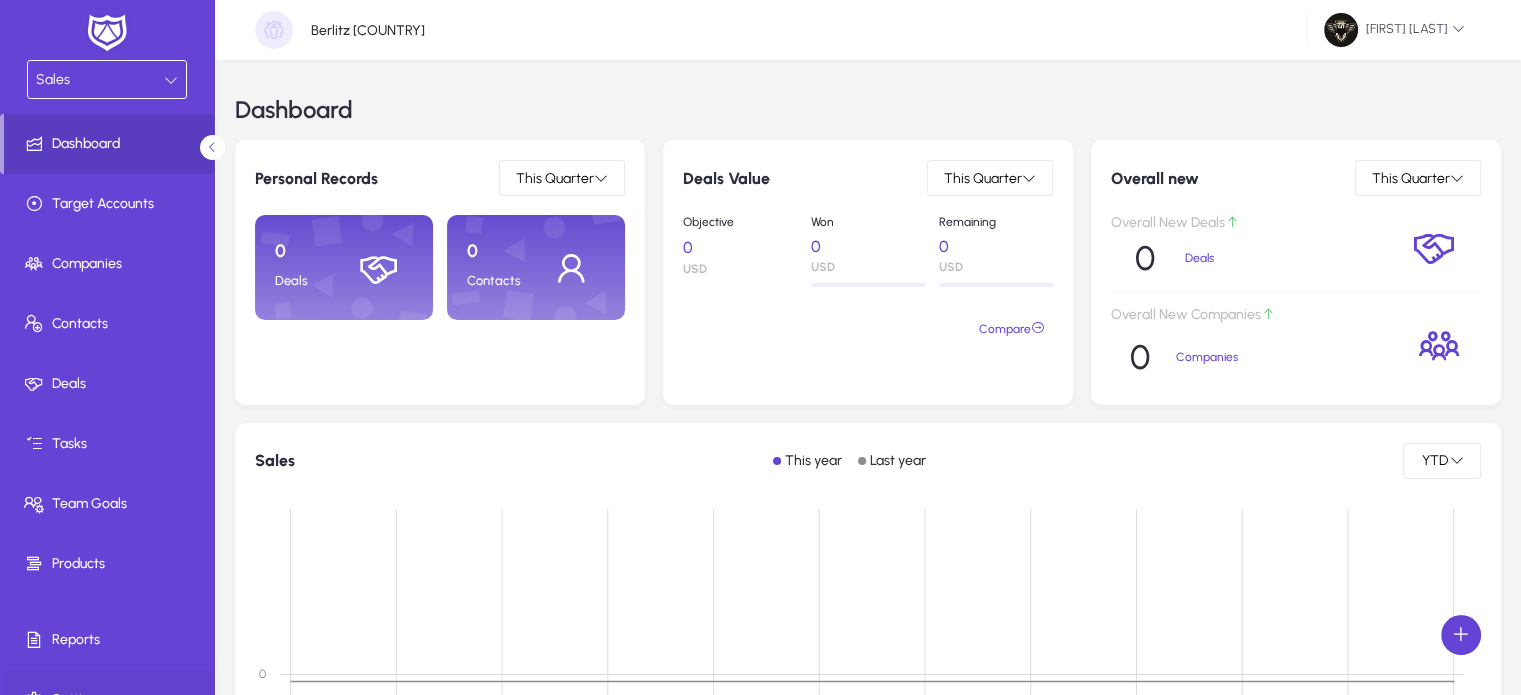 scroll, scrollTop: 34, scrollLeft: 0, axis: vertical 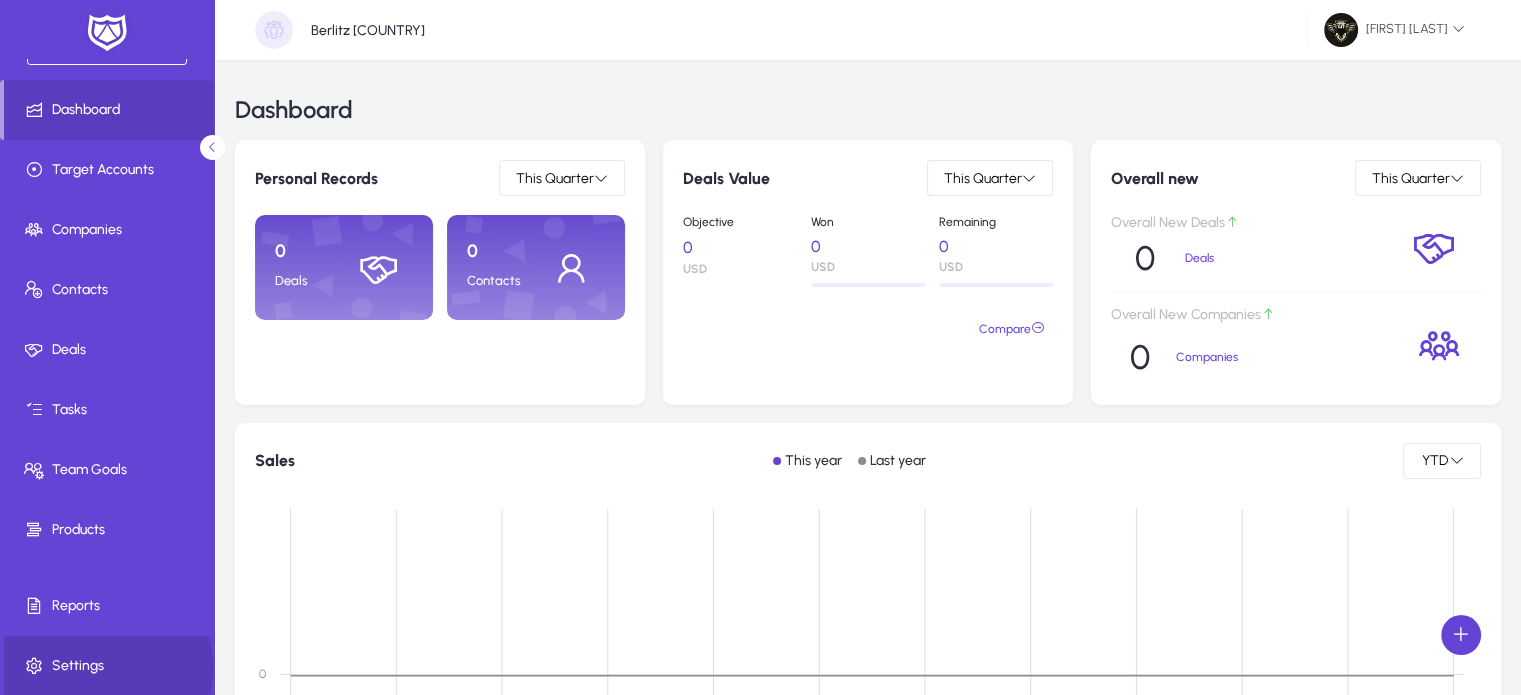 click on "Settings" 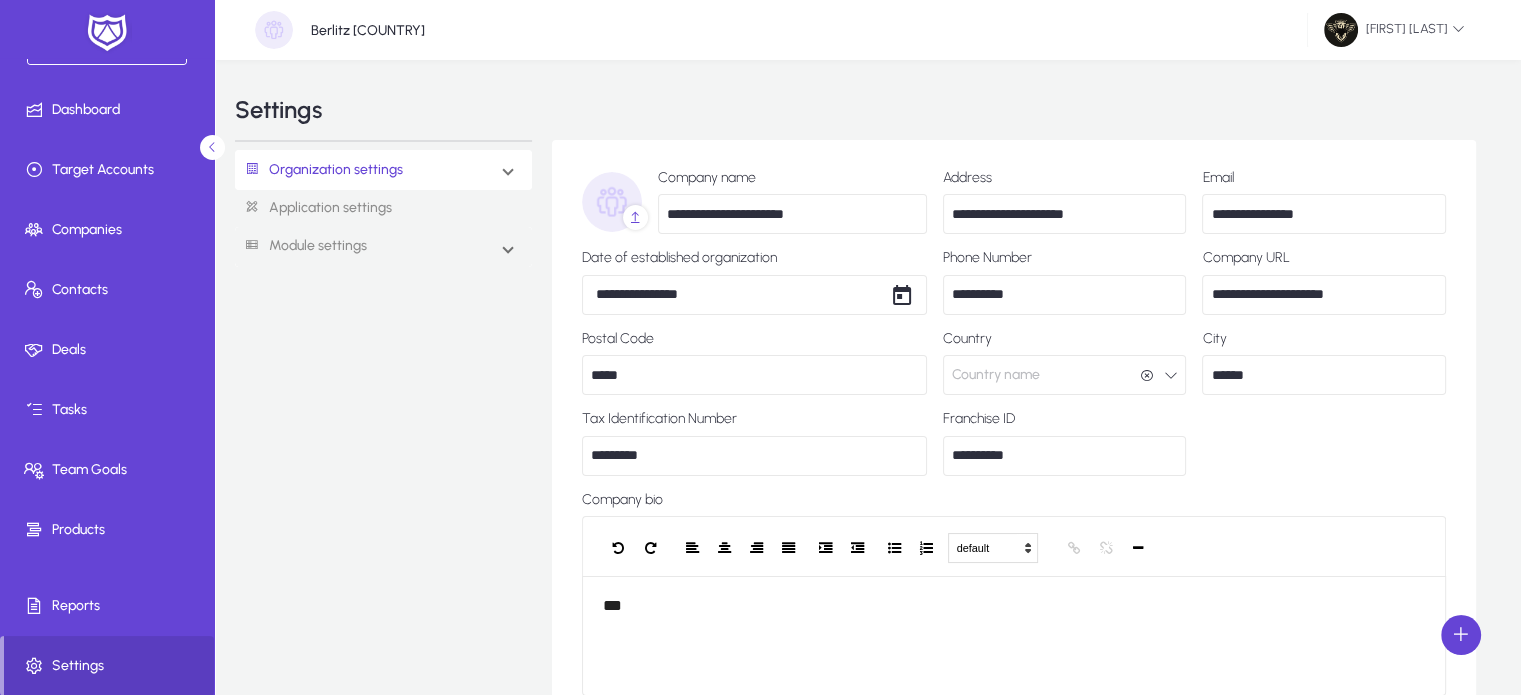 click on "Country name" 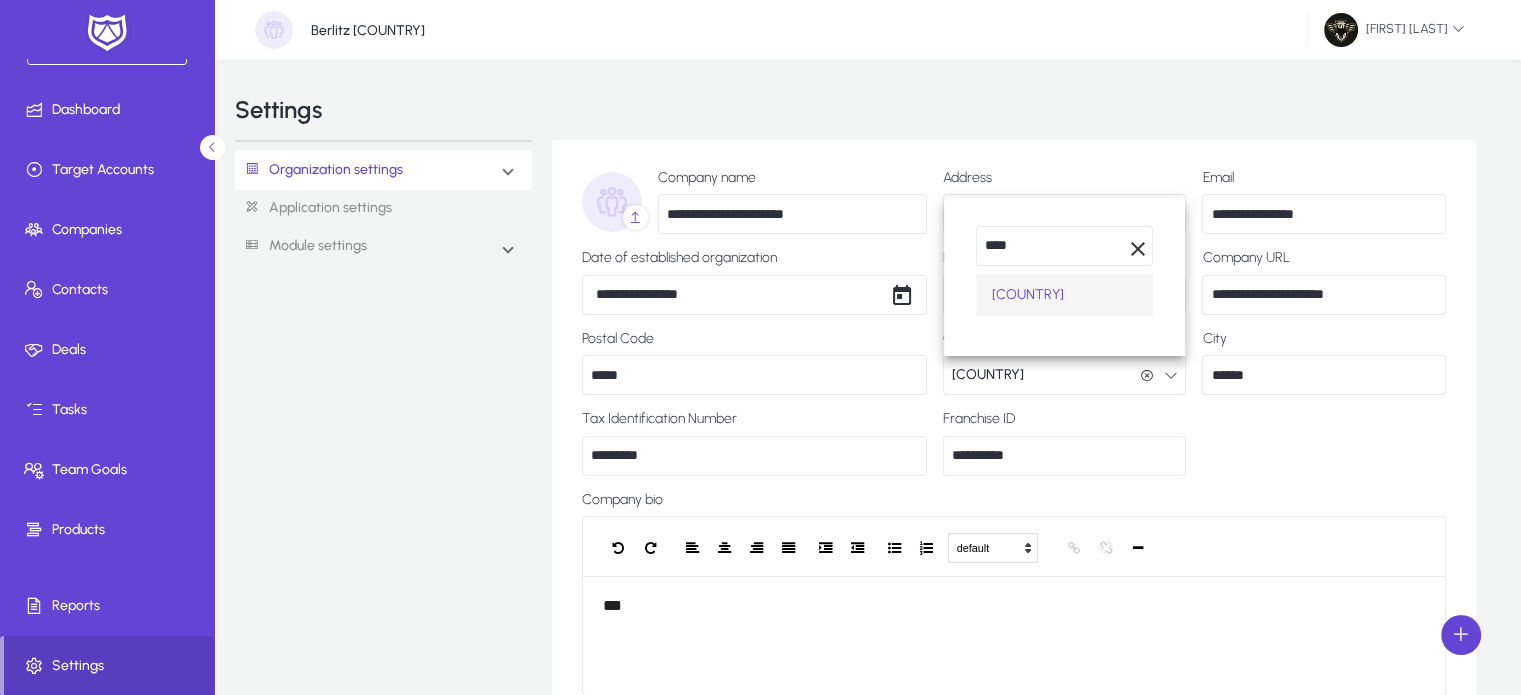 type on "****" 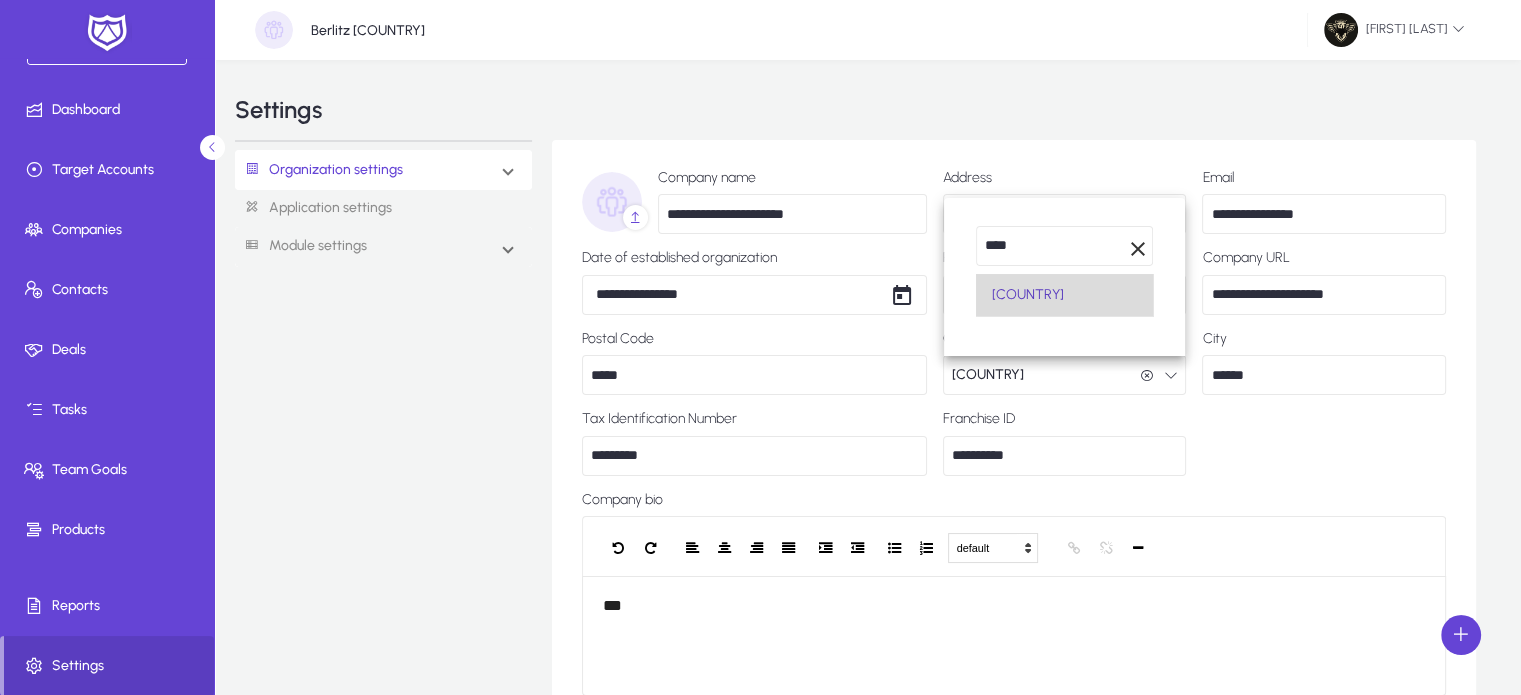 click on "[COUNTRY]" at bounding box center (1065, 295) 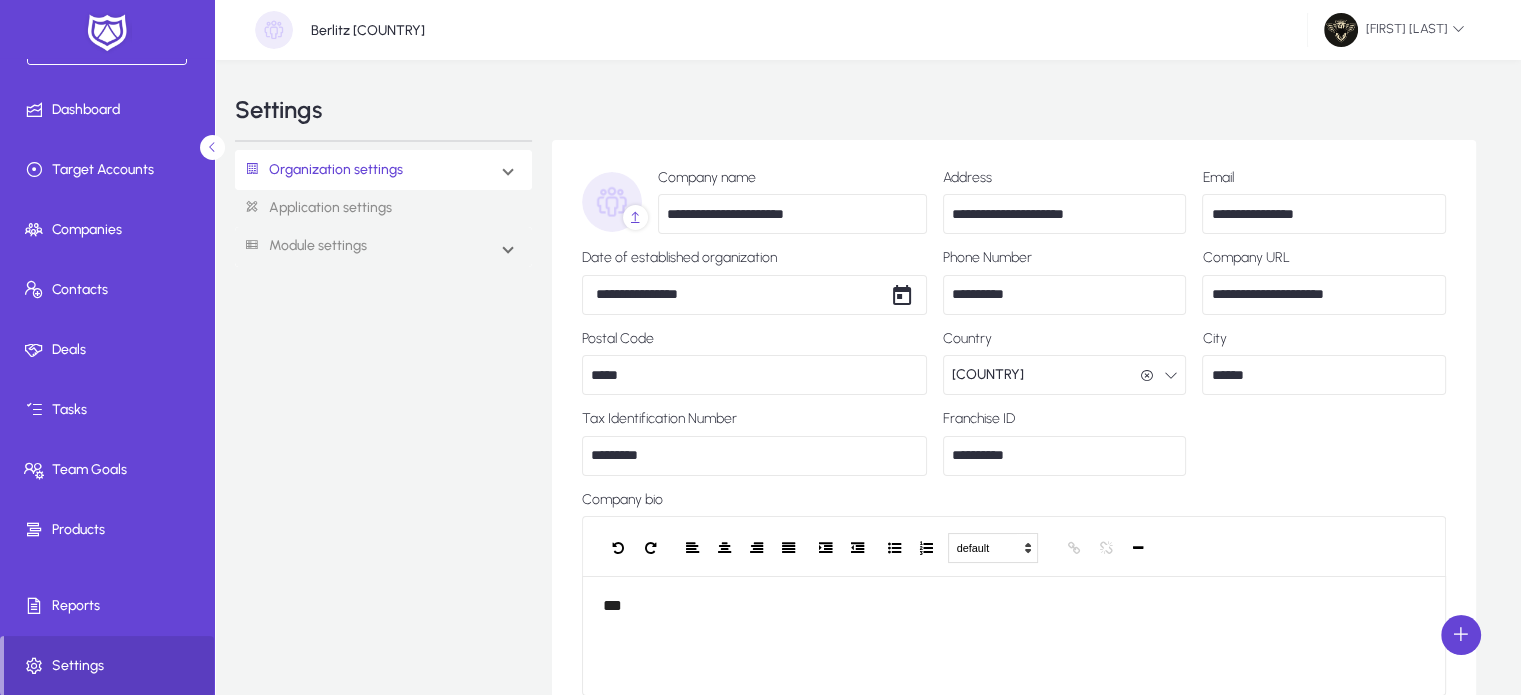 scroll, scrollTop: 0, scrollLeft: 0, axis: both 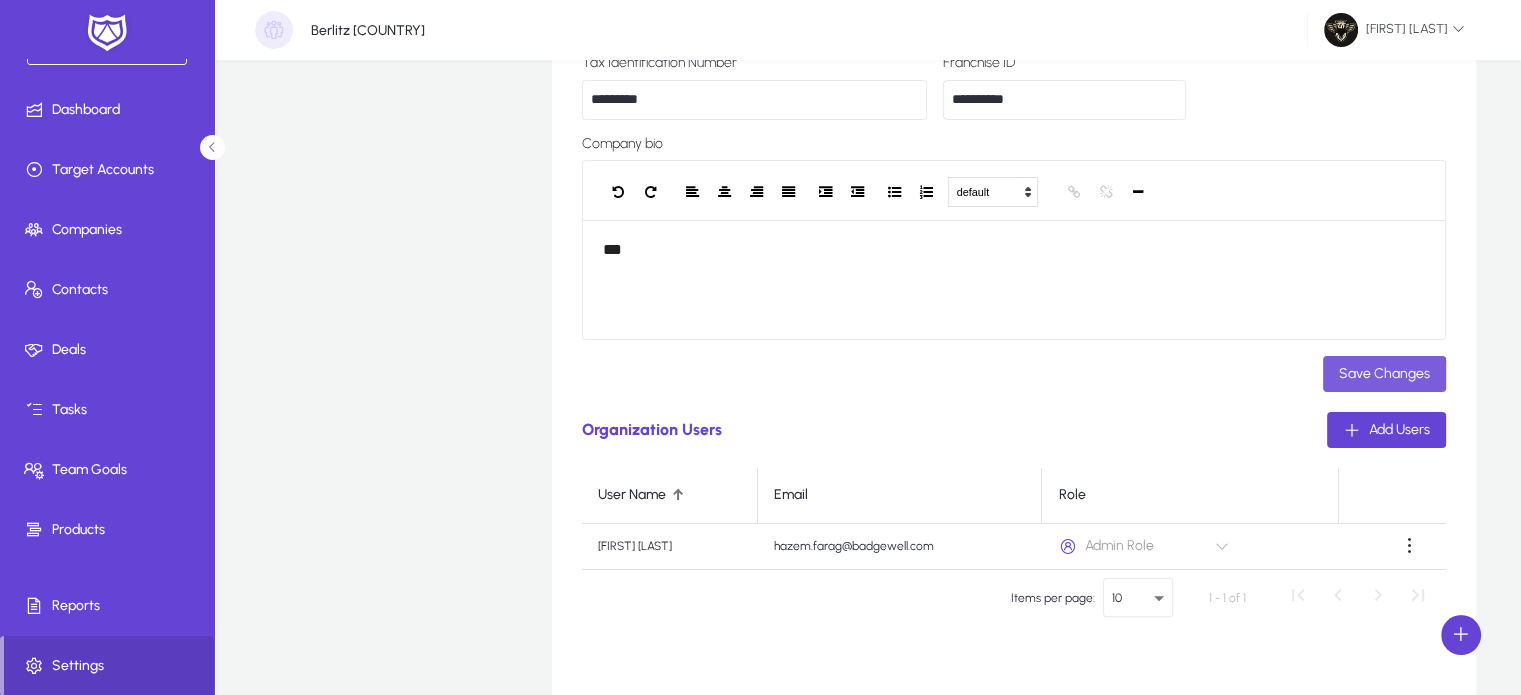 click 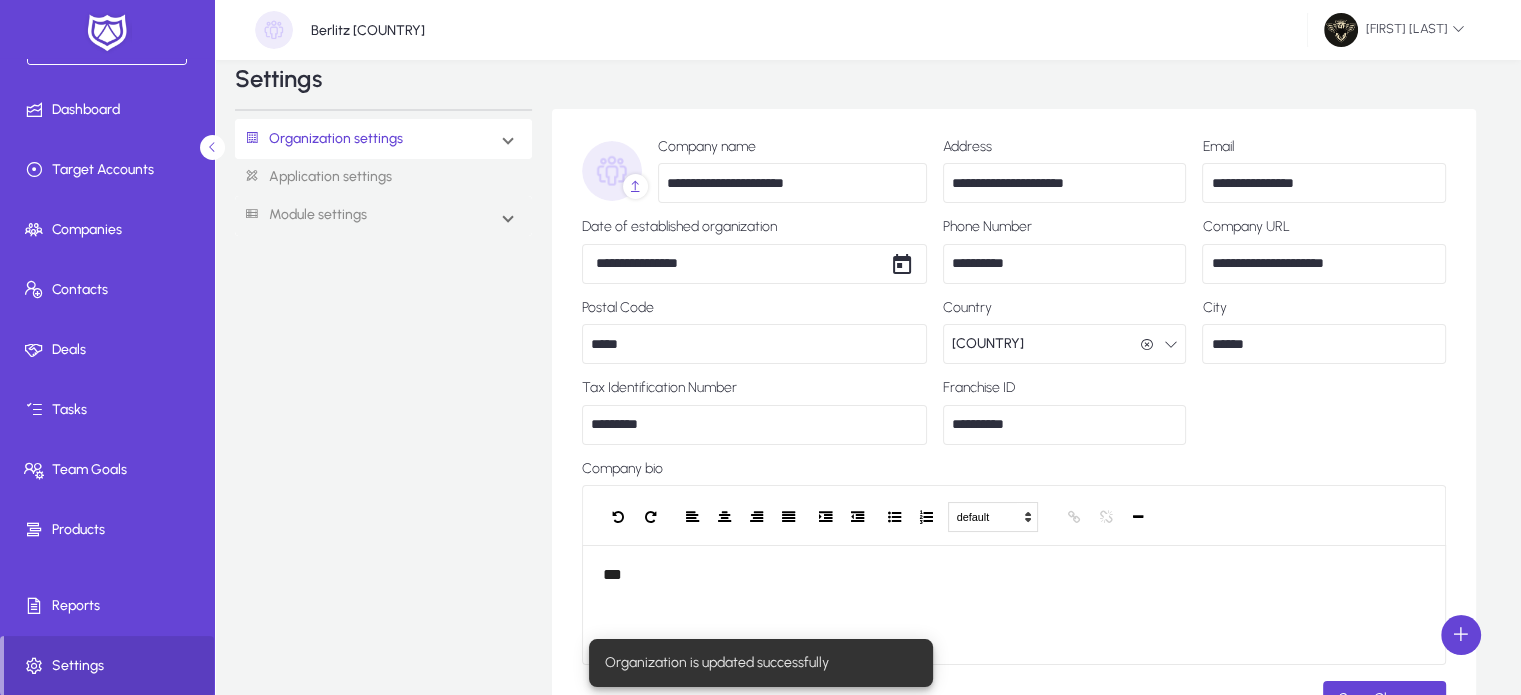 scroll, scrollTop: 20, scrollLeft: 0, axis: vertical 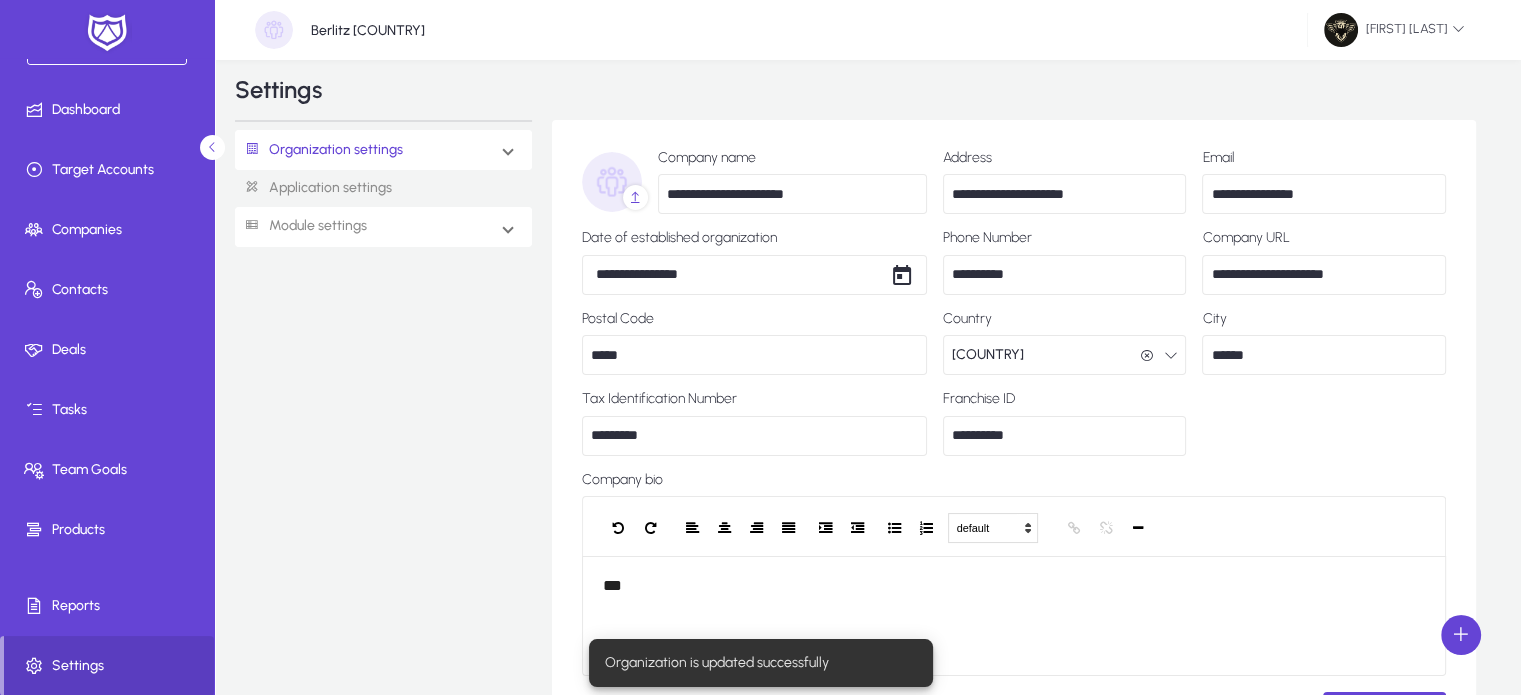 click on "Module settings" at bounding box center [383, 227] 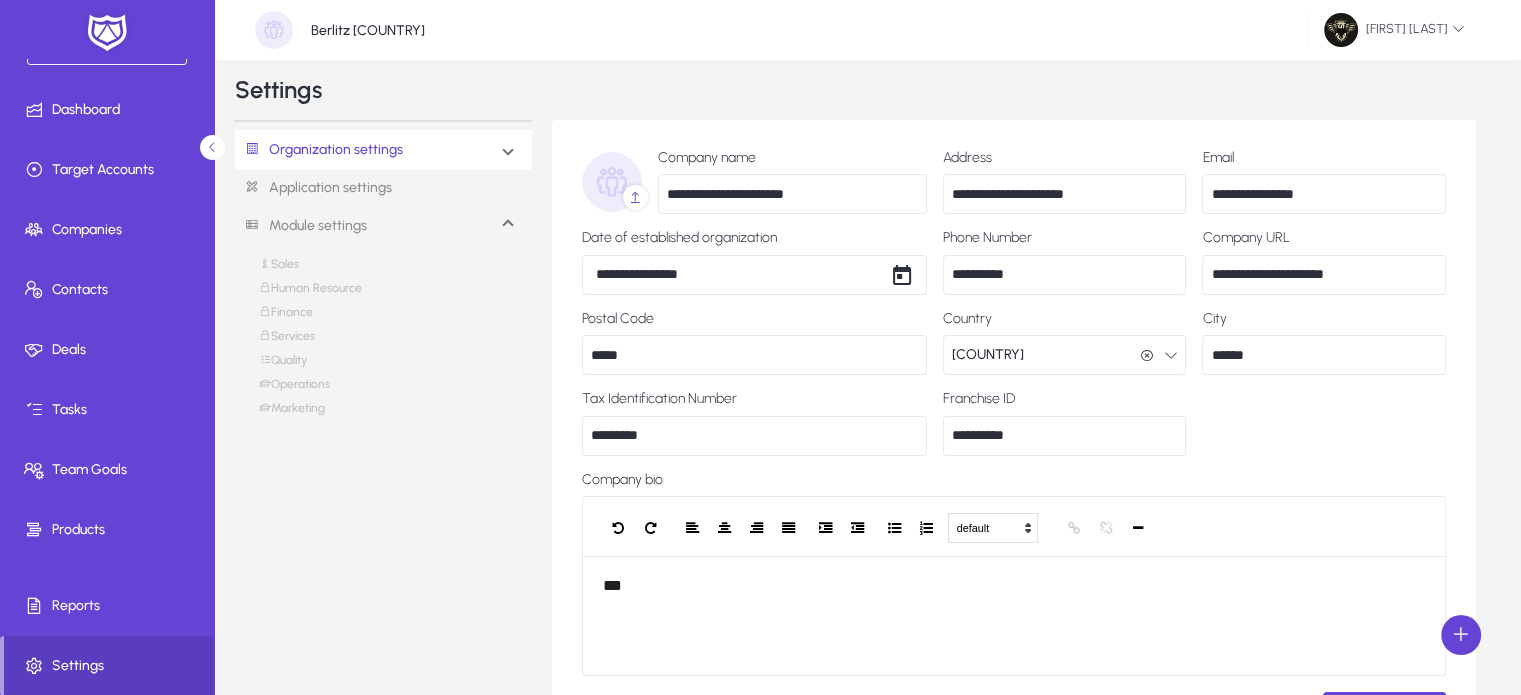 click on "Application settings" 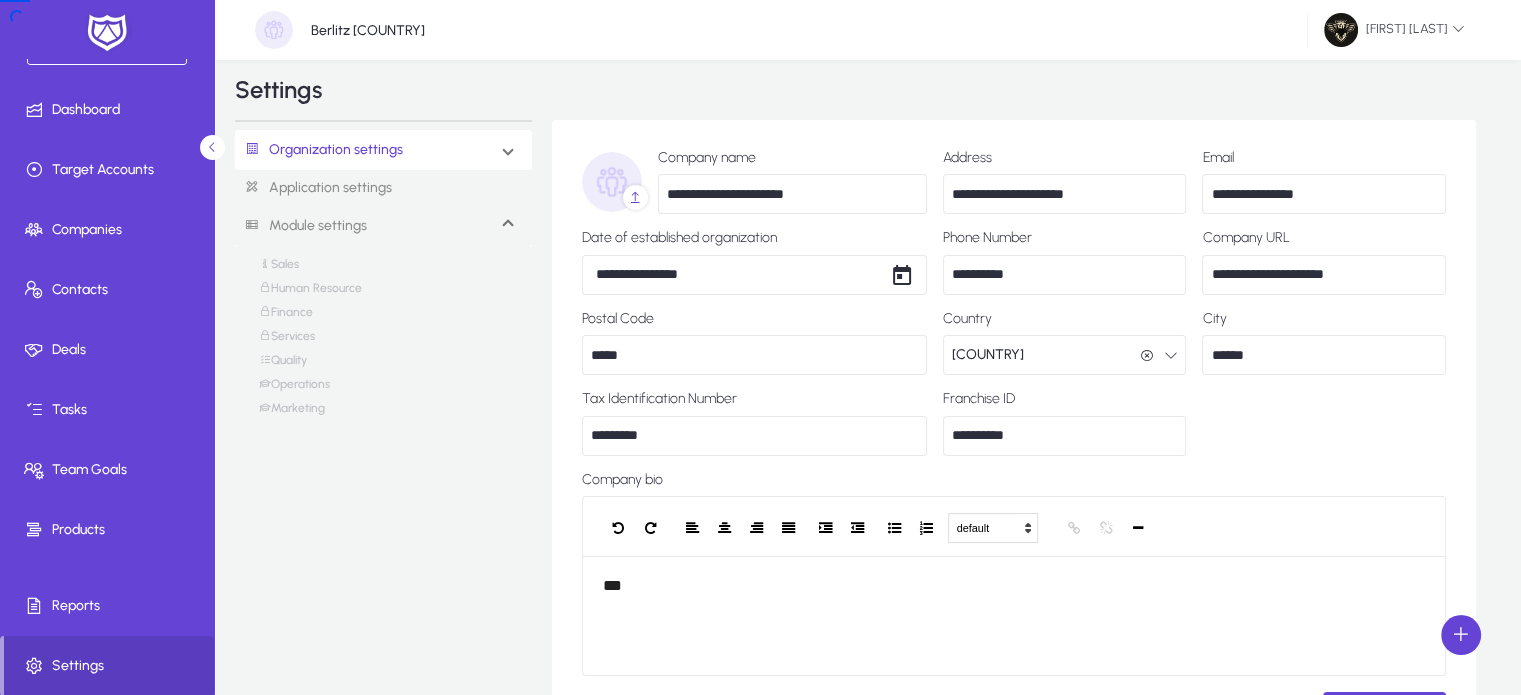 scroll, scrollTop: 0, scrollLeft: 0, axis: both 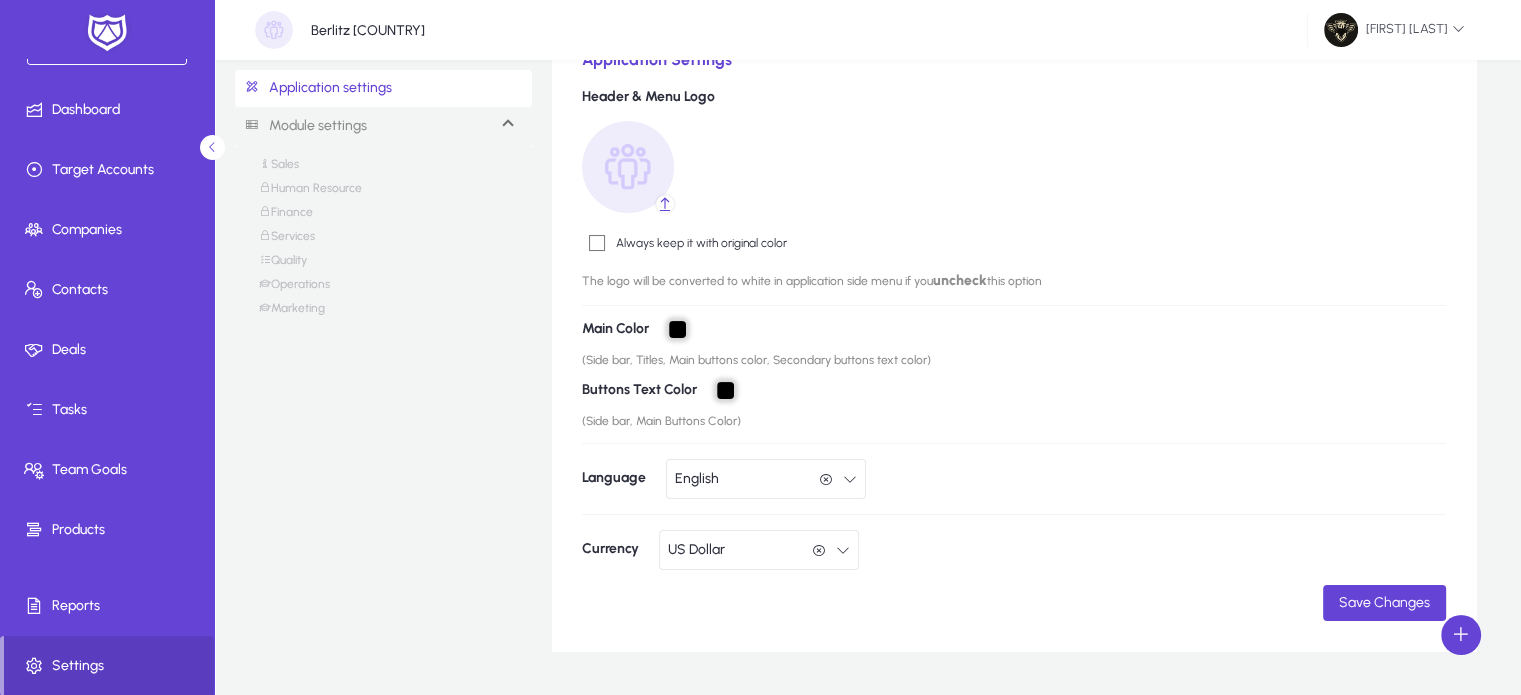 click on "*******" 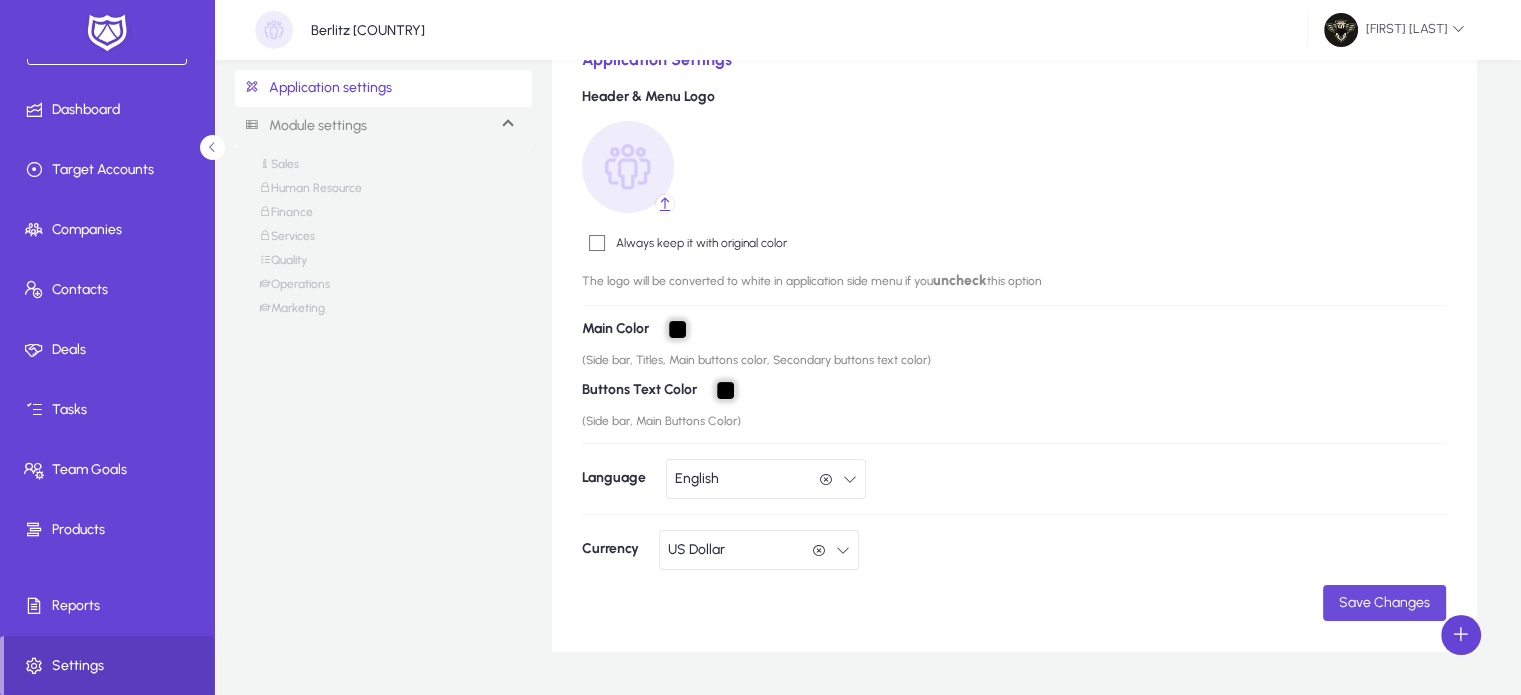 type on "*******" 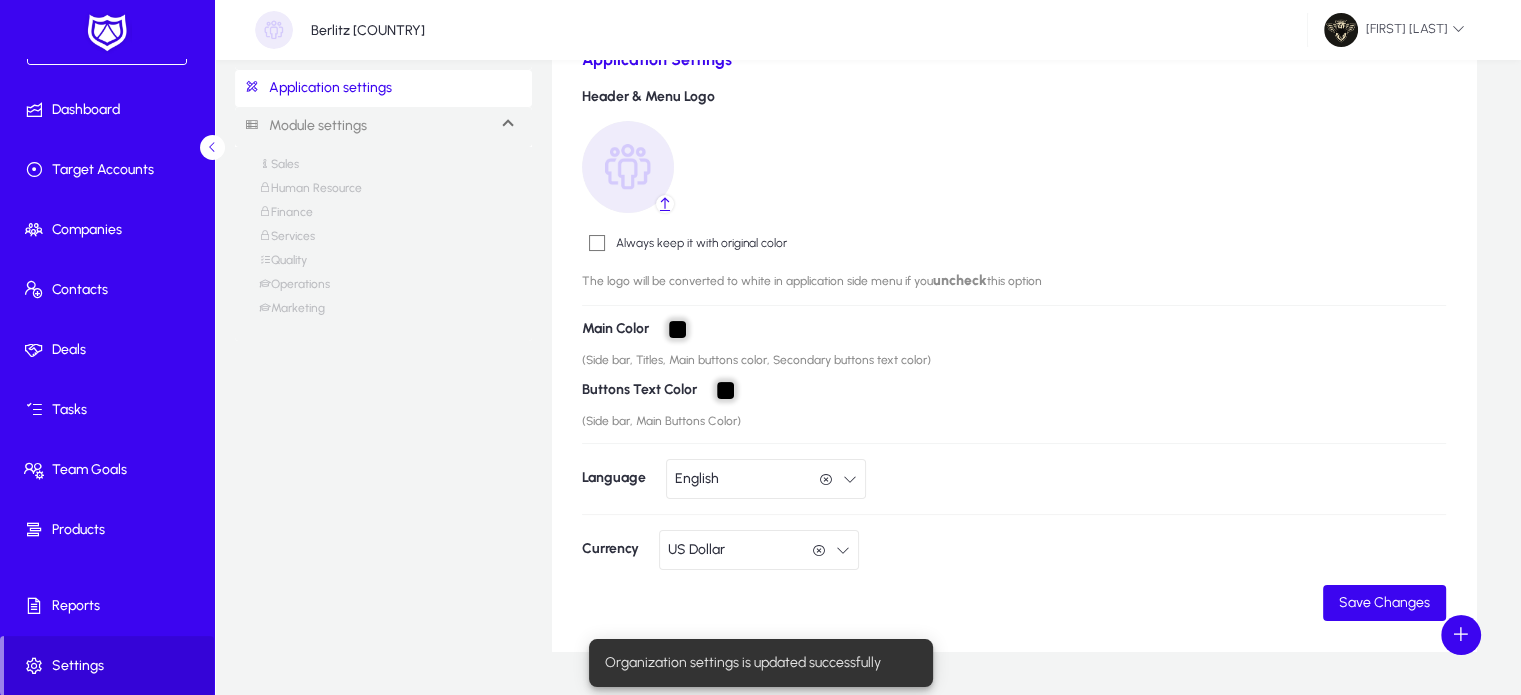 scroll, scrollTop: 175, scrollLeft: 0, axis: vertical 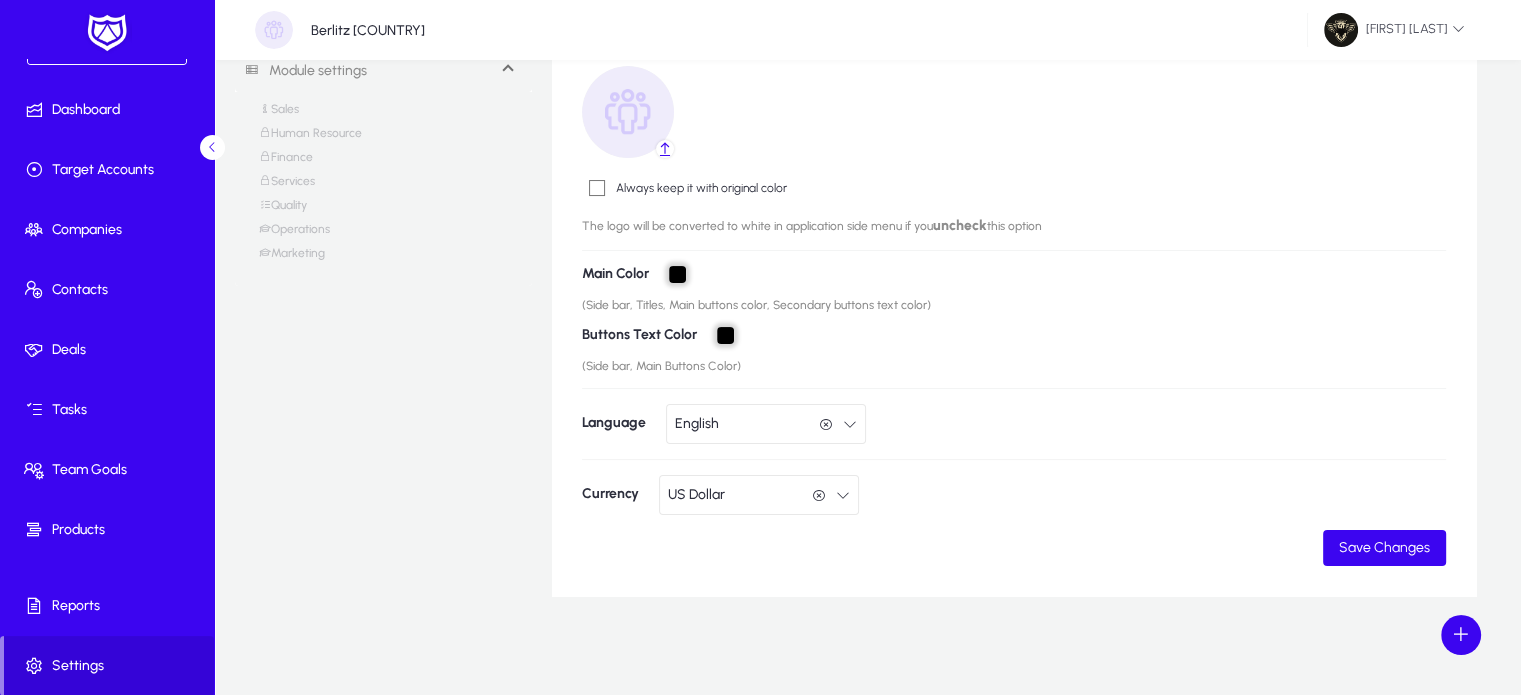 click on "[CURRENCY]  [CURRENCY]" 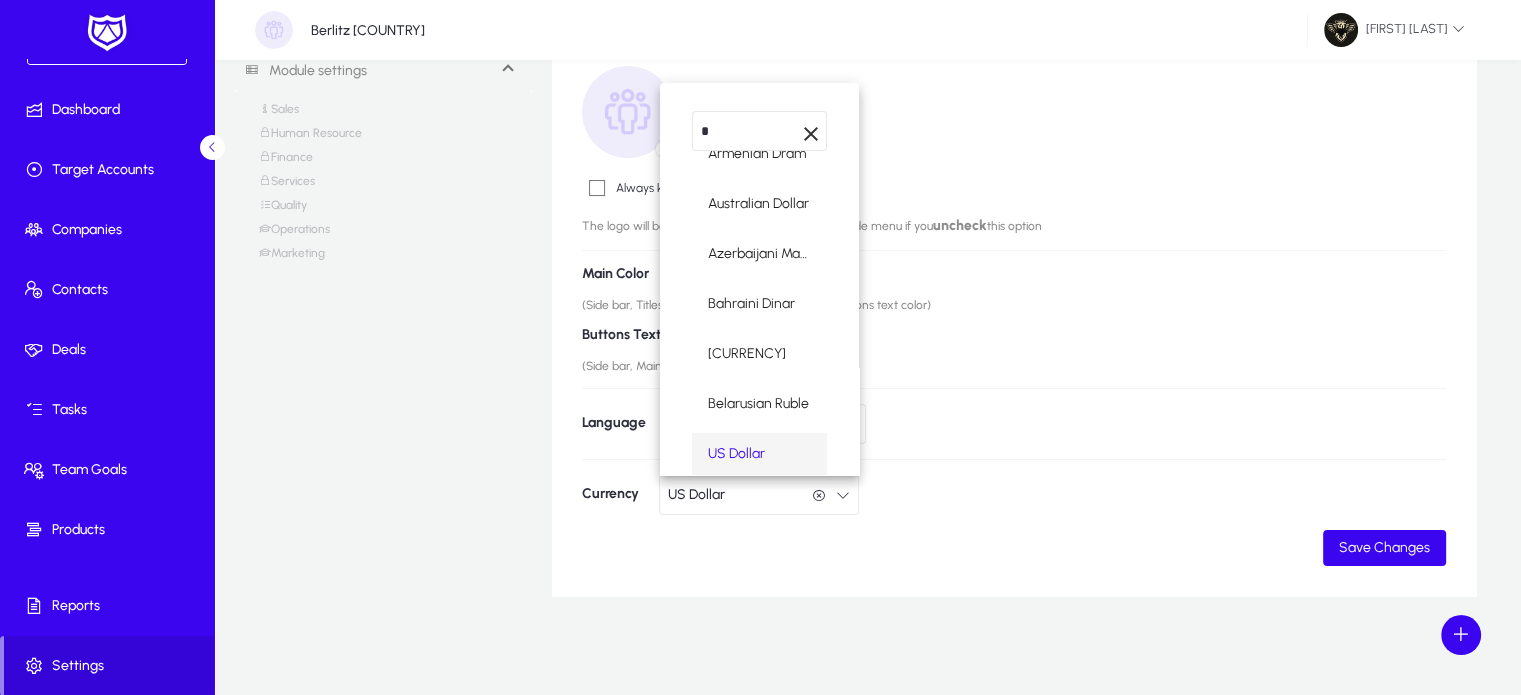 scroll, scrollTop: 0, scrollLeft: 0, axis: both 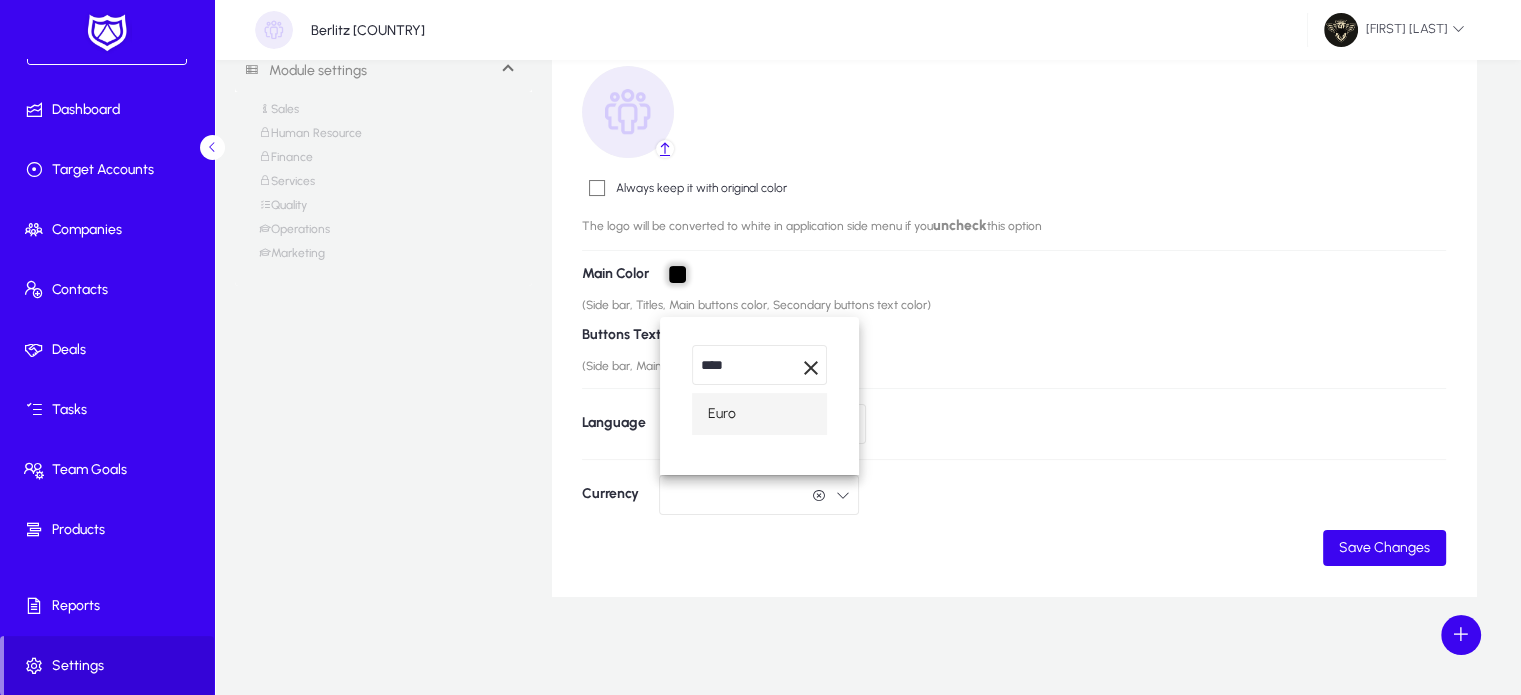 type on "****" 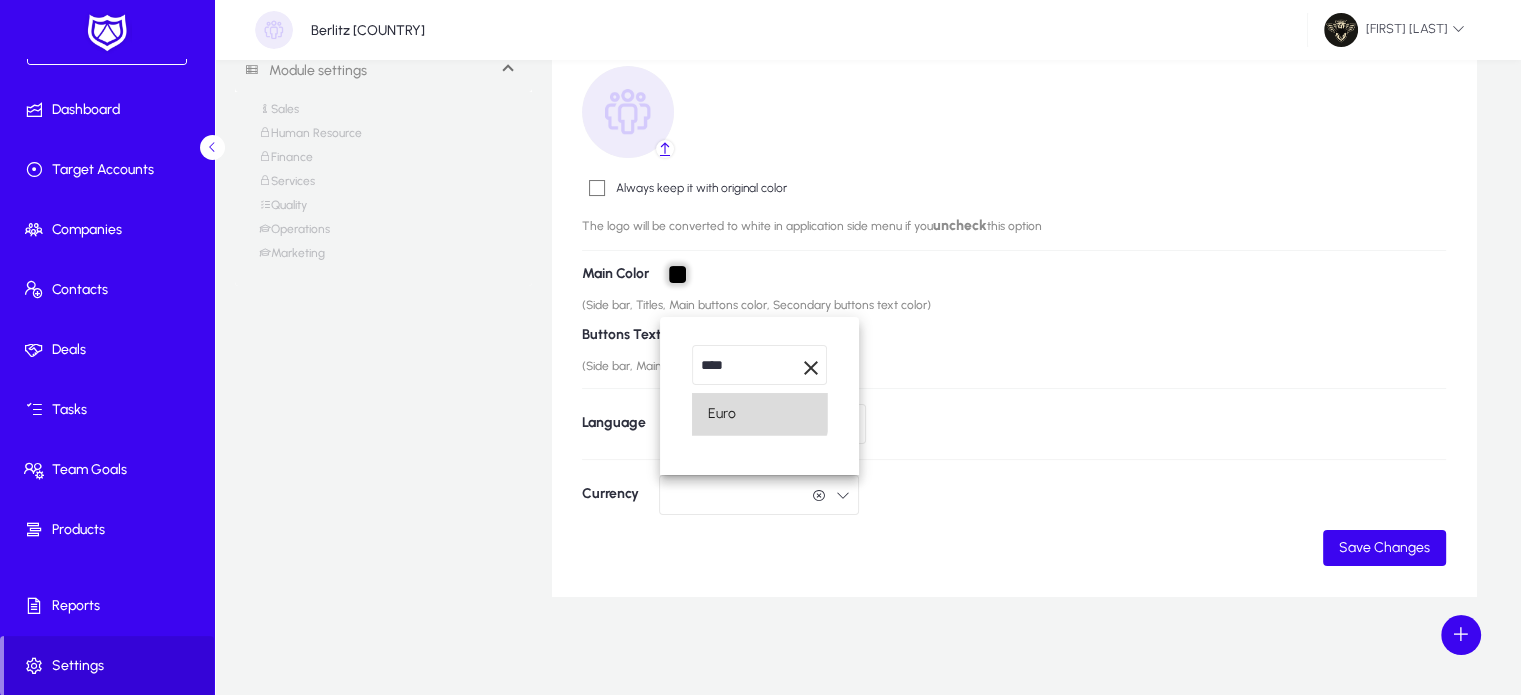 click on "Euro" at bounding box center (722, 414) 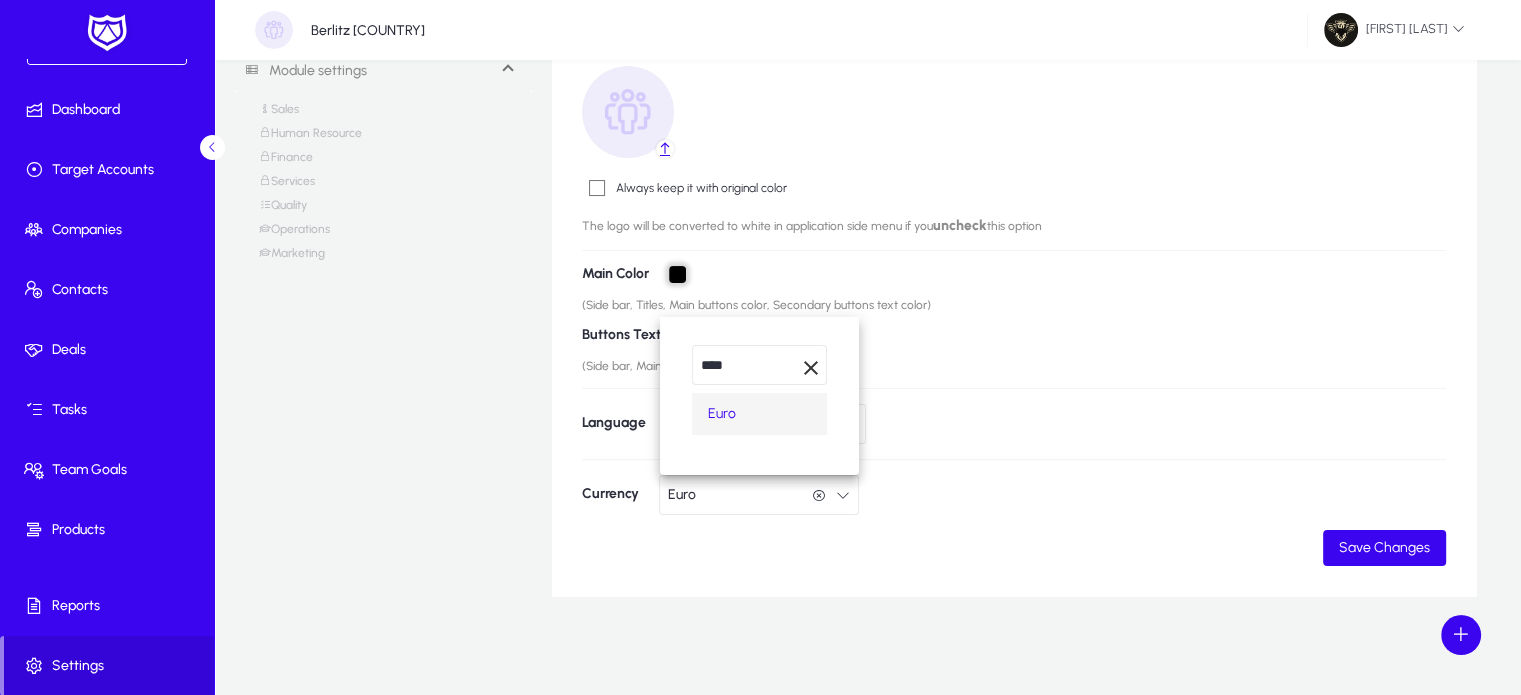 scroll, scrollTop: 0, scrollLeft: 0, axis: both 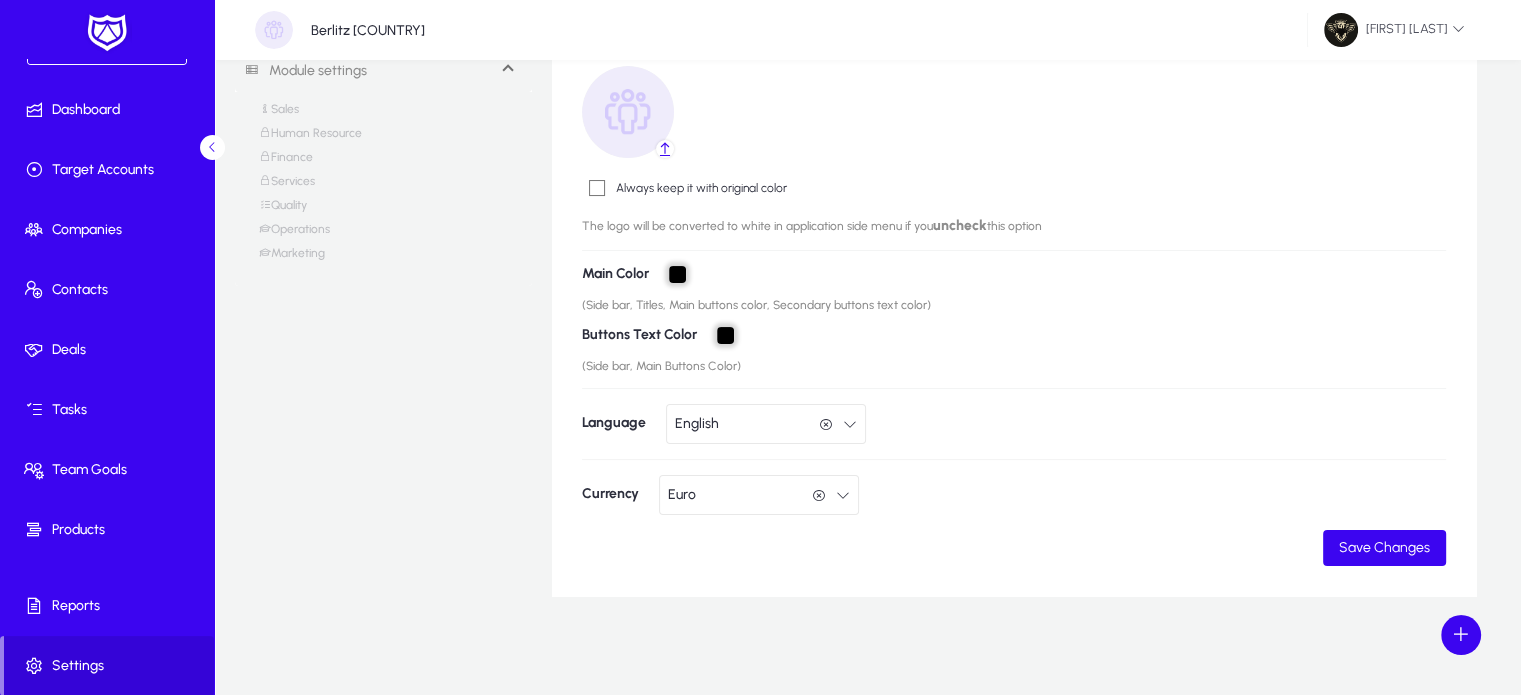 click 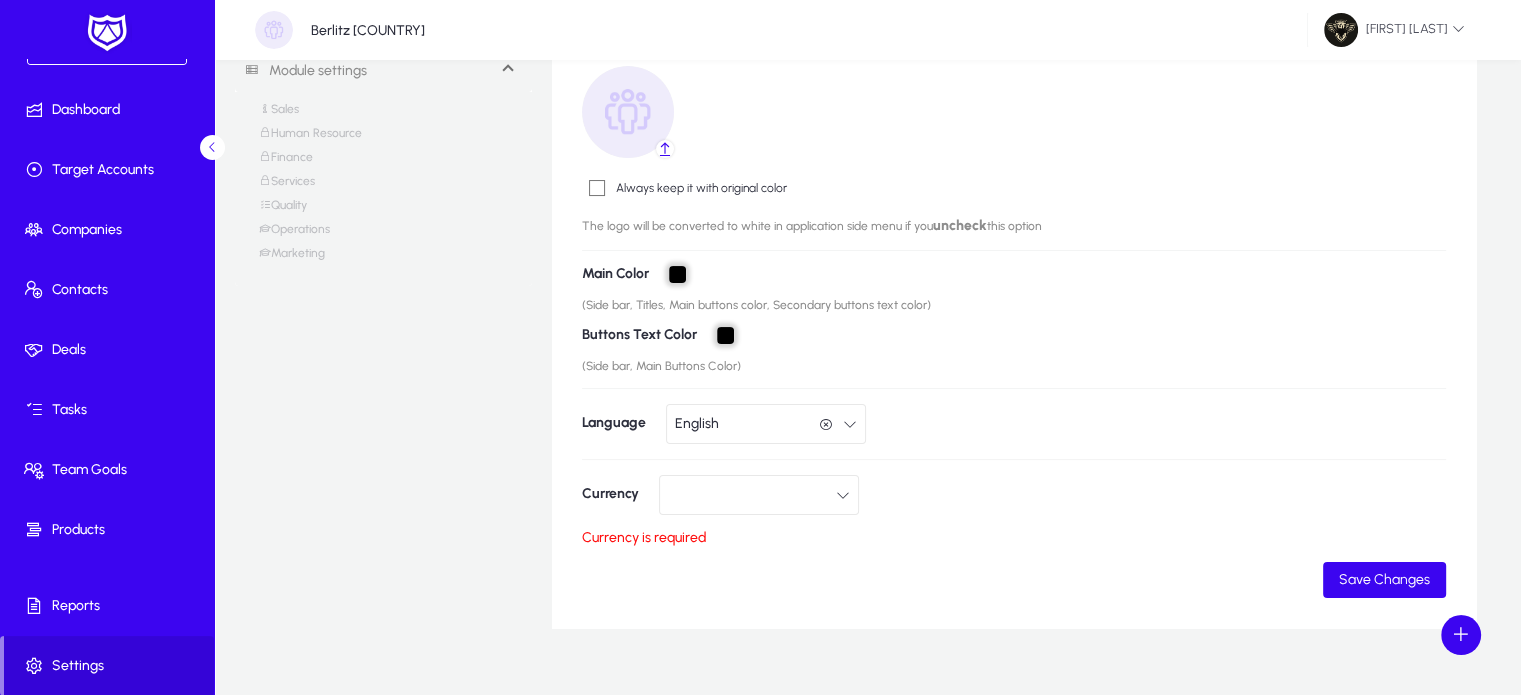 click 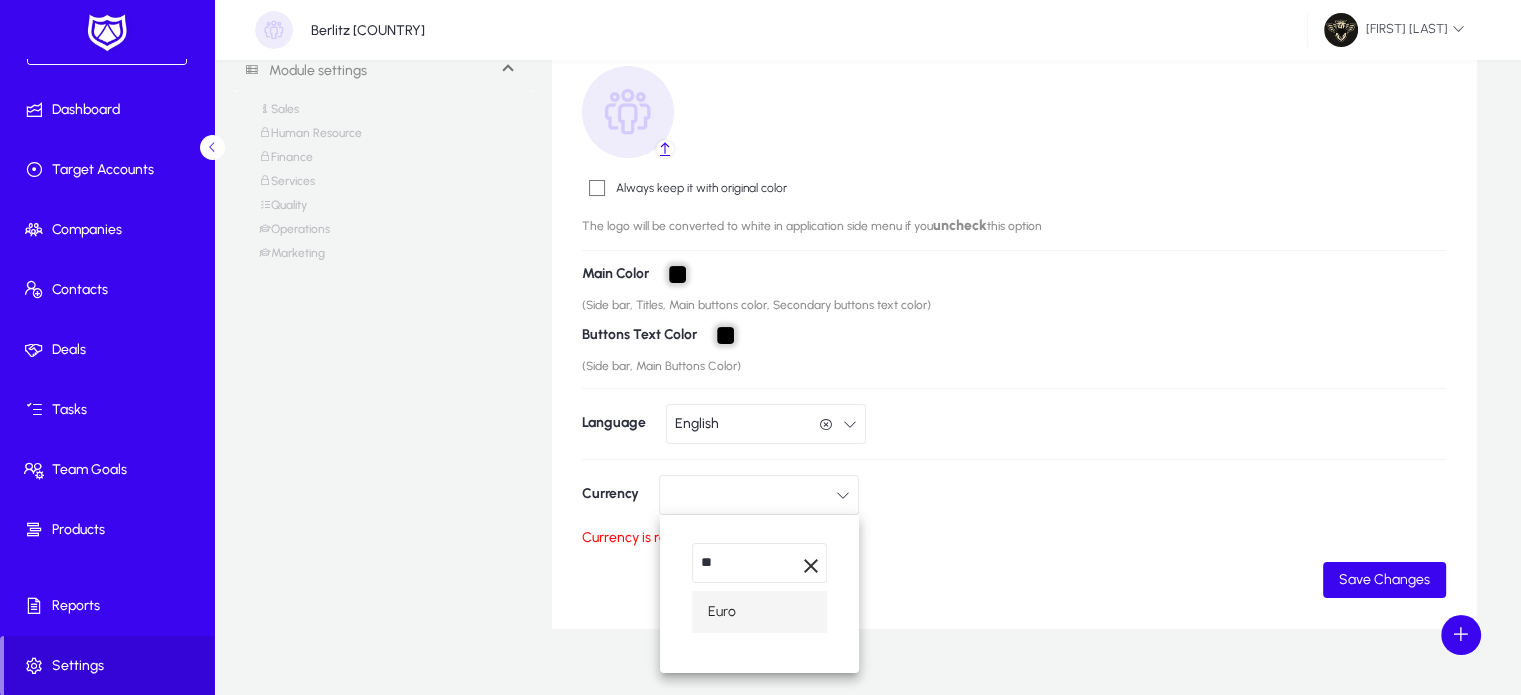 type on "*" 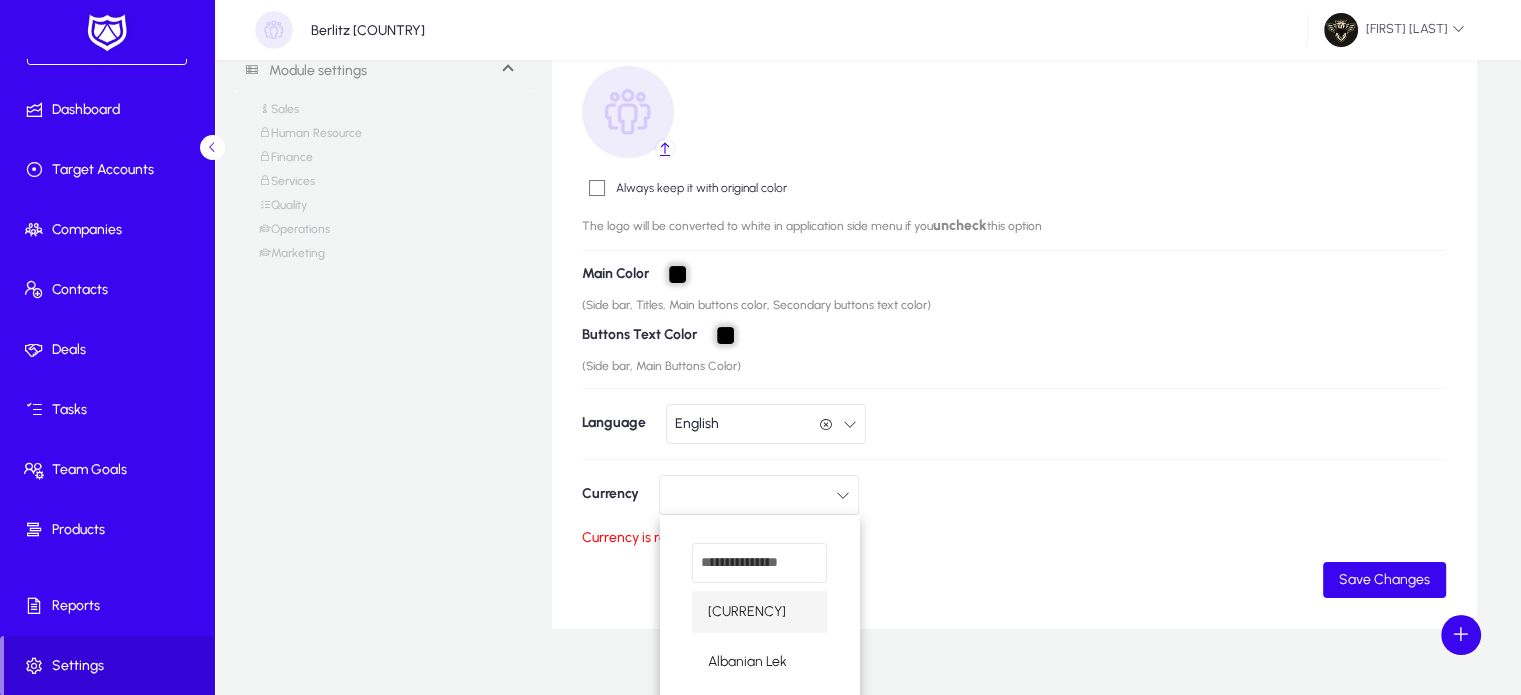type on "*" 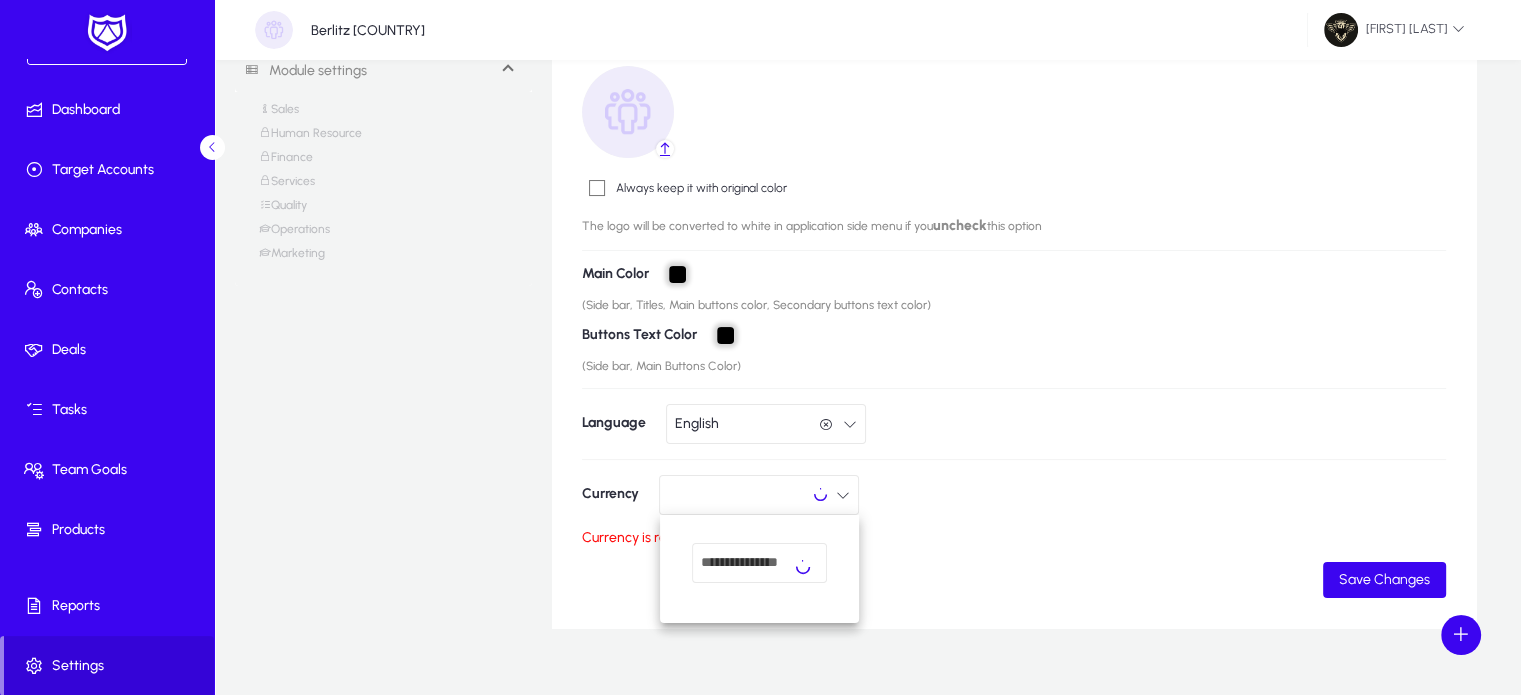 type on "*" 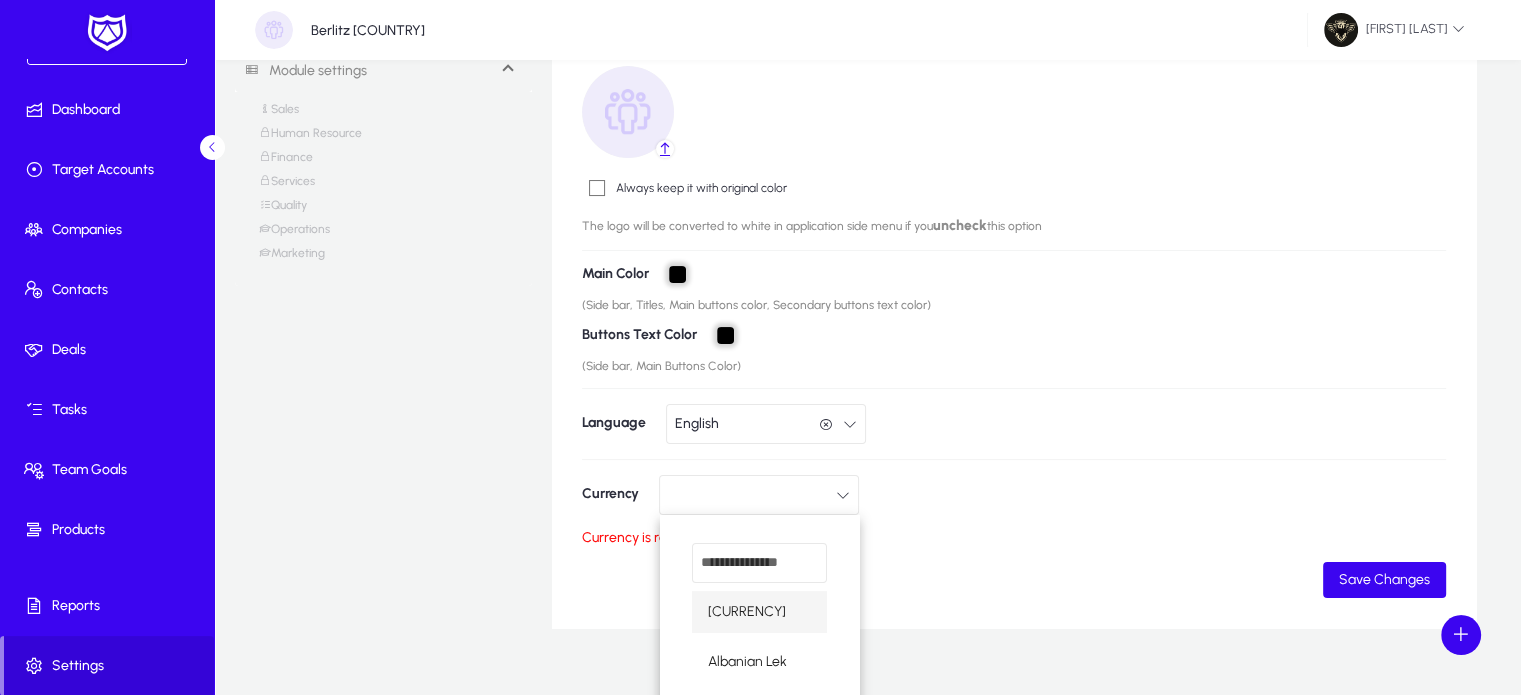 type on "*" 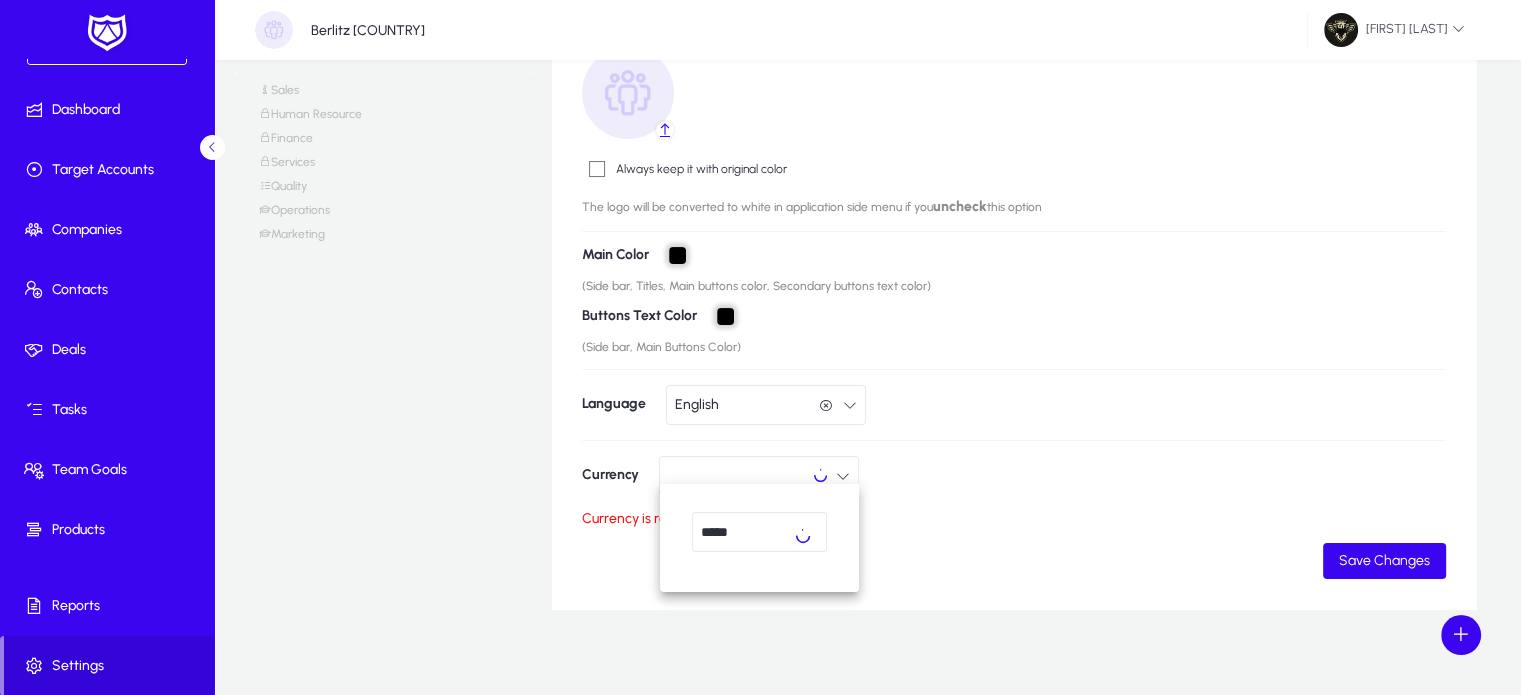 scroll, scrollTop: 207, scrollLeft: 0, axis: vertical 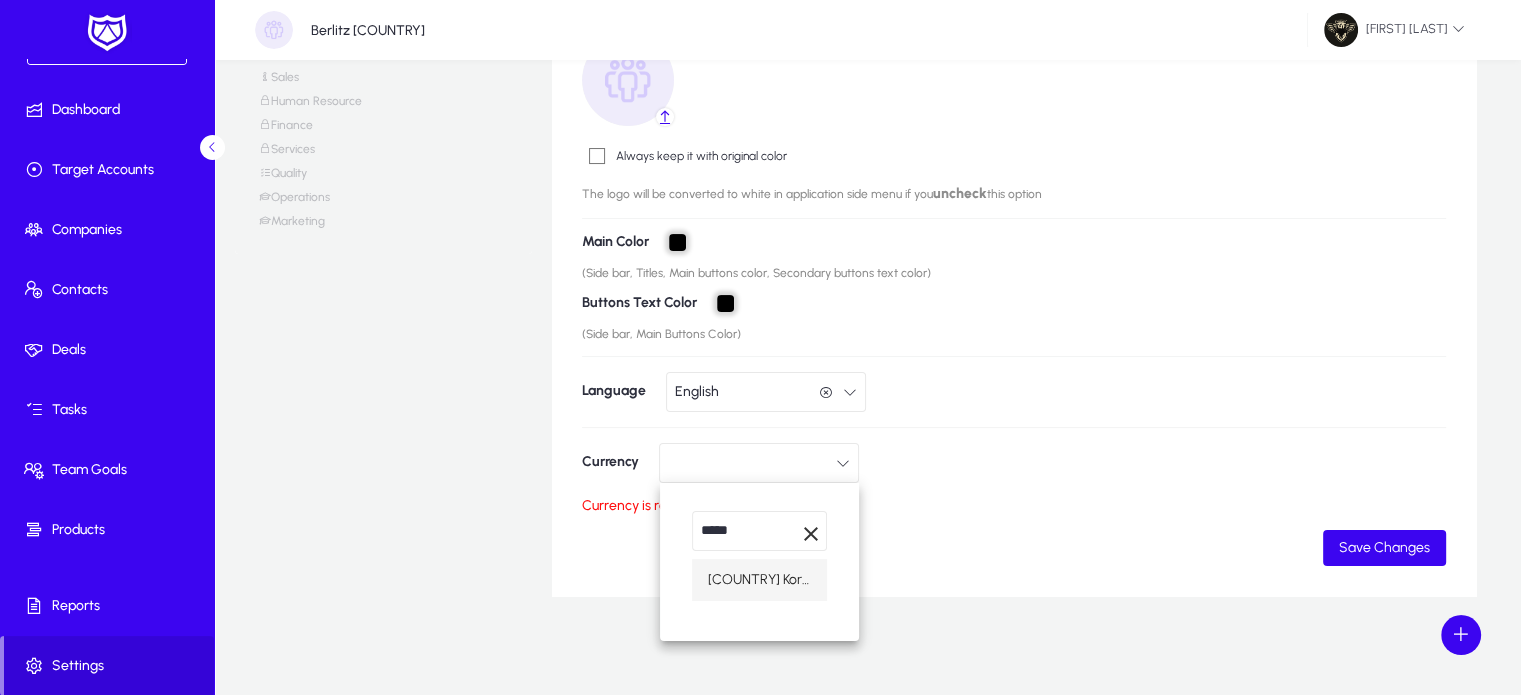 type on "*****" 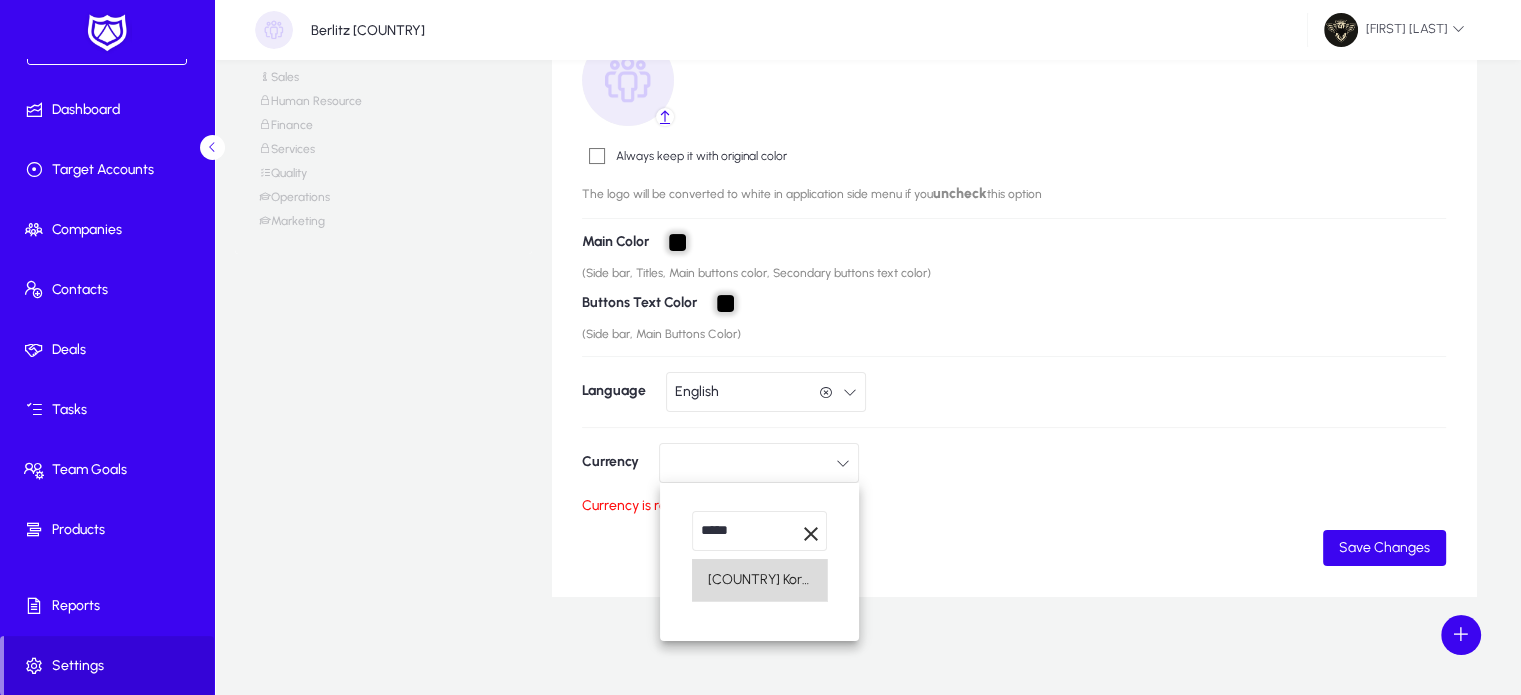 click on "[COUNTRY] Koruna" at bounding box center (759, 580) 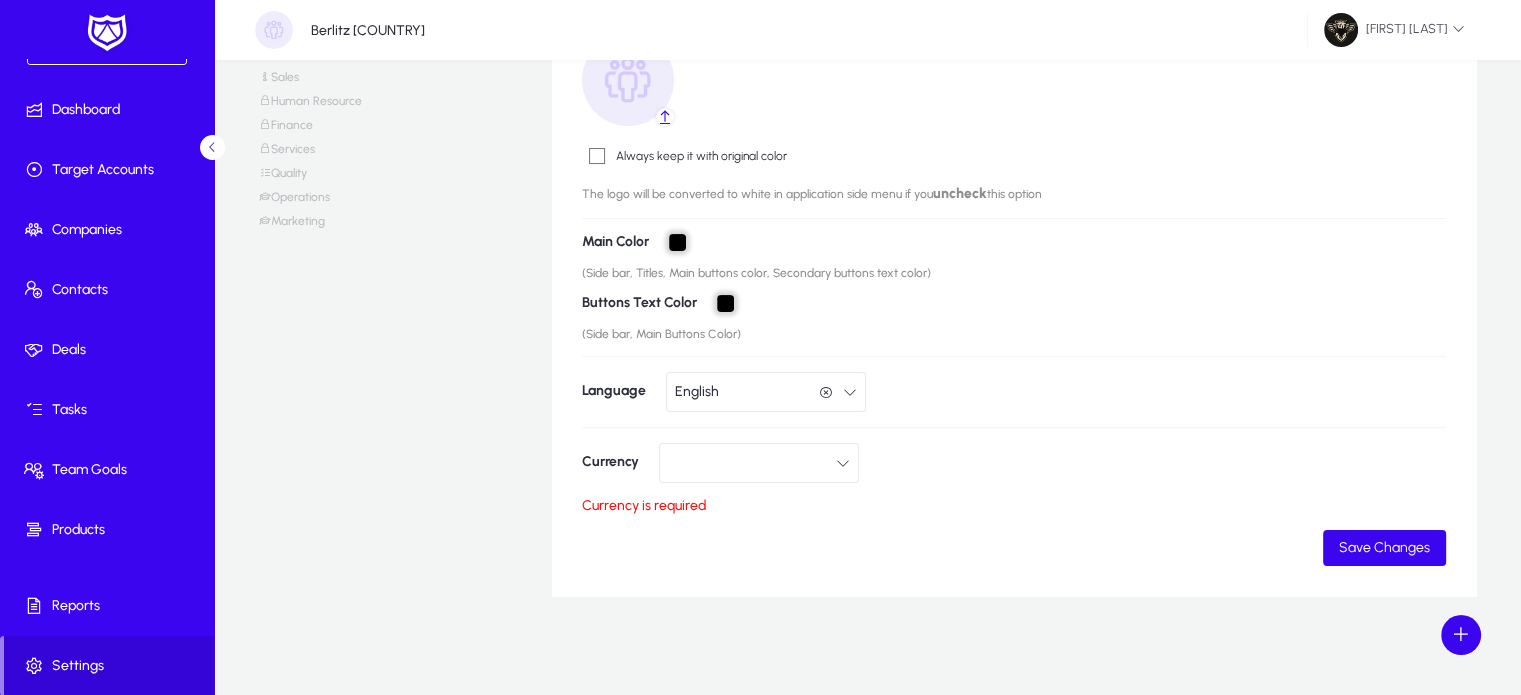 scroll, scrollTop: 175, scrollLeft: 0, axis: vertical 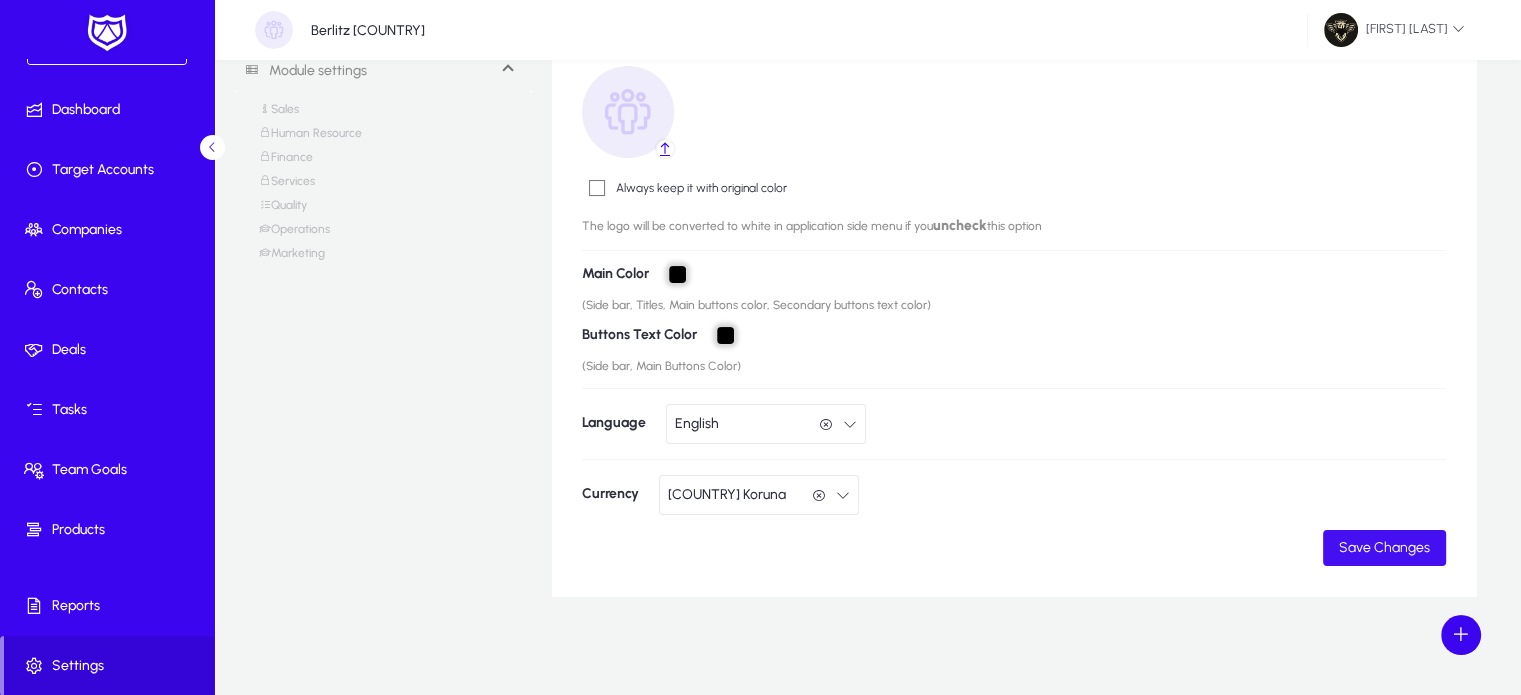 click 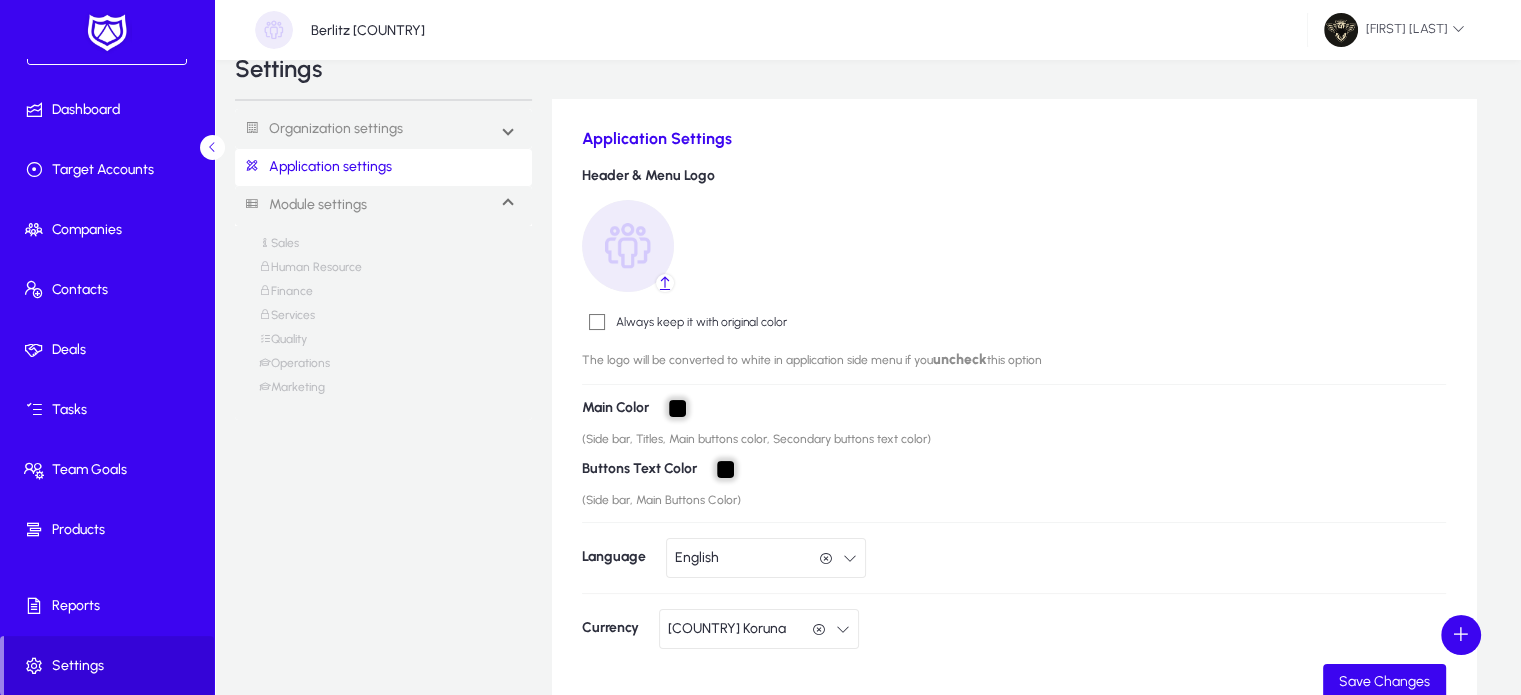 scroll, scrollTop: 0, scrollLeft: 0, axis: both 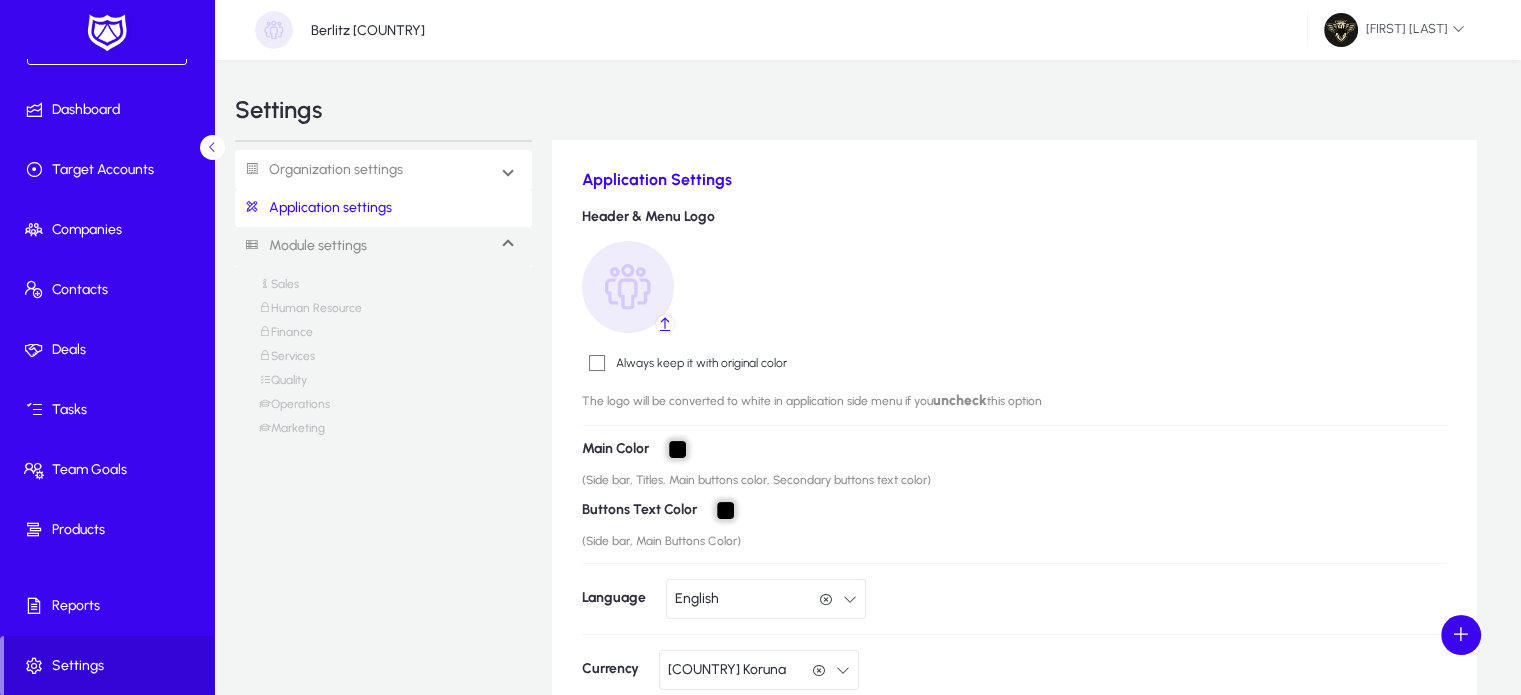click on "Organization settings" at bounding box center [319, 170] 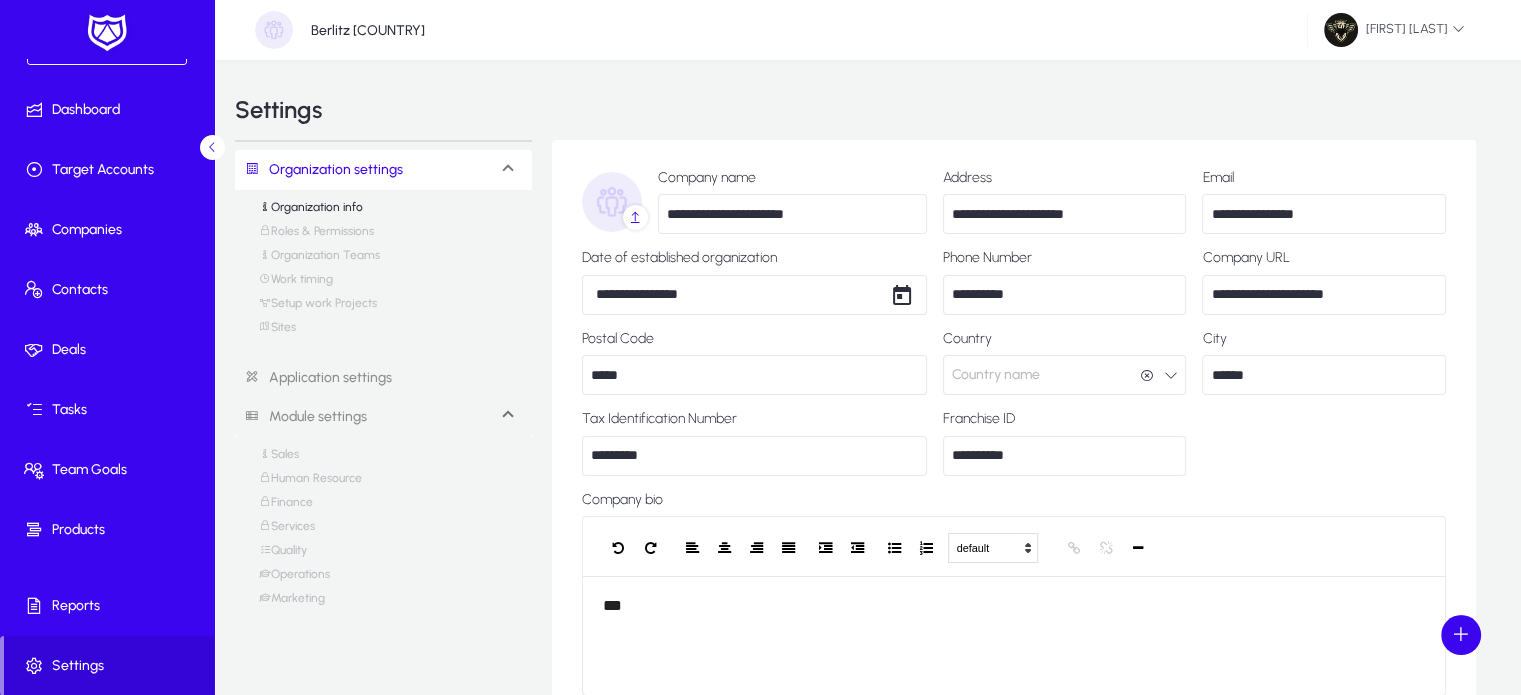 click on "Work timing" at bounding box center [296, 284] 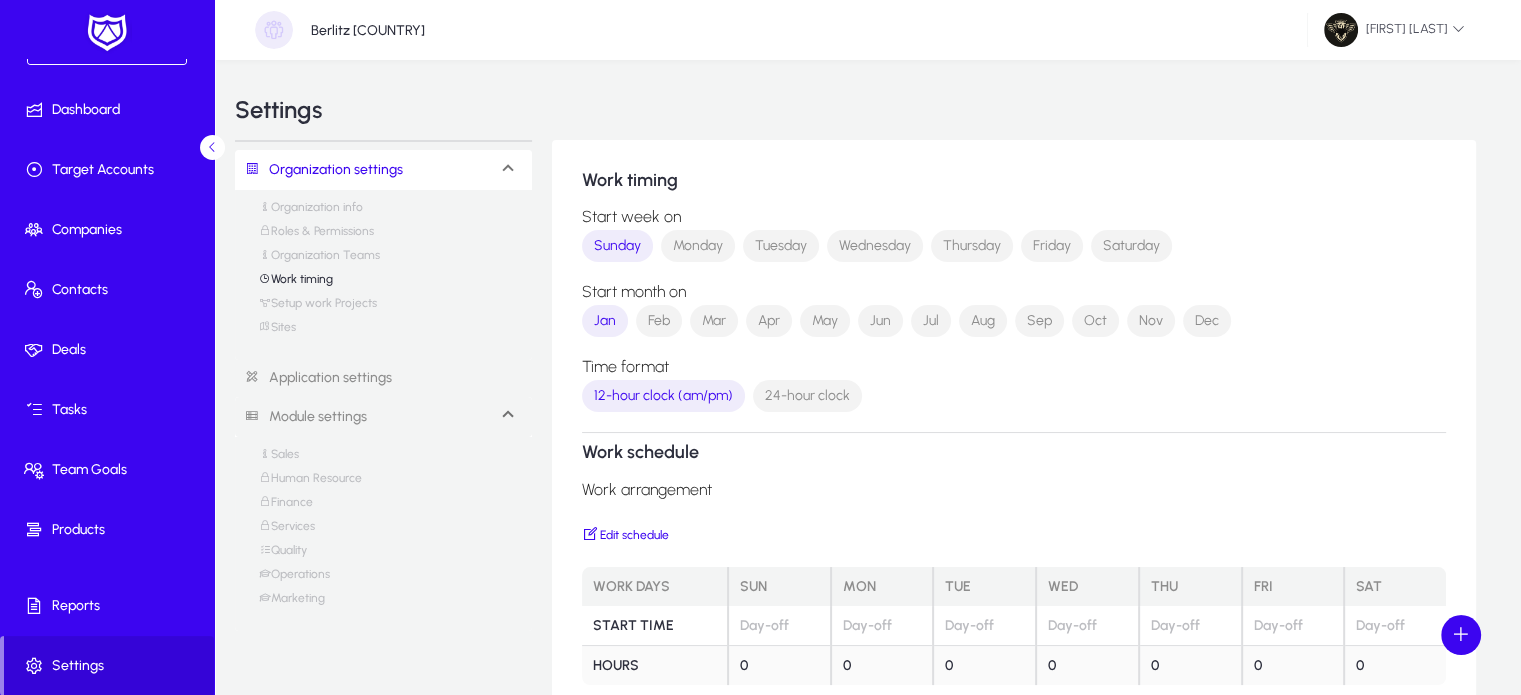 click on "Sites" at bounding box center [277, 332] 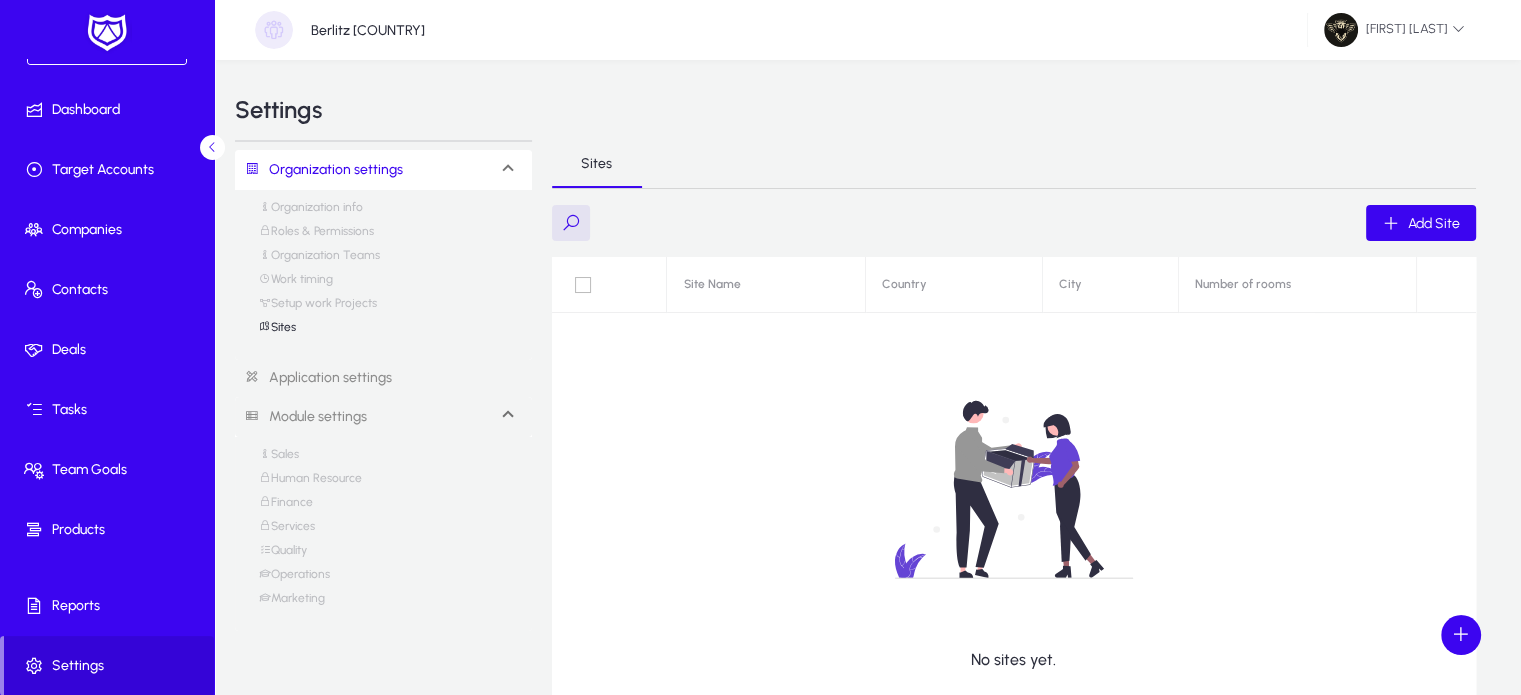 click on "Work timing" at bounding box center (296, 284) 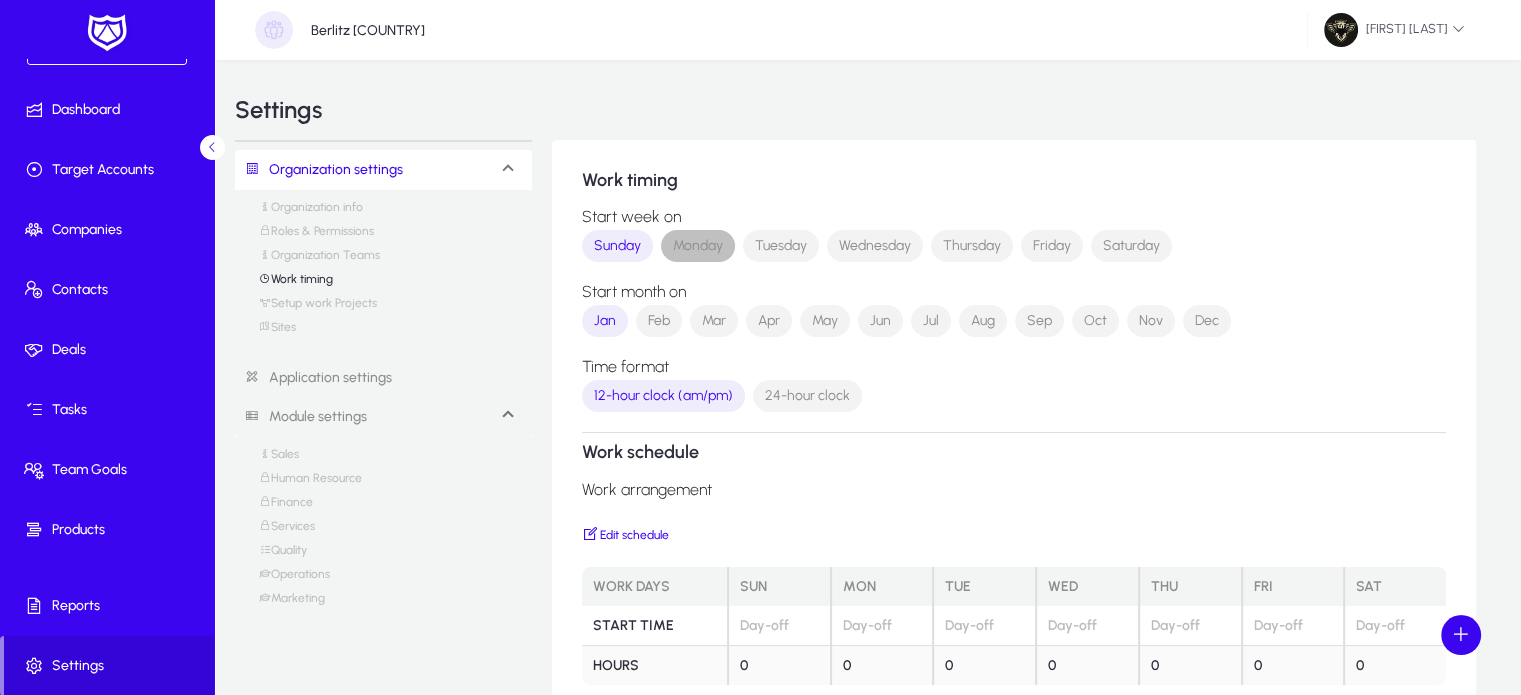 click on "Monday" at bounding box center [698, 246] 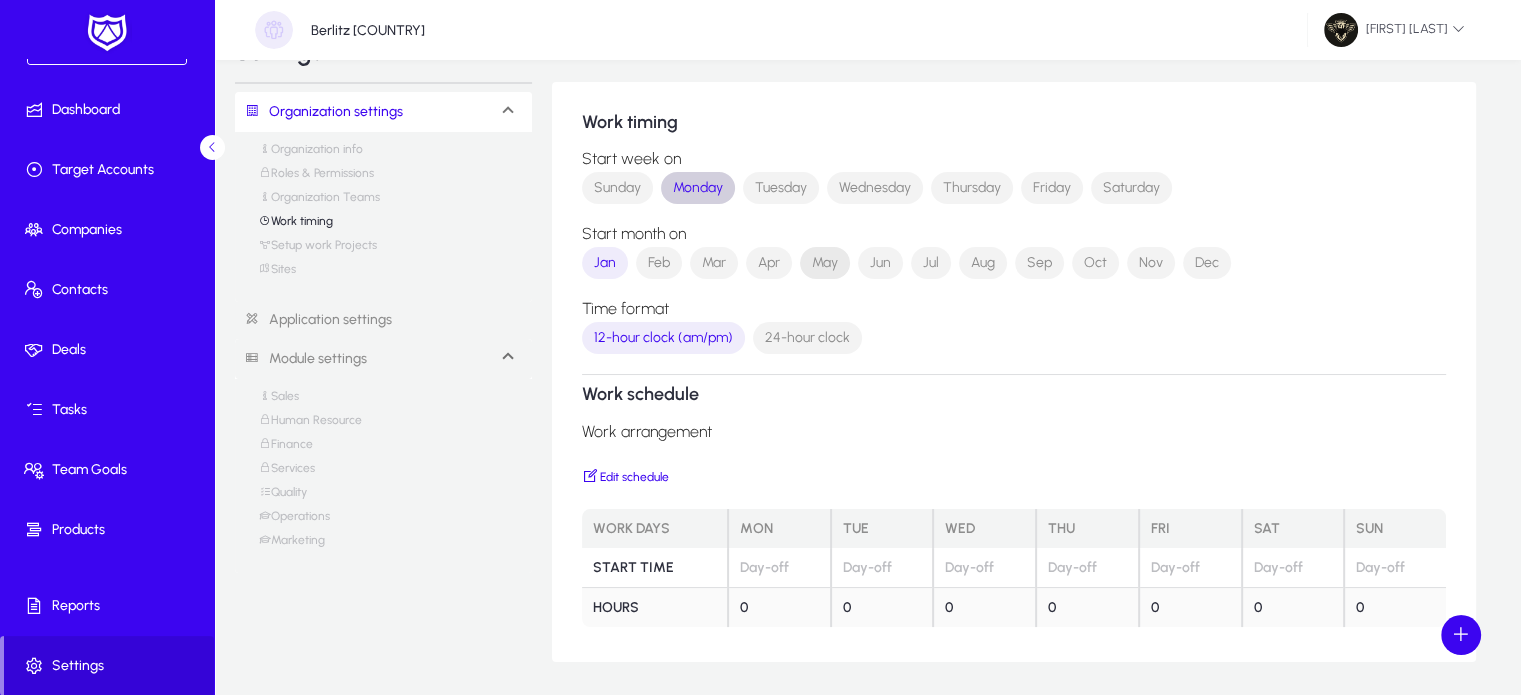scroll, scrollTop: 60, scrollLeft: 0, axis: vertical 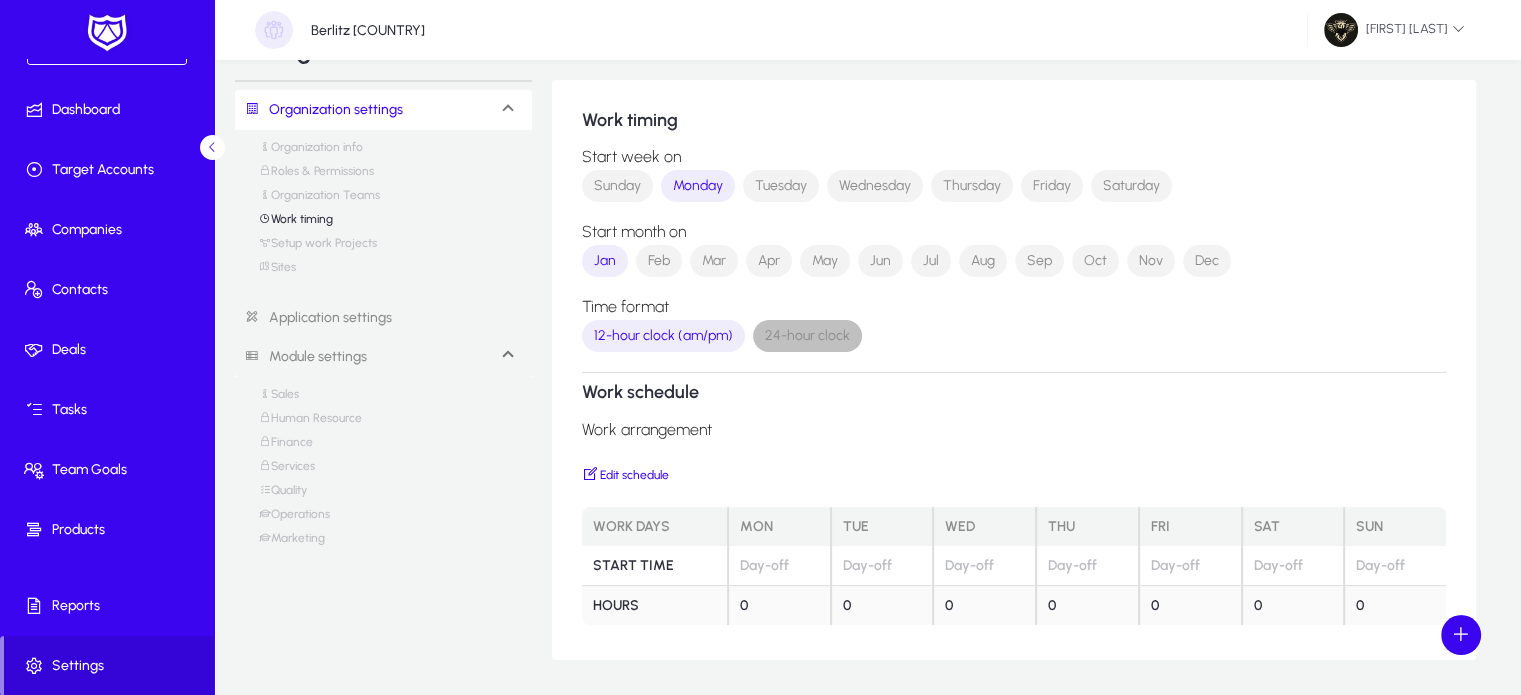 click on "24-hour clock" at bounding box center (807, 336) 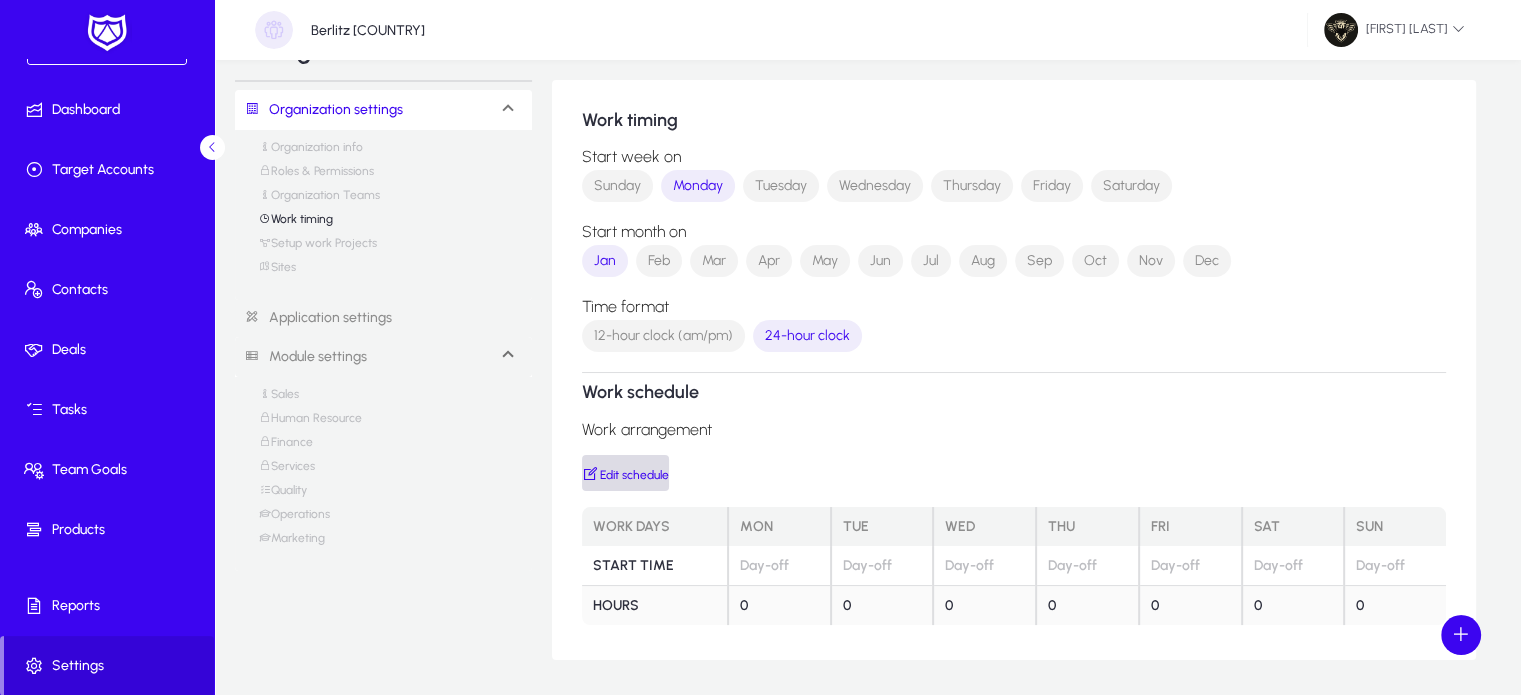 click on "Edit schedule" 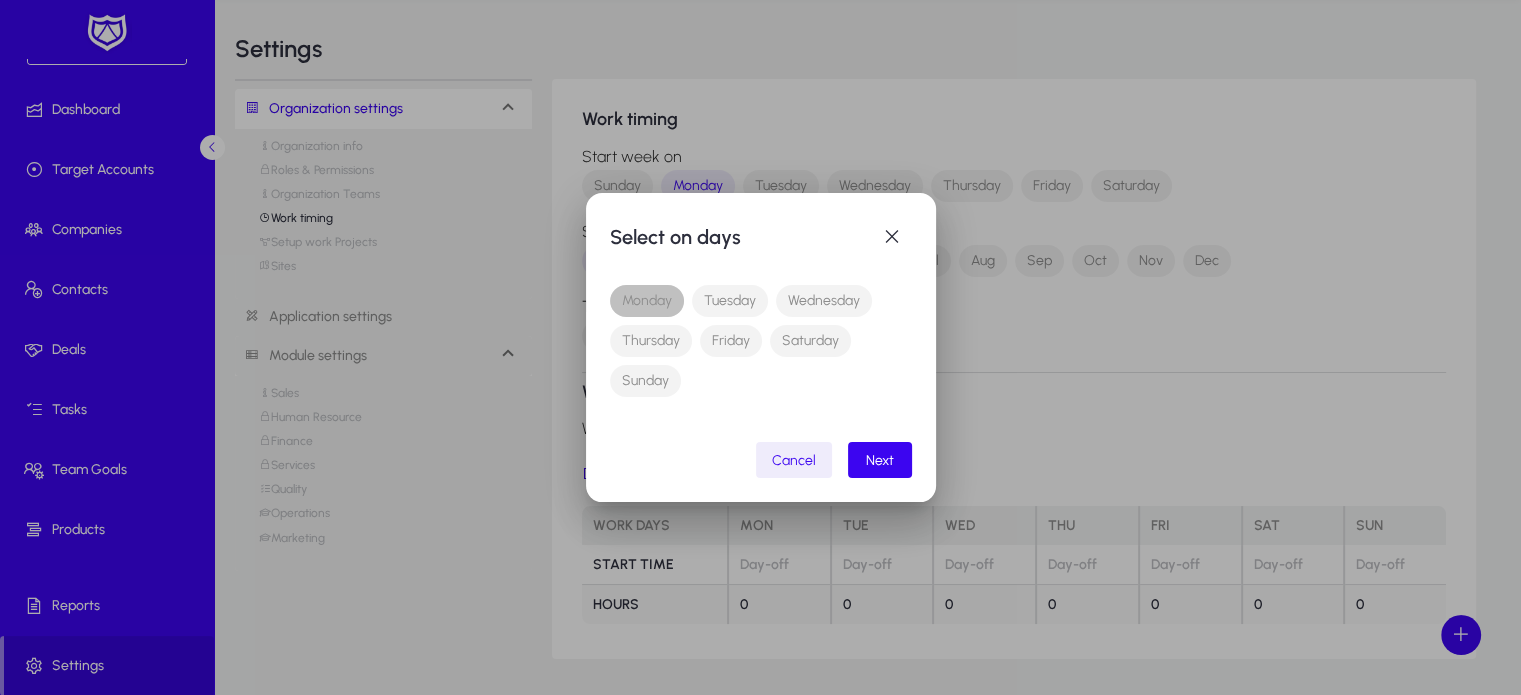 click on "Monday" at bounding box center (647, 301) 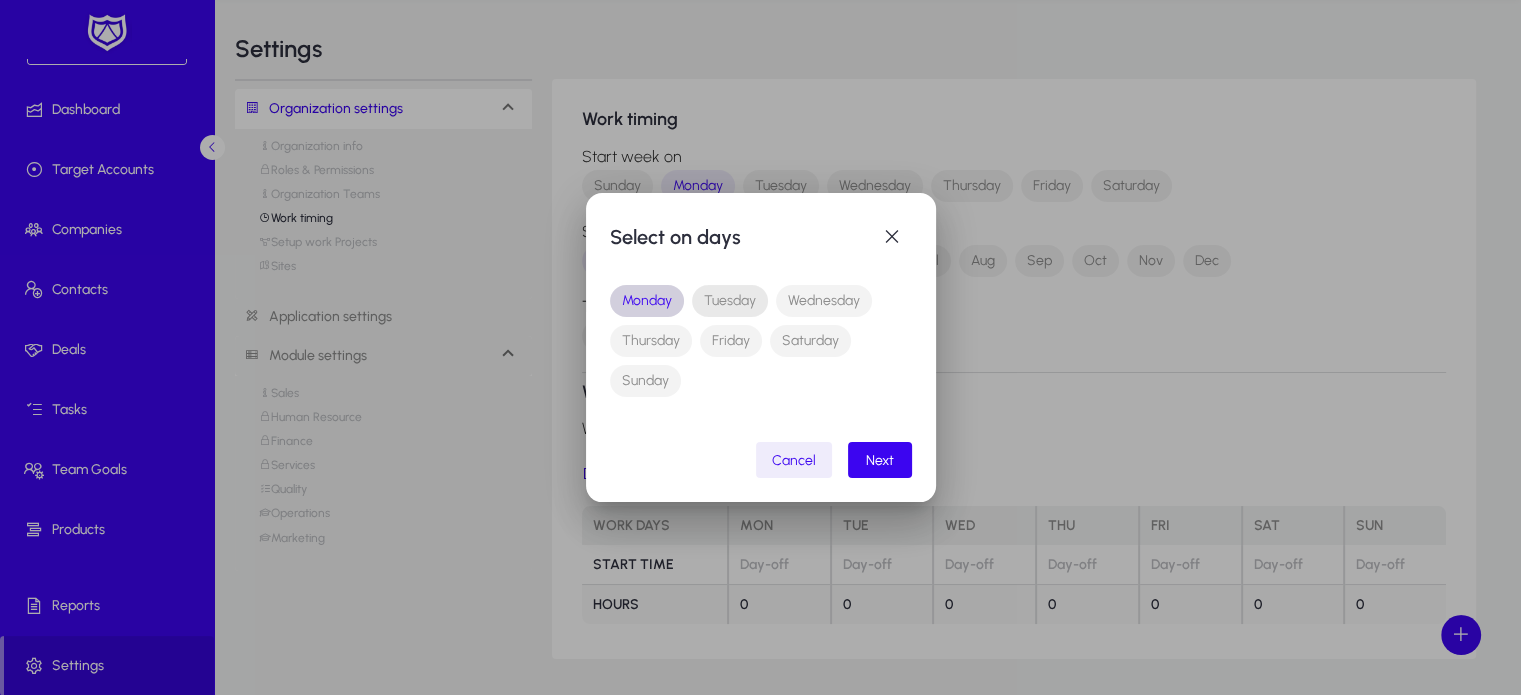click on "Tuesday" at bounding box center (730, 301) 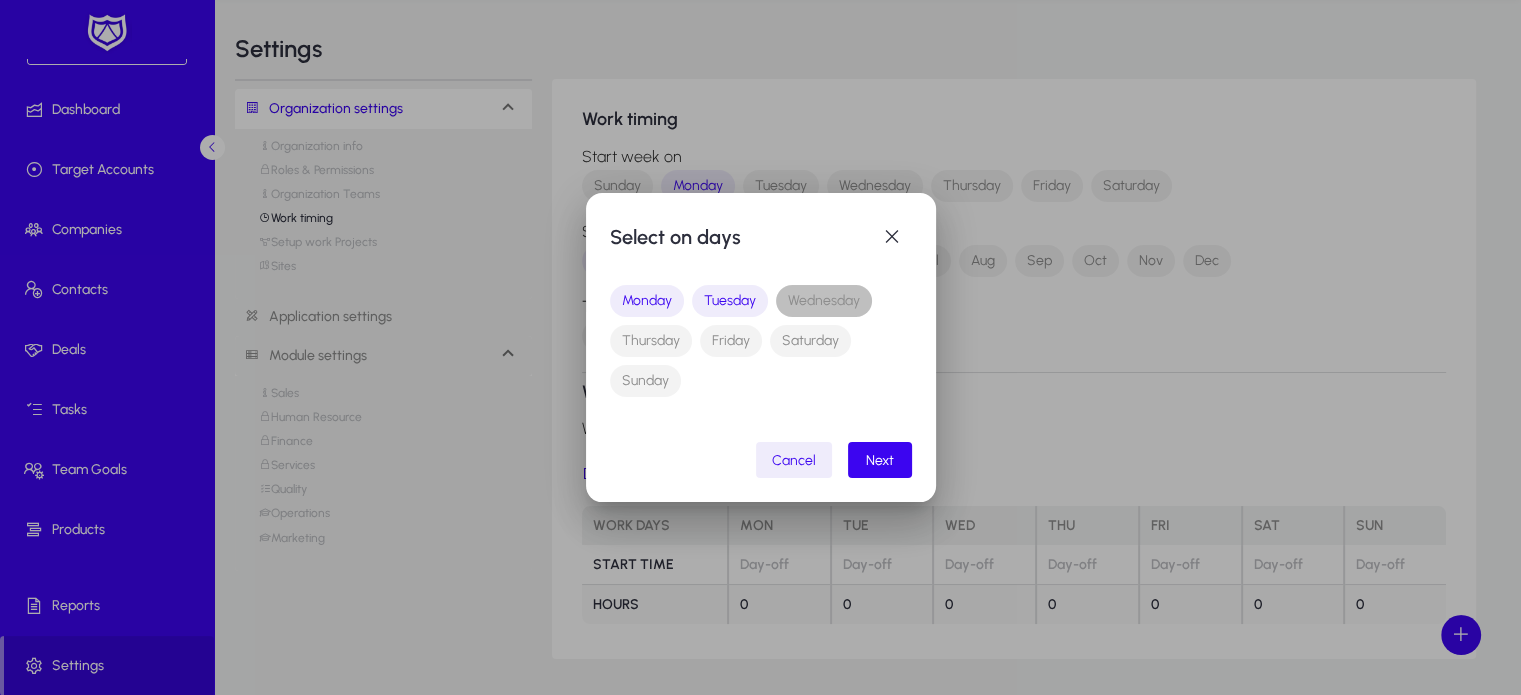 click on "Wednesday" at bounding box center (824, 301) 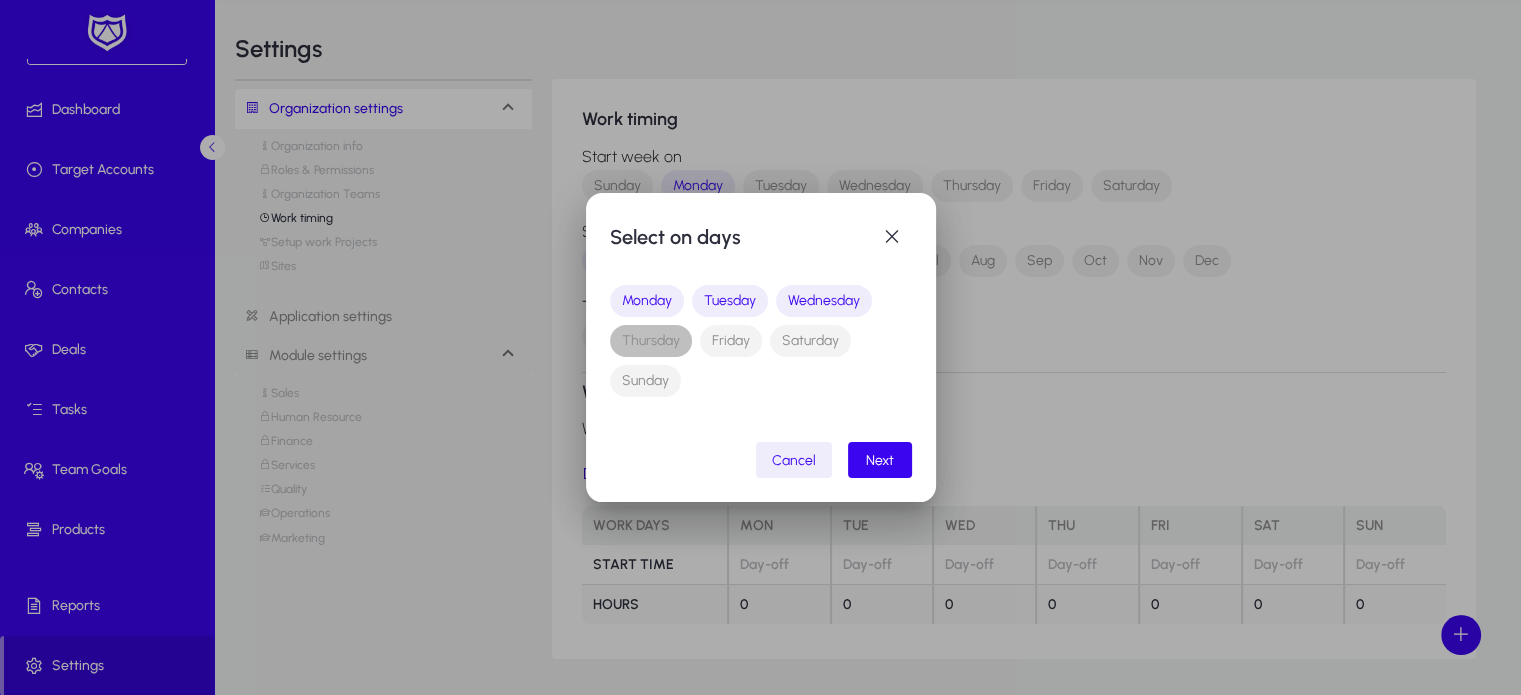 click on "Thursday" at bounding box center (651, 341) 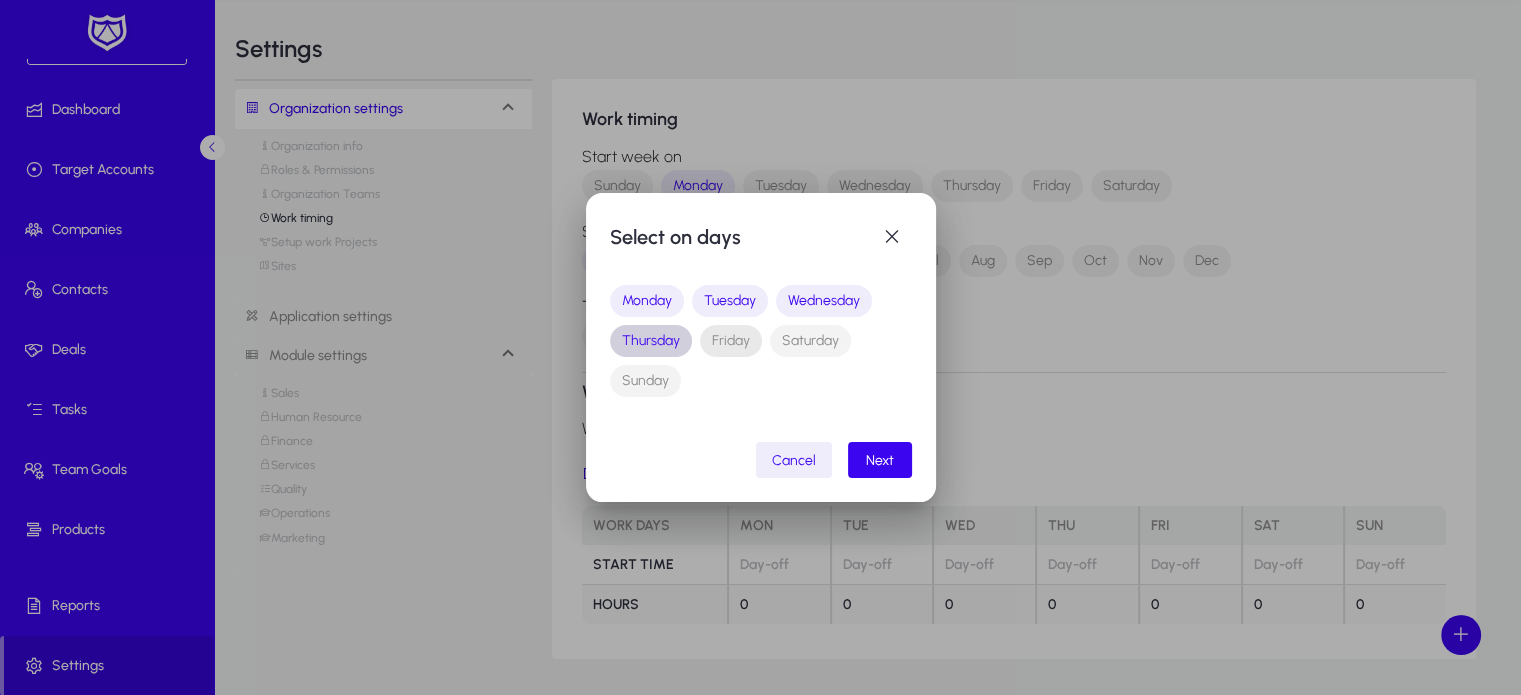click on "Friday" at bounding box center [731, 341] 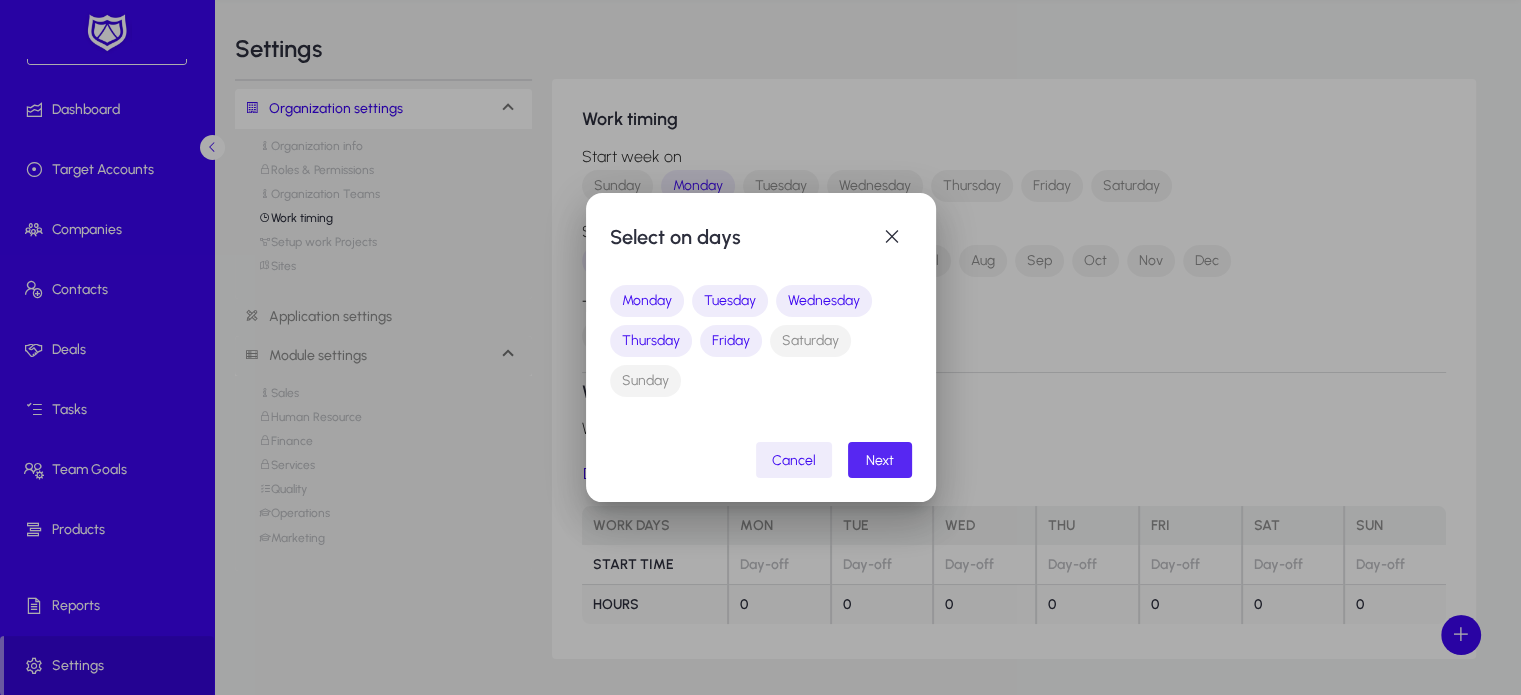 click on "Next" at bounding box center [880, 460] 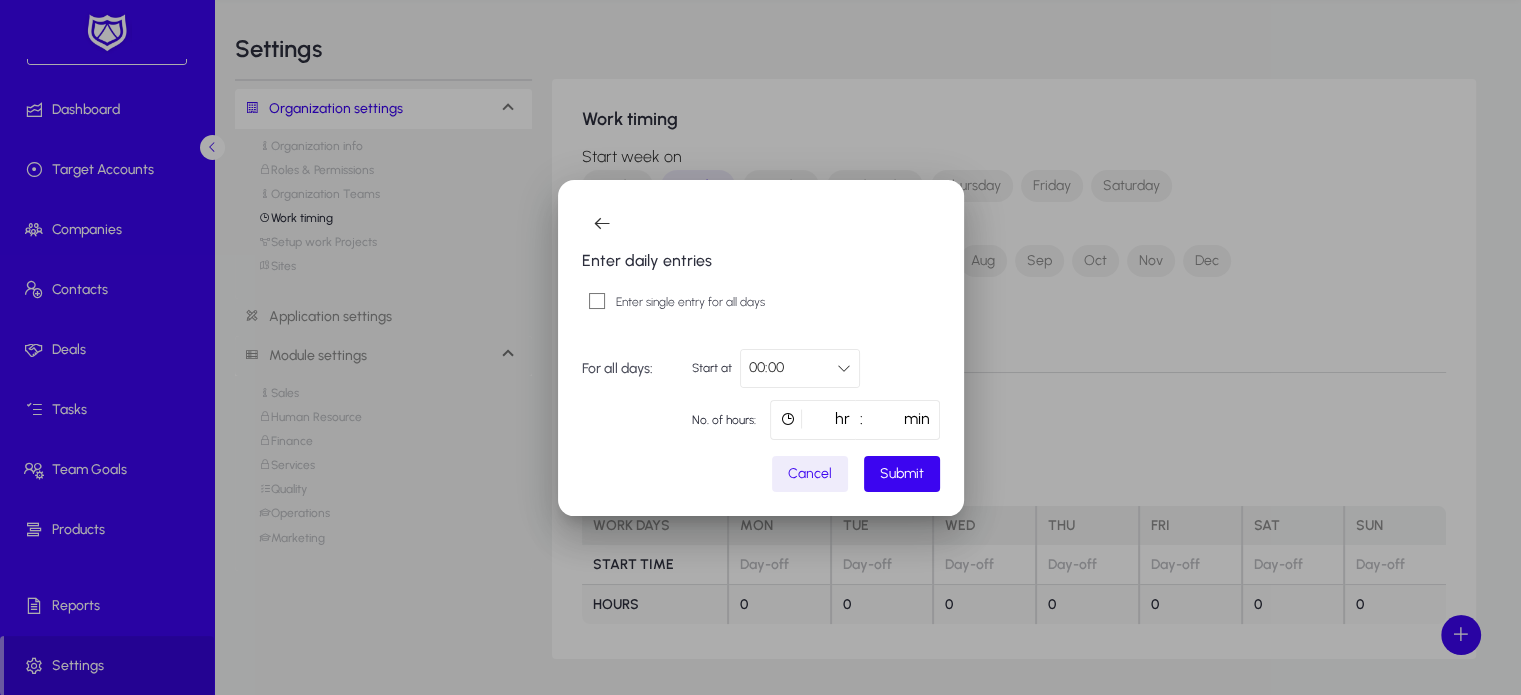 click on "00:00" at bounding box center [766, 367] 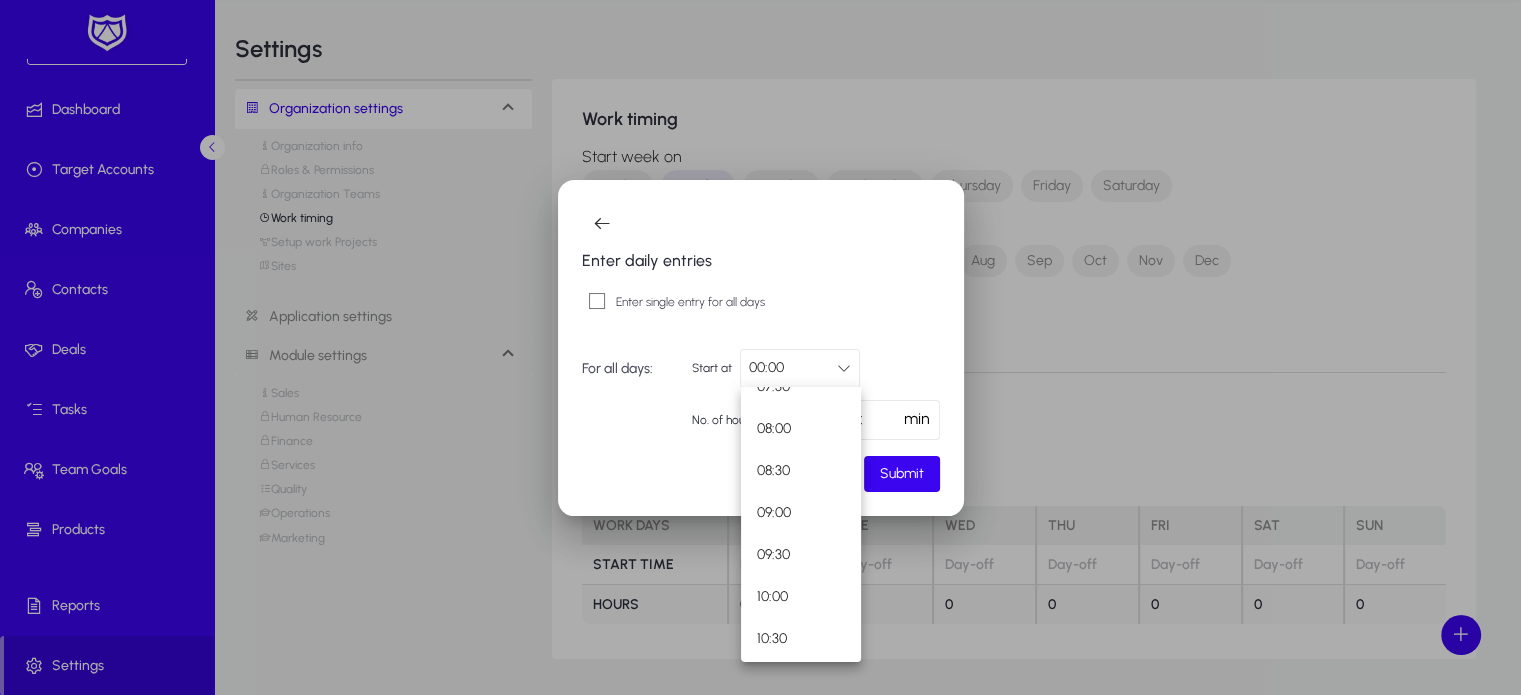 scroll, scrollTop: 652, scrollLeft: 0, axis: vertical 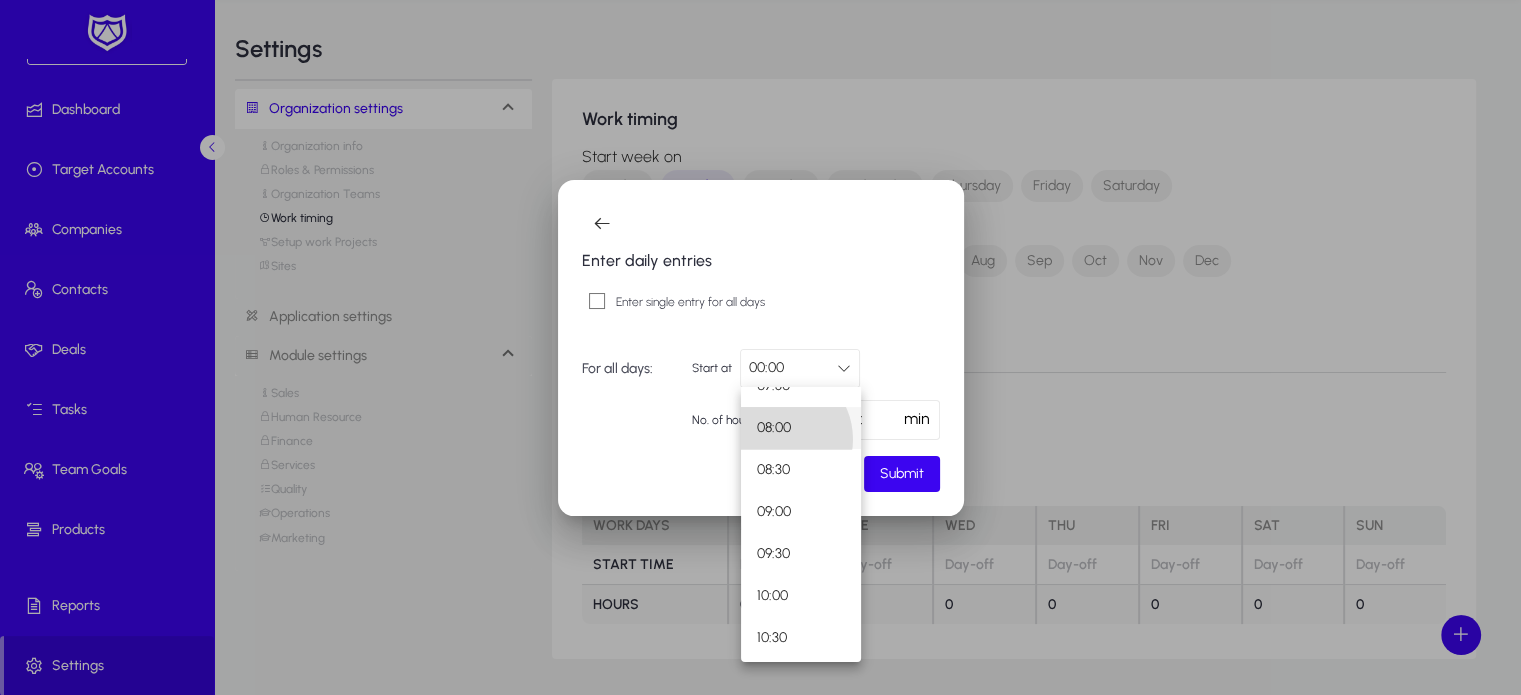 click on "08:00" at bounding box center [774, 428] 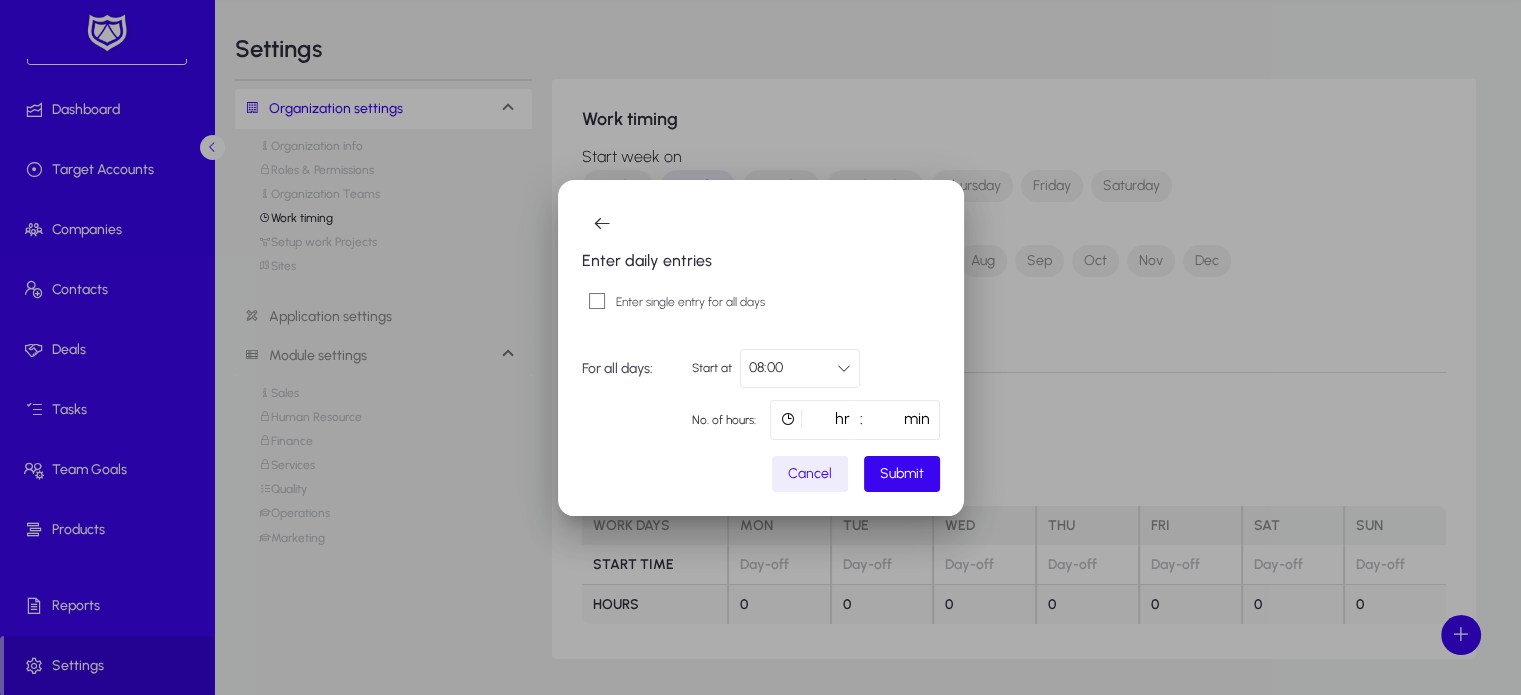 click on "*" at bounding box center [812, 420] 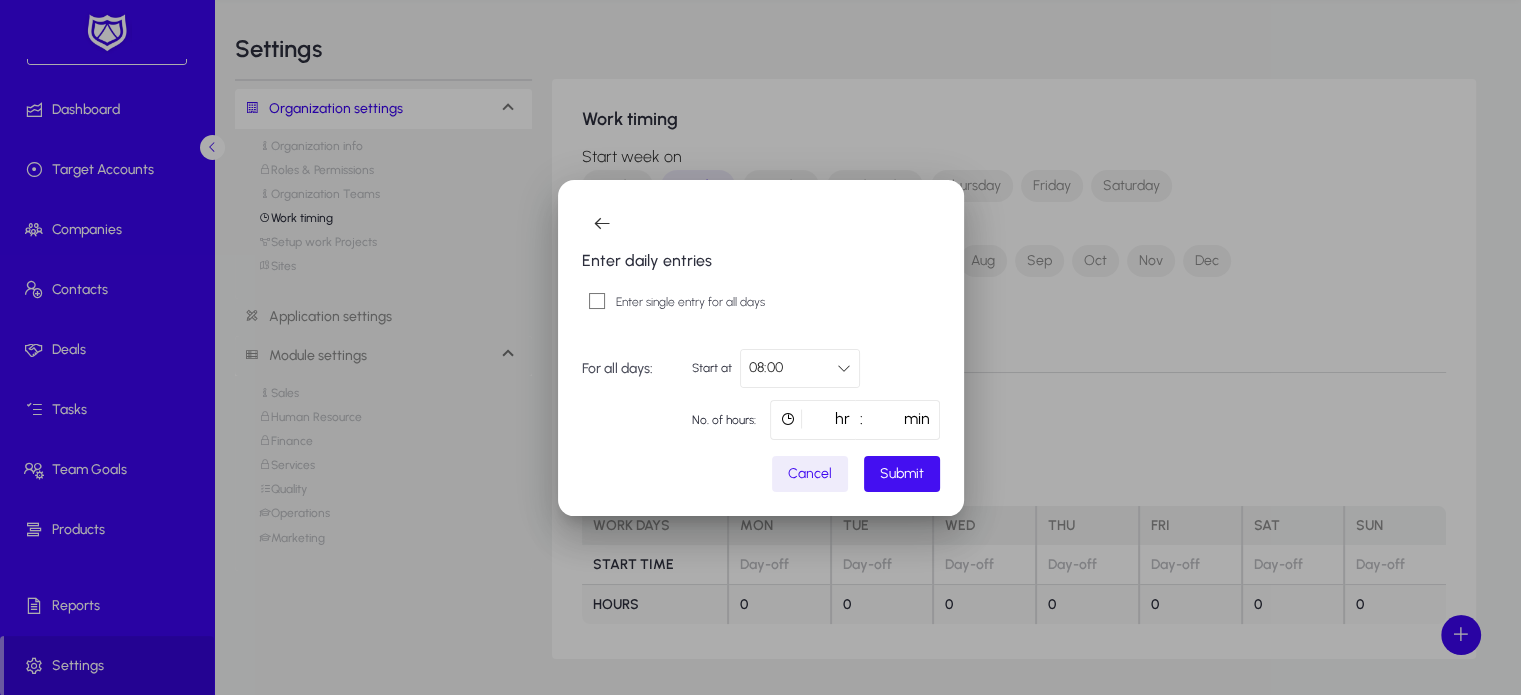type on "**" 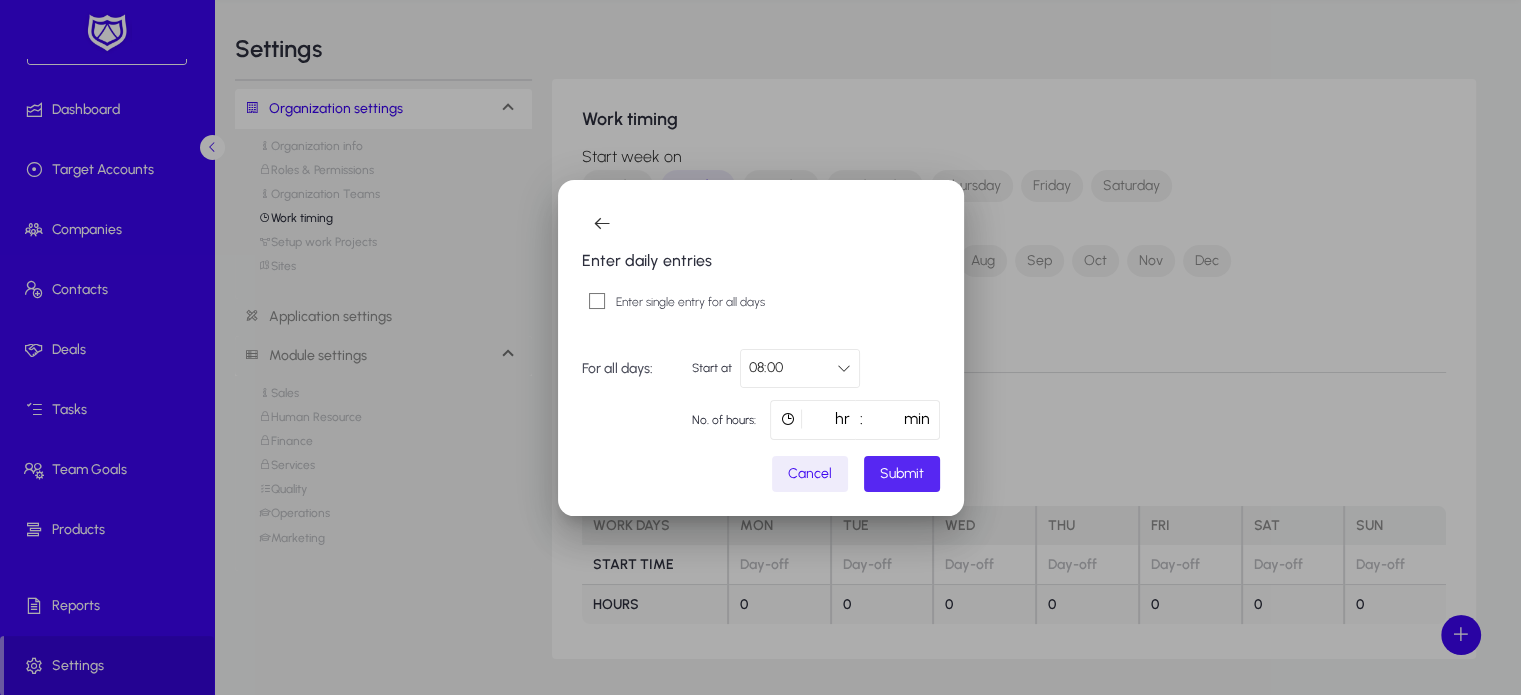 click on "Submit" 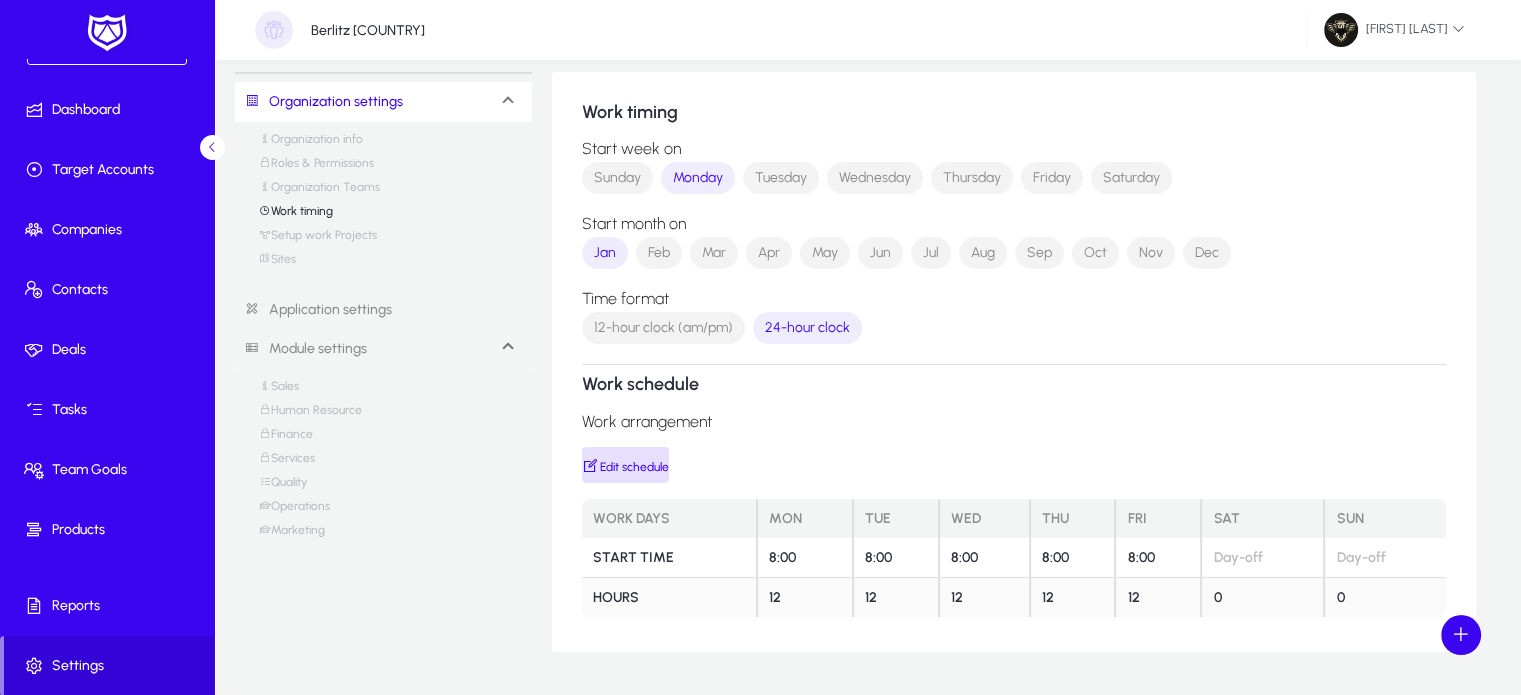 scroll, scrollTop: 0, scrollLeft: 0, axis: both 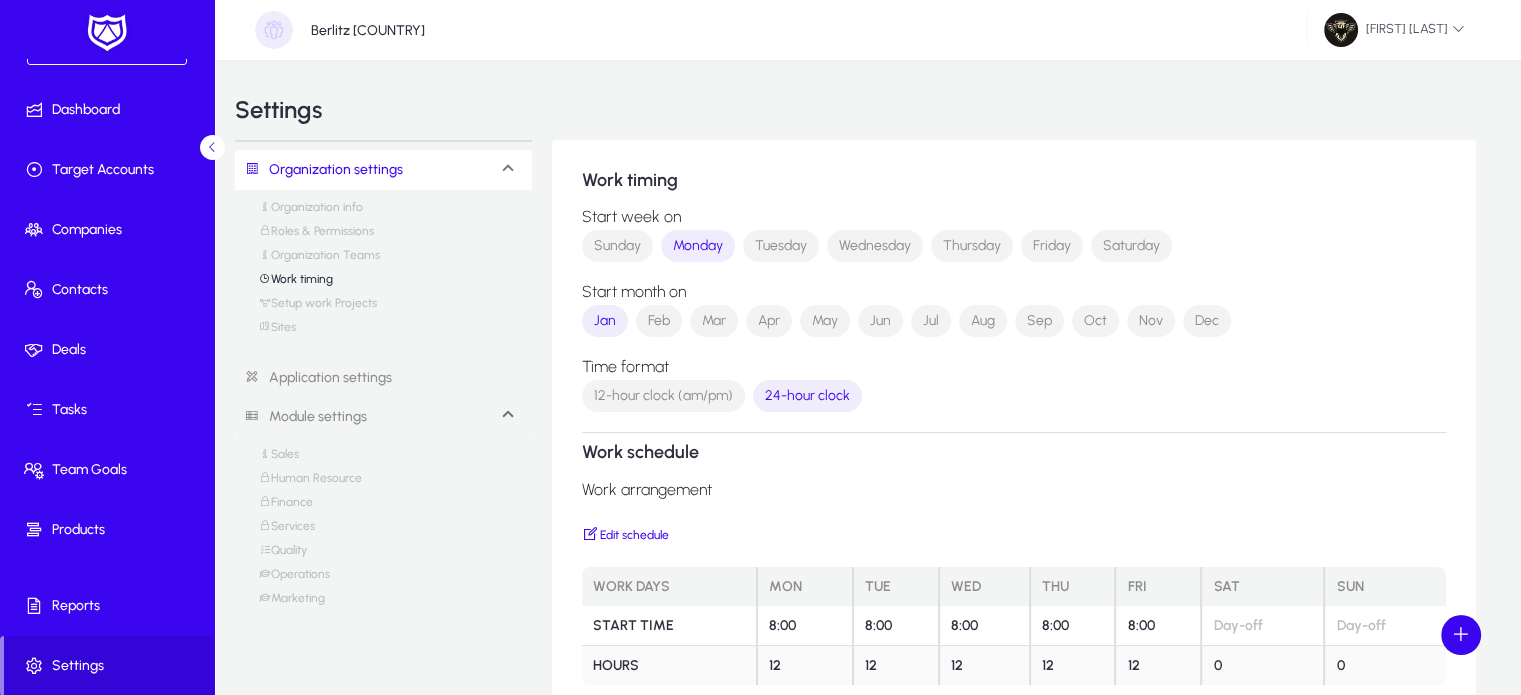 click on "Sites" at bounding box center [277, 332] 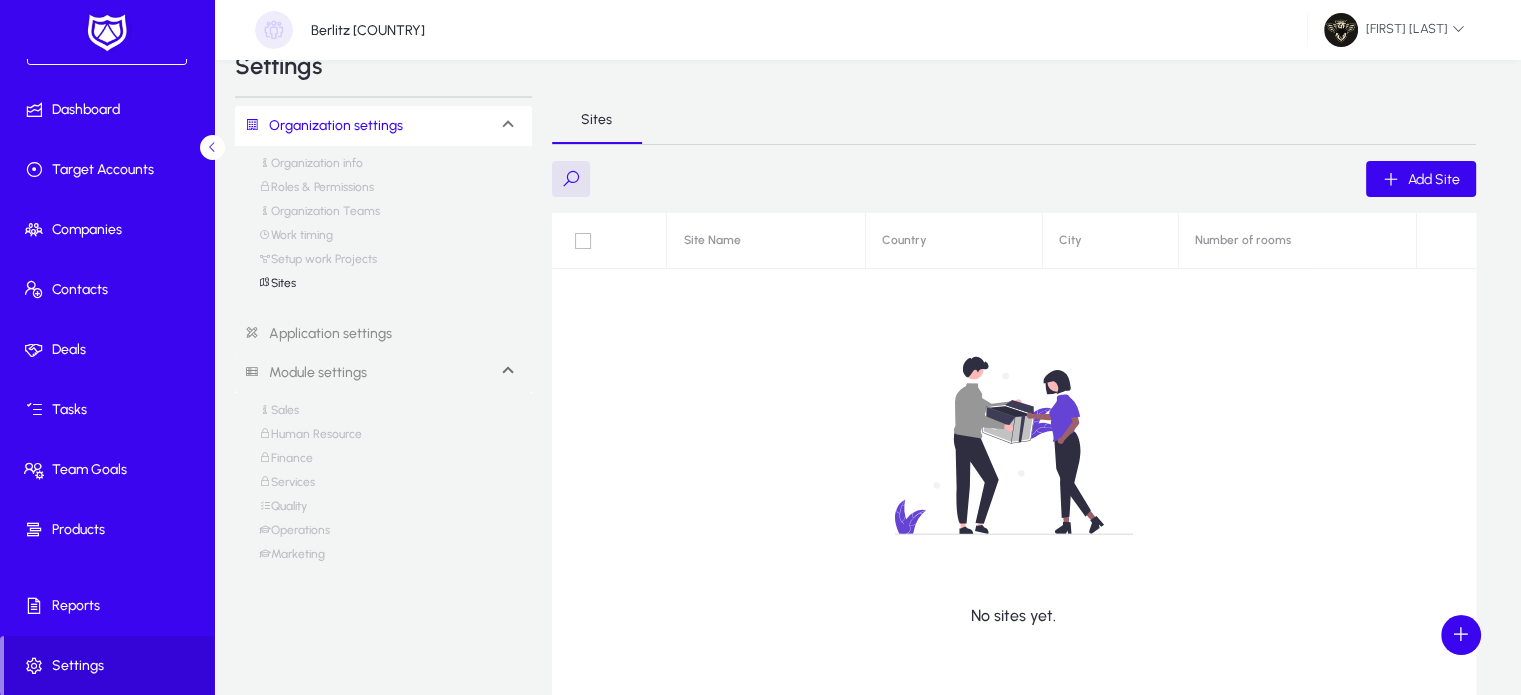 scroll, scrollTop: 92, scrollLeft: 0, axis: vertical 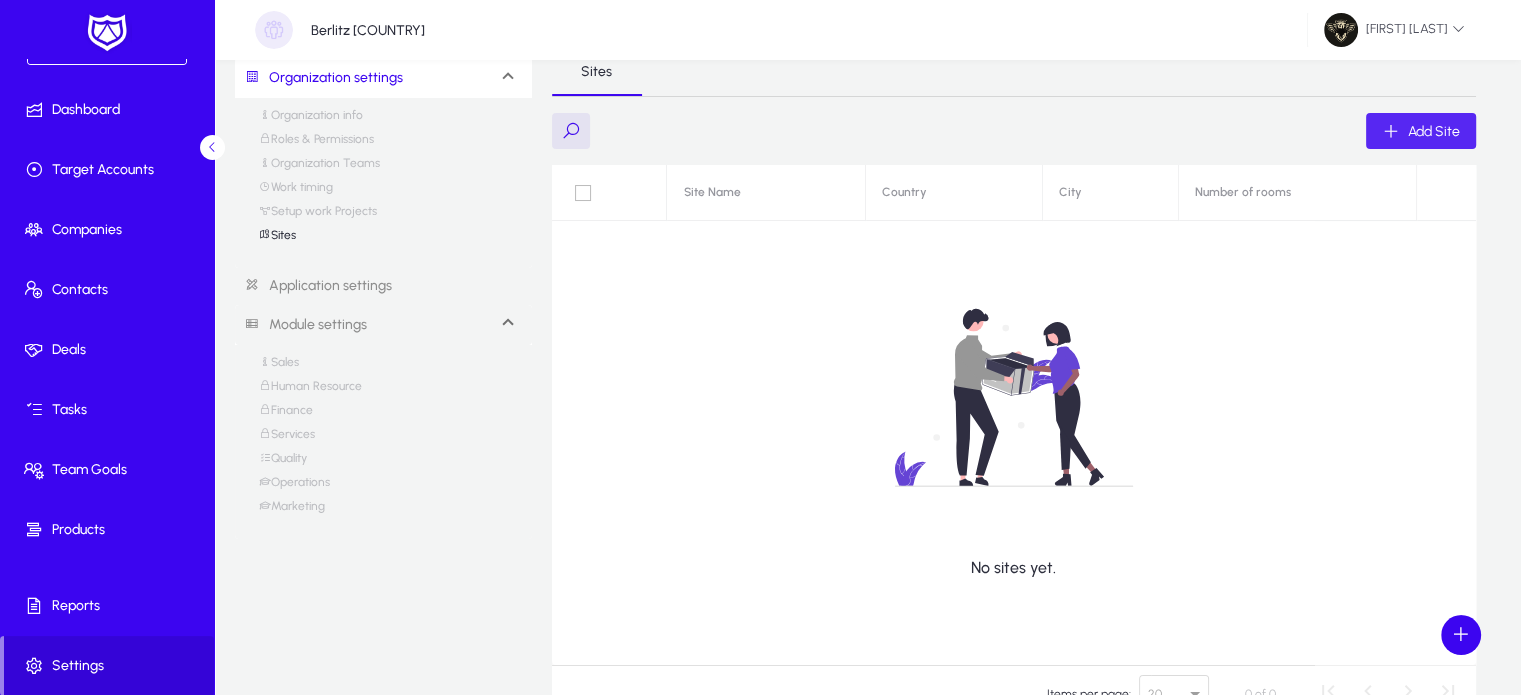 click on "Add Site" 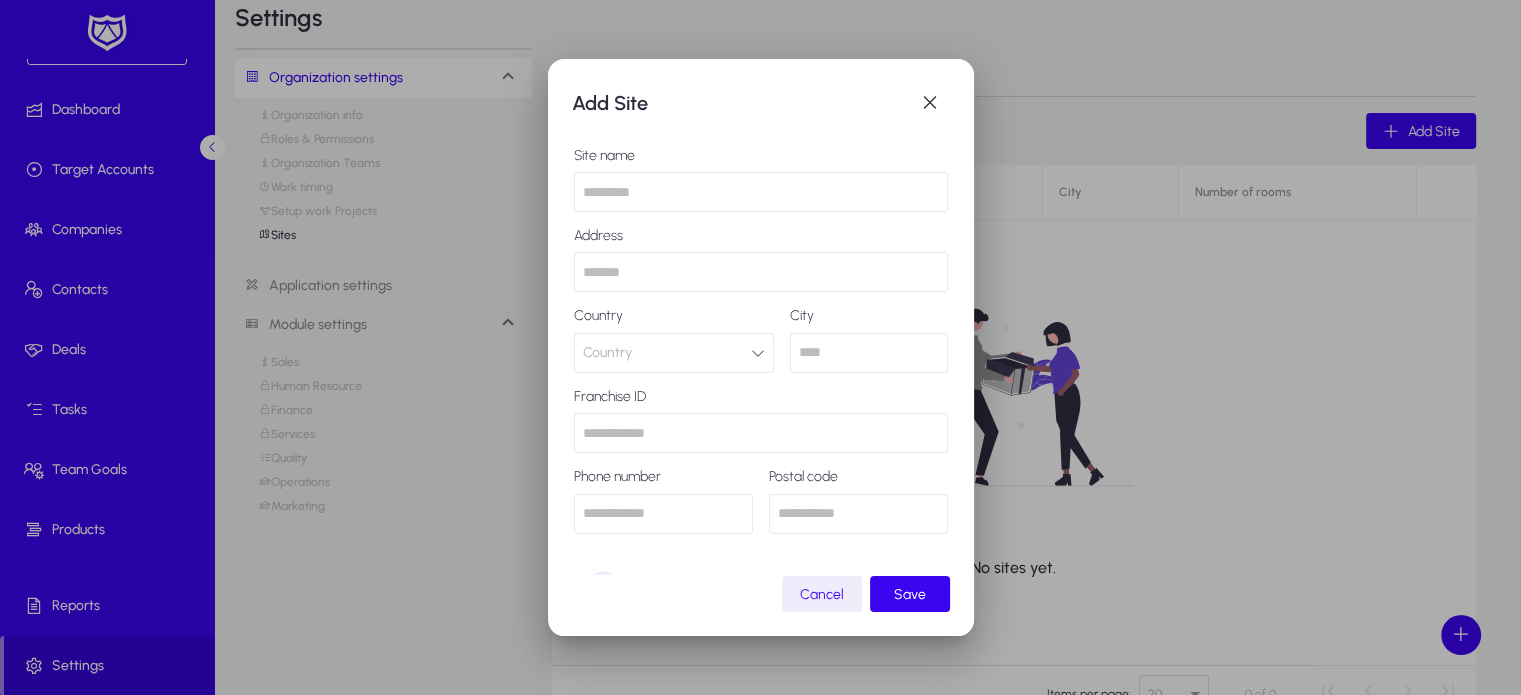 click at bounding box center [761, 192] 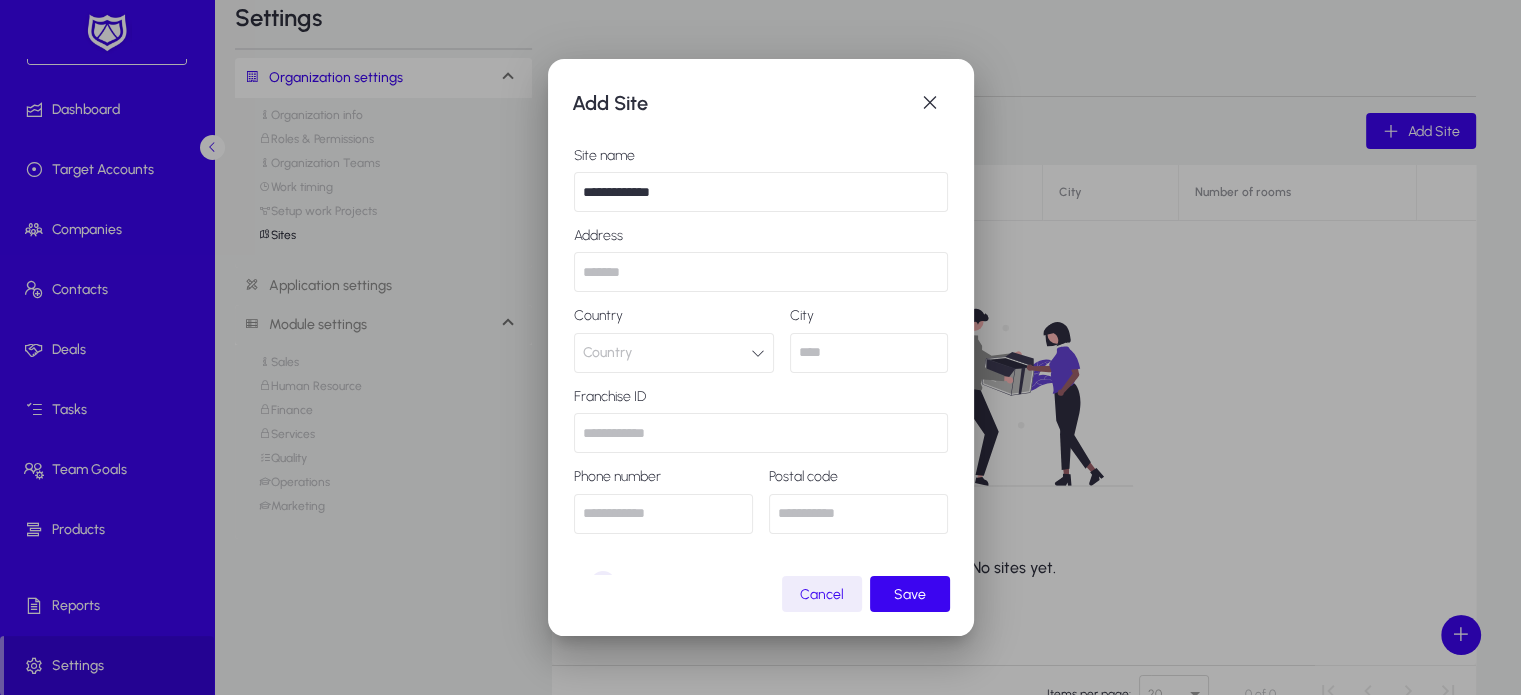 type on "**********" 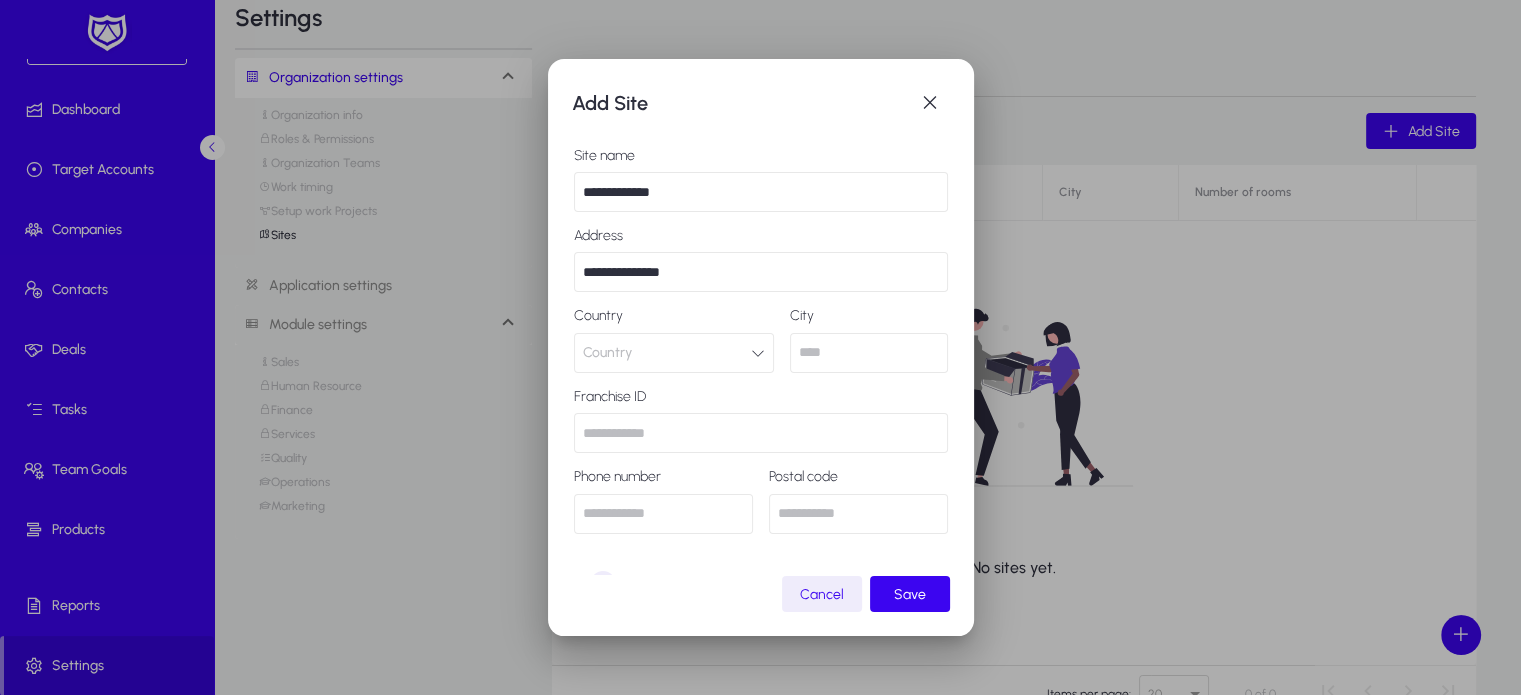 type on "**********" 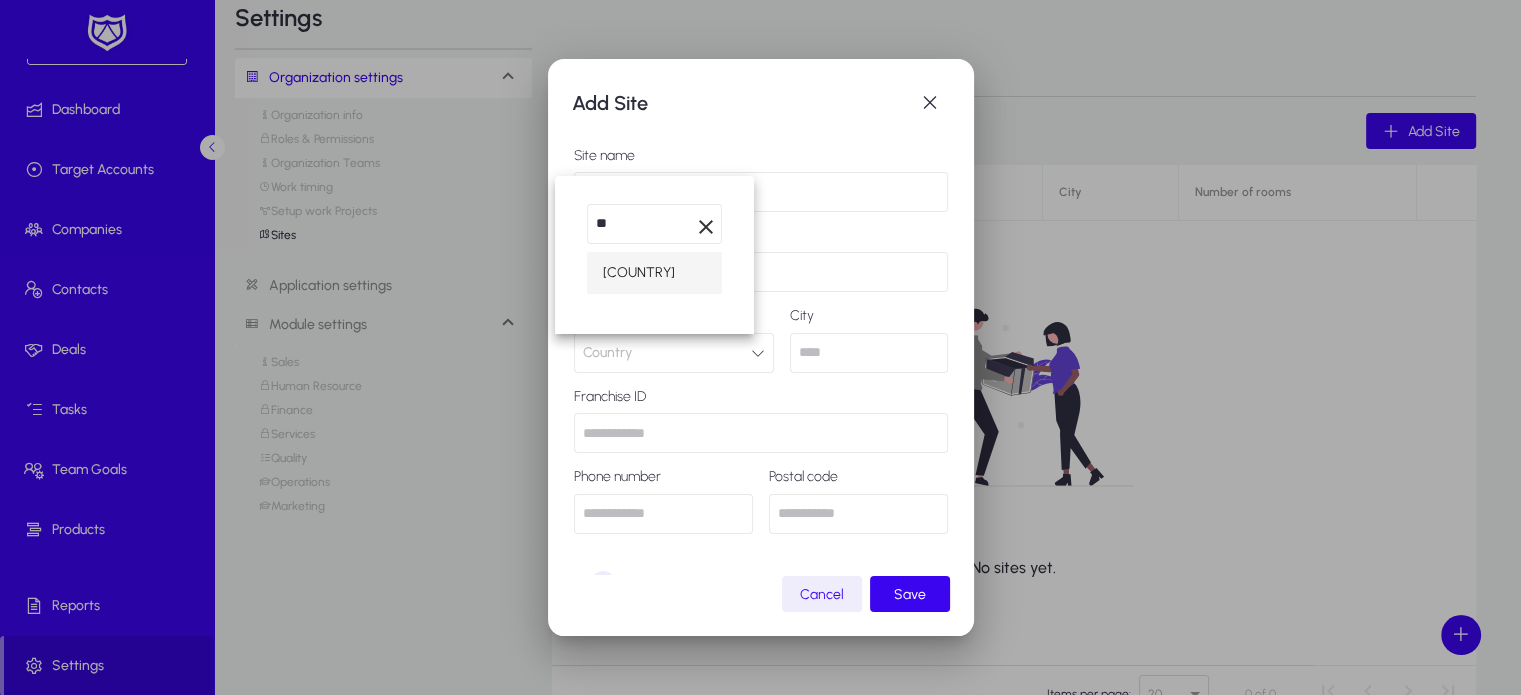 type on "**" 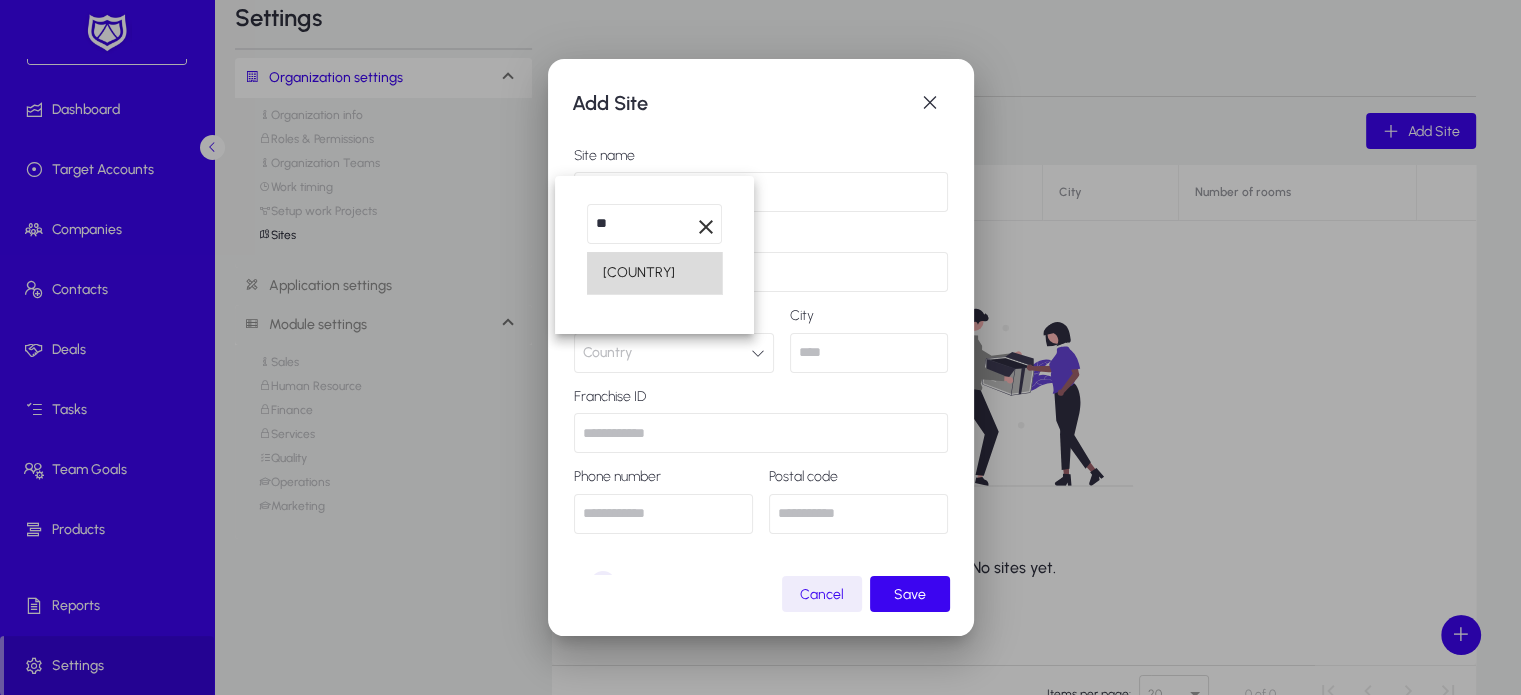 click on "[COUNTRY]" at bounding box center [639, 273] 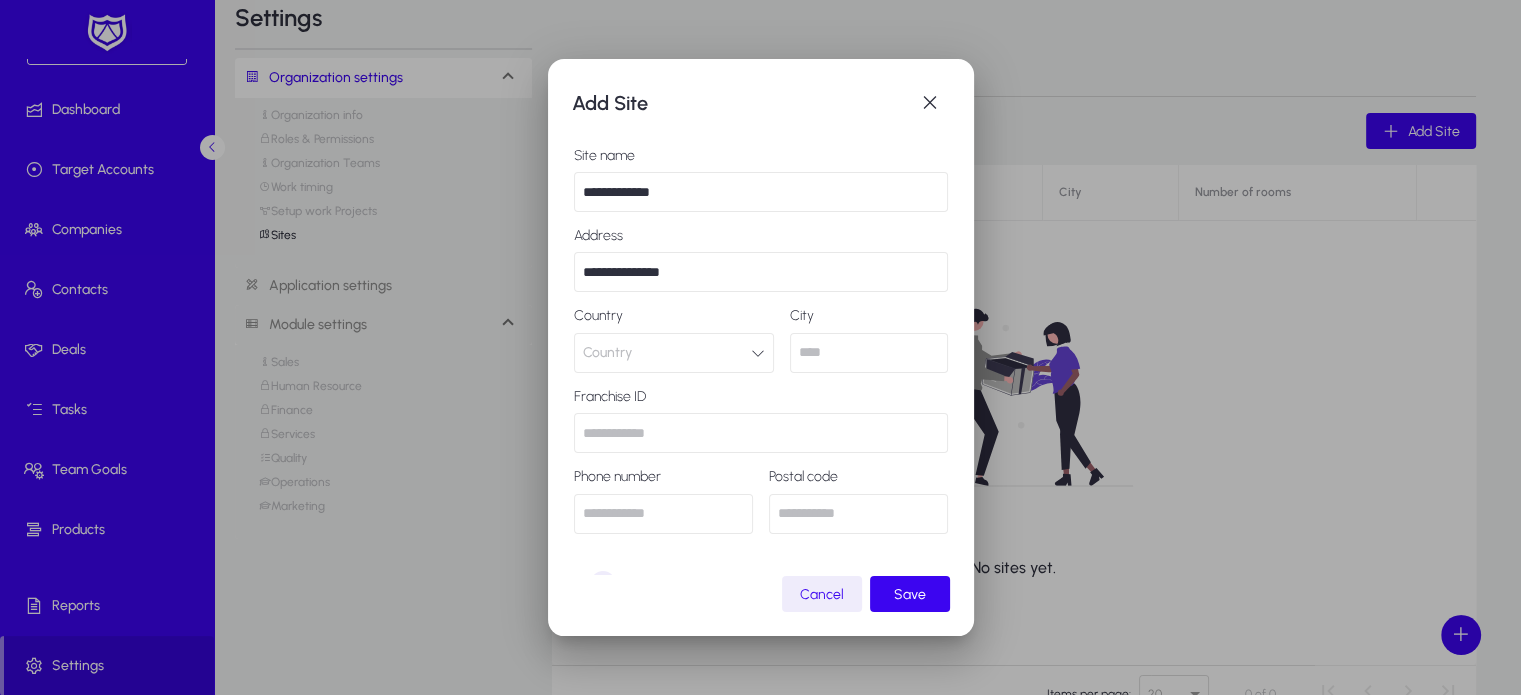 scroll, scrollTop: 0, scrollLeft: 0, axis: both 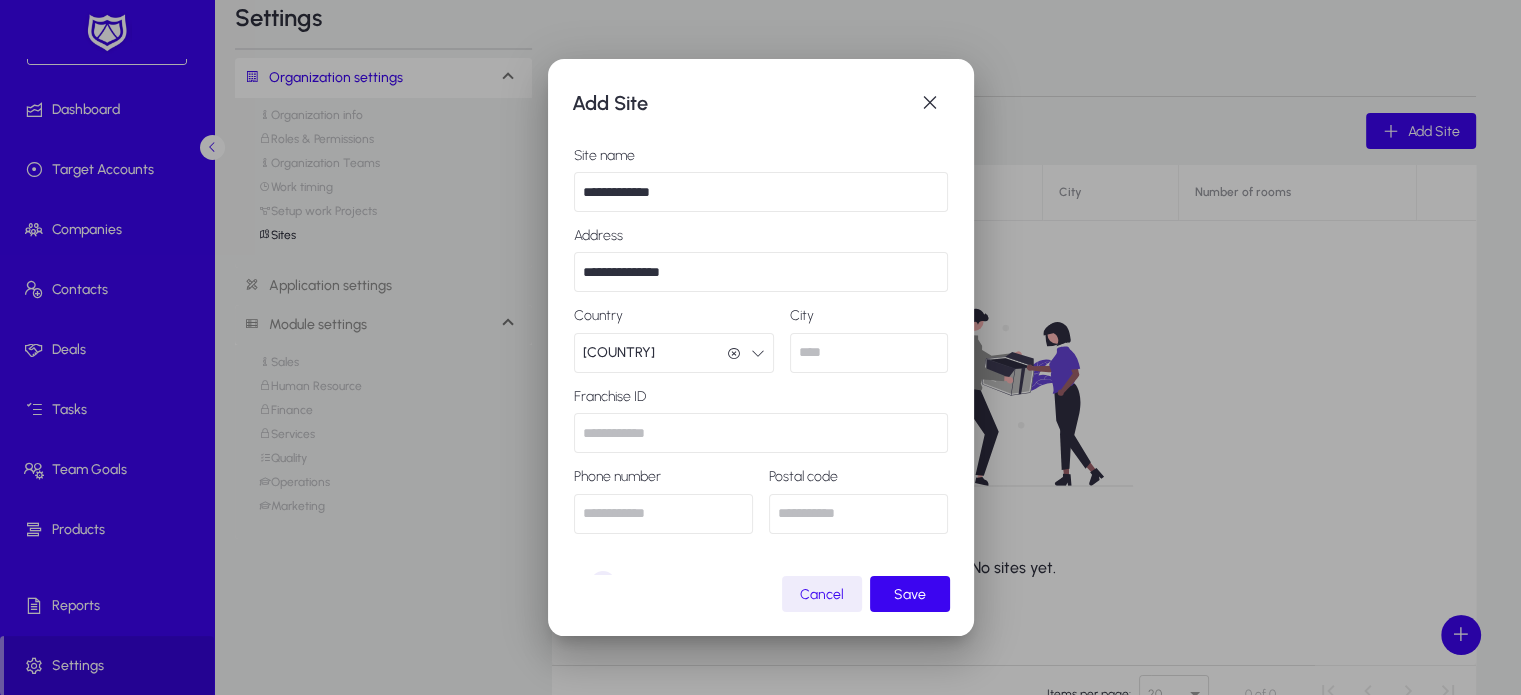 click at bounding box center (869, 353) 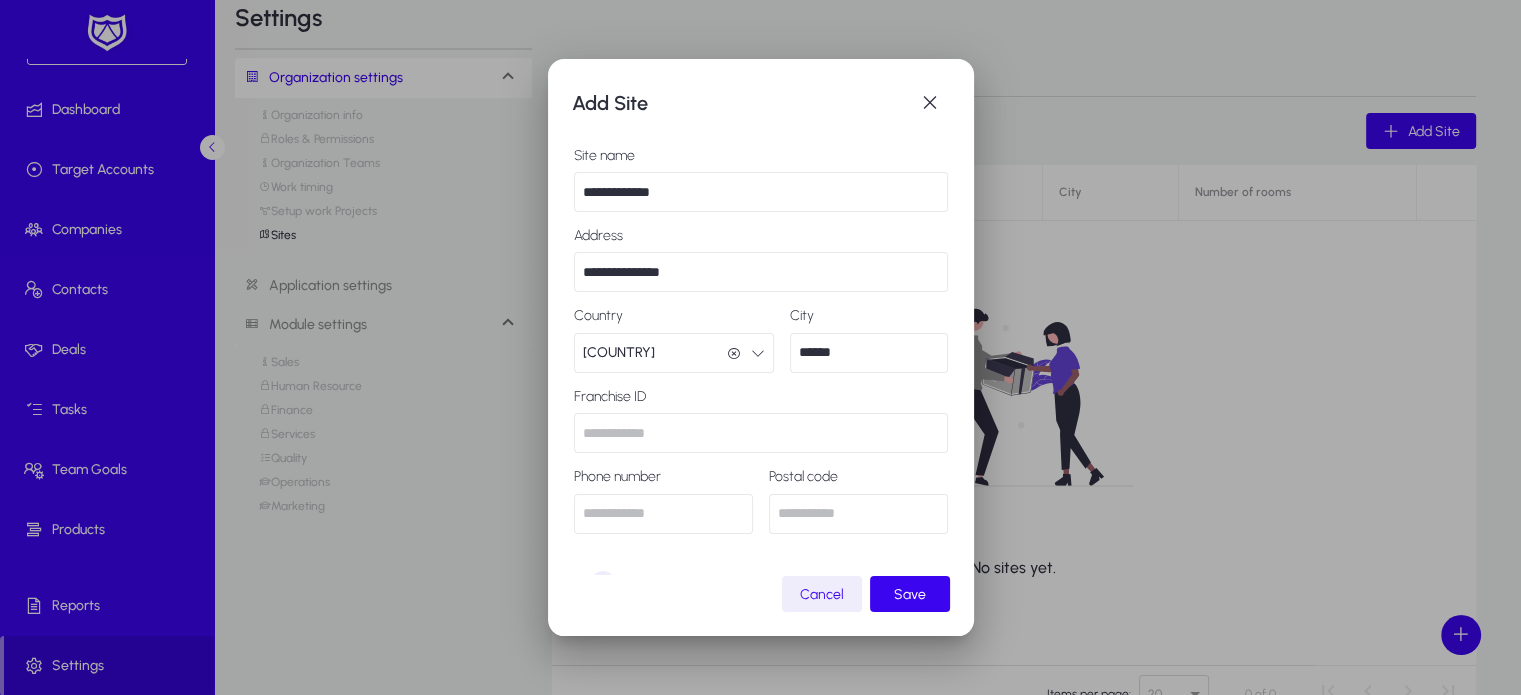 type on "******" 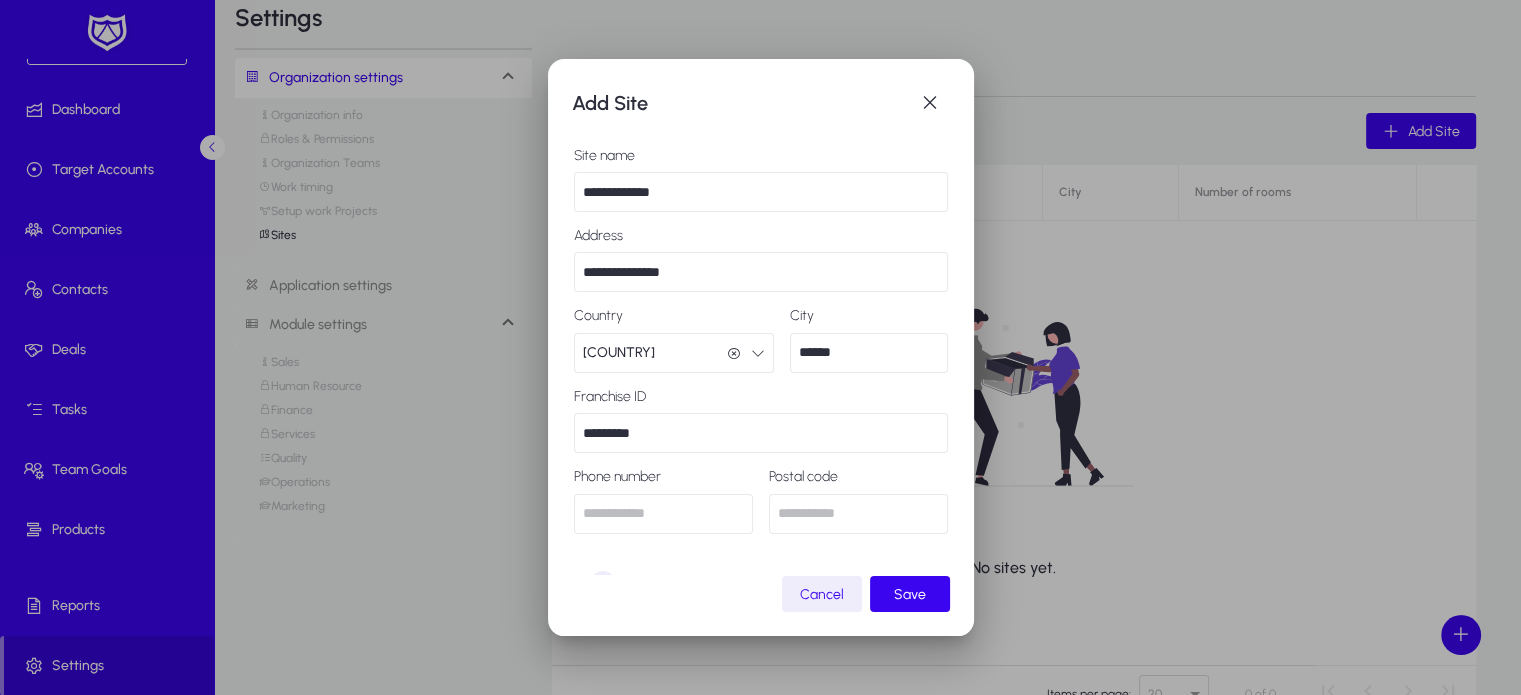 type on "*********" 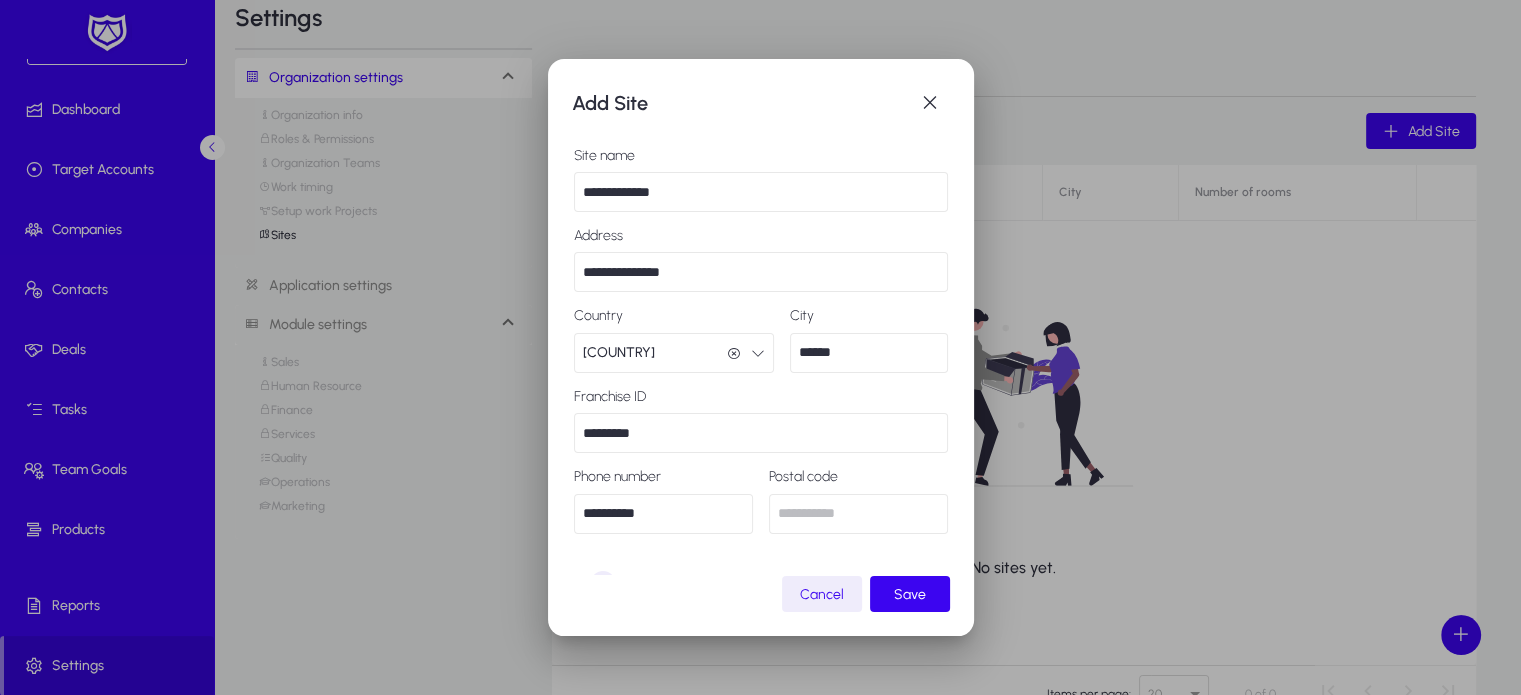 type on "**********" 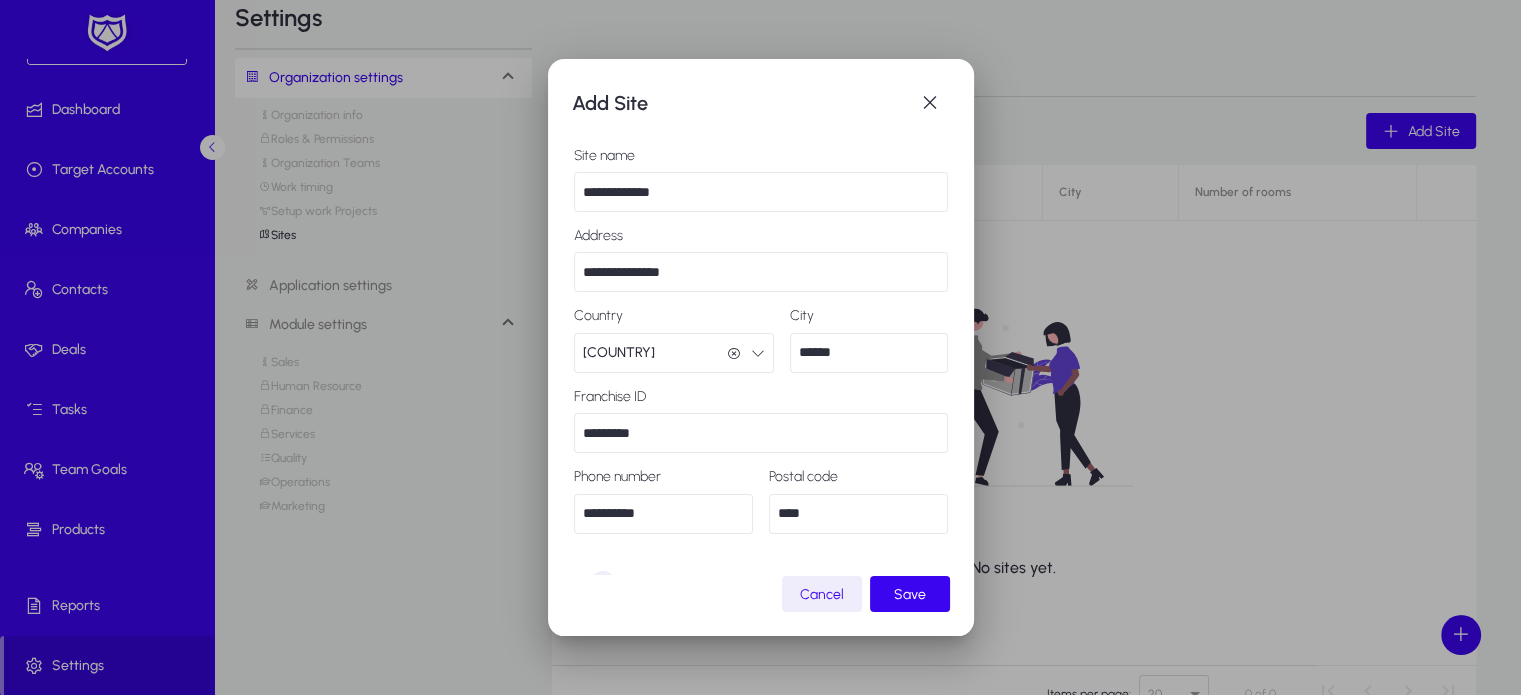 scroll, scrollTop: 57, scrollLeft: 0, axis: vertical 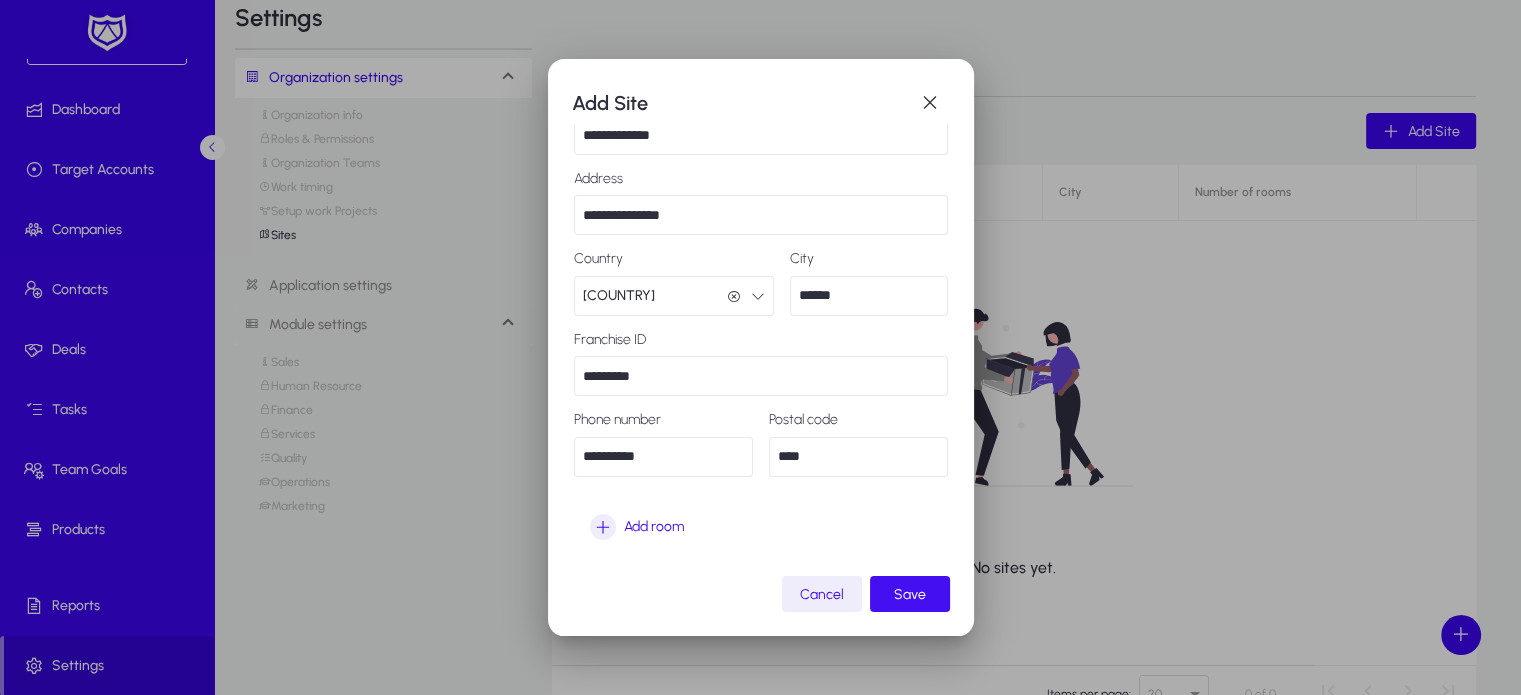 type on "****" 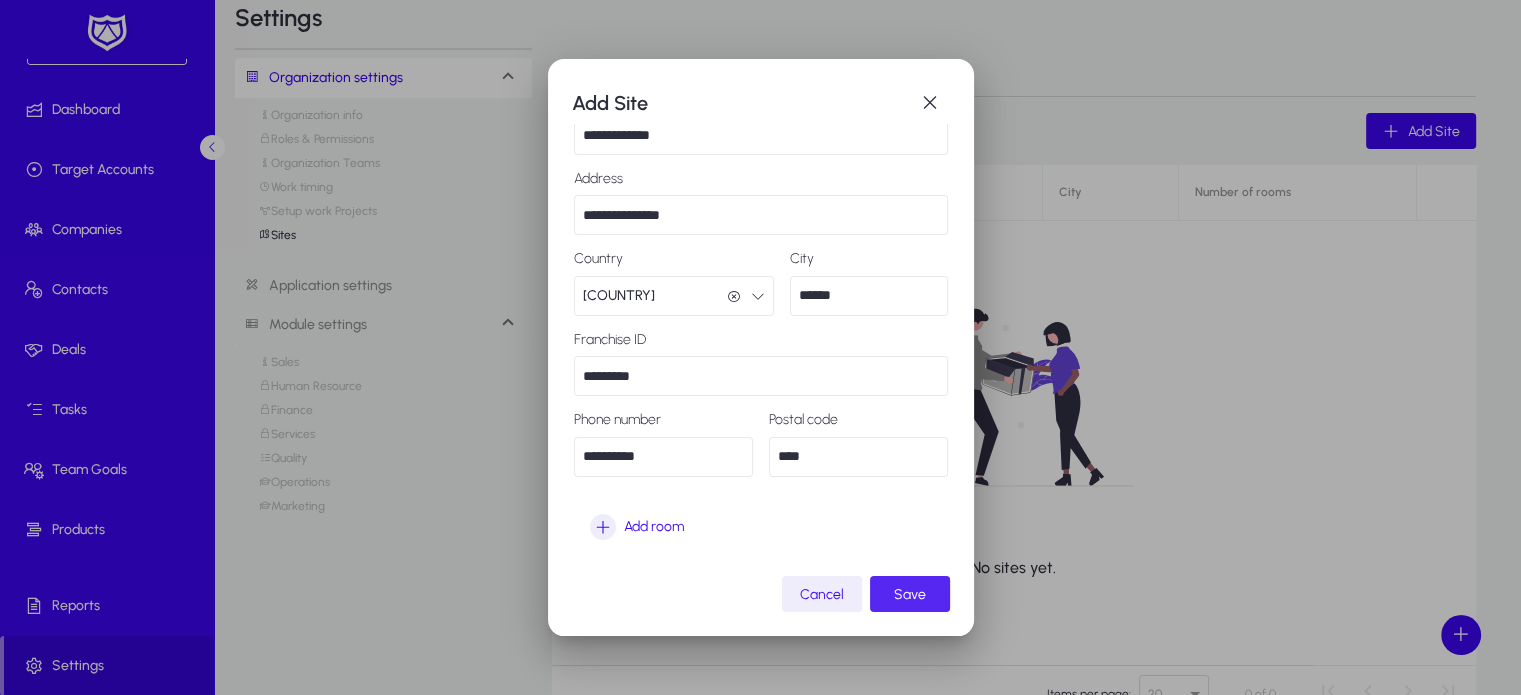 click 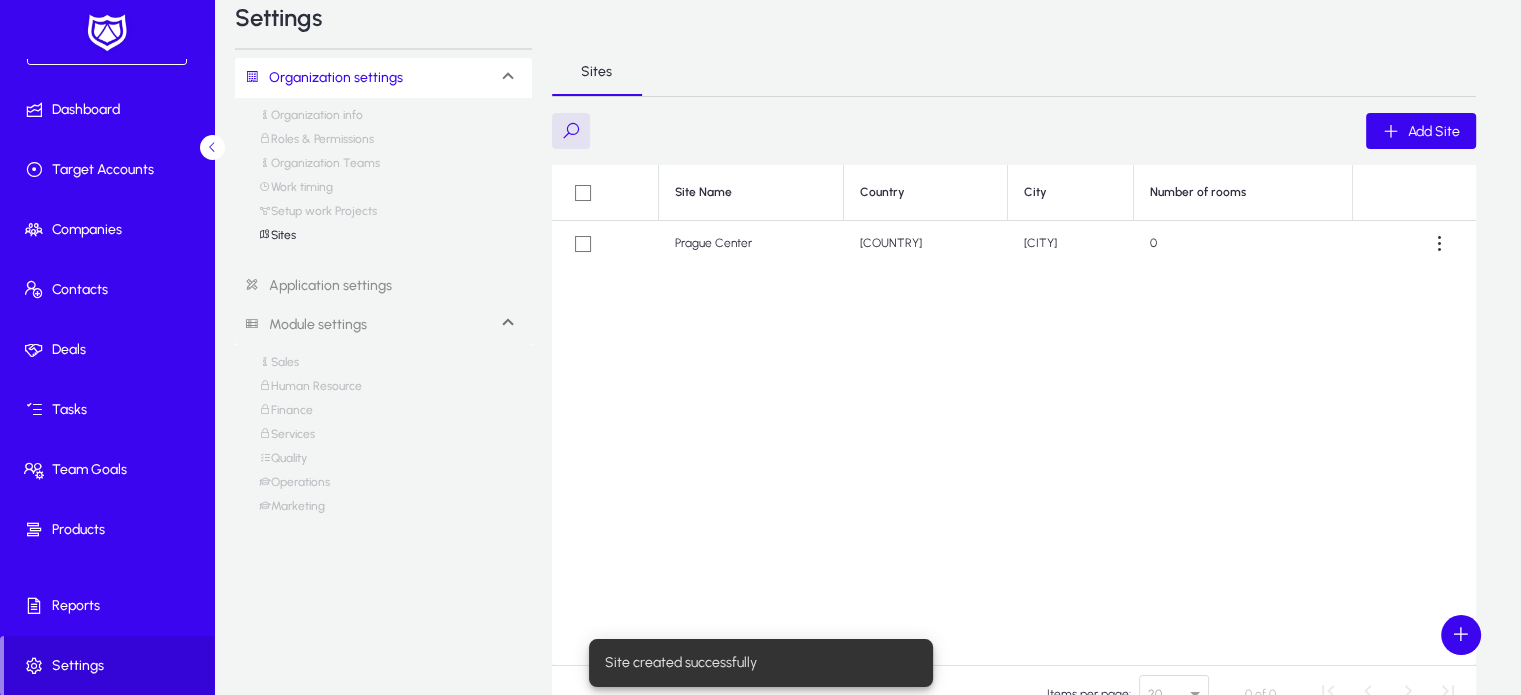 scroll, scrollTop: 92, scrollLeft: 0, axis: vertical 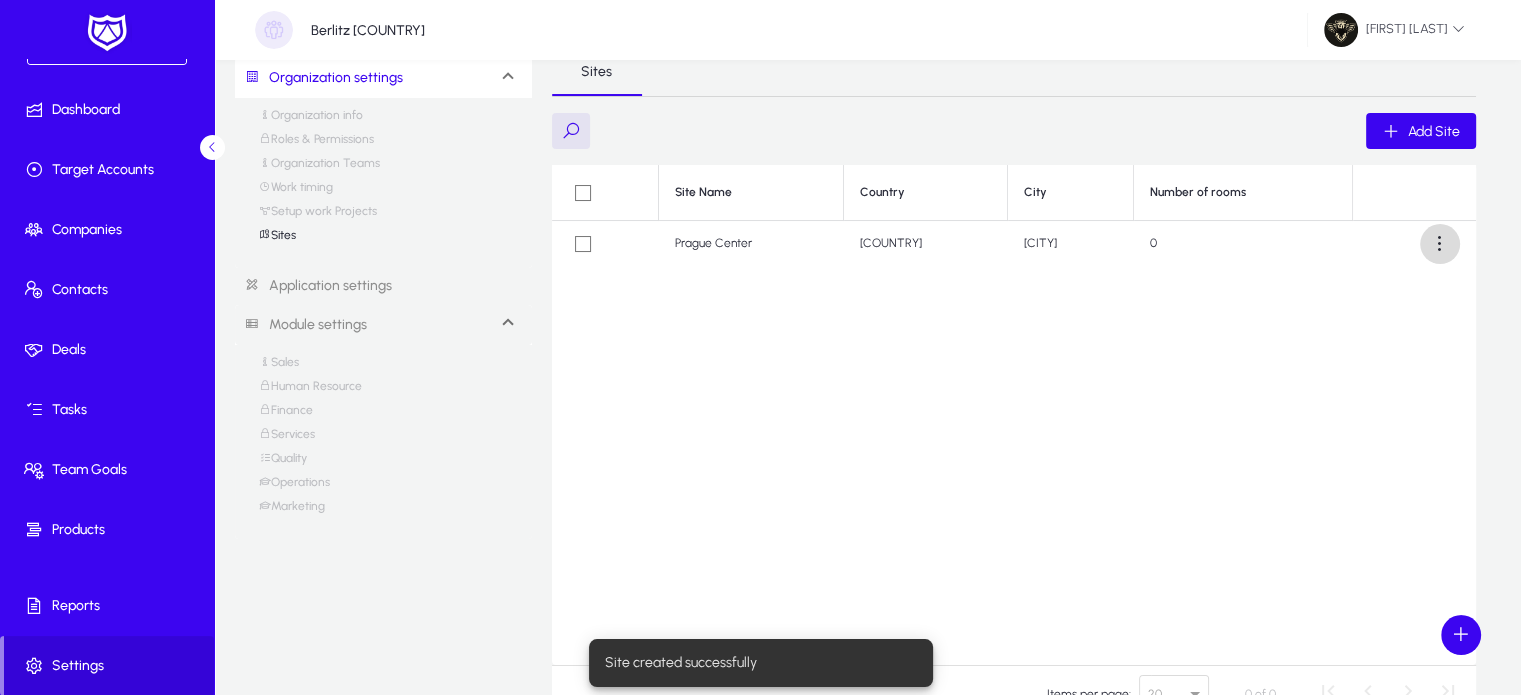 click 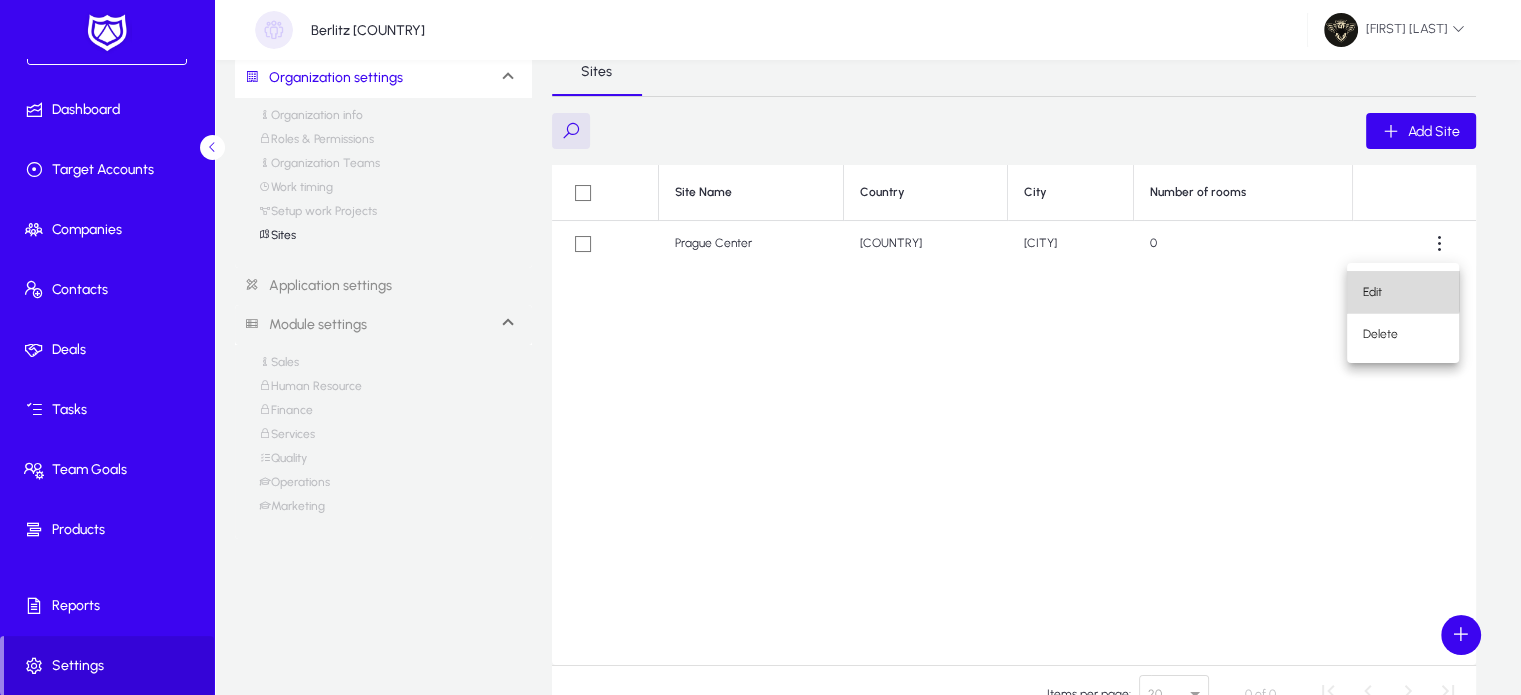 click on "Edit" at bounding box center [1403, 292] 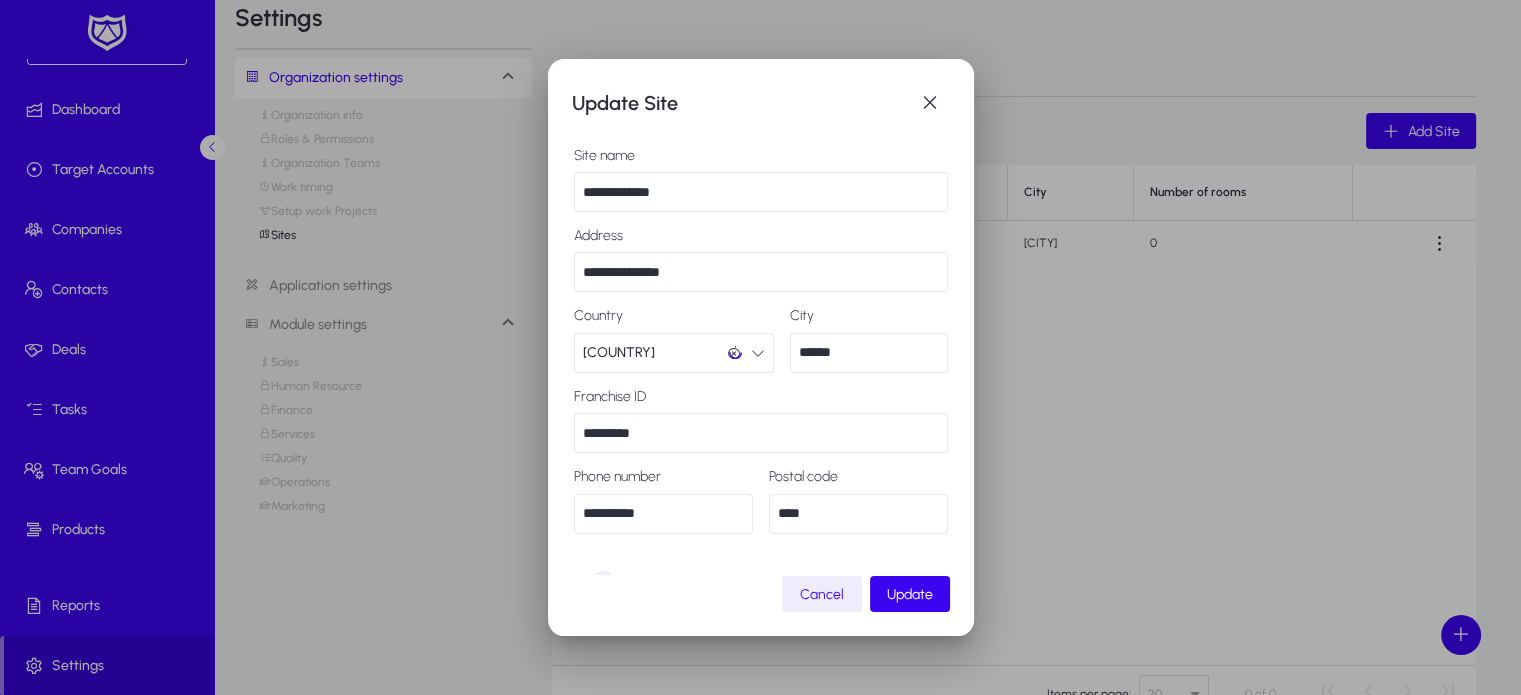 scroll, scrollTop: 0, scrollLeft: 0, axis: both 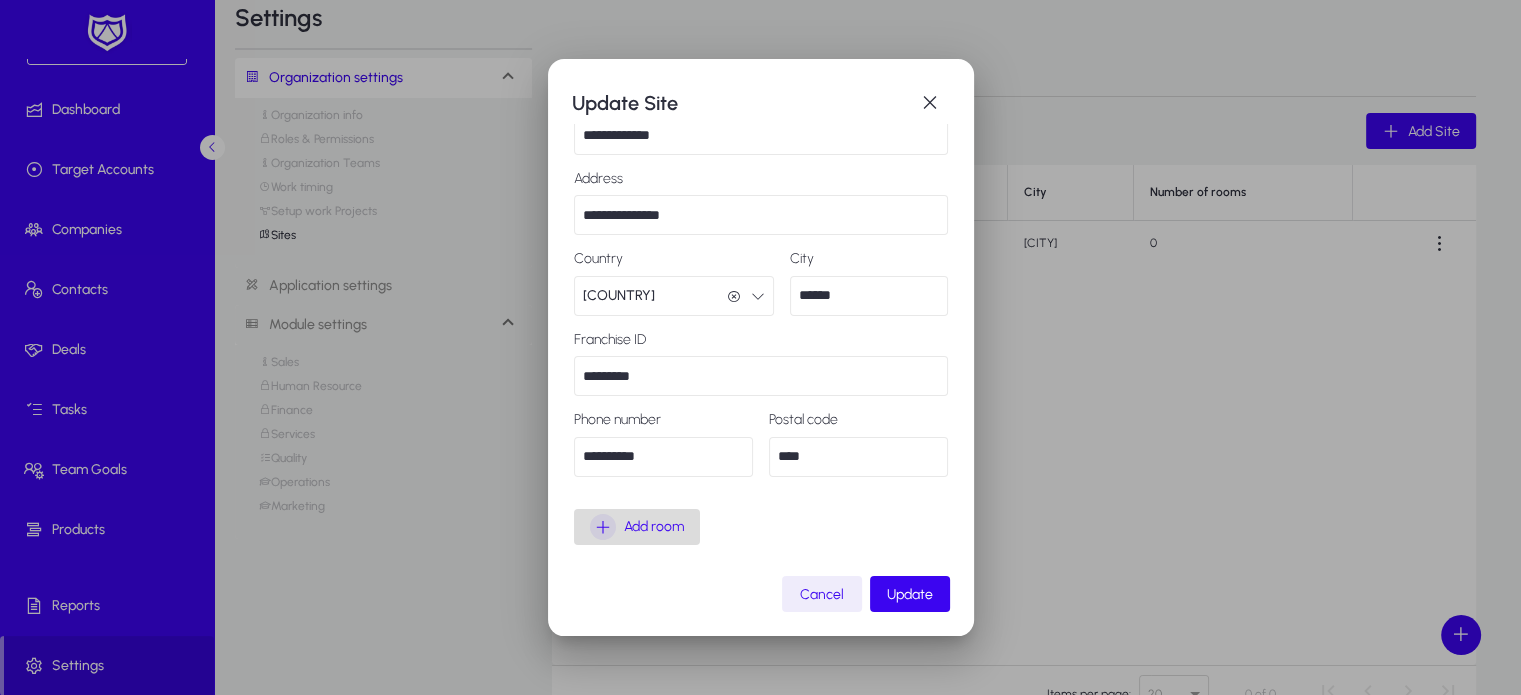 click at bounding box center (603, 527) 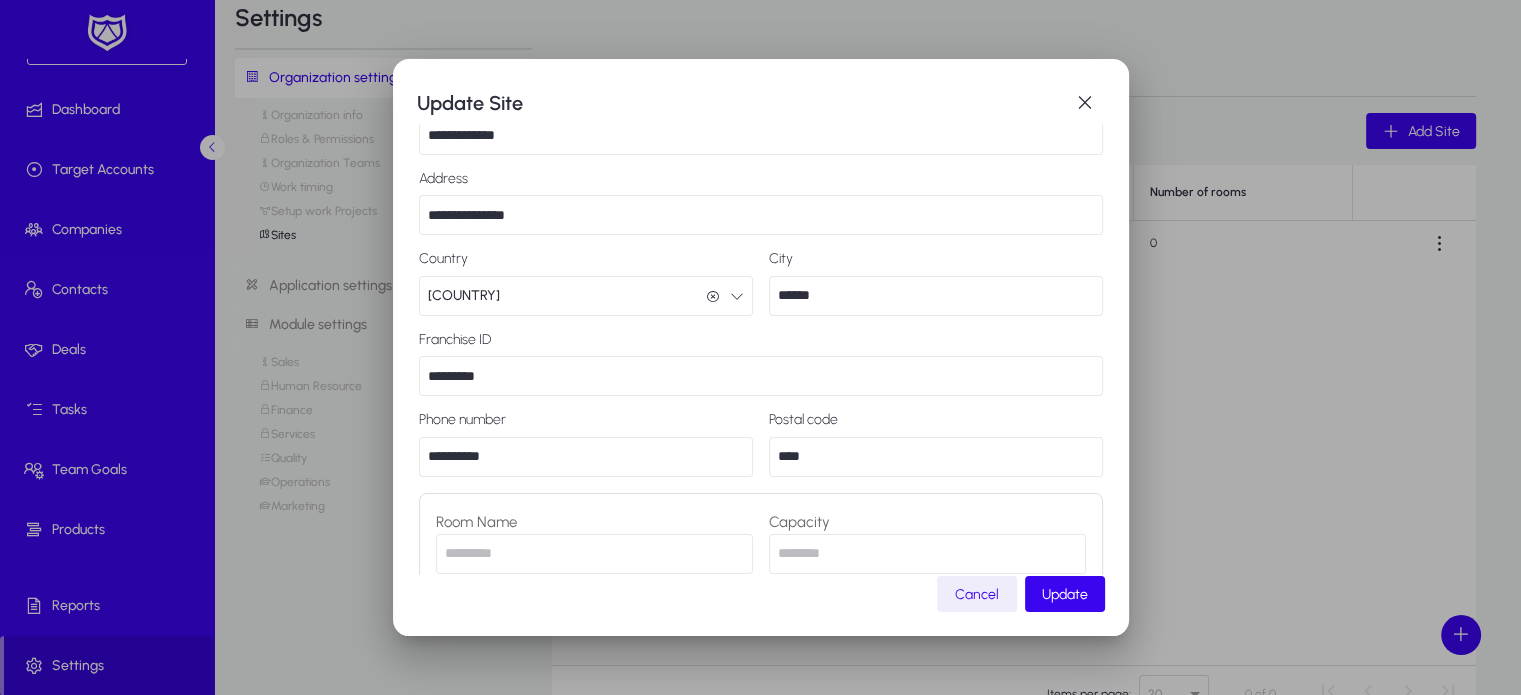 scroll, scrollTop: 253, scrollLeft: 0, axis: vertical 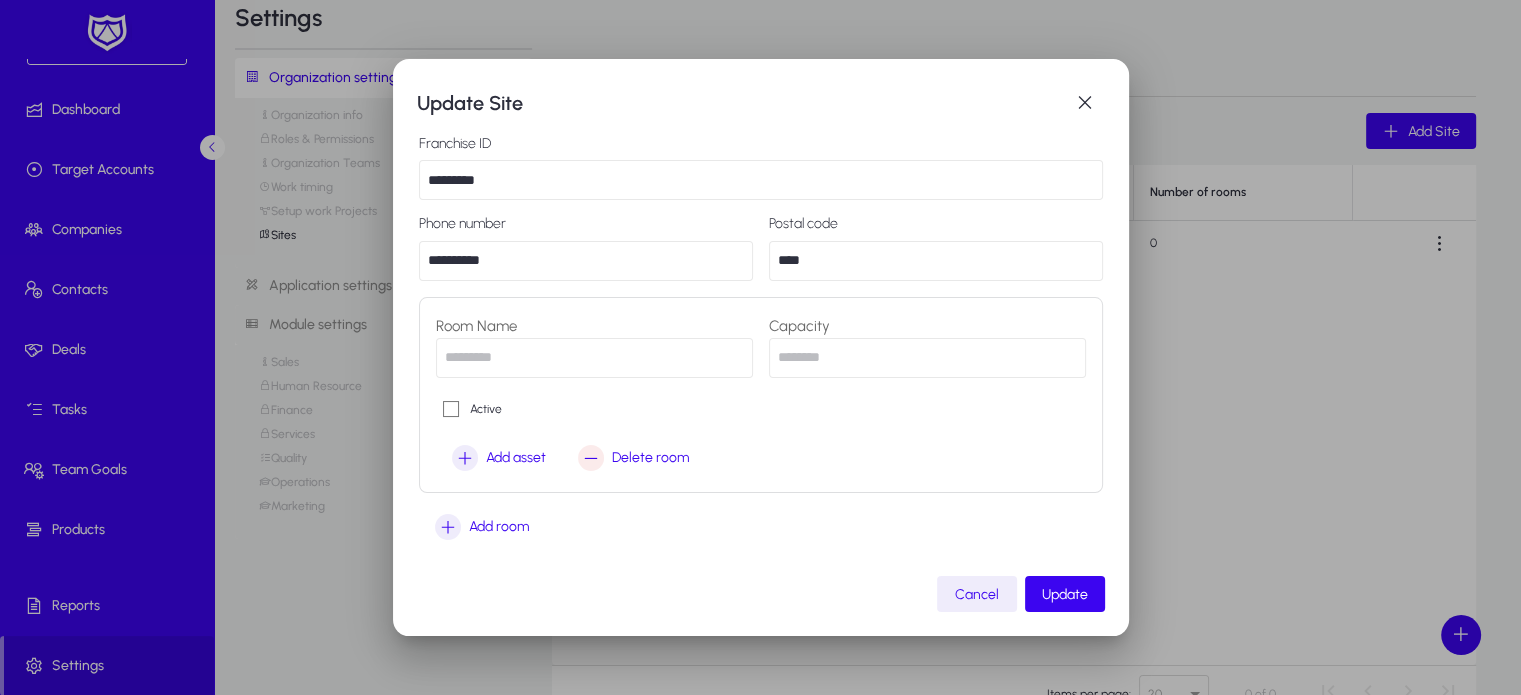 click at bounding box center [594, 358] 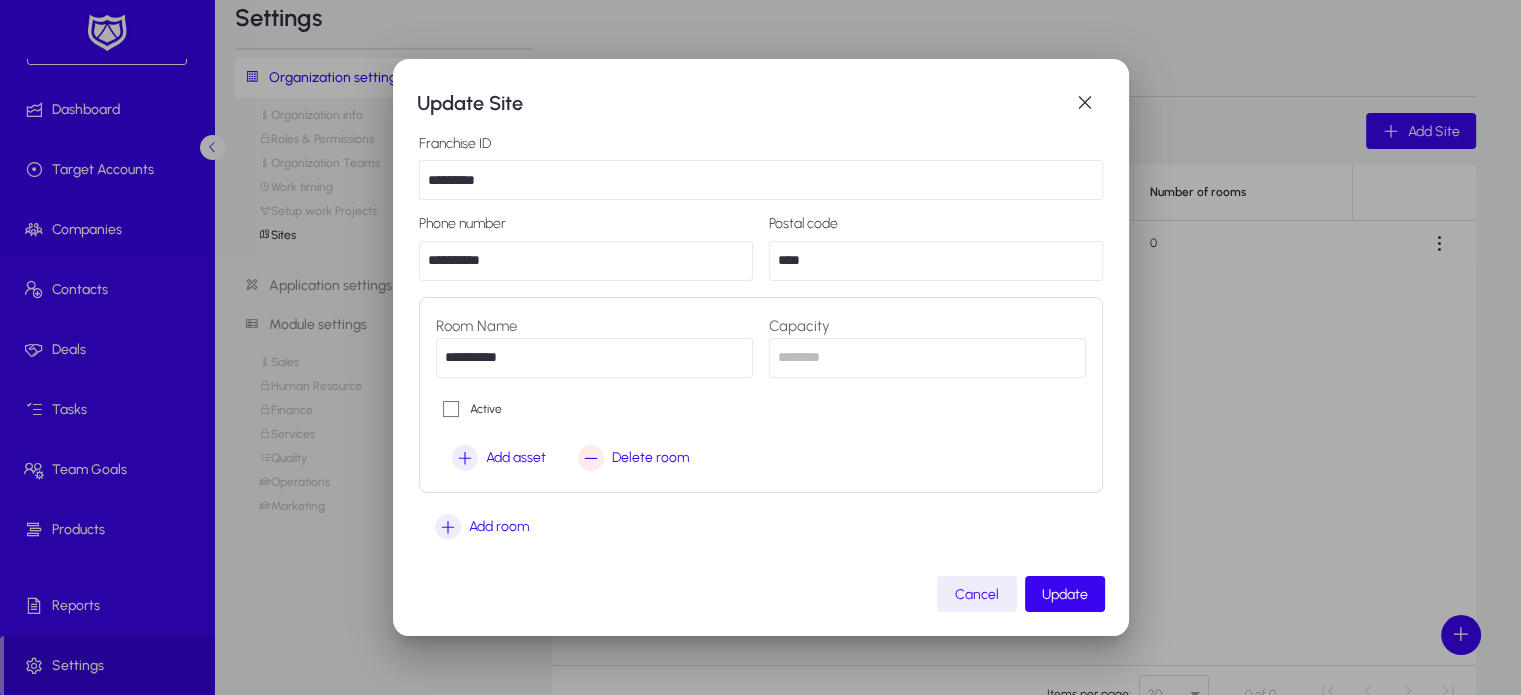 type on "**********" 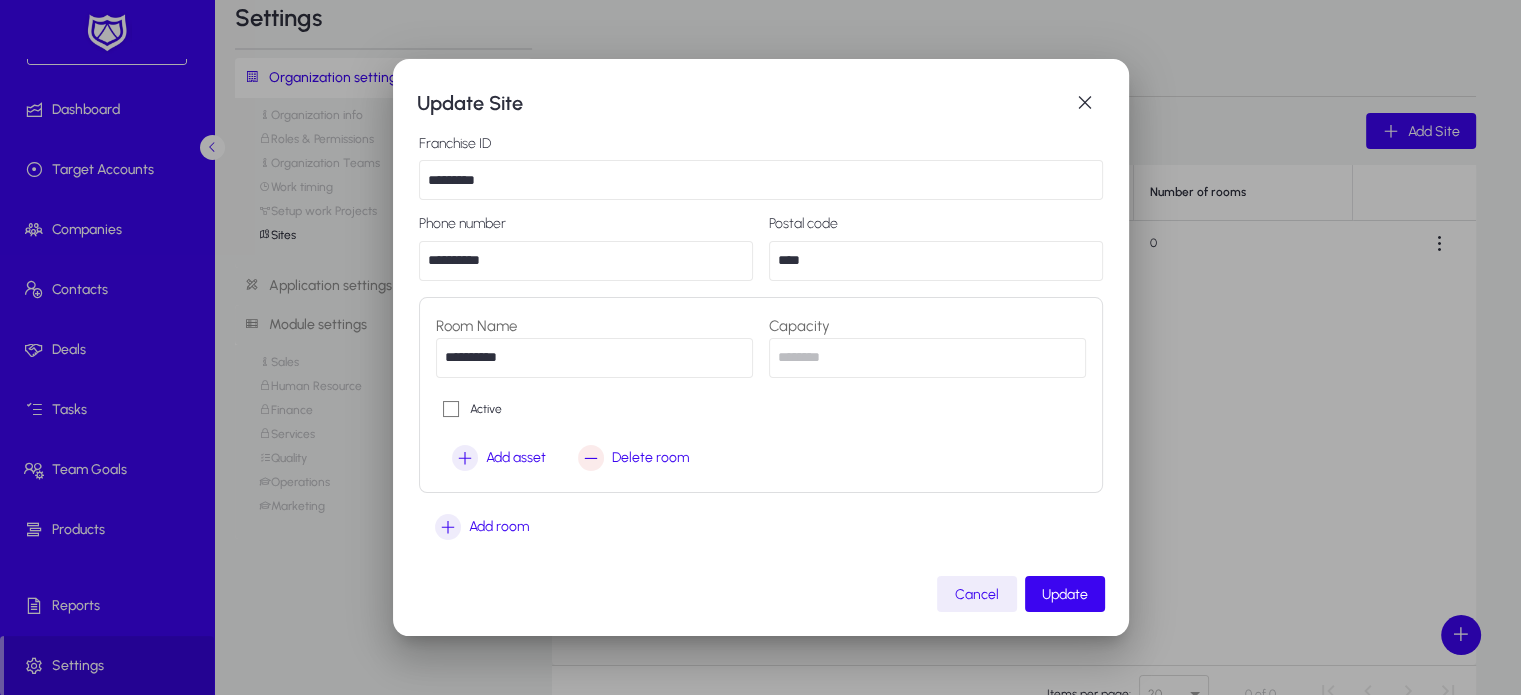 click at bounding box center (927, 358) 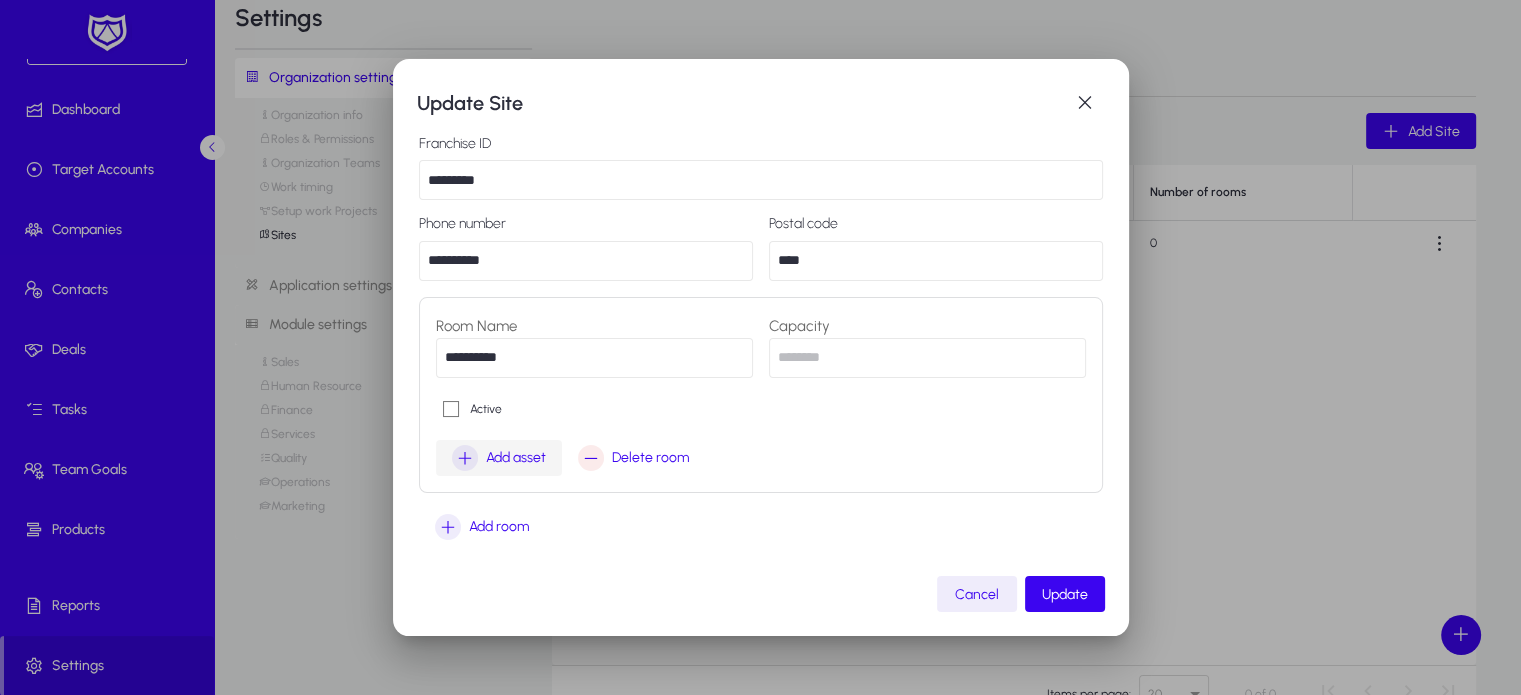 type on "*" 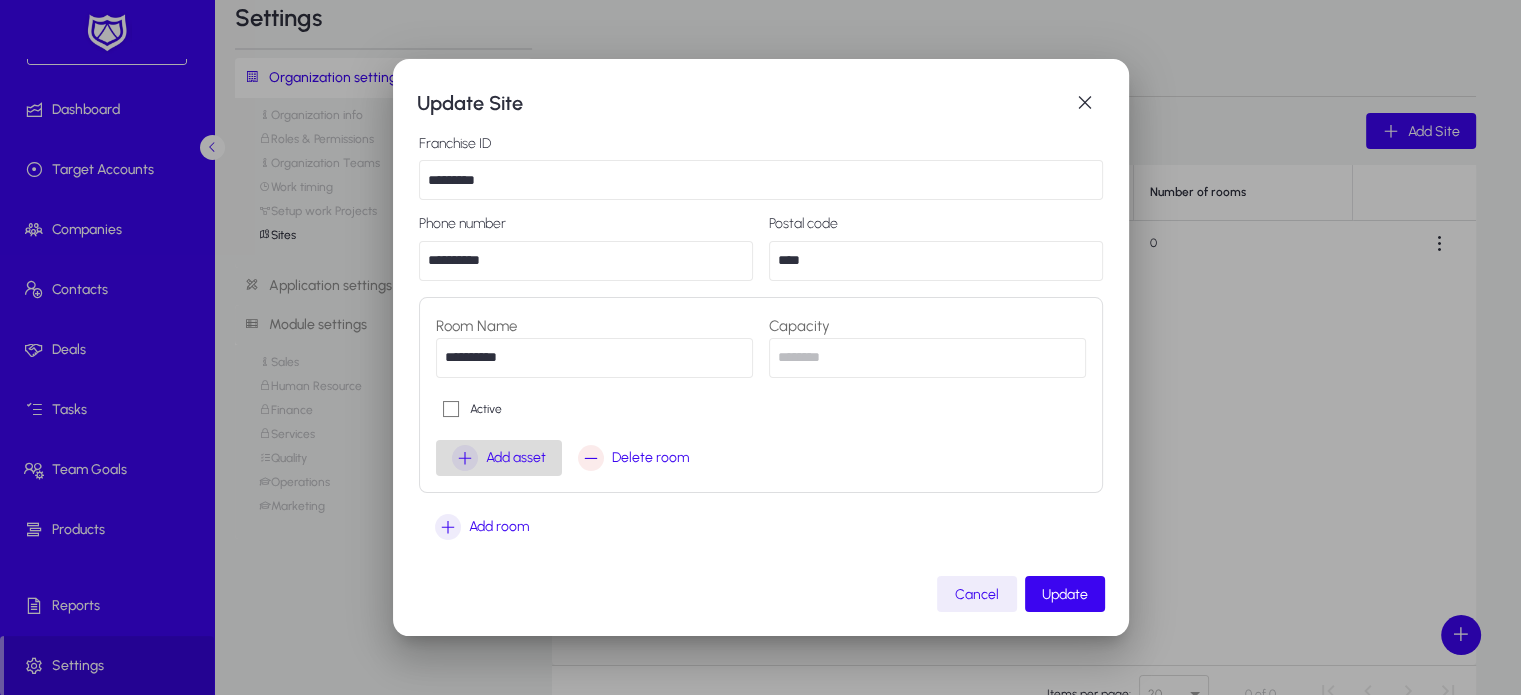 click on "Add asset" at bounding box center (516, 458) 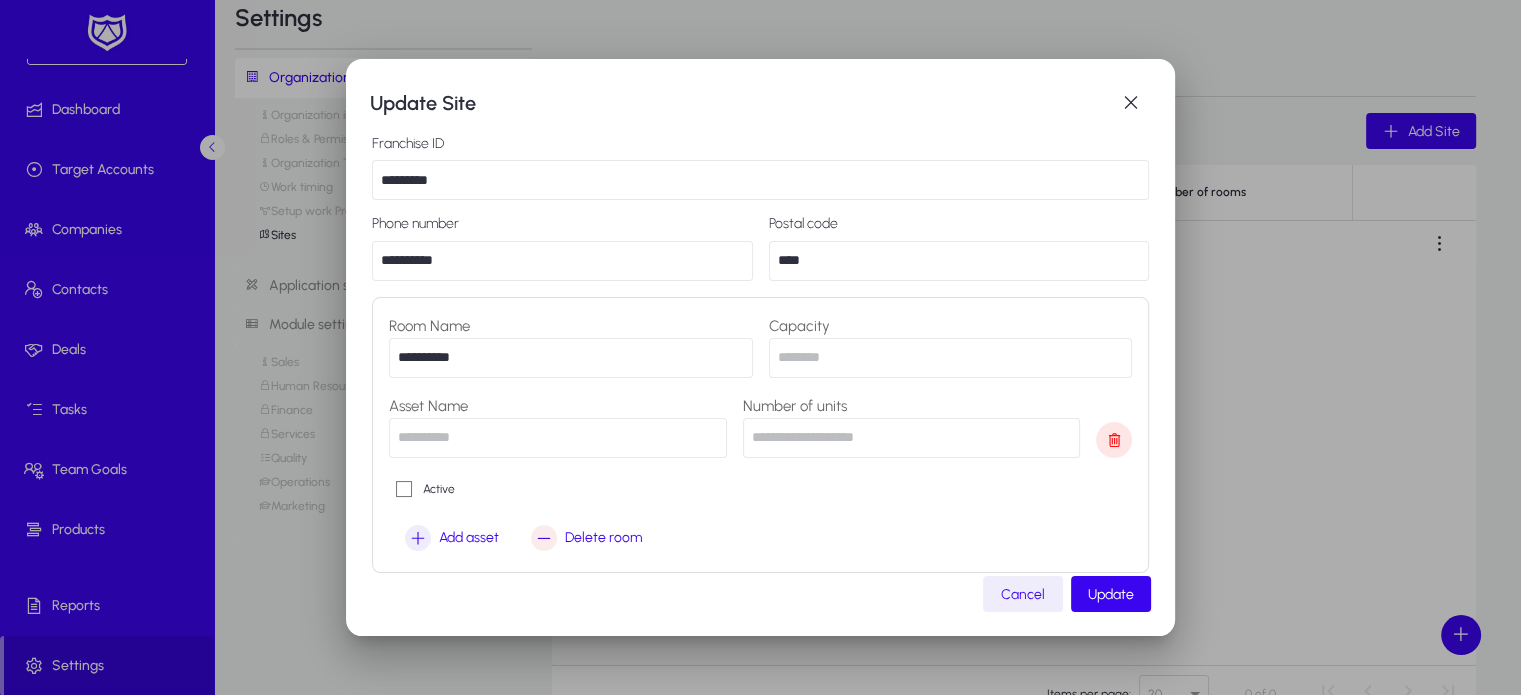 click at bounding box center [558, 438] 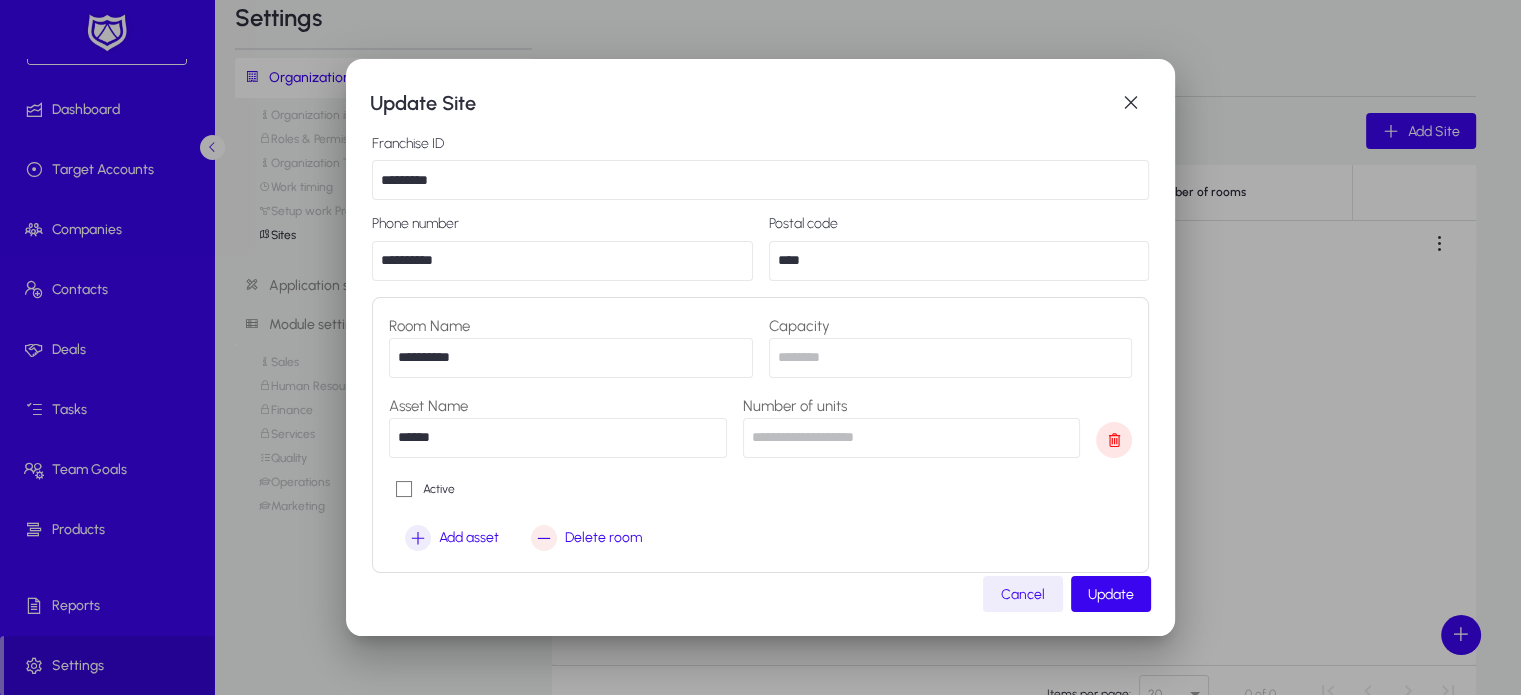 type on "******" 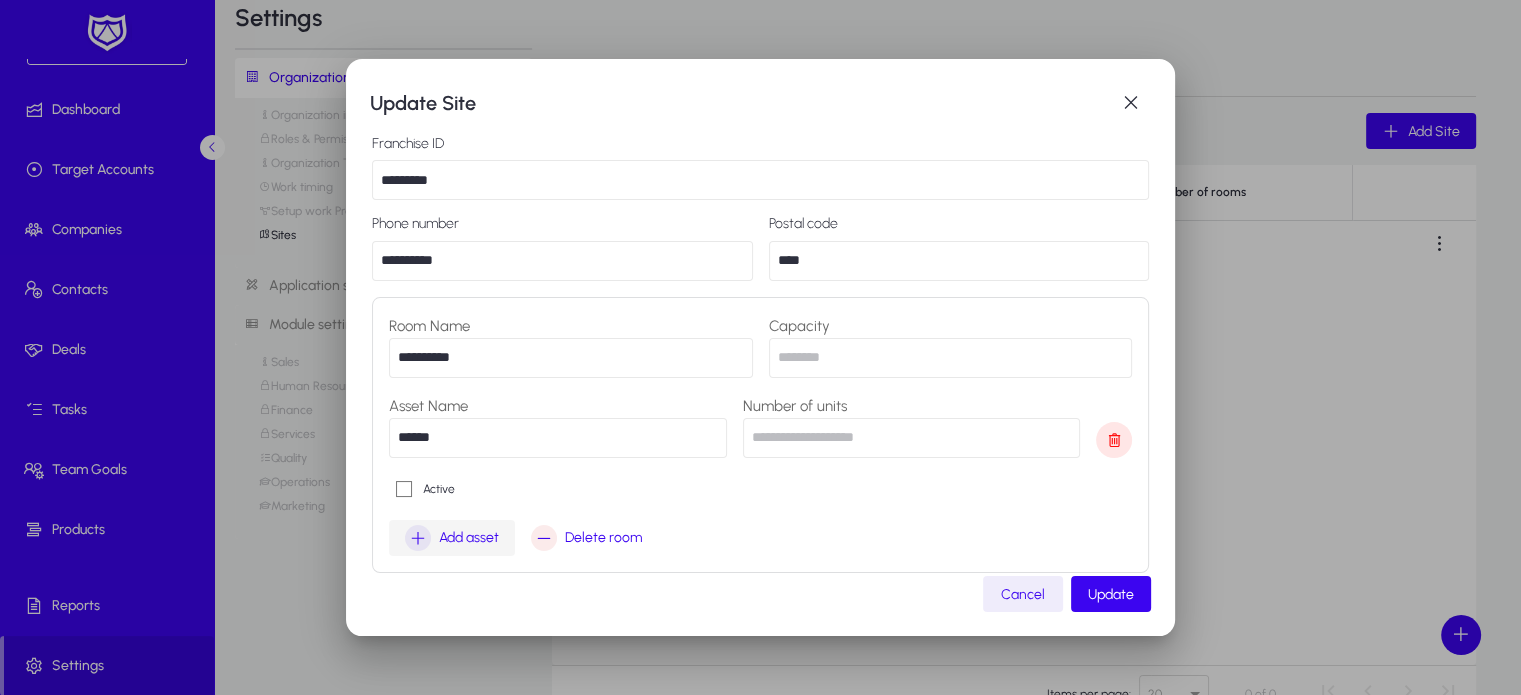 type on "*" 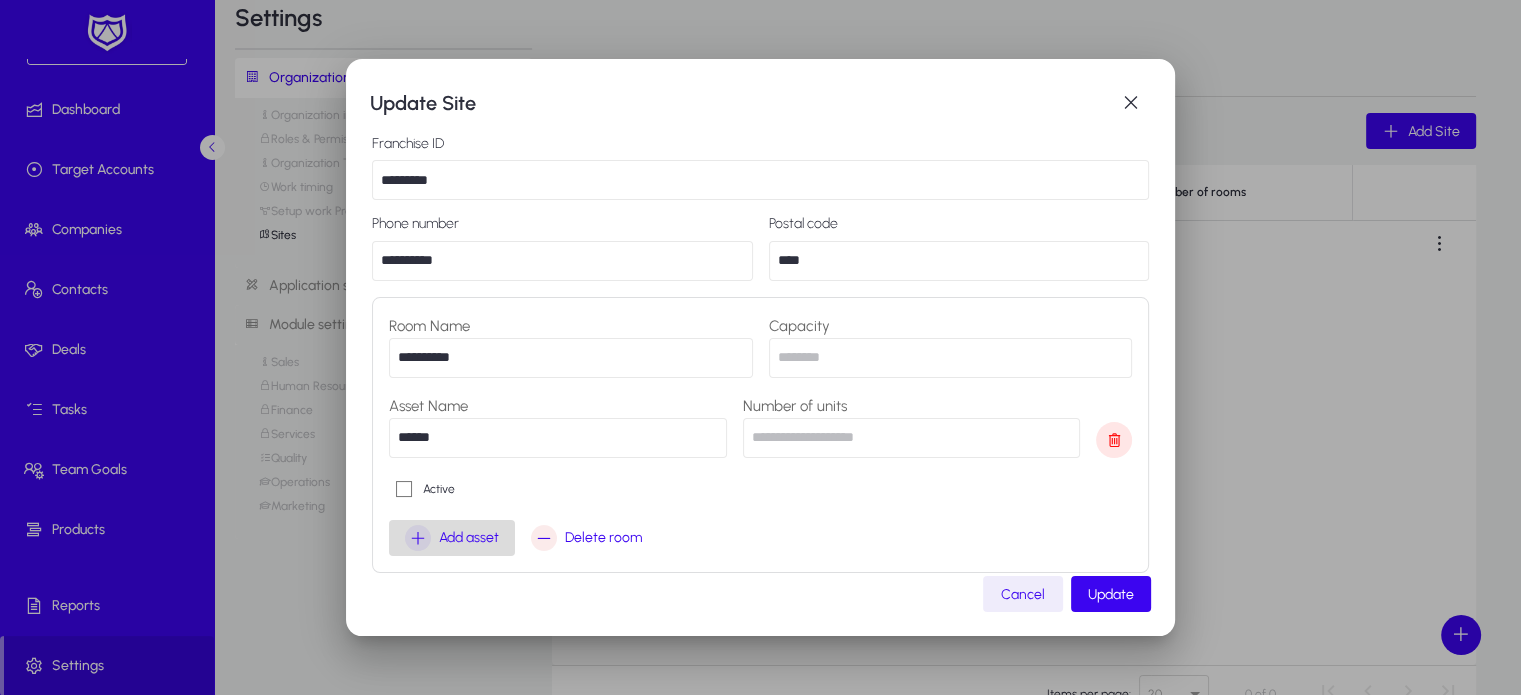 click at bounding box center (452, 538) 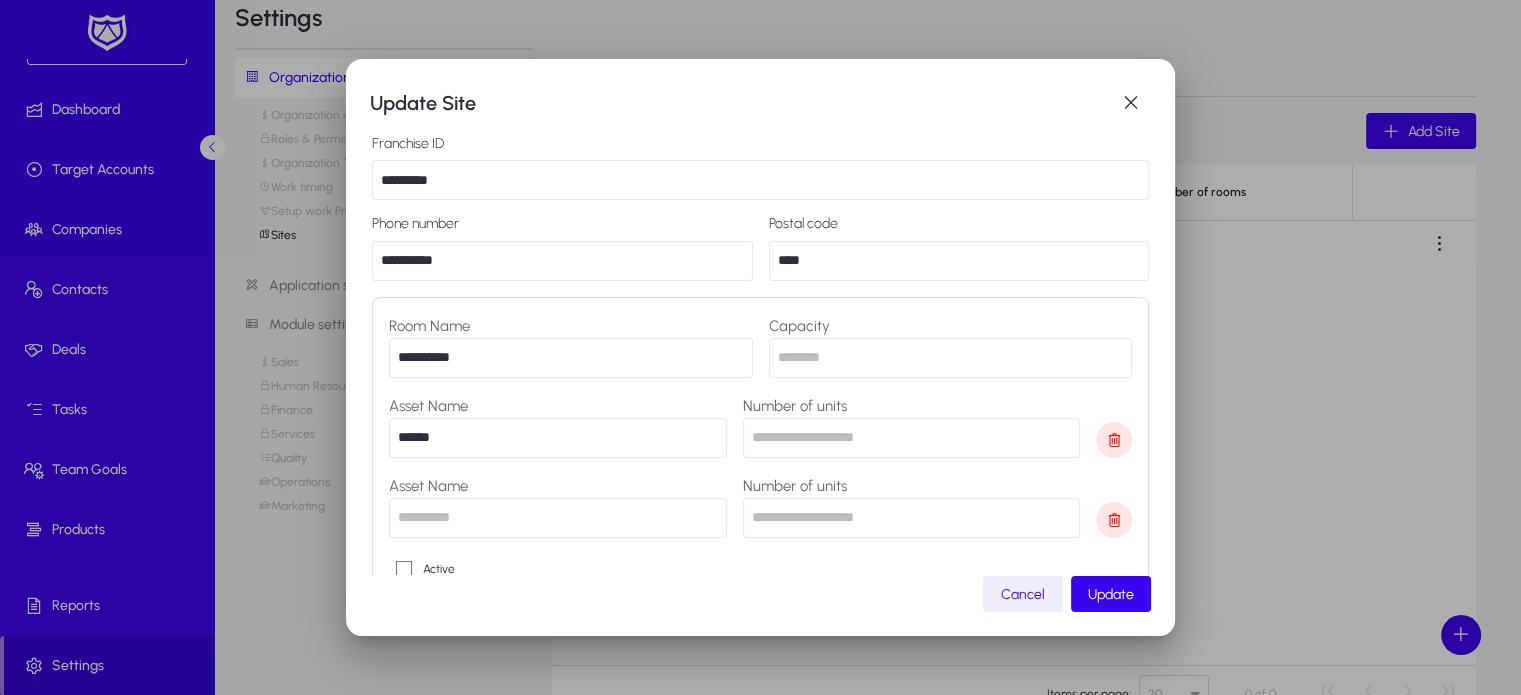 click at bounding box center (558, 518) 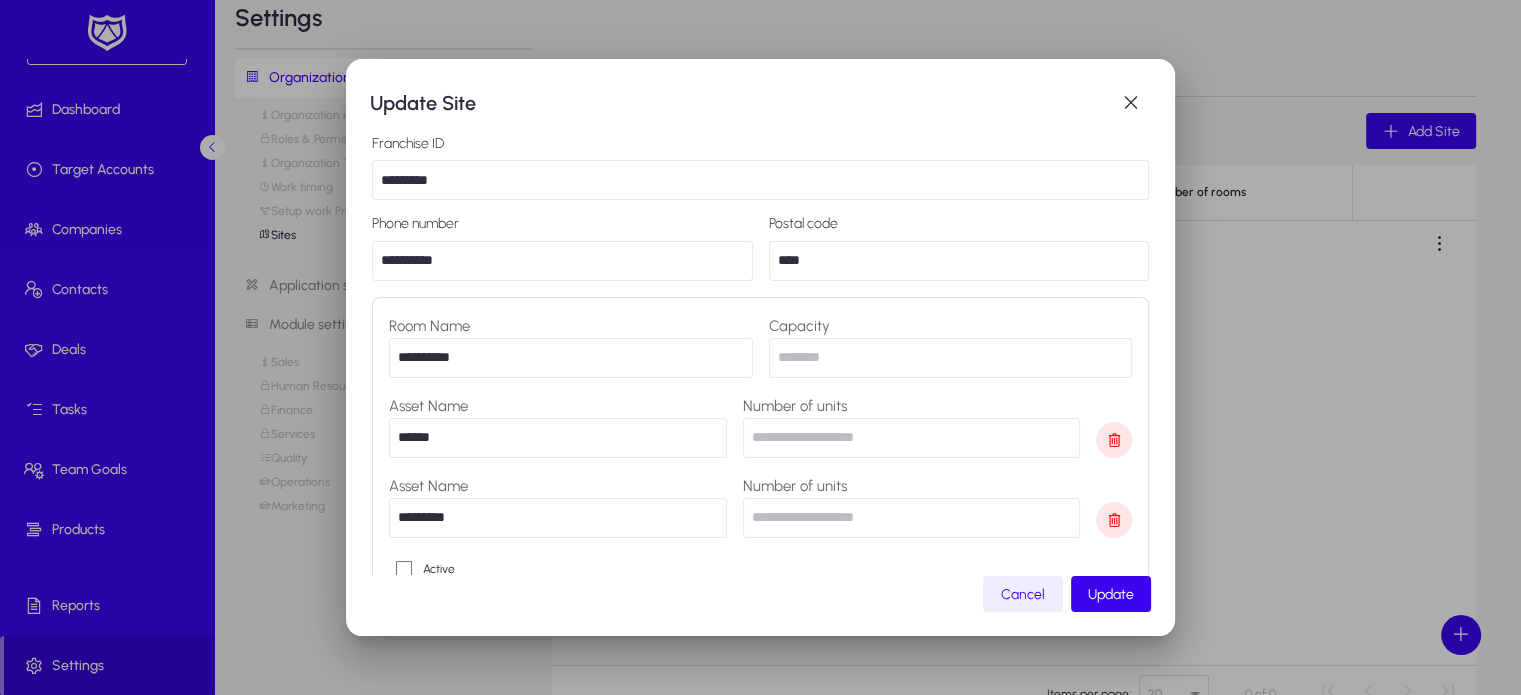 scroll, scrollTop: 413, scrollLeft: 0, axis: vertical 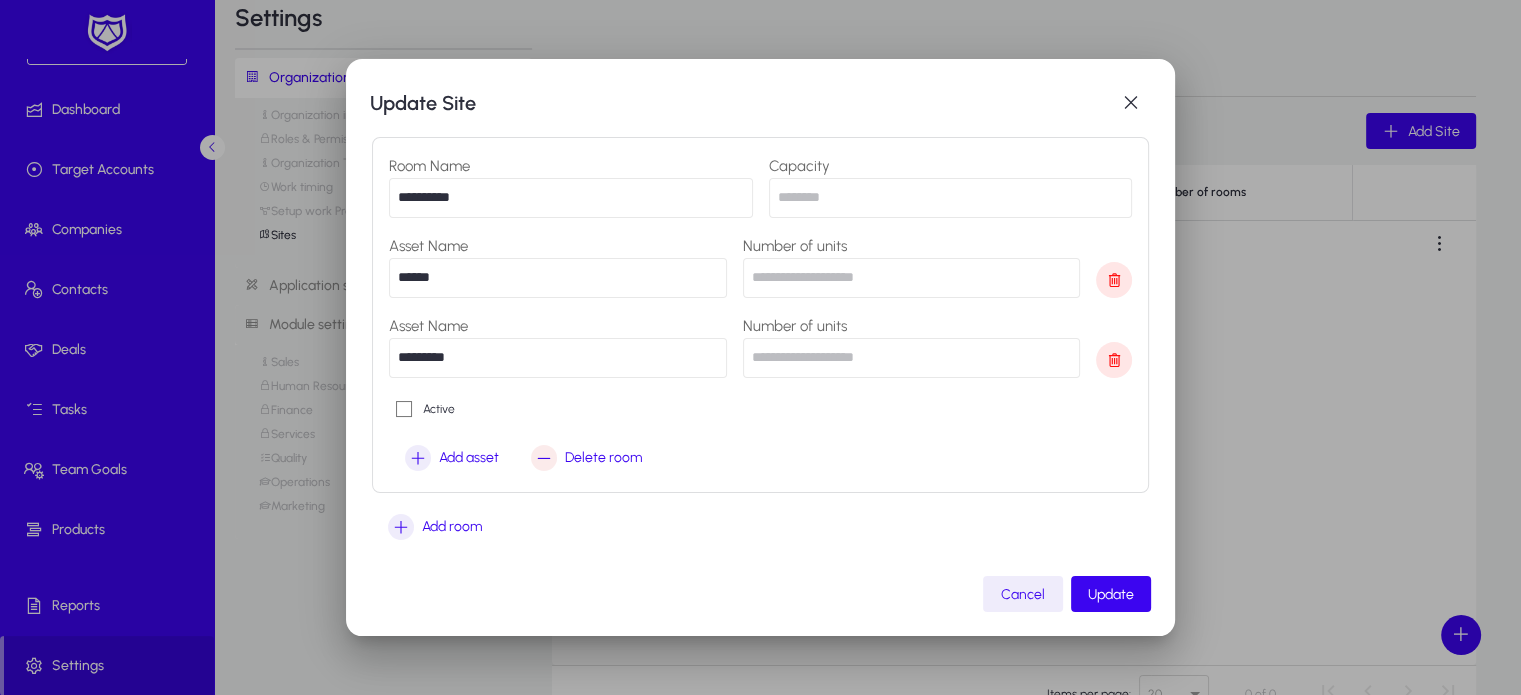 type on "*********" 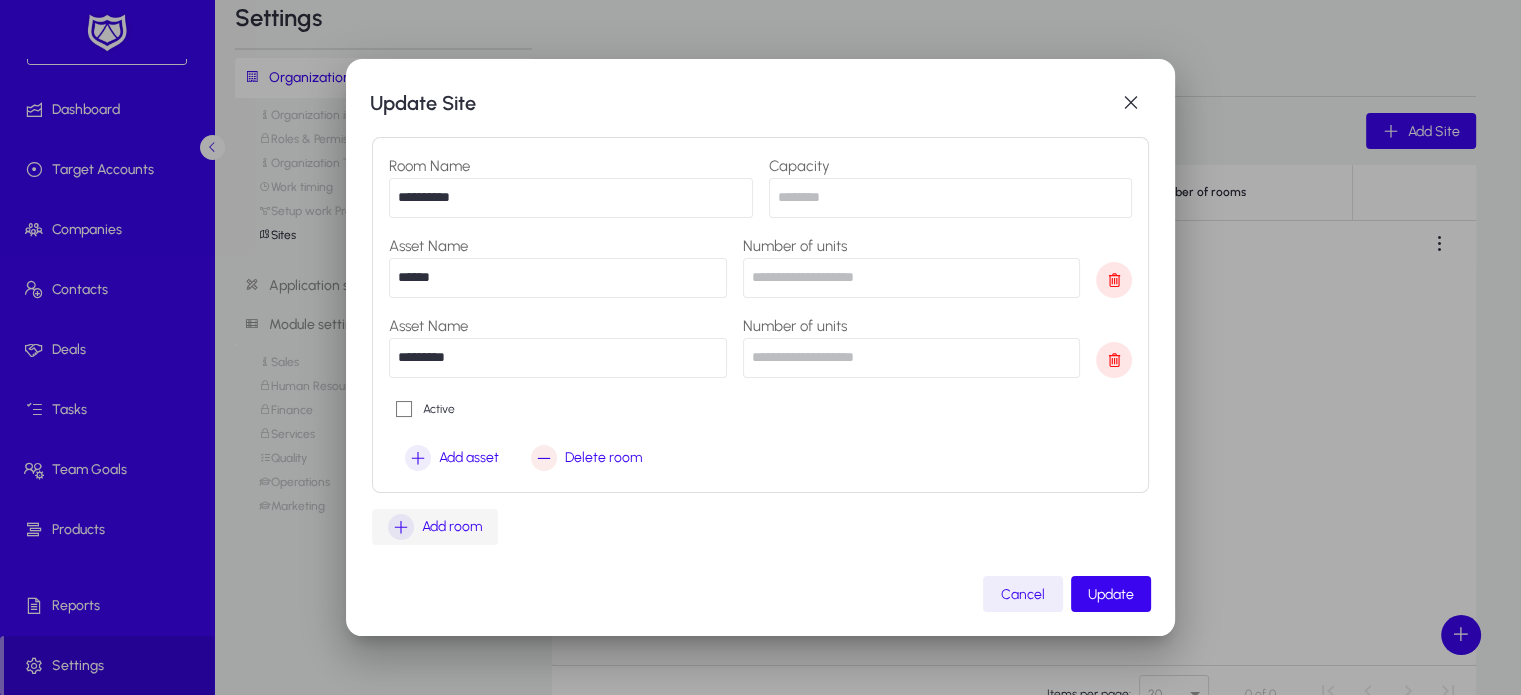 type on "*" 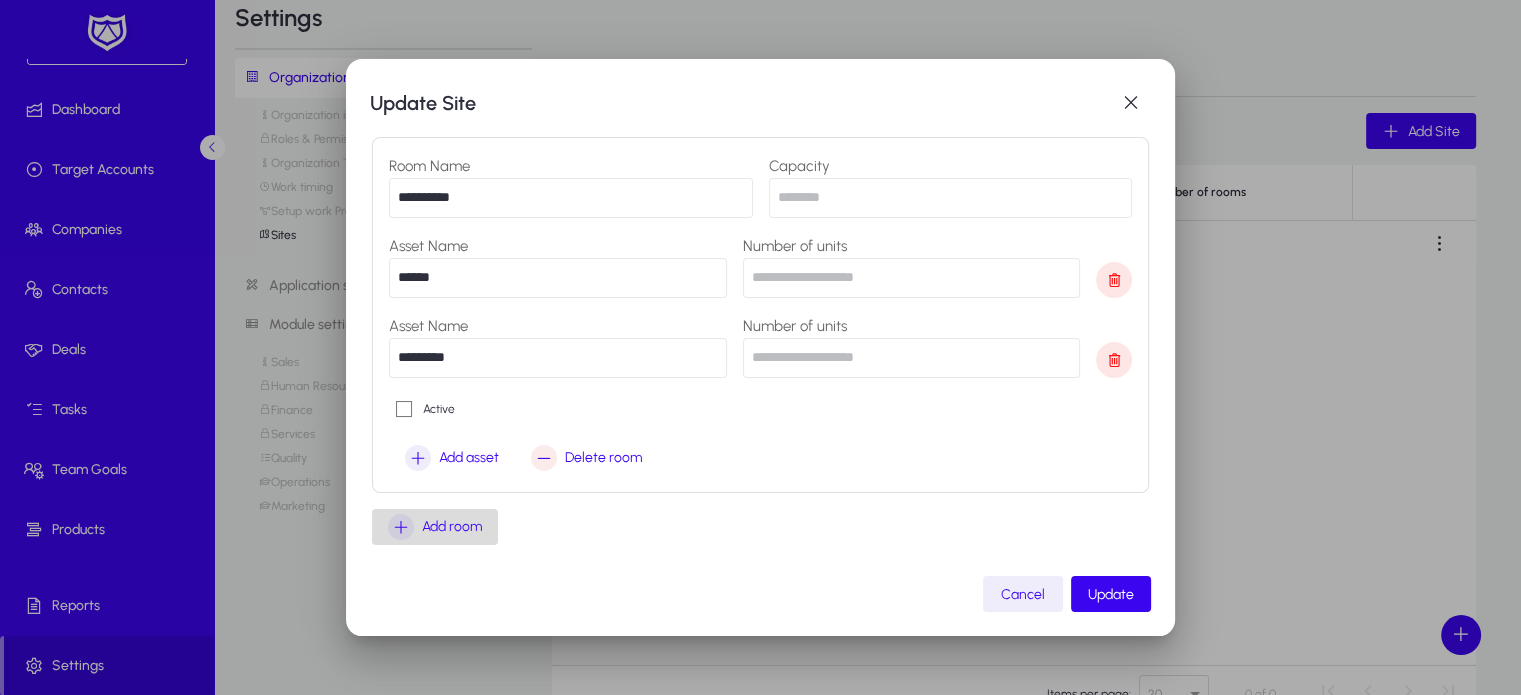 click on "Add room" at bounding box center (435, 527) 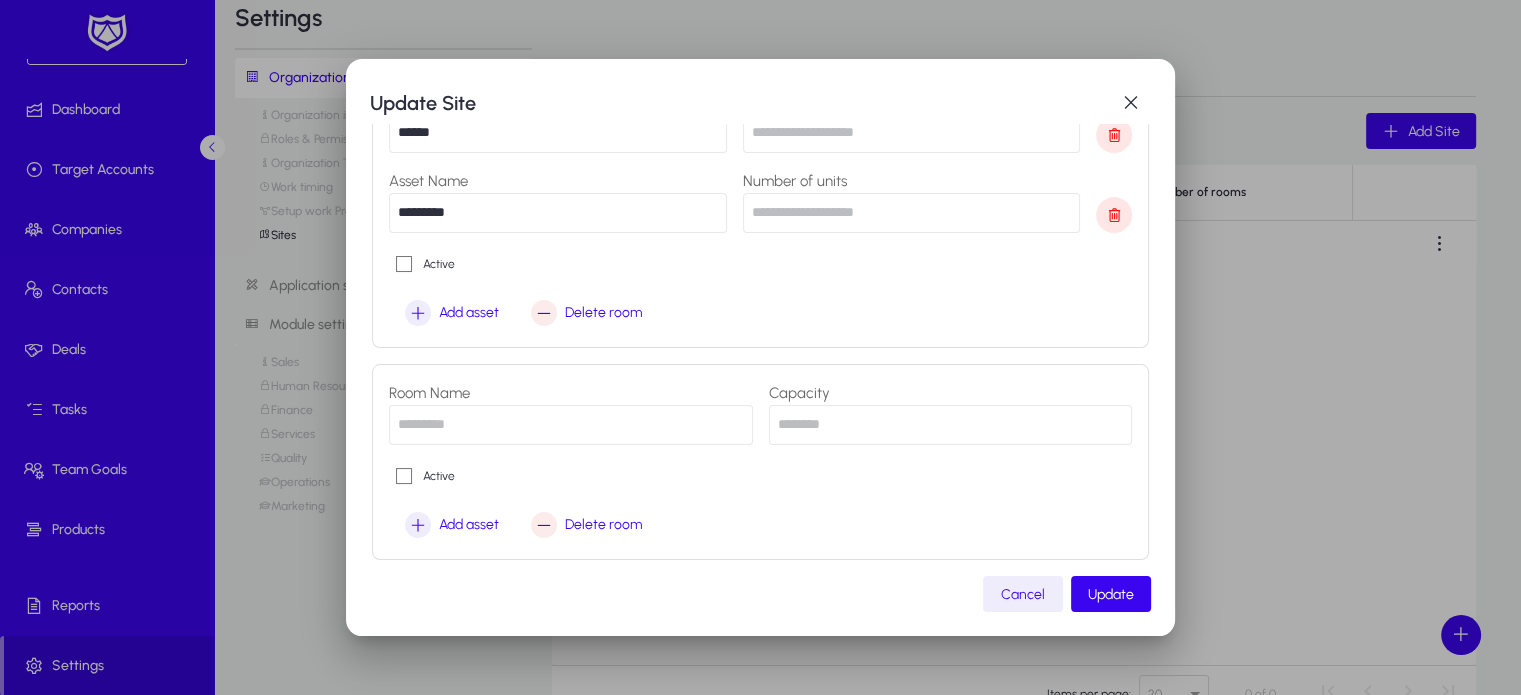 scroll, scrollTop: 560, scrollLeft: 0, axis: vertical 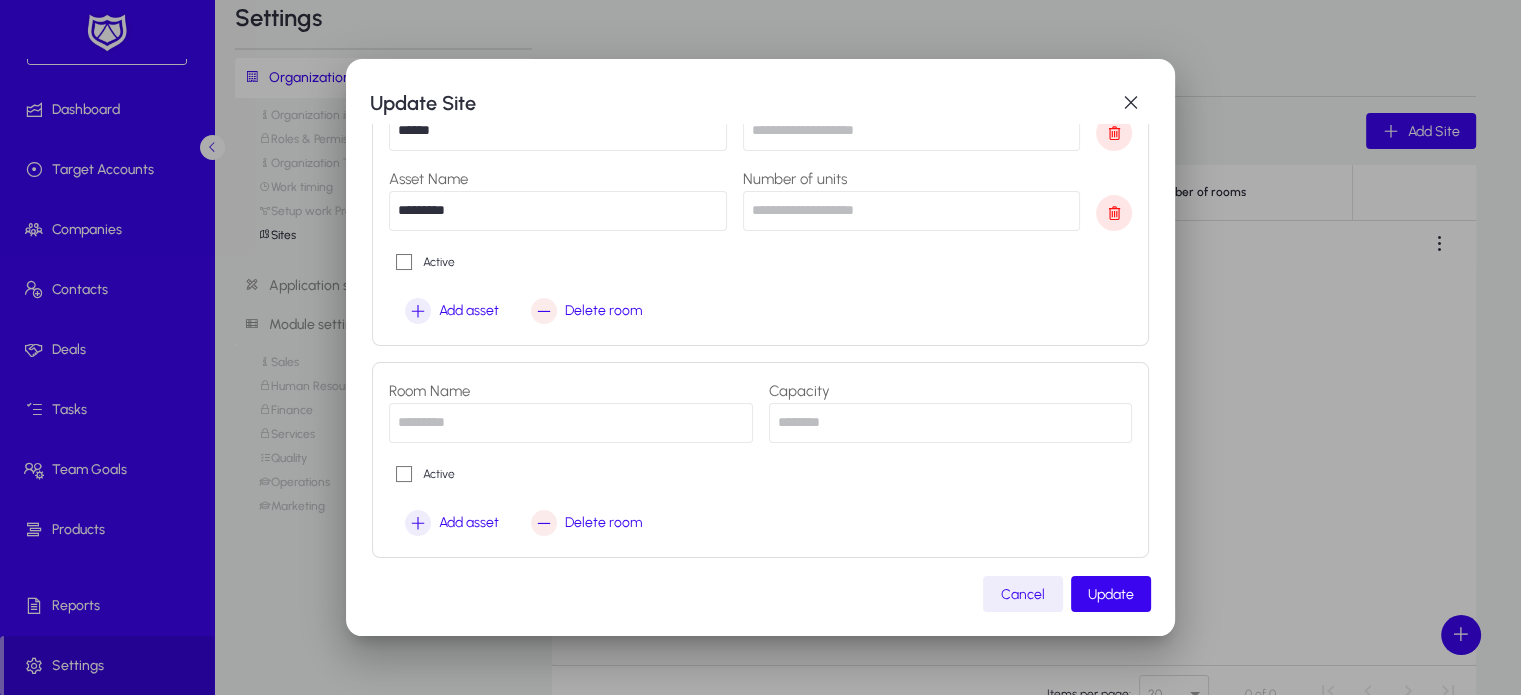 click at bounding box center (571, 423) 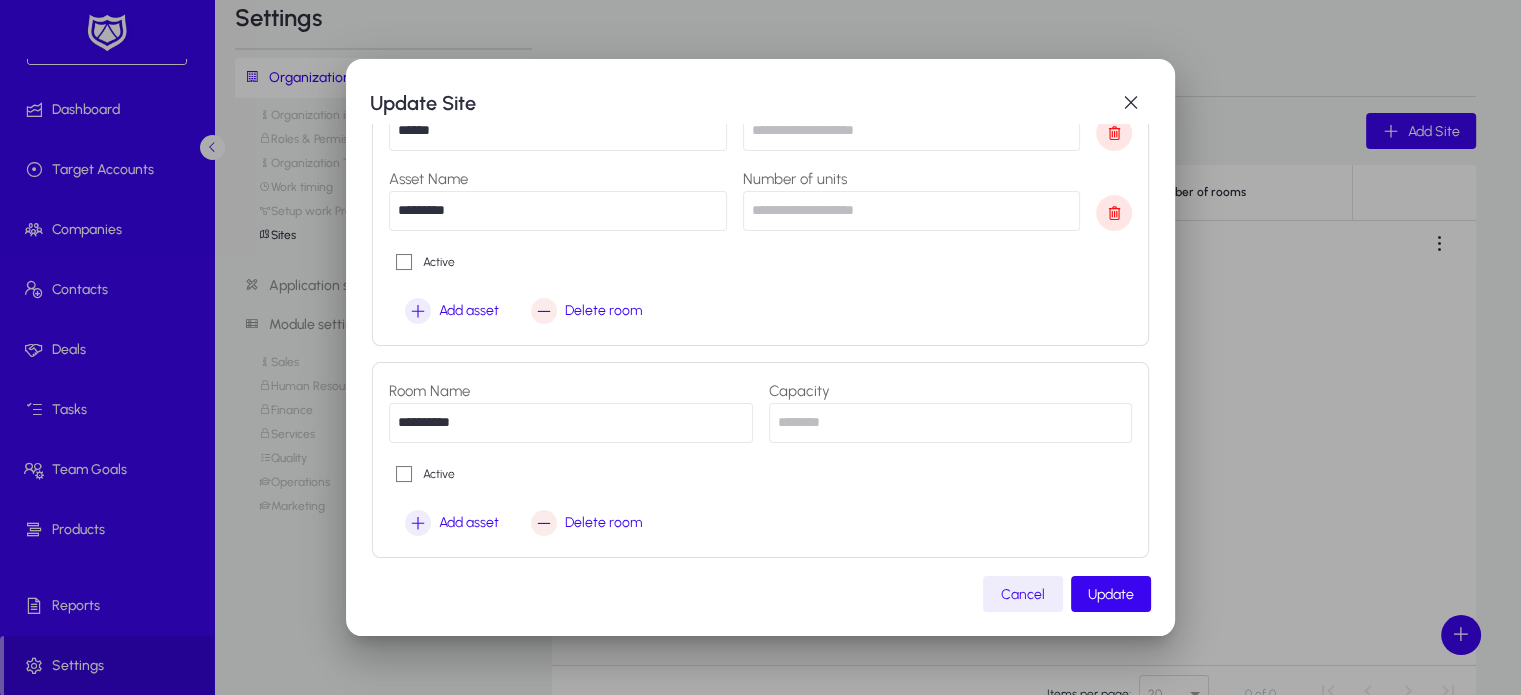 type on "**********" 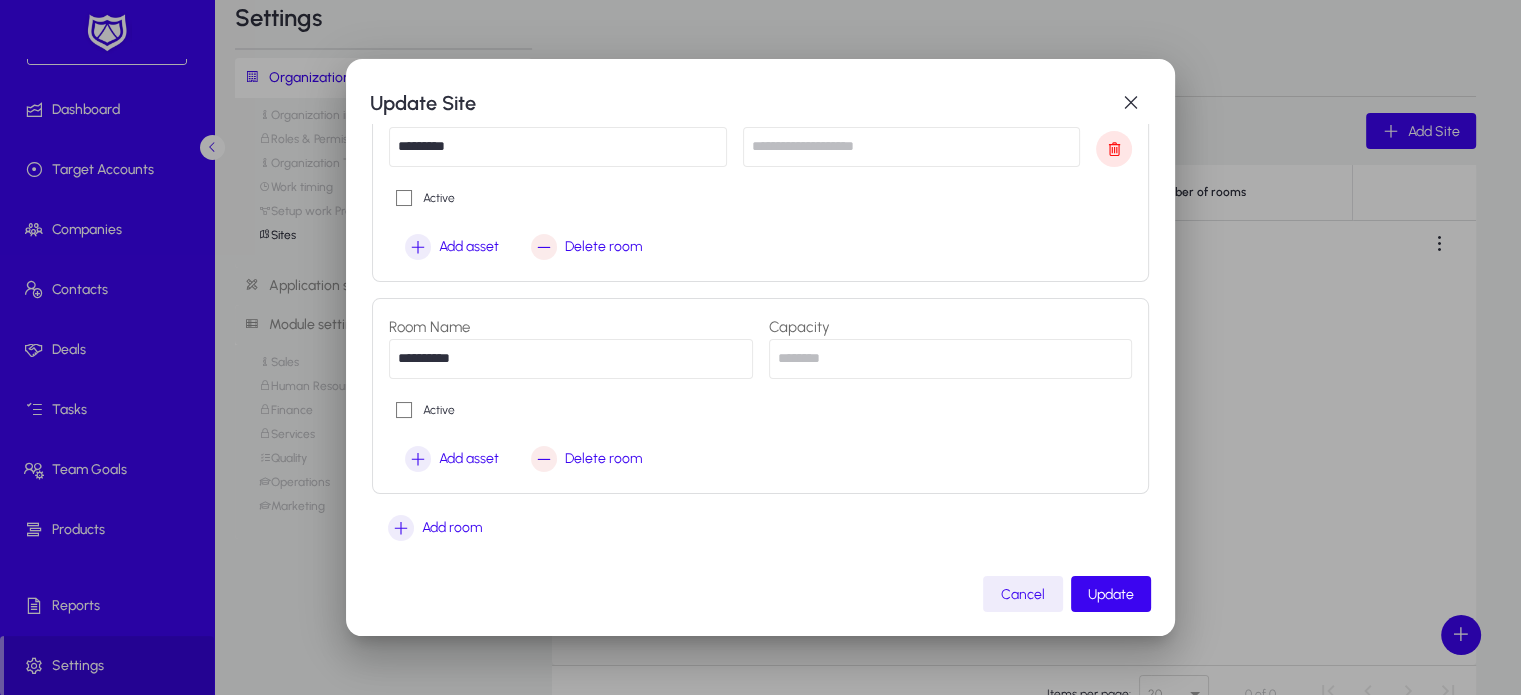 type on "*" 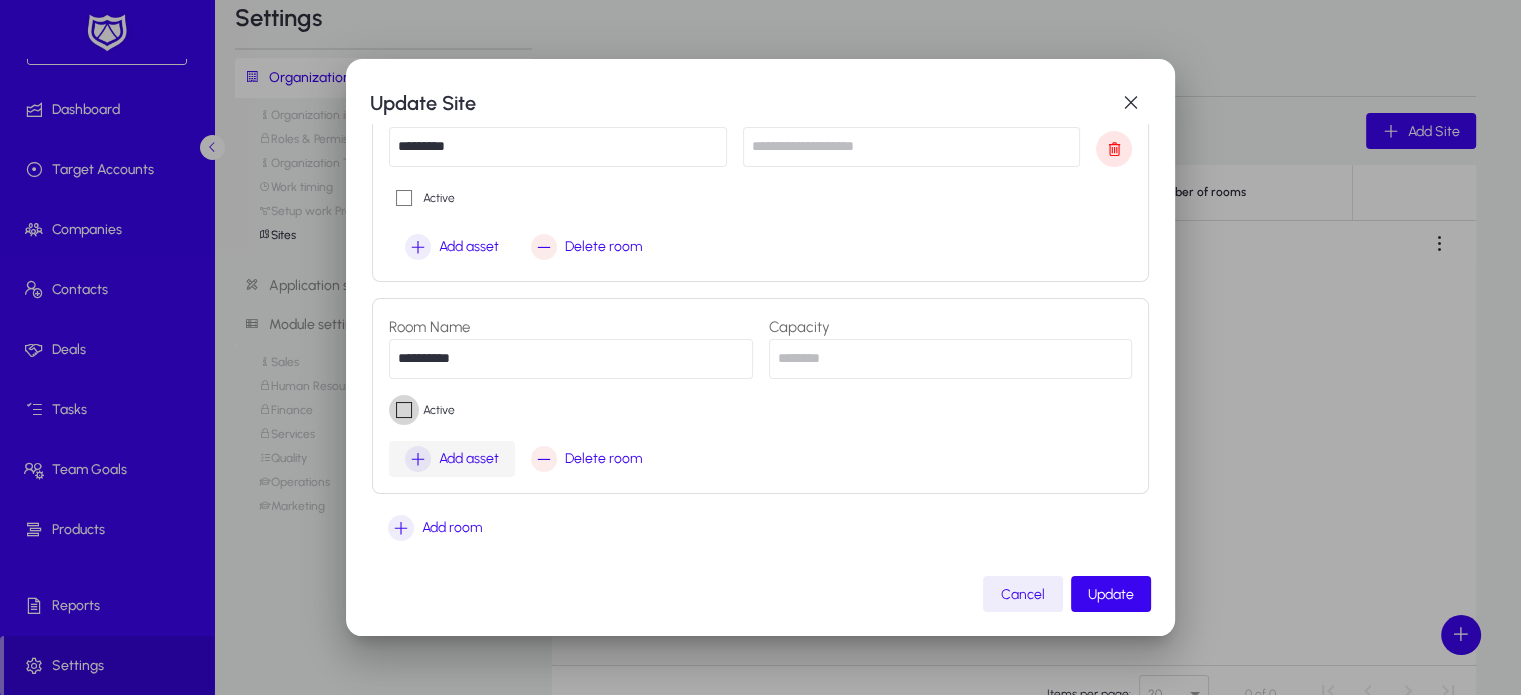 click on "**********" at bounding box center [760, 396] 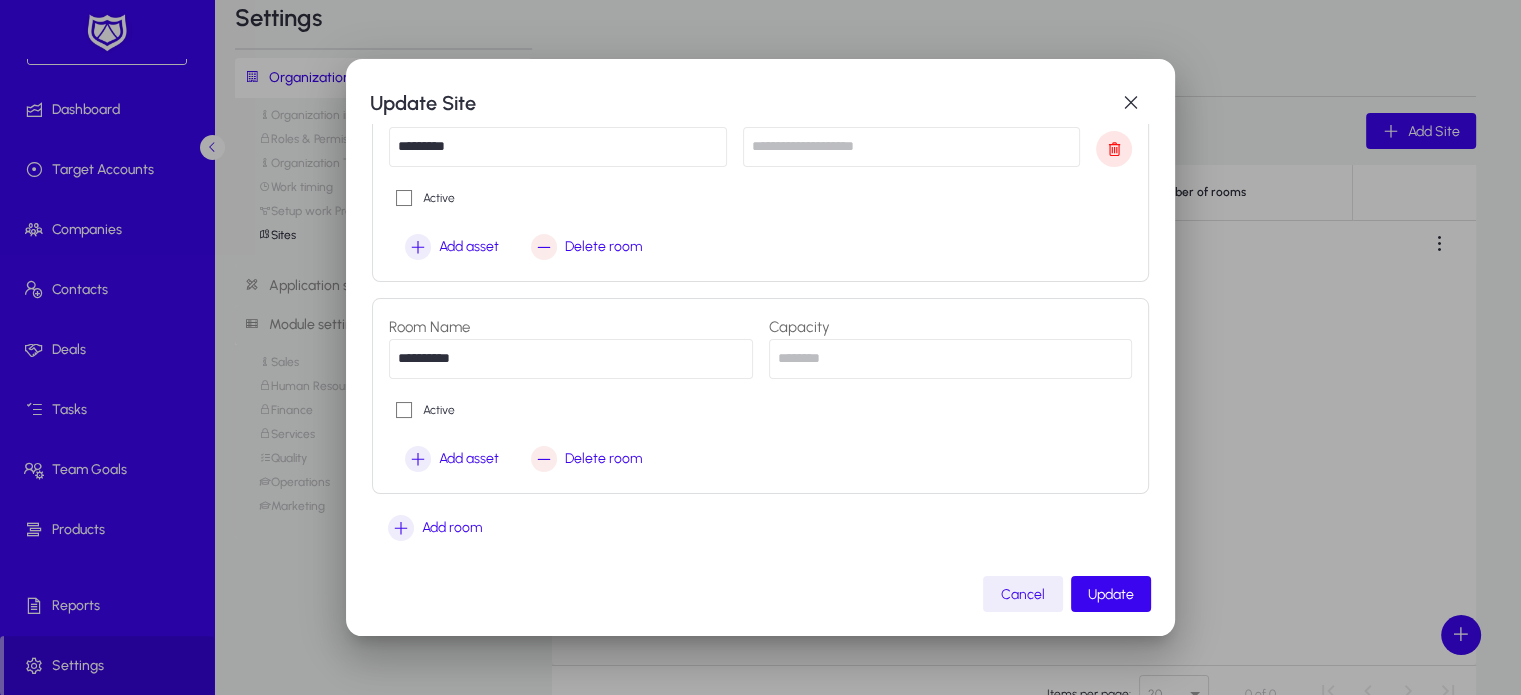 click on "*" at bounding box center [951, 359] 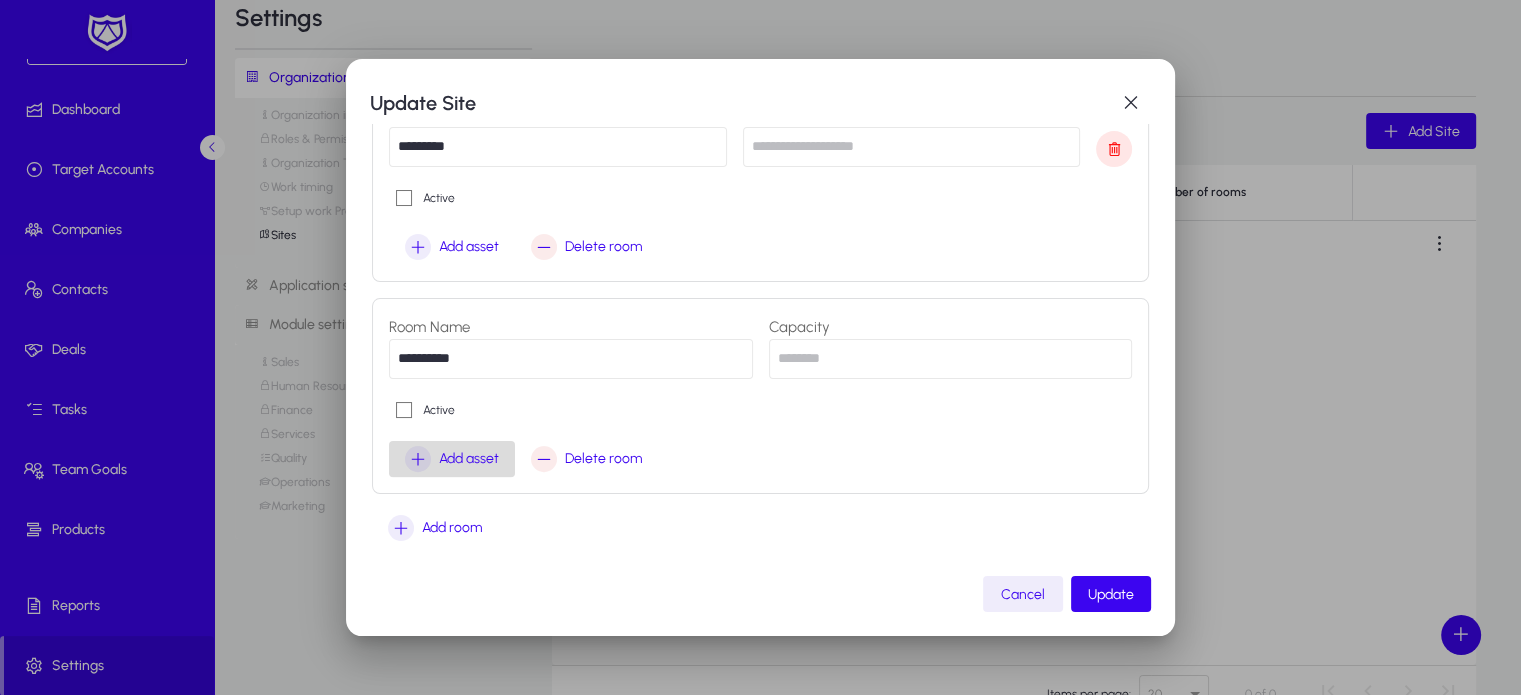 click at bounding box center (418, 459) 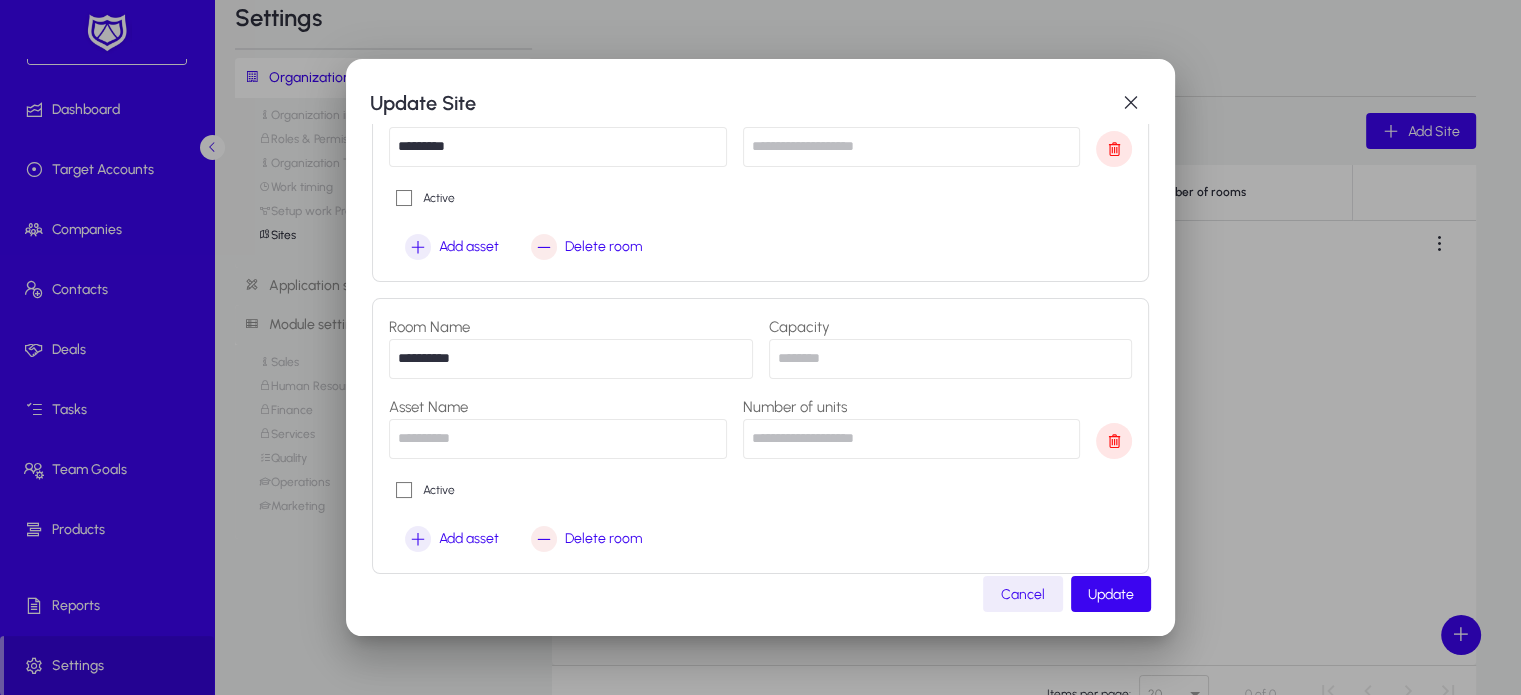 click at bounding box center [558, 439] 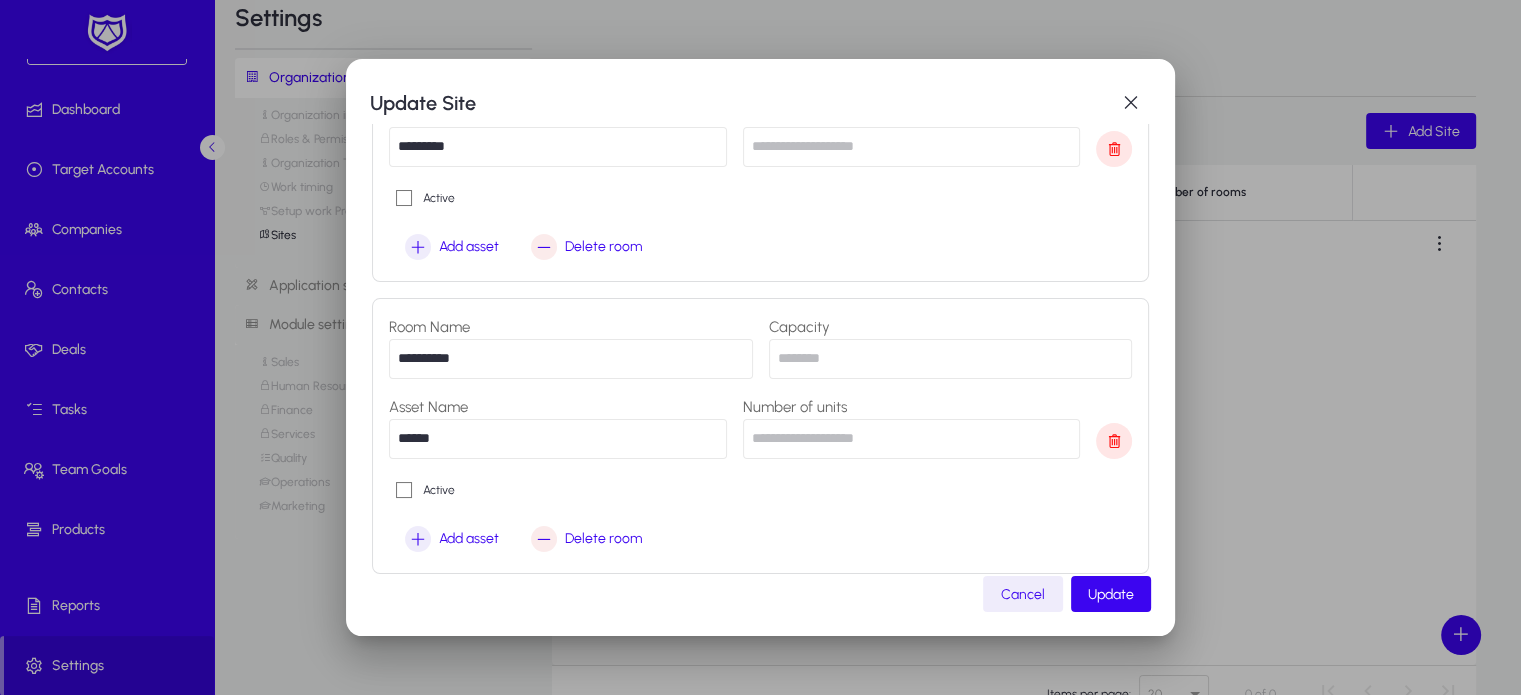 type on "******" 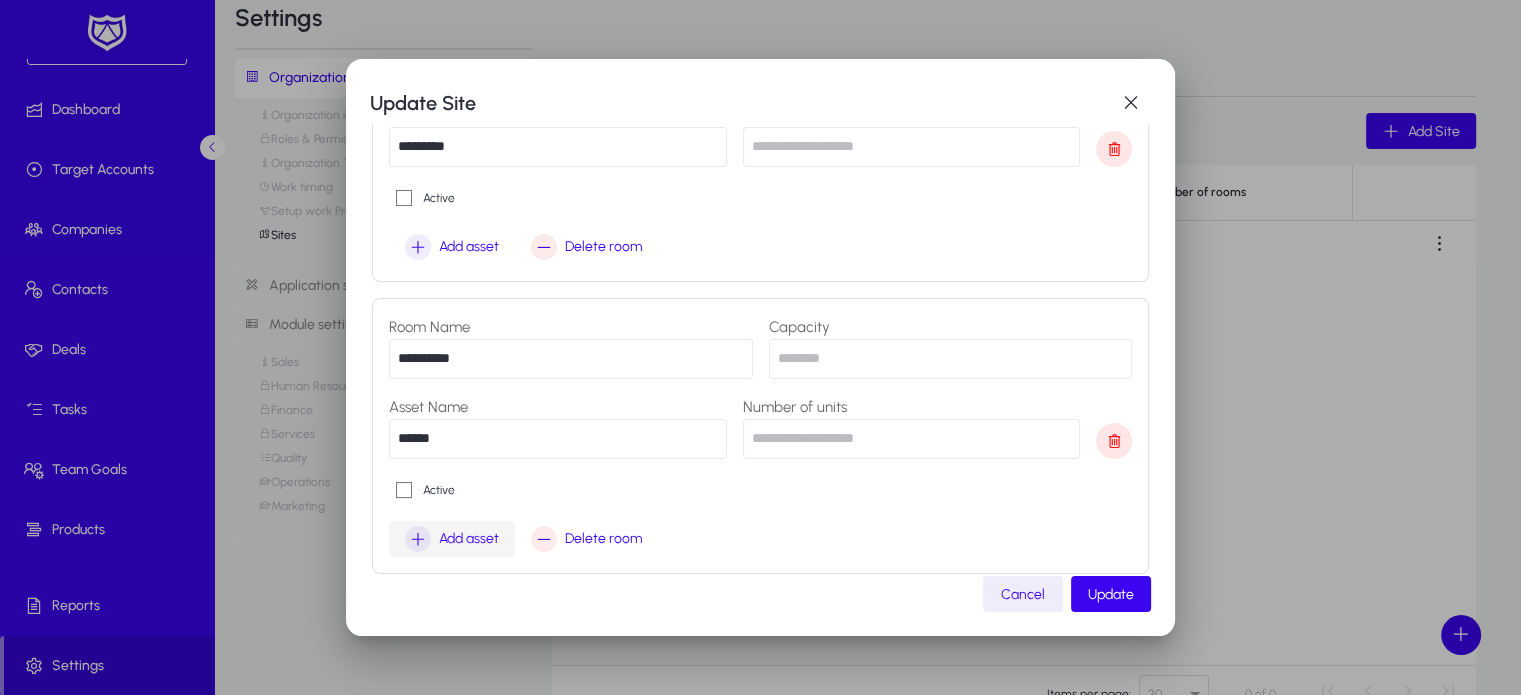 type on "**" 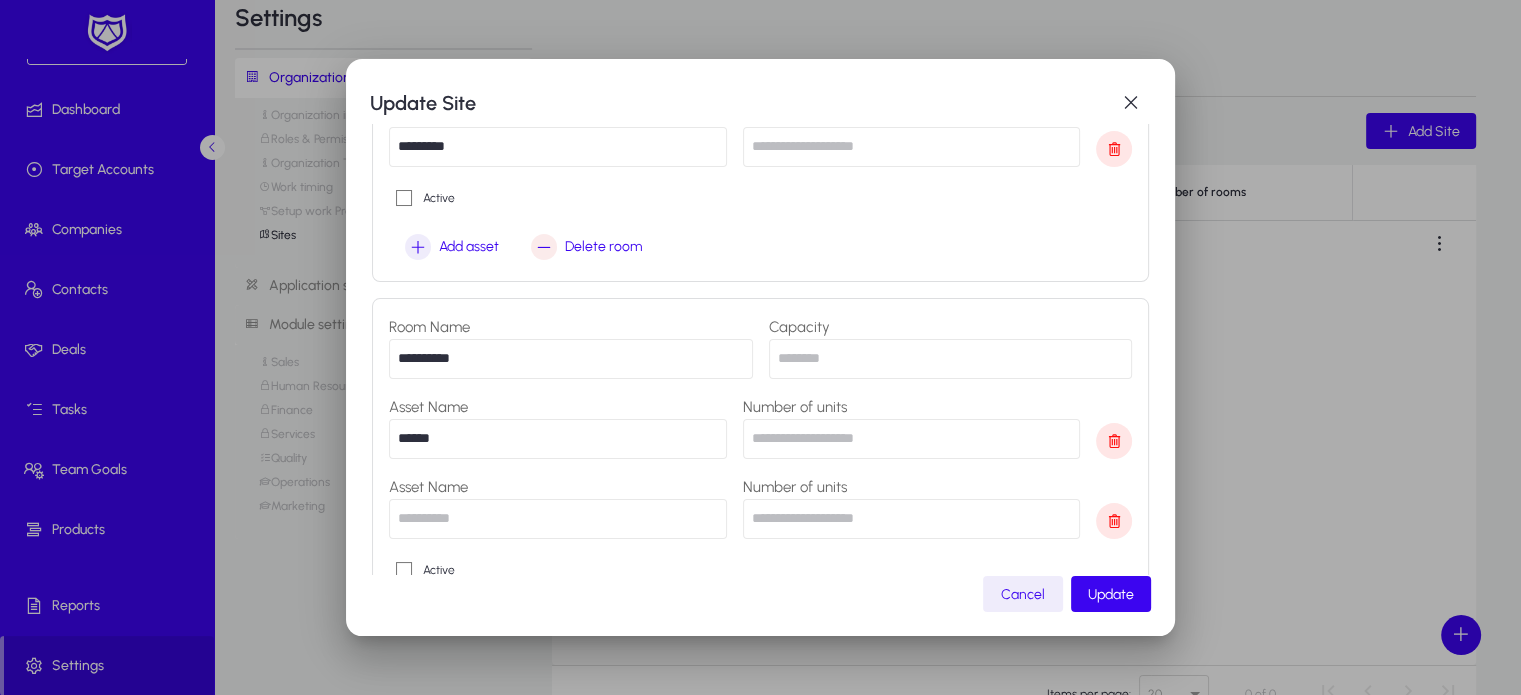 scroll, scrollTop: 769, scrollLeft: 0, axis: vertical 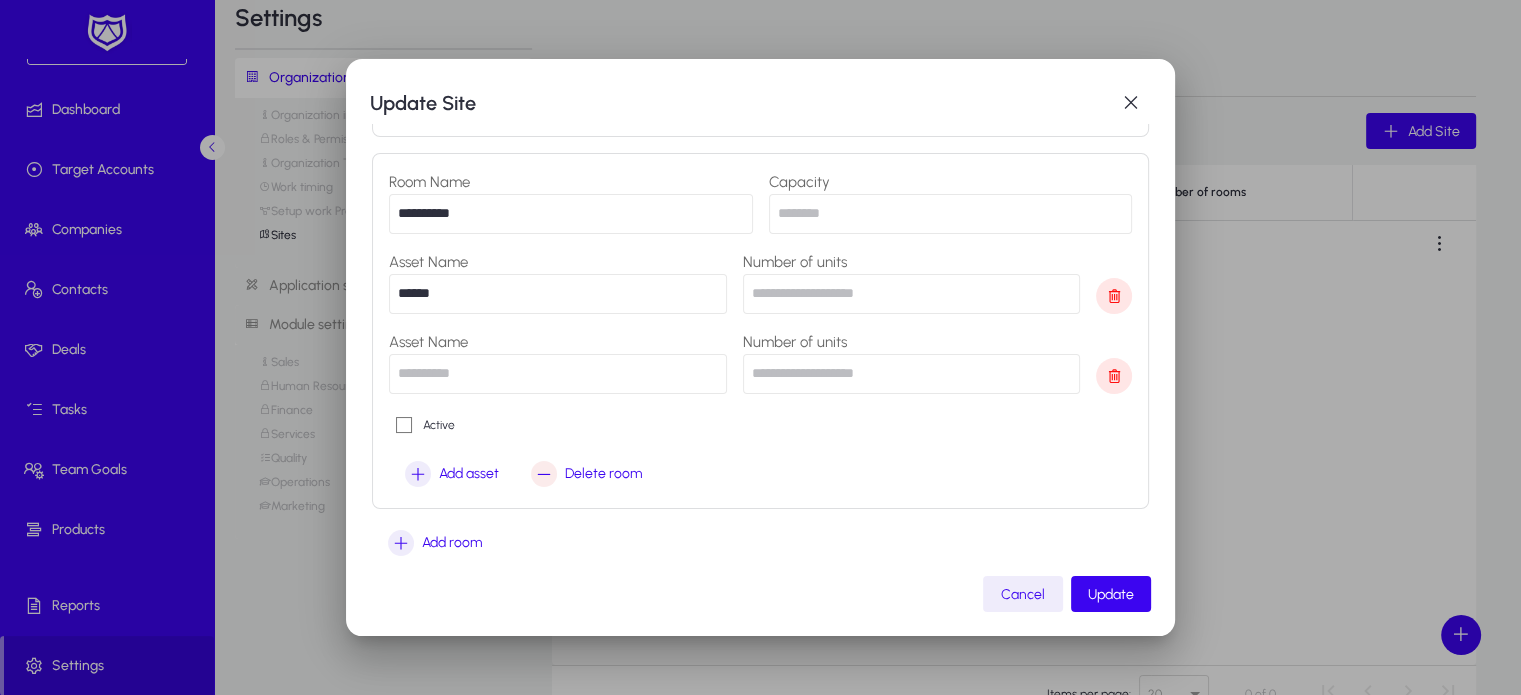 click at bounding box center (558, 374) 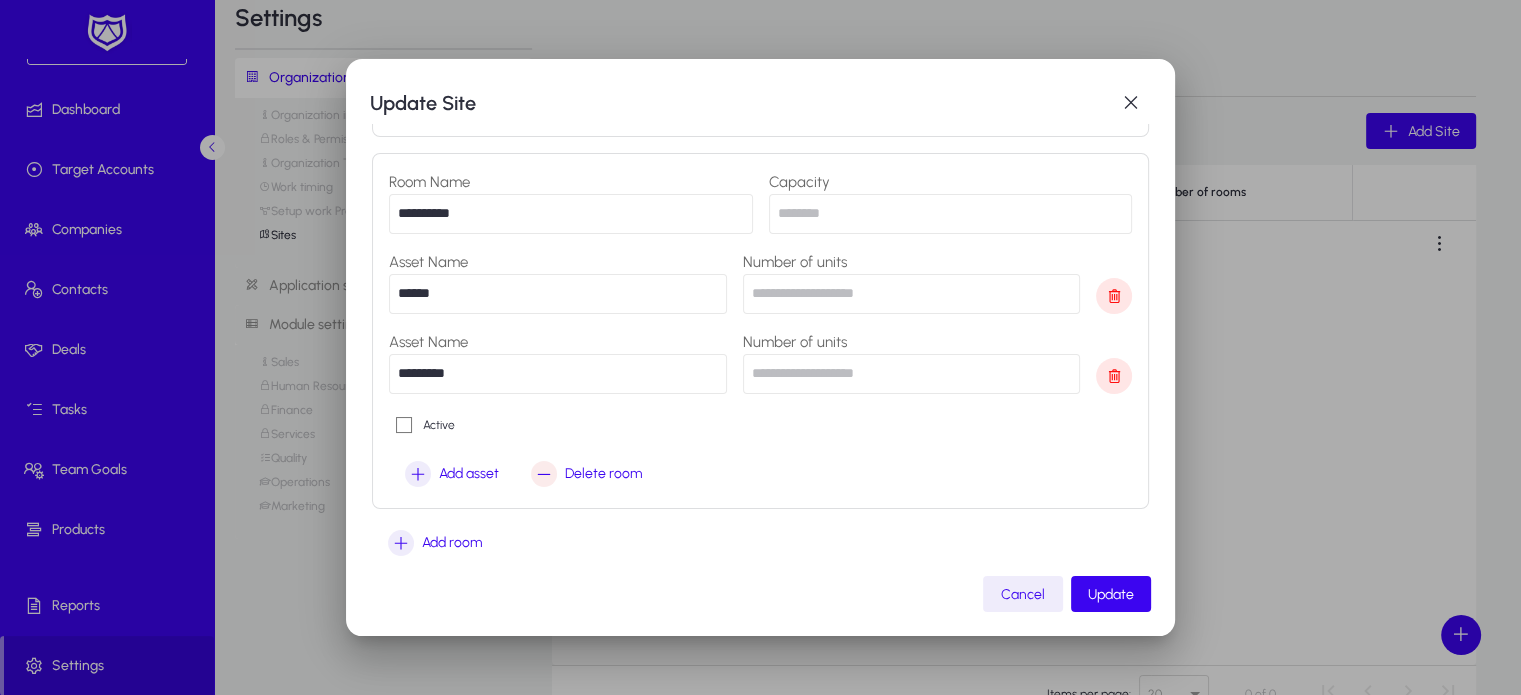type on "*********" 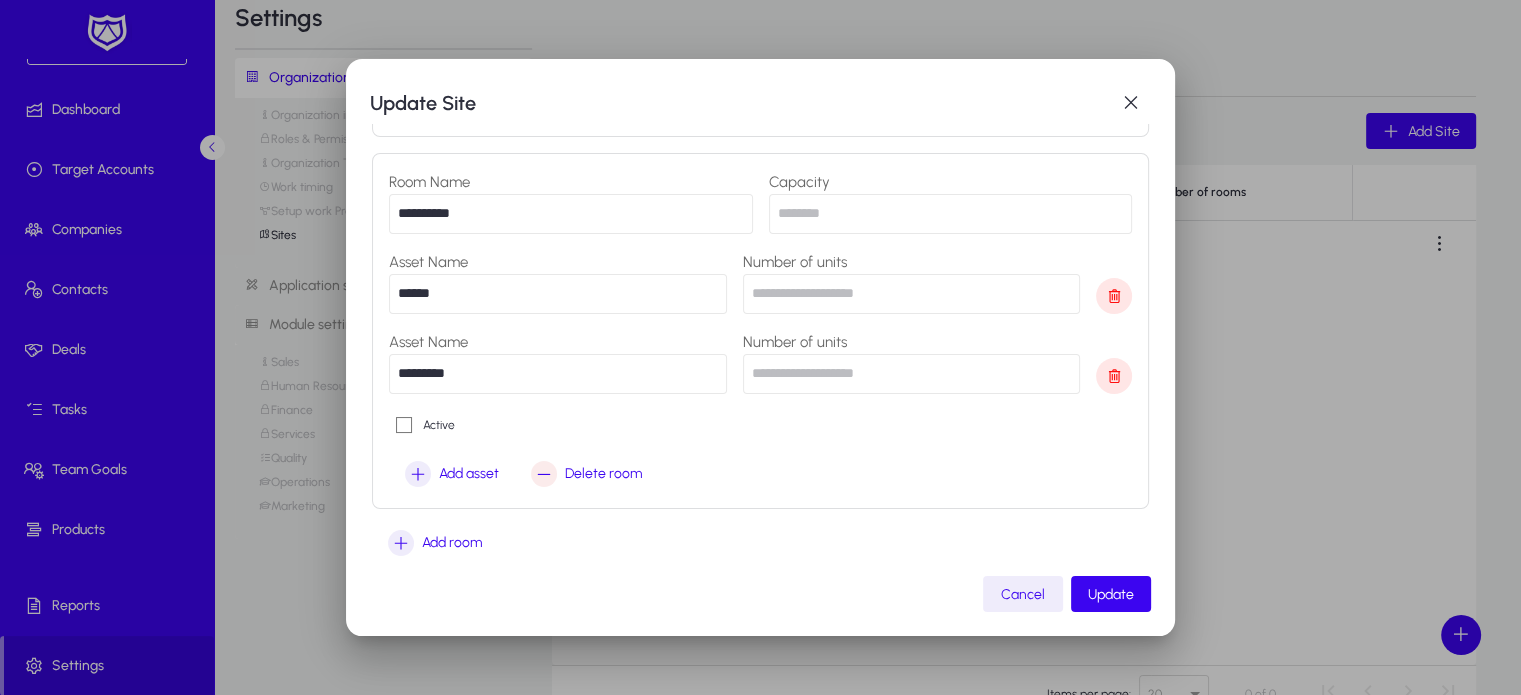 scroll, scrollTop: 784, scrollLeft: 0, axis: vertical 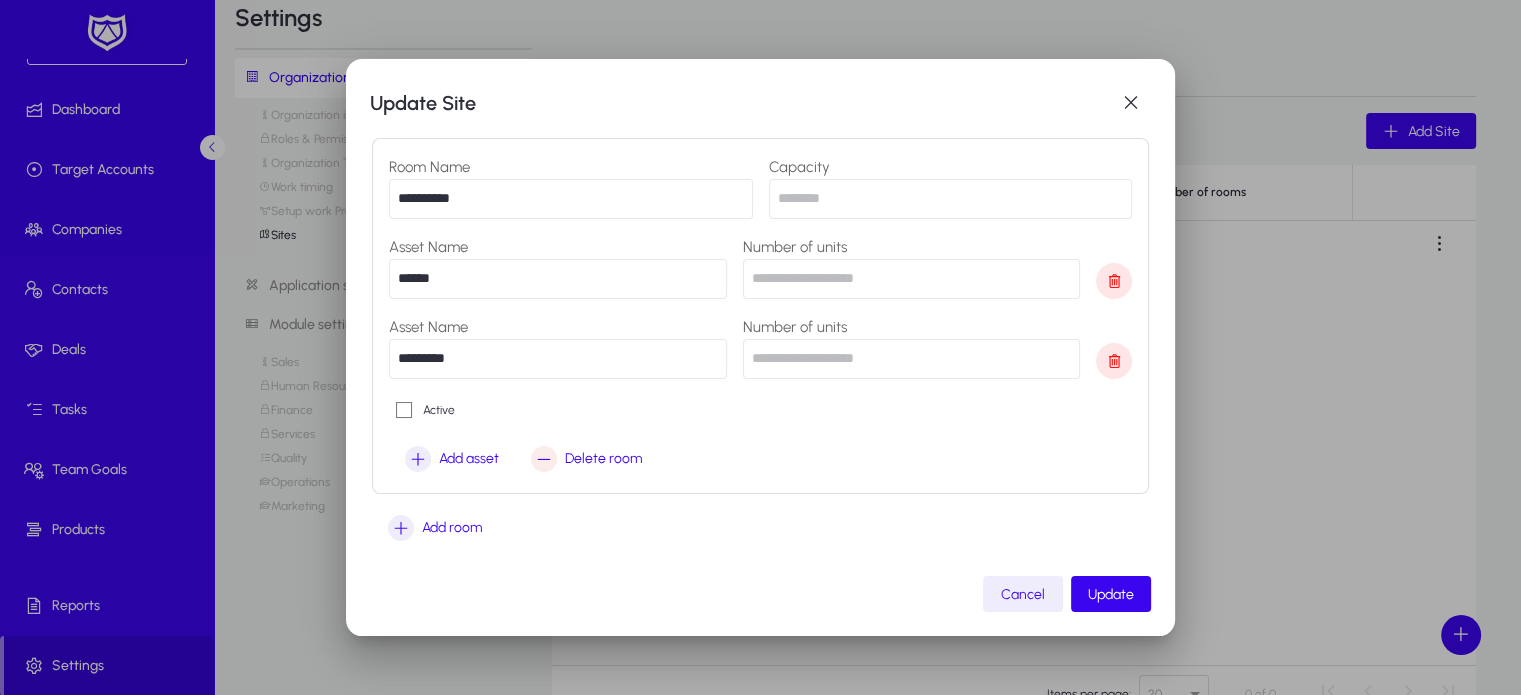 type on "**" 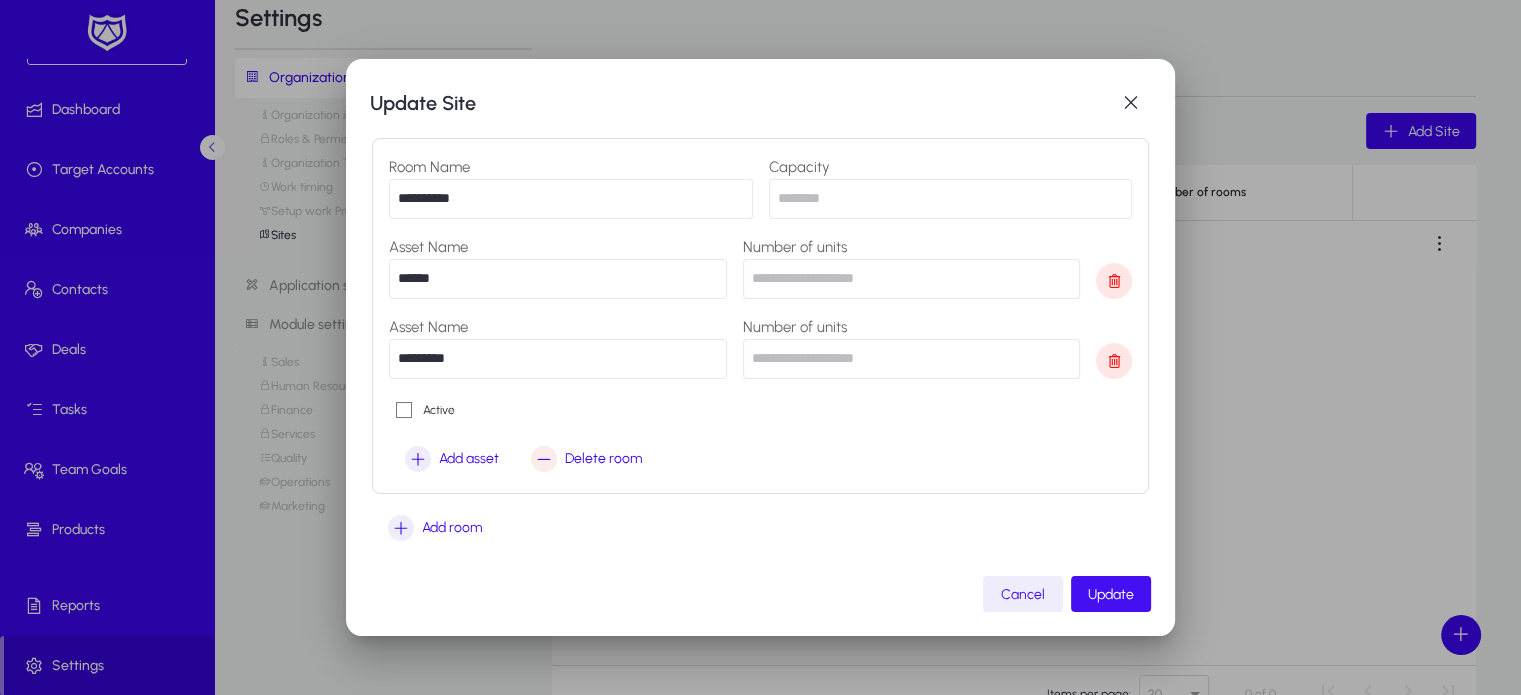 type on "*" 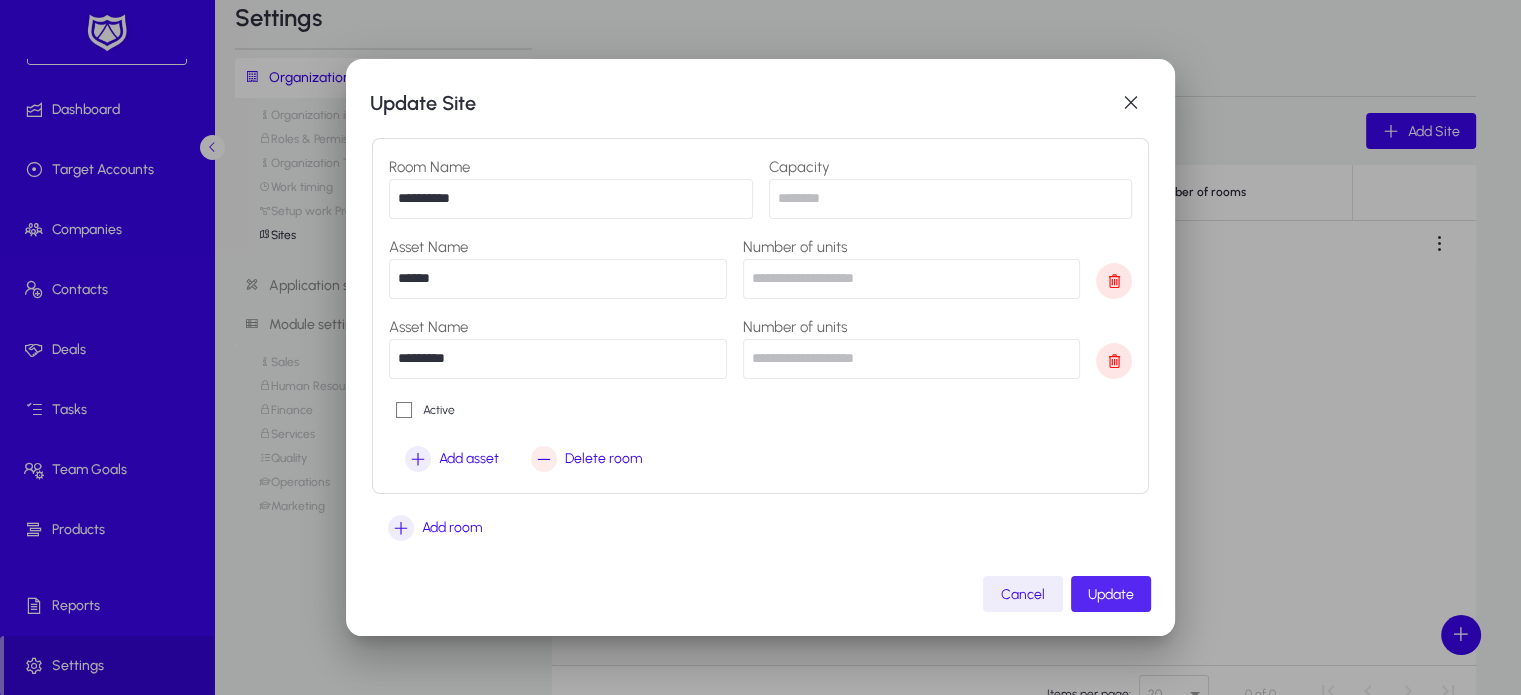 click on "Update" 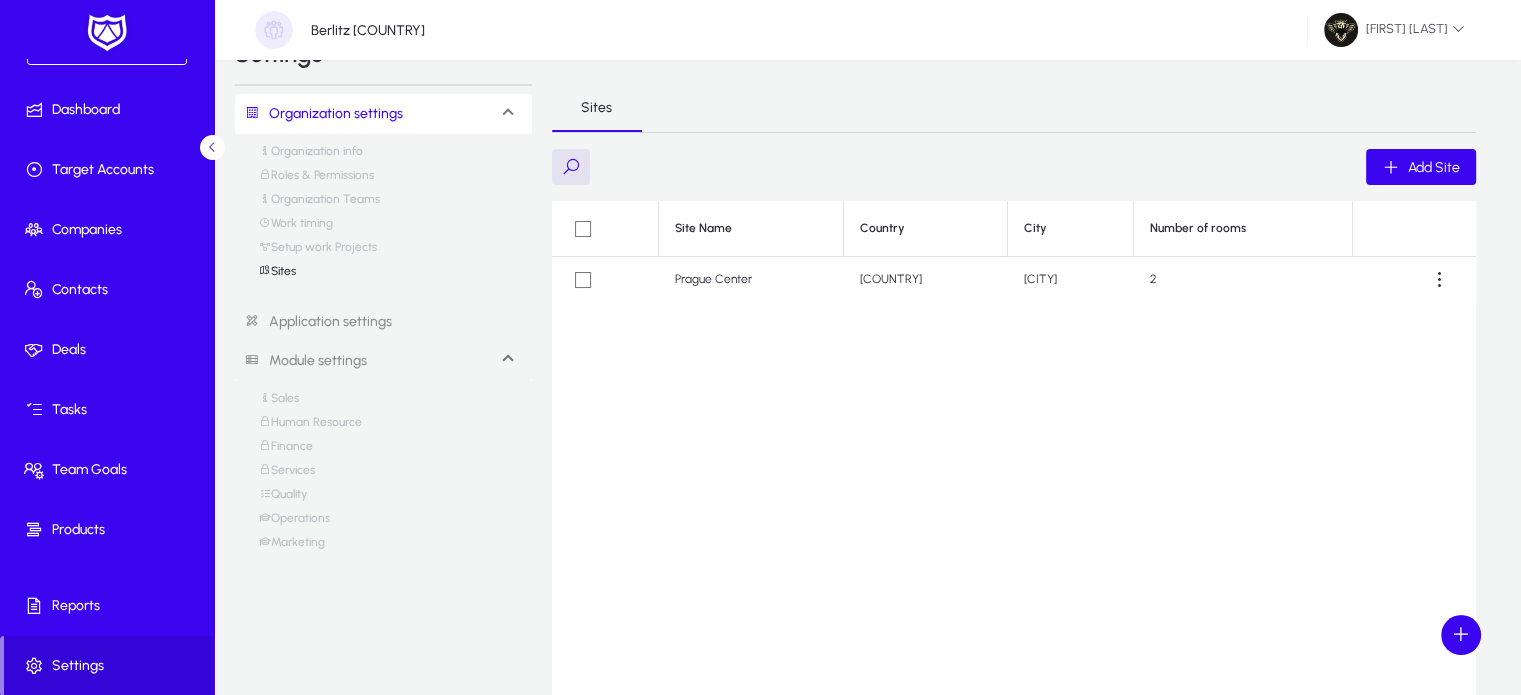 scroll, scrollTop: 0, scrollLeft: 0, axis: both 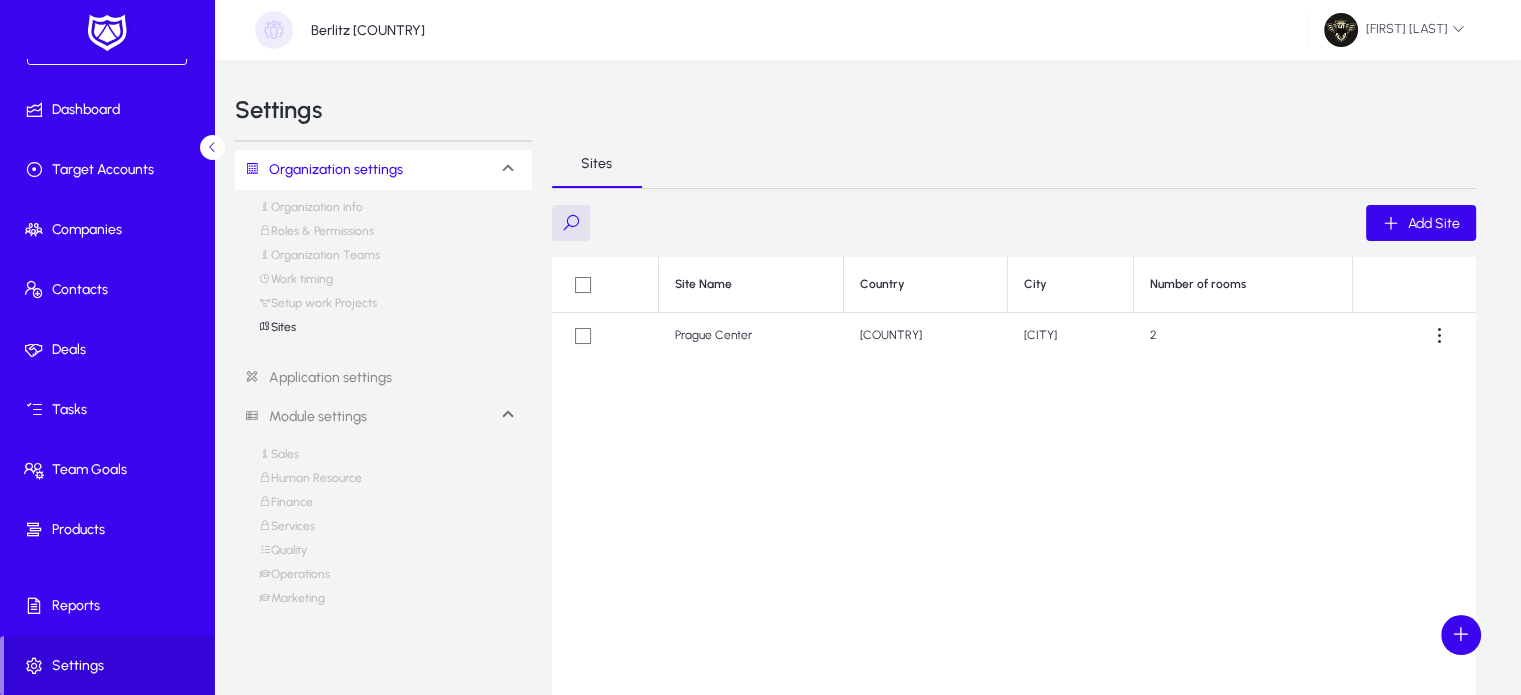 click on "Operations" at bounding box center (294, 579) 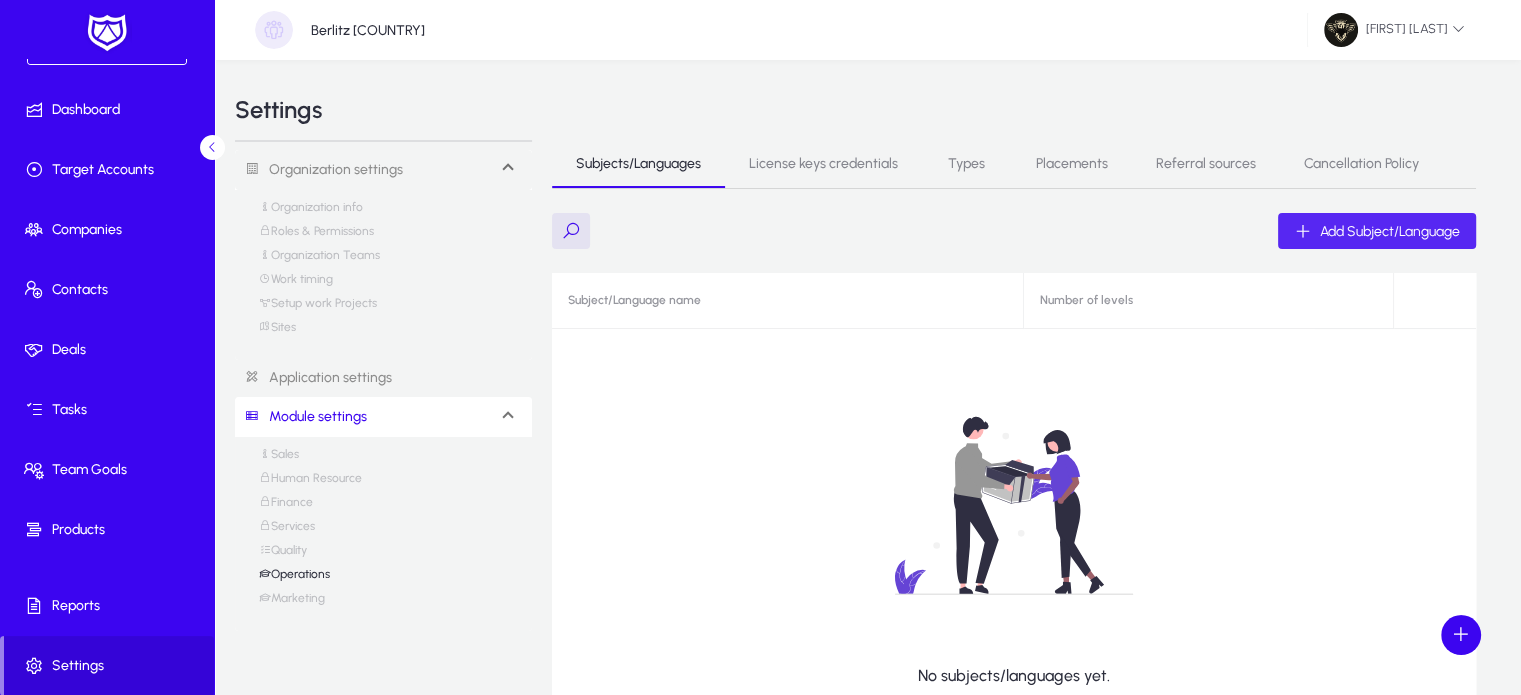 click on "Add Subject/Language" 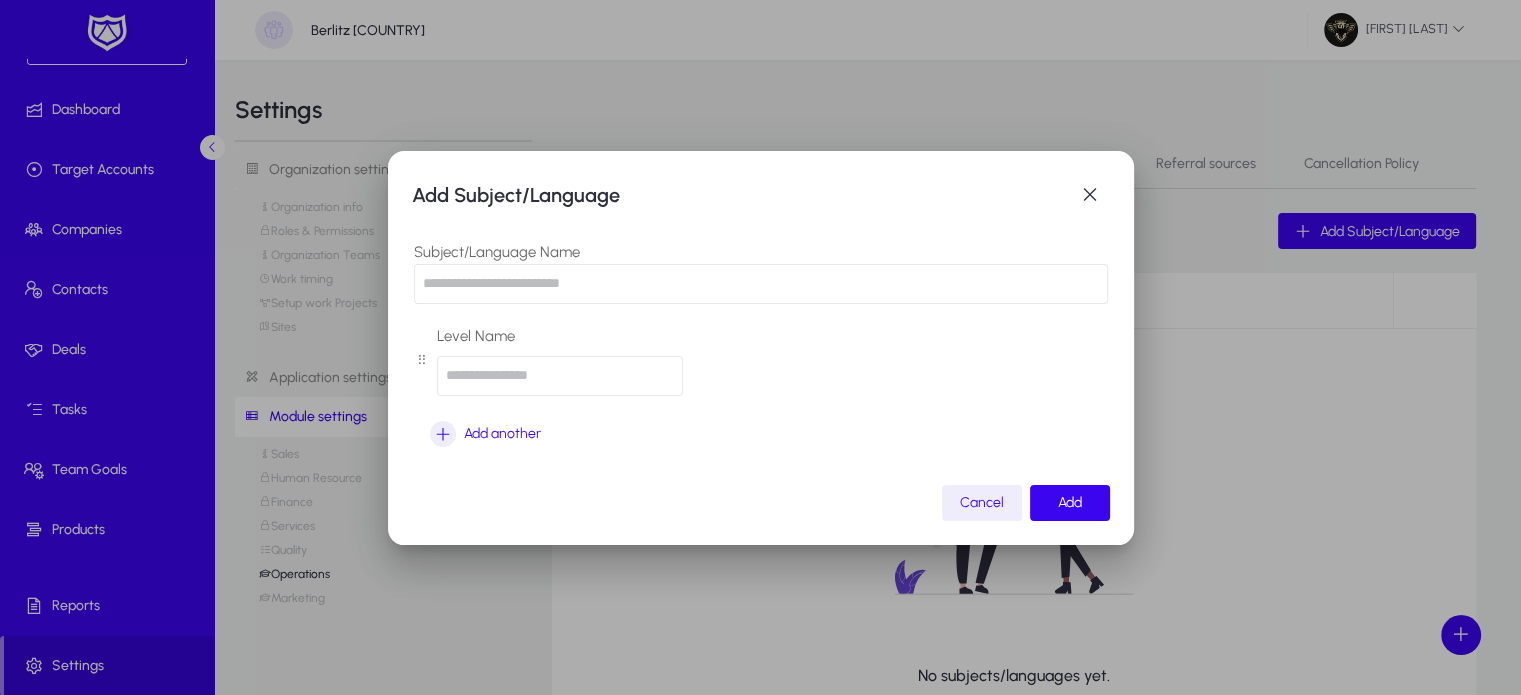 click at bounding box center [761, 284] 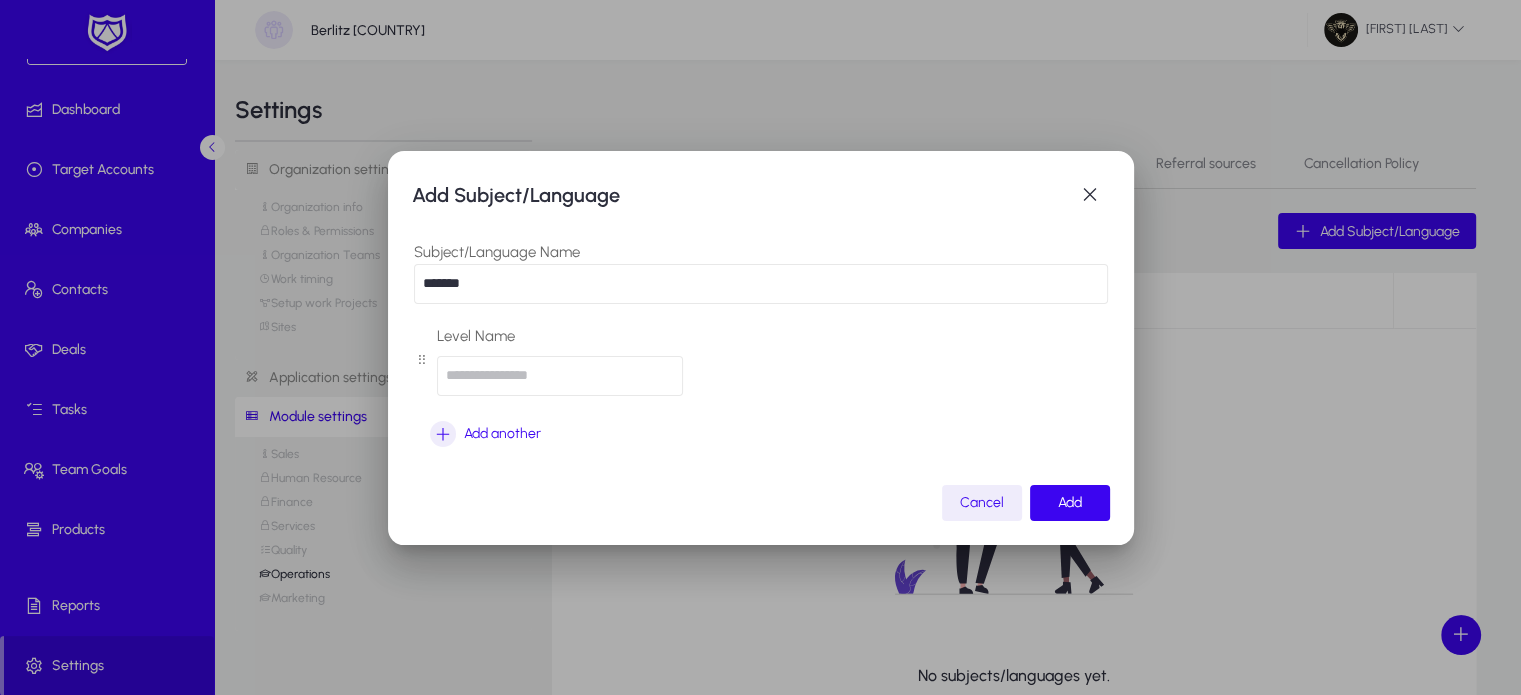type on "*******" 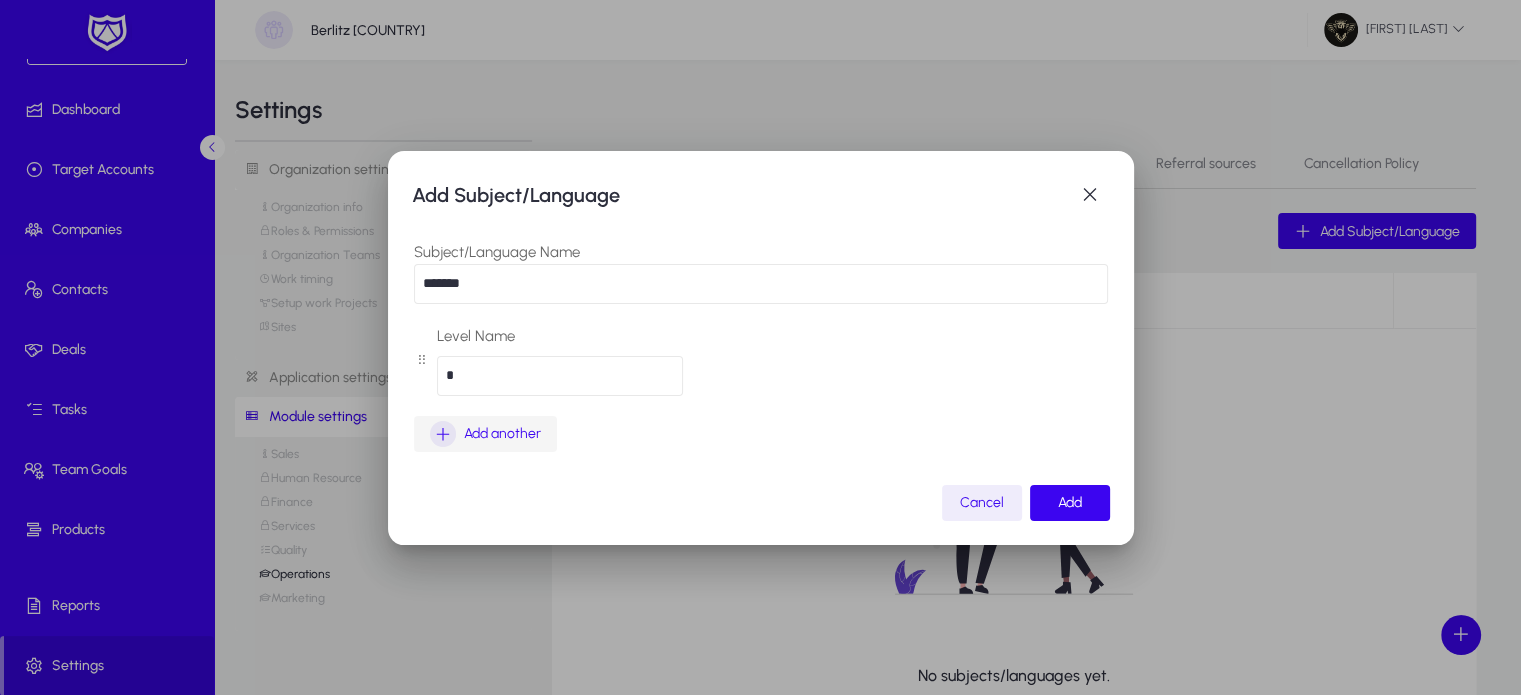 type on "*" 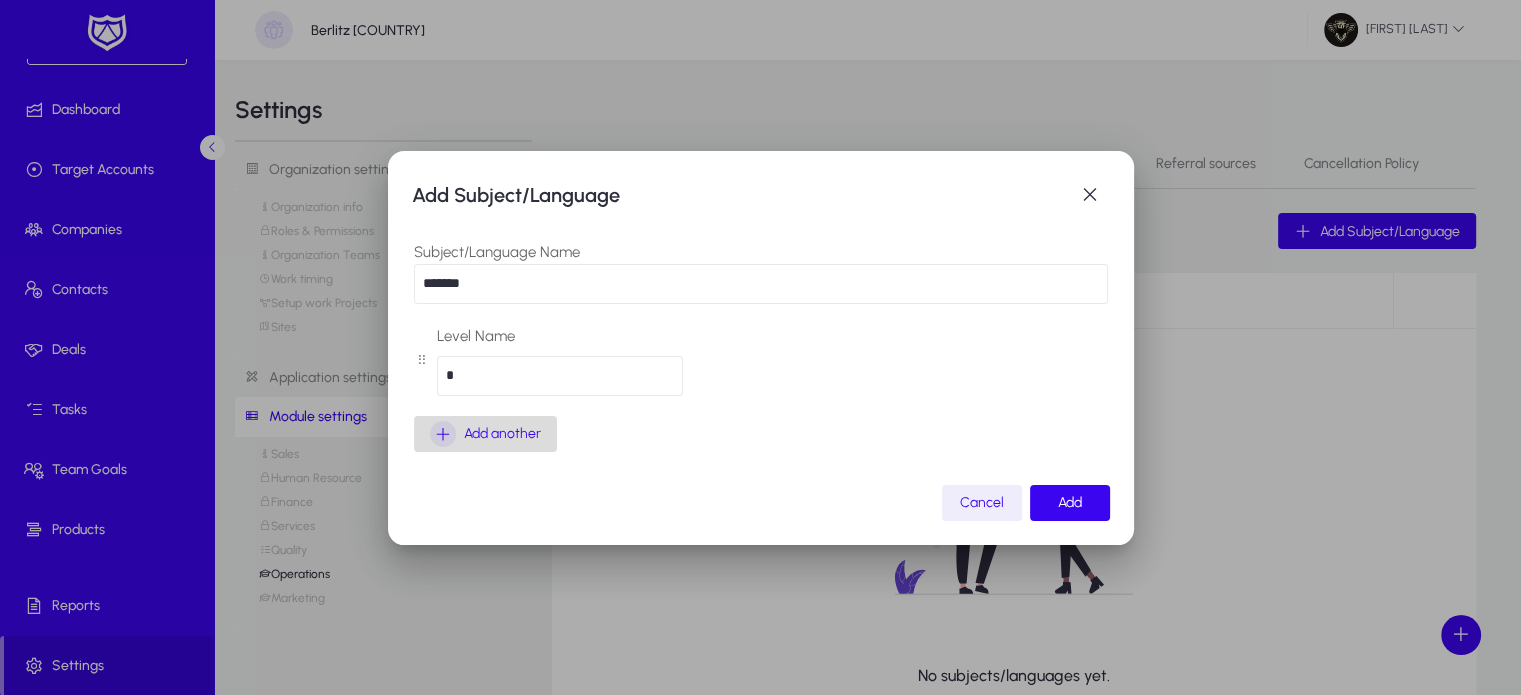 click at bounding box center (443, 434) 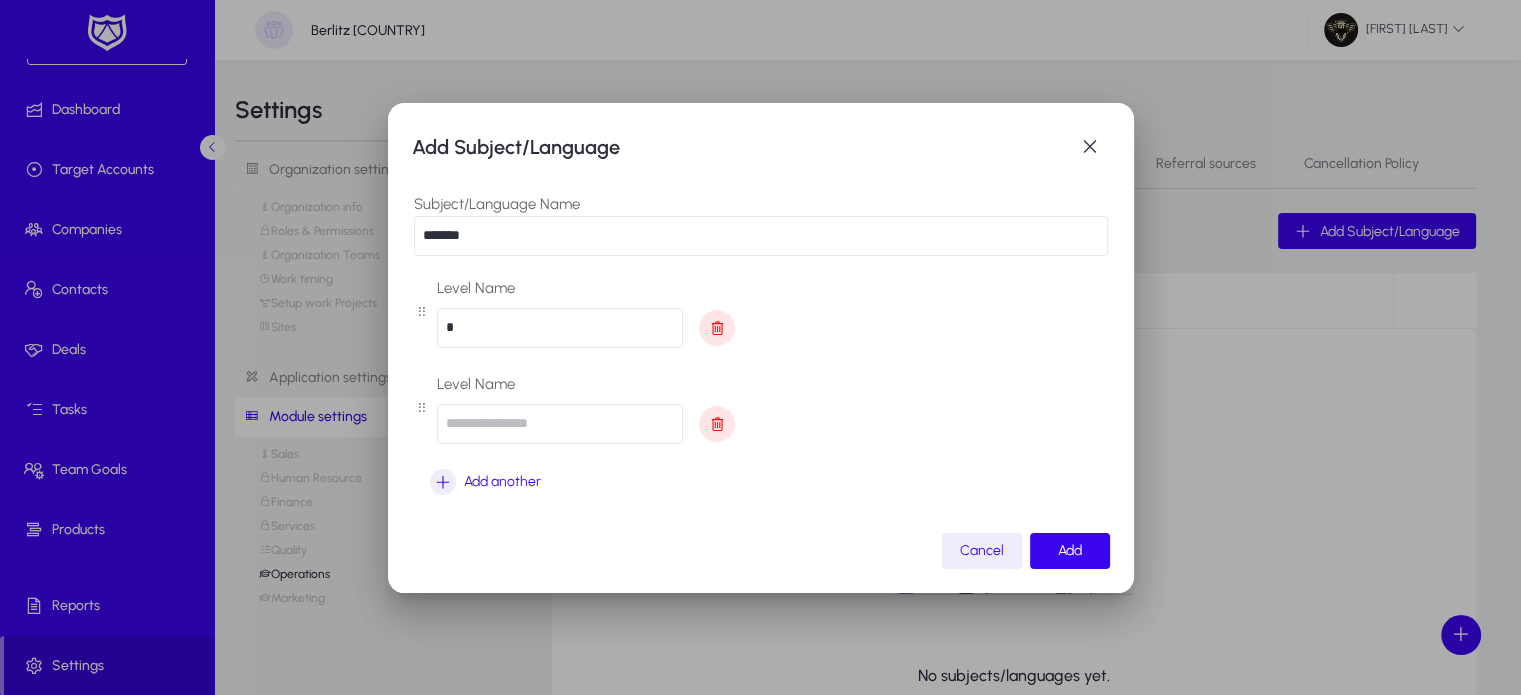 click at bounding box center (560, 424) 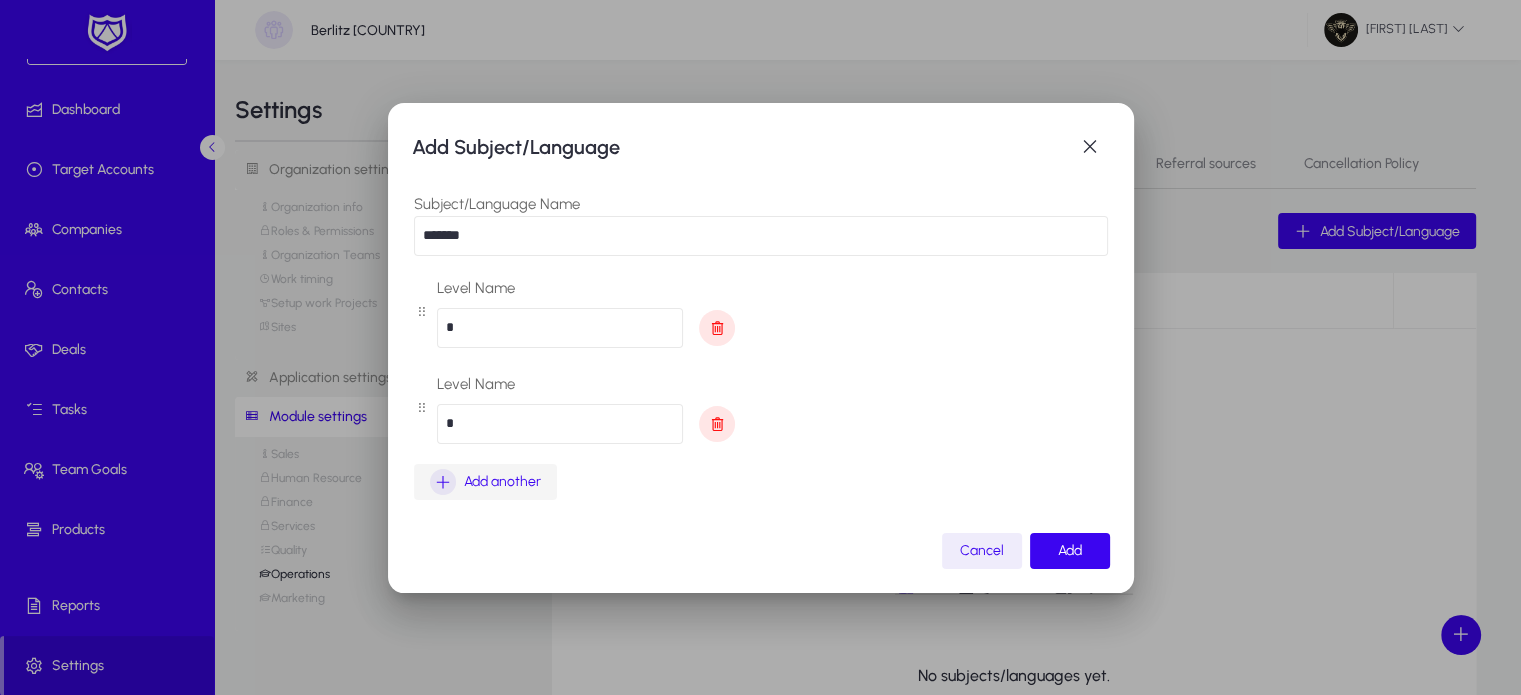 type on "*" 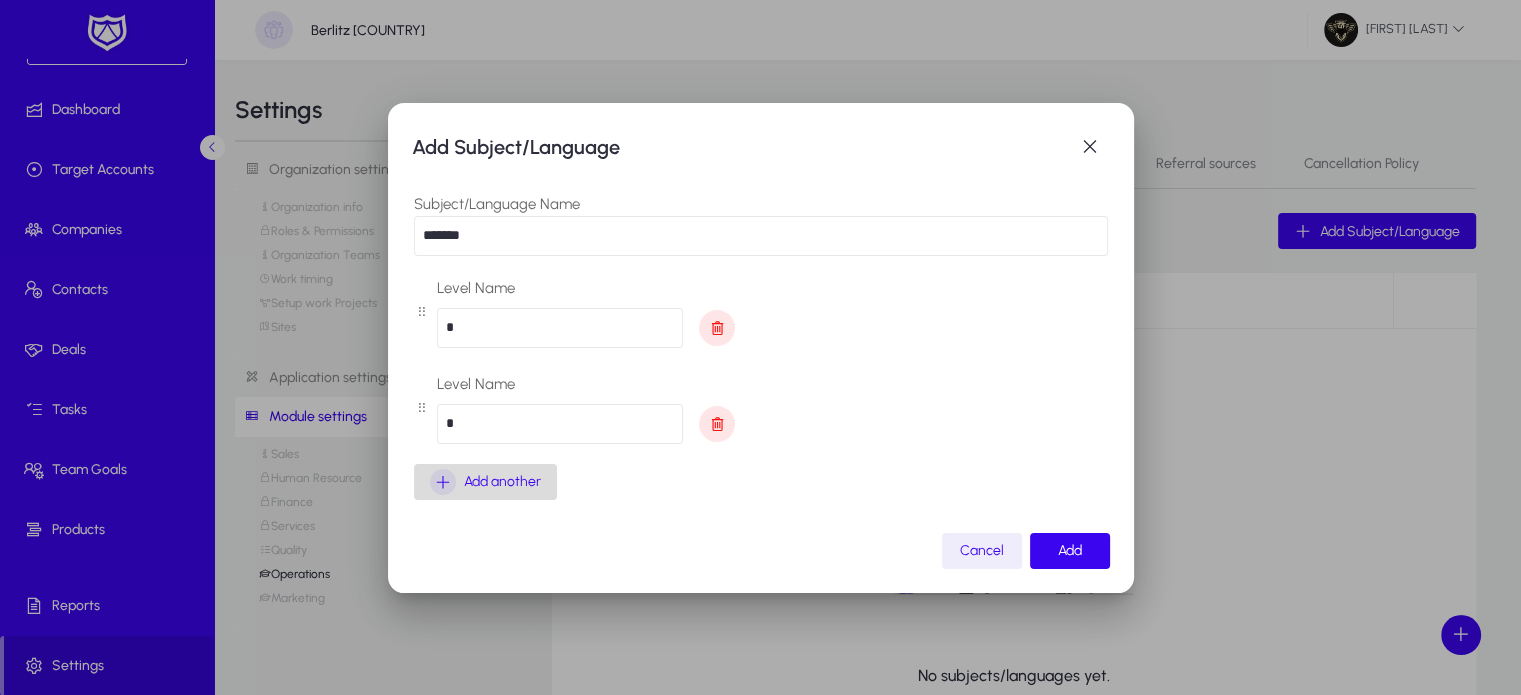 click at bounding box center [485, 482] 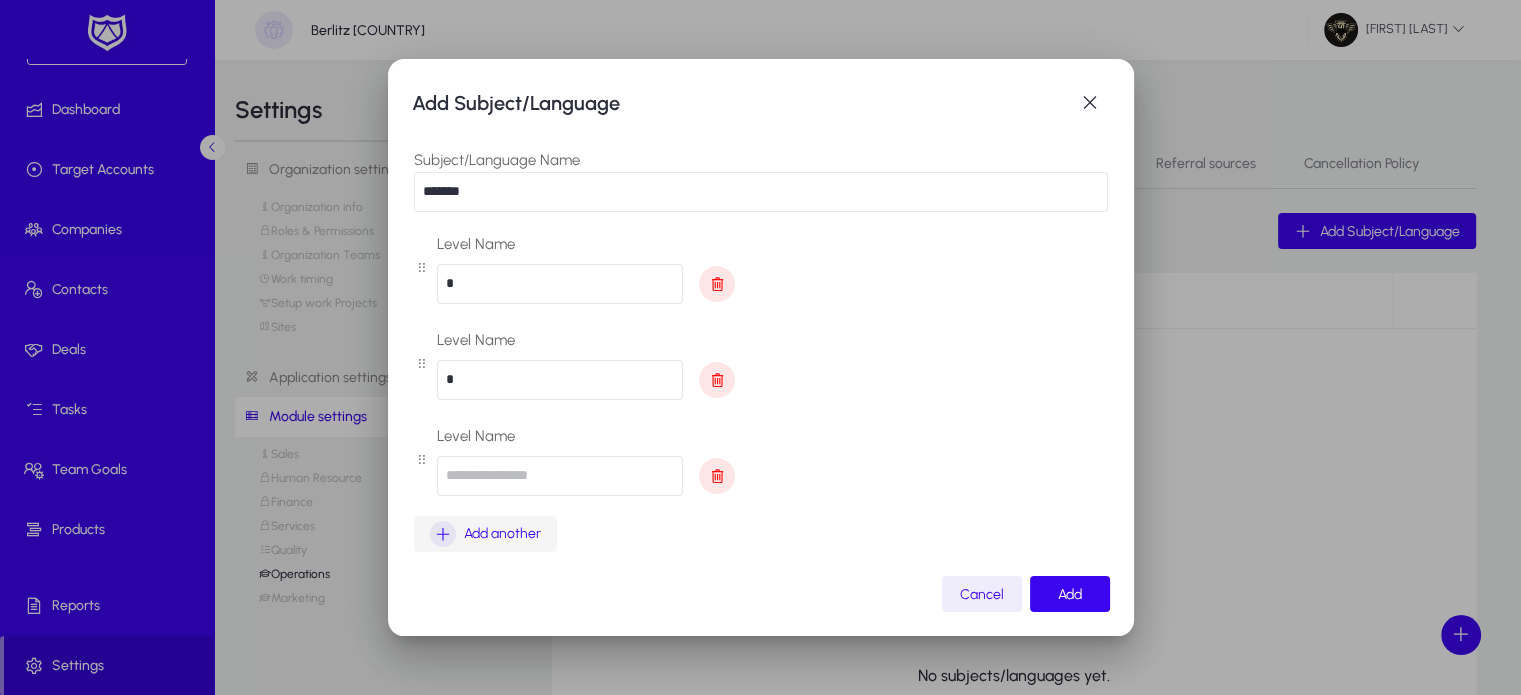 scroll, scrollTop: 8, scrollLeft: 0, axis: vertical 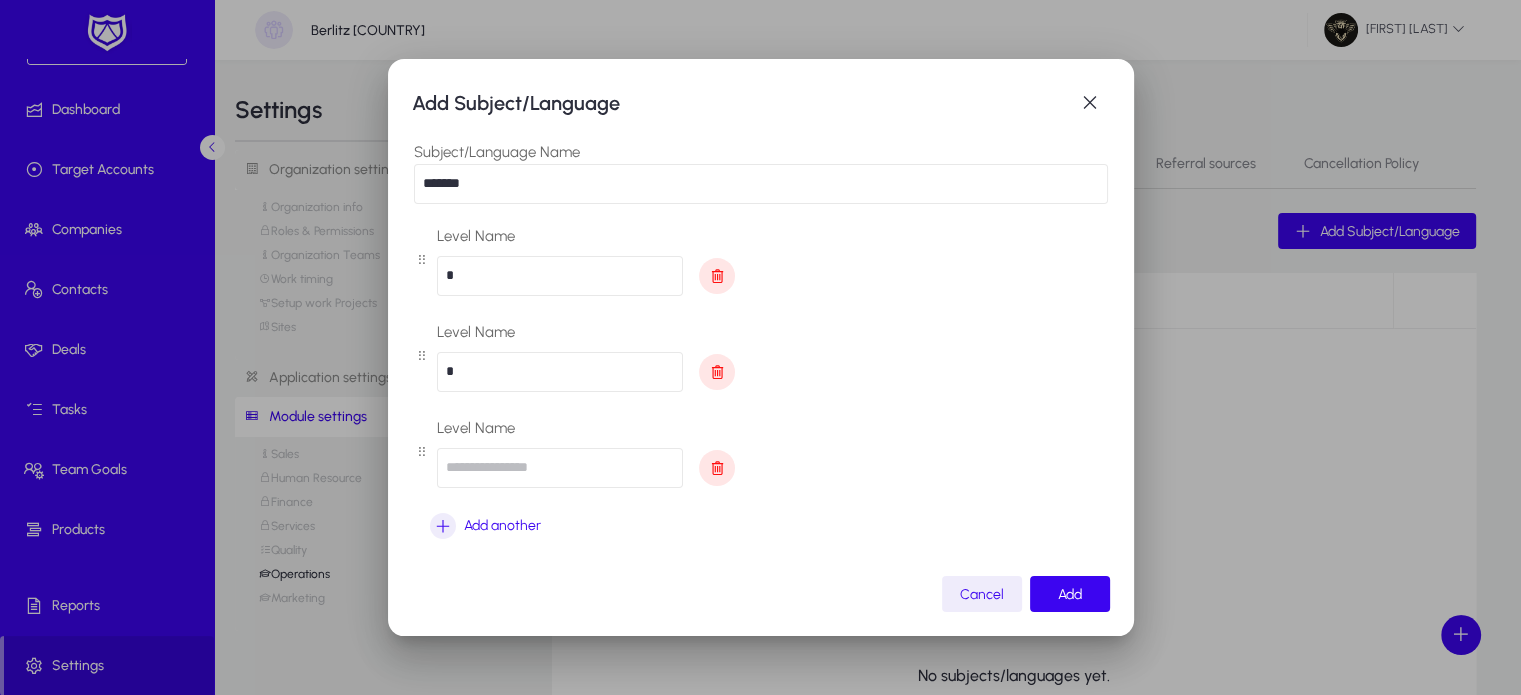 click at bounding box center [560, 468] 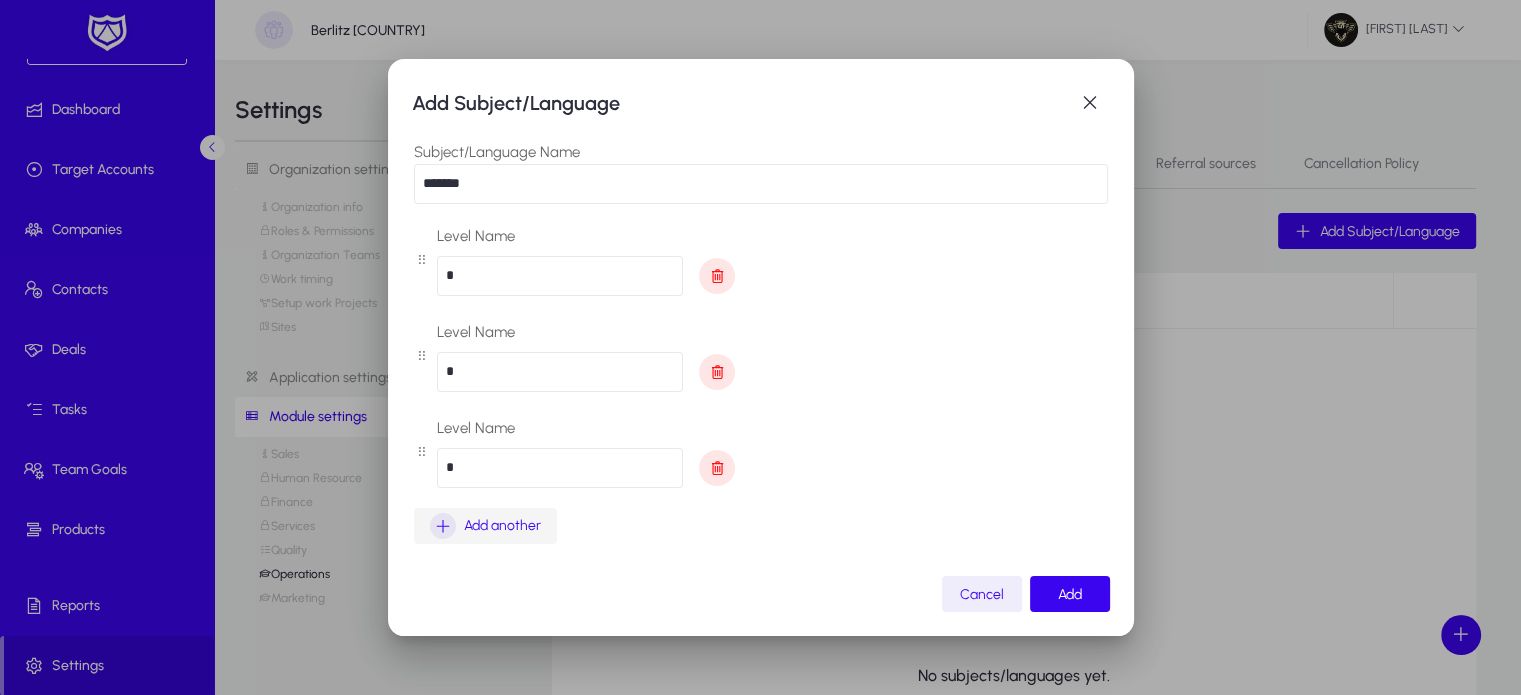 type on "*" 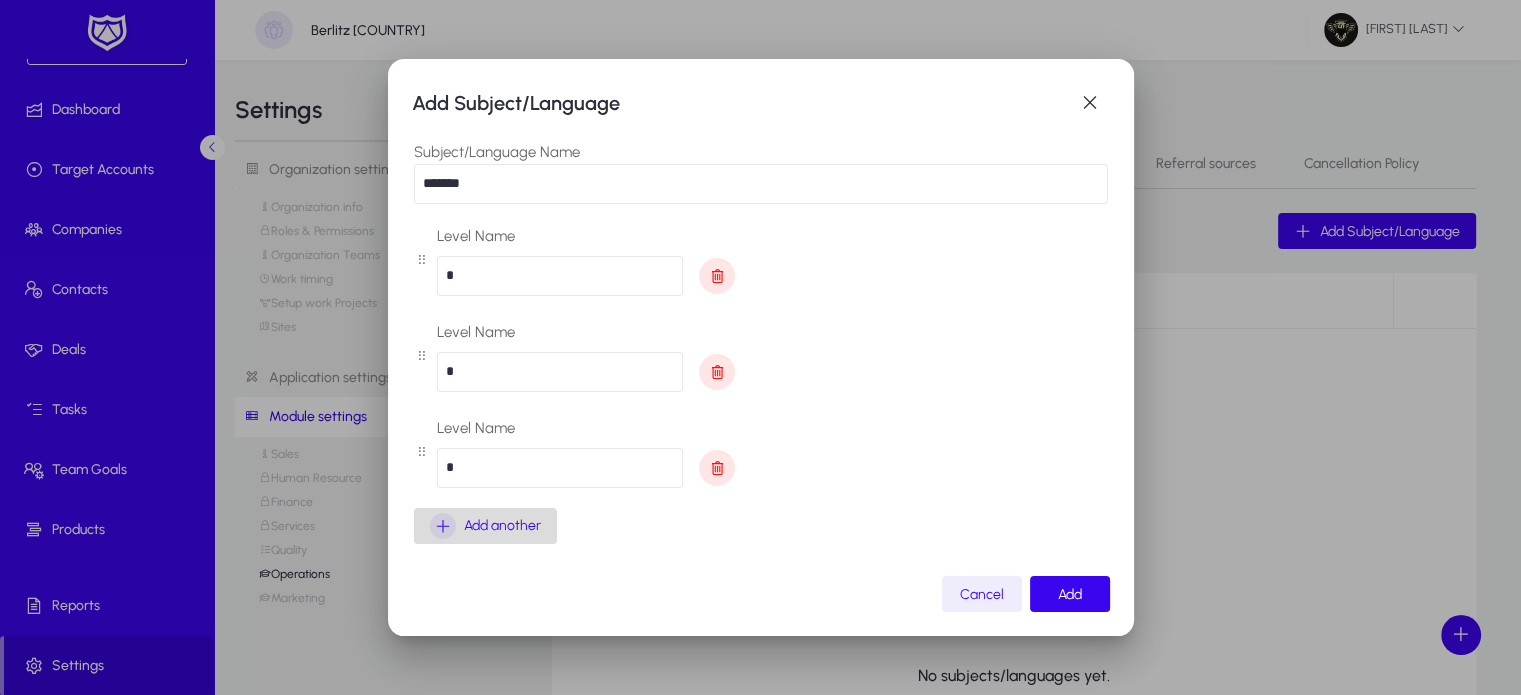 click at bounding box center (443, 526) 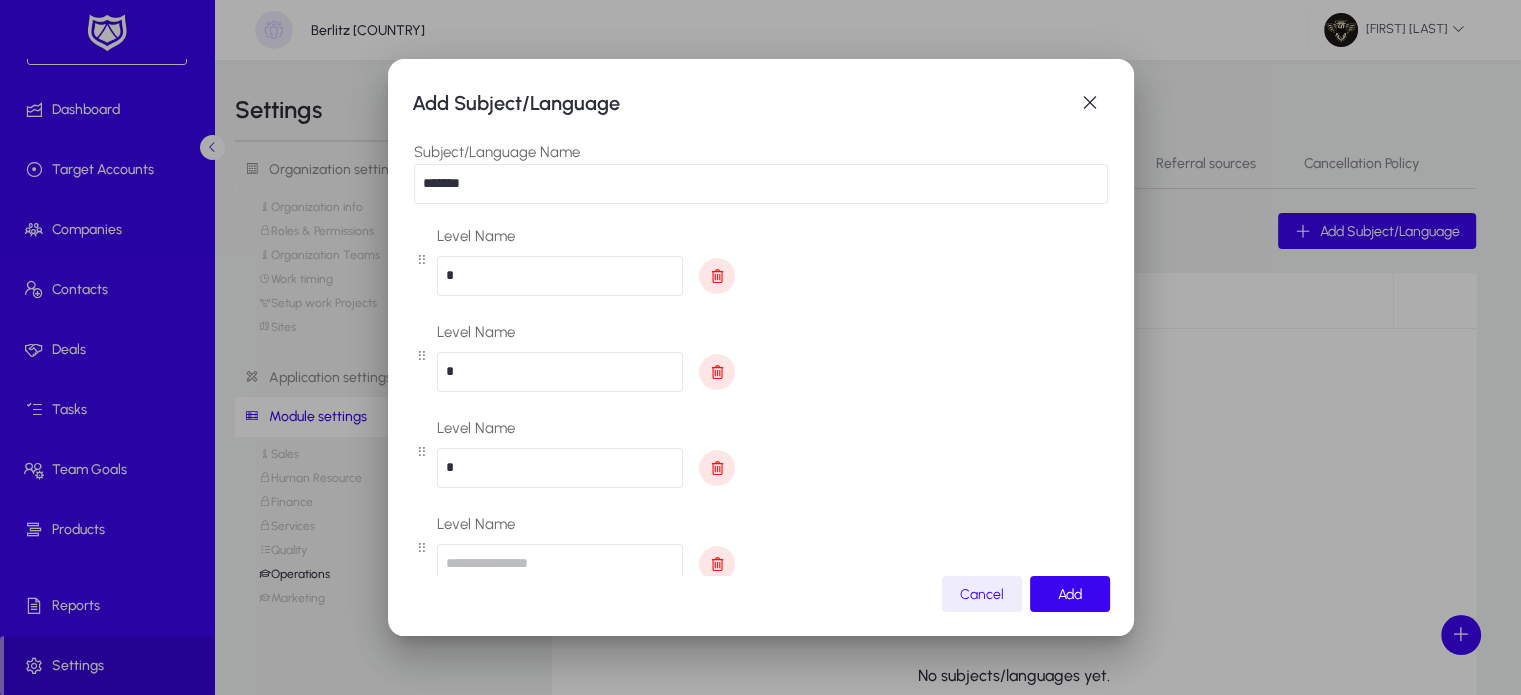 type 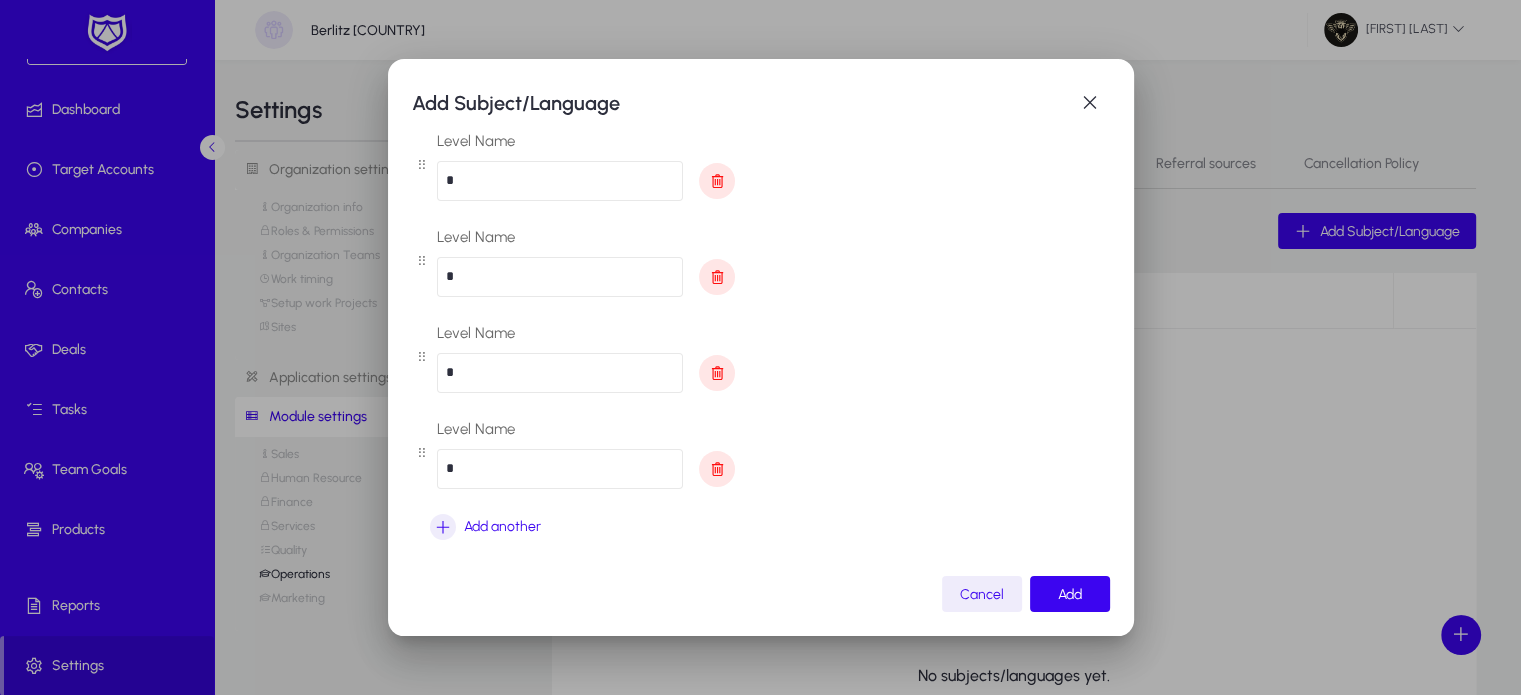click on "*" at bounding box center [560, 469] 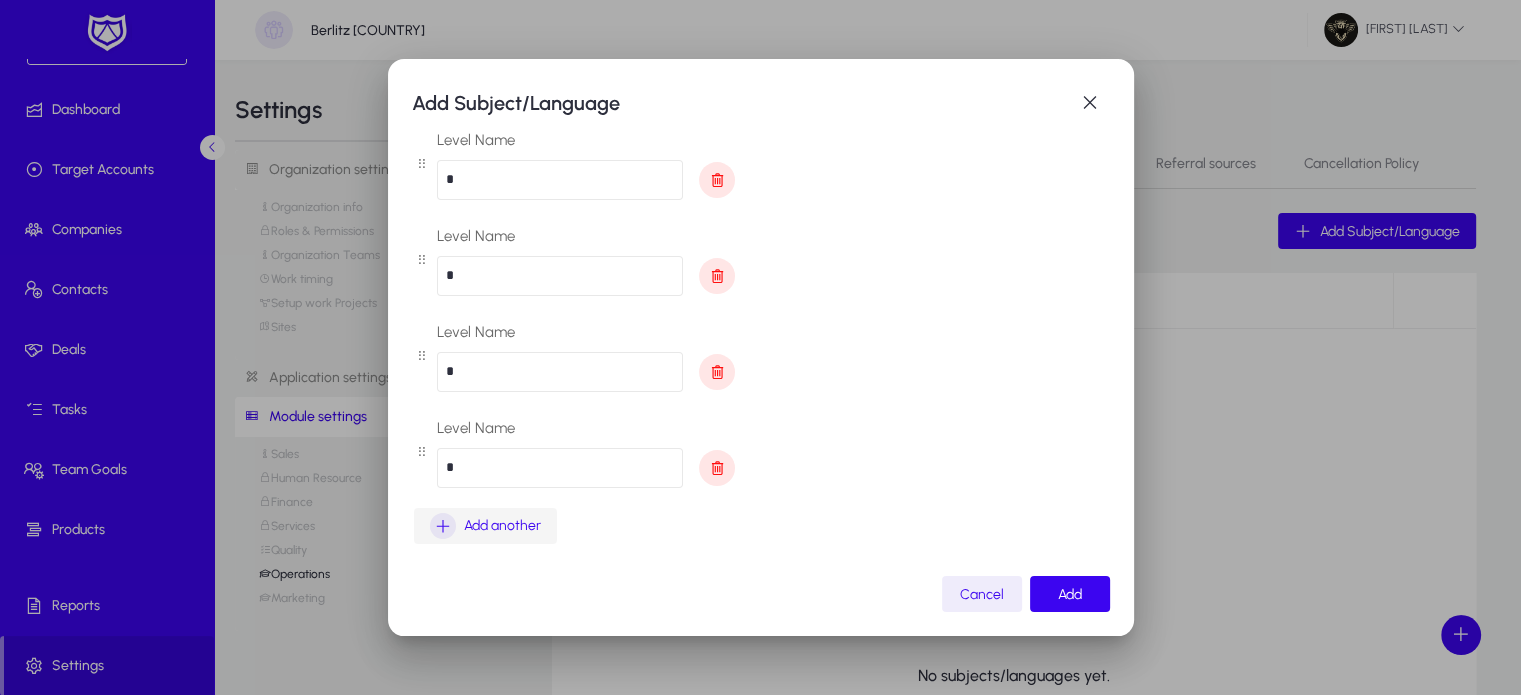 type on "*" 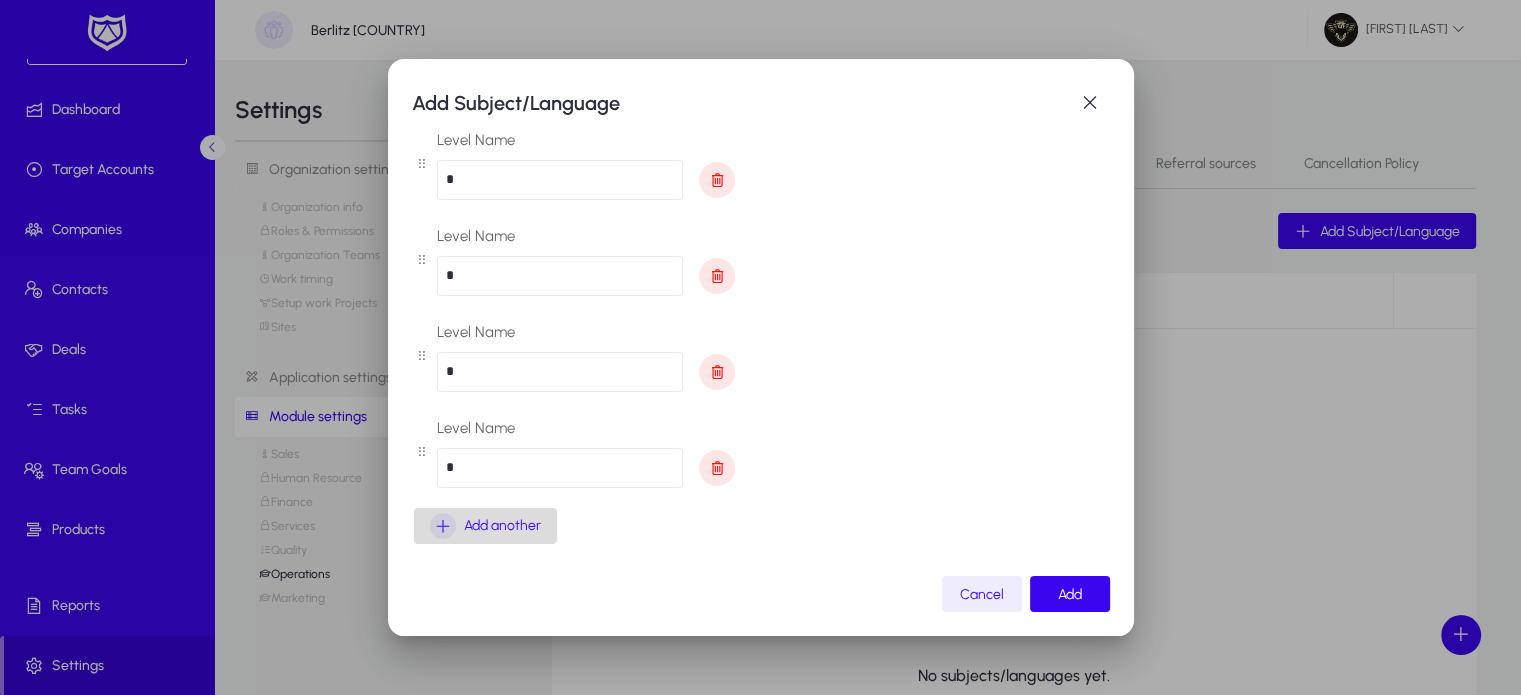 click at bounding box center (443, 526) 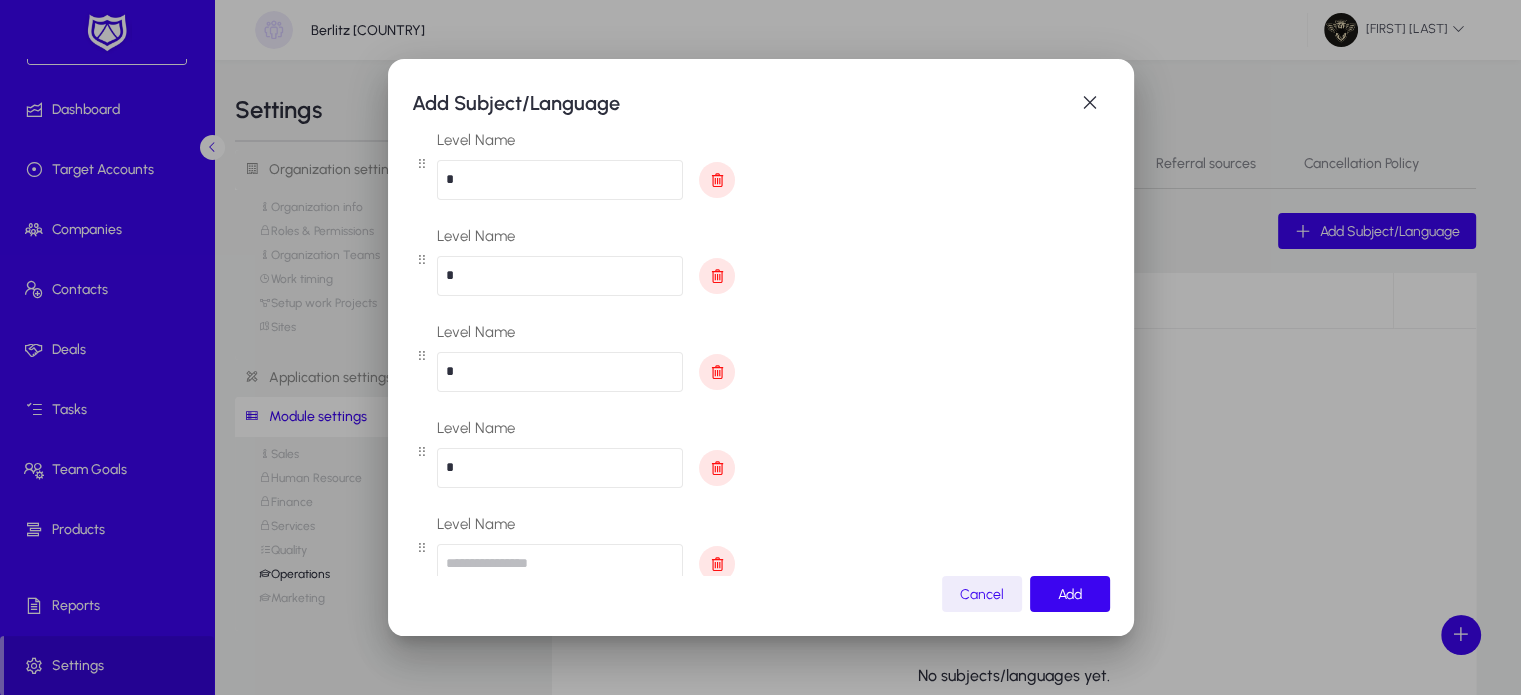 scroll, scrollTop: 200, scrollLeft: 0, axis: vertical 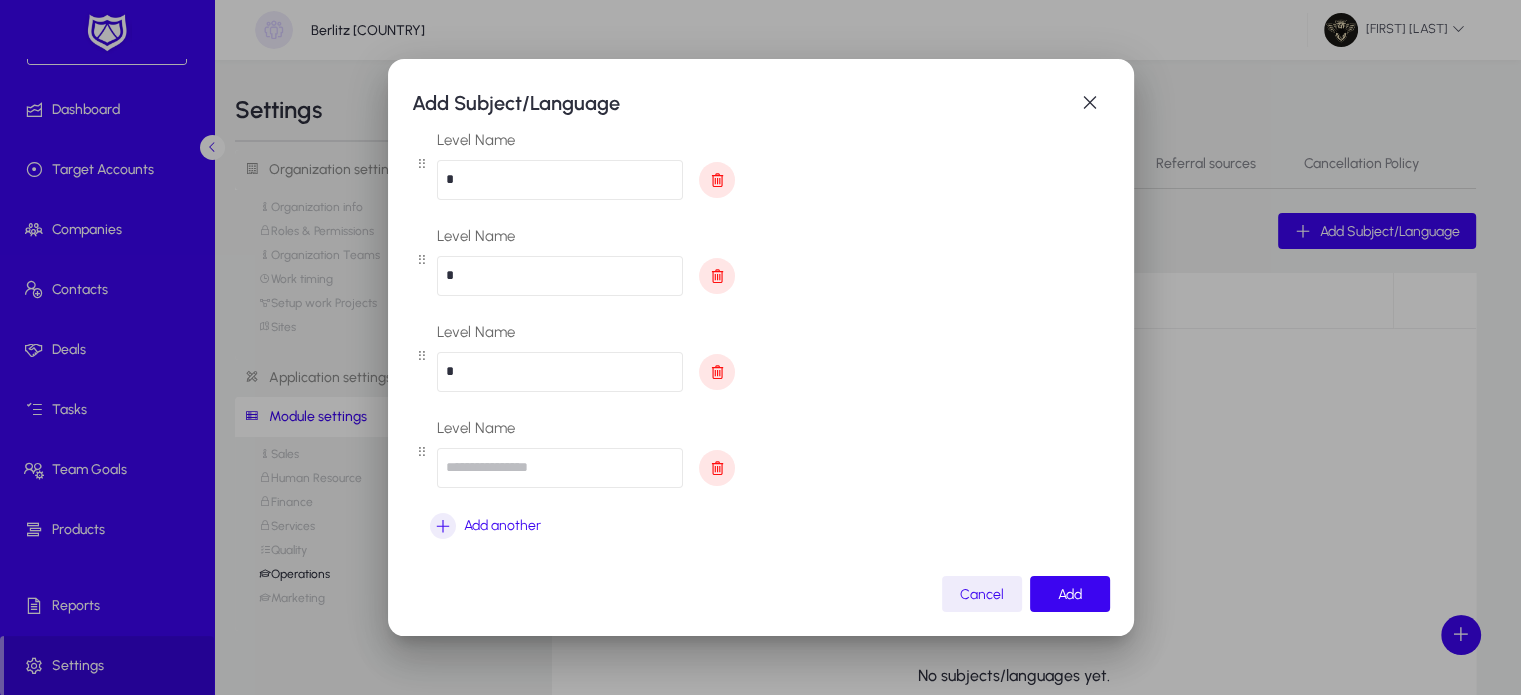 click at bounding box center (560, 468) 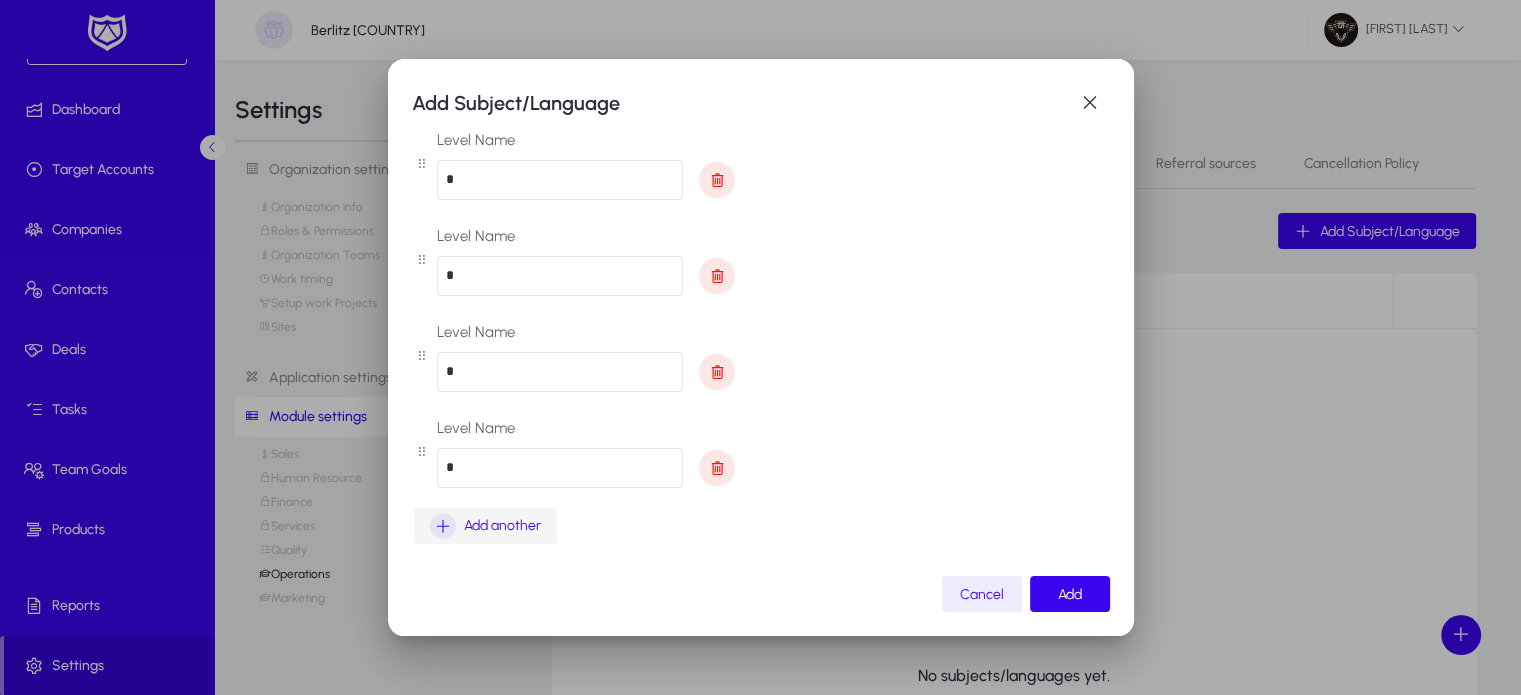 type on "*" 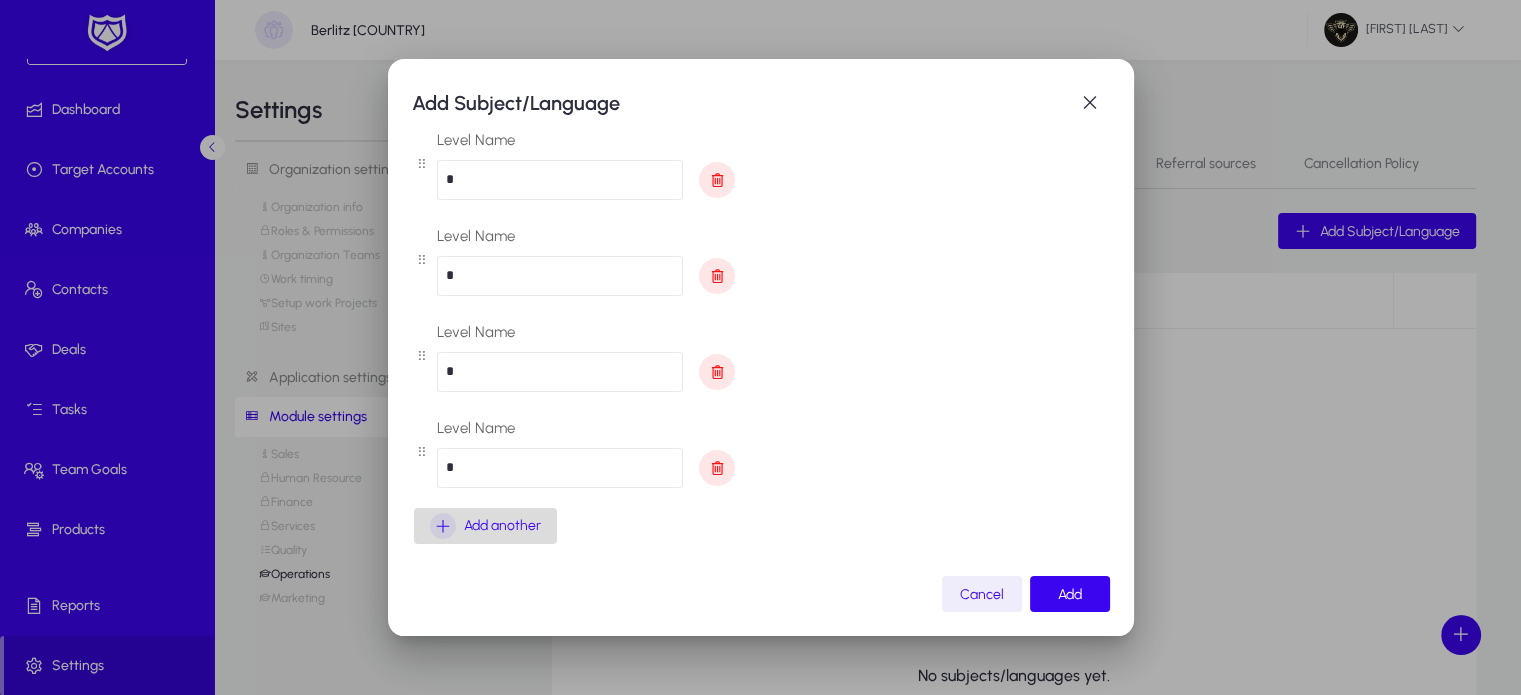 click at bounding box center [485, 526] 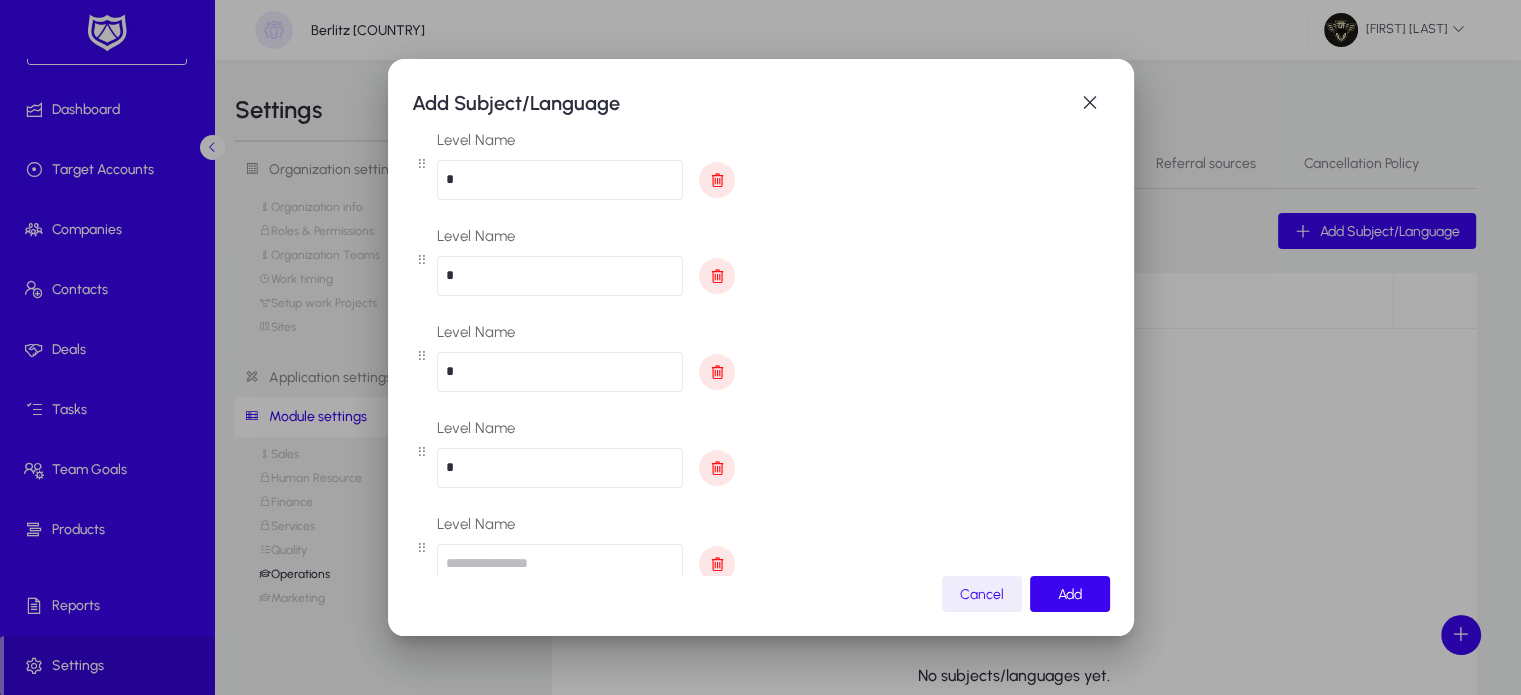 scroll, scrollTop: 296, scrollLeft: 0, axis: vertical 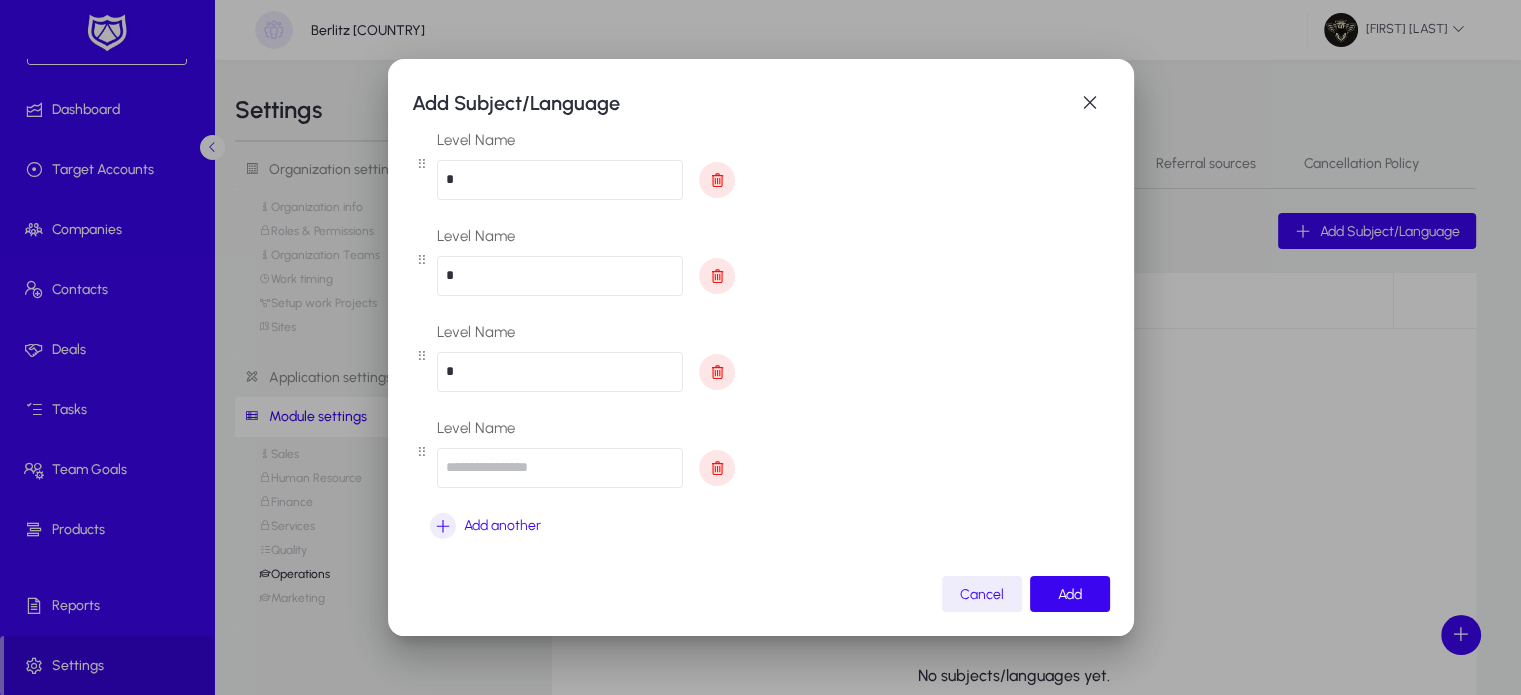 click at bounding box center [560, 468] 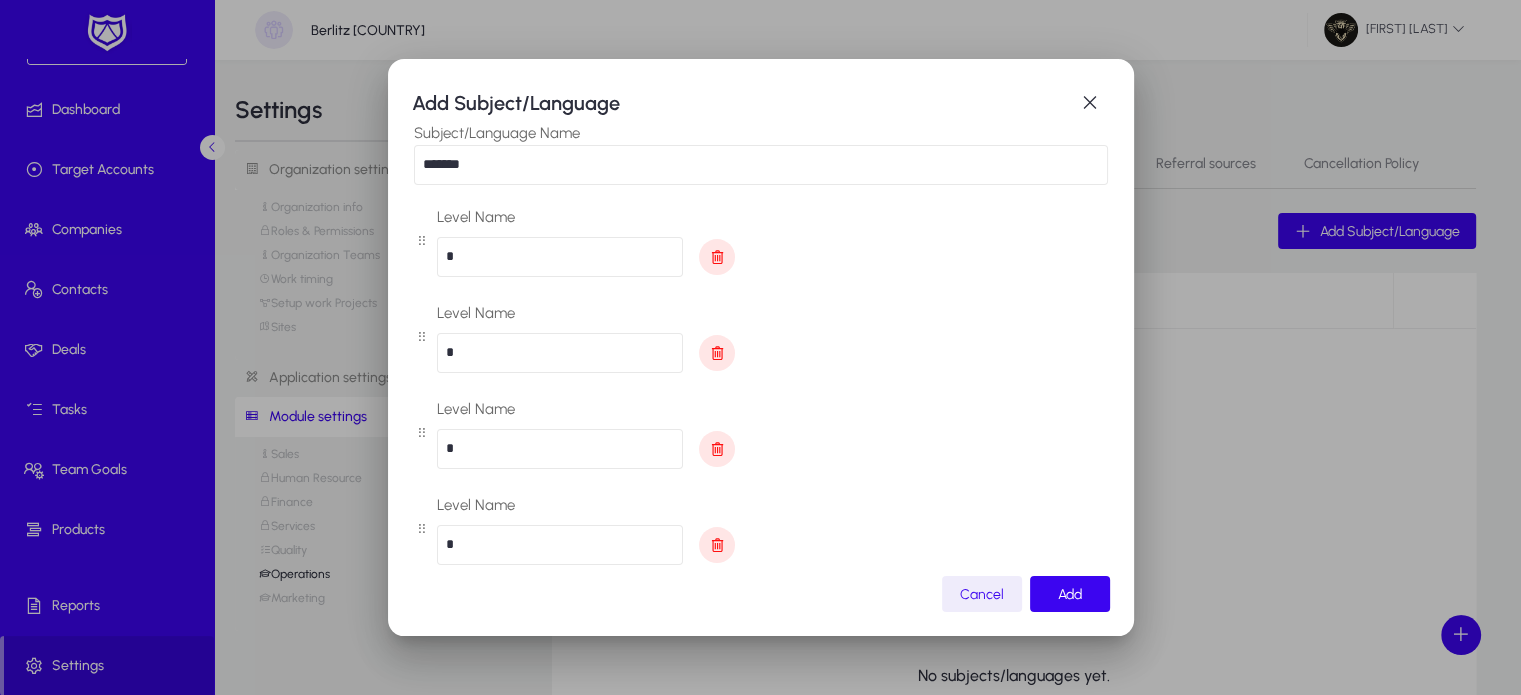 scroll, scrollTop: 296, scrollLeft: 0, axis: vertical 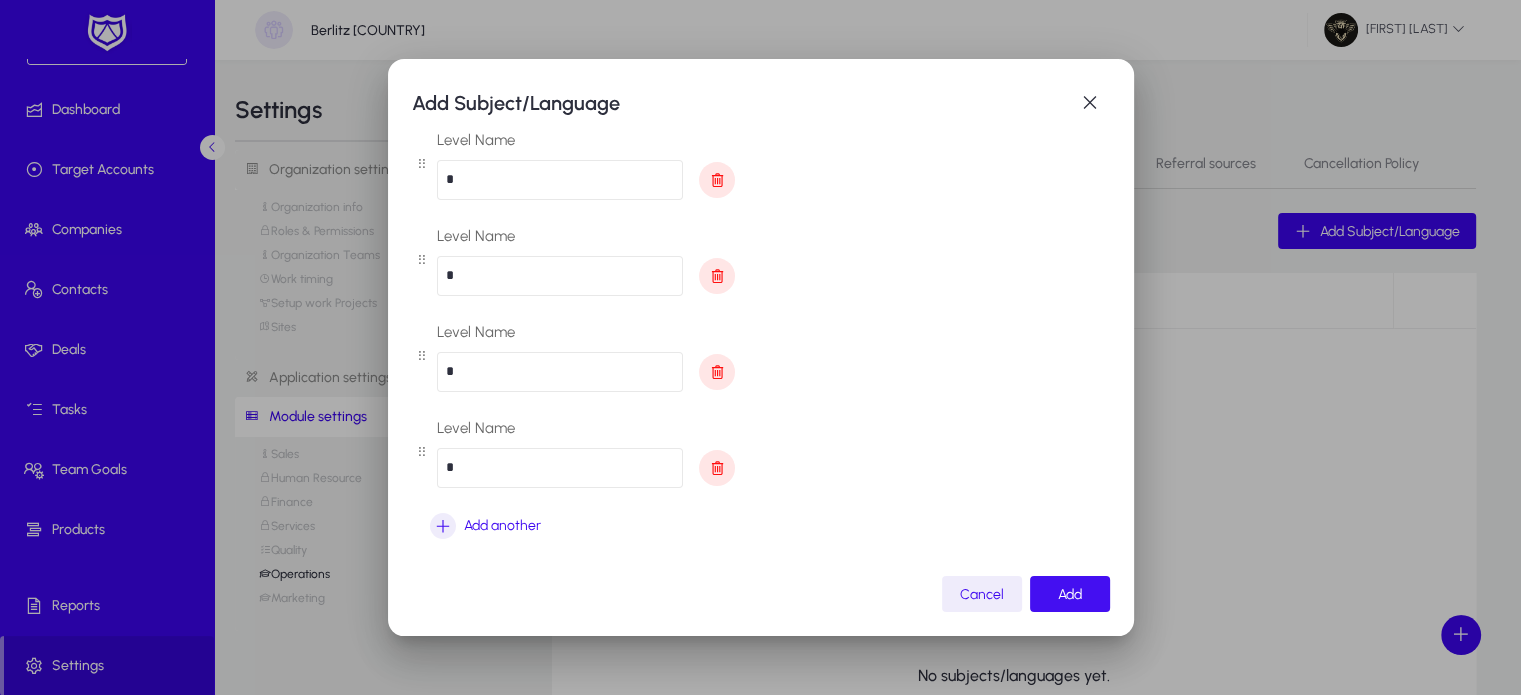 type on "*" 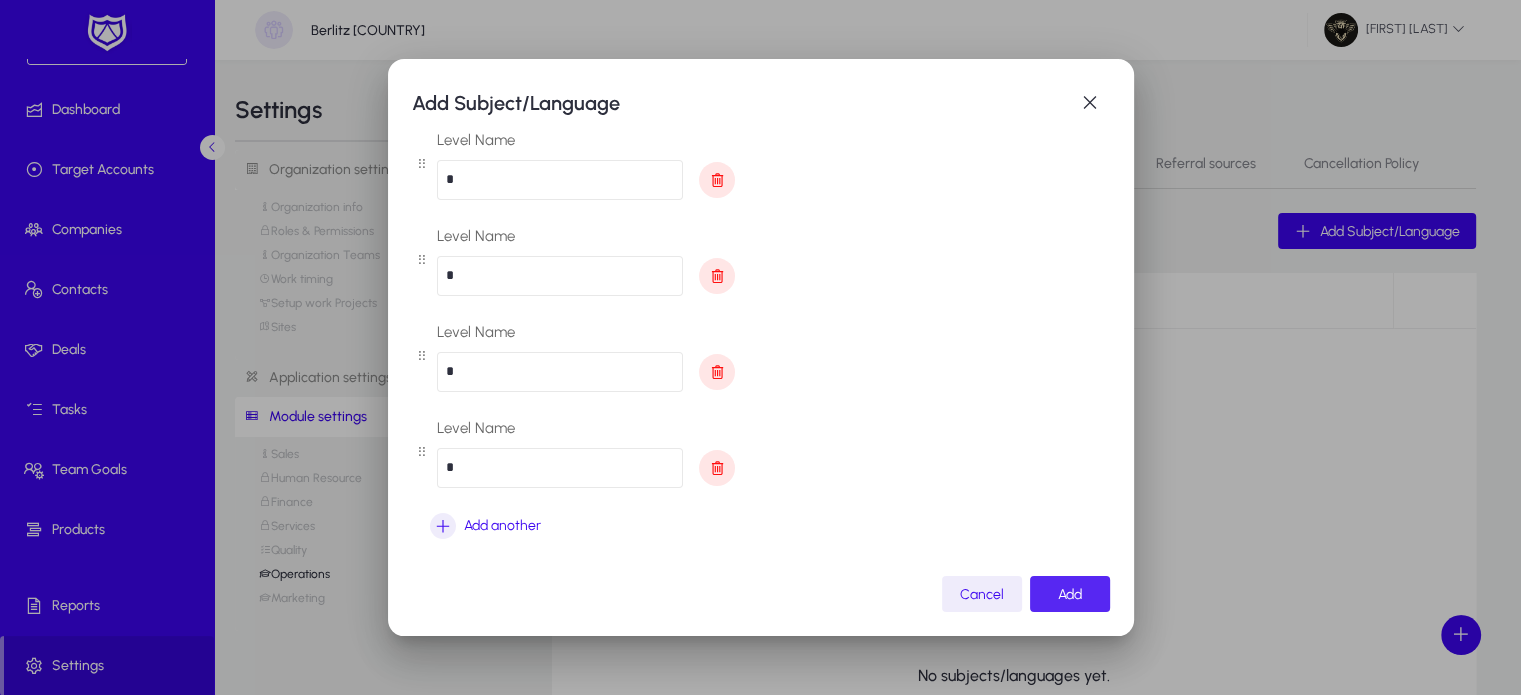 click on "Add" 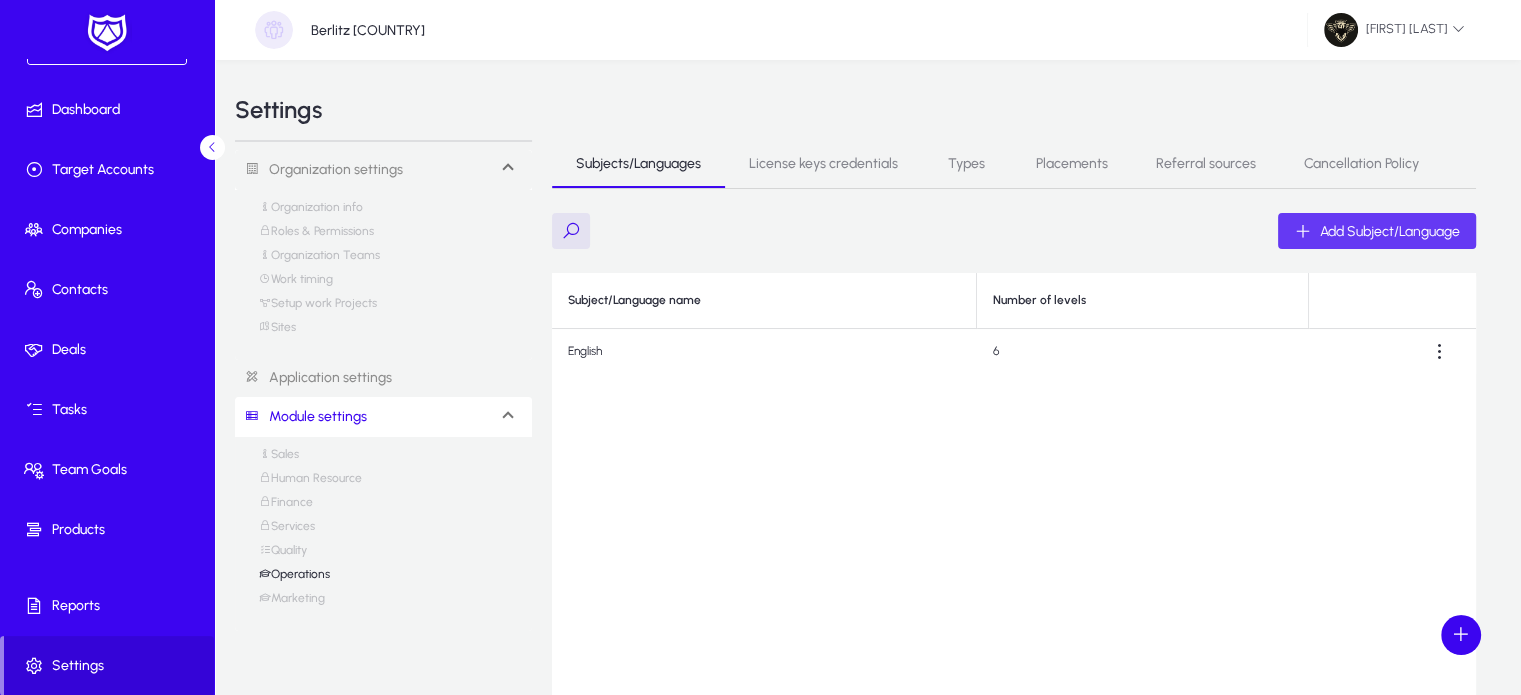 click 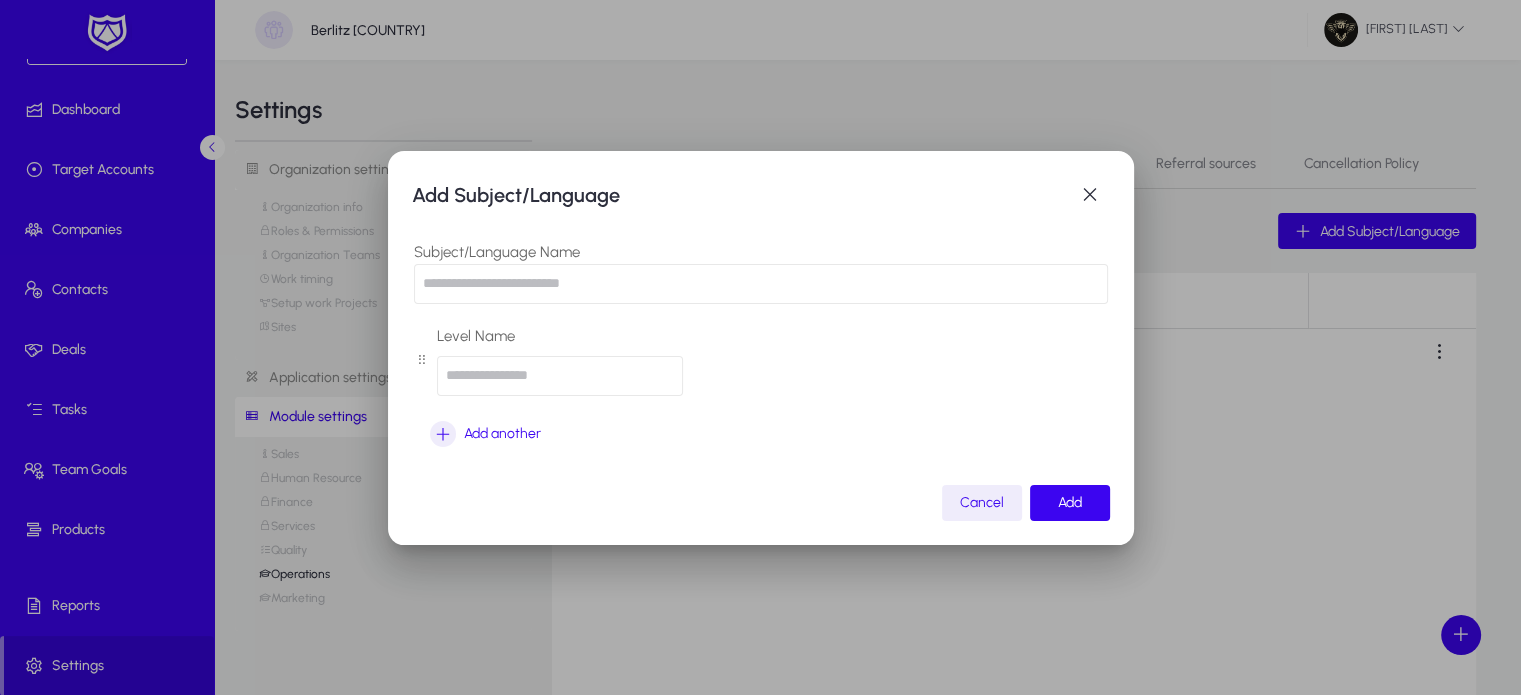 click at bounding box center (761, 284) 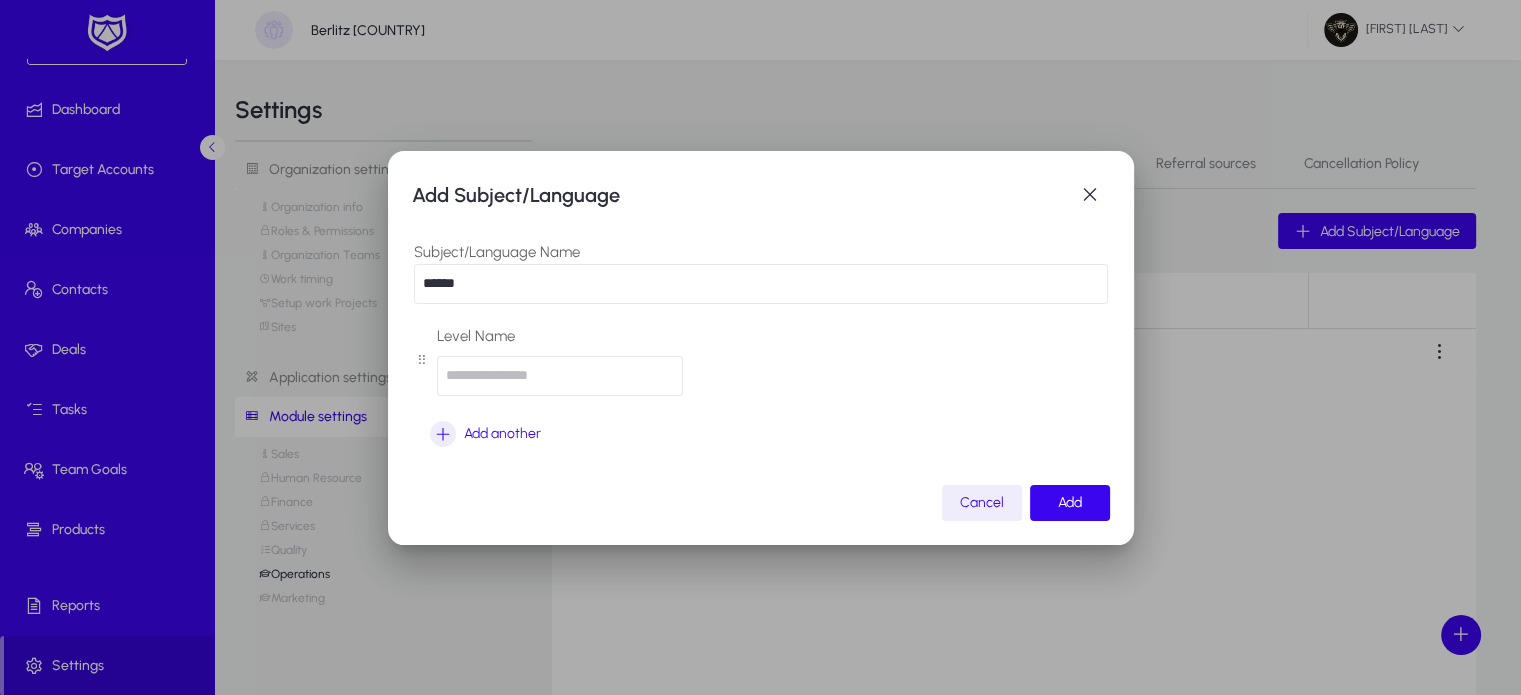 type on "******" 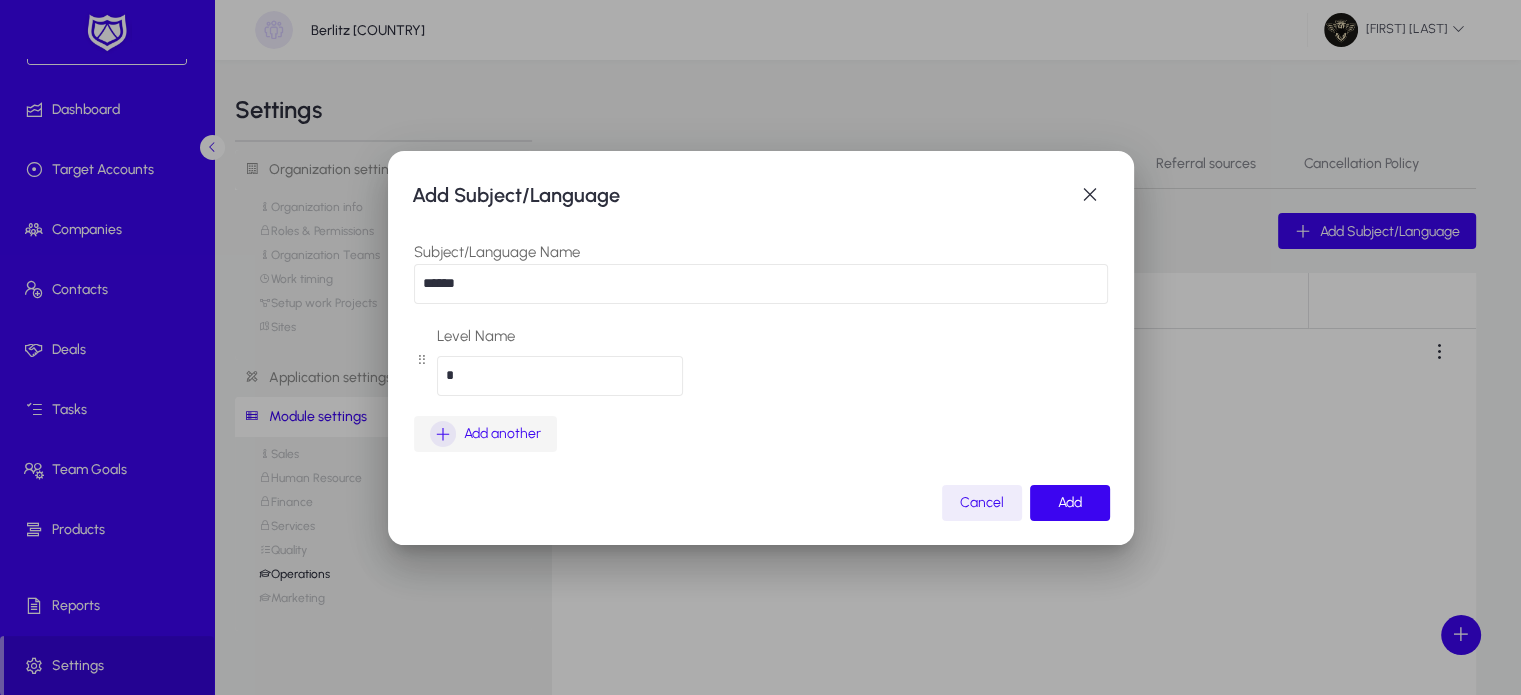 type on "*" 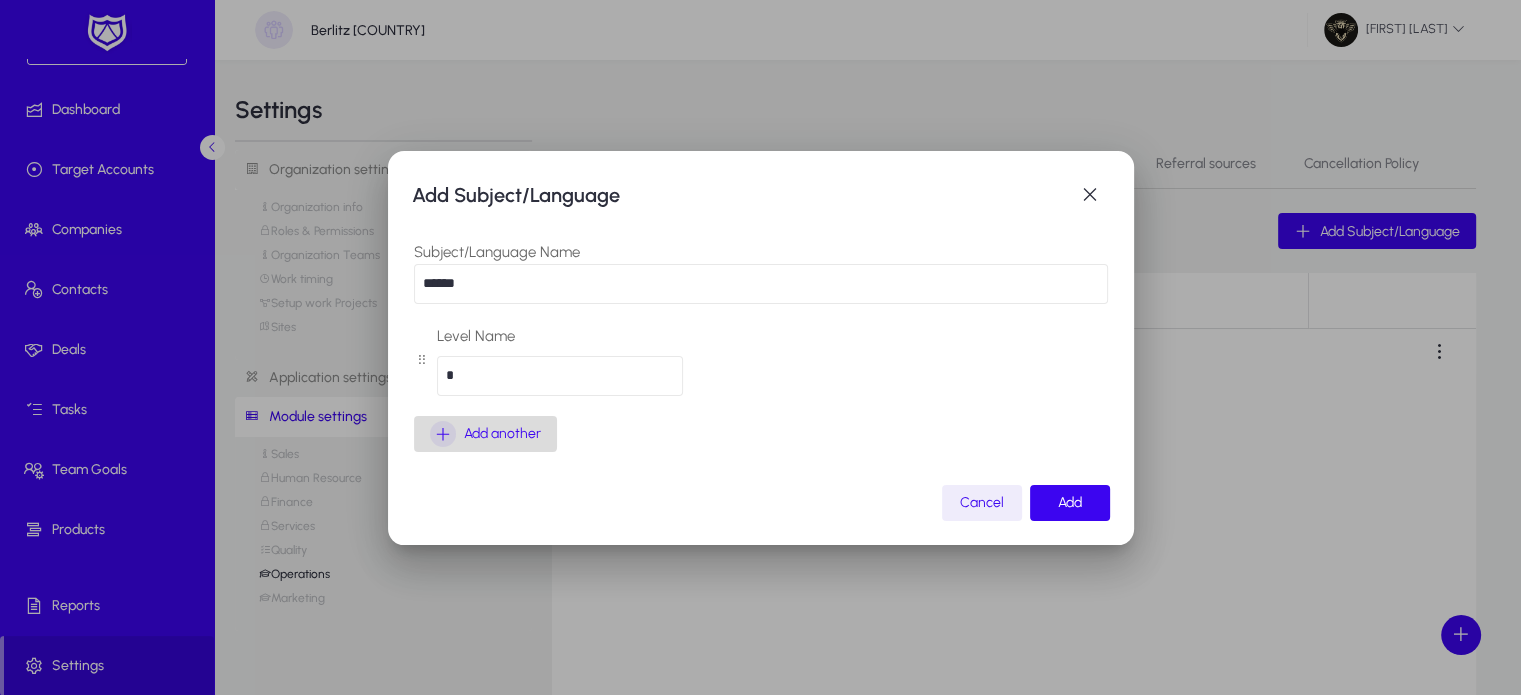click on "Add another" at bounding box center (502, 434) 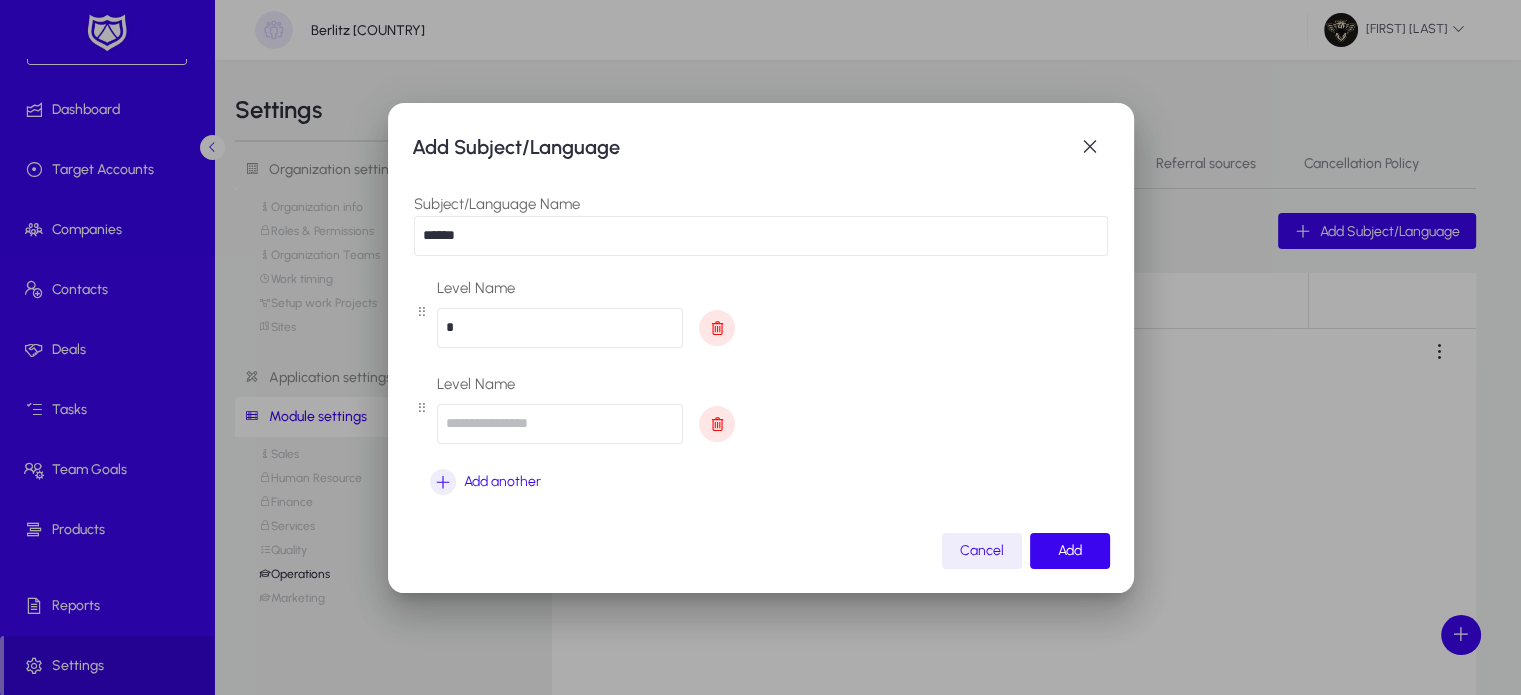 type on "*" 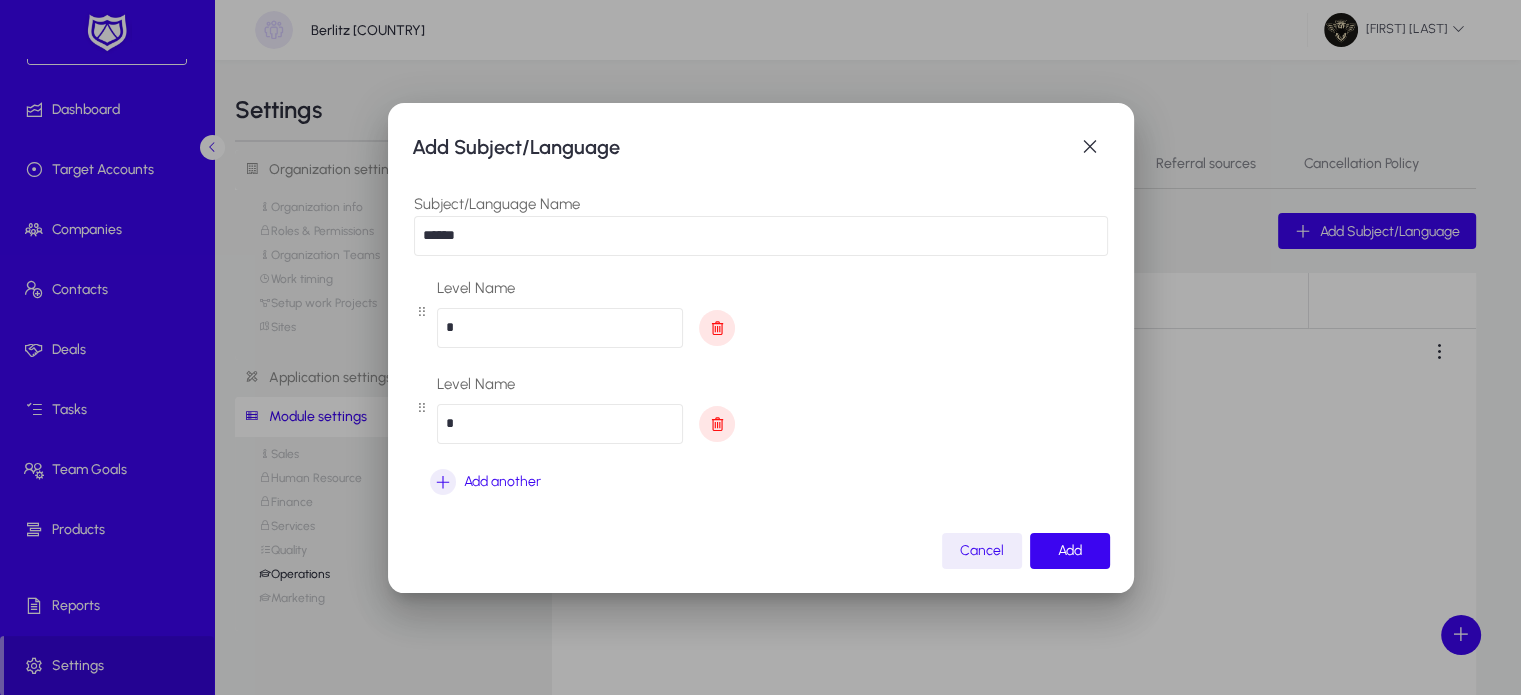 click on "*" at bounding box center [560, 424] 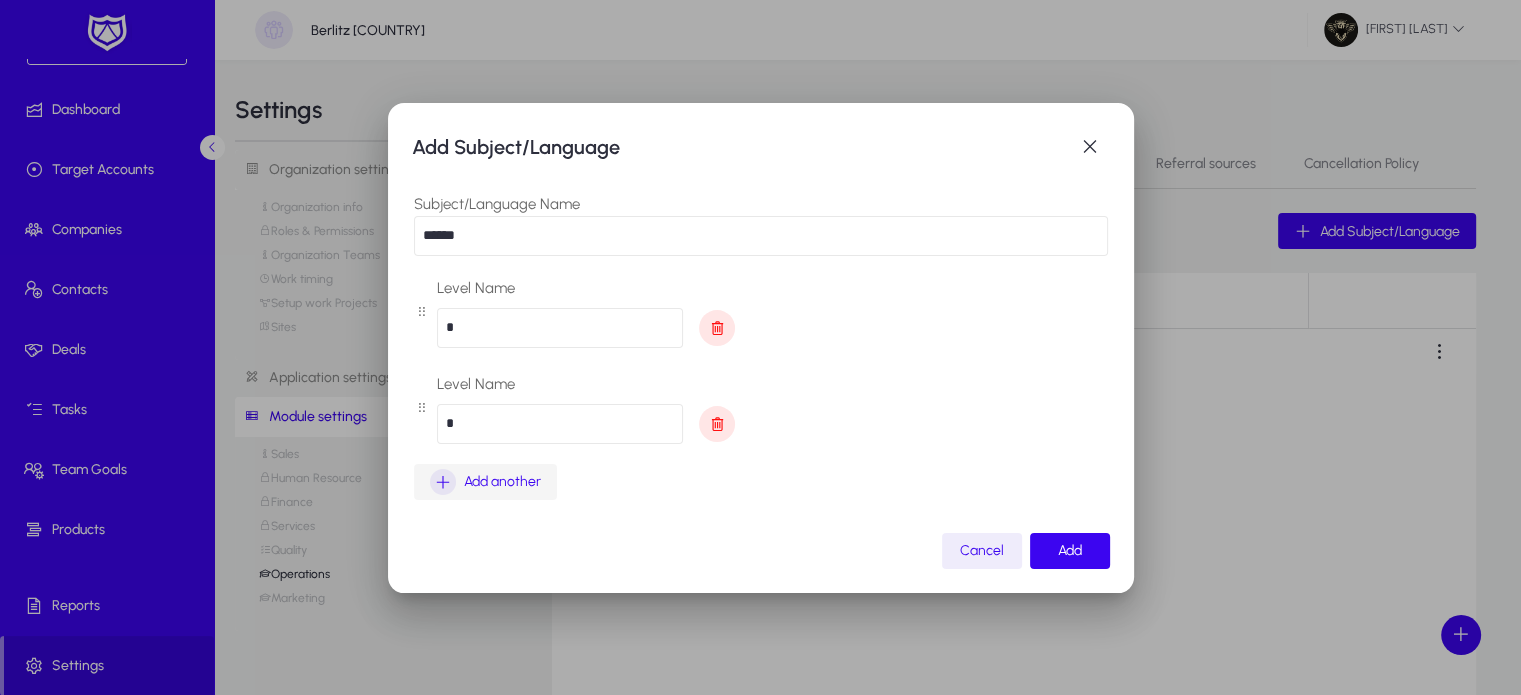 type on "*" 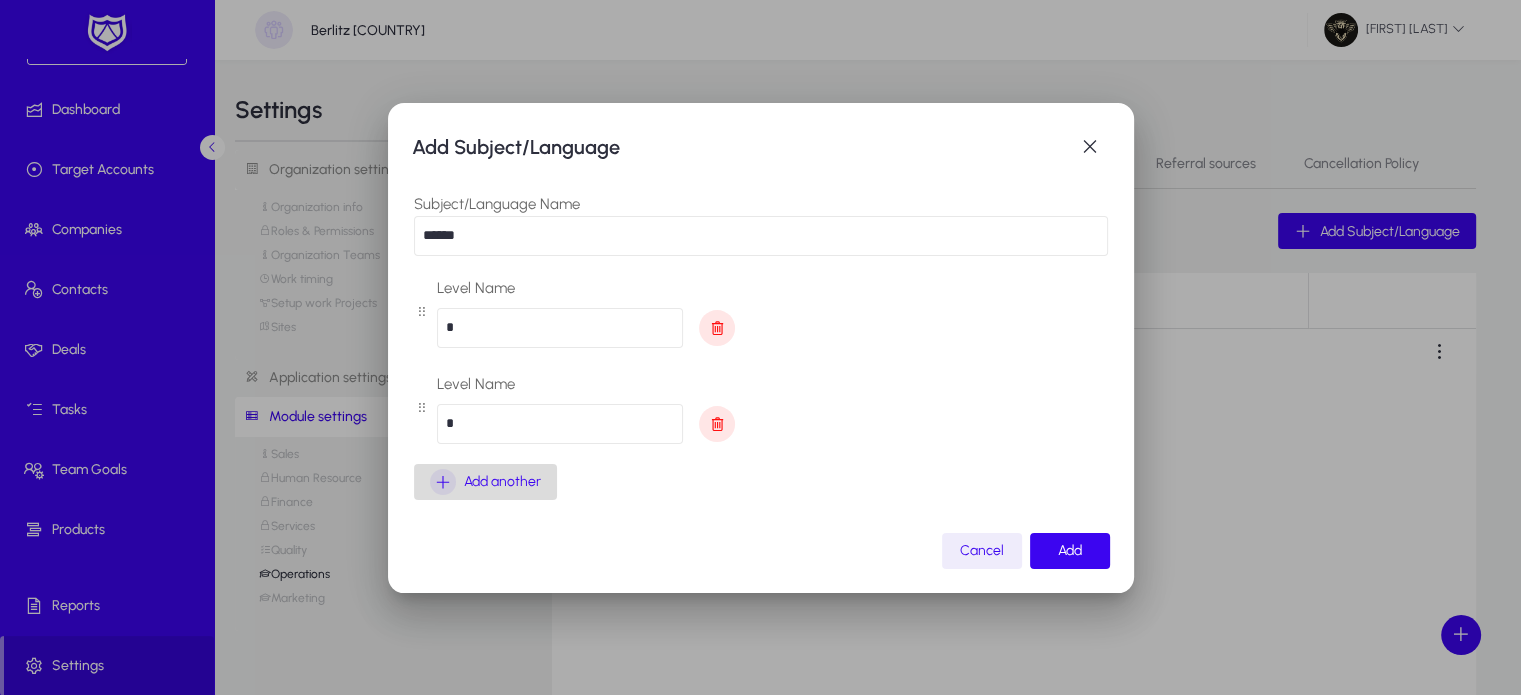 click on "Add another" at bounding box center (485, 482) 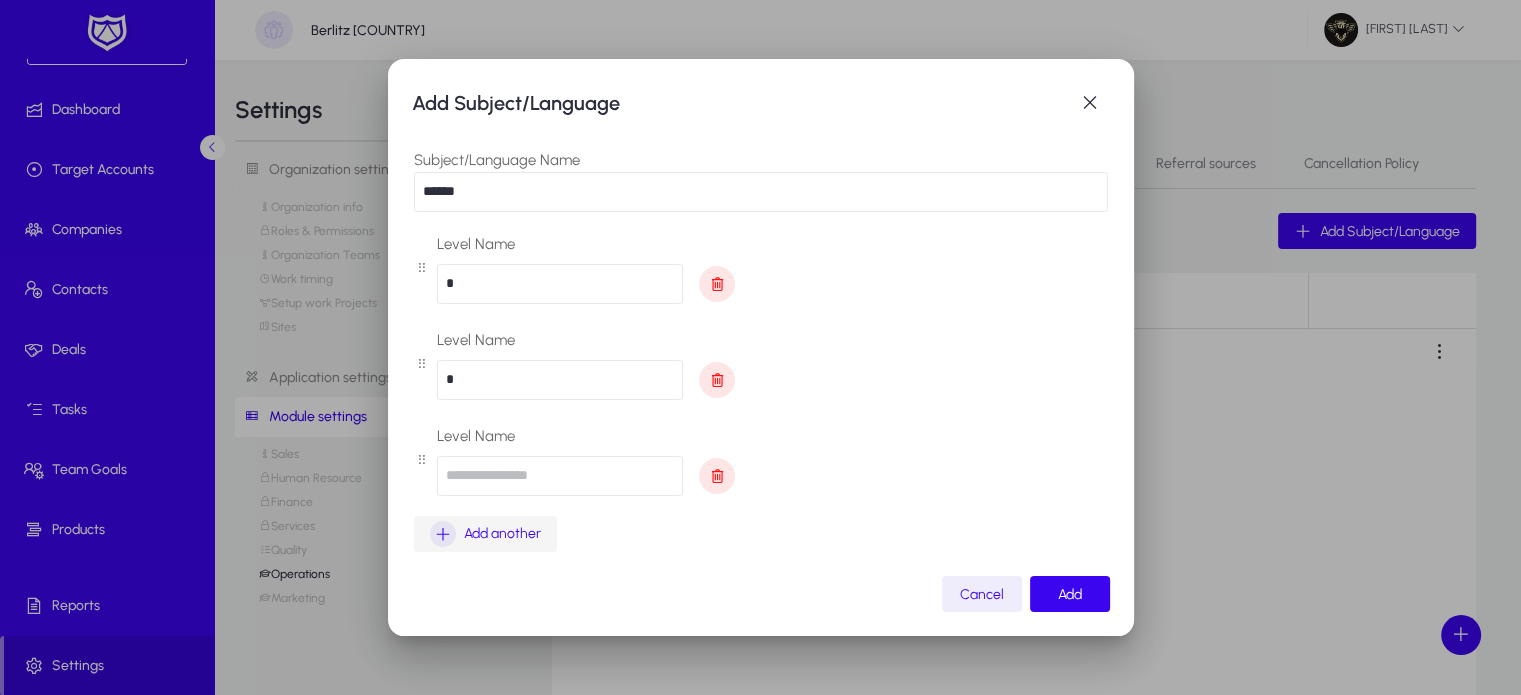 type 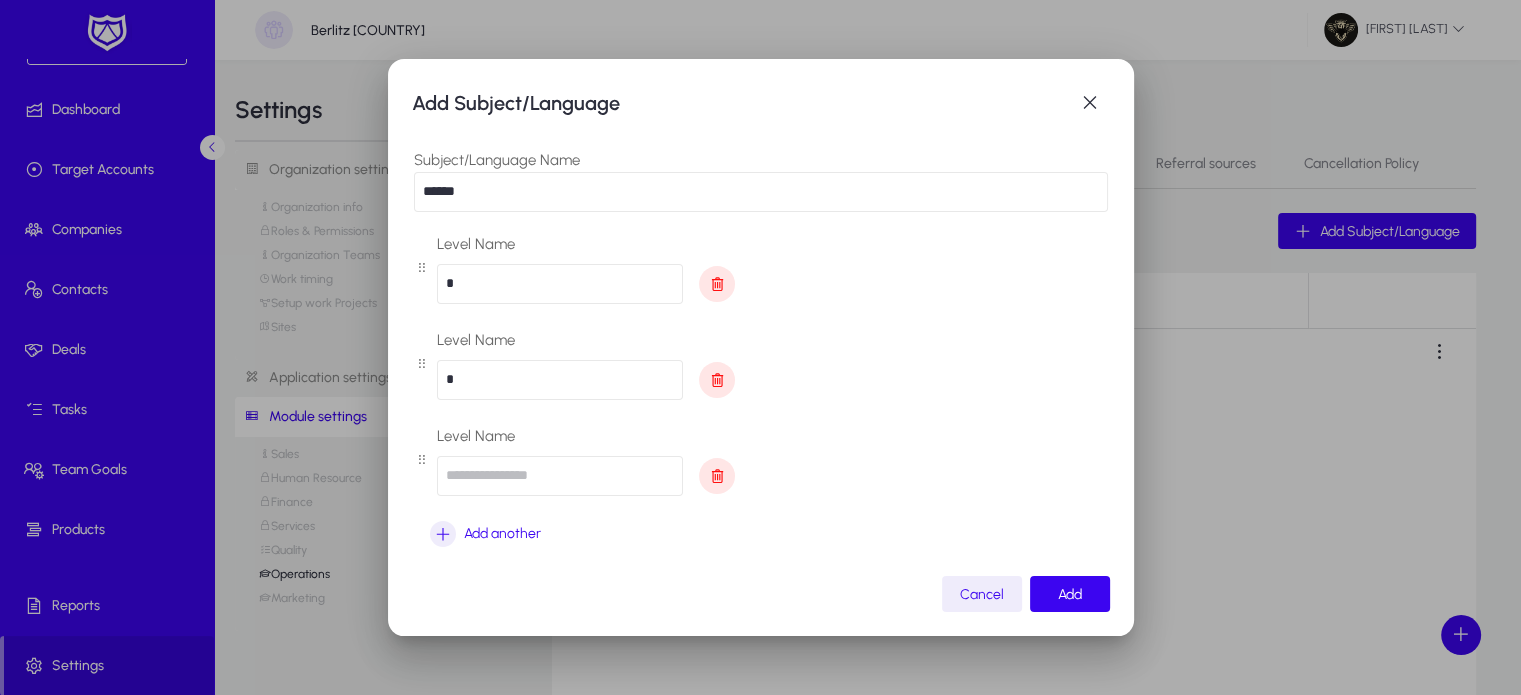 click at bounding box center (560, 476) 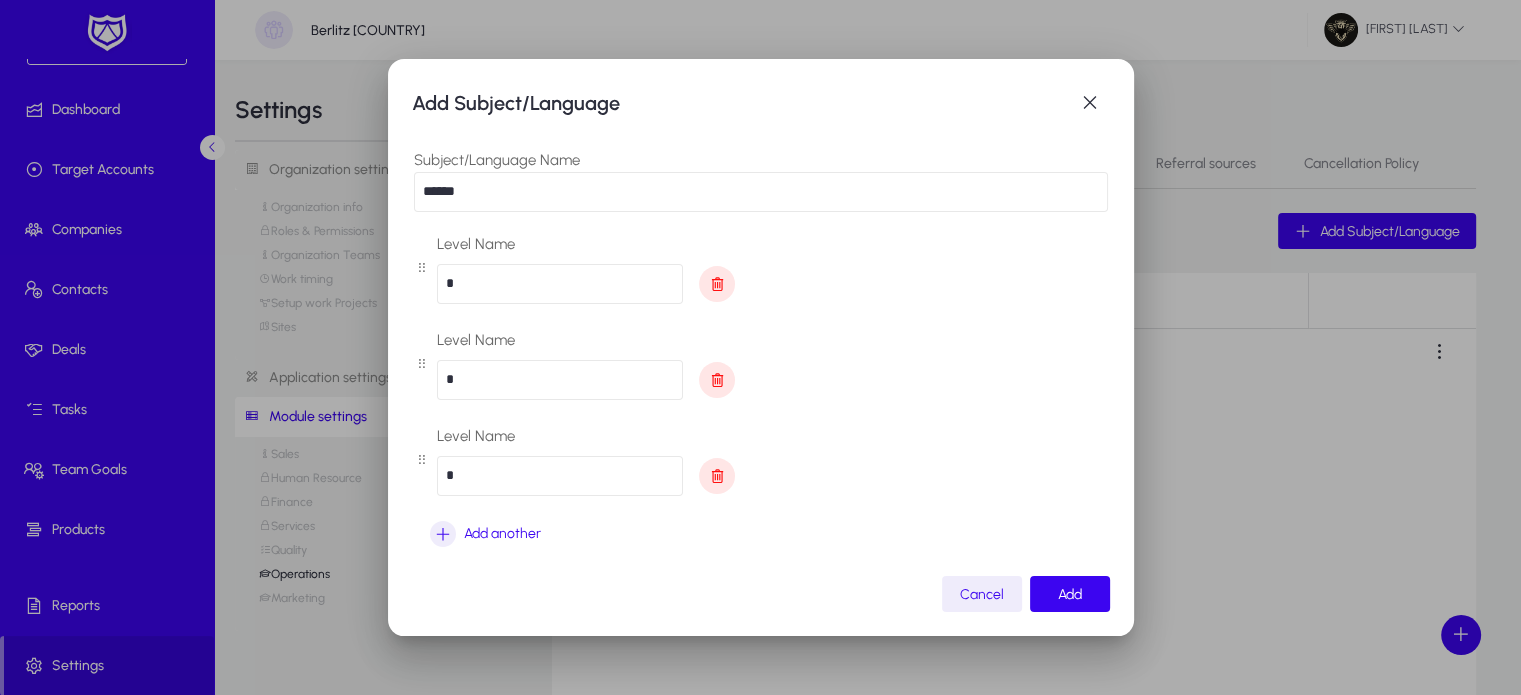 scroll, scrollTop: 8, scrollLeft: 0, axis: vertical 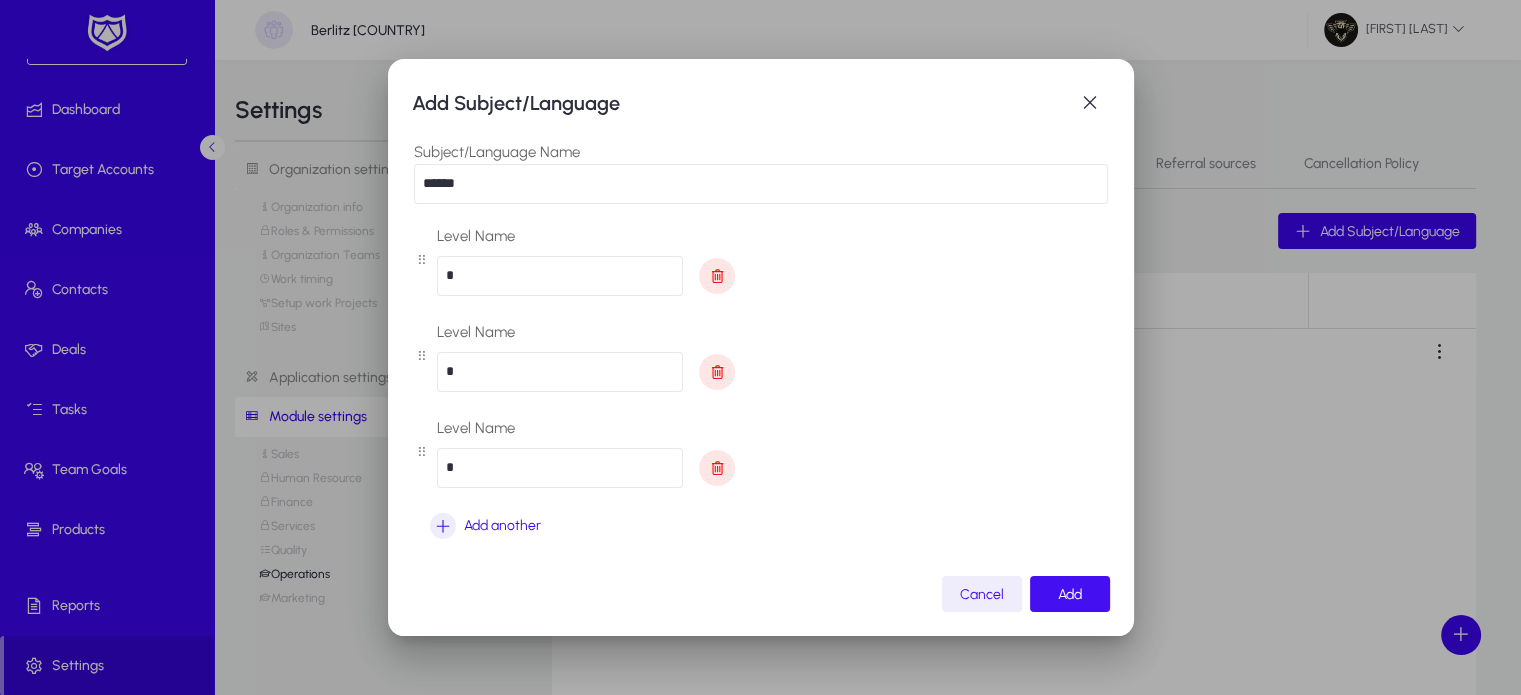 type on "*" 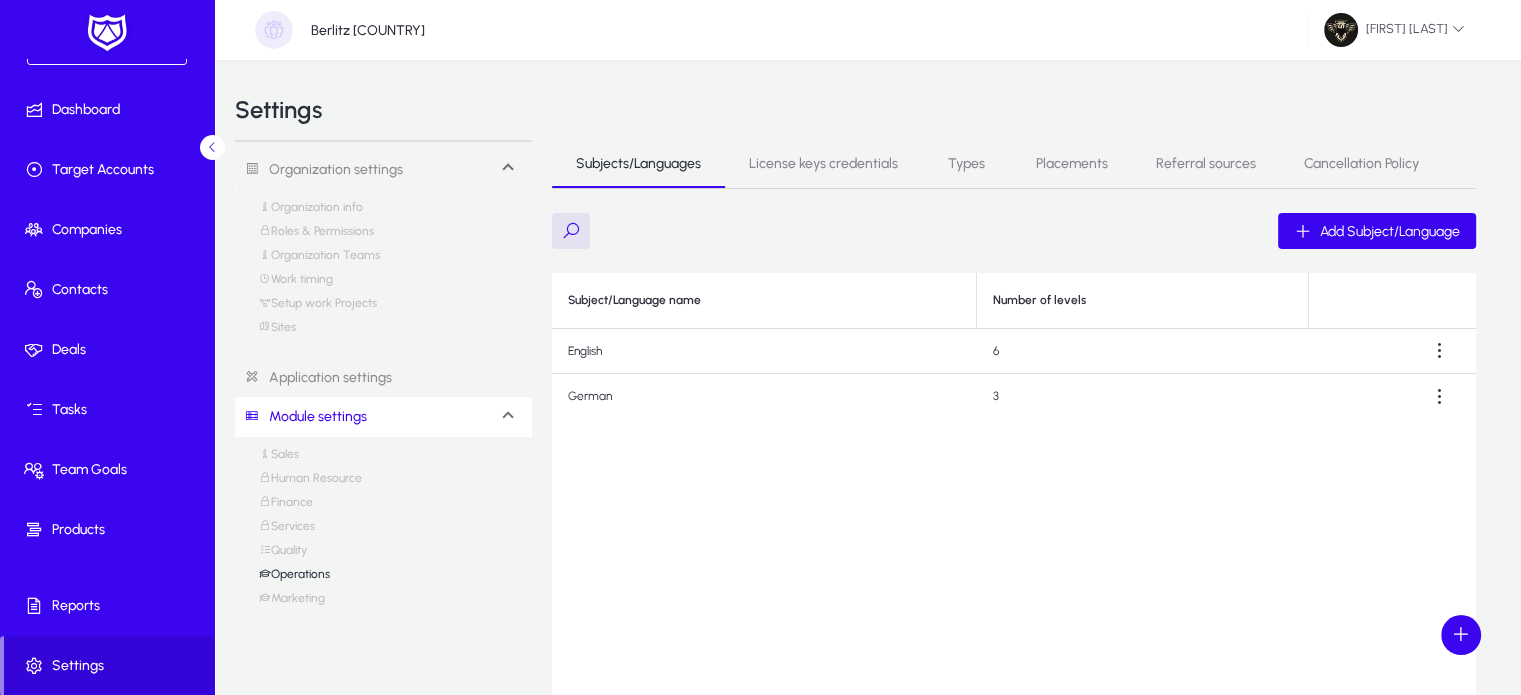 click on "Finance" at bounding box center (286, 507) 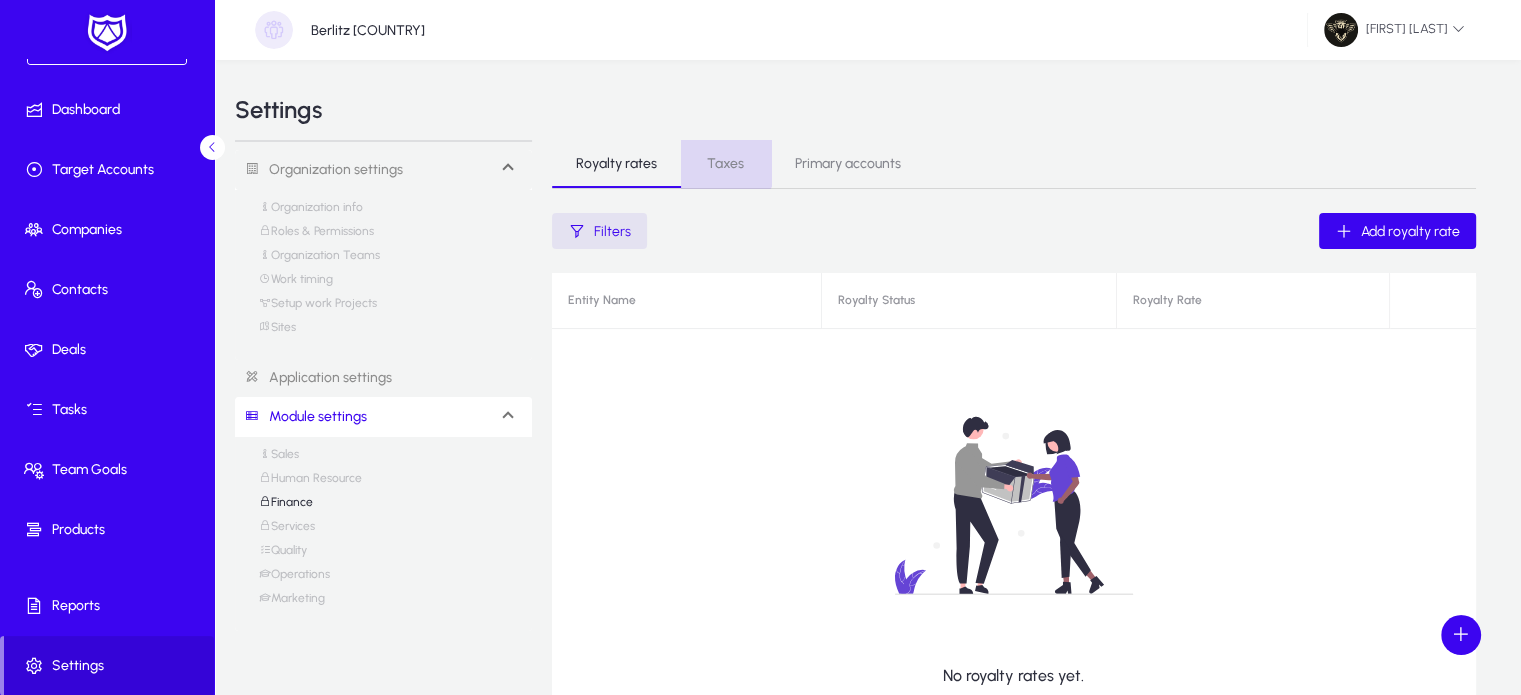 click on "Taxes" at bounding box center (725, 164) 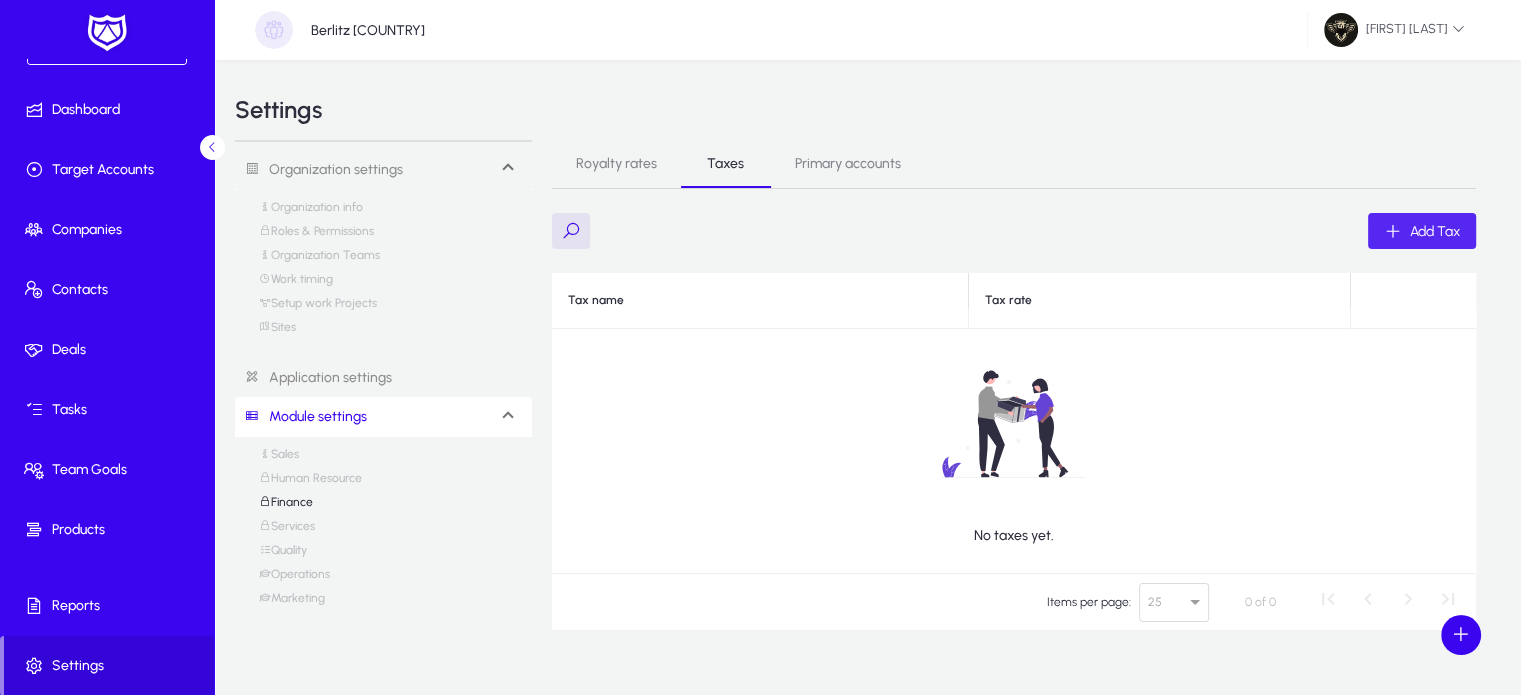 click 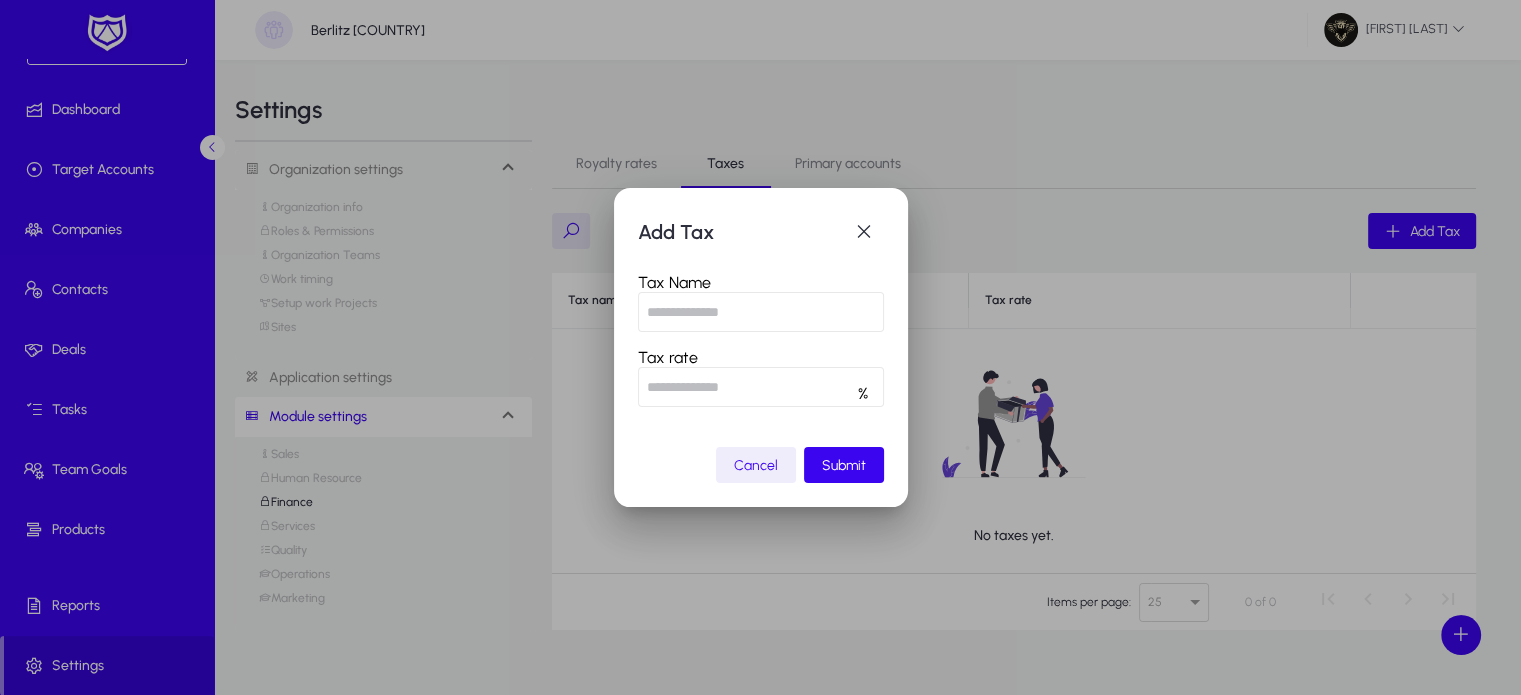 click at bounding box center [761, 312] 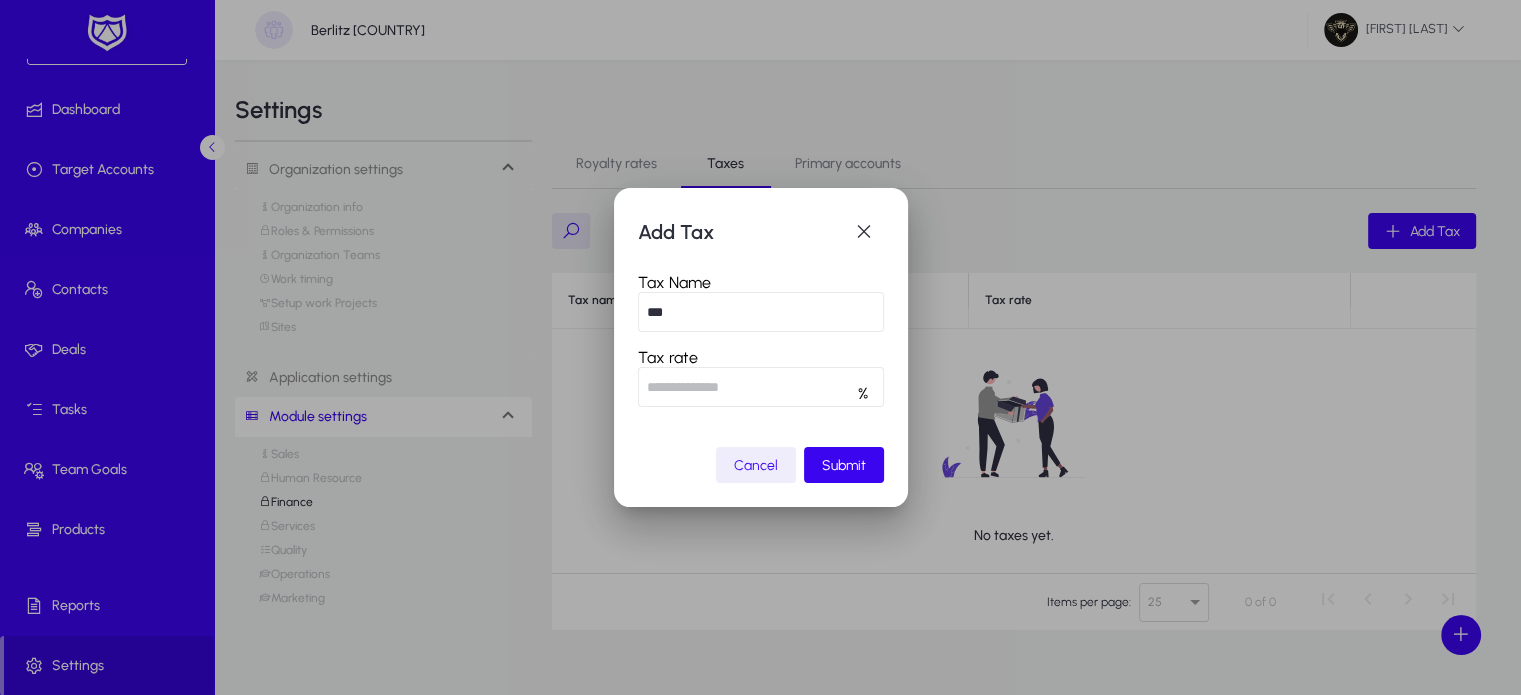 type on "***" 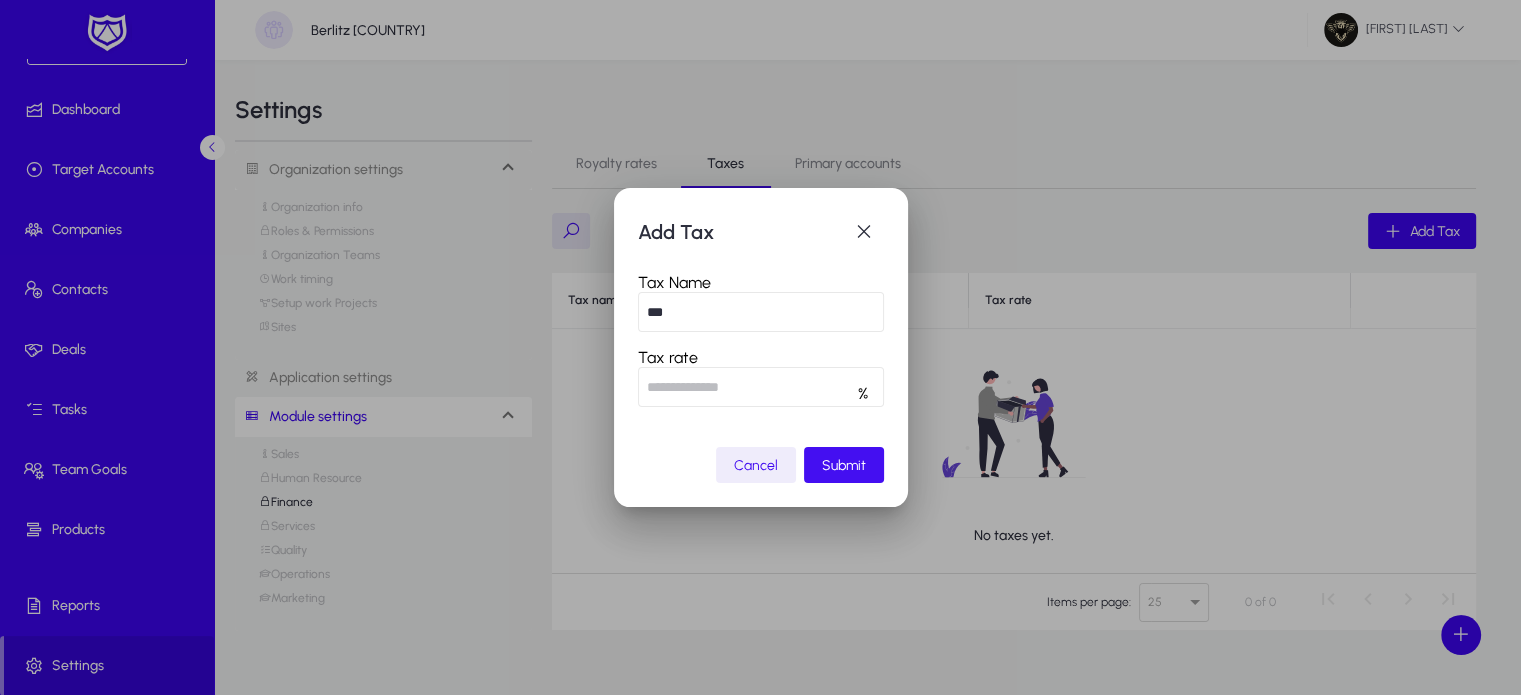 type on "**" 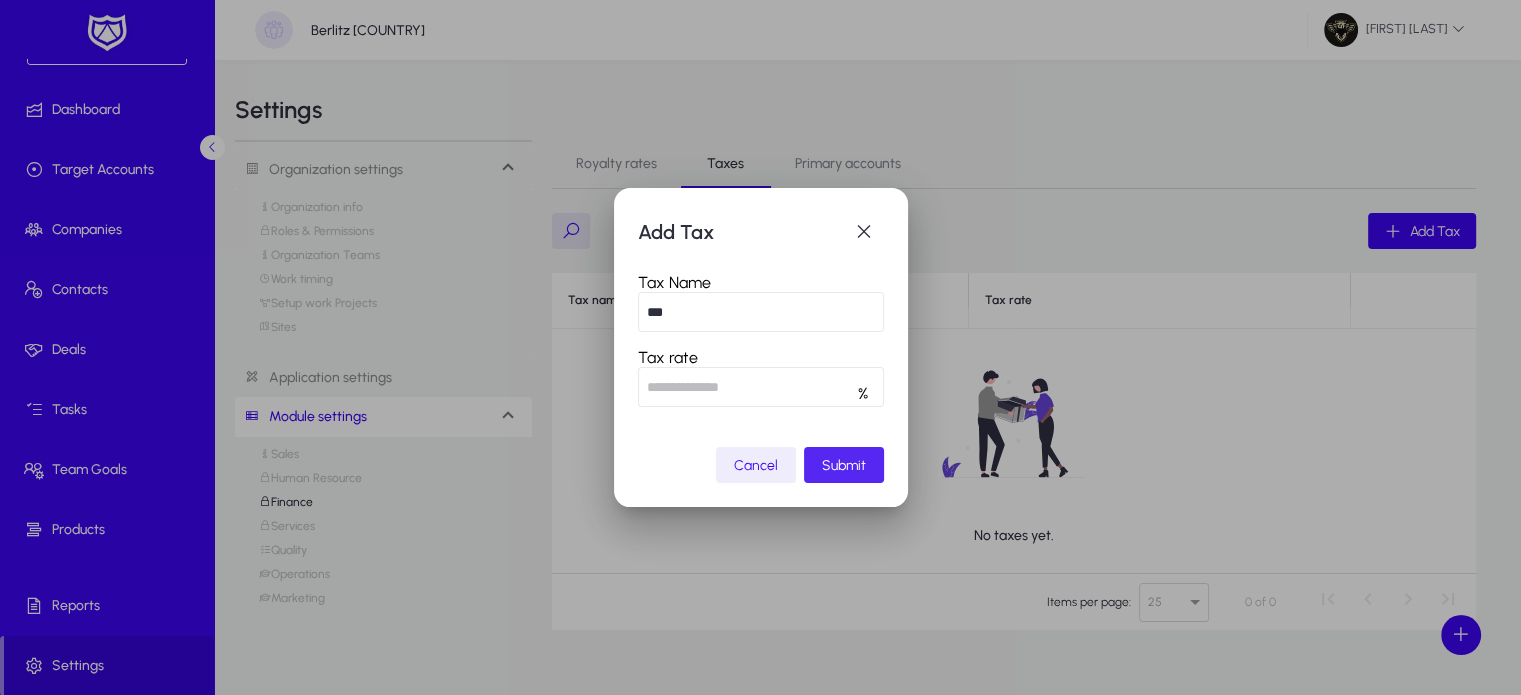 click on "Submit" at bounding box center (844, 465) 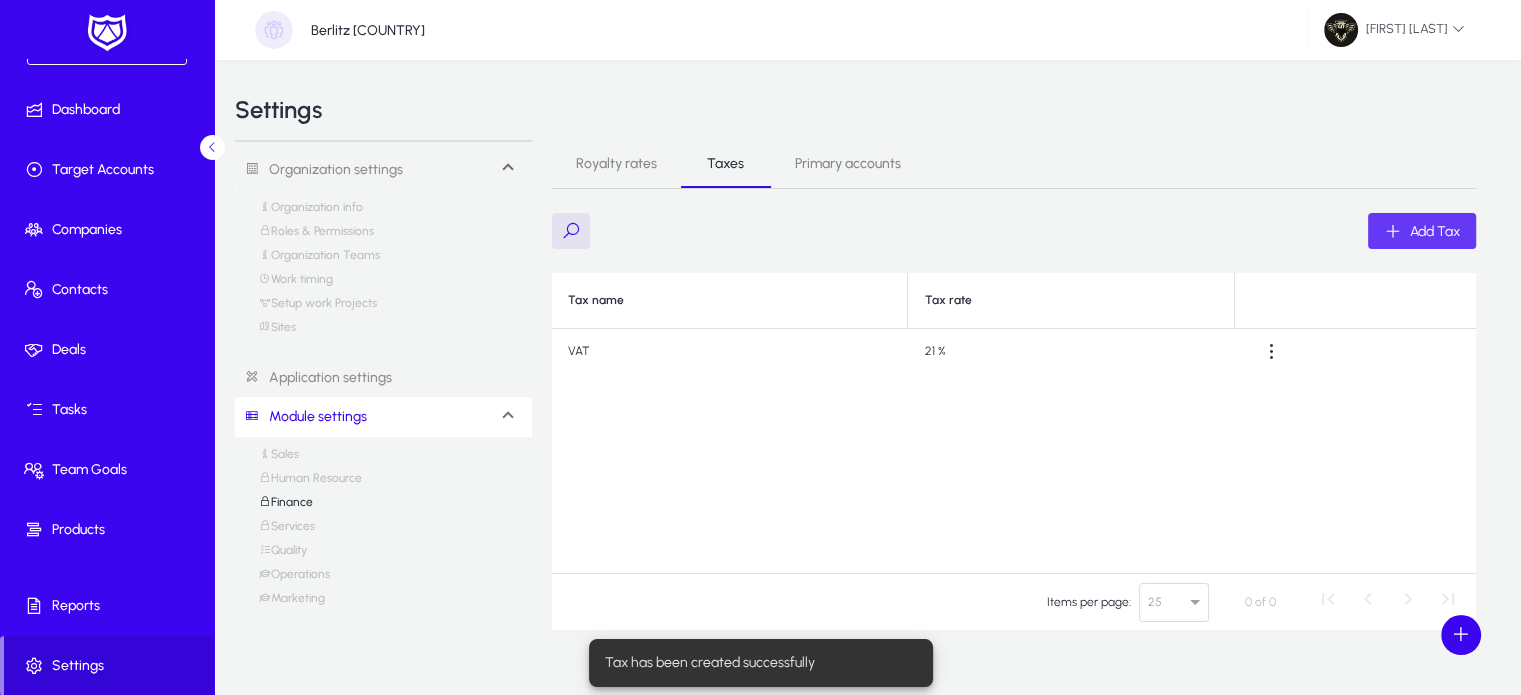 click 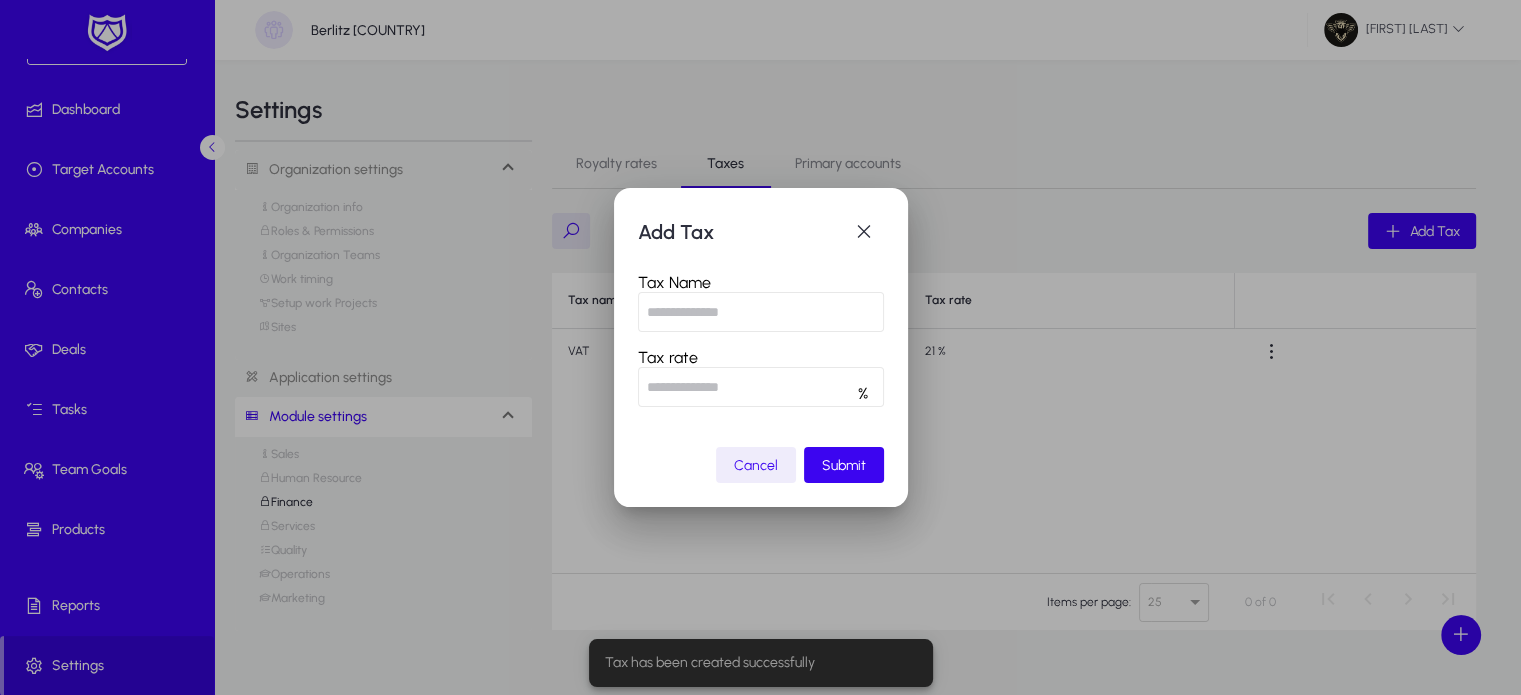 click at bounding box center [761, 312] 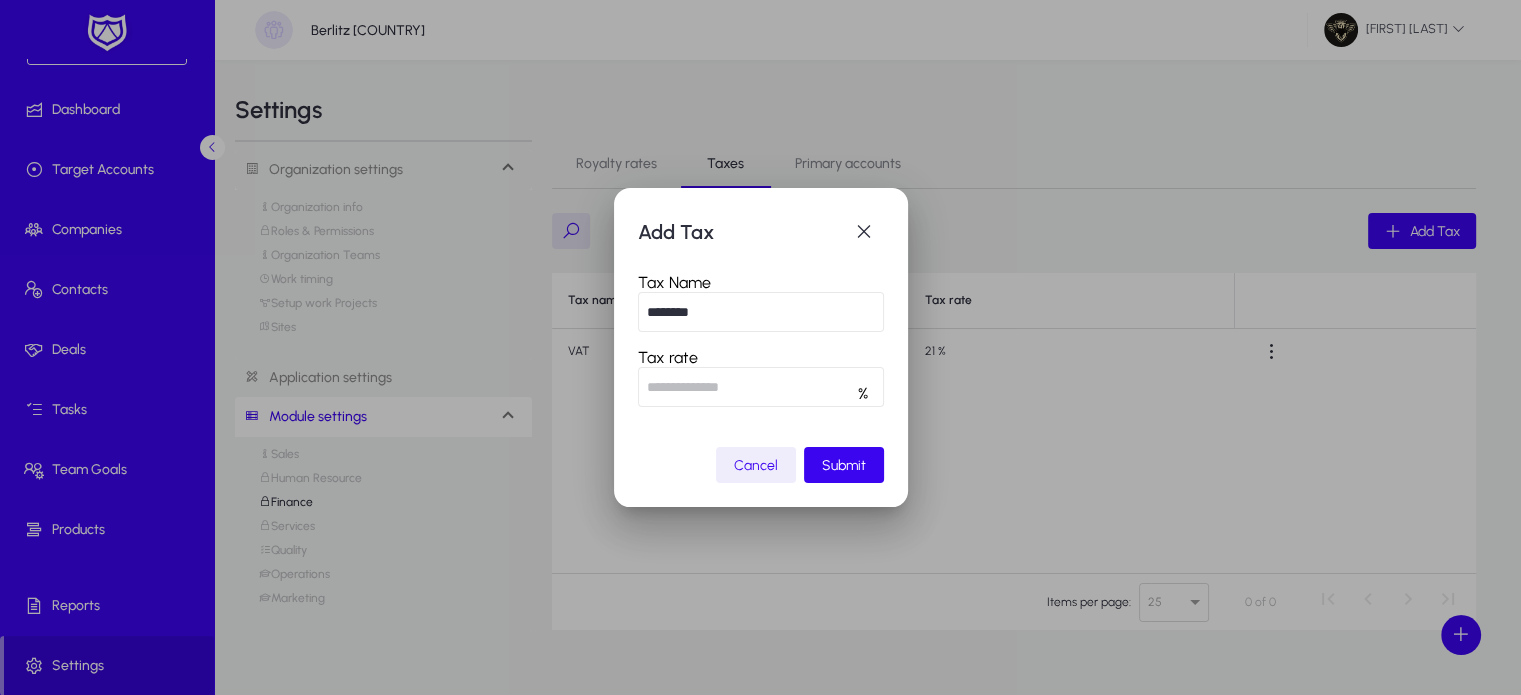 type on "********" 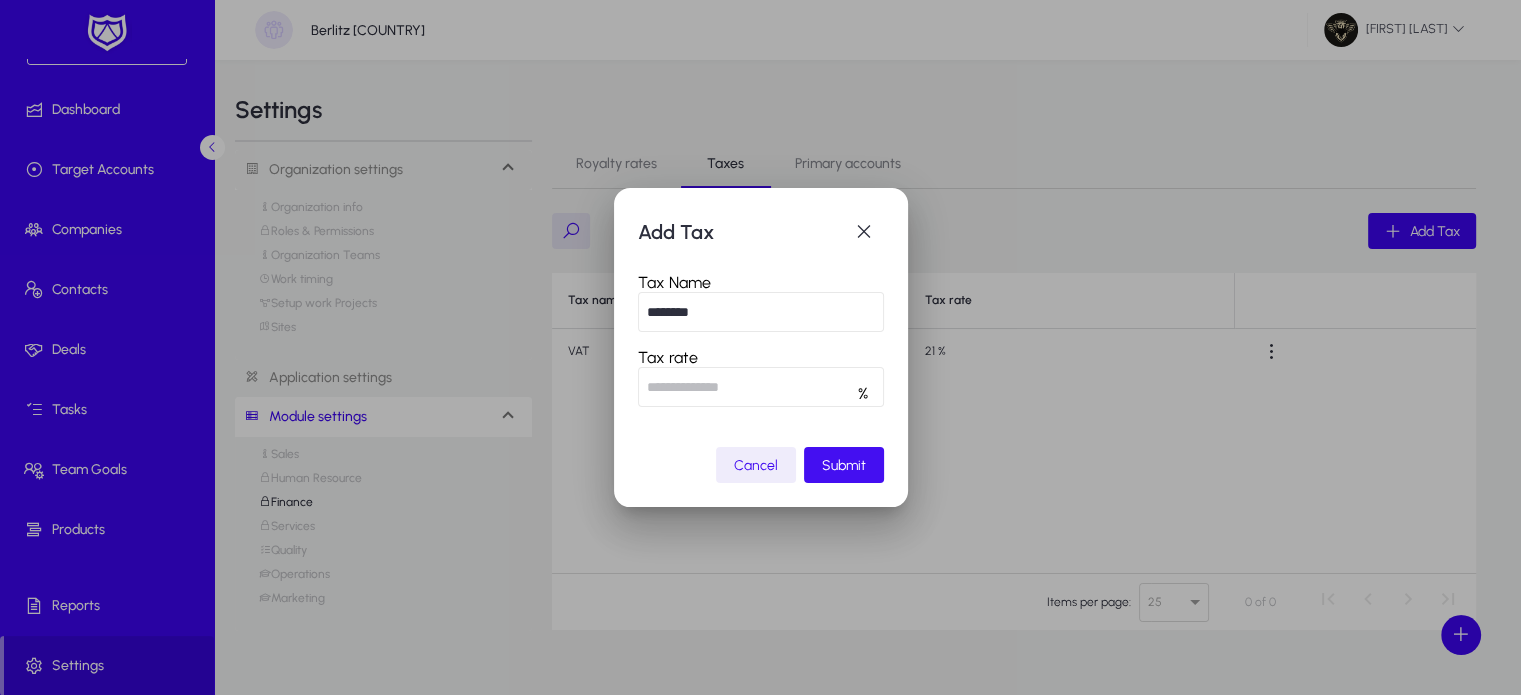 type on "*" 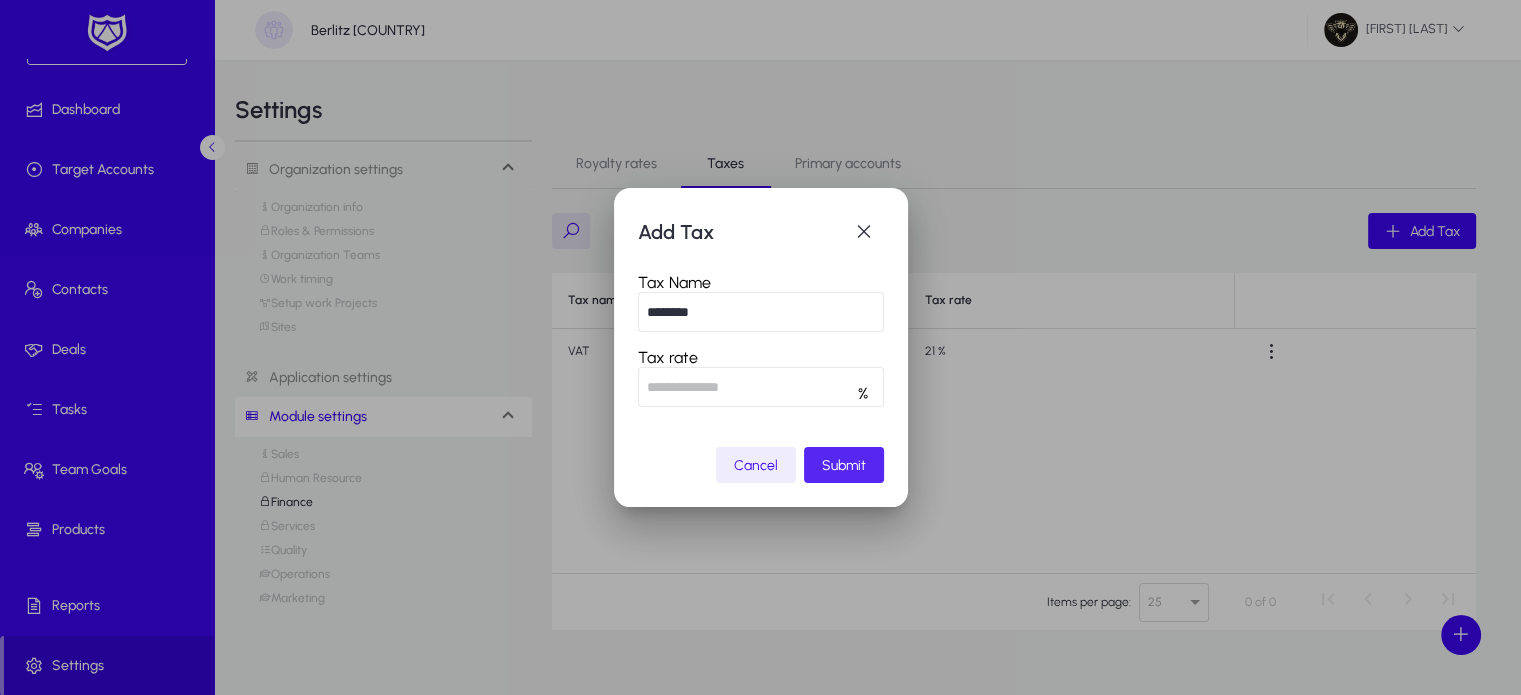 click on "Submit" at bounding box center (844, 465) 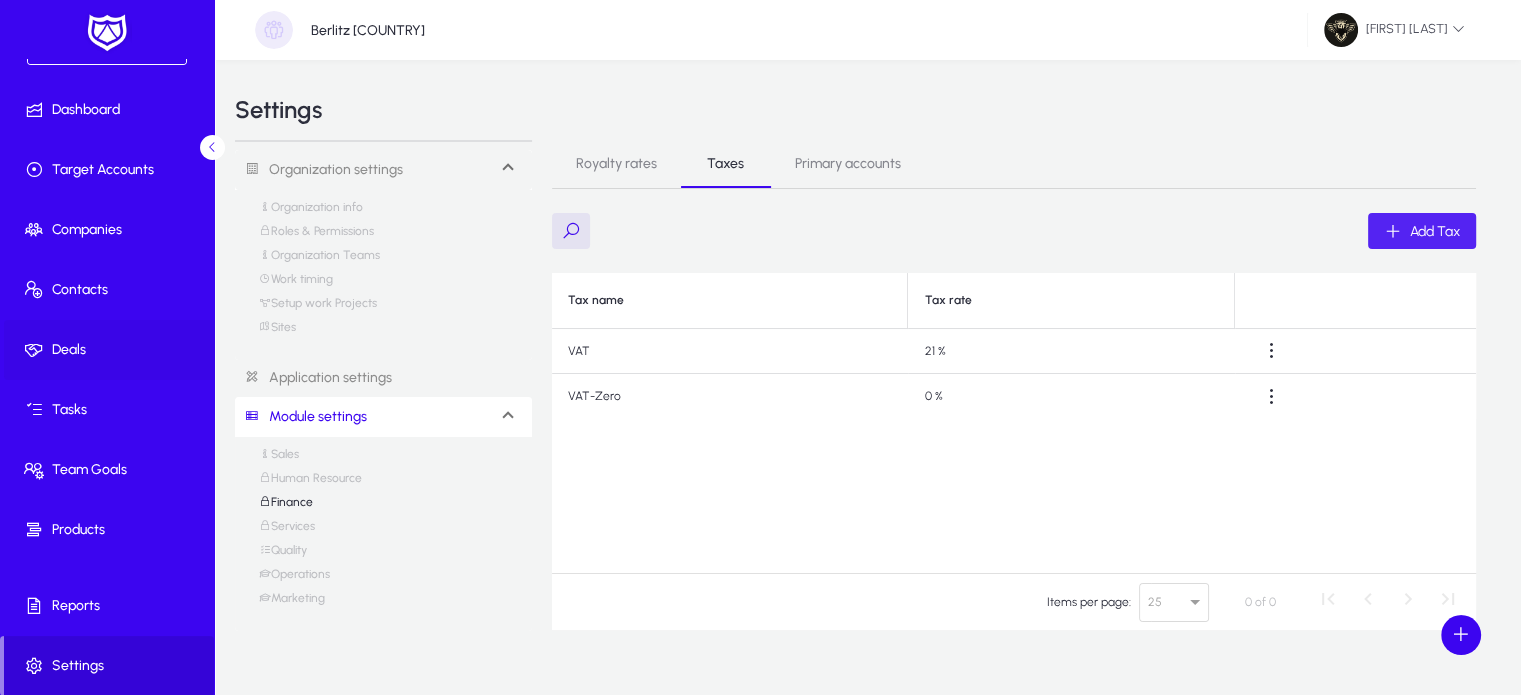 scroll, scrollTop: 0, scrollLeft: 0, axis: both 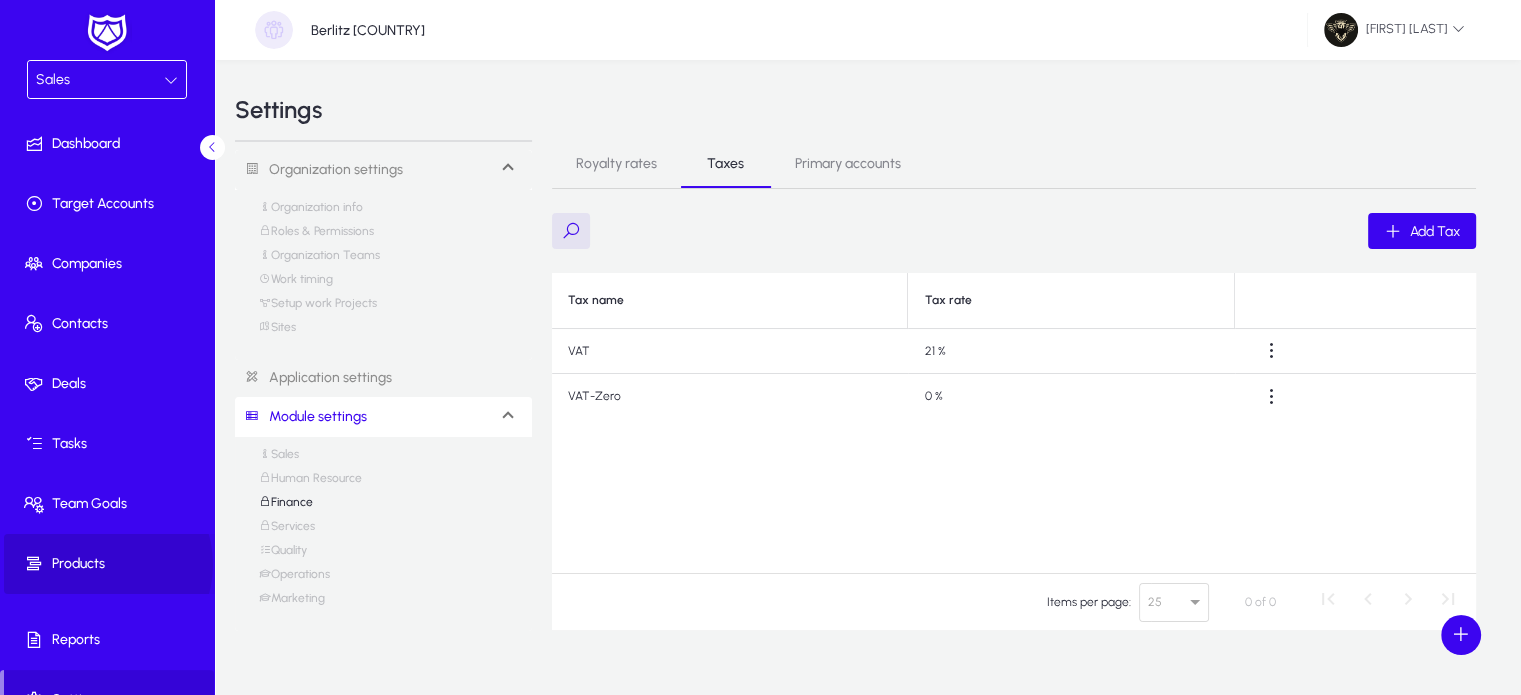 click on "Products" 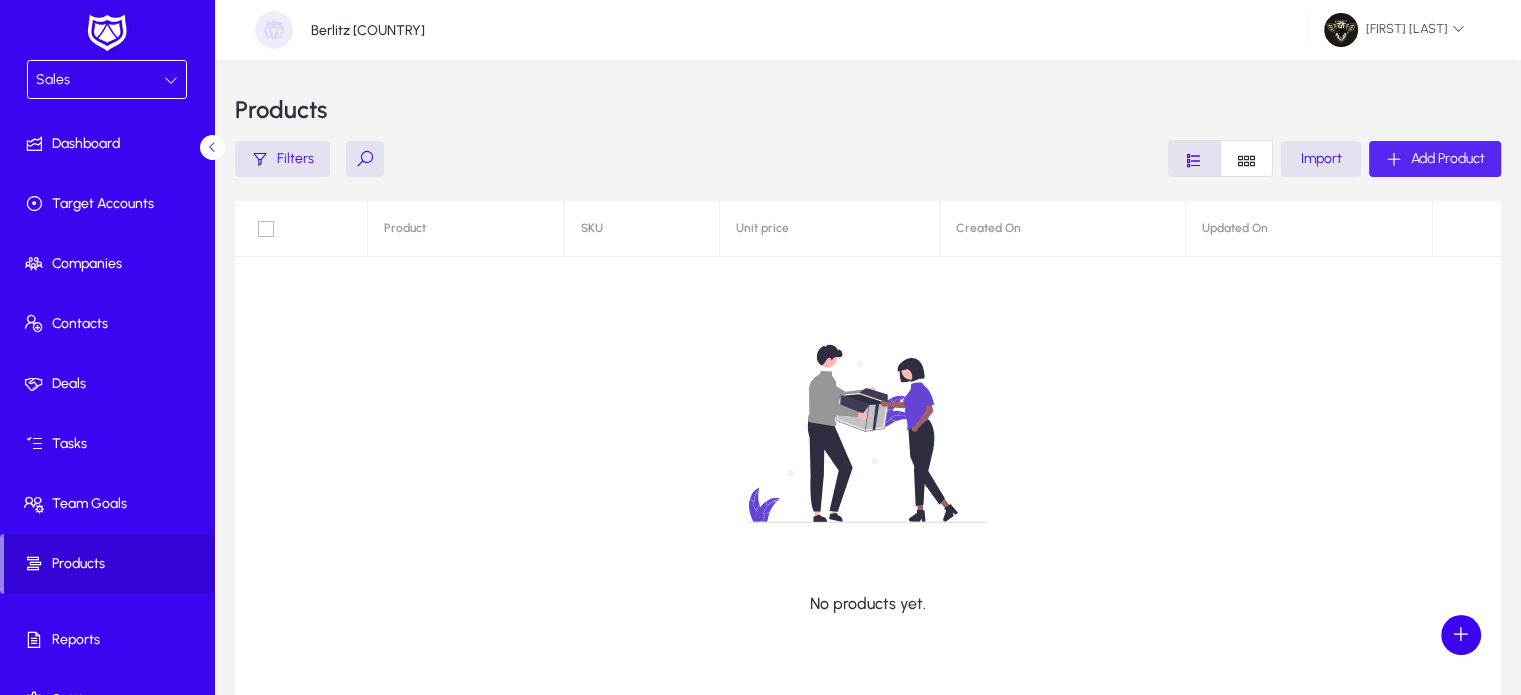 click on "Add Product" 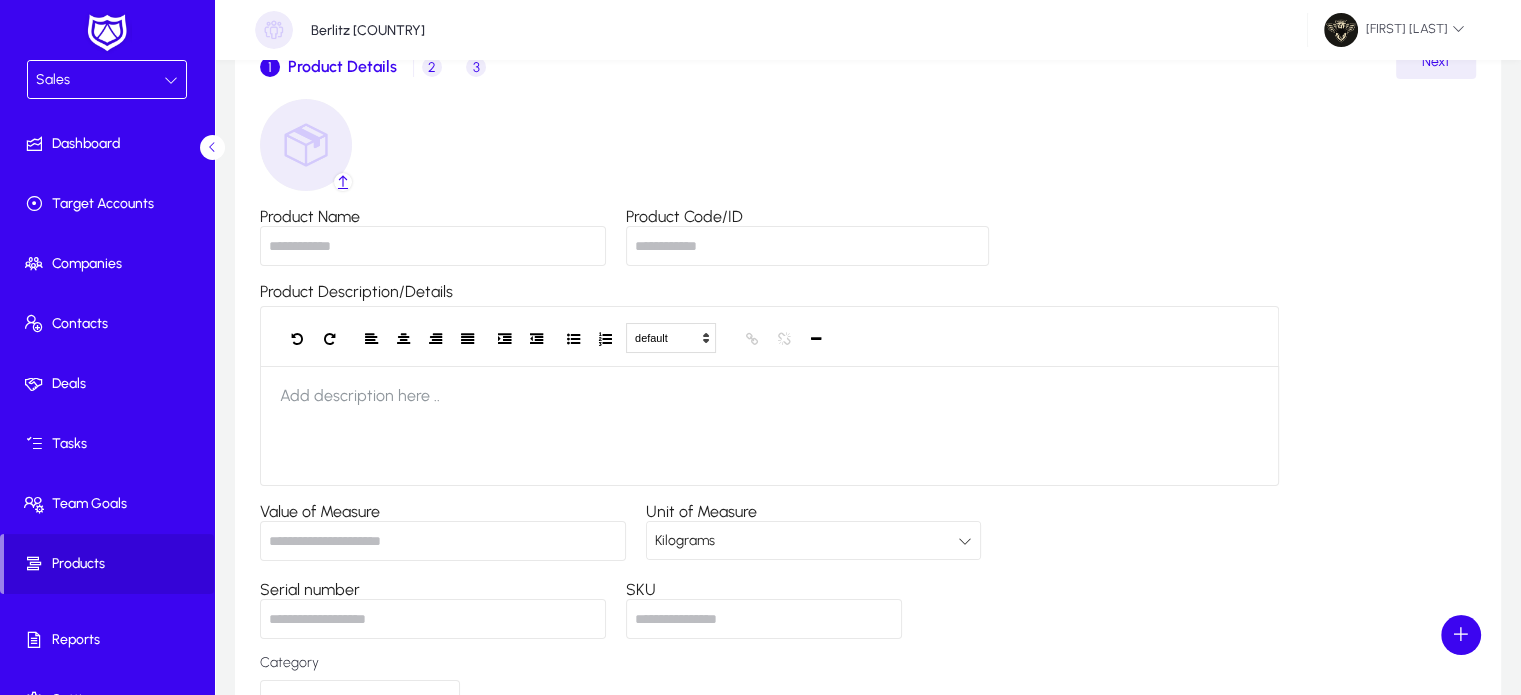 scroll, scrollTop: 156, scrollLeft: 0, axis: vertical 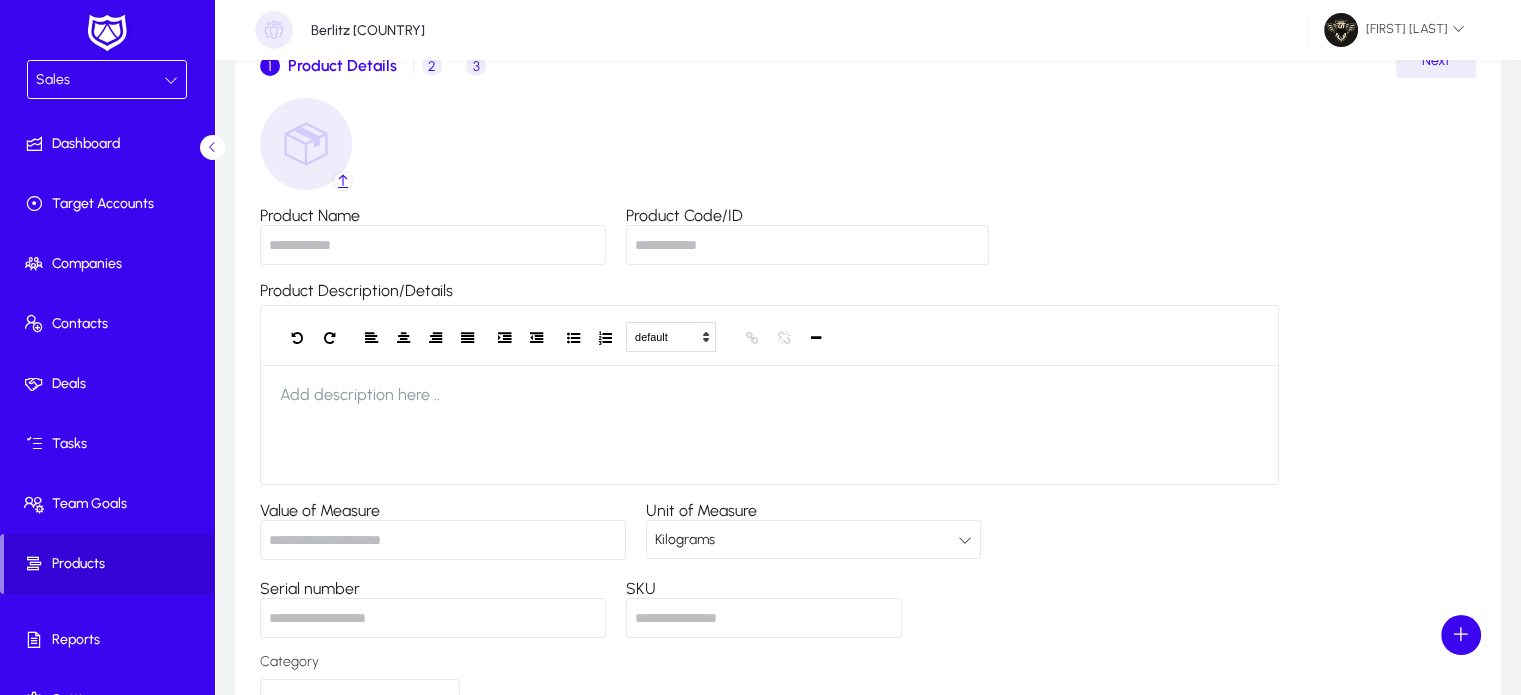 click on "Product Name" at bounding box center (433, 245) 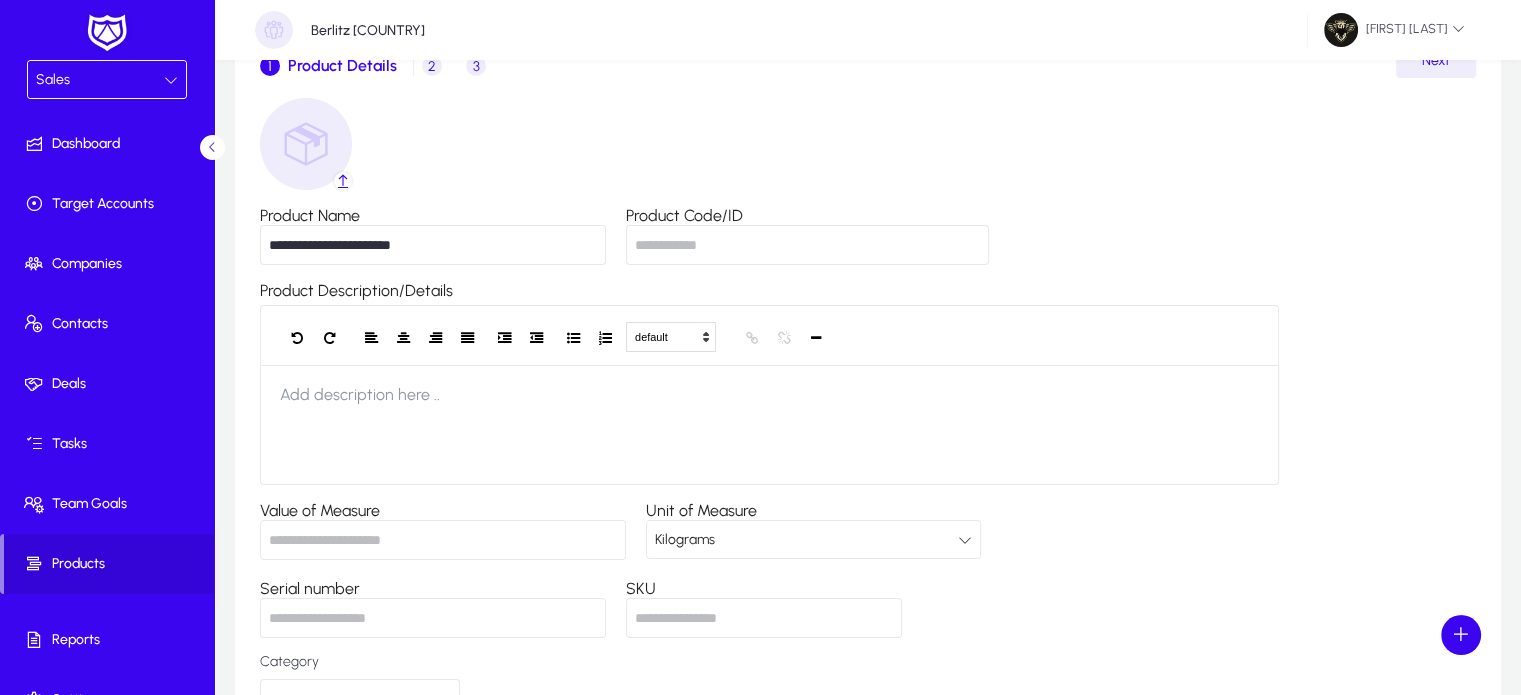 type on "**********" 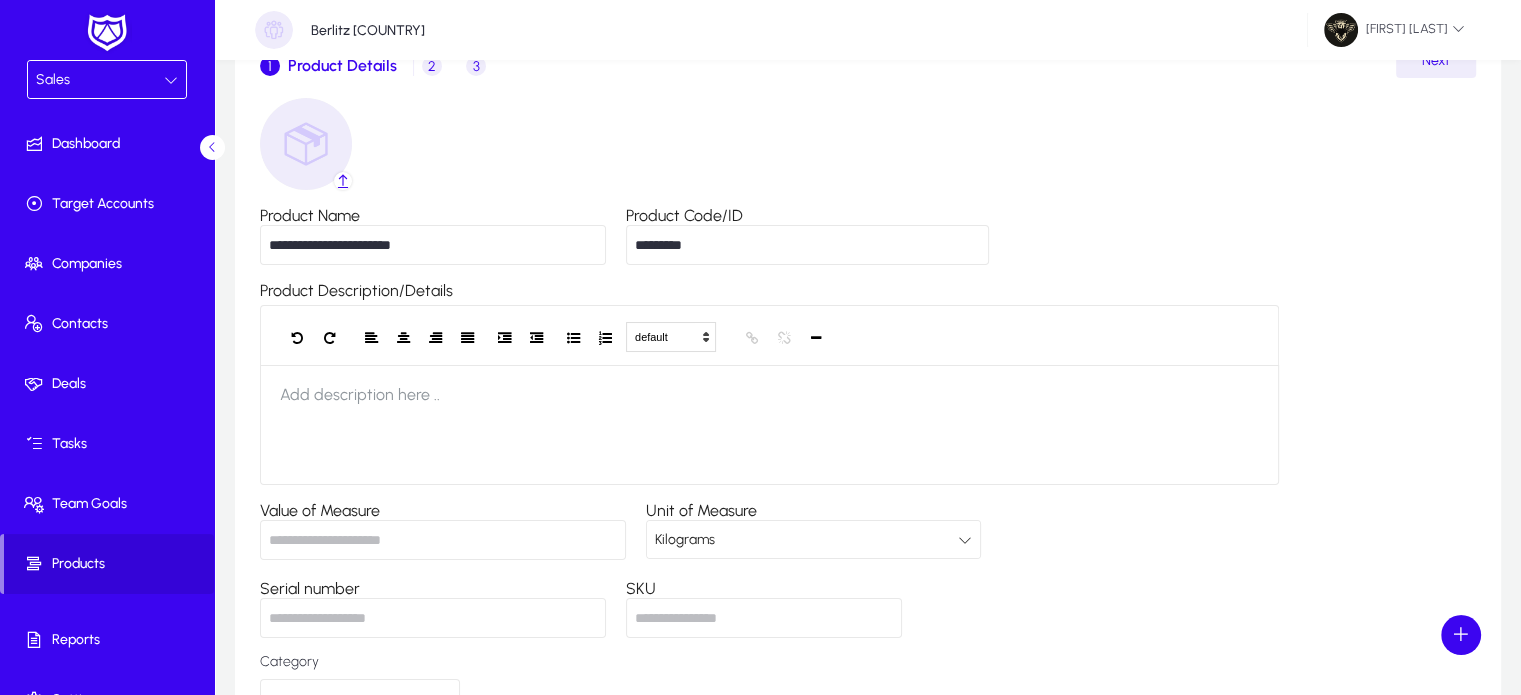 type on "*********" 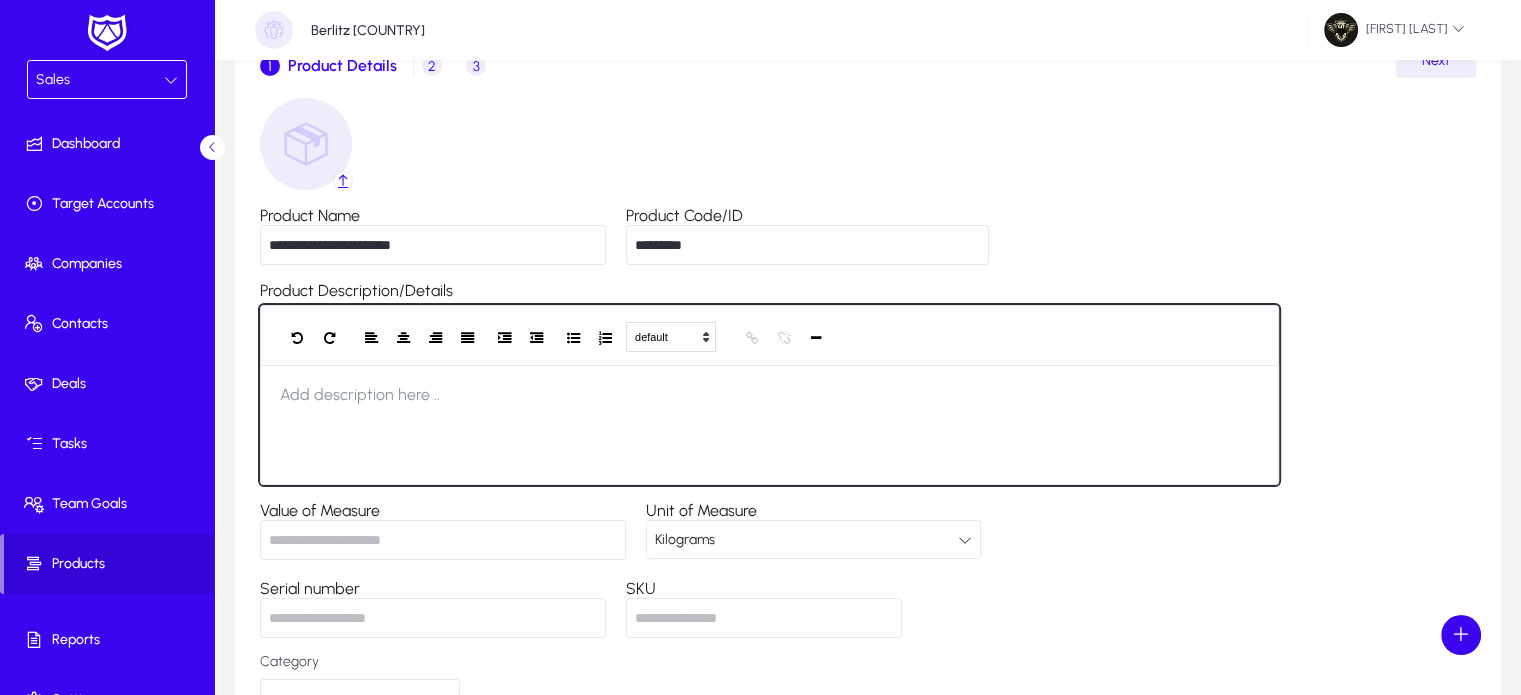 click on "default   Heading 1   Heading 2   Heading 3   Heading 4   Heading 5   Heading 6   Heading 7   Paragraph   Predefined   Standard   default  Times New Roman   Arial   Times New Roman   Calibri   Comic Sans MS  3   1   2   3   4   5   6   7  ******* *******" 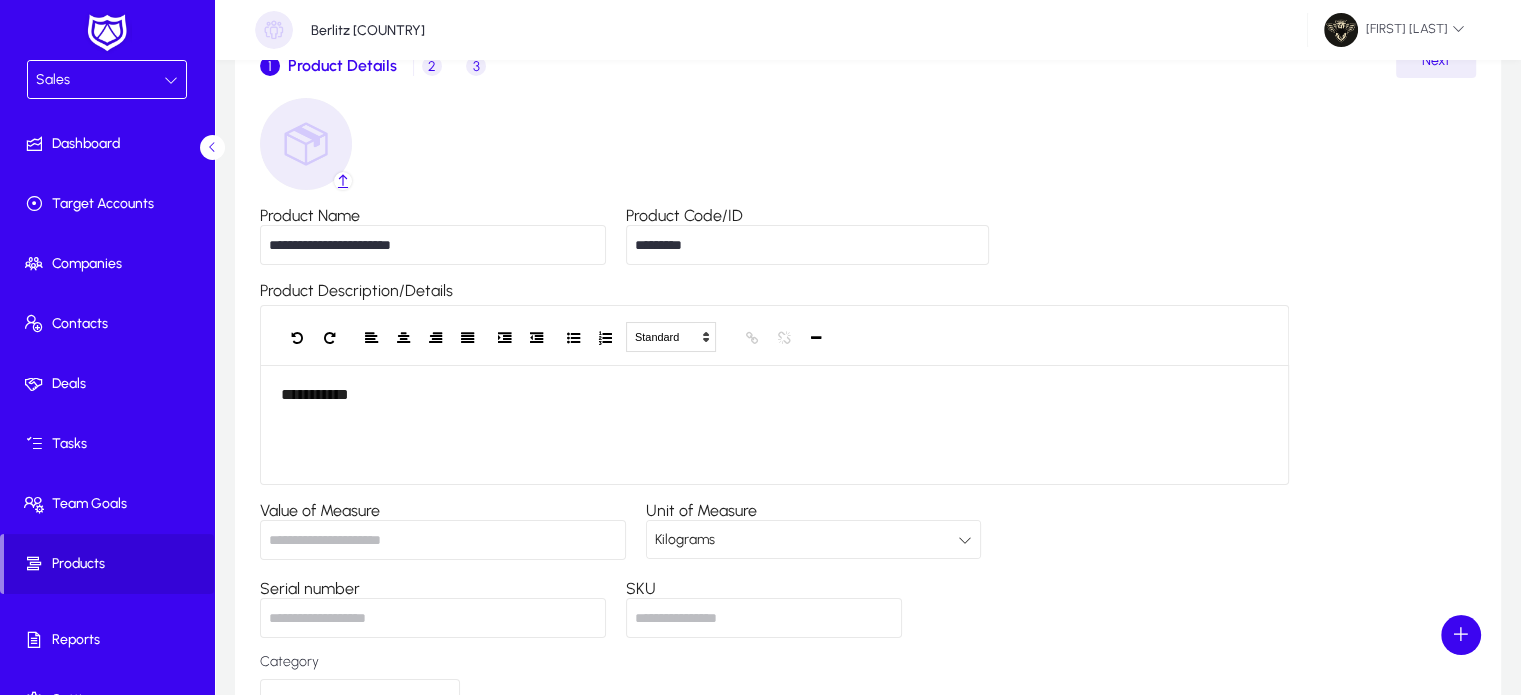 click on "Value of Measure" 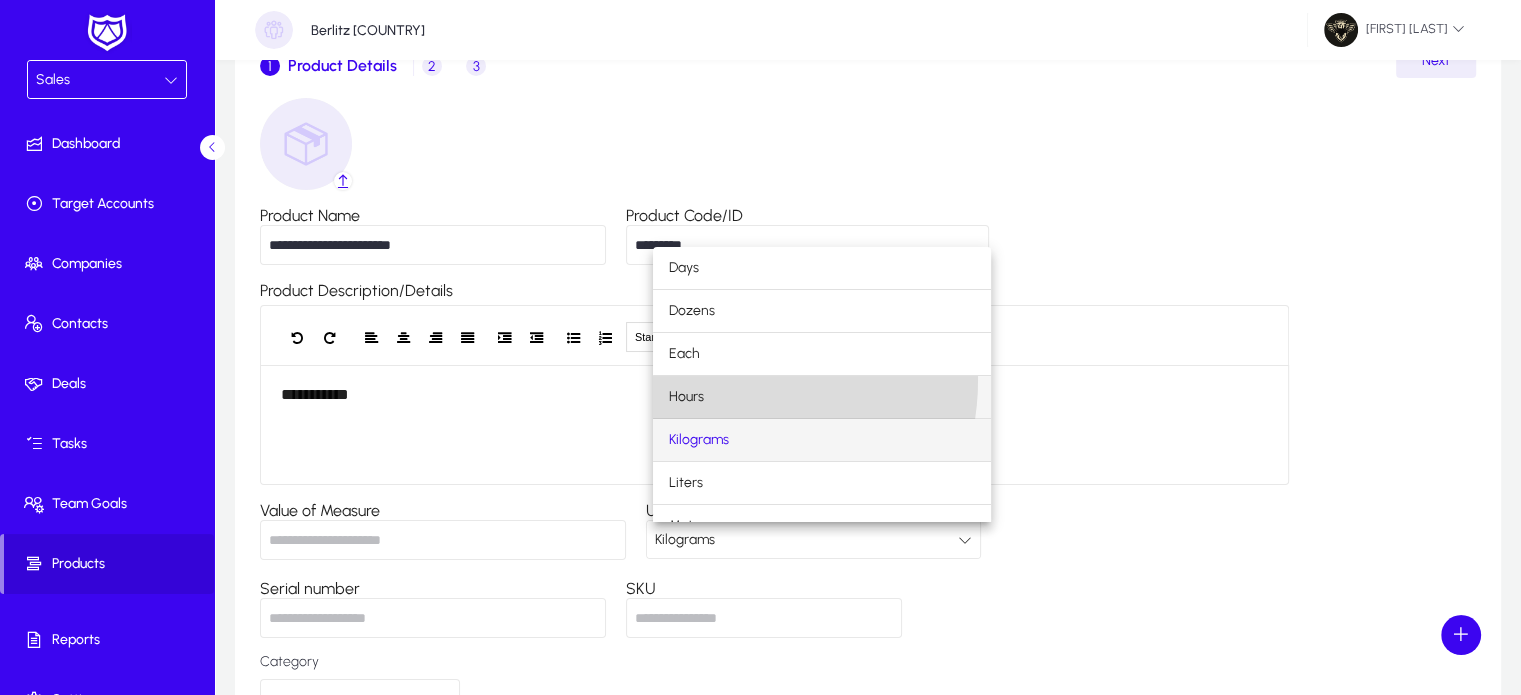 click on "Hours" at bounding box center (822, 397) 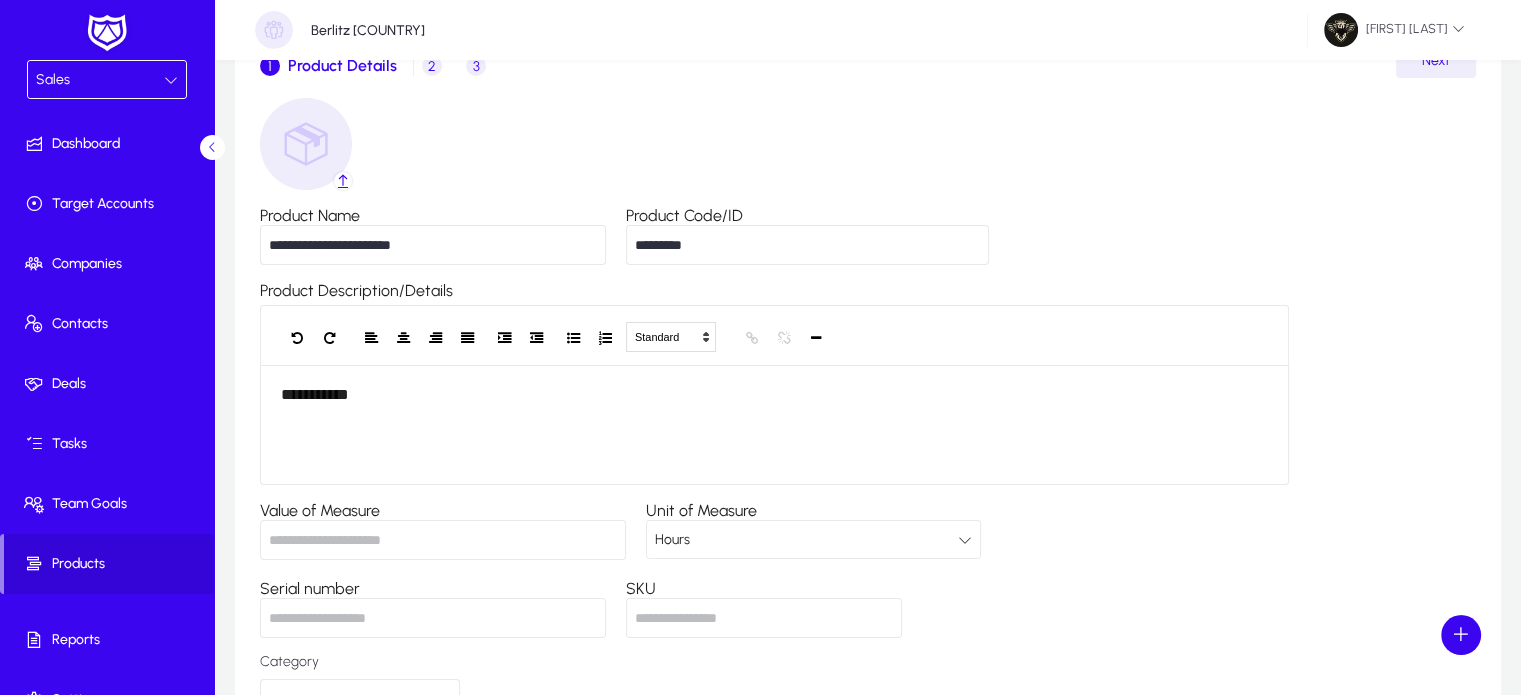 scroll, scrollTop: 309, scrollLeft: 0, axis: vertical 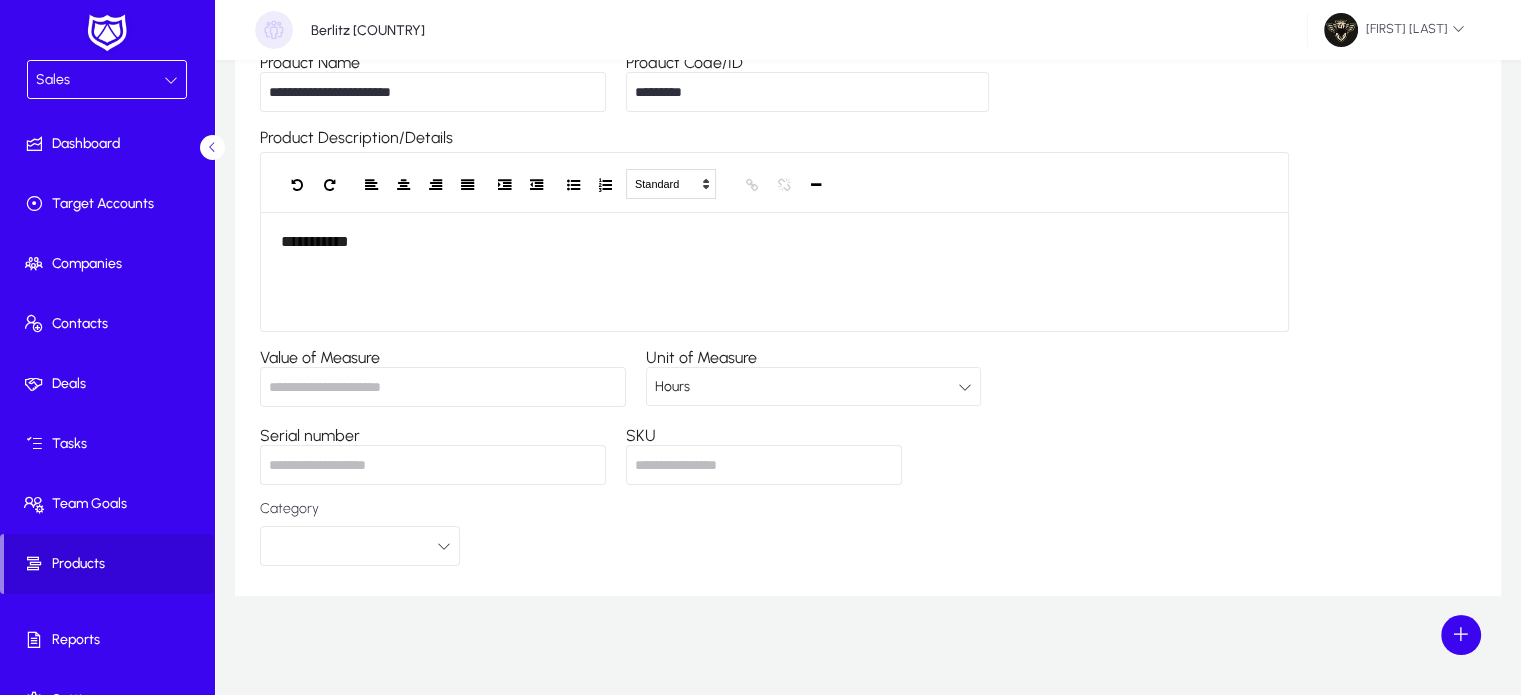 click on "Serial number" at bounding box center [433, 465] 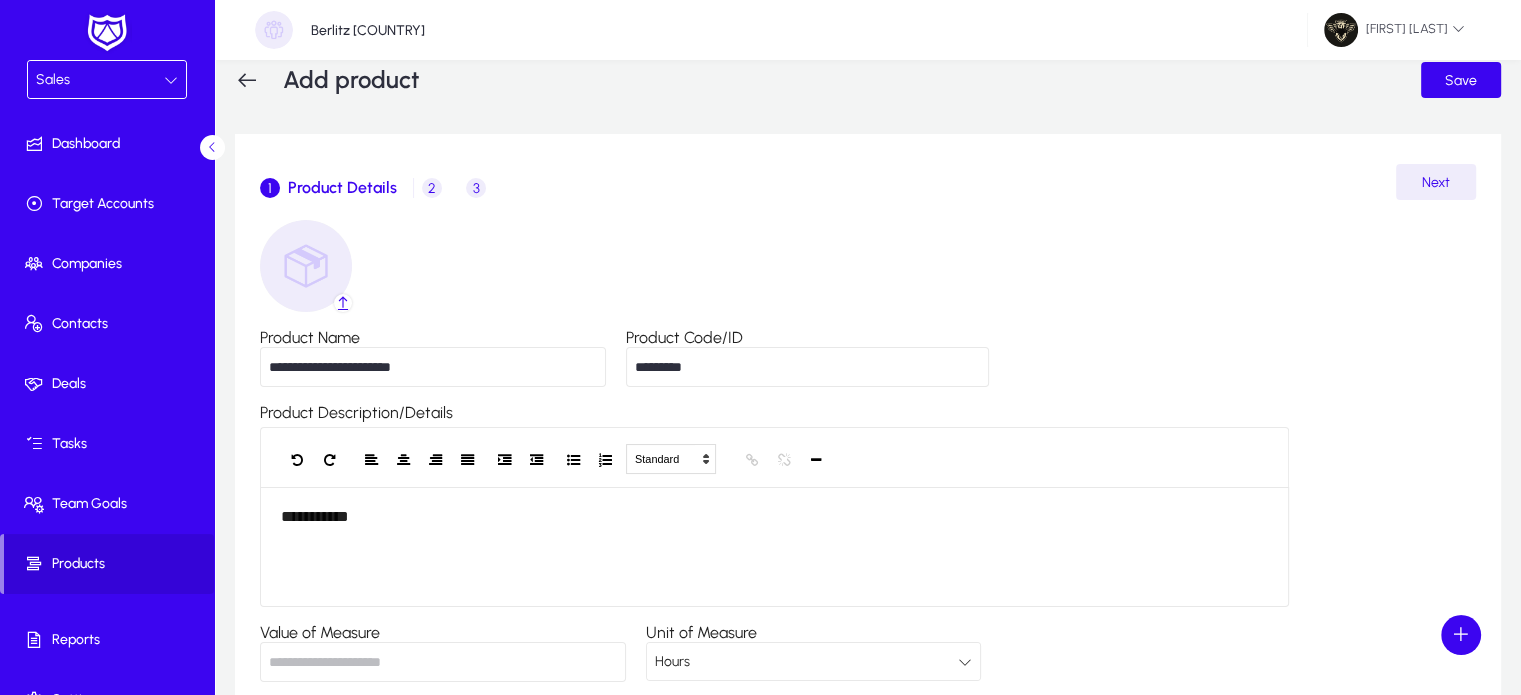 scroll, scrollTop: 0, scrollLeft: 0, axis: both 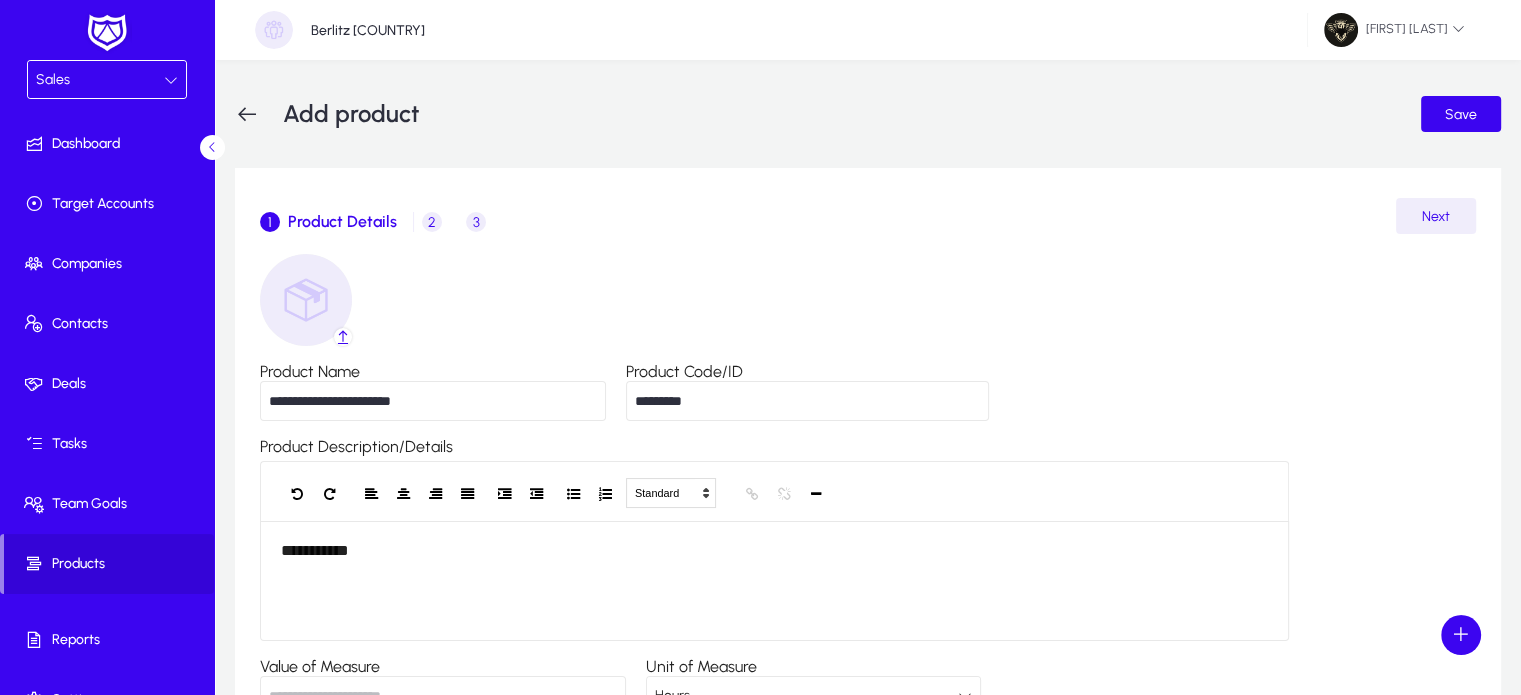 type on "***" 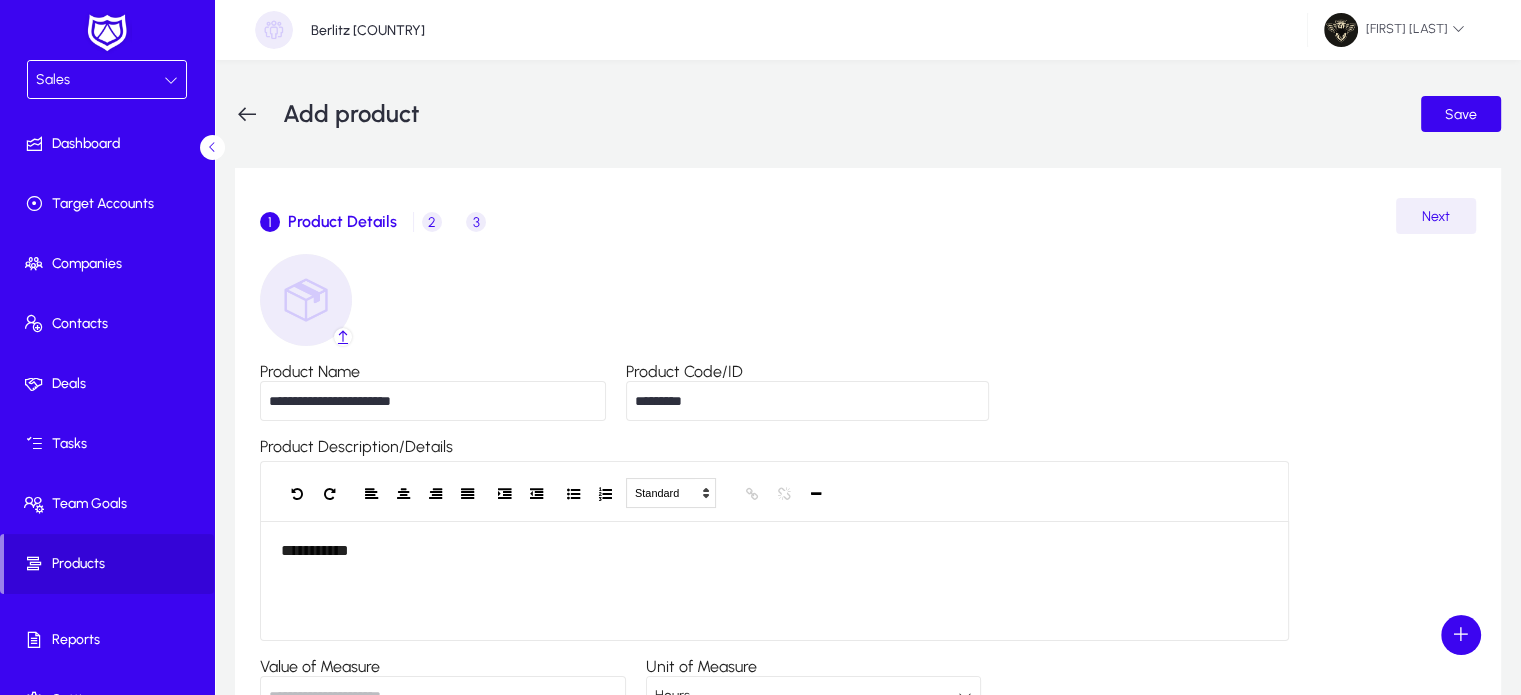 click 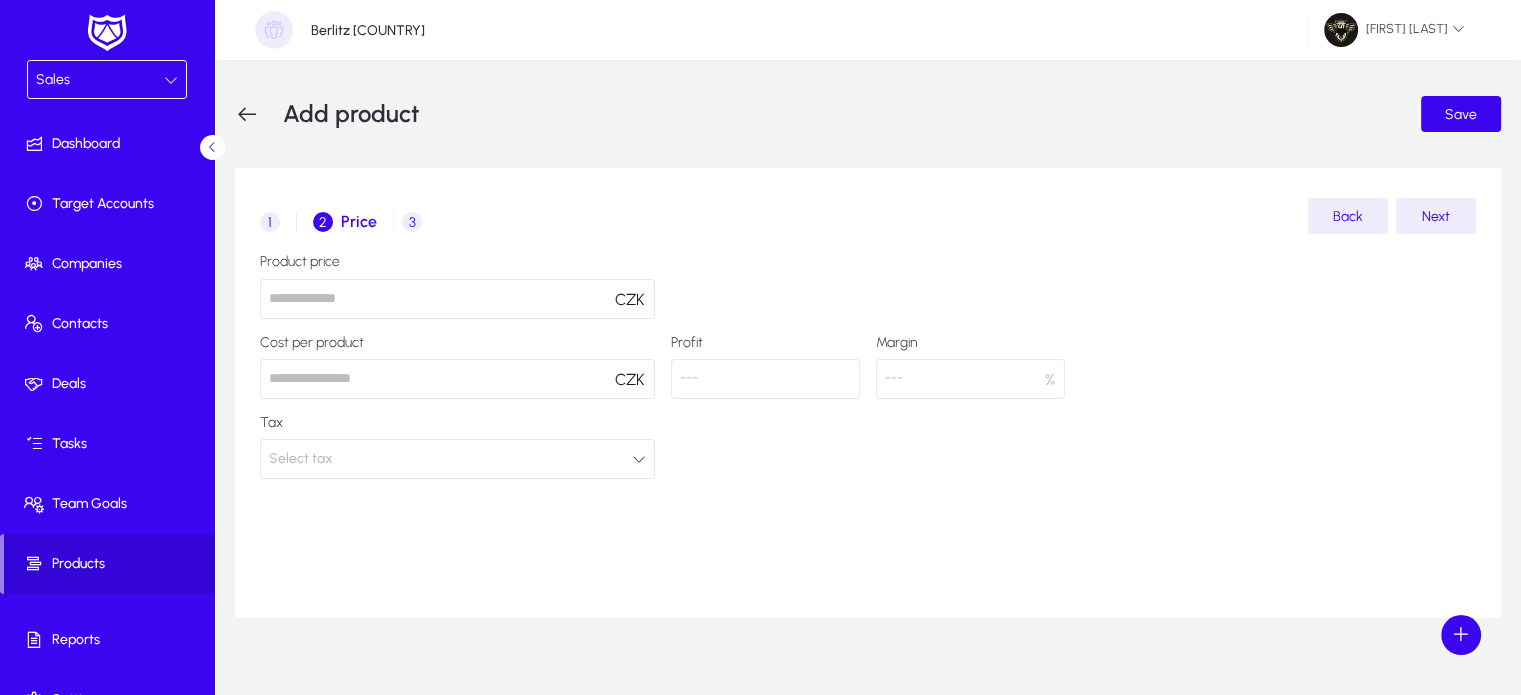 click 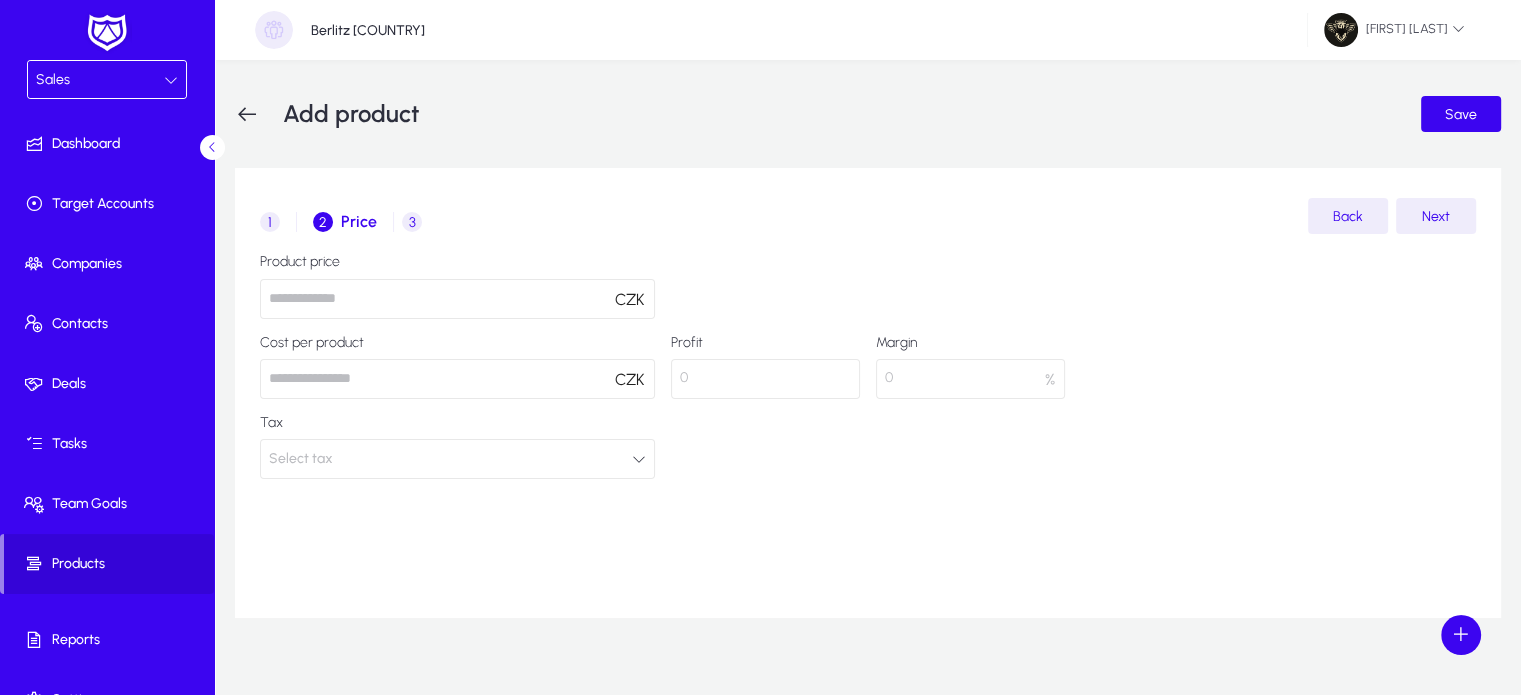 type on "****" 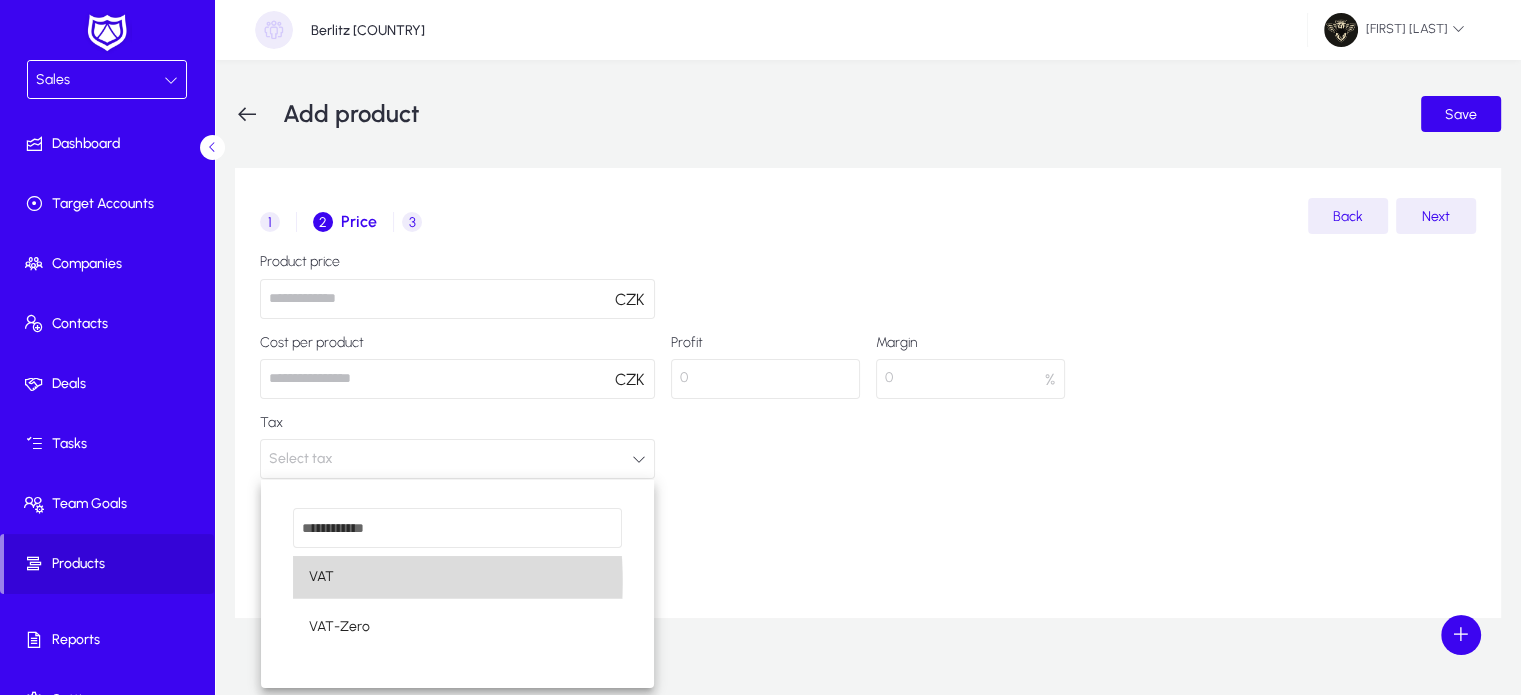 click on "VAT" at bounding box center (457, 577) 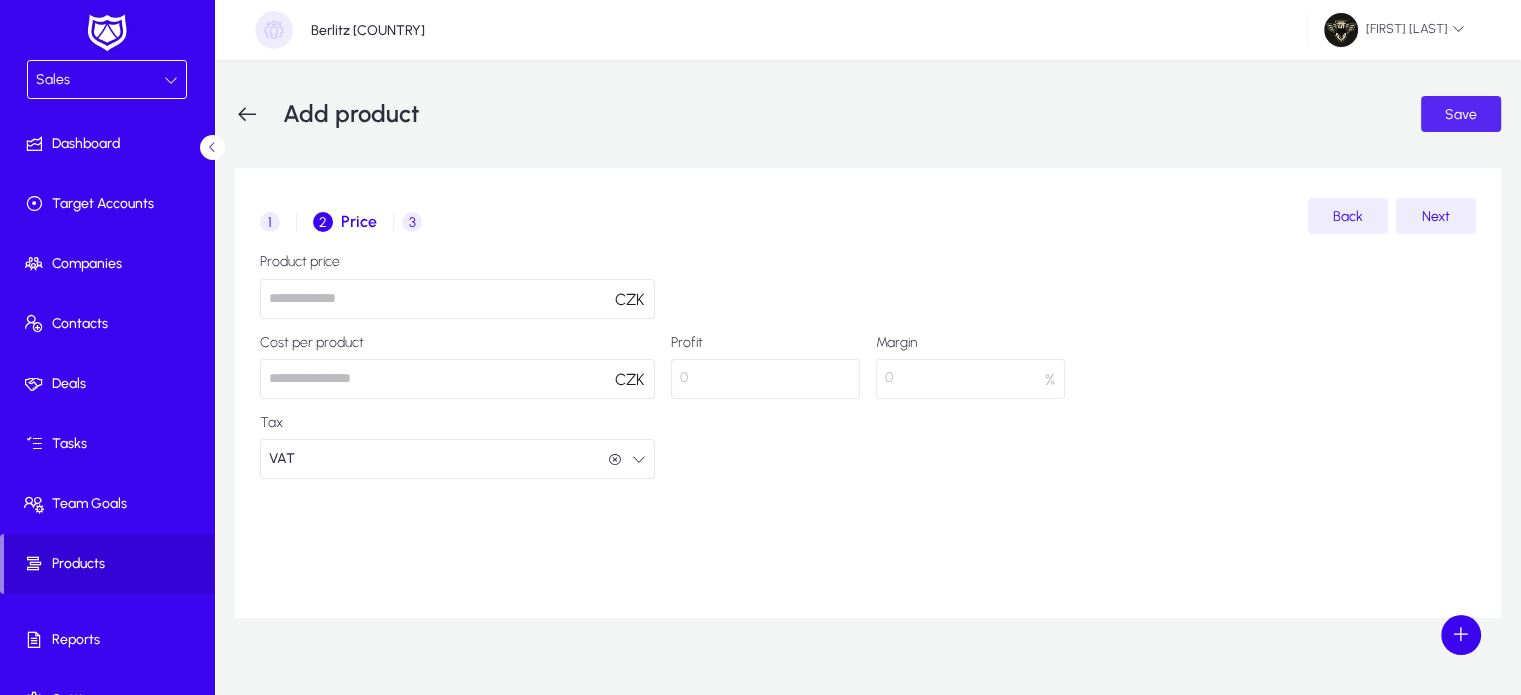 click 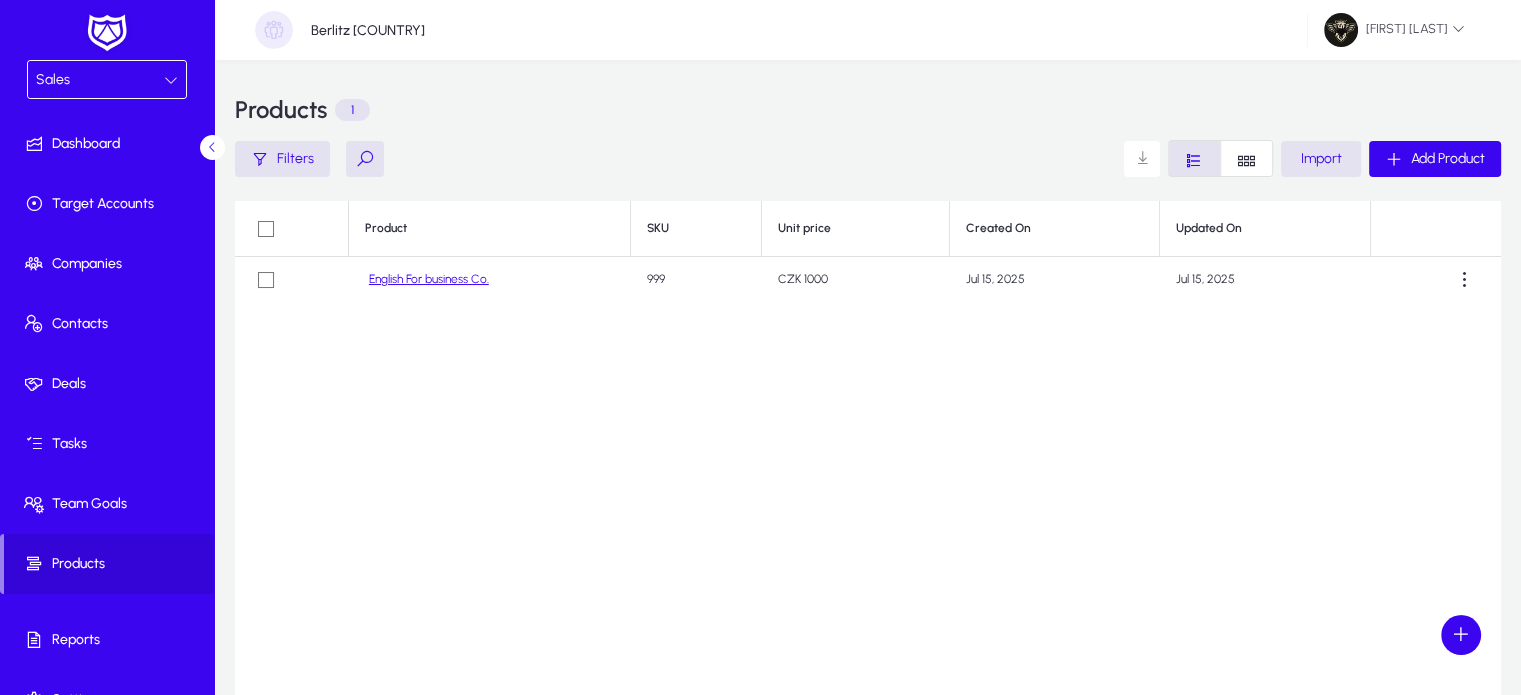 click on "Sales" at bounding box center (100, 80) 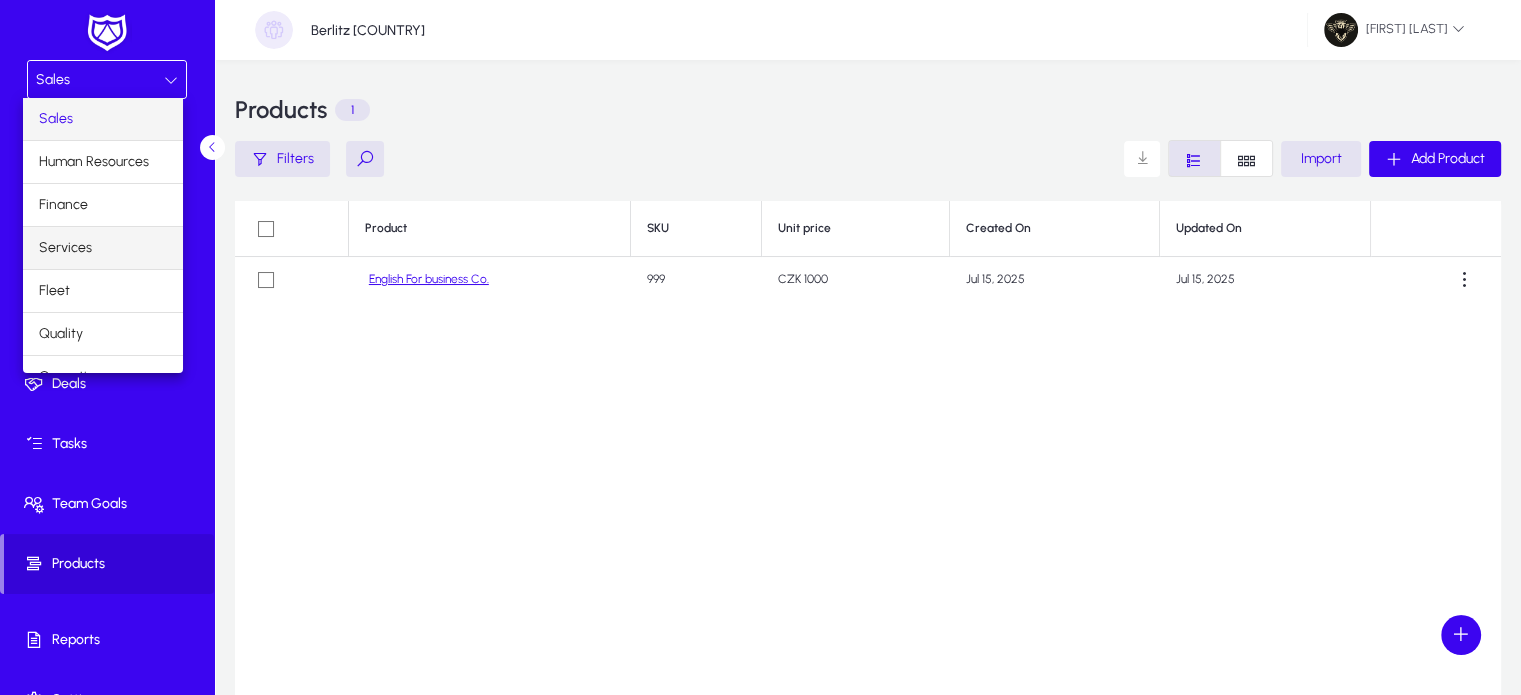 scroll, scrollTop: 66, scrollLeft: 0, axis: vertical 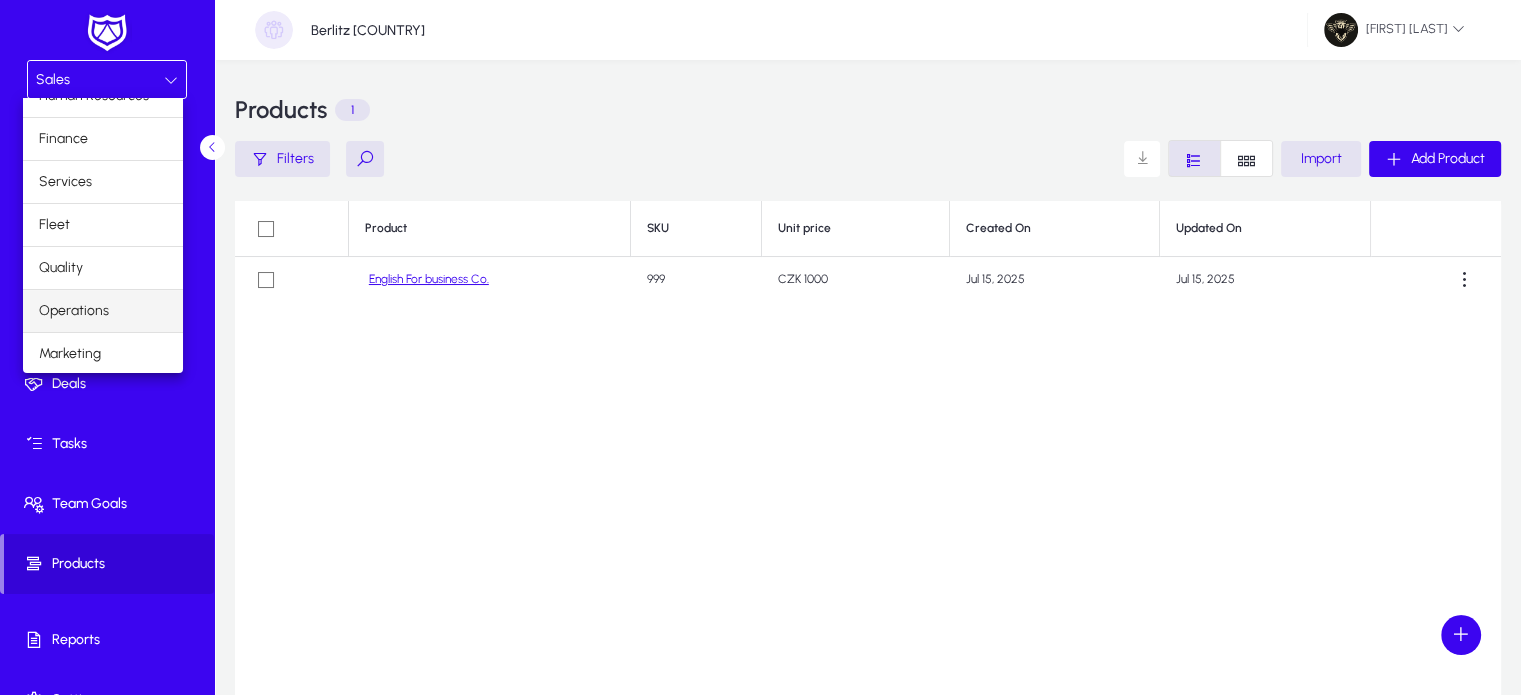 click on "Operations" at bounding box center (74, 311) 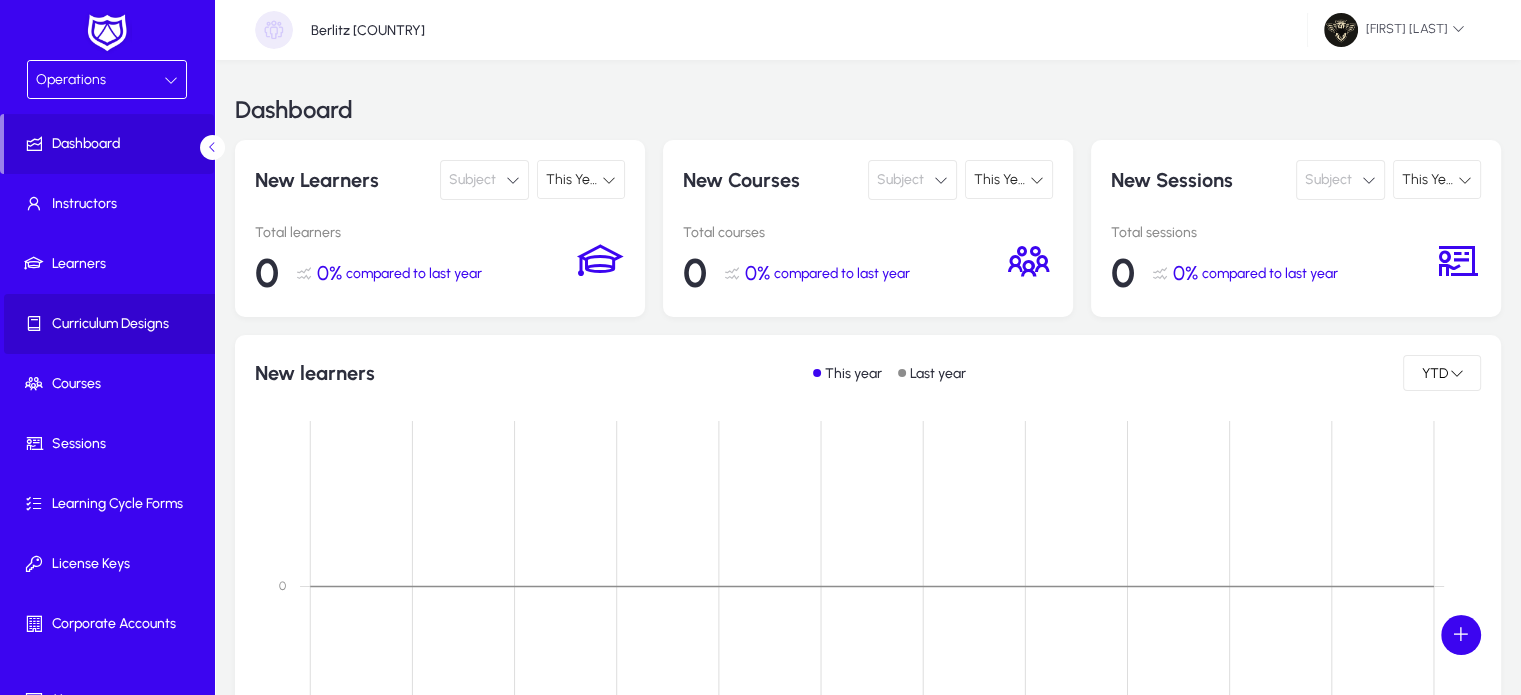 click on "Curriculum Designs" 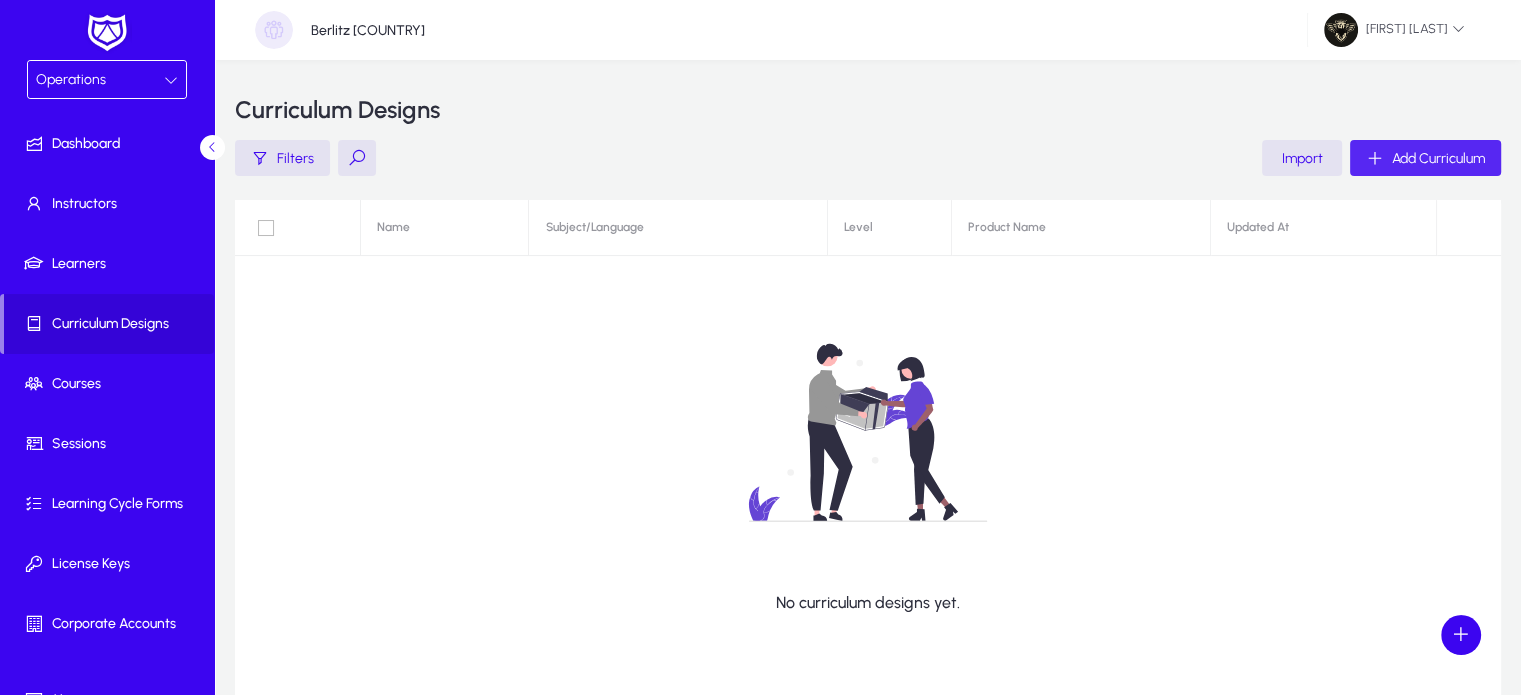 click on "Add Curriculum" 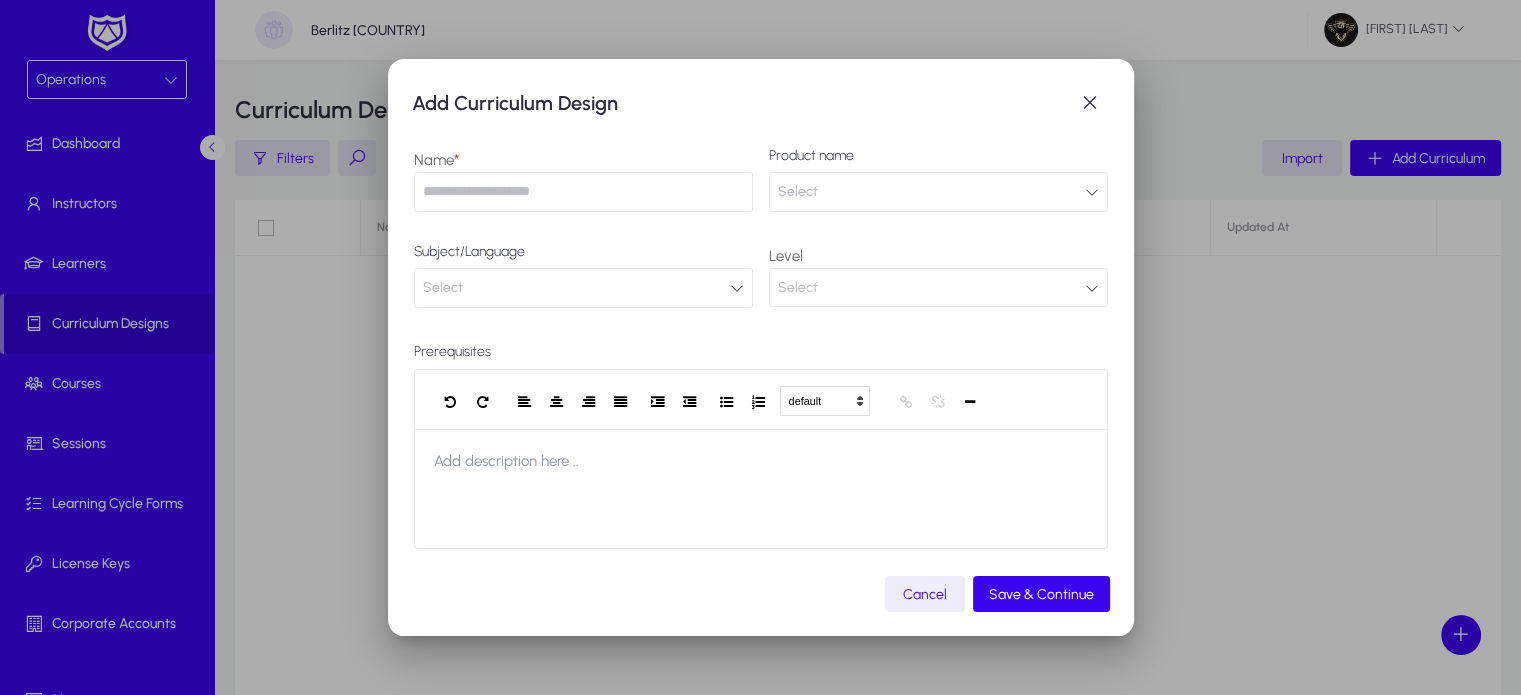 click at bounding box center (583, 192) 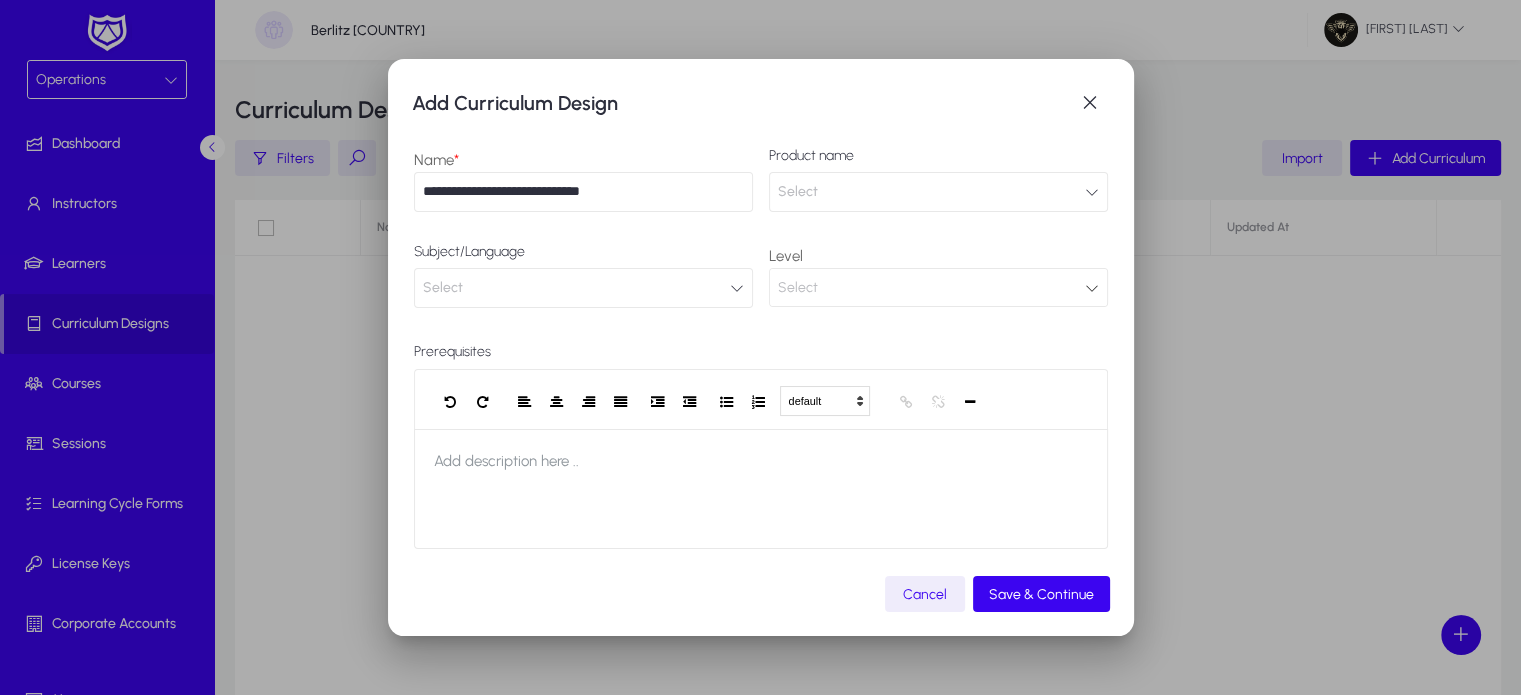 type on "**********" 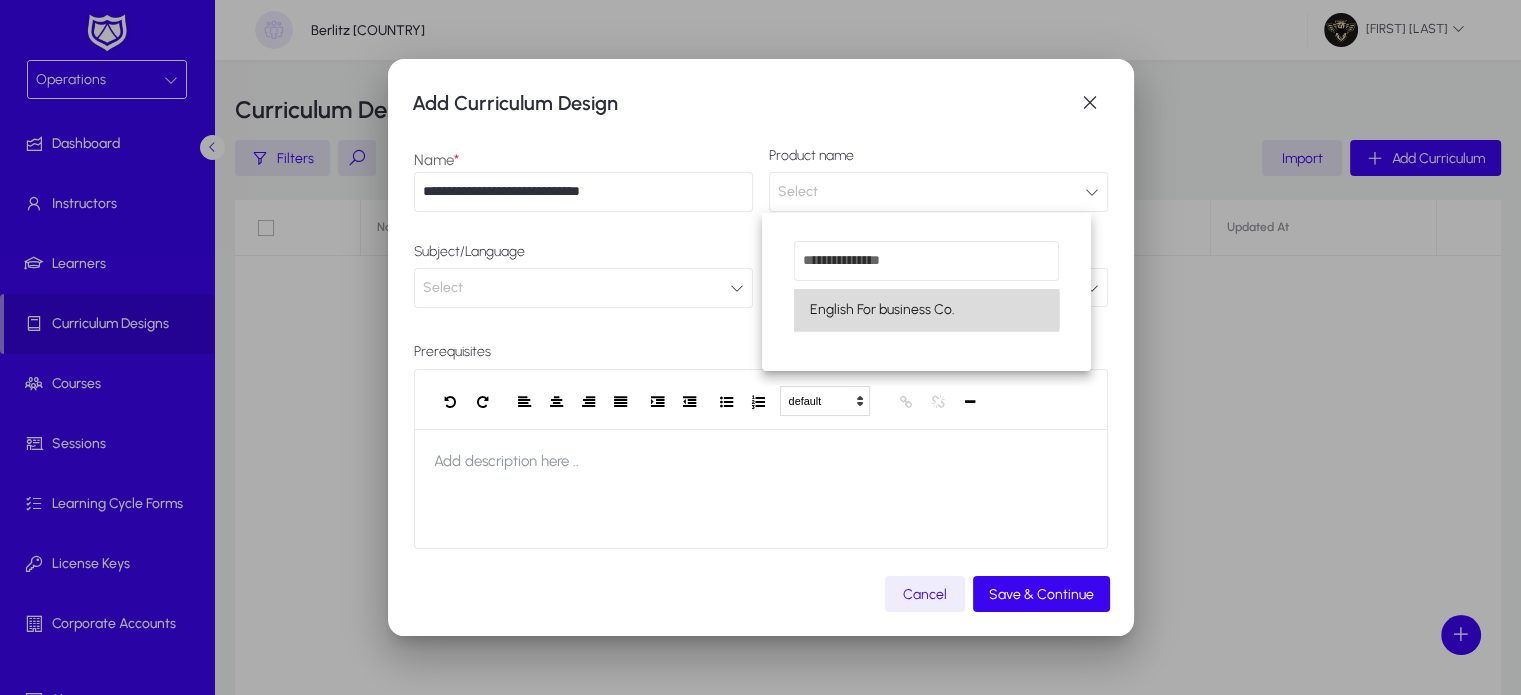 click on "English For business Co." at bounding box center (882, 310) 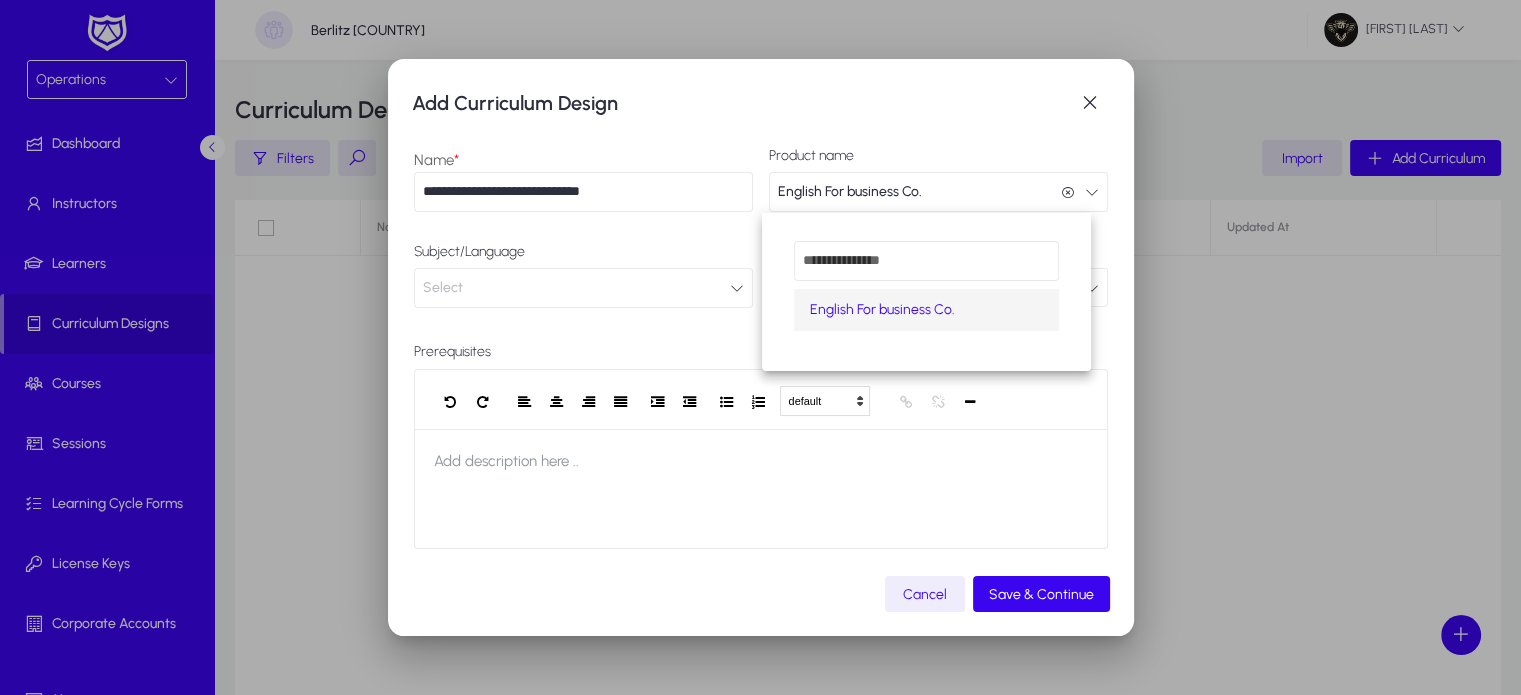 scroll, scrollTop: 0, scrollLeft: 0, axis: both 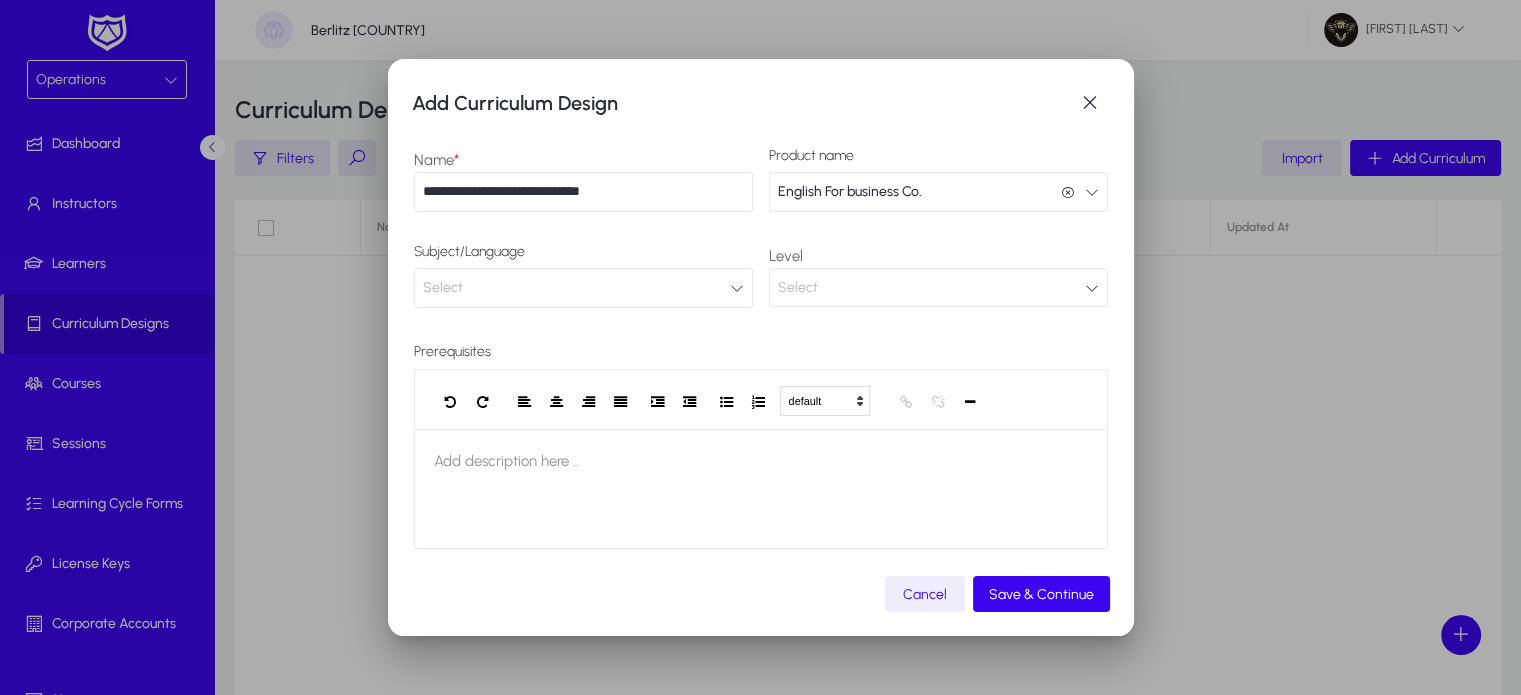 click on "Select" at bounding box center [583, 288] 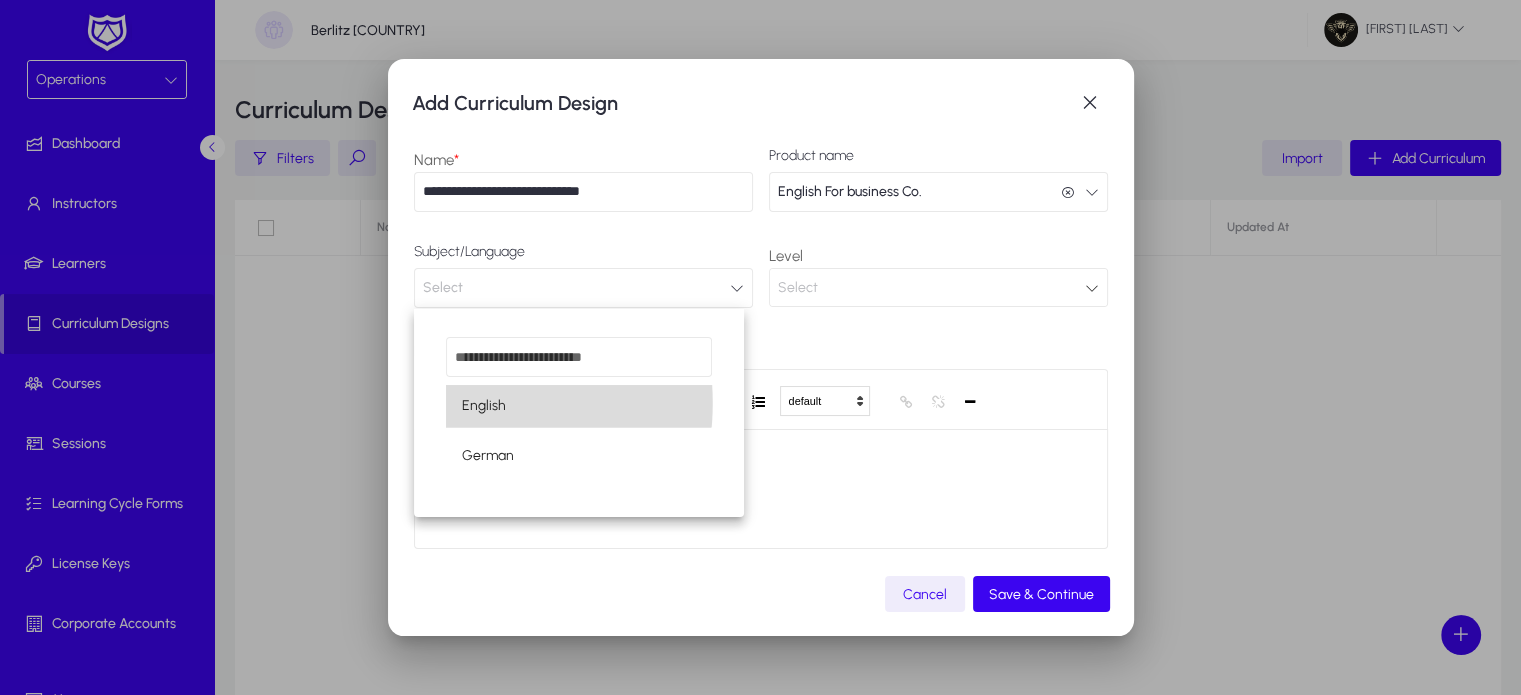 click on "English" at bounding box center (579, 406) 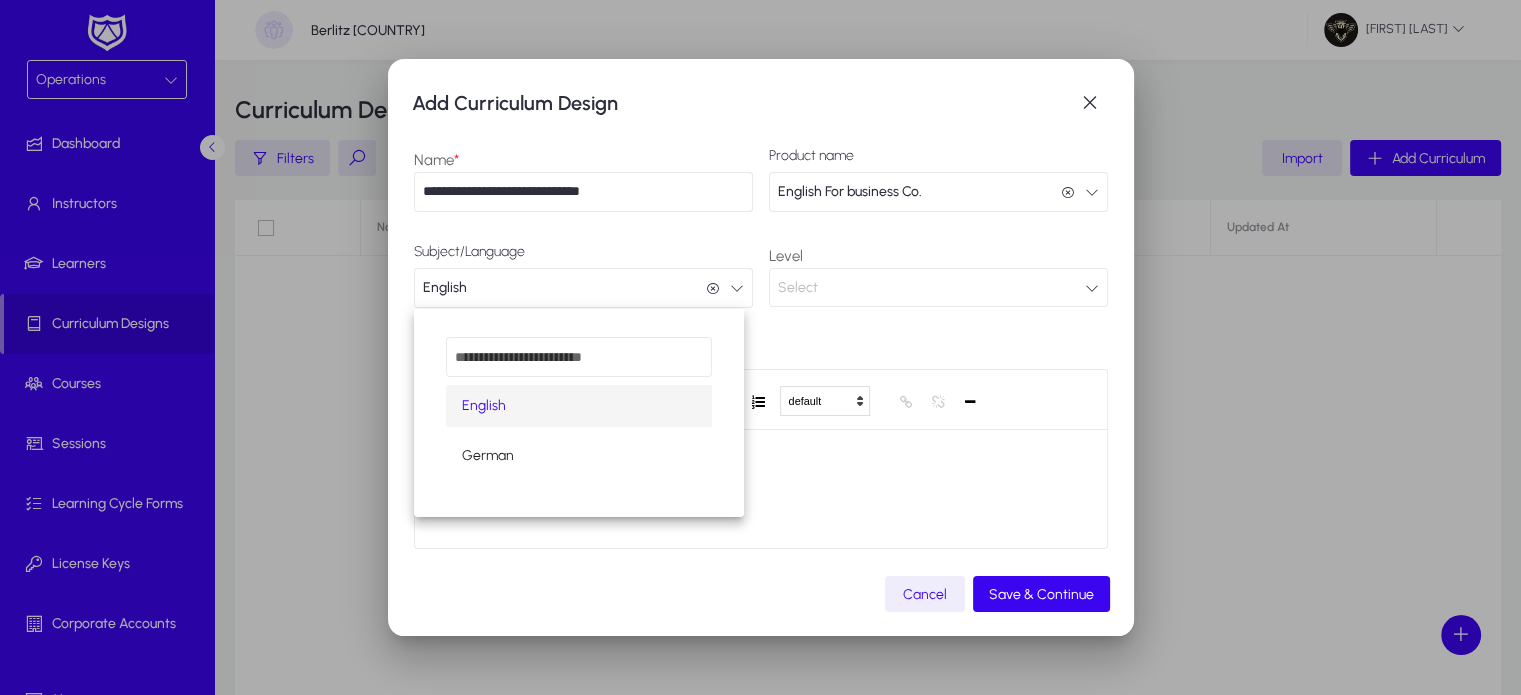 scroll, scrollTop: 0, scrollLeft: 0, axis: both 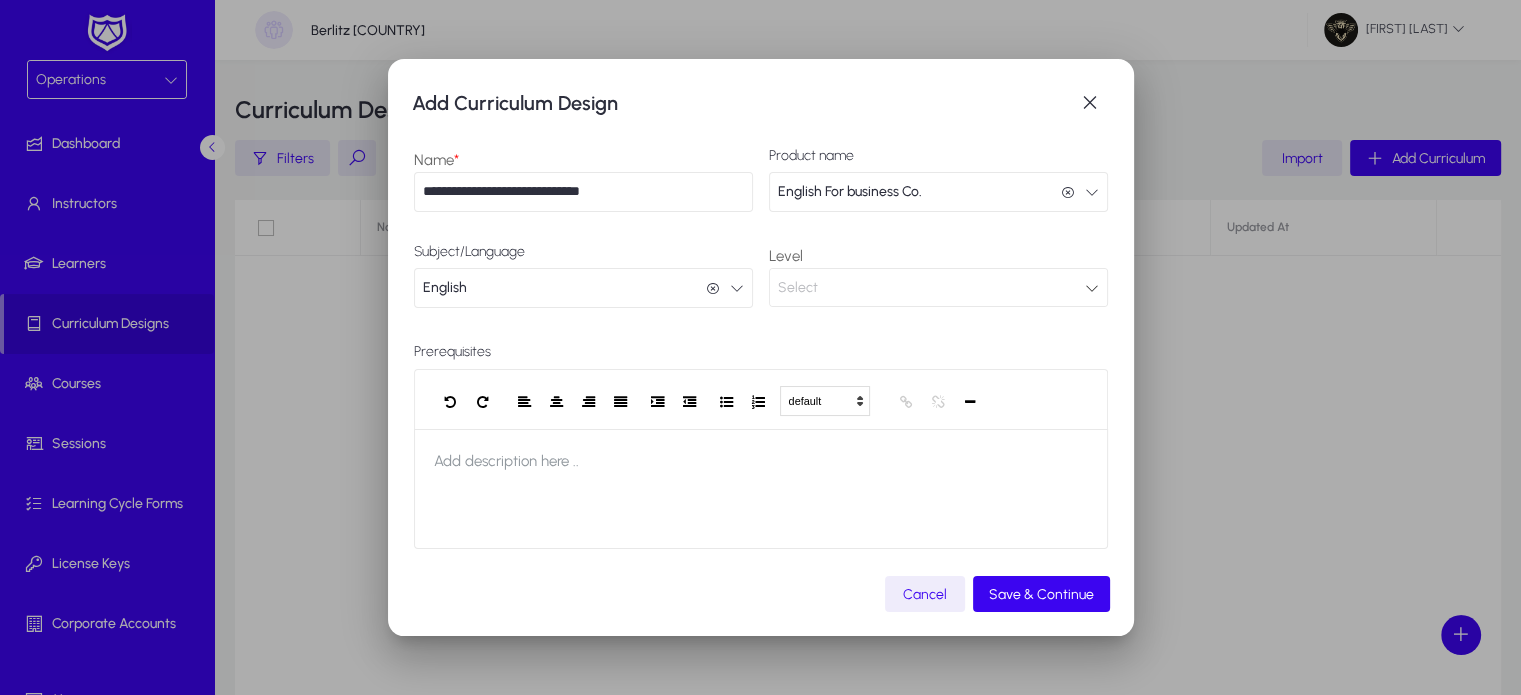 click on "Select" at bounding box center [931, 288] 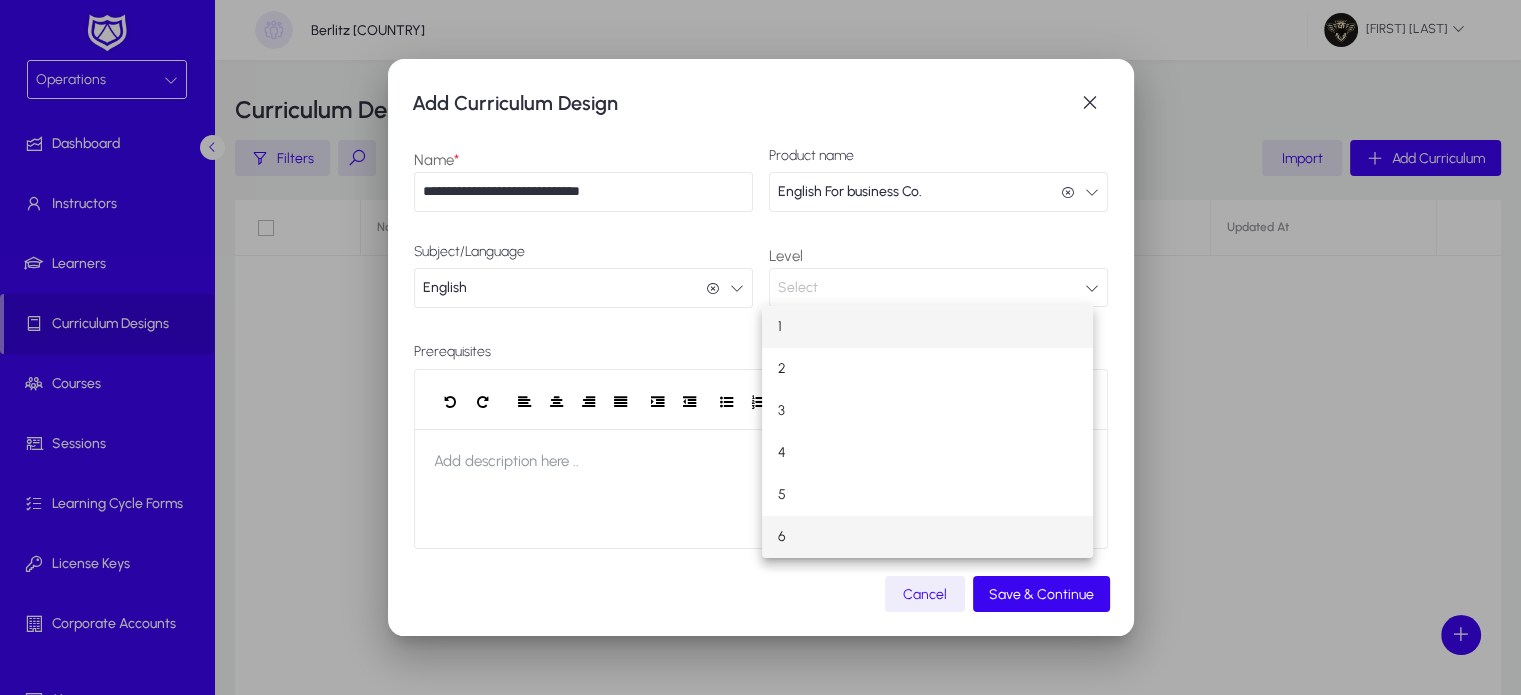 click on "6" at bounding box center [927, 537] 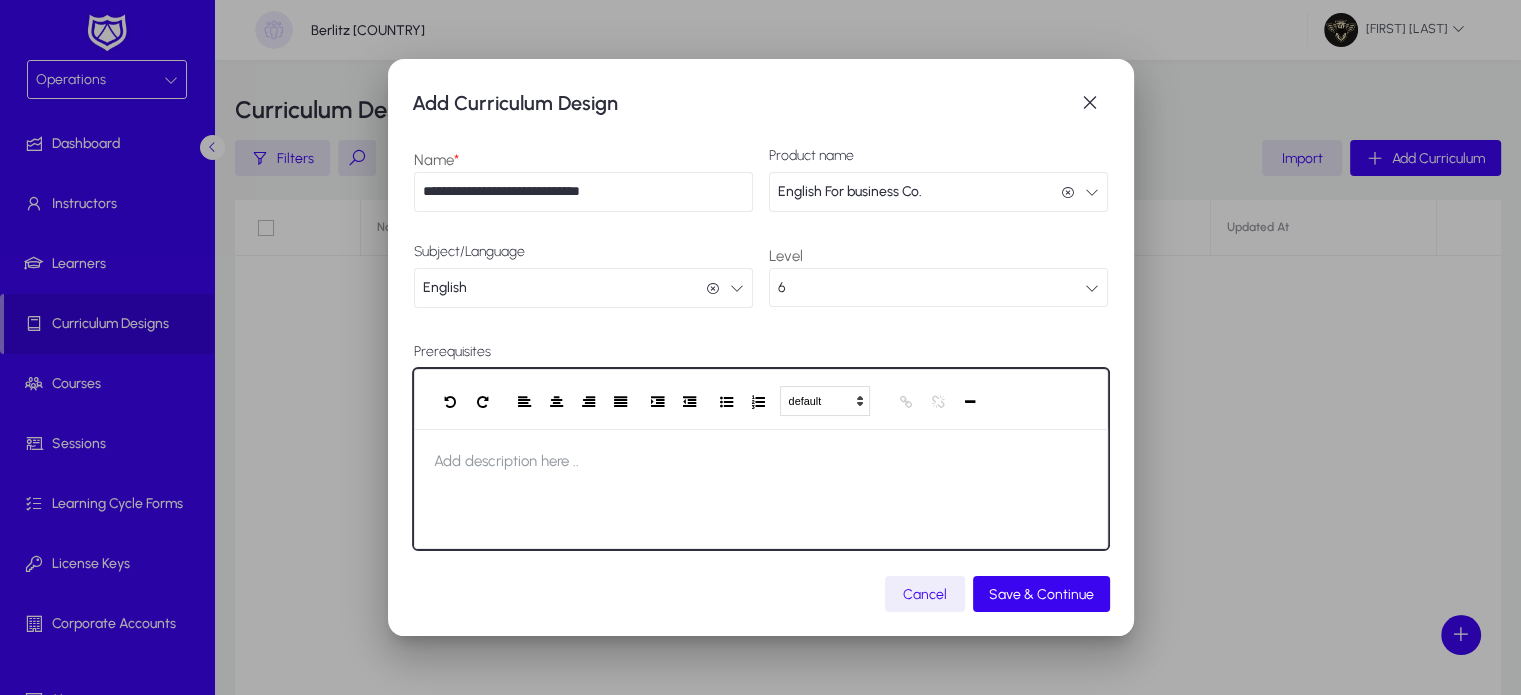 click on "Add description here .." at bounding box center (506, 461) 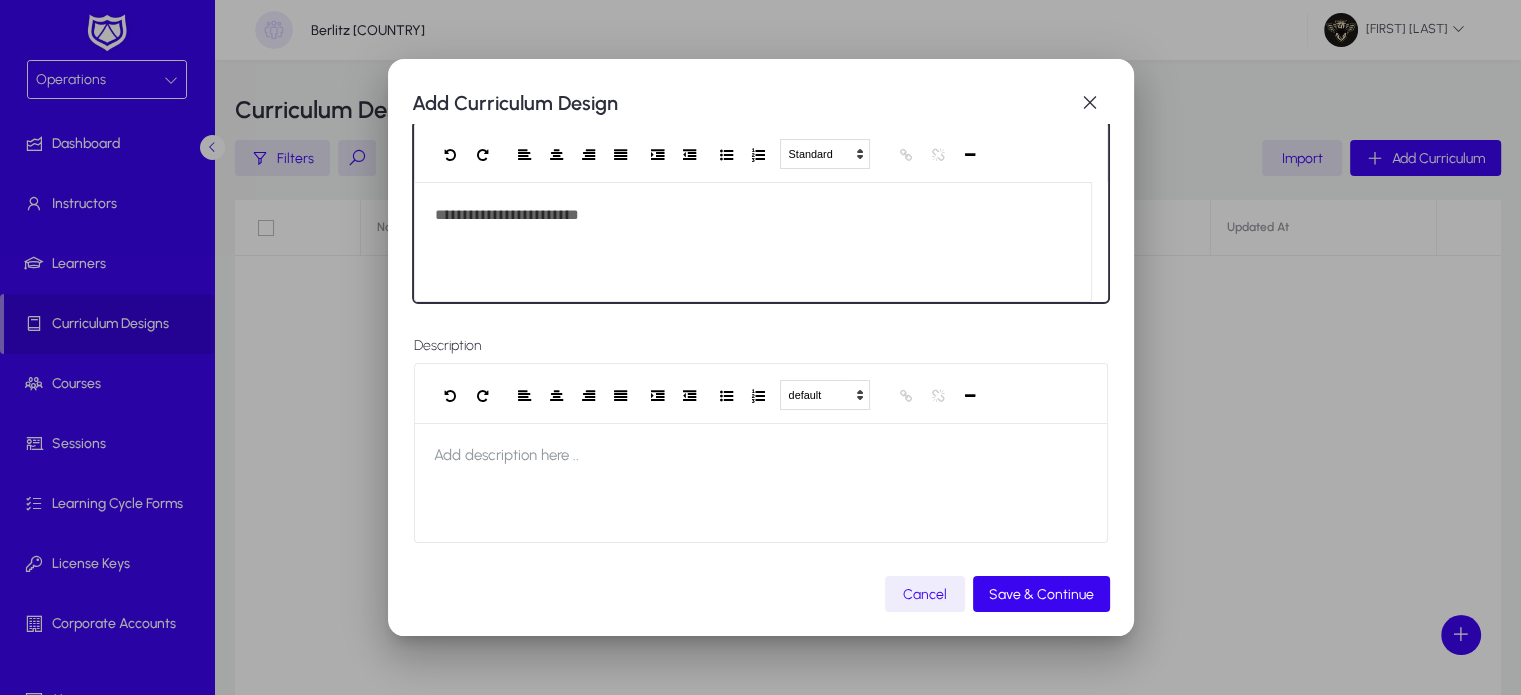 scroll, scrollTop: 246, scrollLeft: 0, axis: vertical 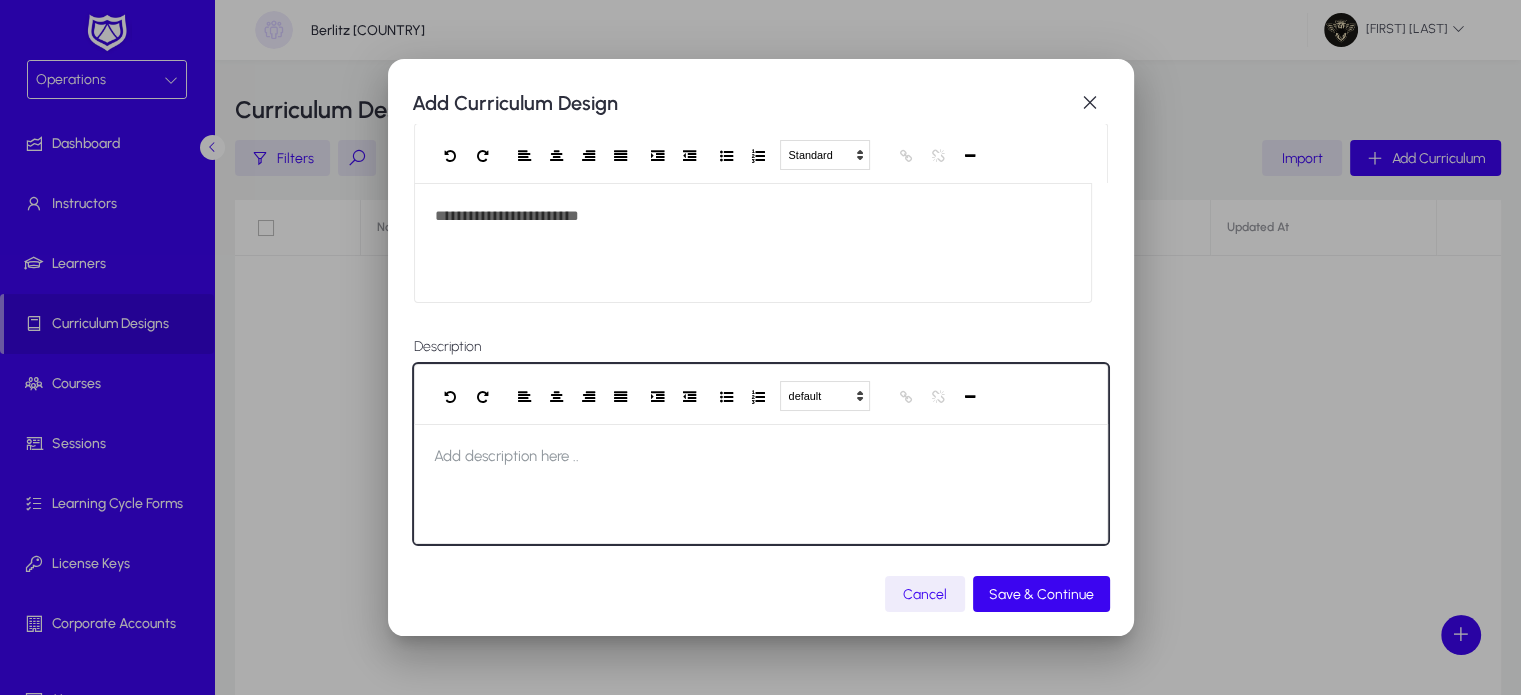 click at bounding box center (761, 484) 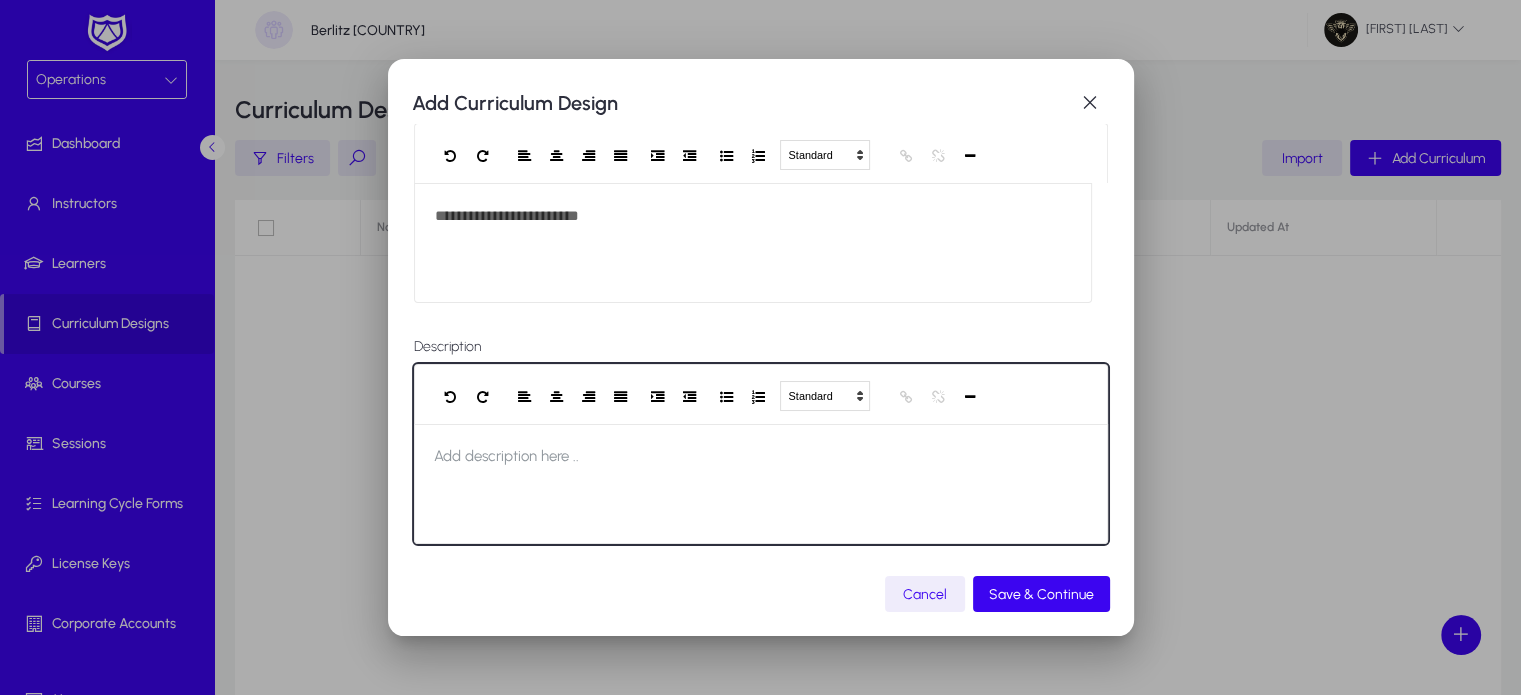 type 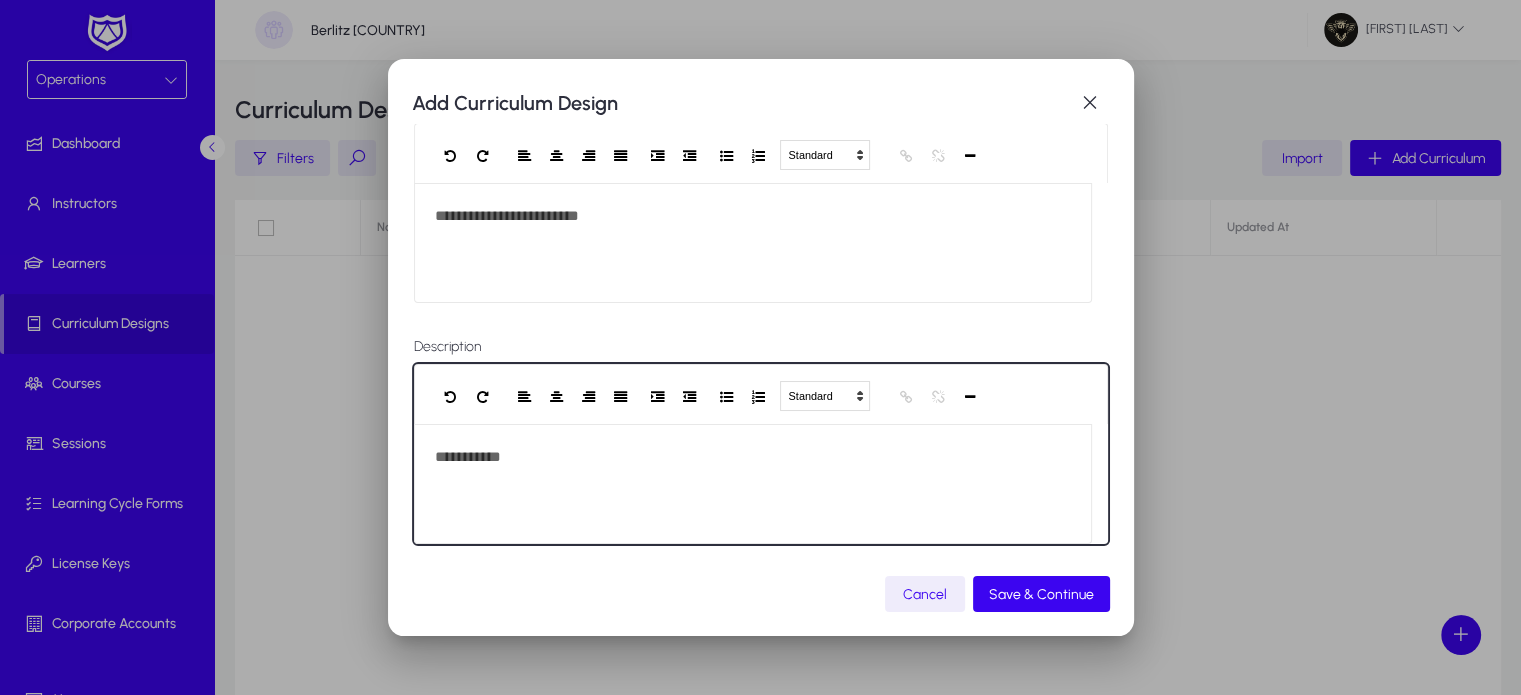 scroll, scrollTop: 247, scrollLeft: 0, axis: vertical 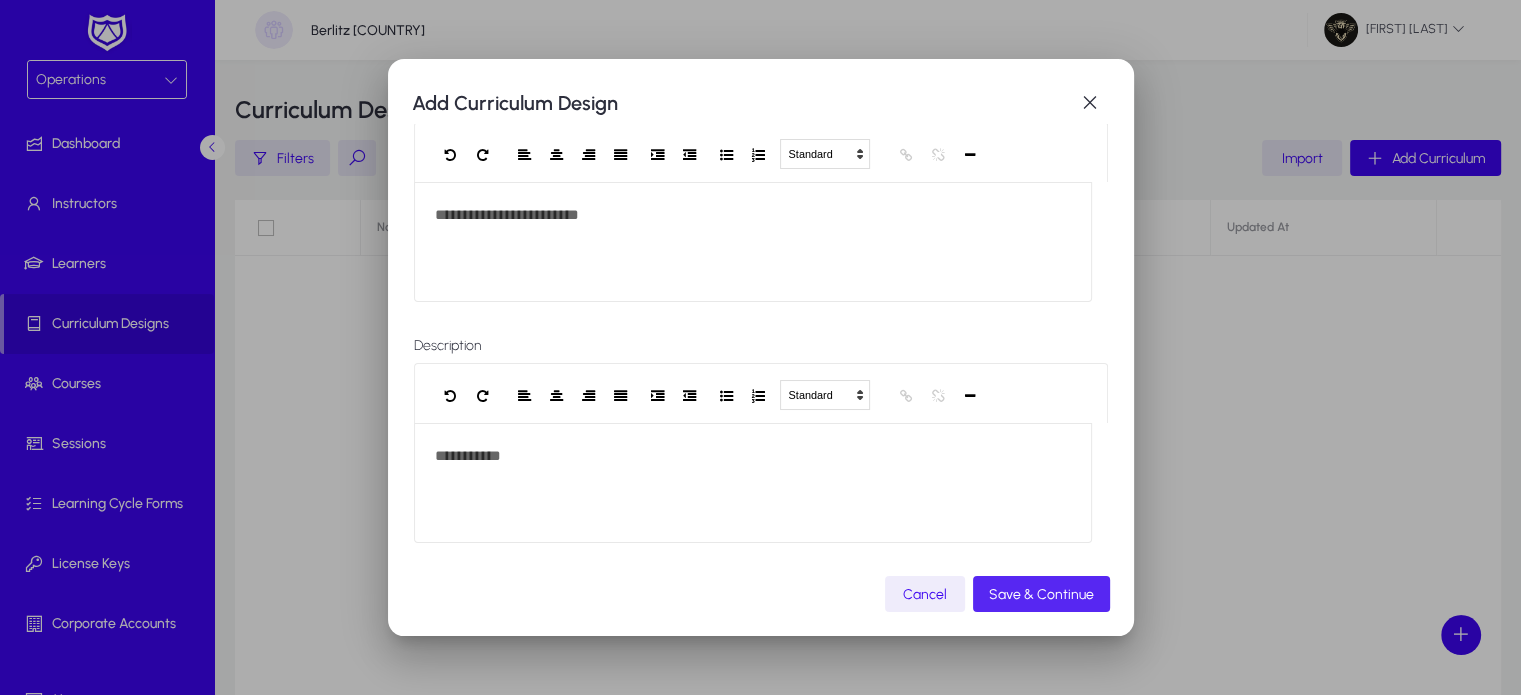click on "Save & Continue" 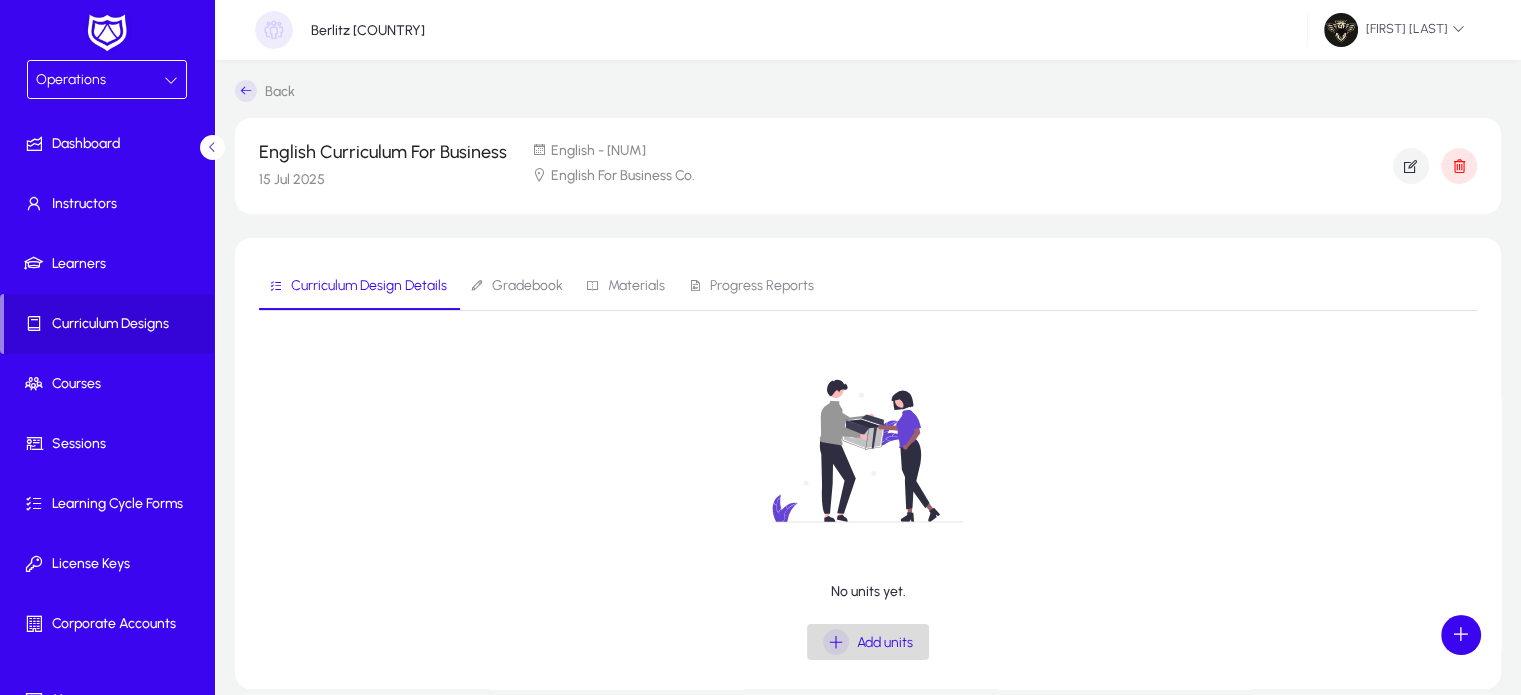 click on "Add units" 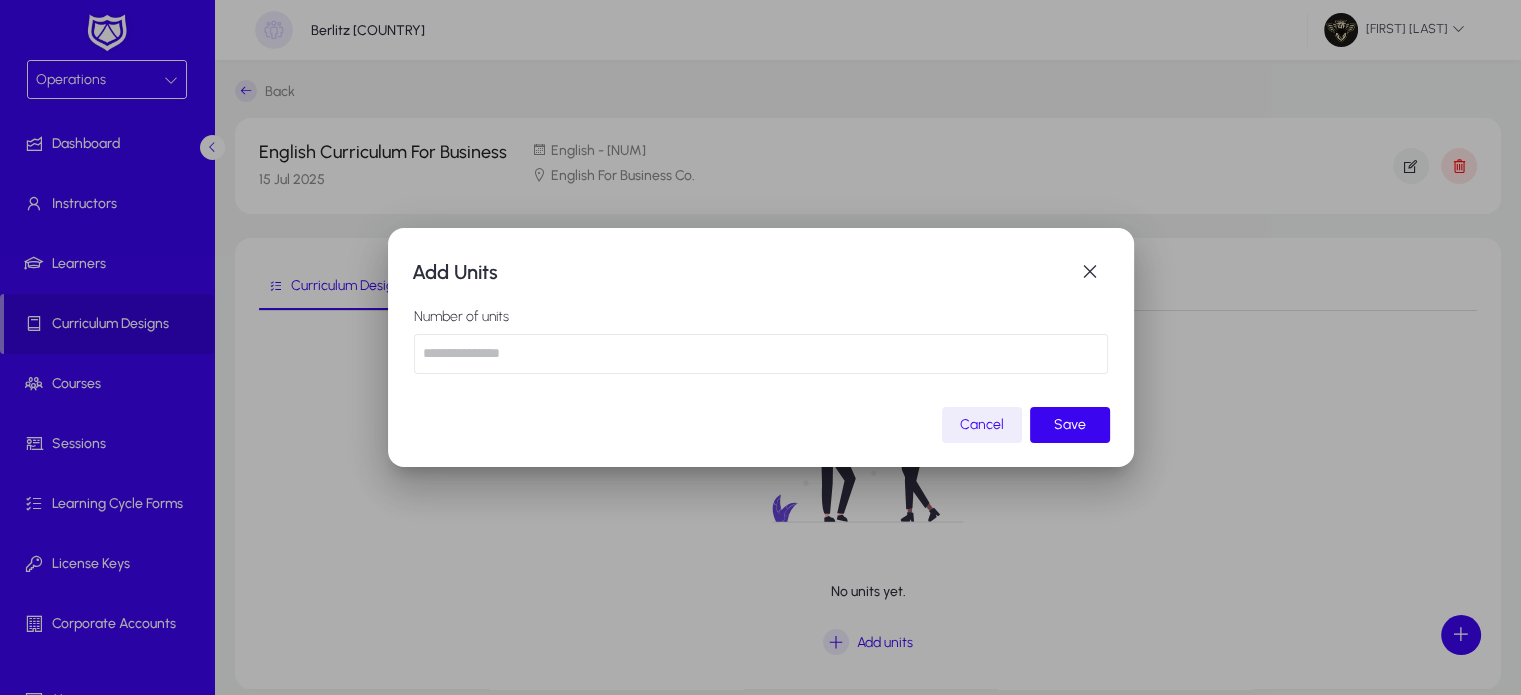 click at bounding box center (761, 354) 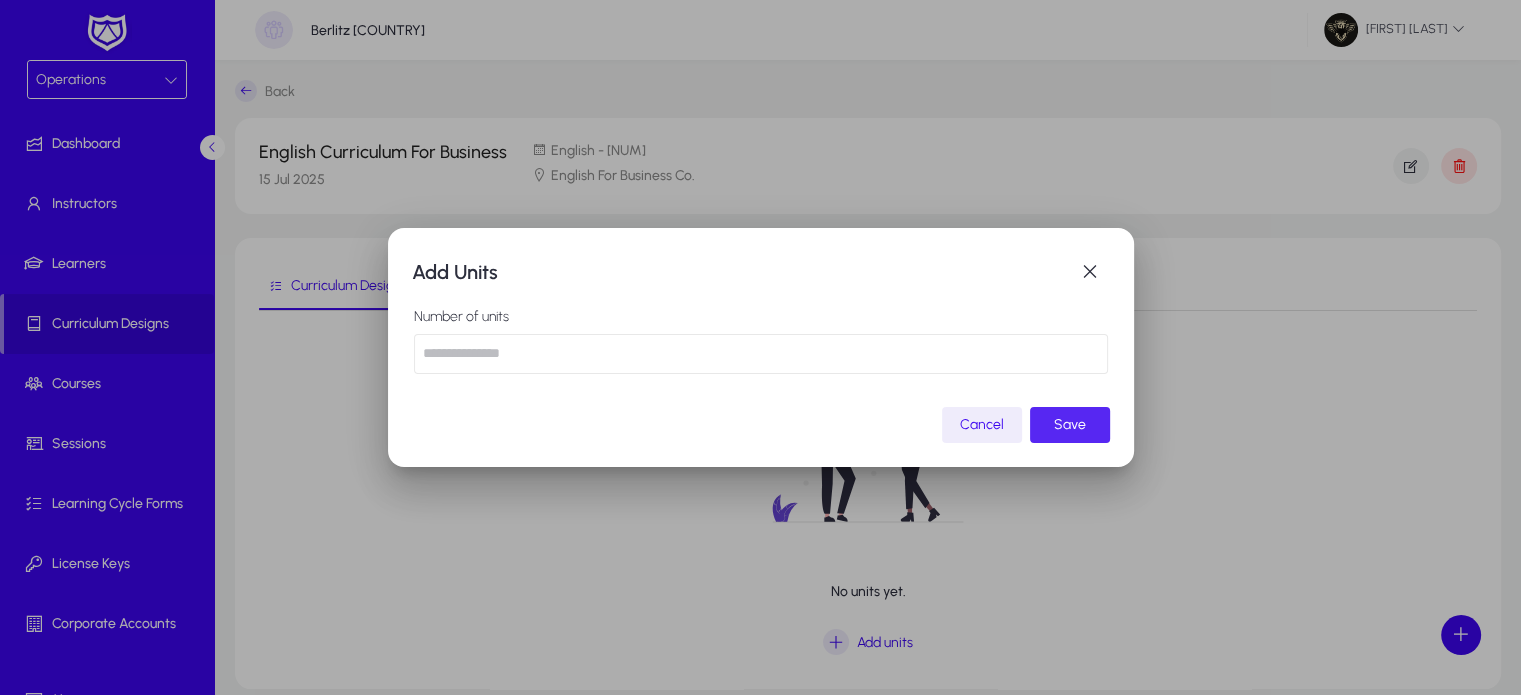 click 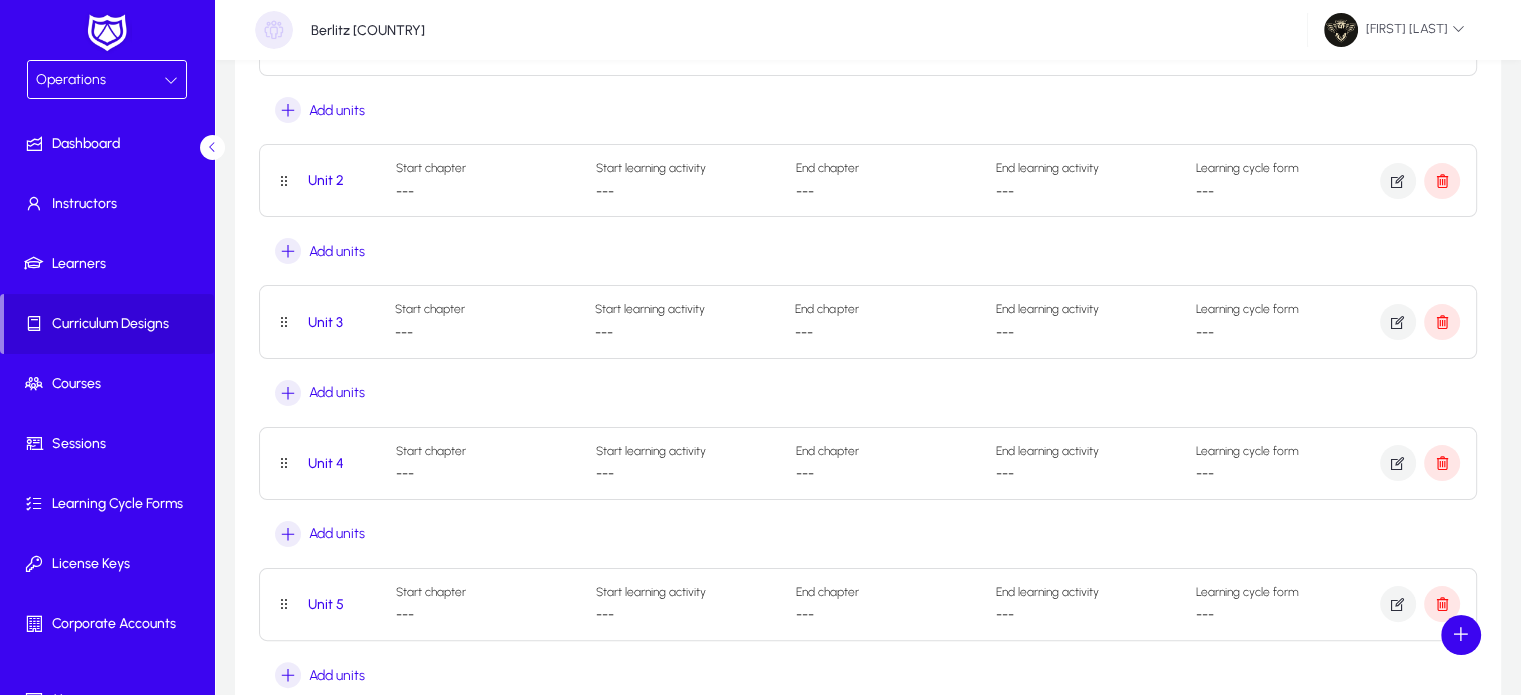 scroll, scrollTop: 0, scrollLeft: 0, axis: both 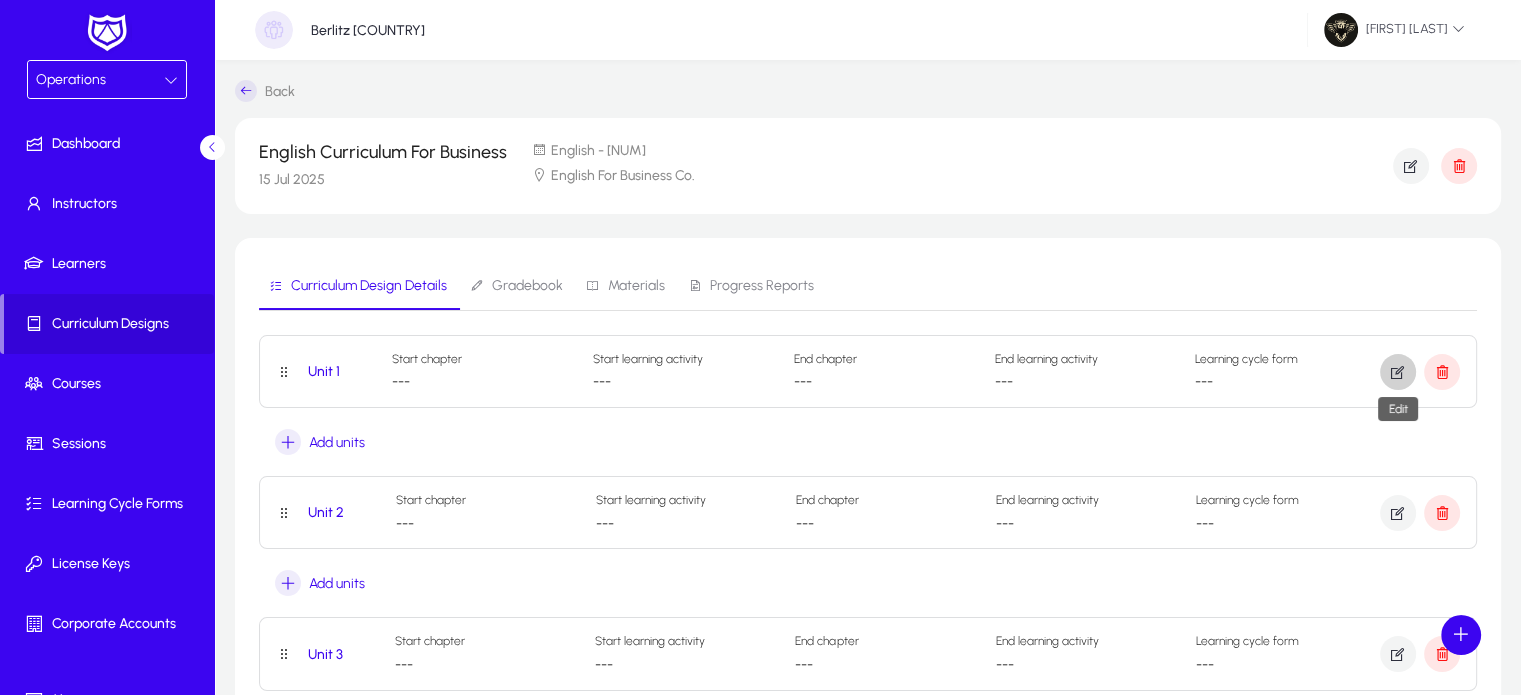click at bounding box center (1398, 372) 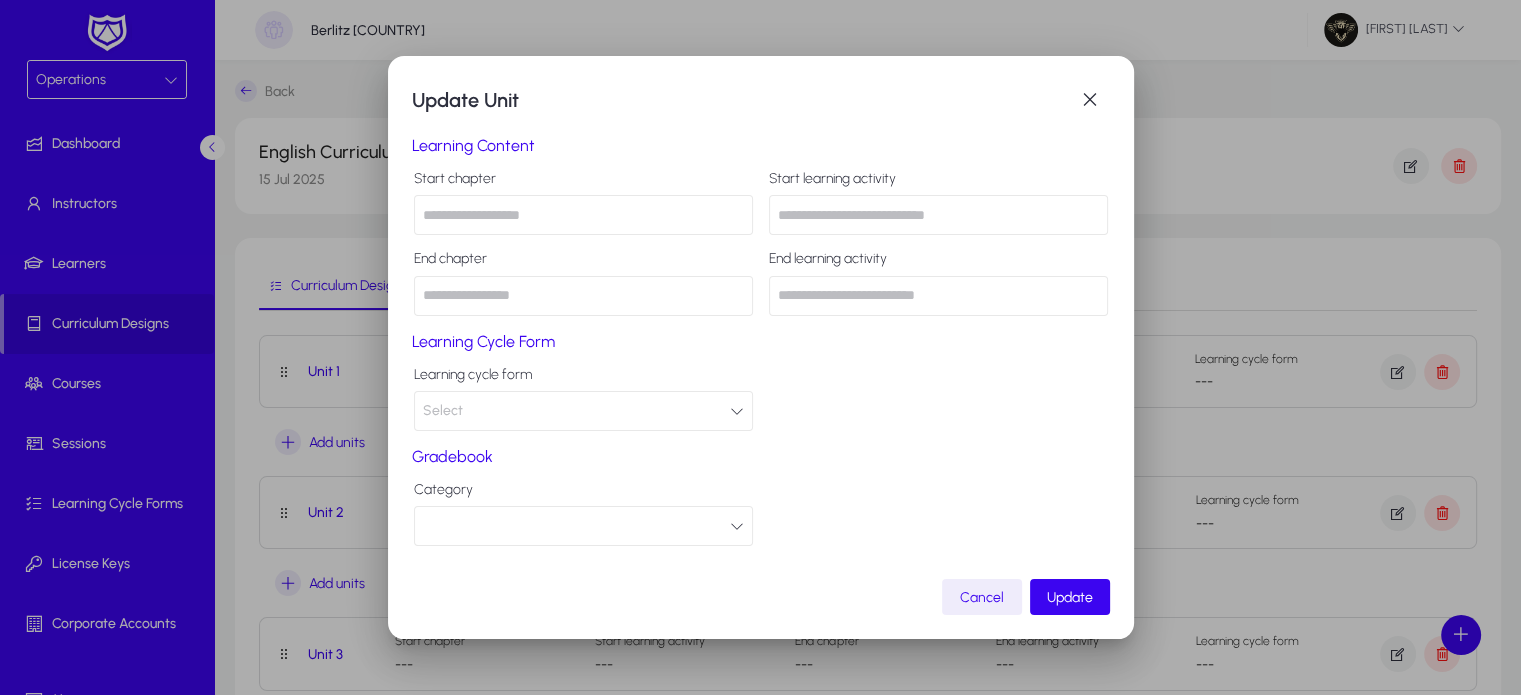 click at bounding box center (583, 215) 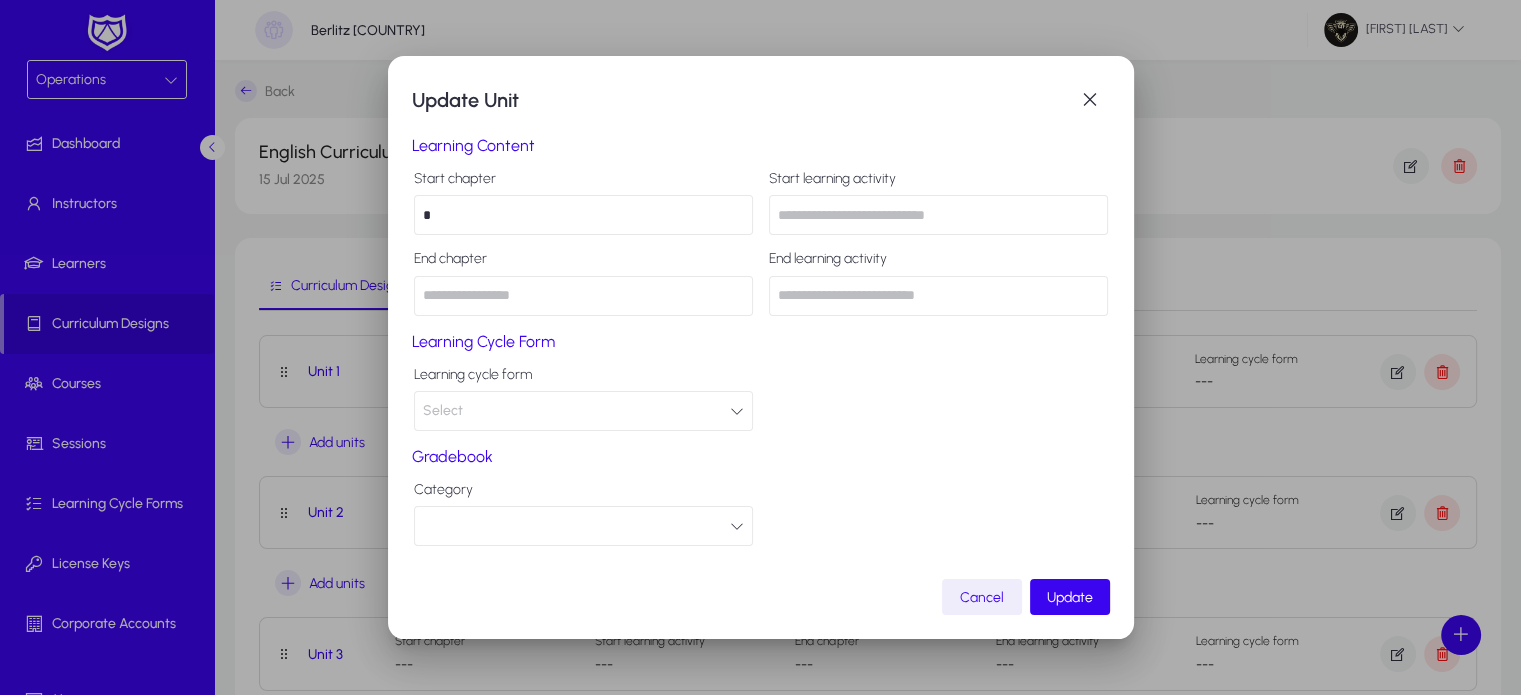 type on "*" 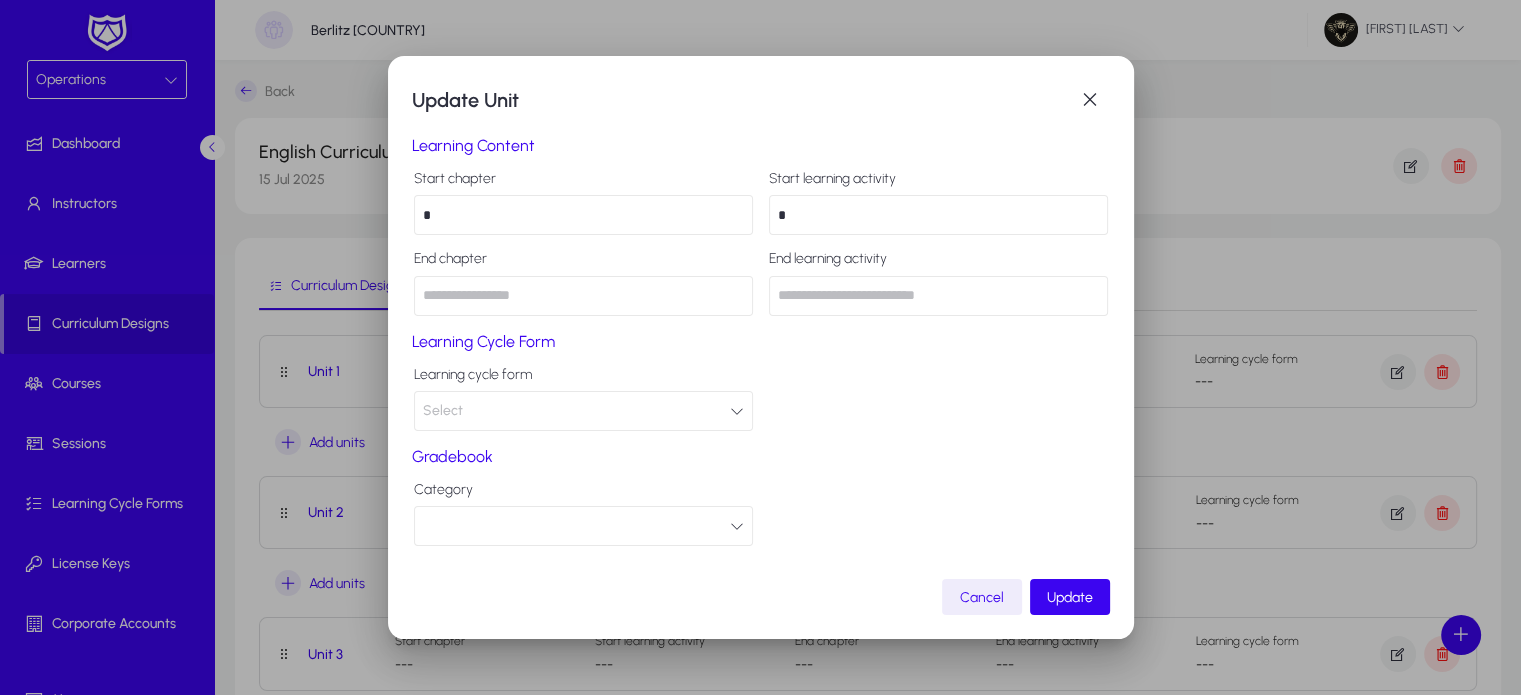 click on "*" at bounding box center [938, 215] 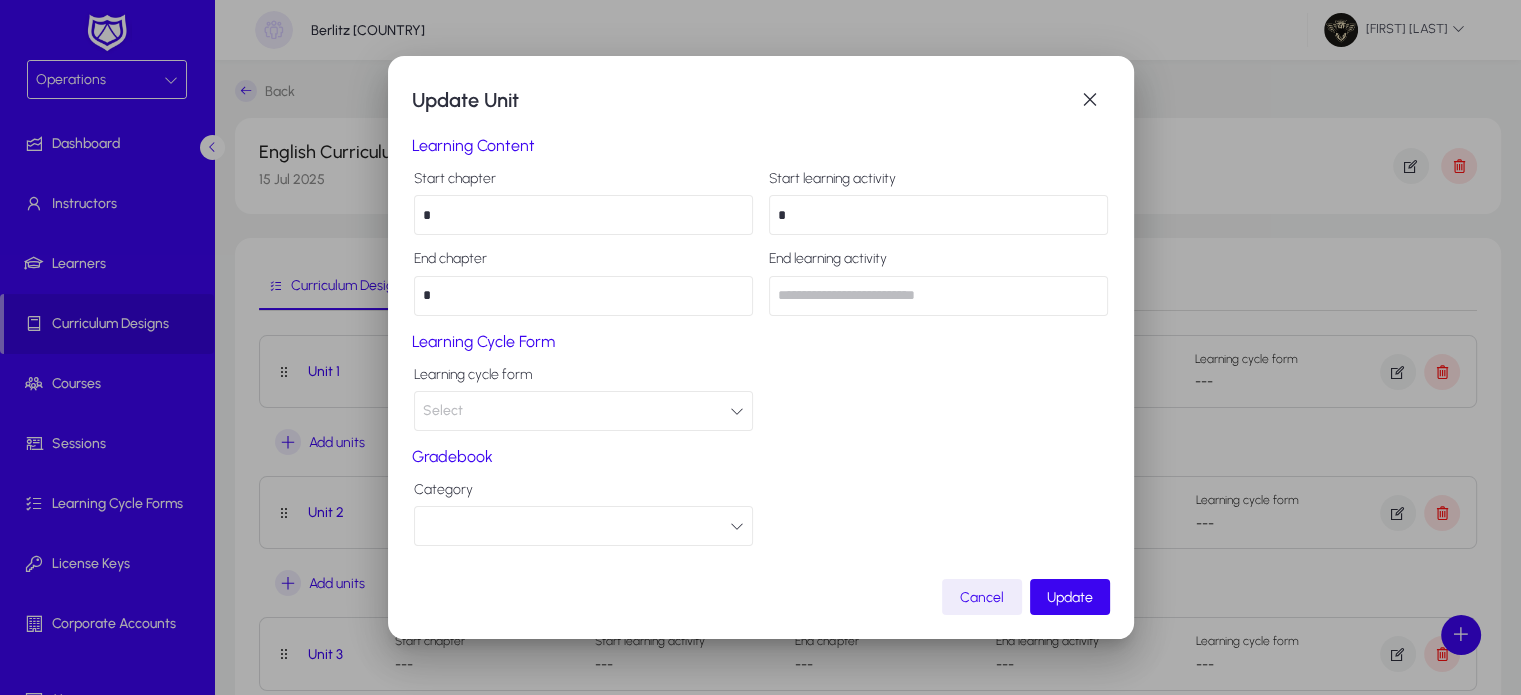 type on "*" 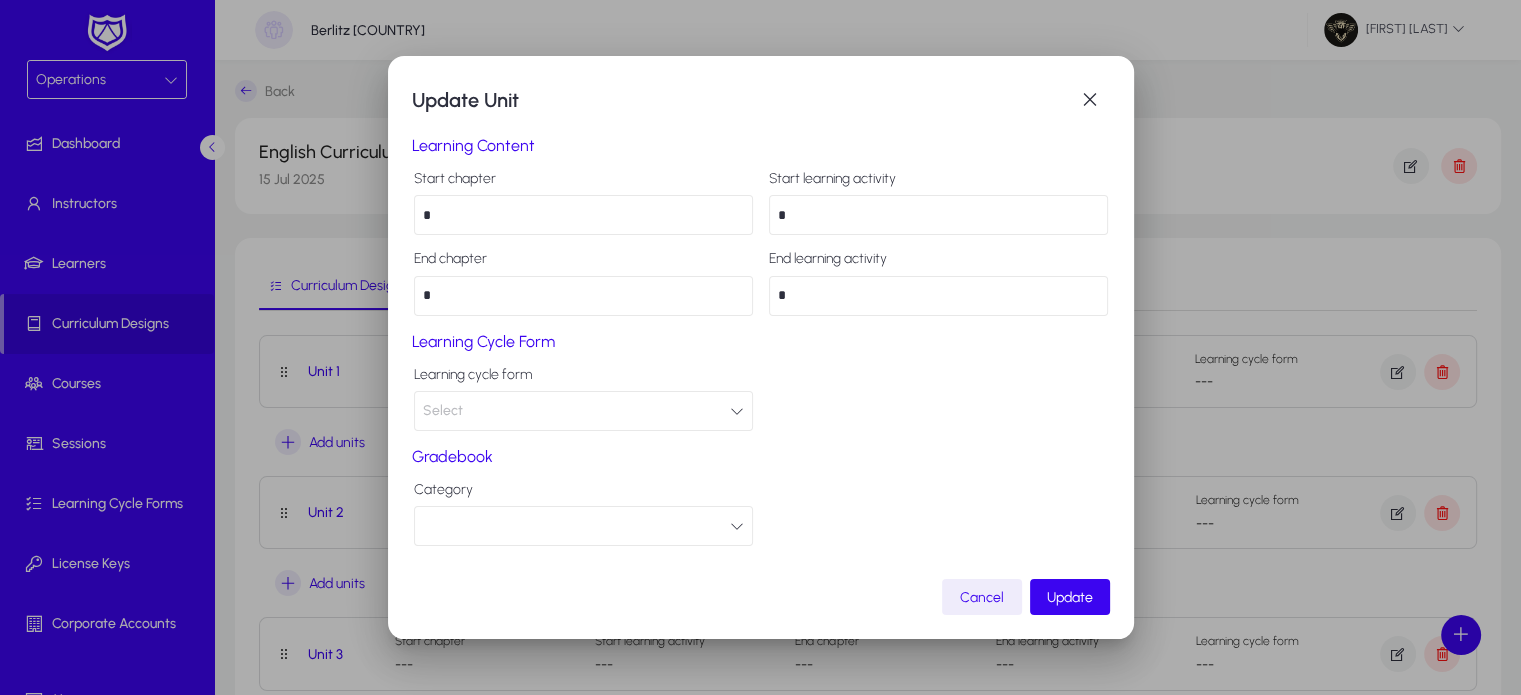 type on "*" 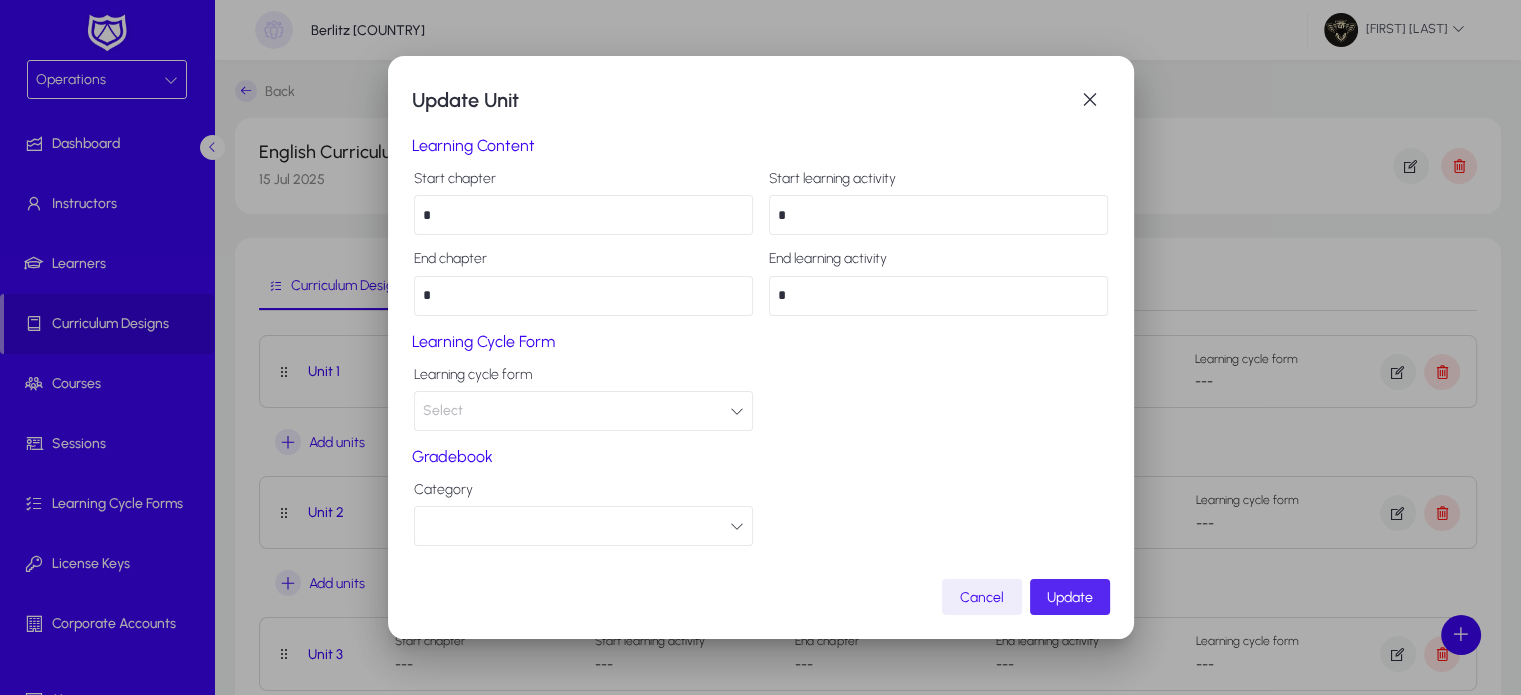 click 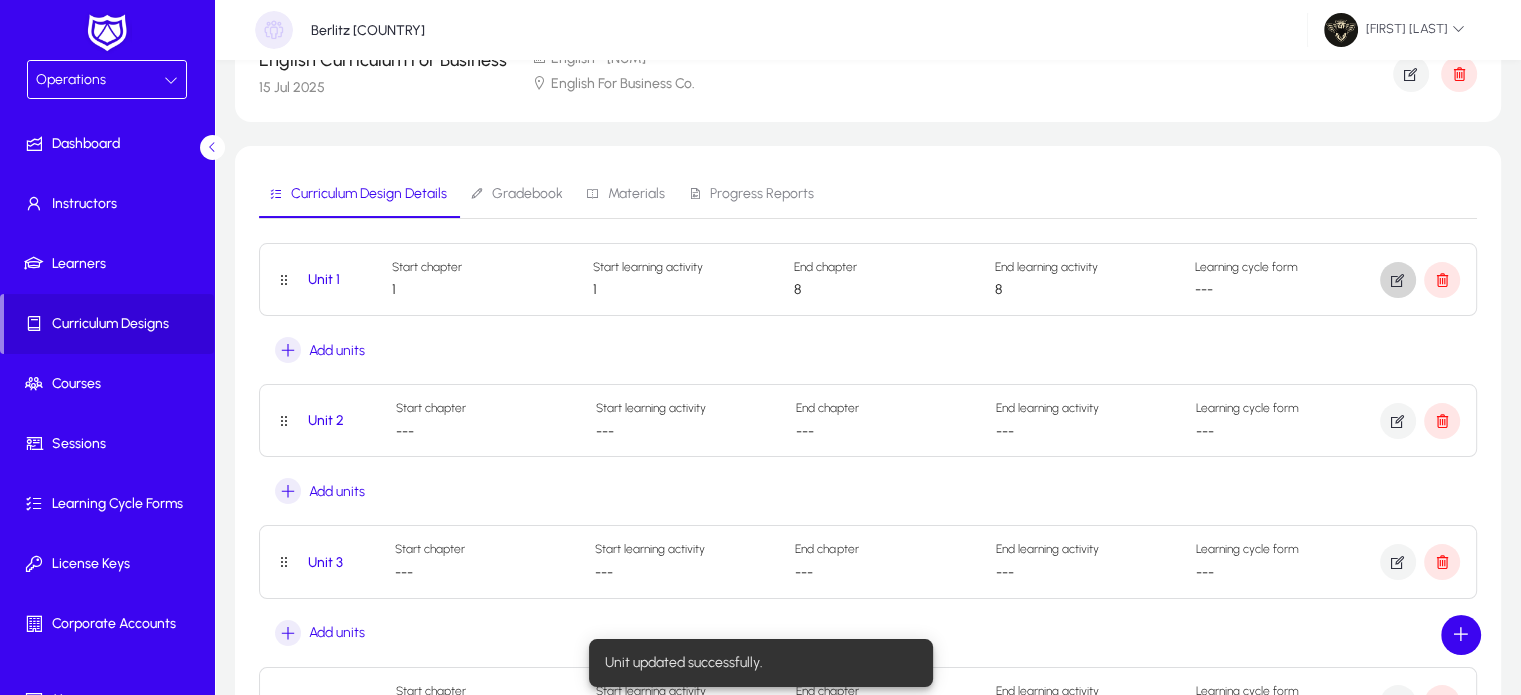 scroll, scrollTop: 94, scrollLeft: 0, axis: vertical 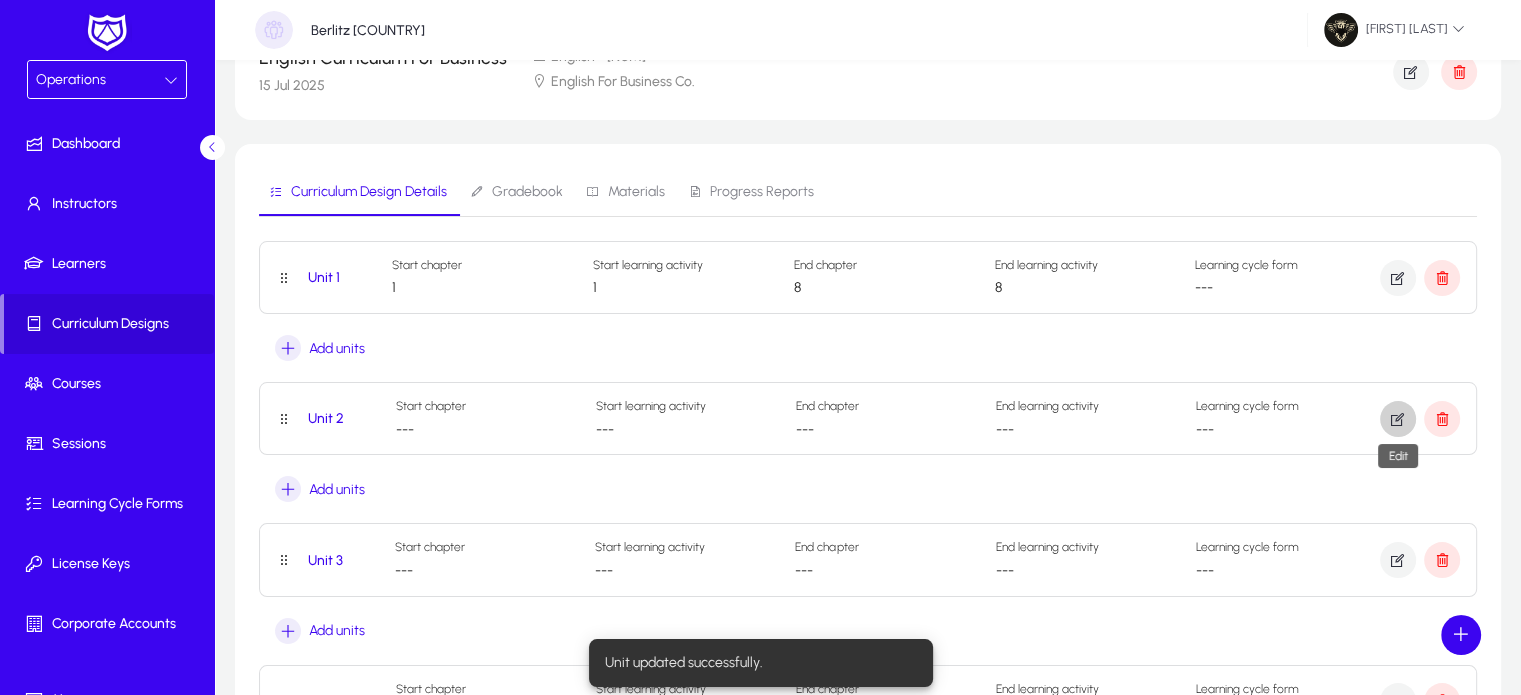 click at bounding box center (1398, 419) 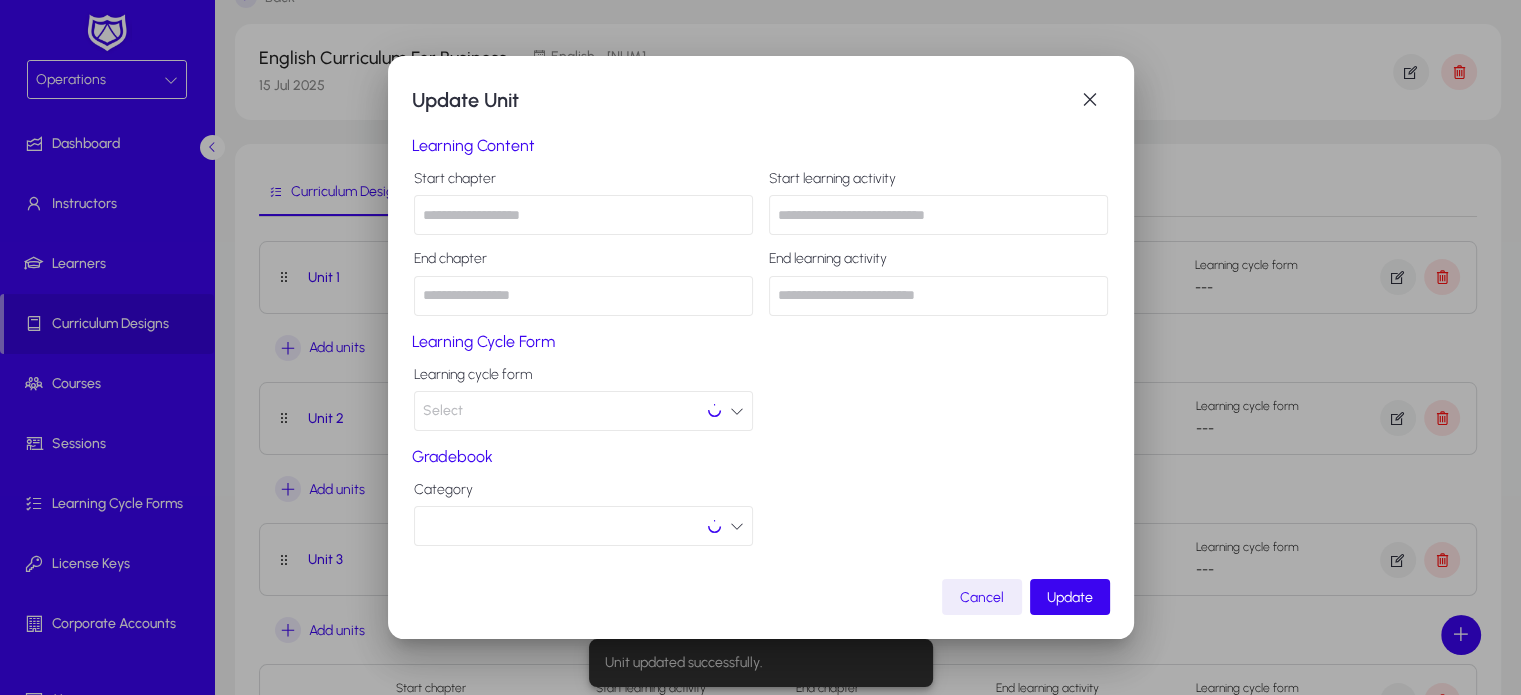 scroll, scrollTop: 0, scrollLeft: 0, axis: both 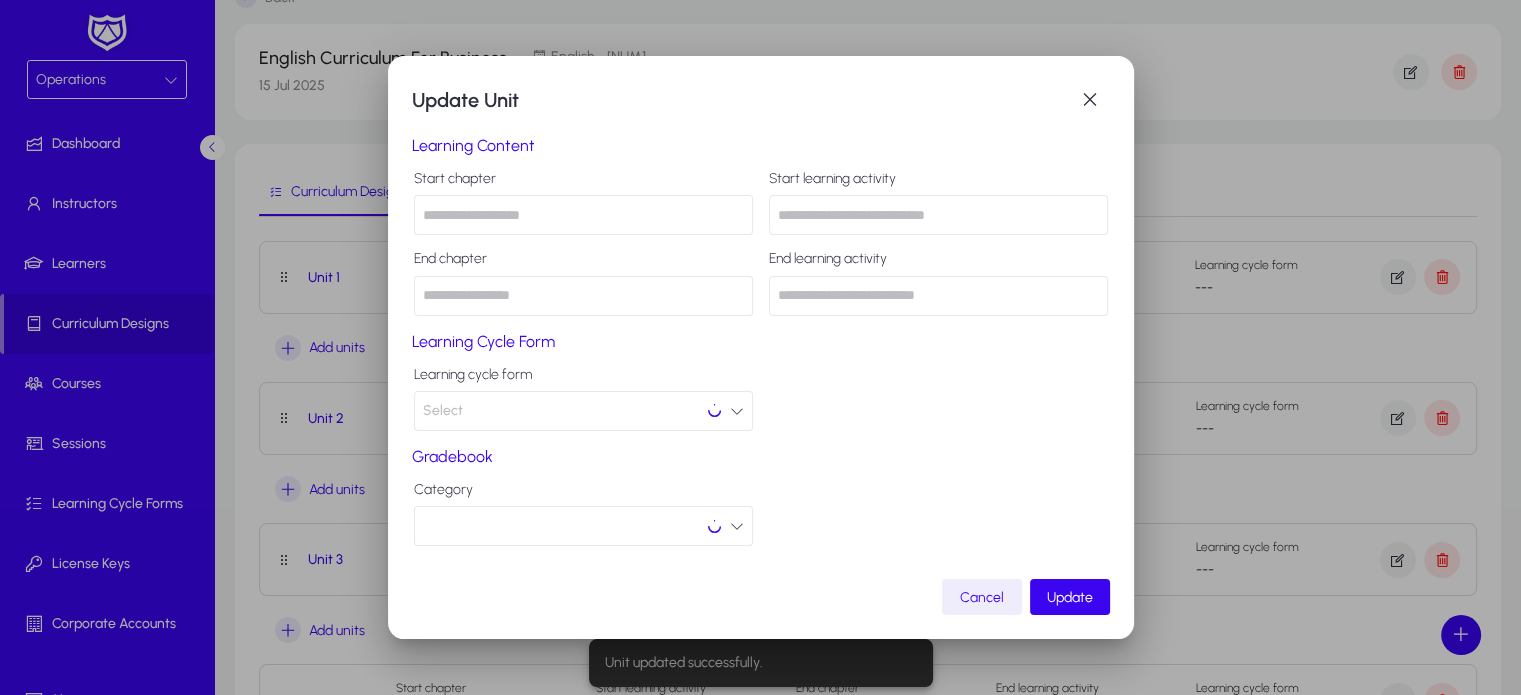 click at bounding box center (583, 215) 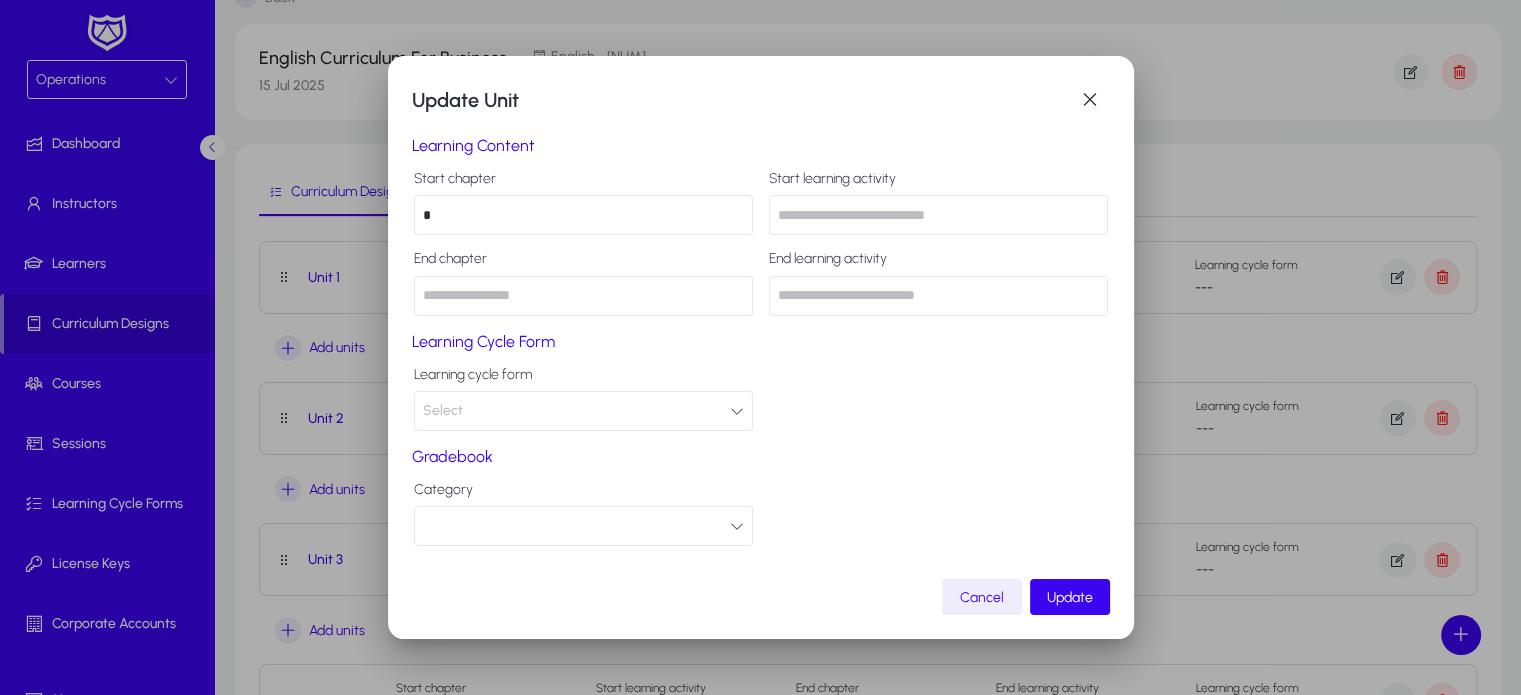 type on "*" 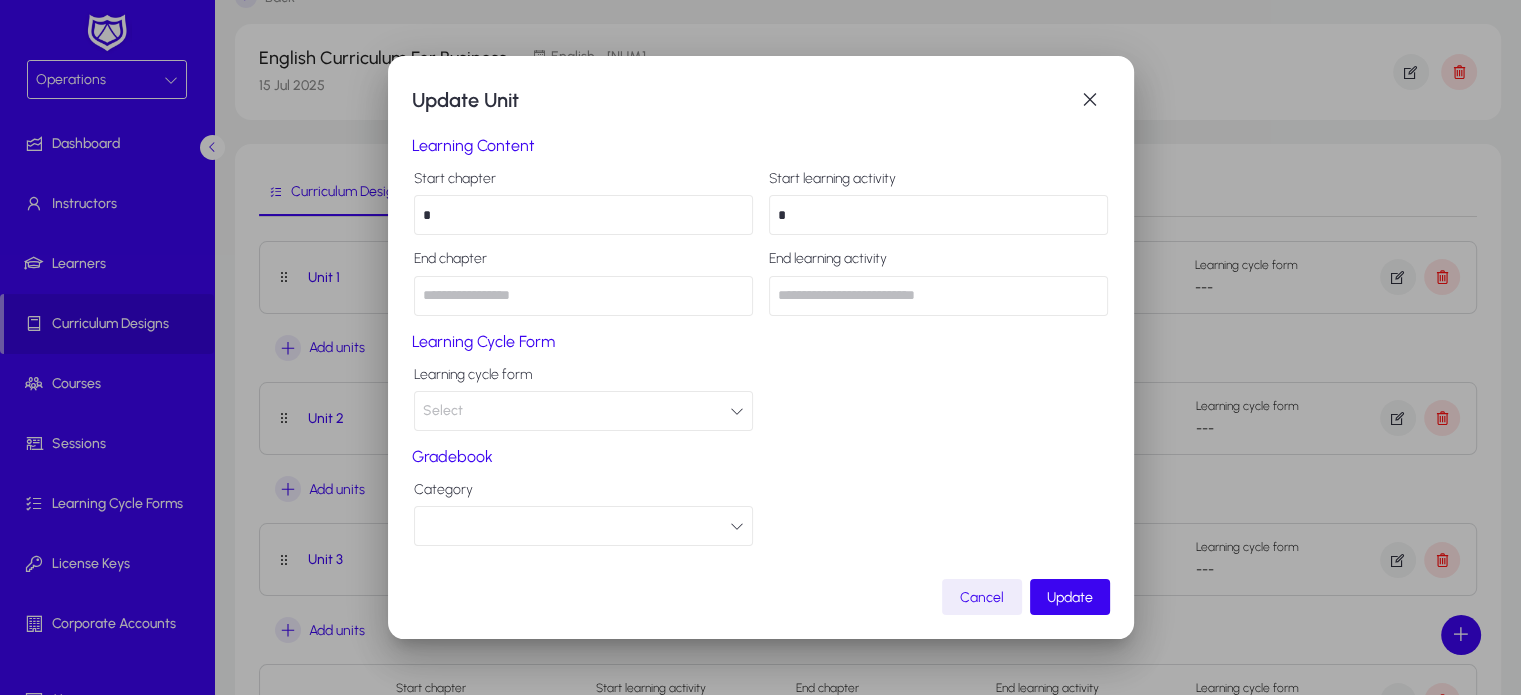 click on "*" at bounding box center (938, 215) 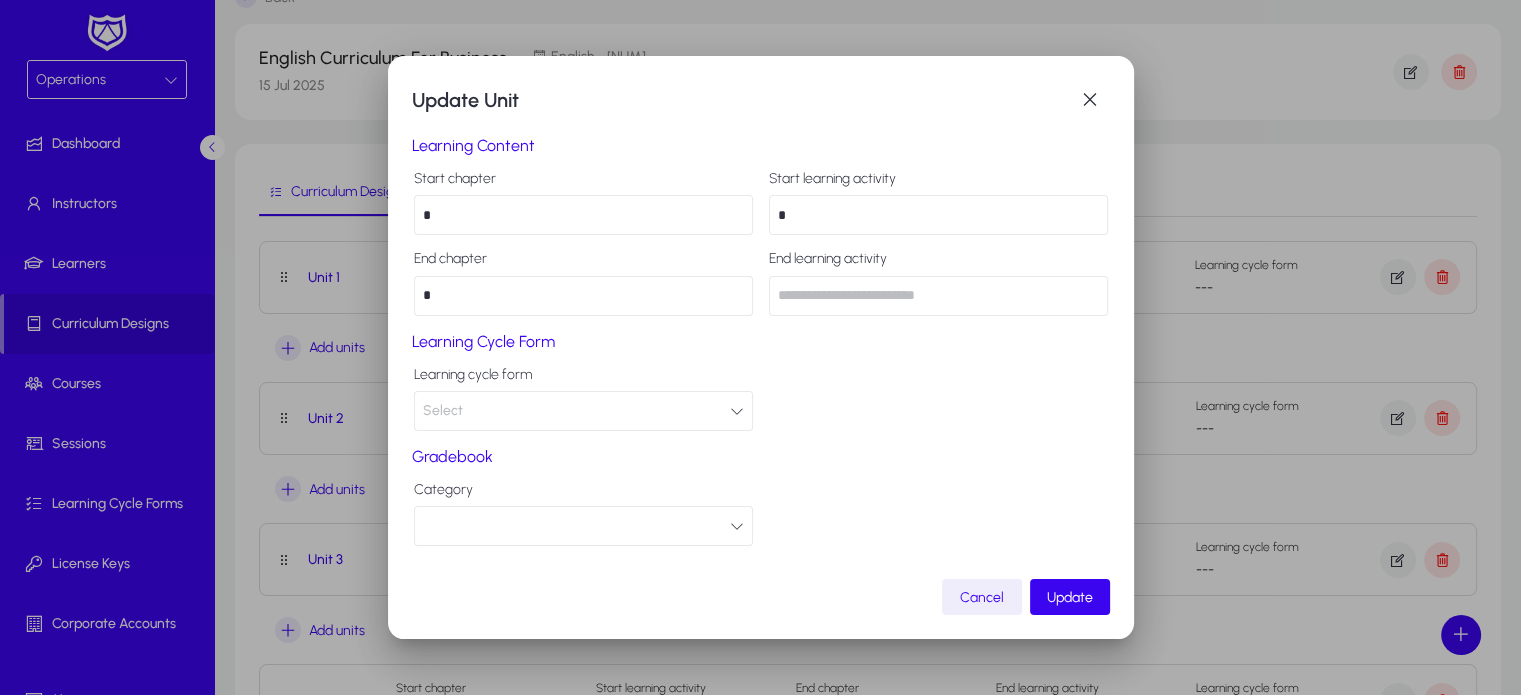 type on "*" 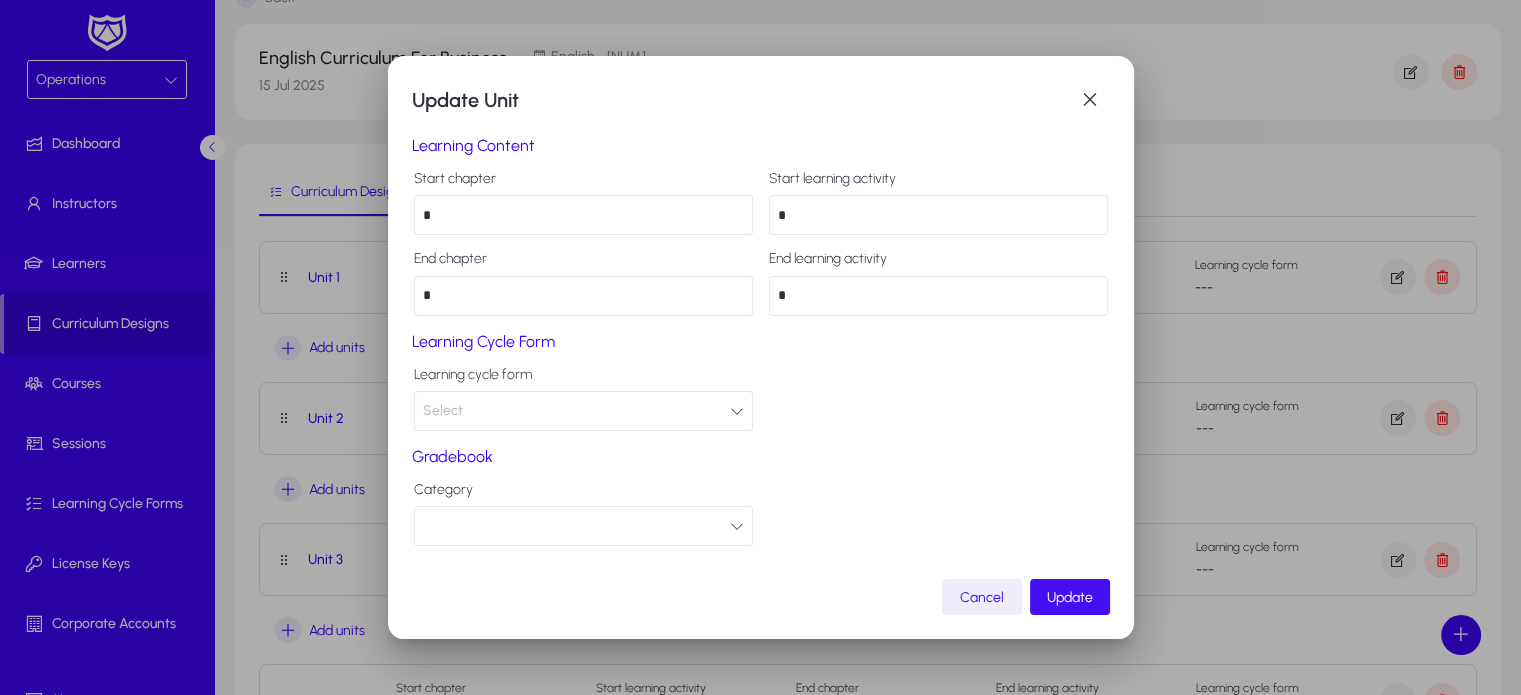 type on "*" 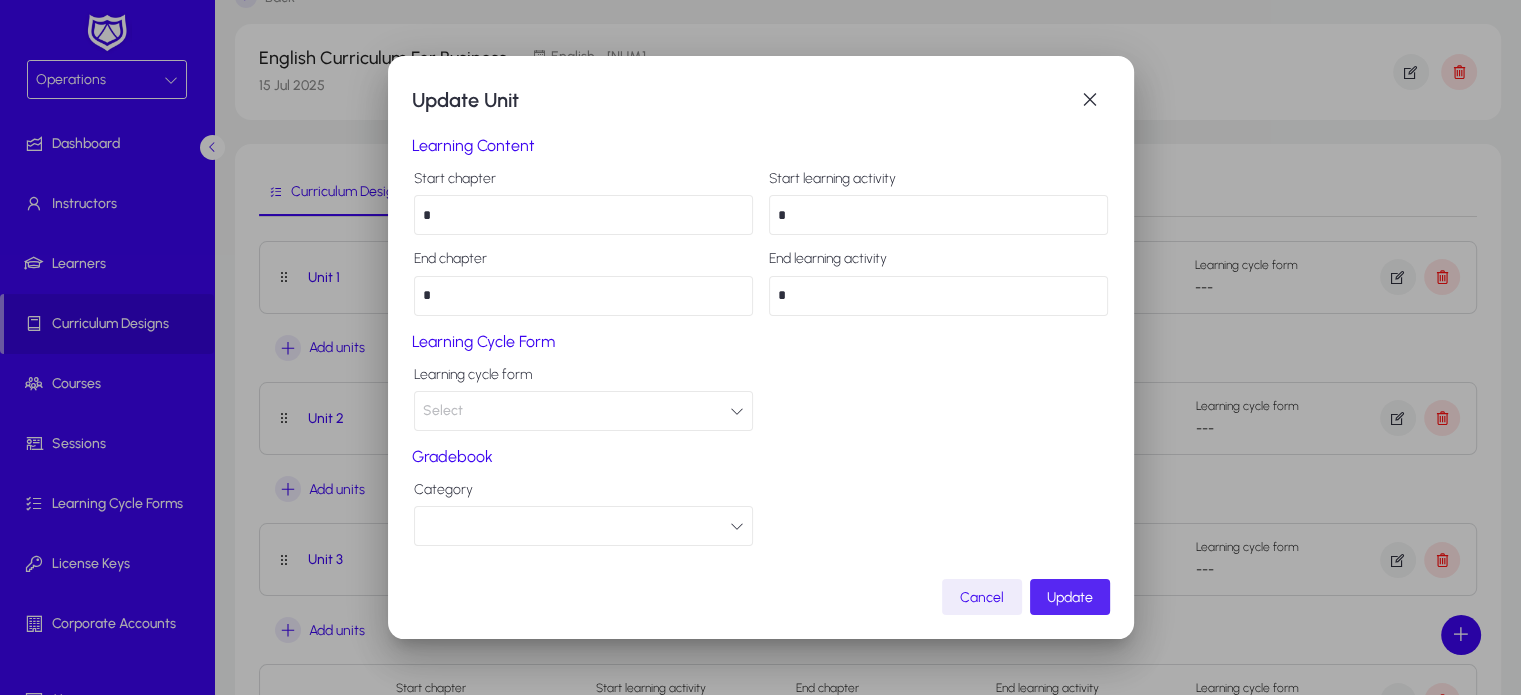 click on "Update" 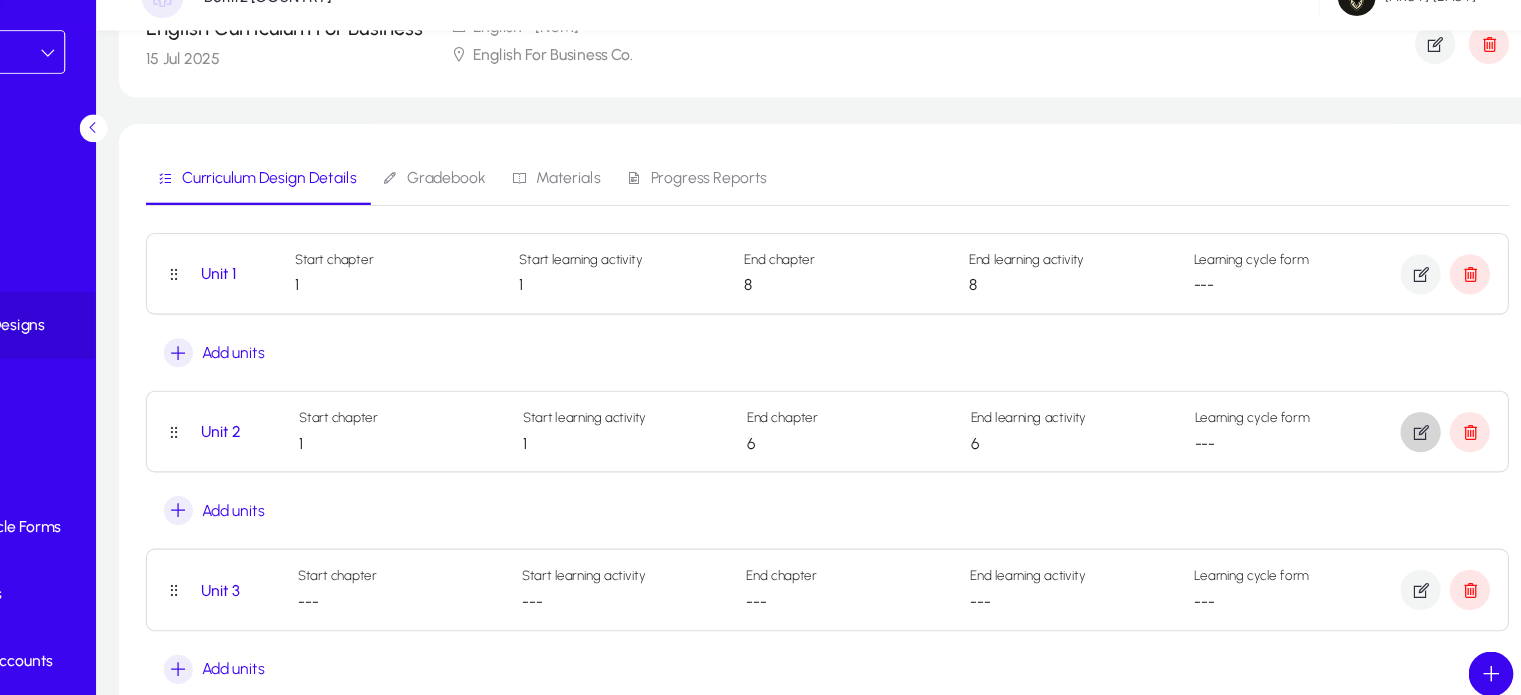 scroll, scrollTop: 94, scrollLeft: 0, axis: vertical 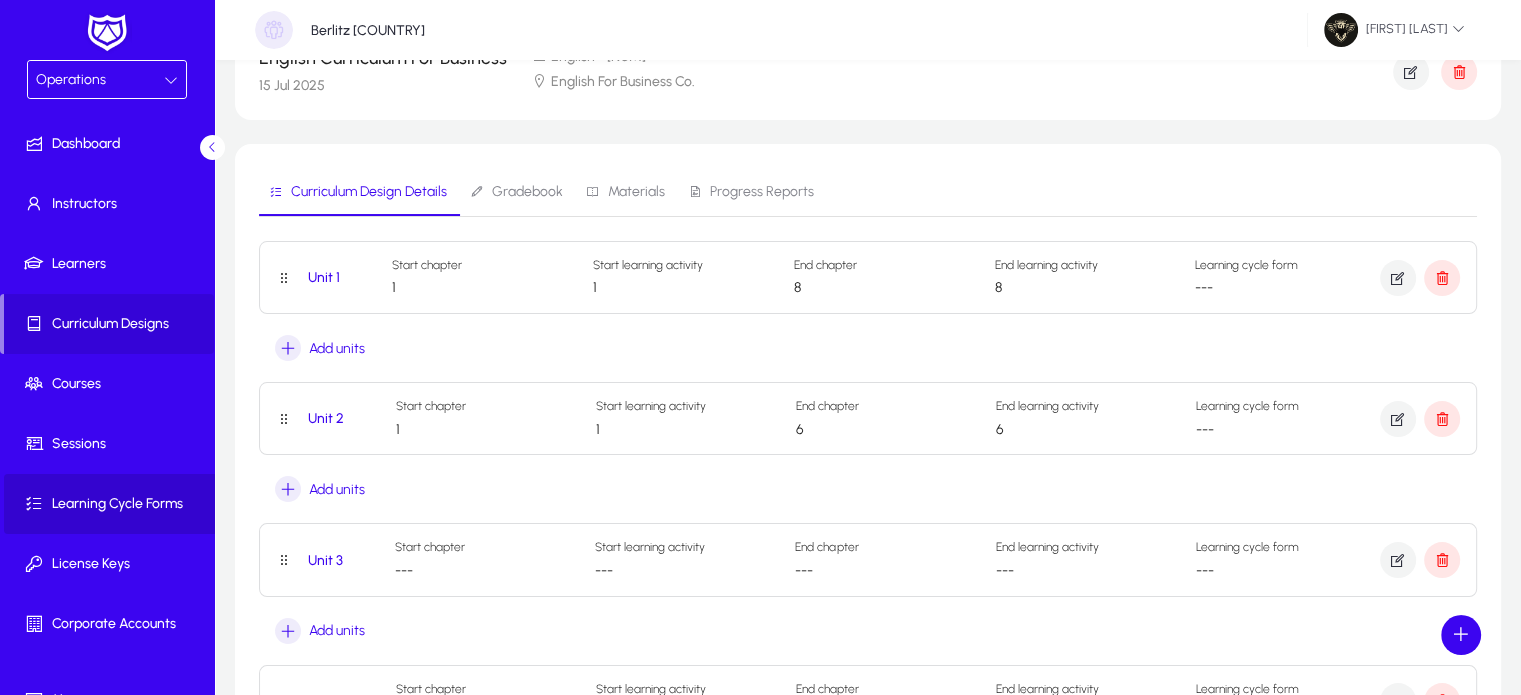 click on "Learning Cycle Forms" 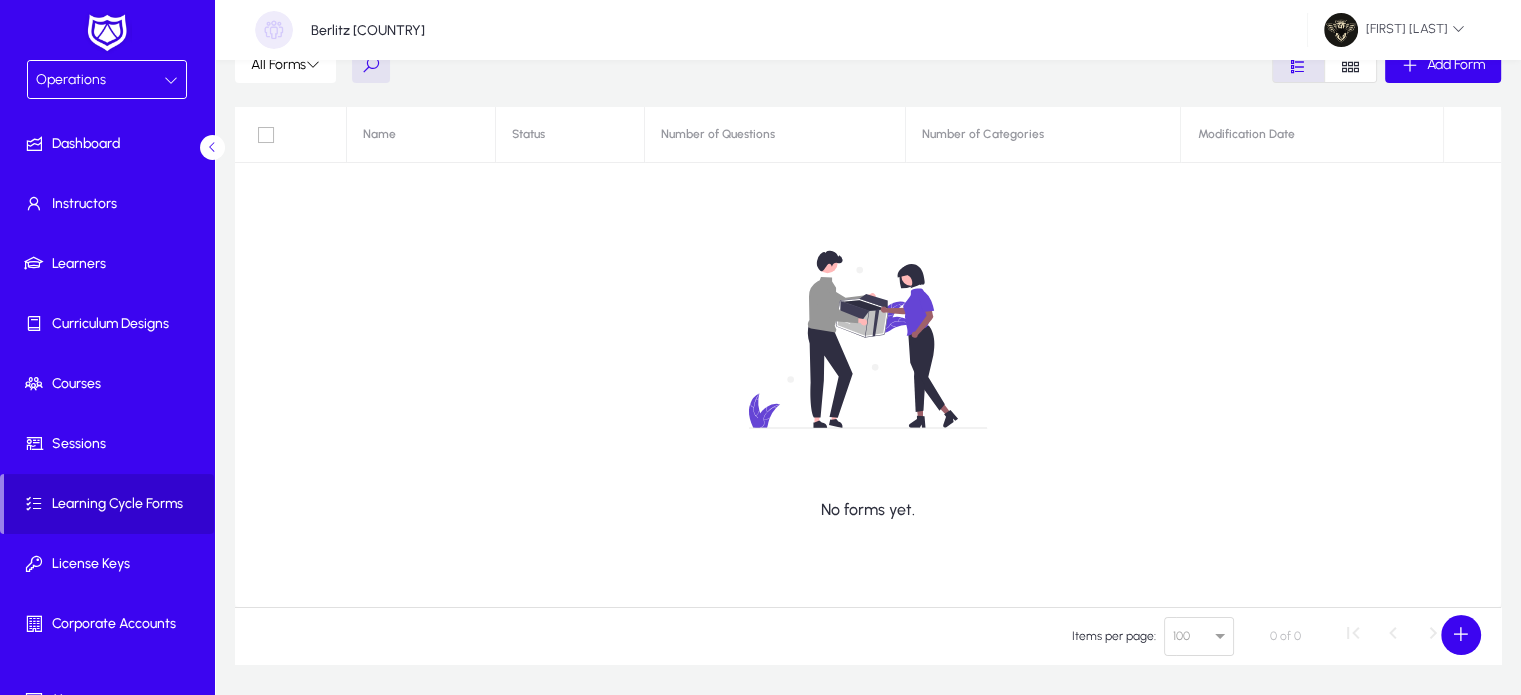 scroll, scrollTop: 0, scrollLeft: 0, axis: both 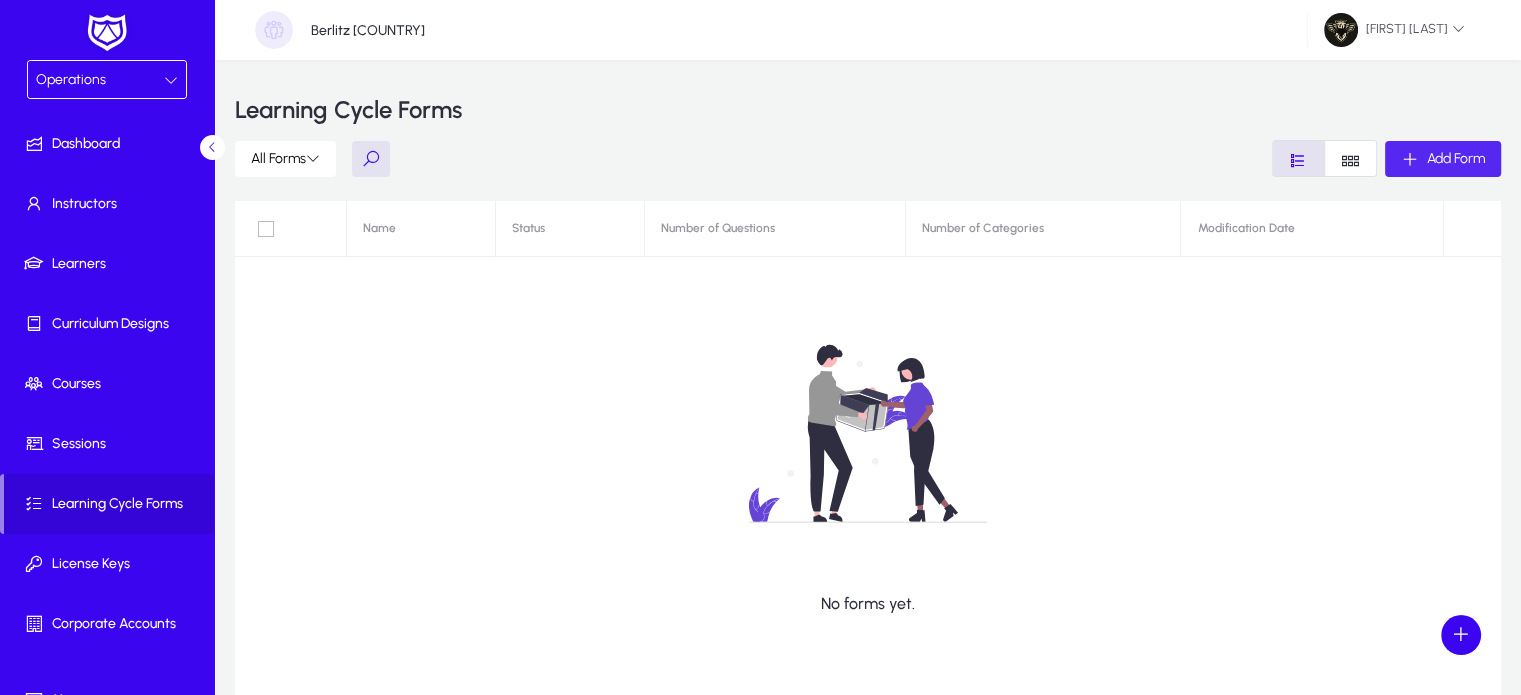 click on "Add Form" 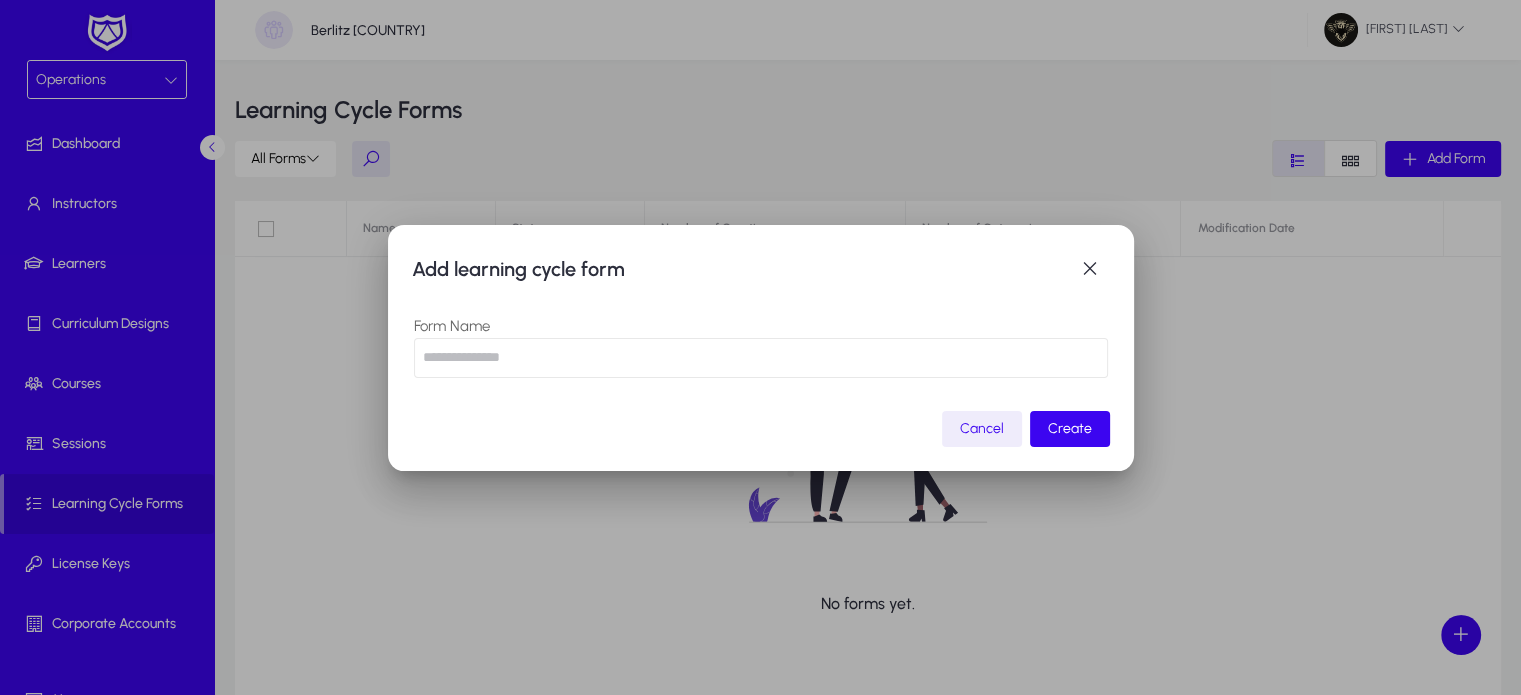 click at bounding box center (761, 358) 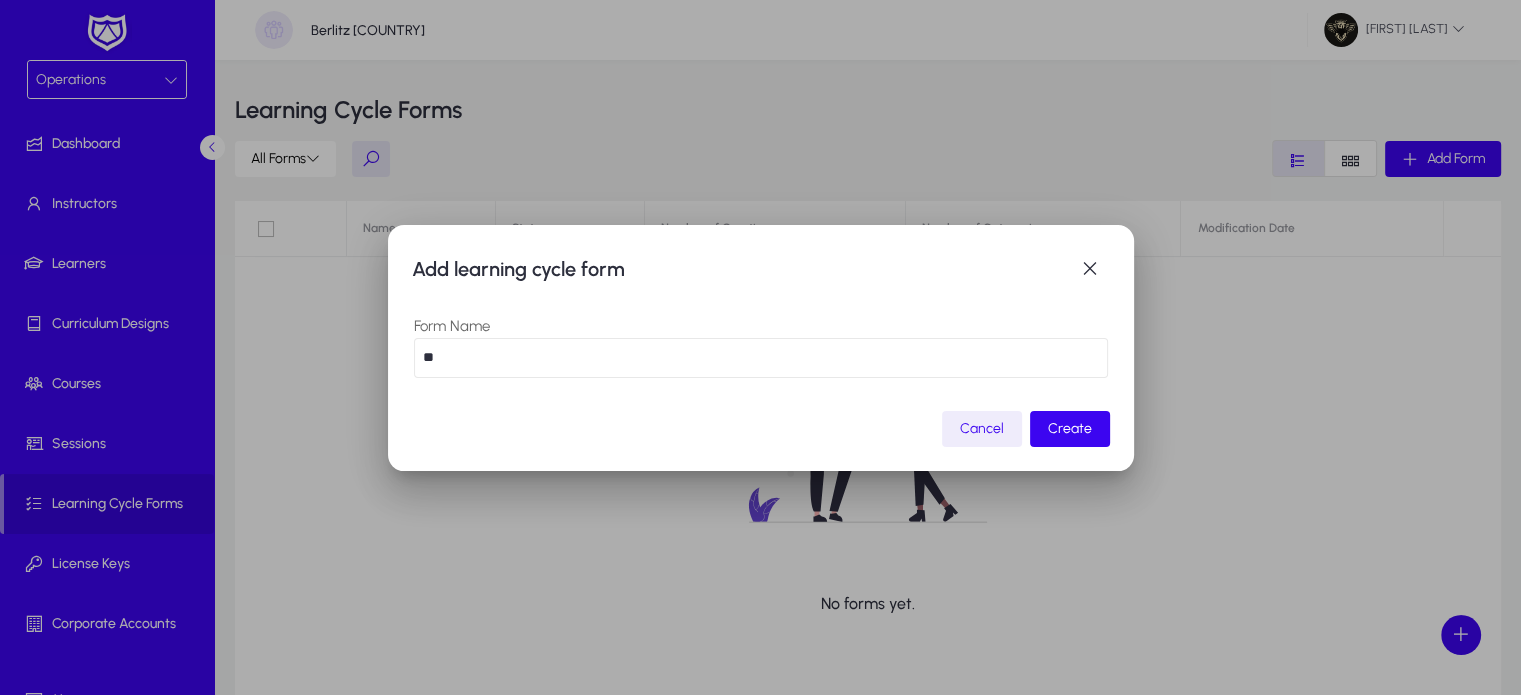 type on "*" 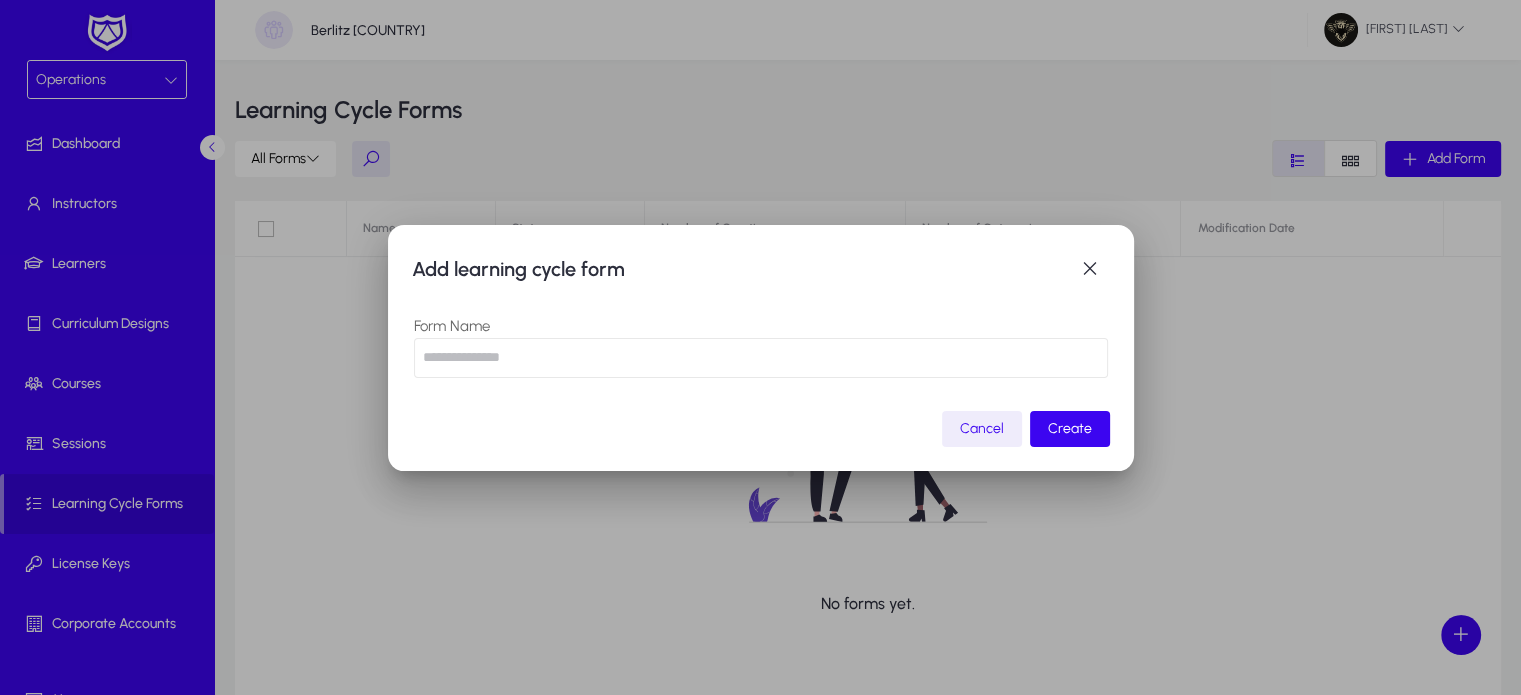 type on "*" 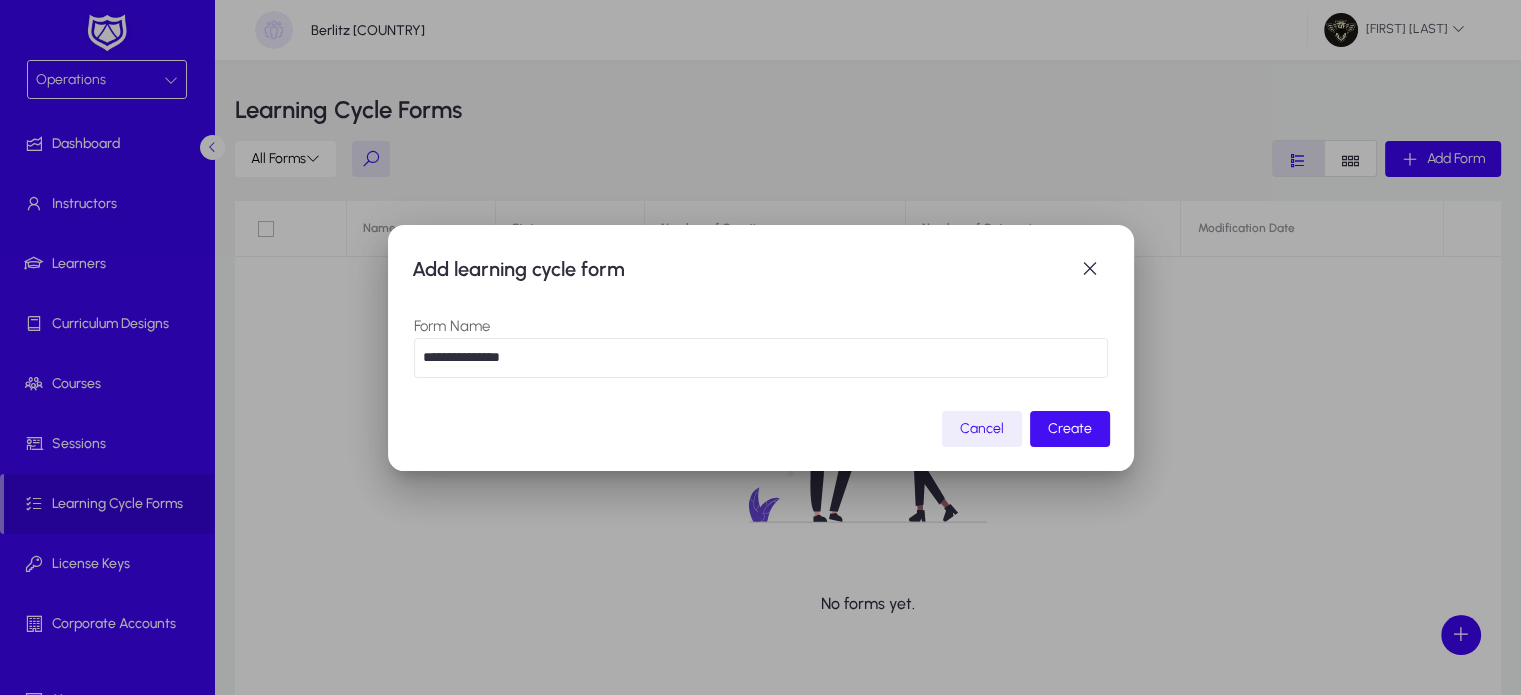 type on "**********" 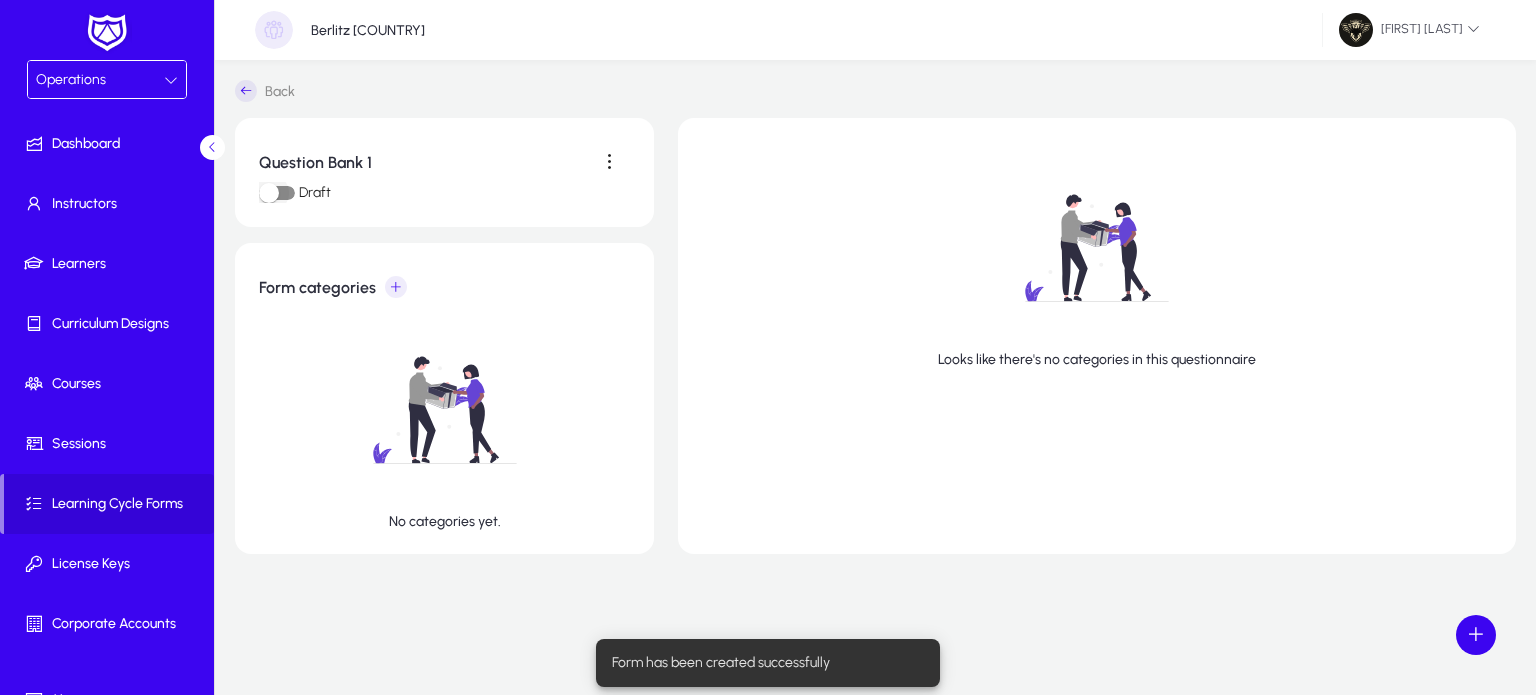 click at bounding box center [277, 193] 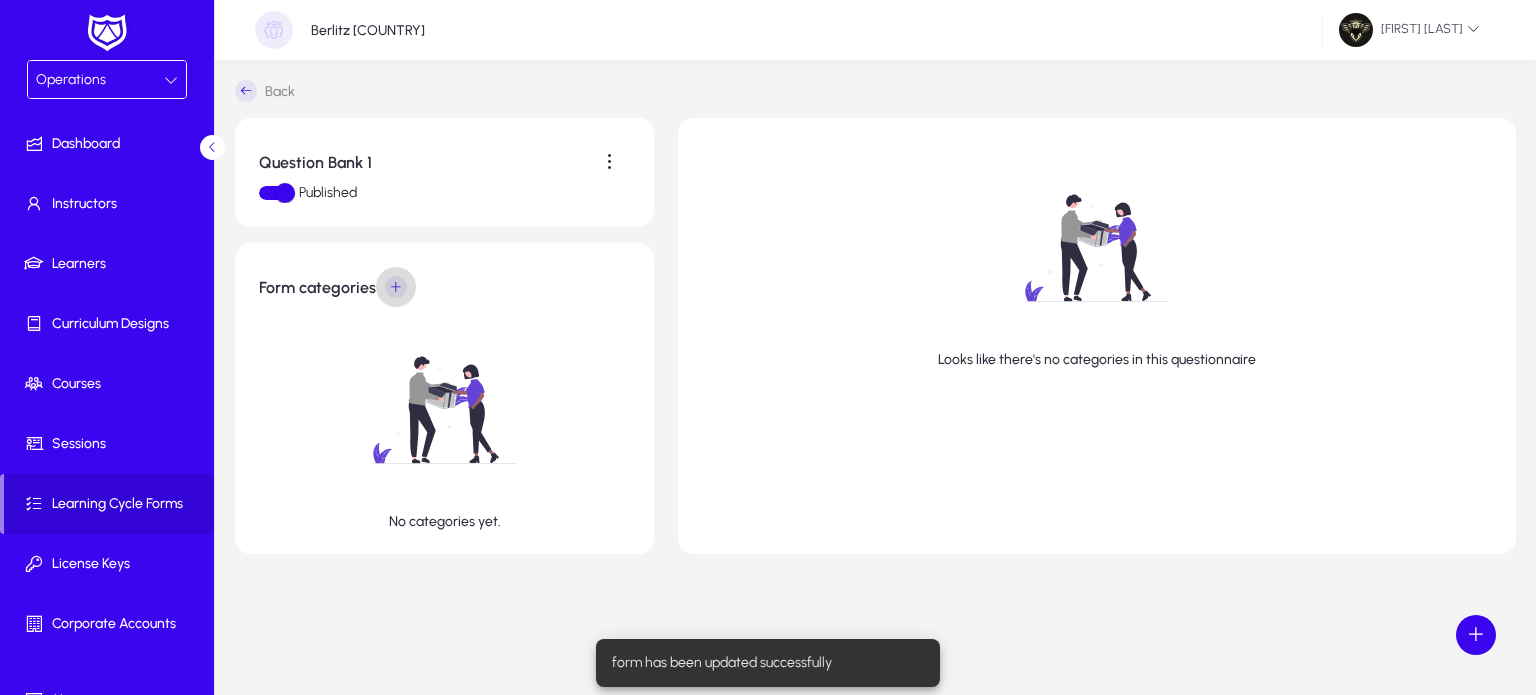 click 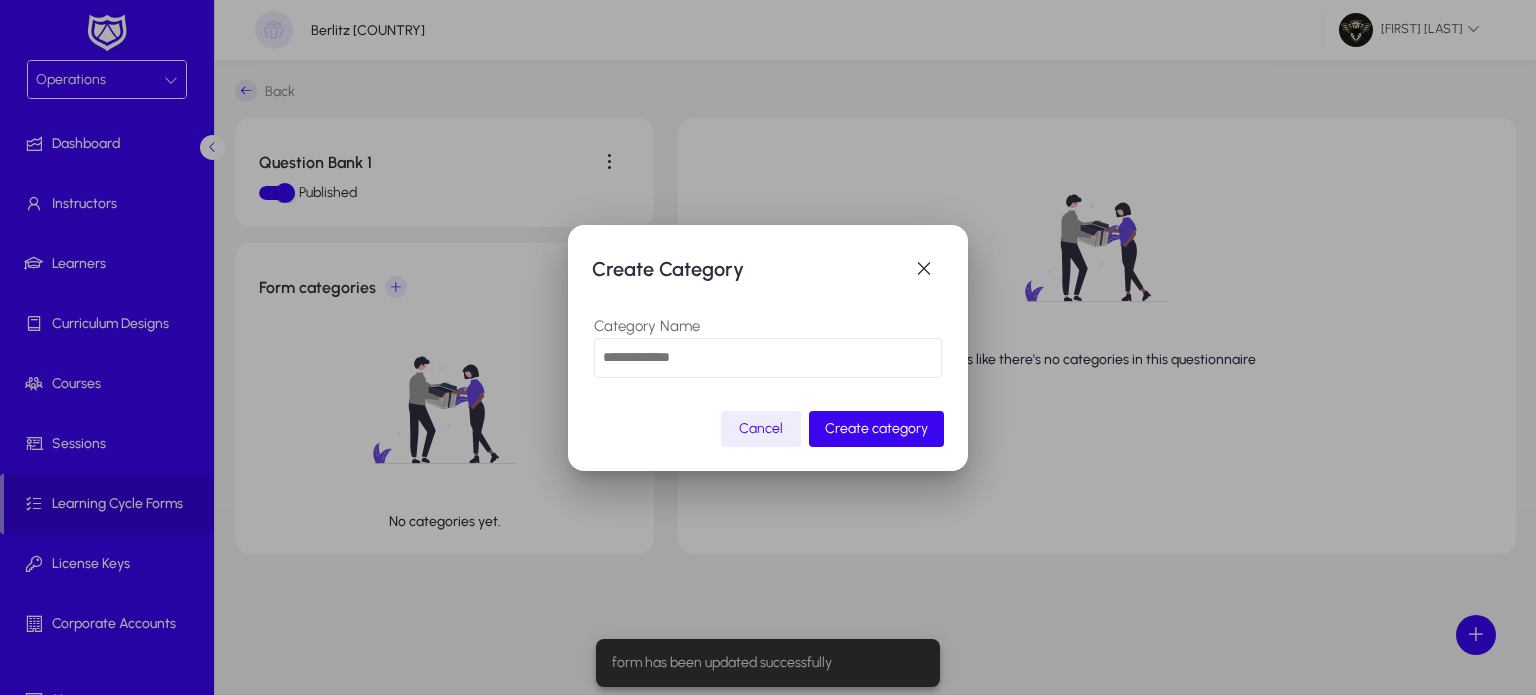 click at bounding box center (768, 358) 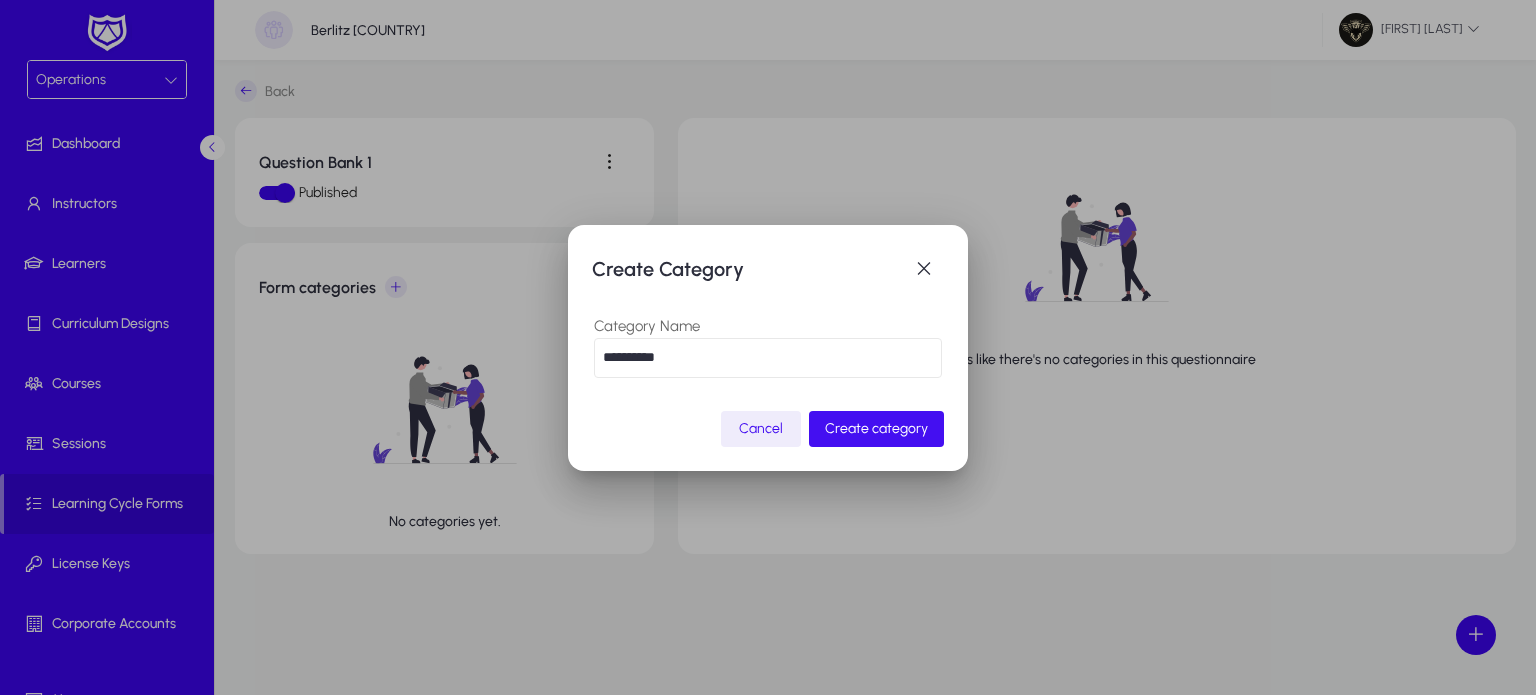 type on "**********" 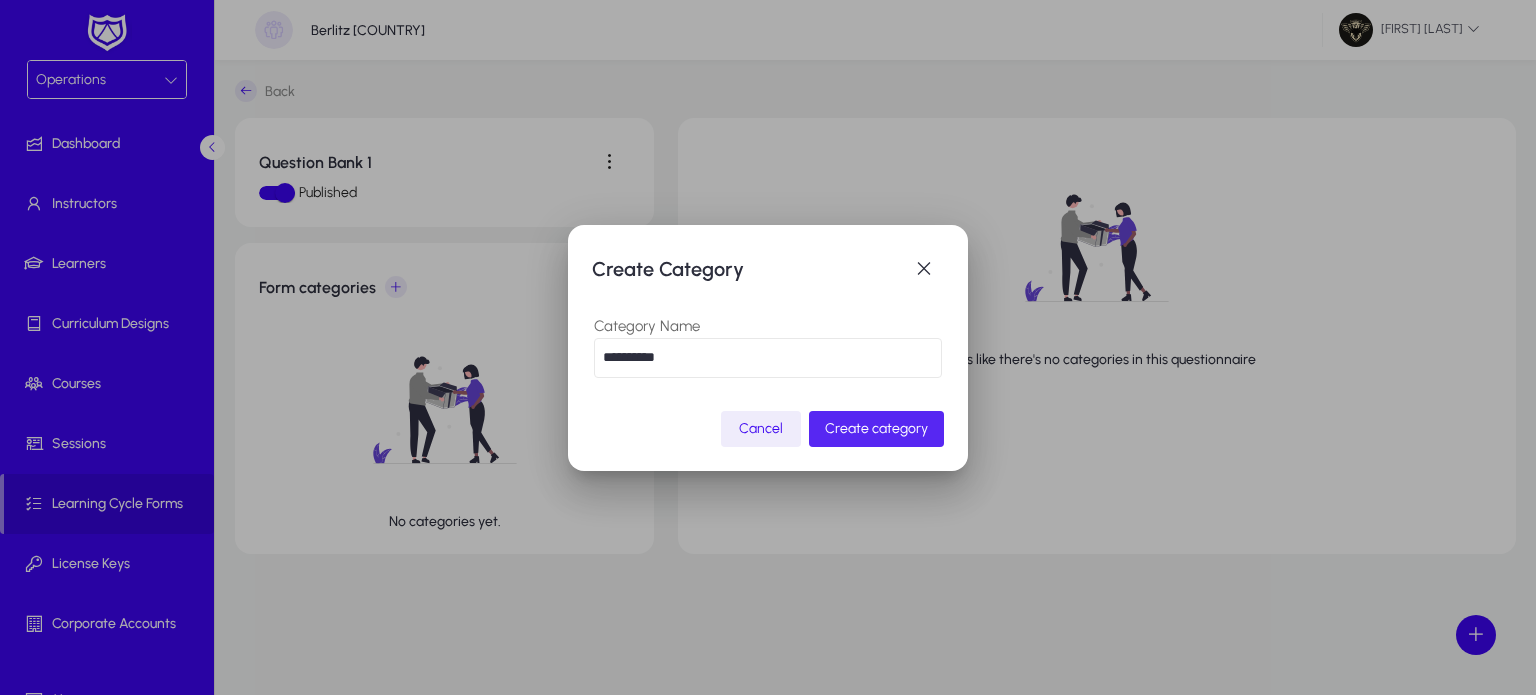 click 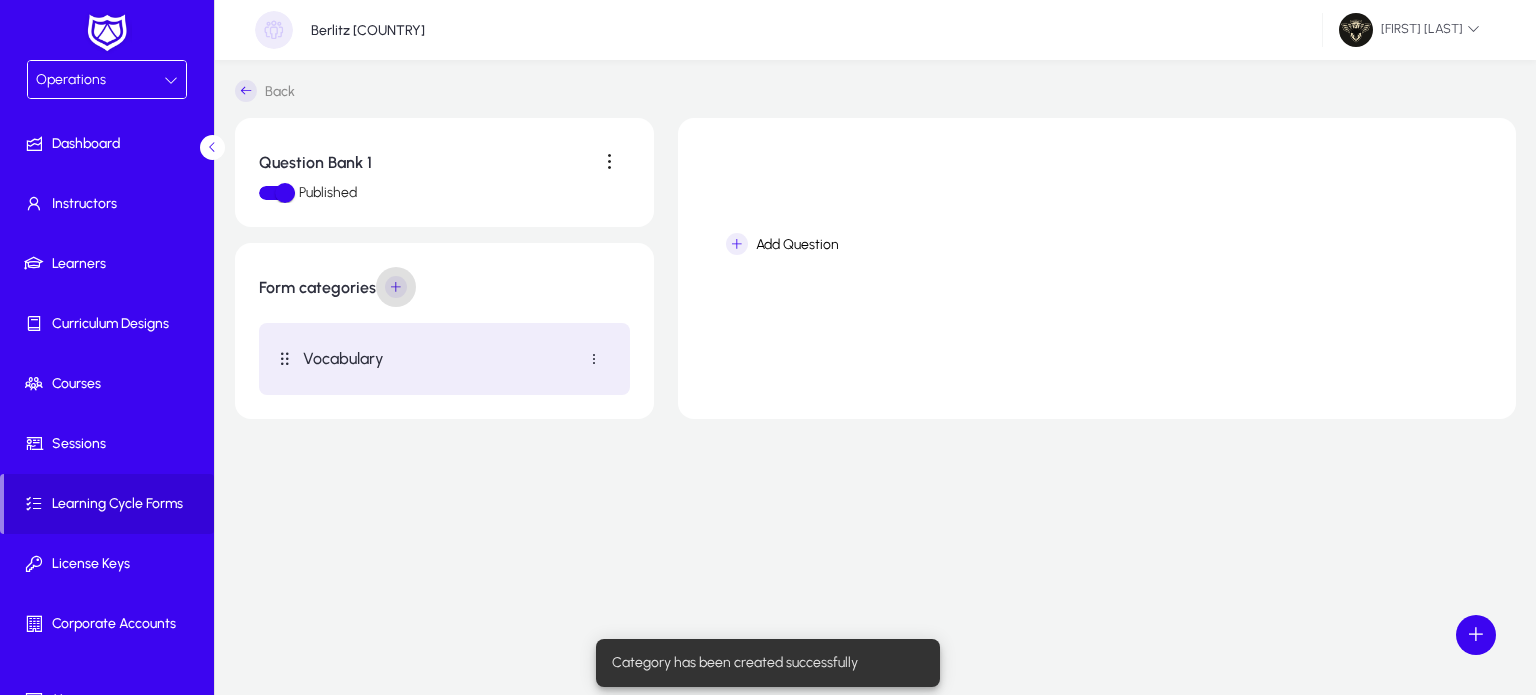click 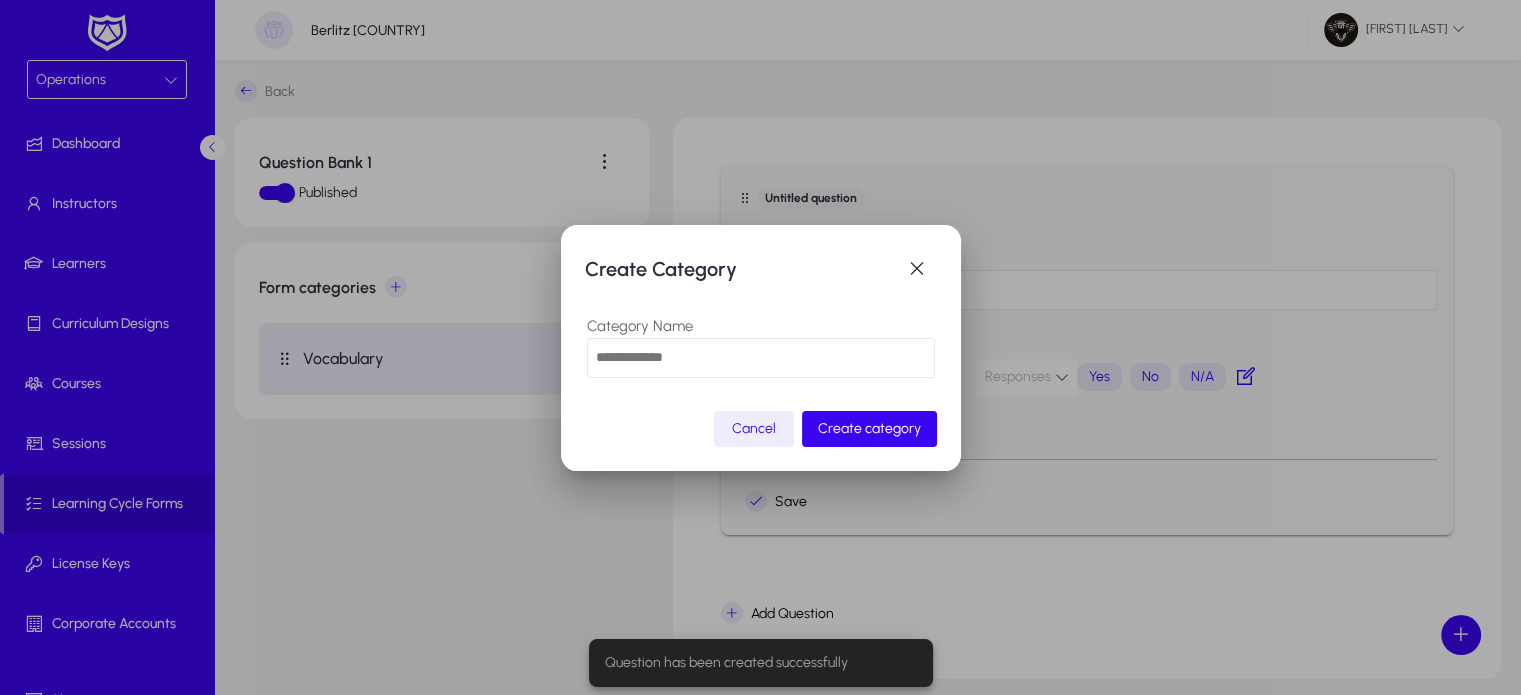 click at bounding box center (761, 358) 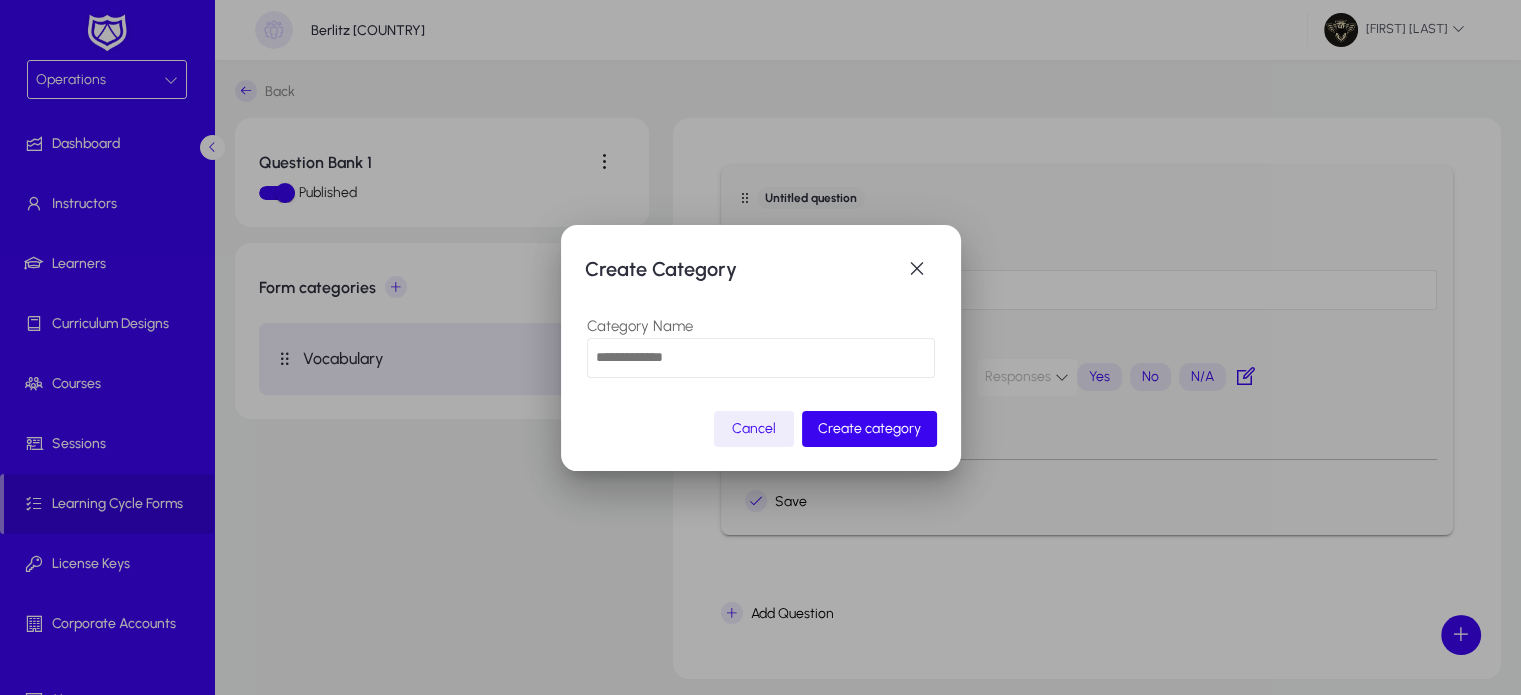 click at bounding box center (760, 347) 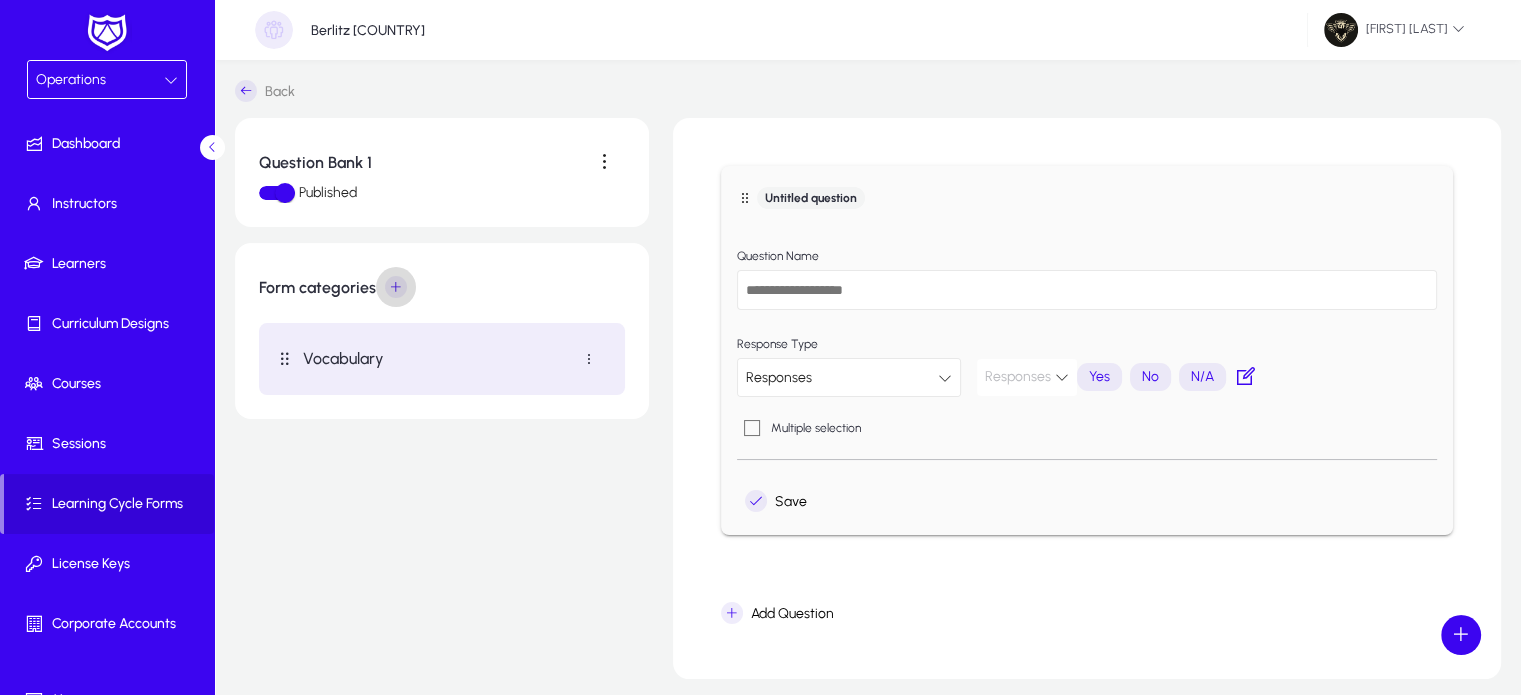 click 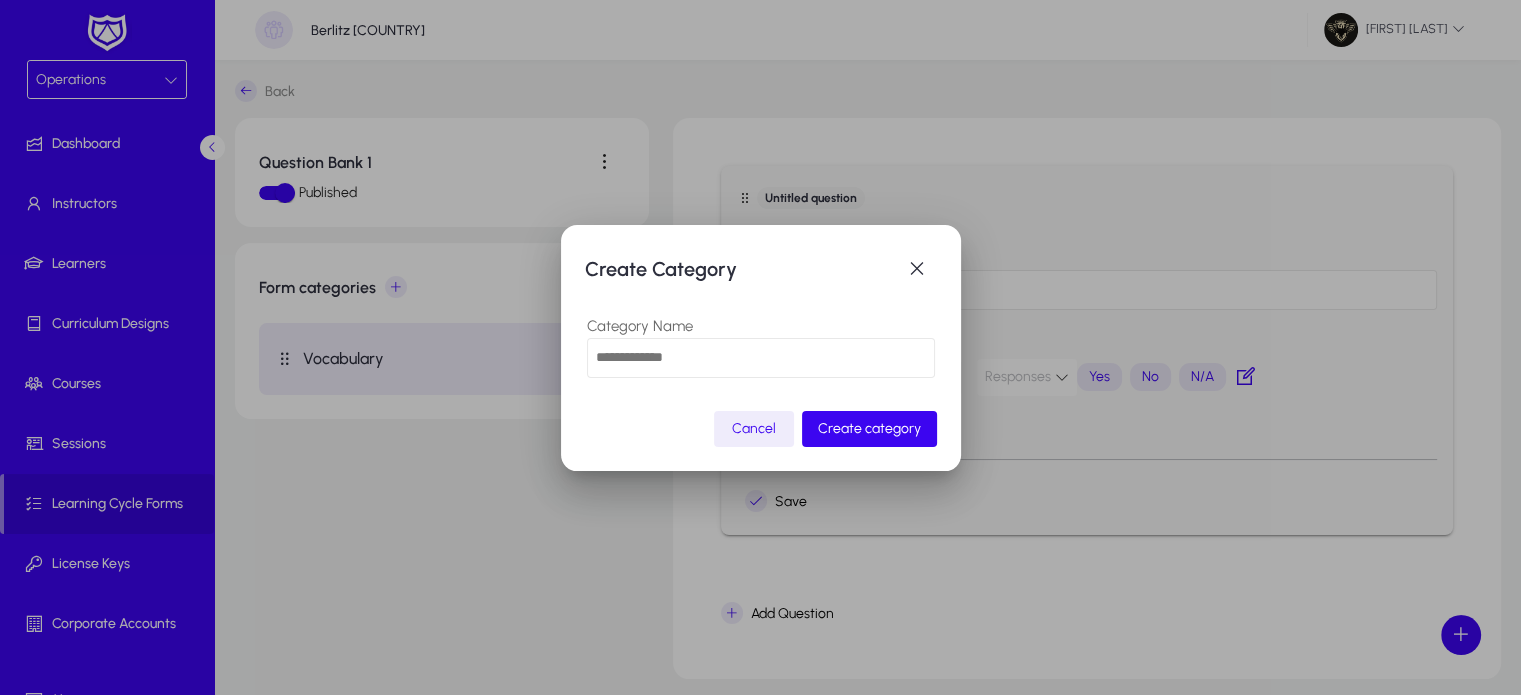 click at bounding box center [761, 358] 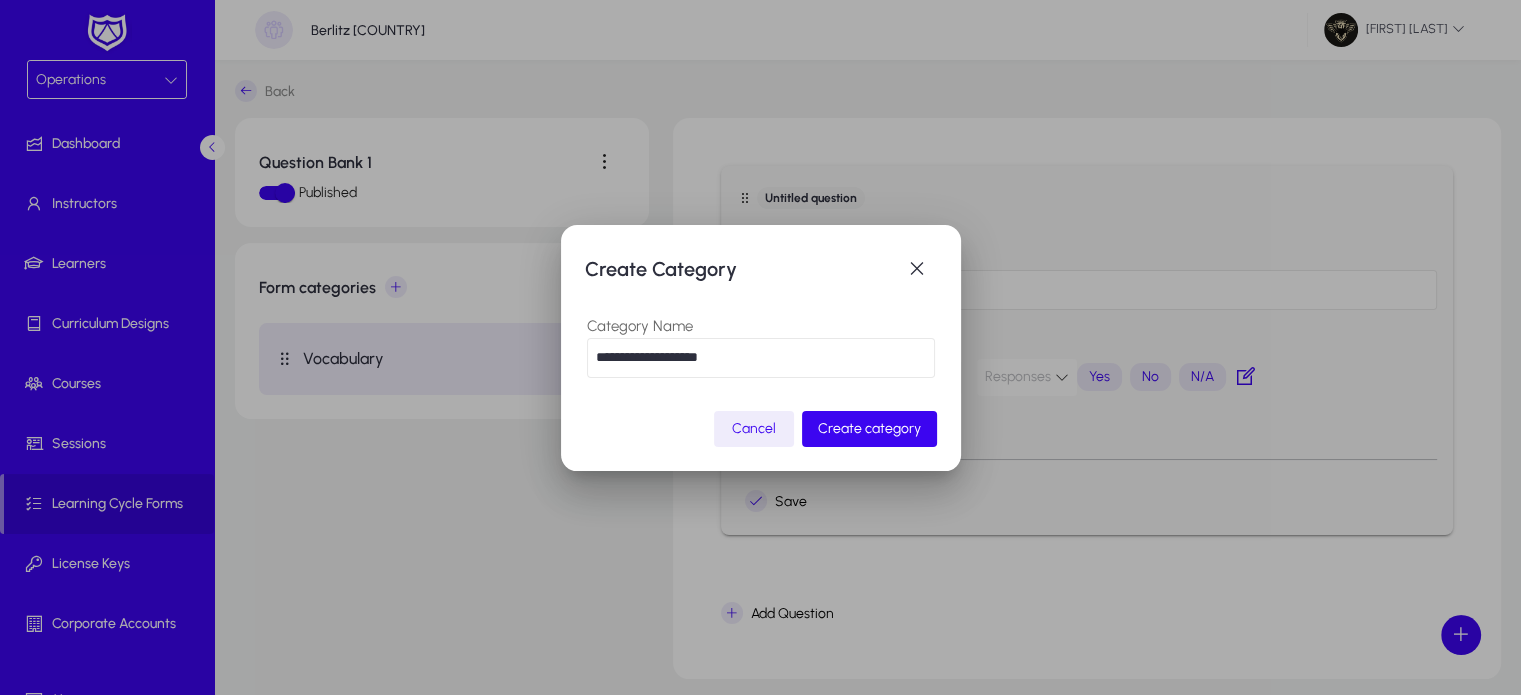 type on "**********" 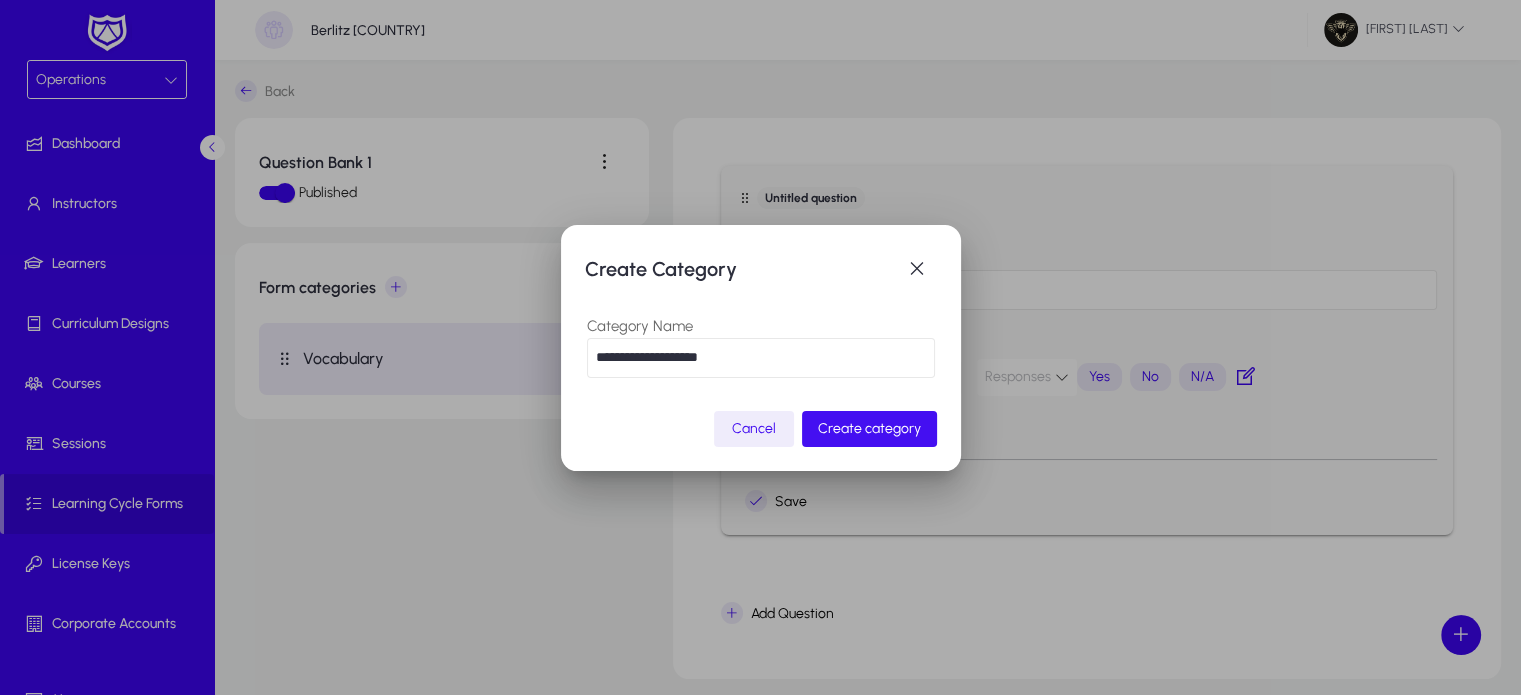 drag, startPoint x: 879, startPoint y: 403, endPoint x: 872, endPoint y: 424, distance: 22.135944 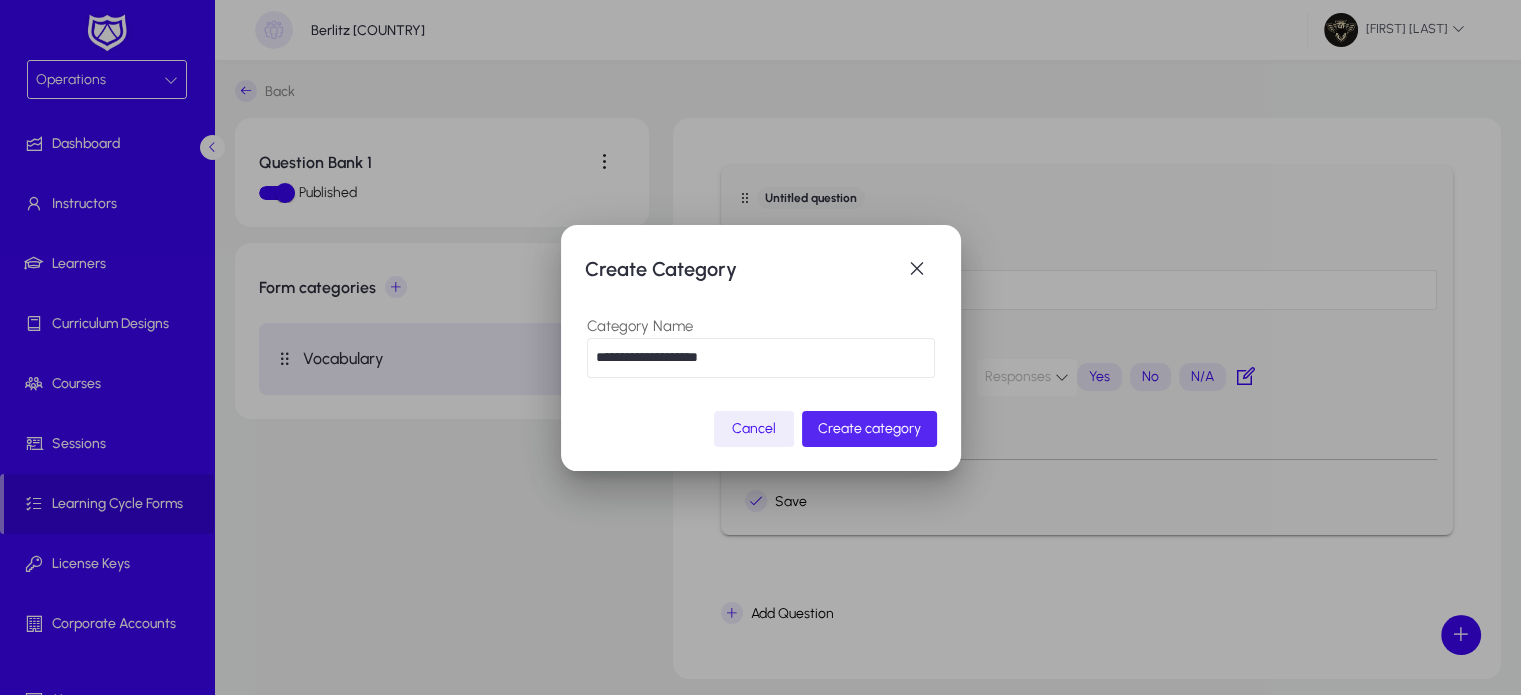 click on "Create category" 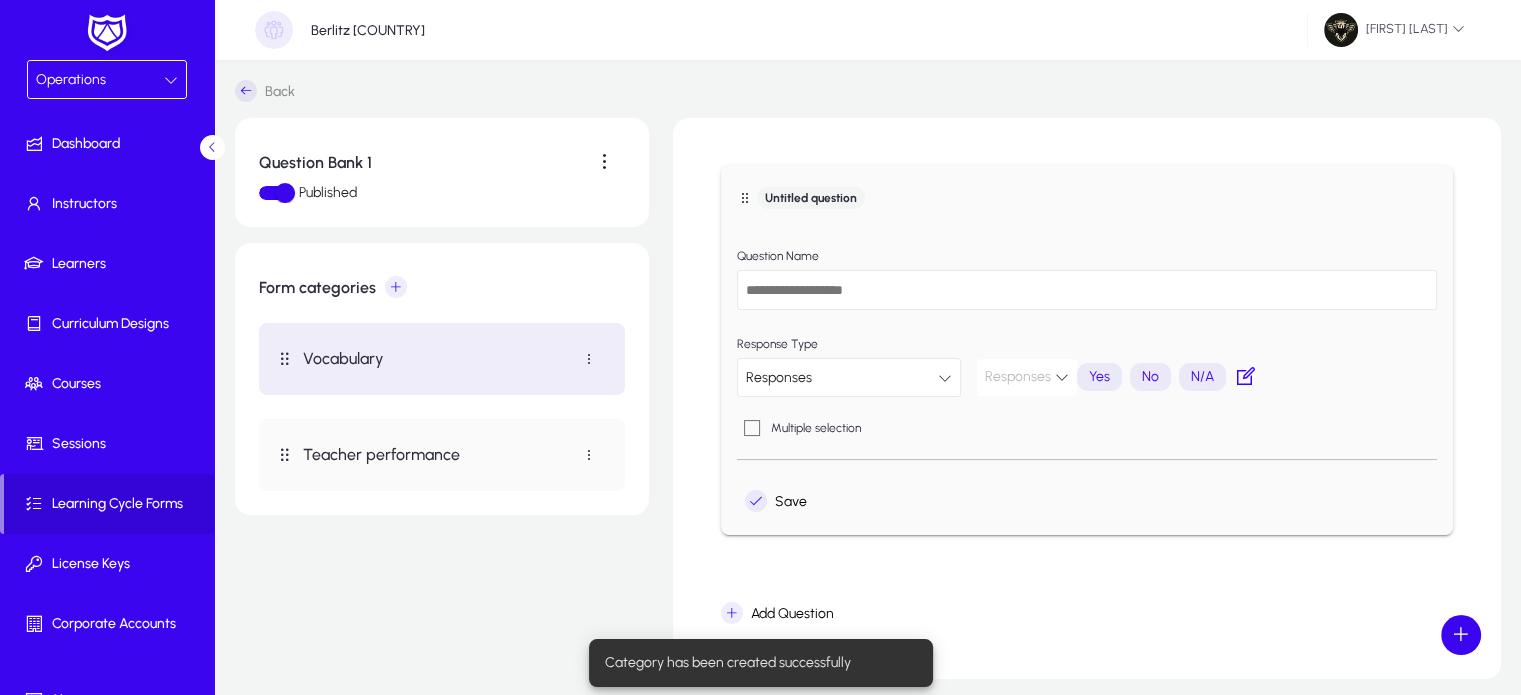 click on "Vocabulary" at bounding box center (422, 359) 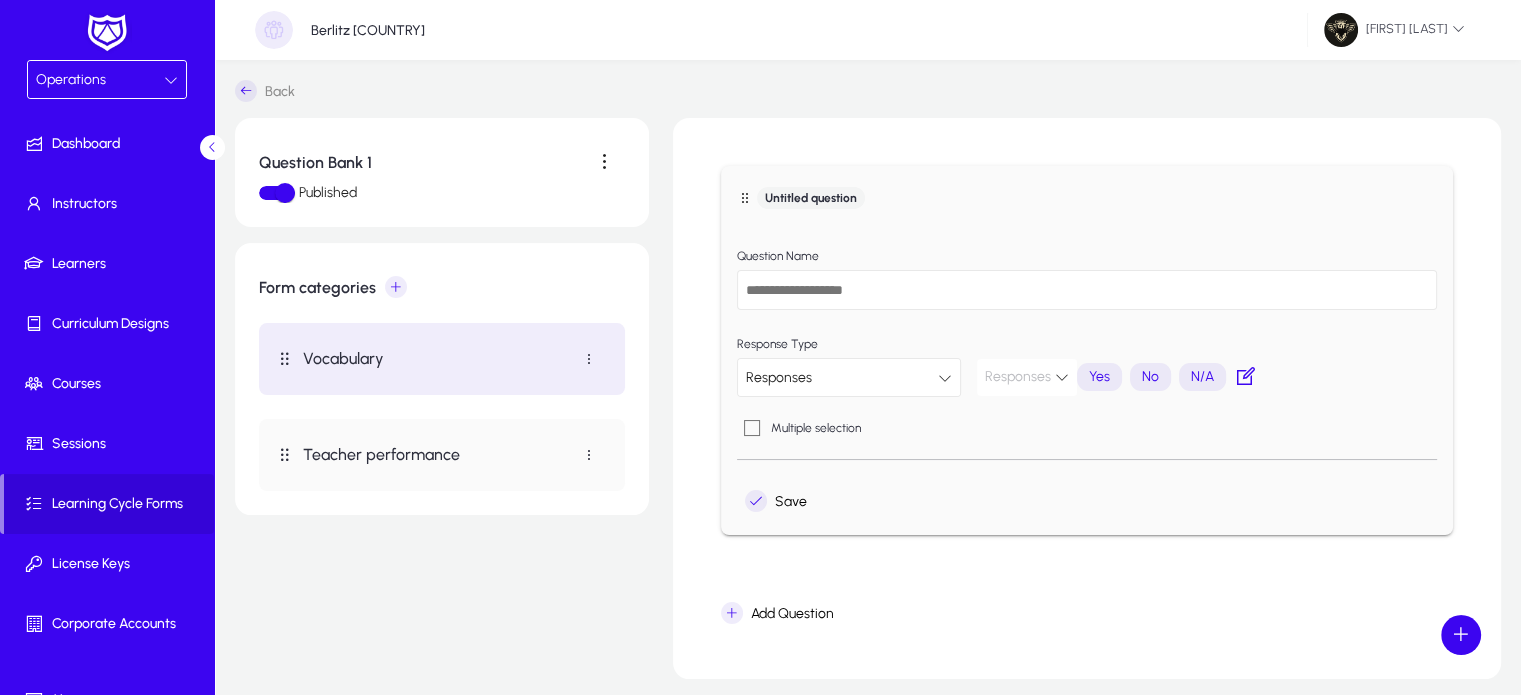 click at bounding box center (1087, 290) 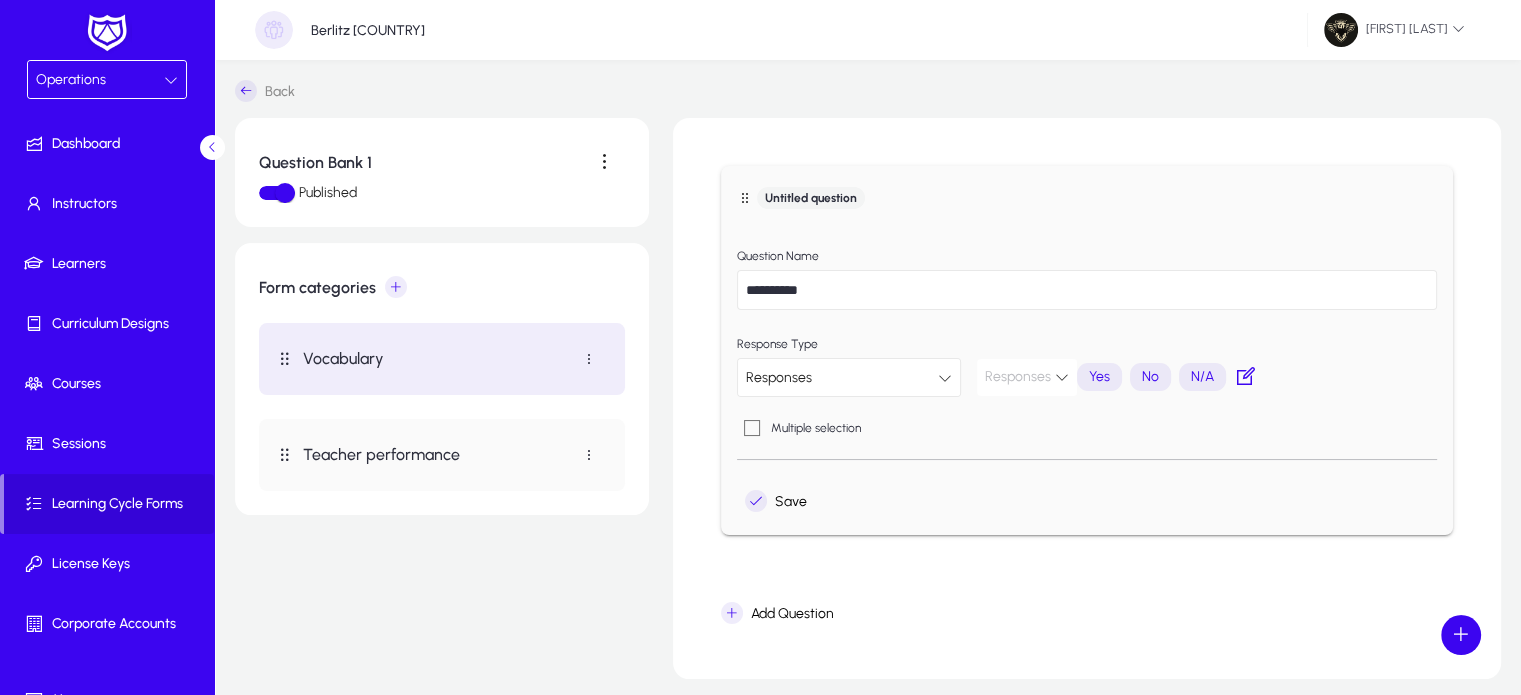 type on "**********" 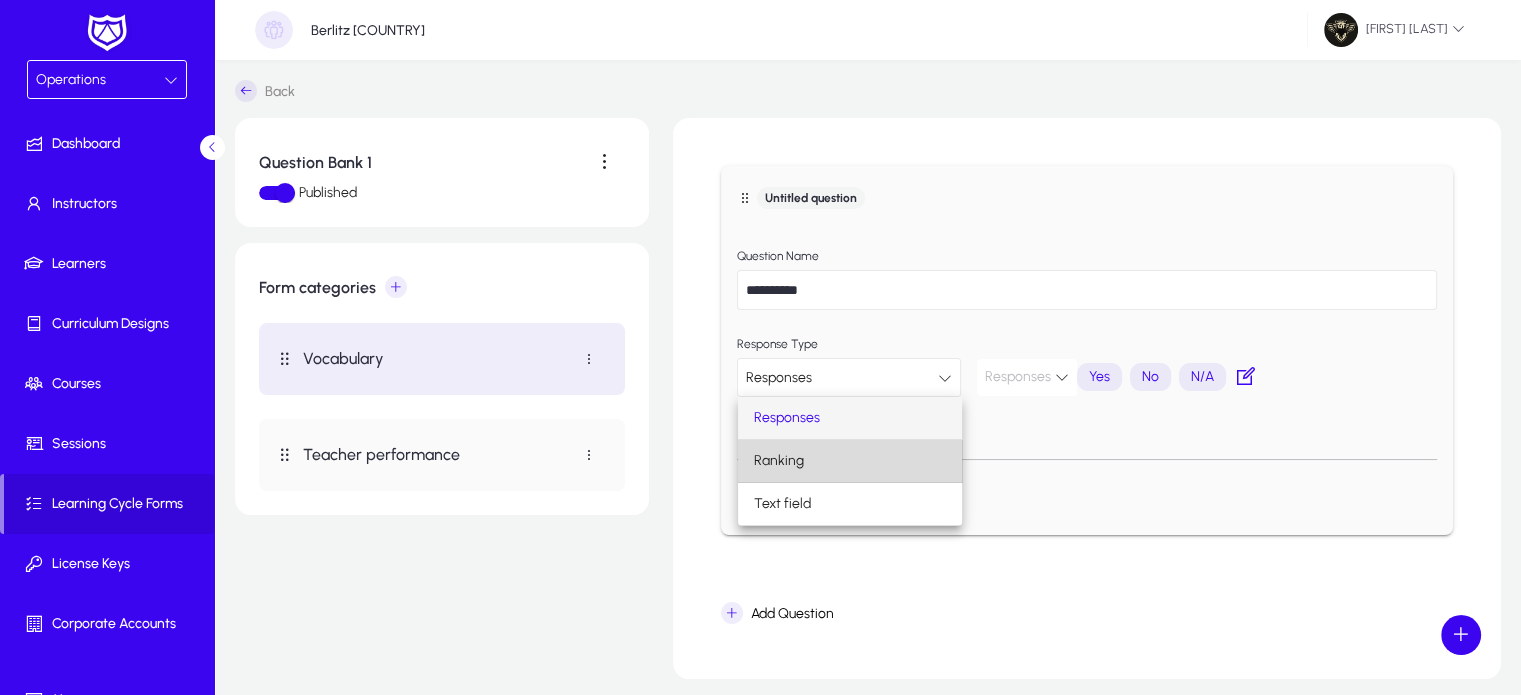 click on "Ranking" at bounding box center [850, 461] 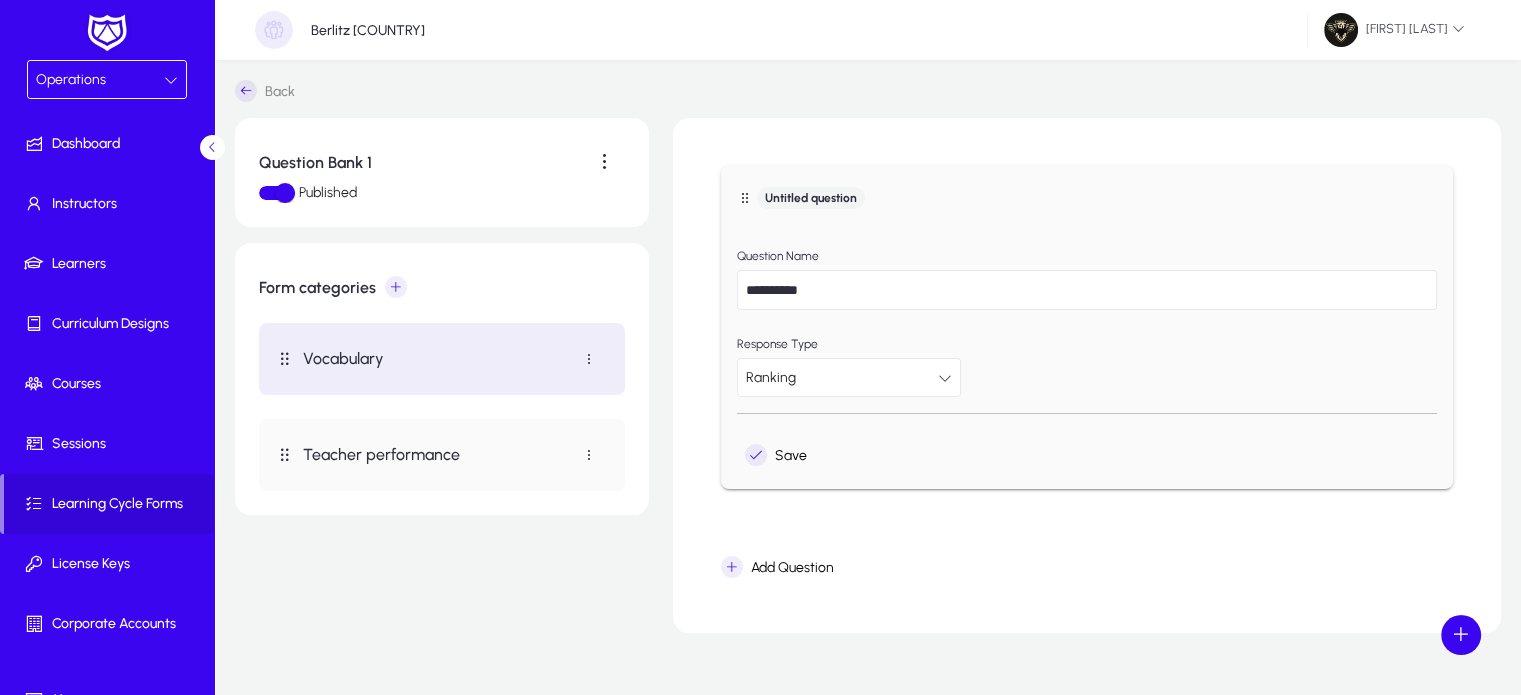 click on "Ranking" at bounding box center (842, 378) 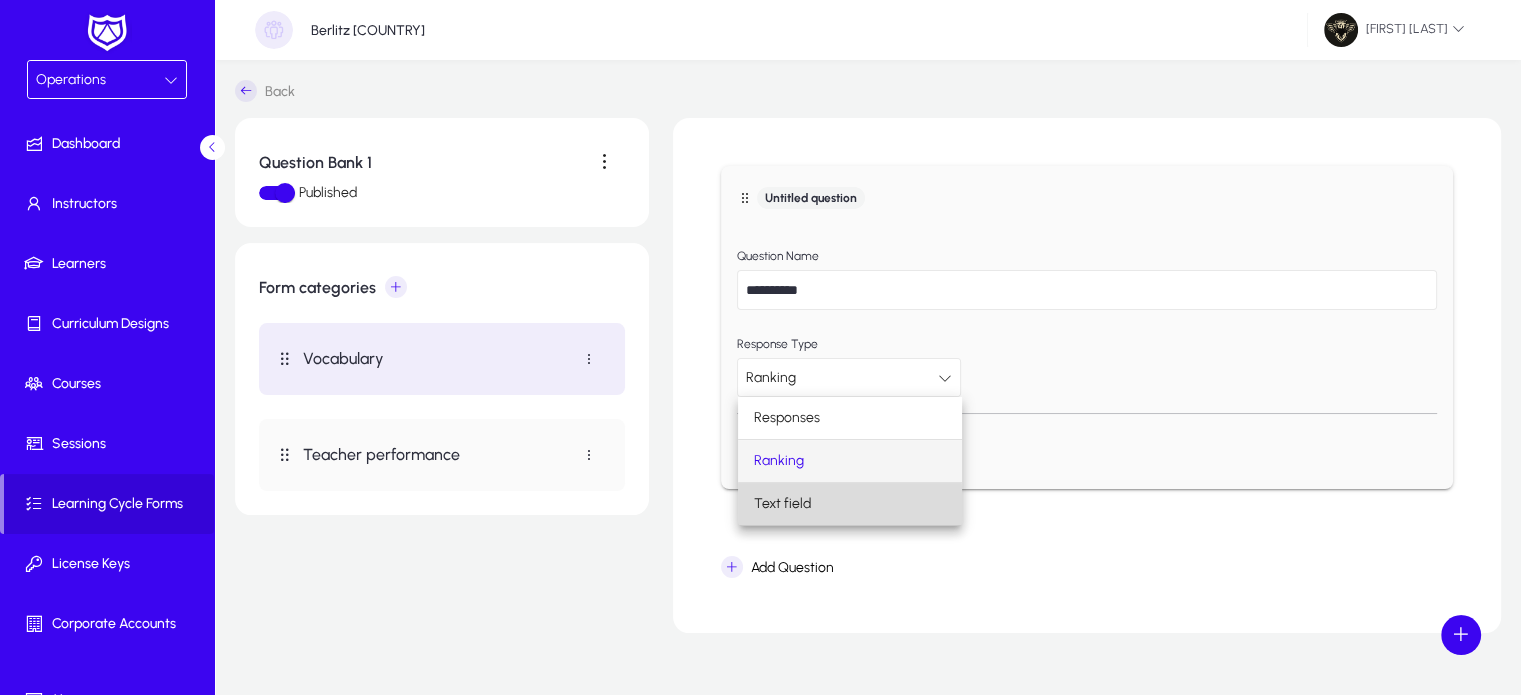 click on "Text field" at bounding box center (850, 504) 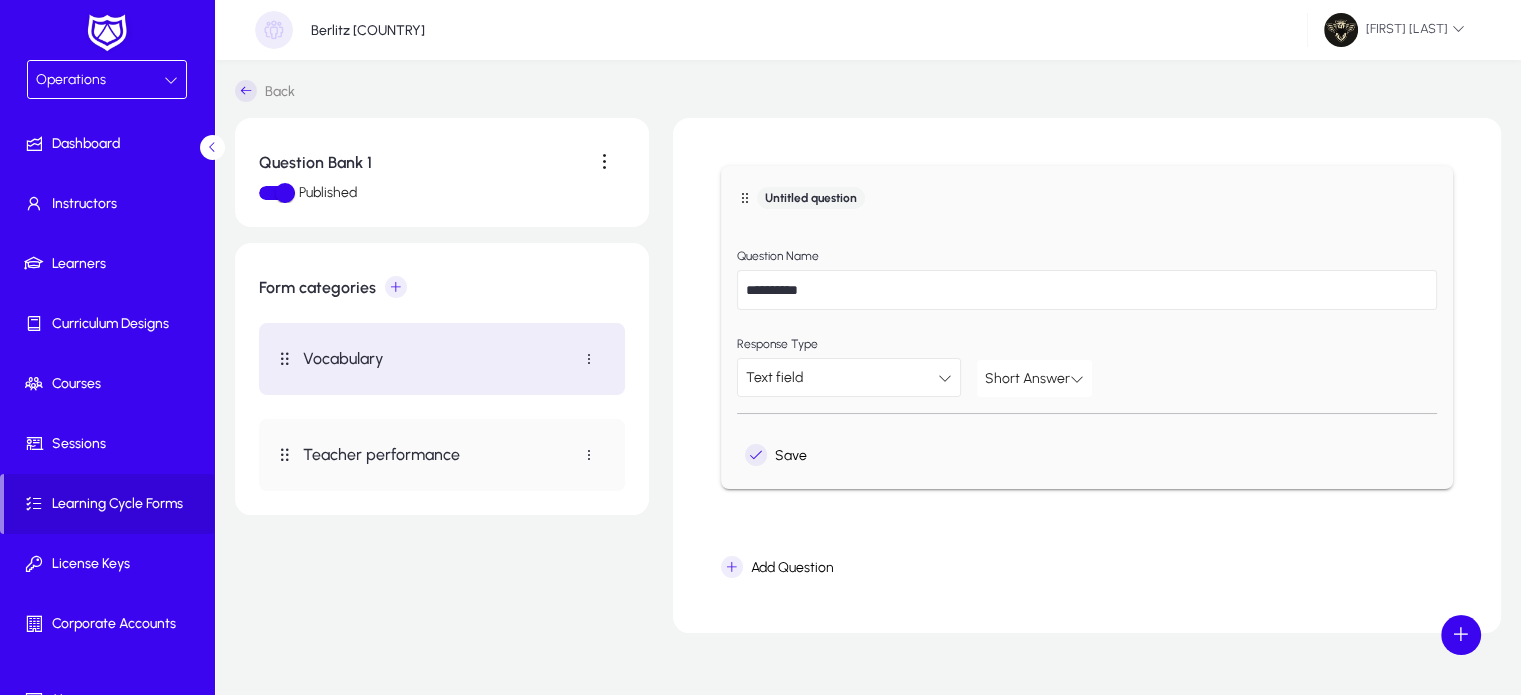 click on "Short Answer" at bounding box center [1027, 378] 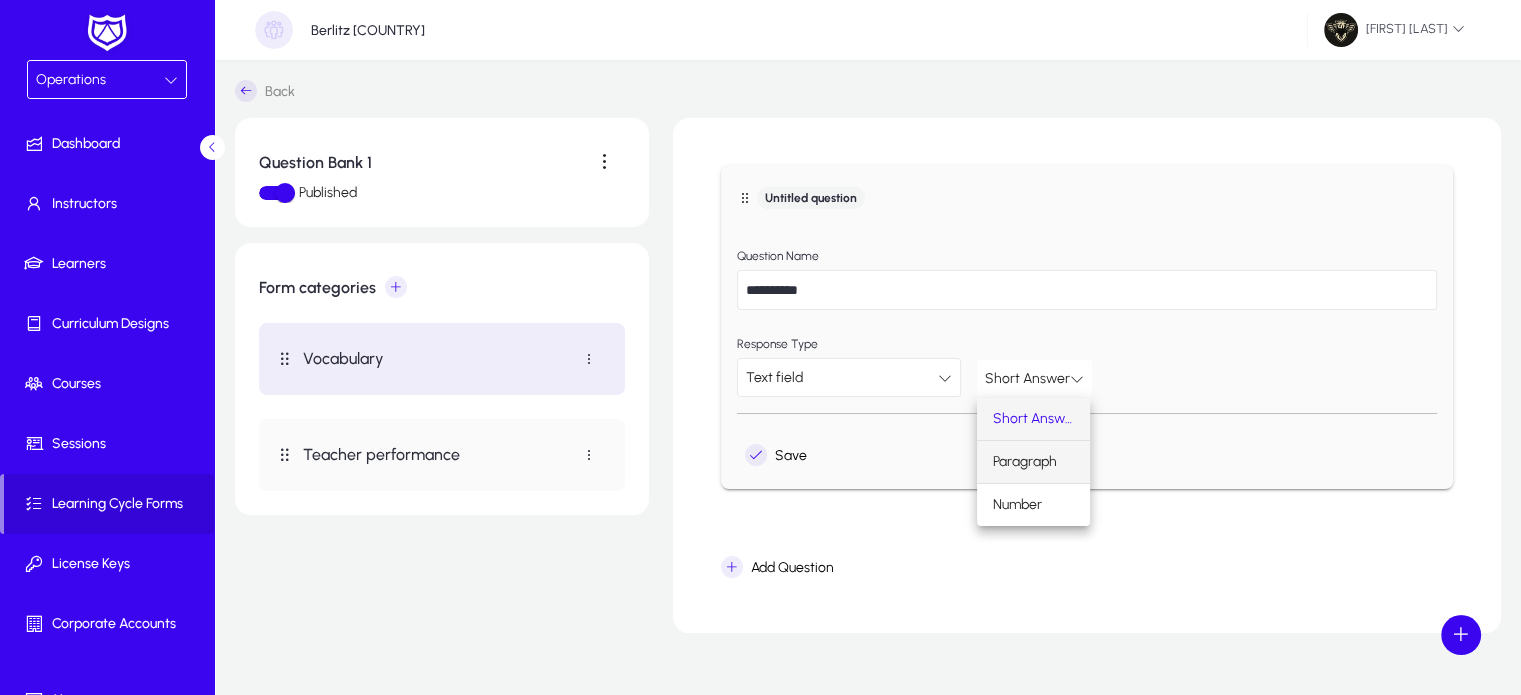 click on "Paragraph" at bounding box center (1025, 462) 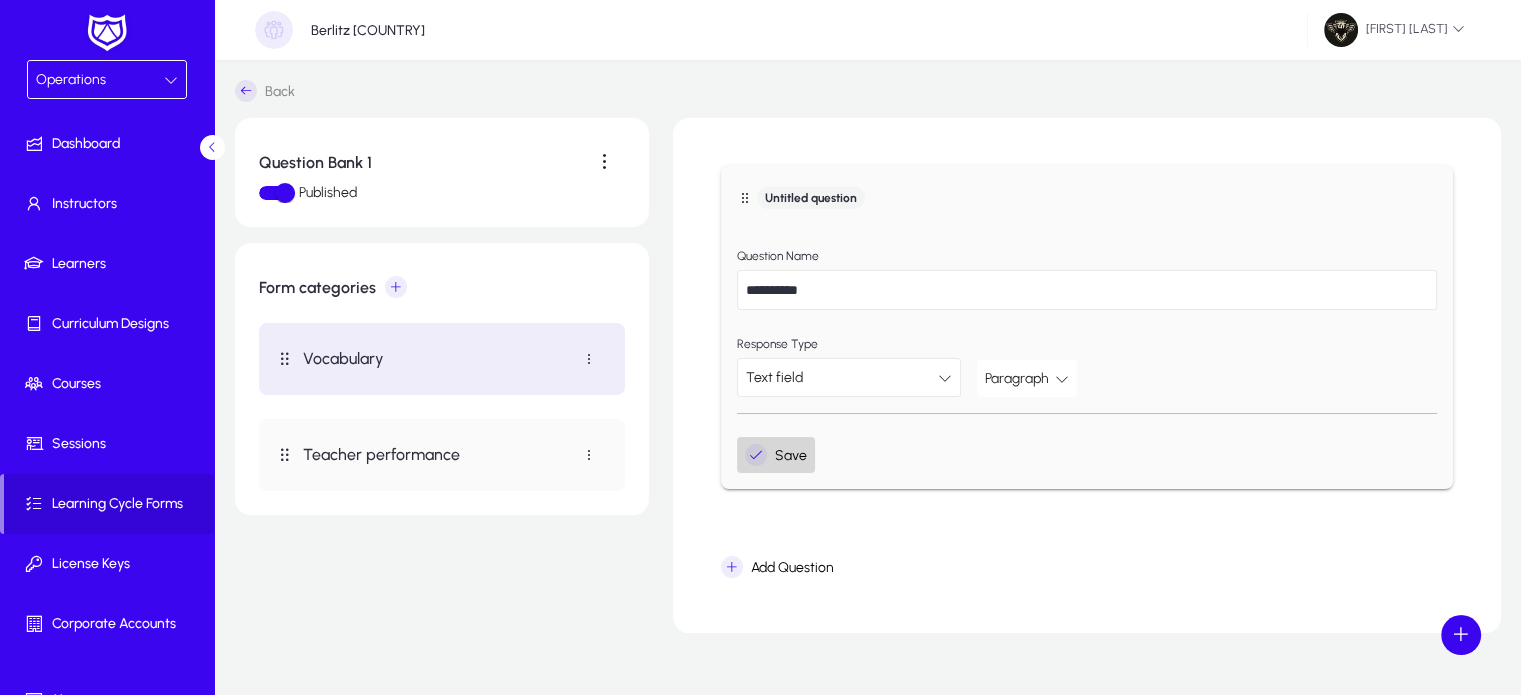click on "Save" at bounding box center [776, 455] 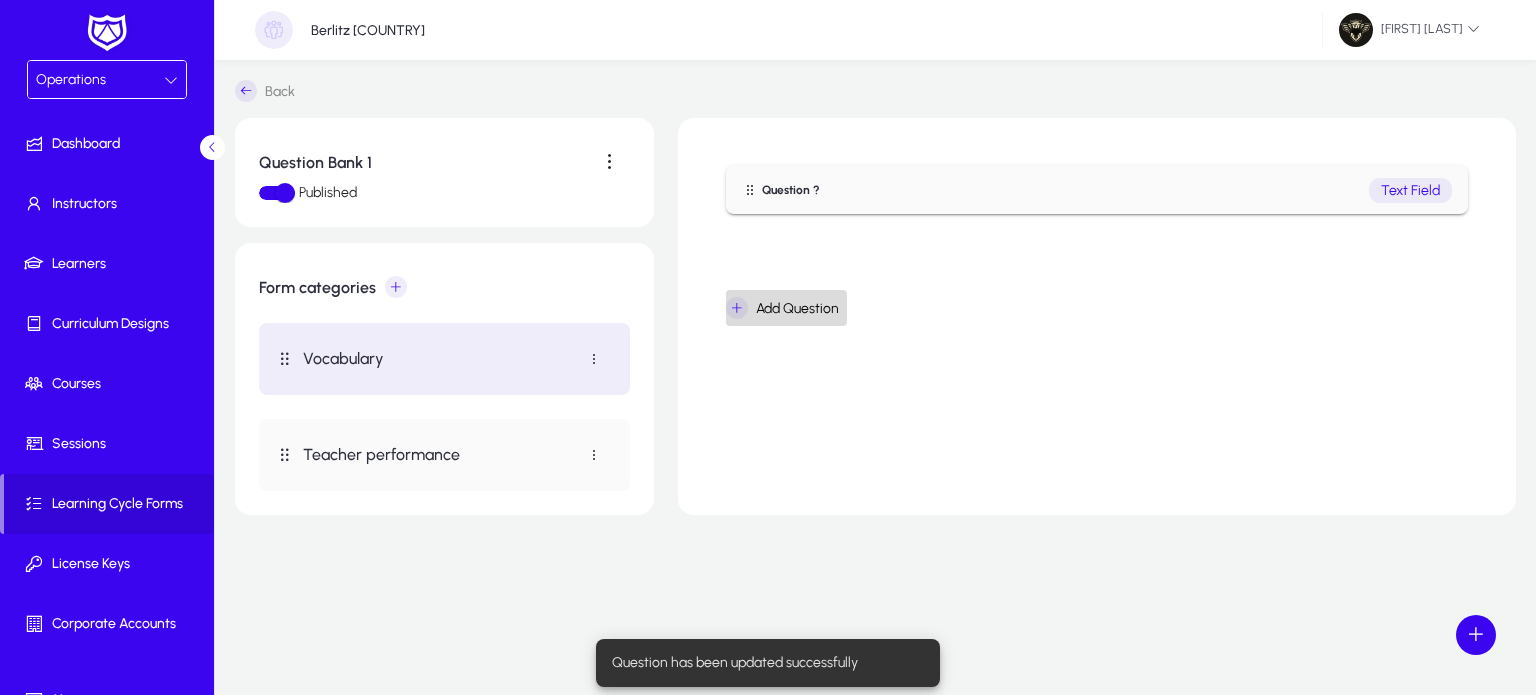 click 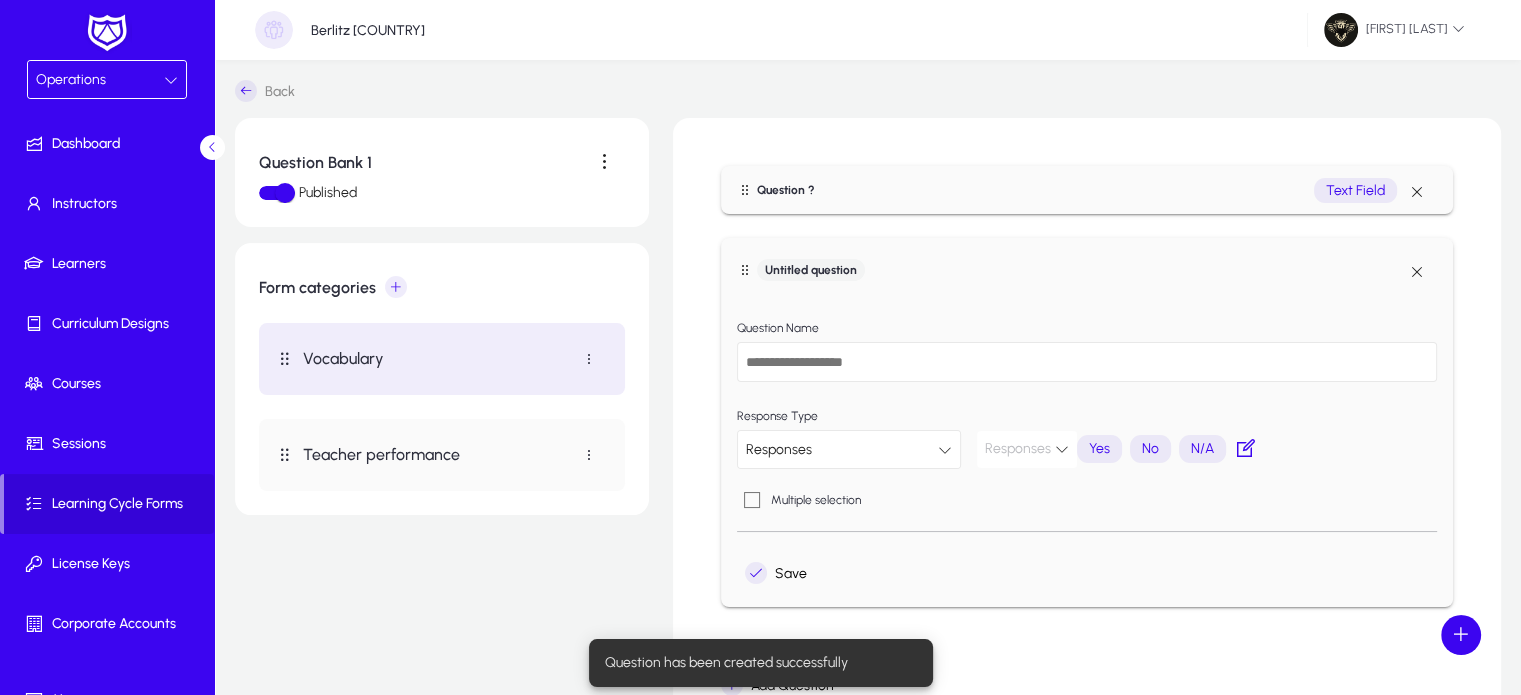 click at bounding box center [1087, 362] 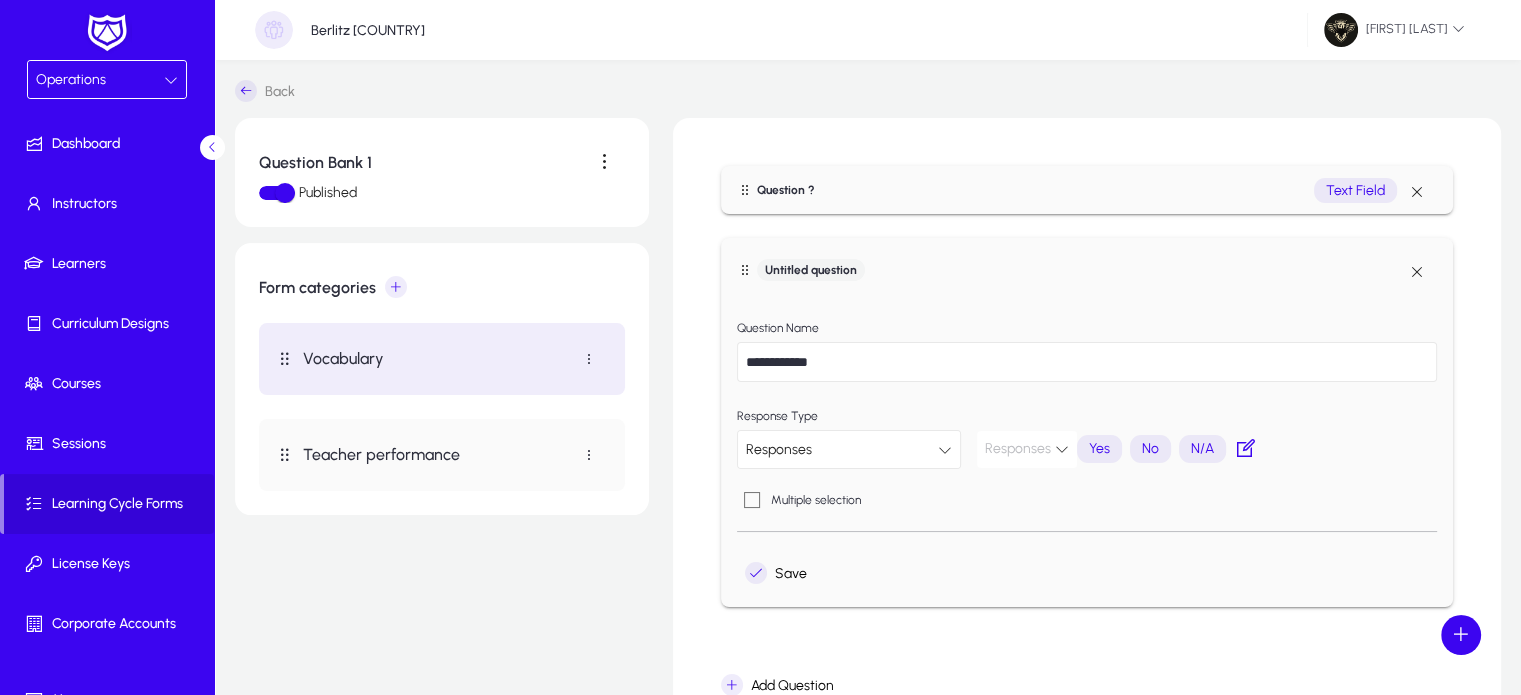 type on "**********" 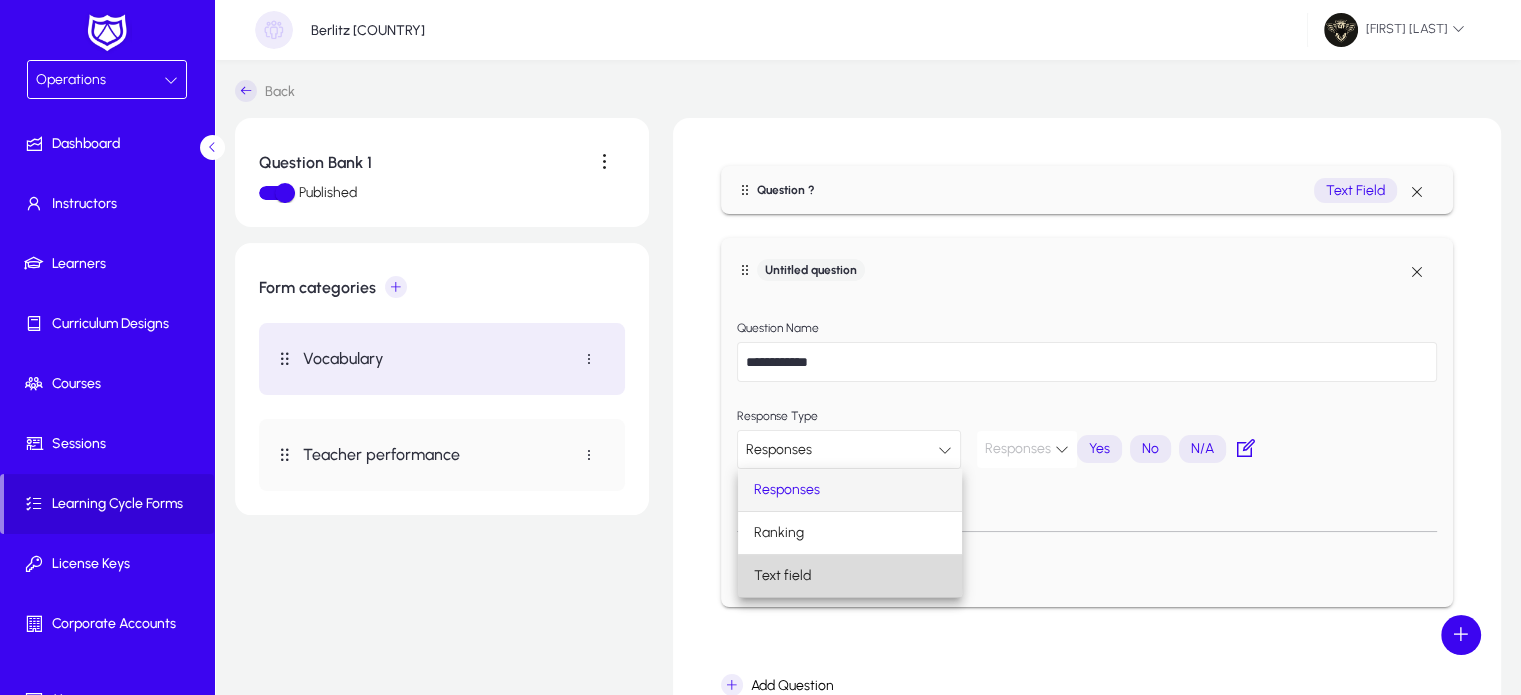 click on "Text field" at bounding box center (782, 576) 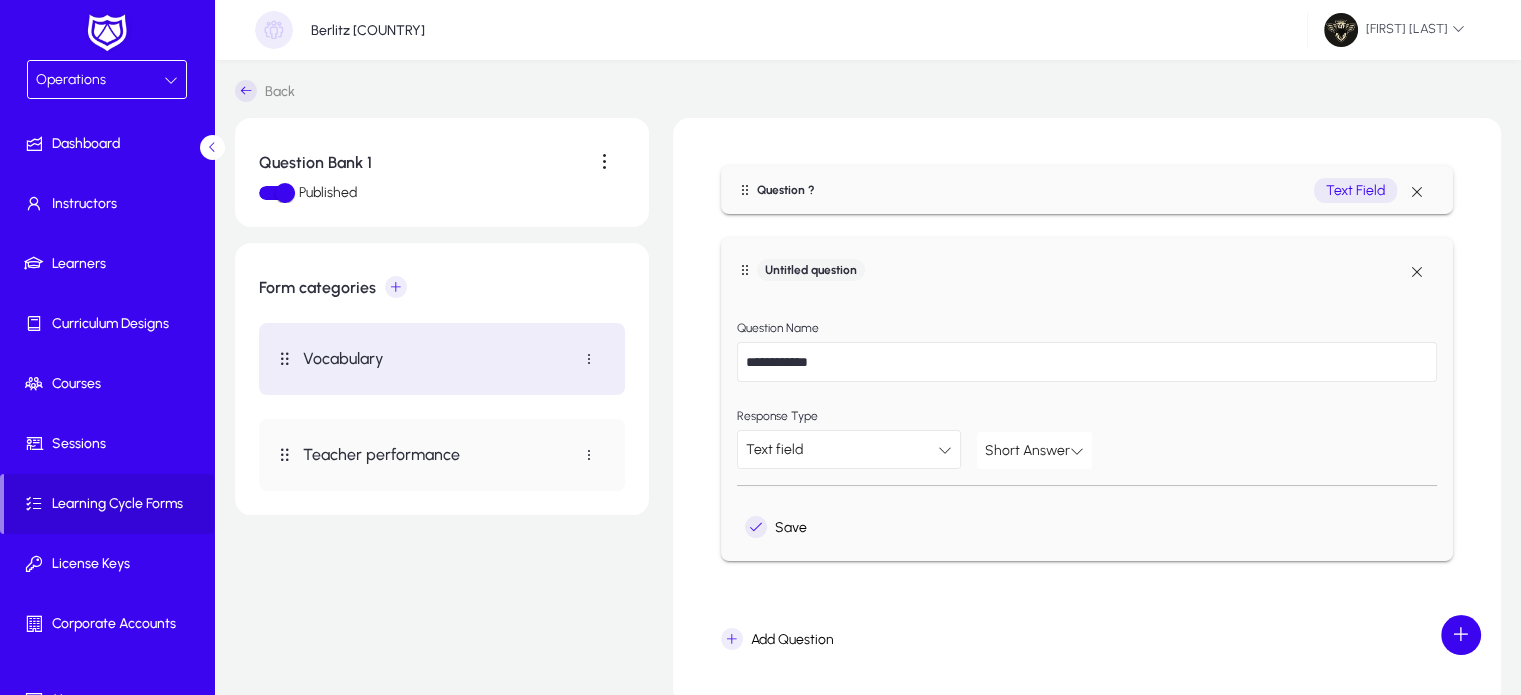 click at bounding box center [1077, 451] 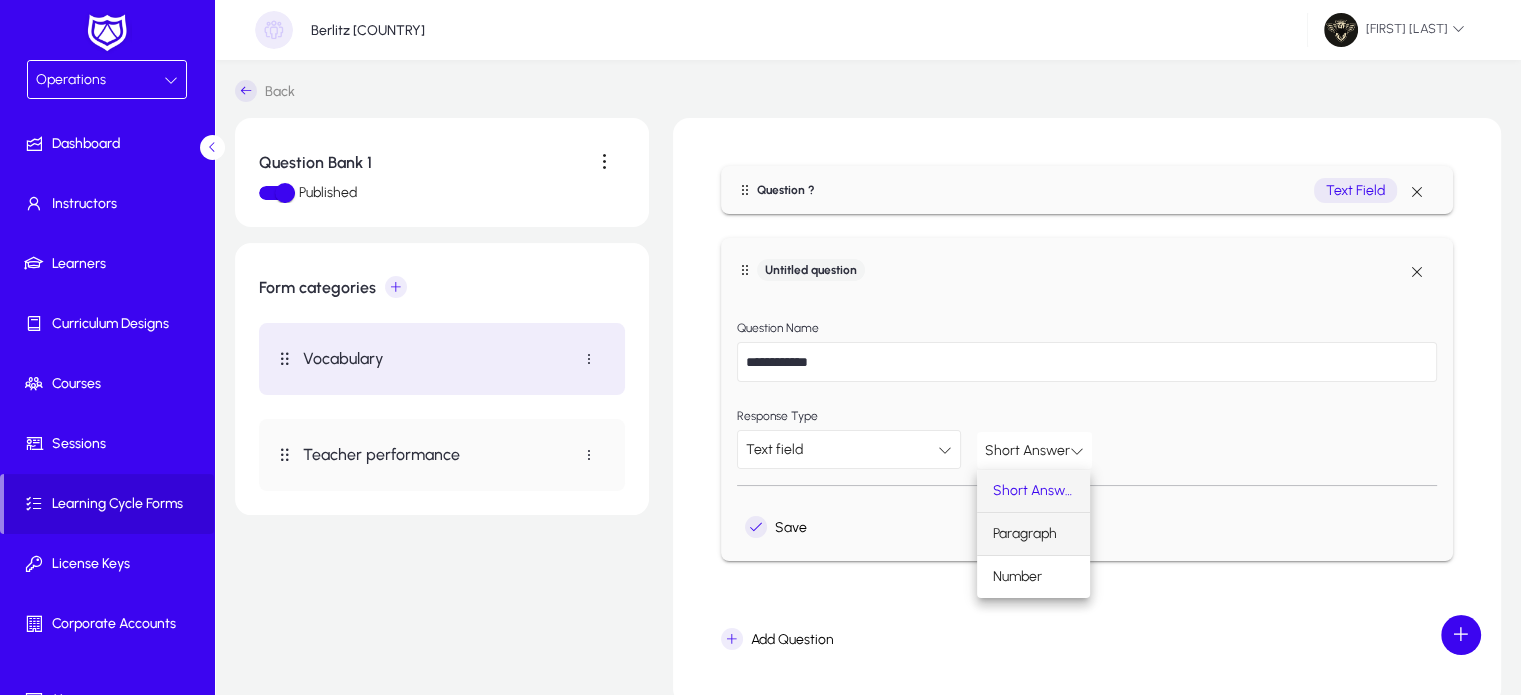 click on "Paragraph" at bounding box center (1025, 534) 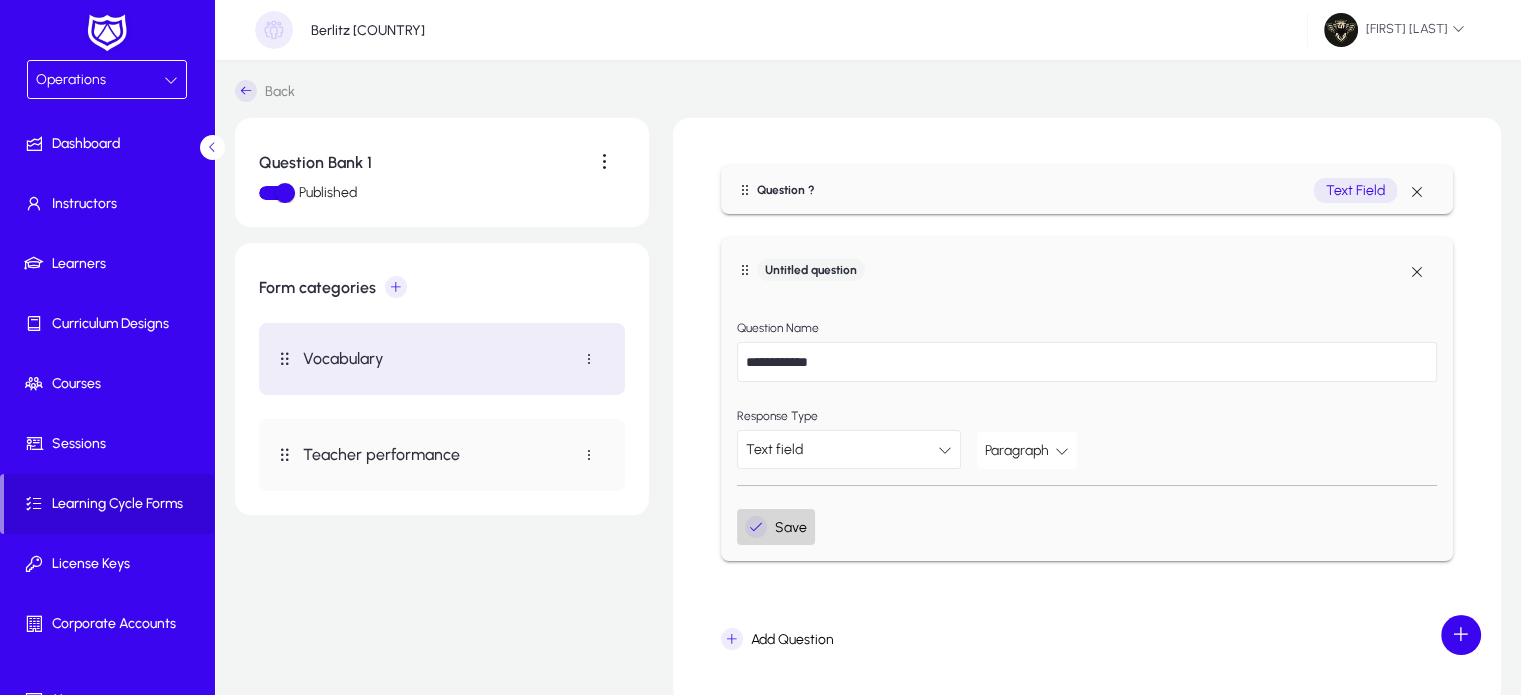 click at bounding box center (776, 527) 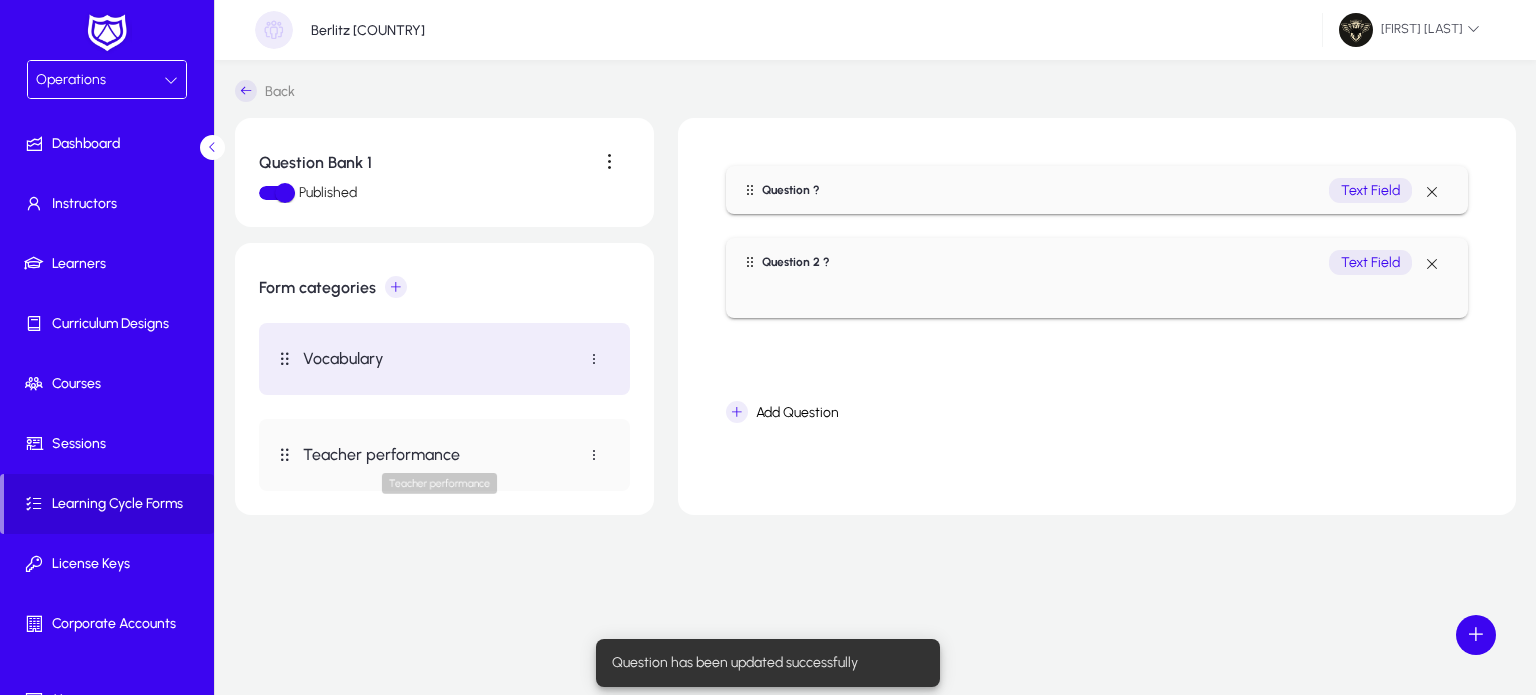 click on "Teacher performance" at bounding box center (439, 485) 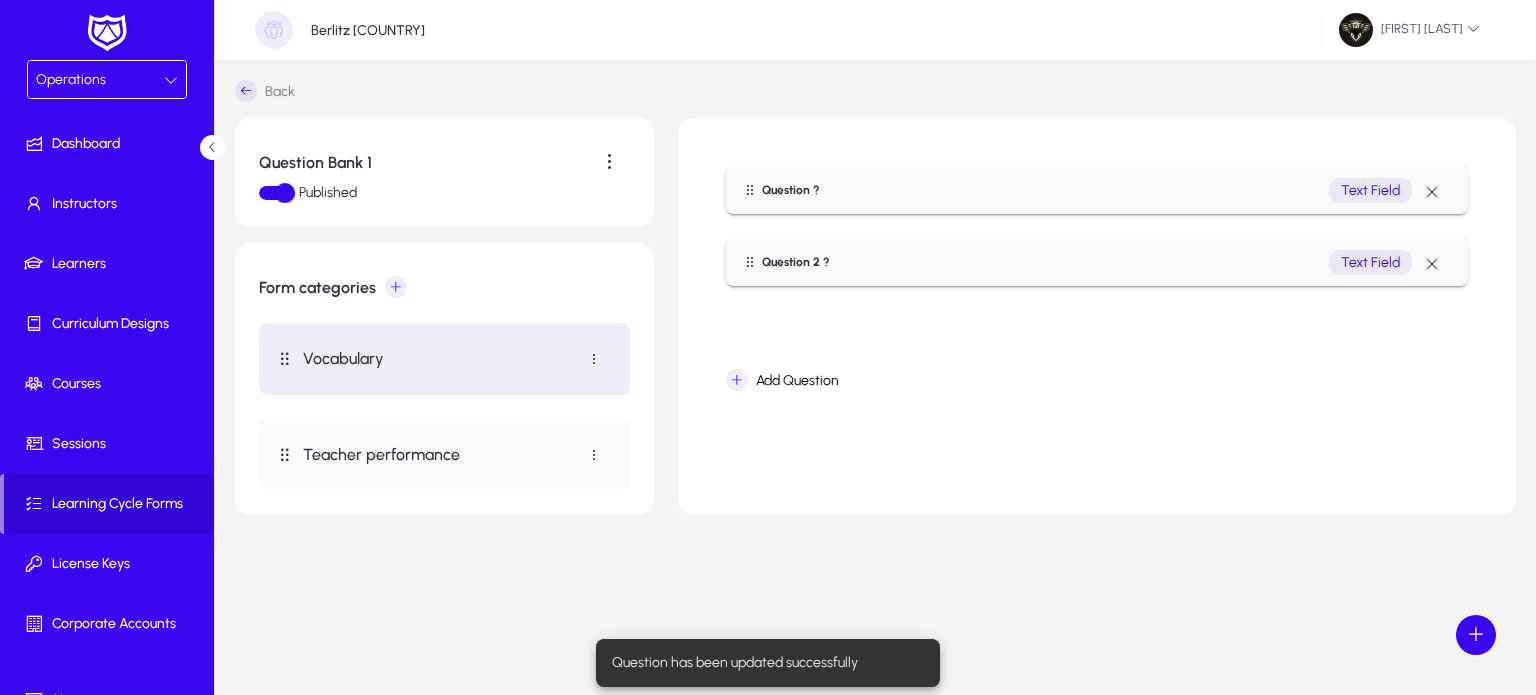 click on "Teacher performance" at bounding box center [444, 455] 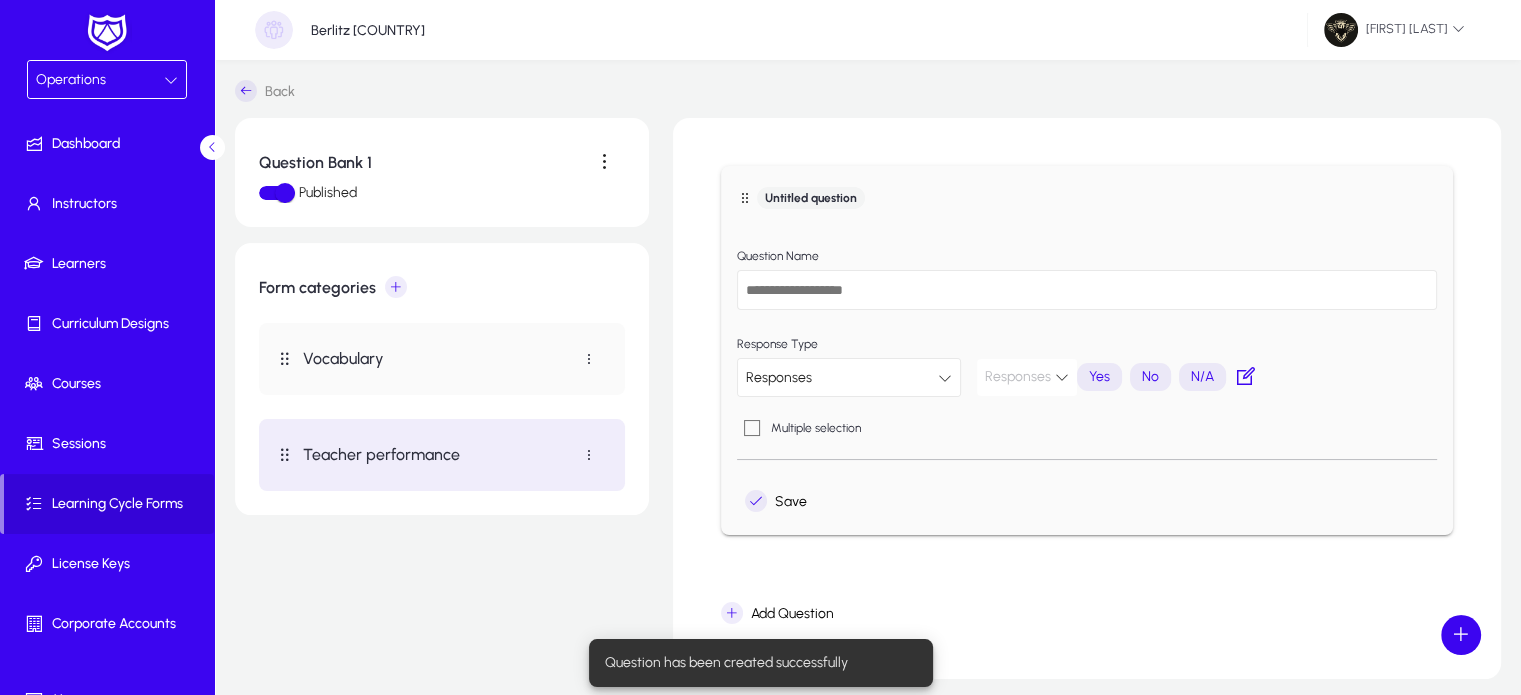 click at bounding box center (1087, 290) 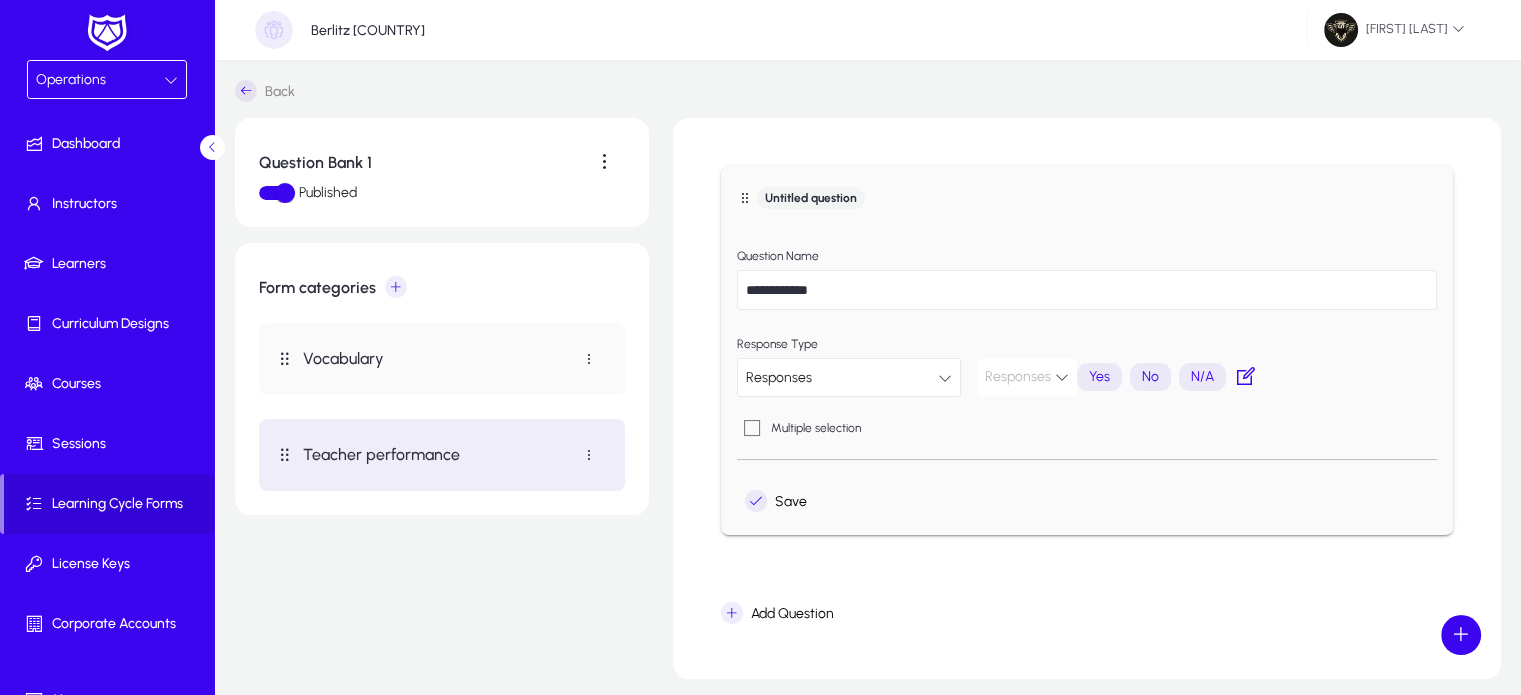 type on "**********" 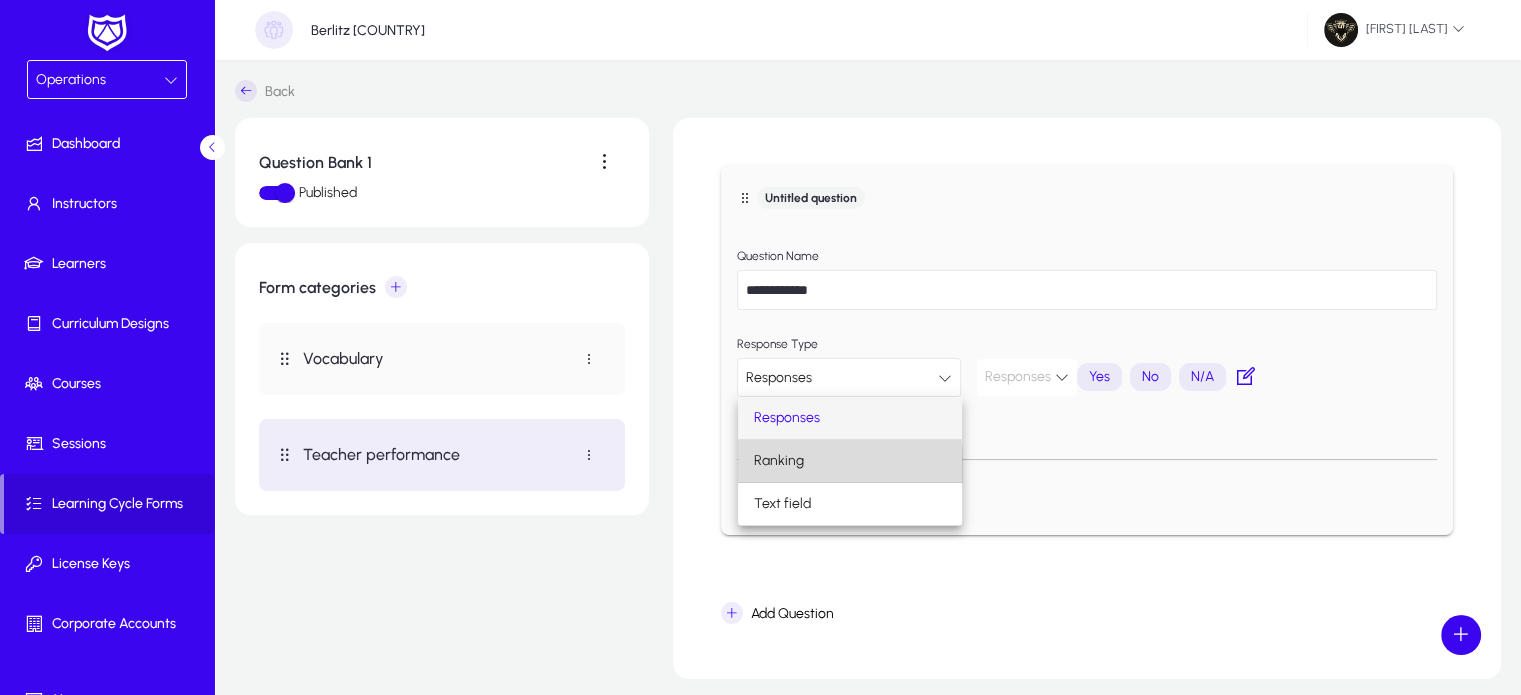 click on "Ranking" at bounding box center [850, 461] 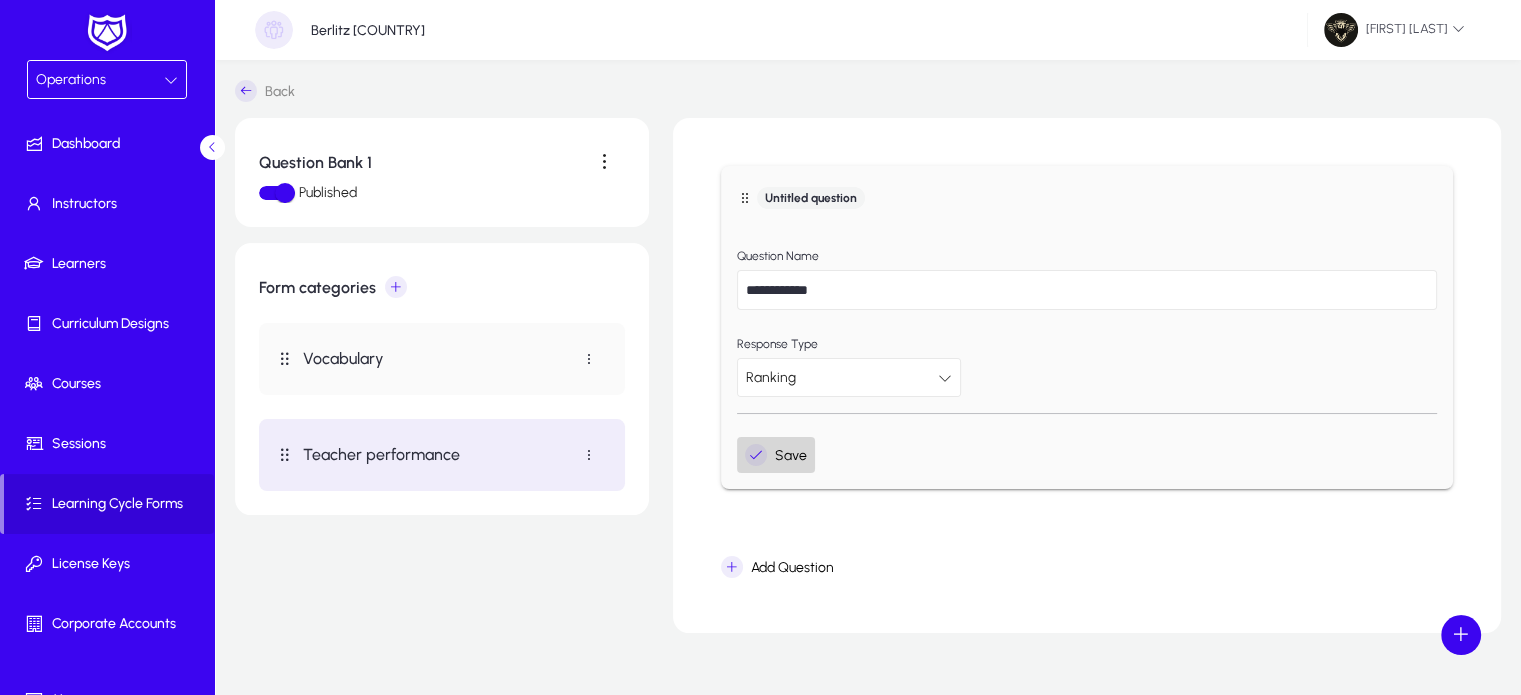 click on "Save" at bounding box center [776, 455] 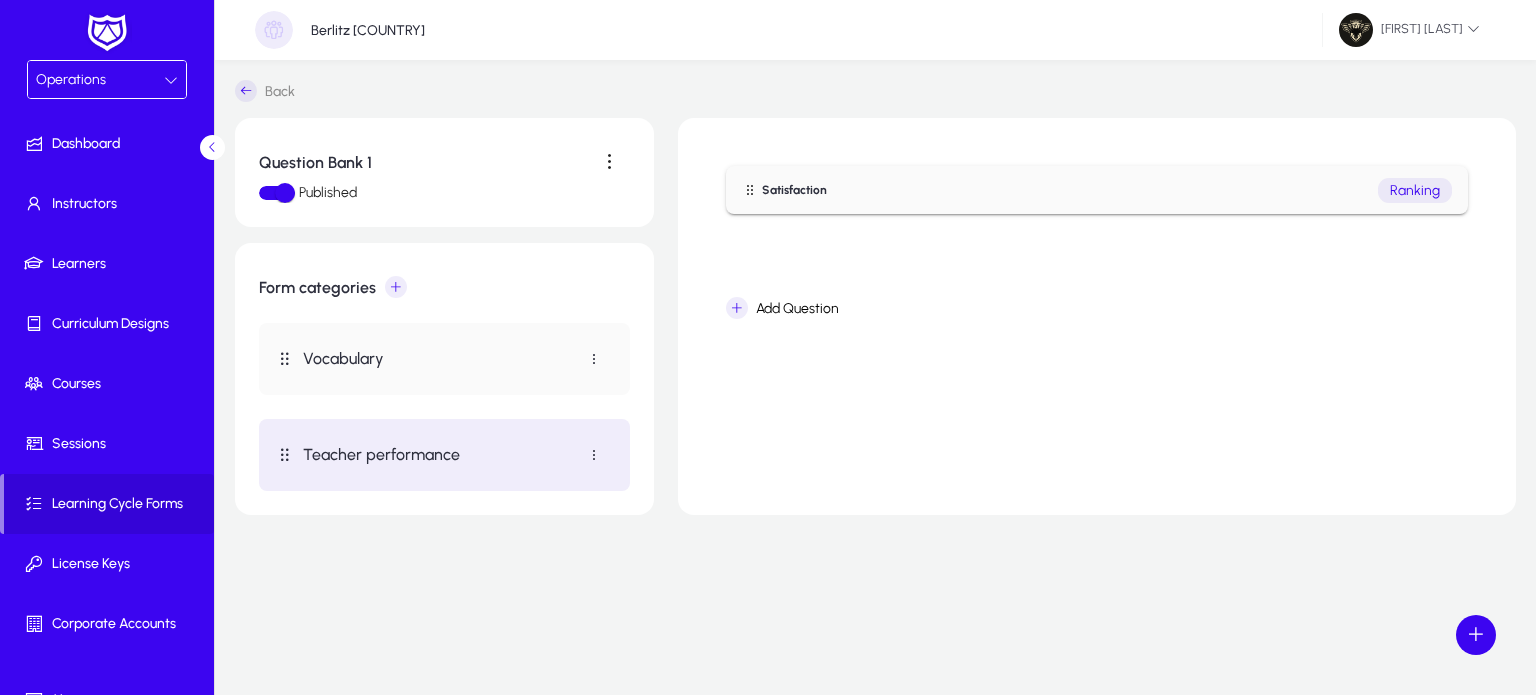 click on "Question Bank 1  Published  Form categories  Vocabulary   Teacher performance    Satisfaction    Ranking   Add Question" 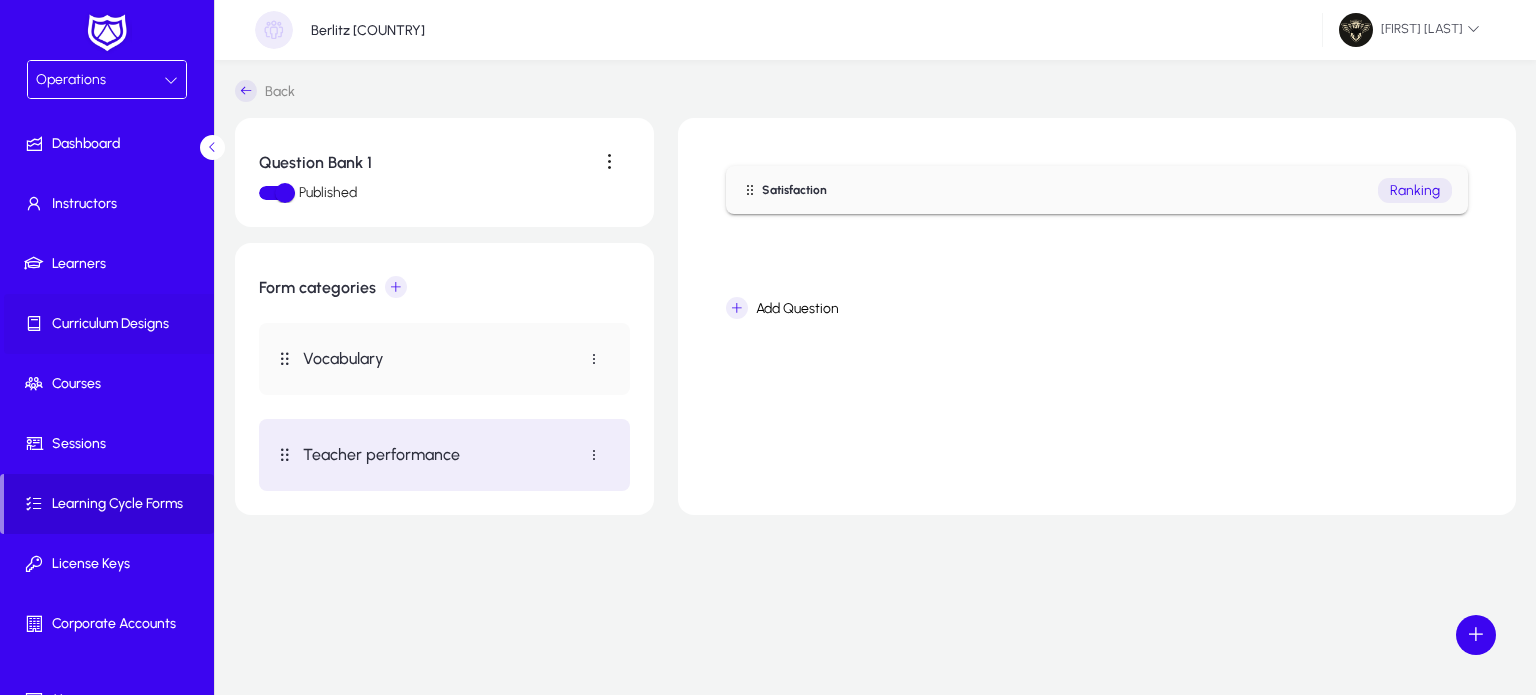 click 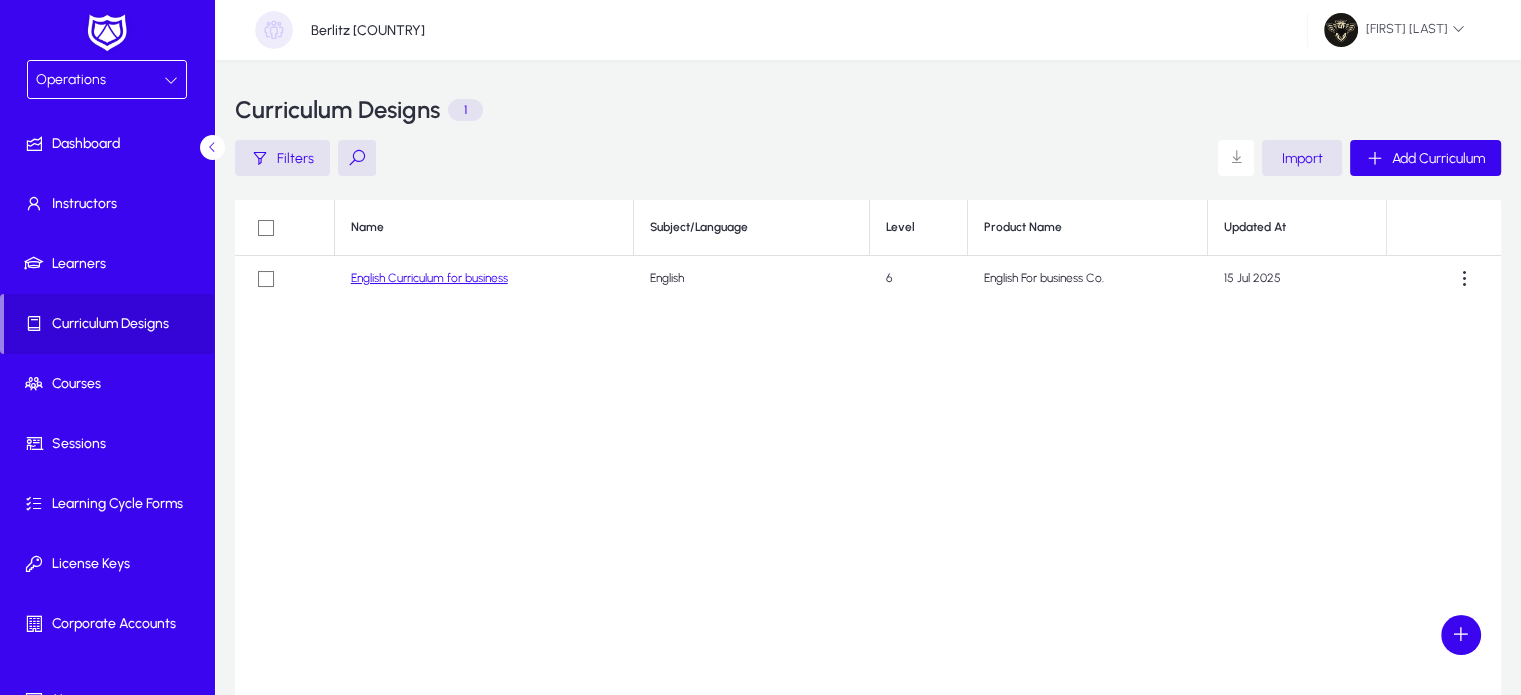 click on "English Curriculum for business" 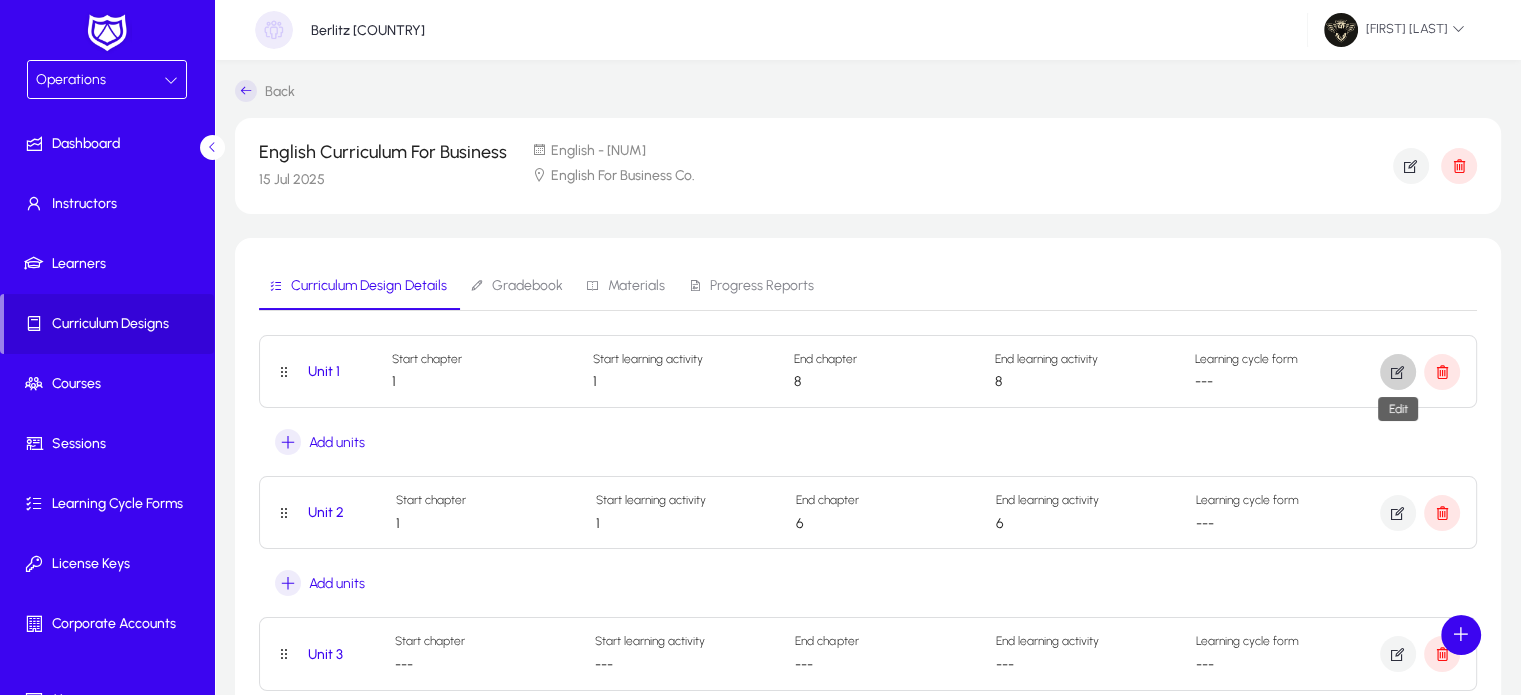 click at bounding box center (1398, 372) 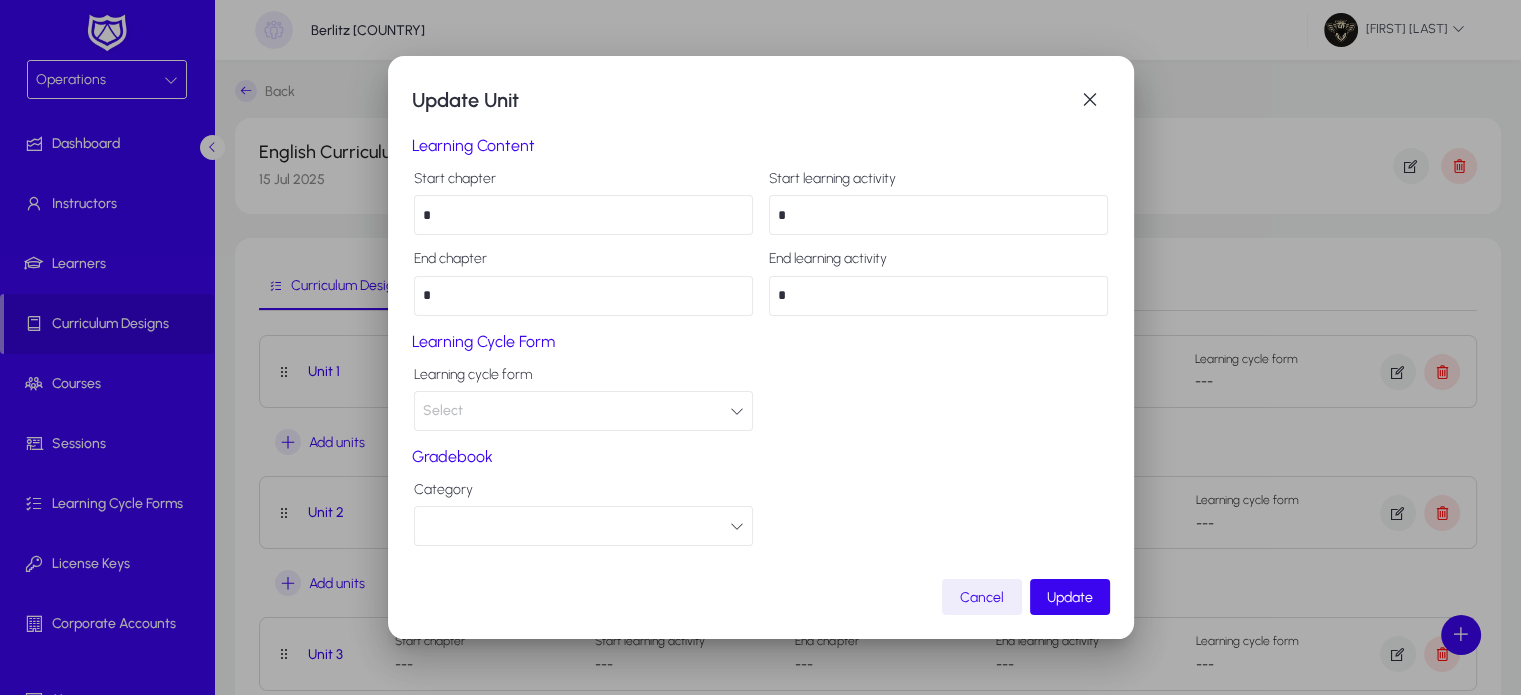 click on "Select" at bounding box center (583, 411) 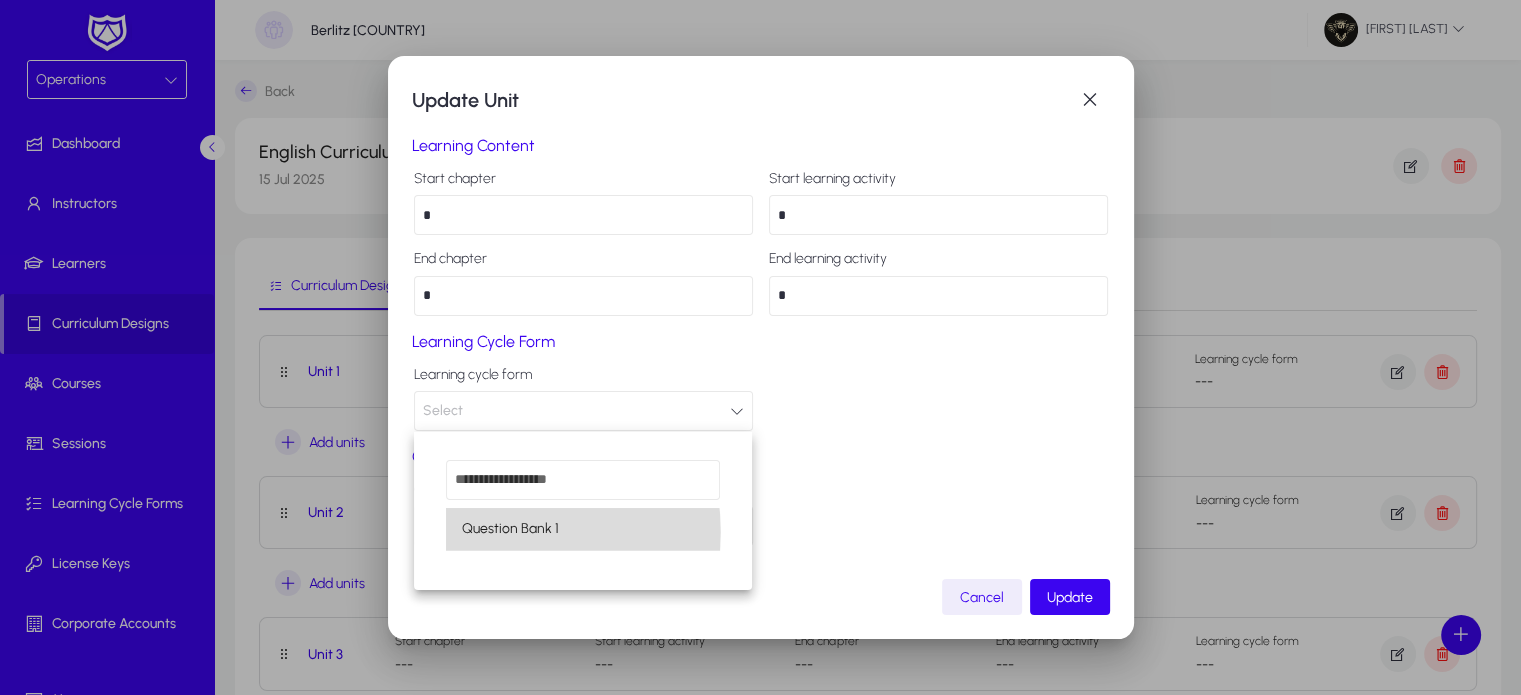 click on "Question Bank 1" at bounding box center (510, 529) 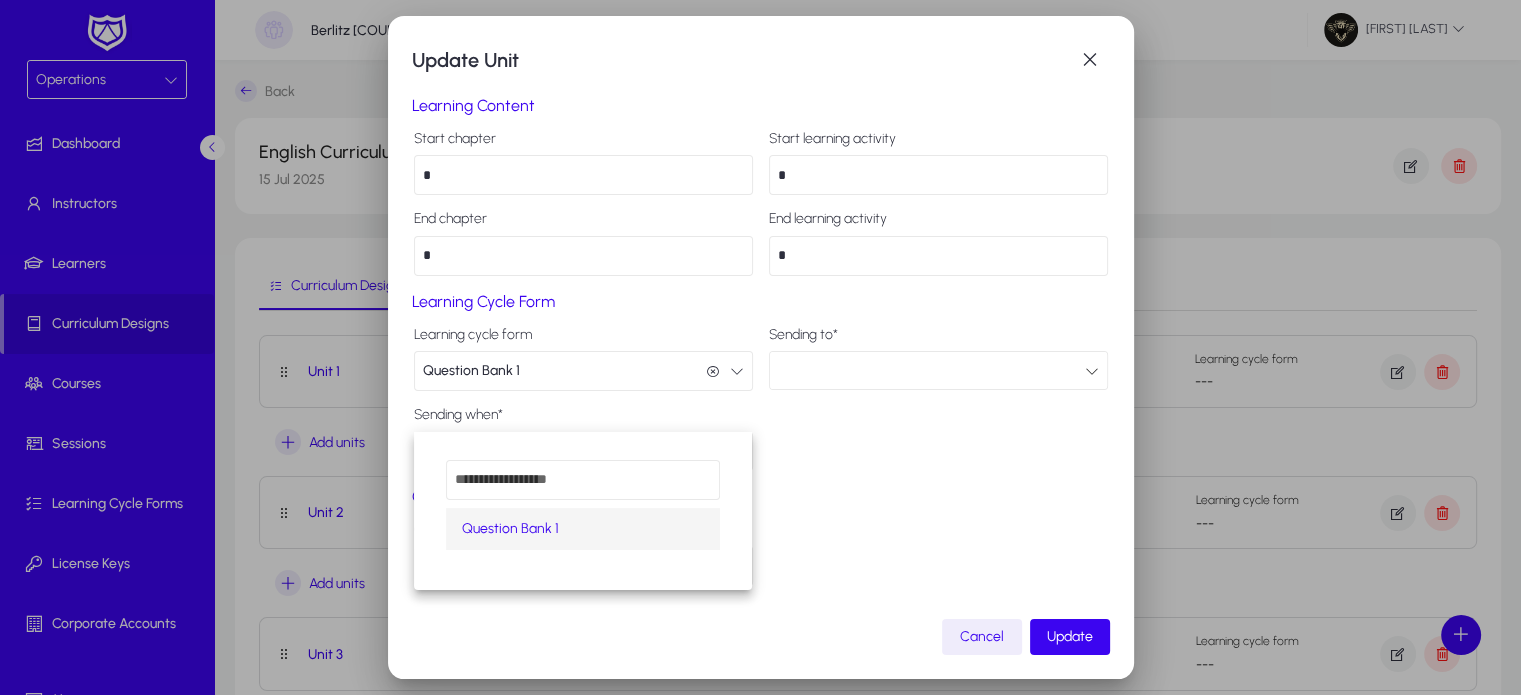 scroll, scrollTop: 0, scrollLeft: 0, axis: both 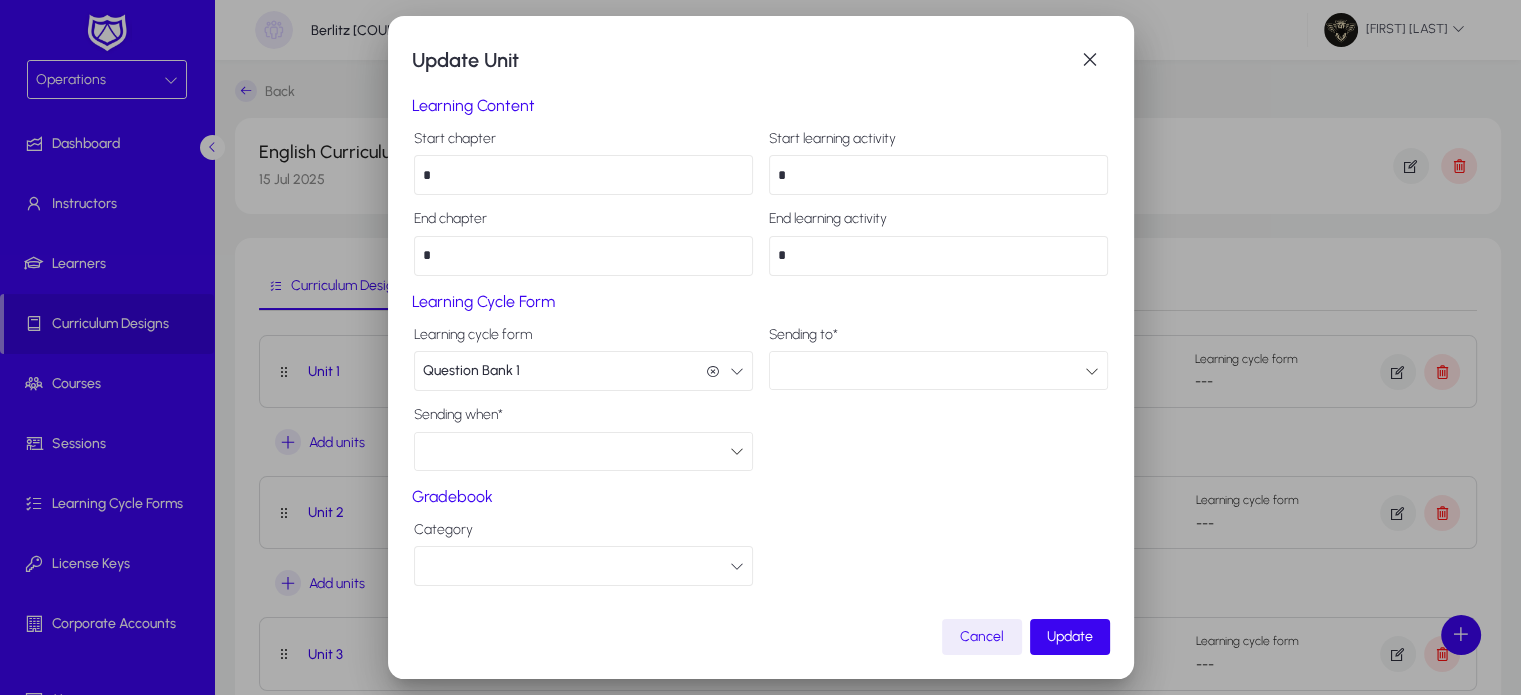 click at bounding box center (938, 370) 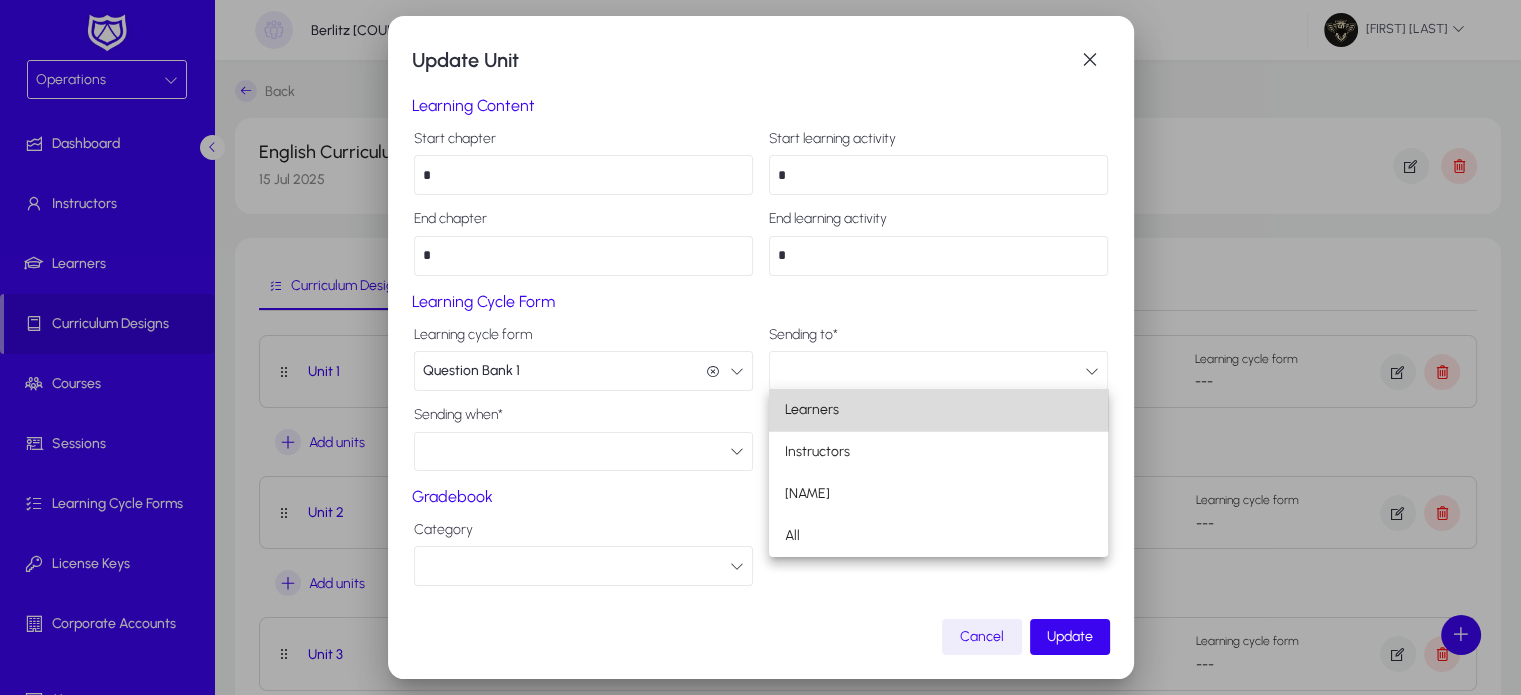 click on "Learners" at bounding box center (938, 410) 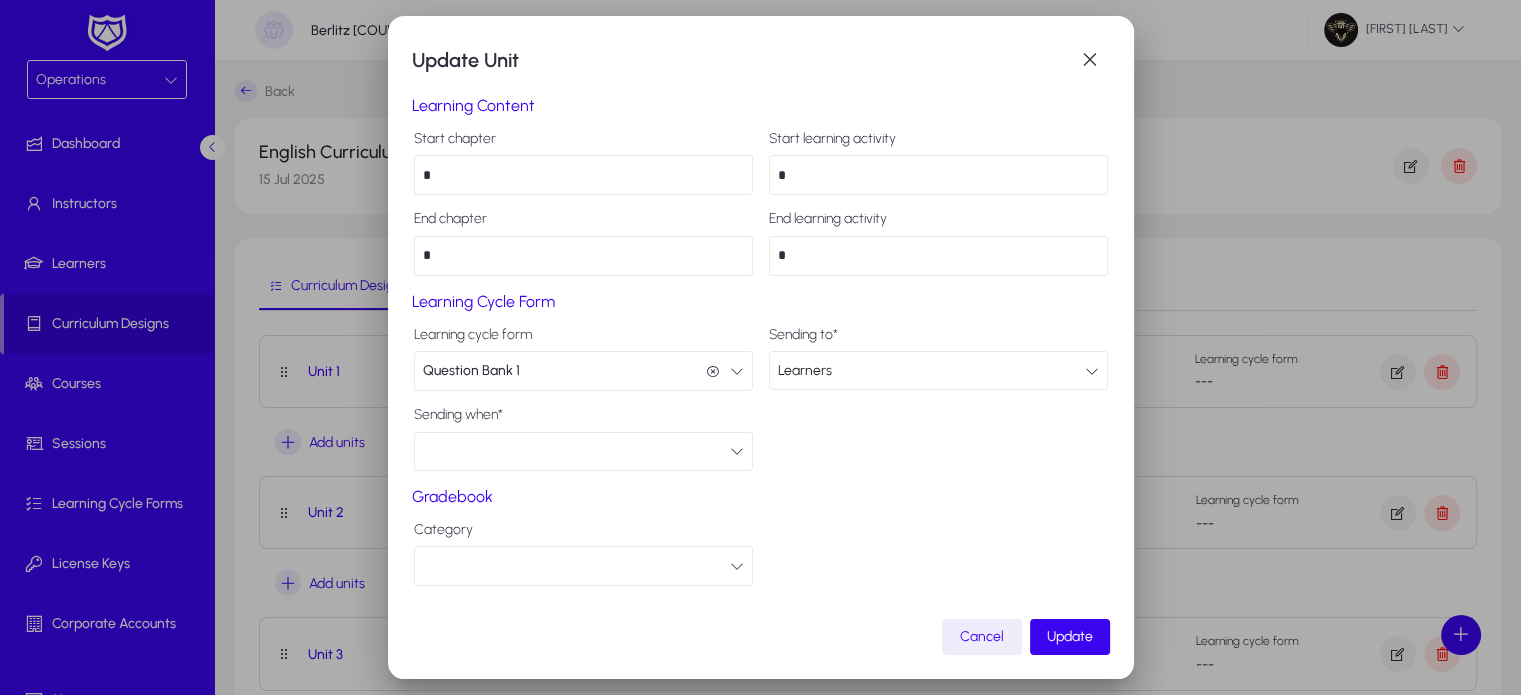 click on "Learners" at bounding box center (931, 371) 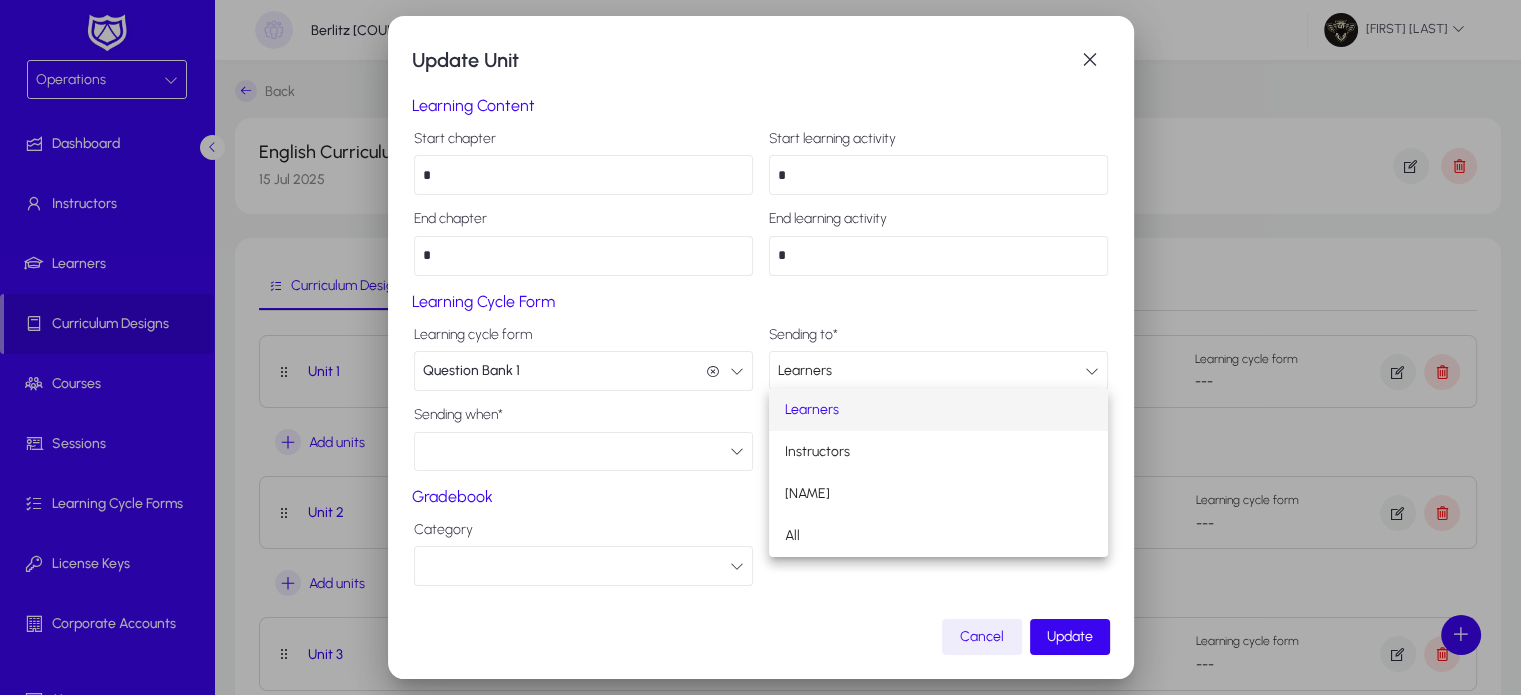 click at bounding box center [760, 347] 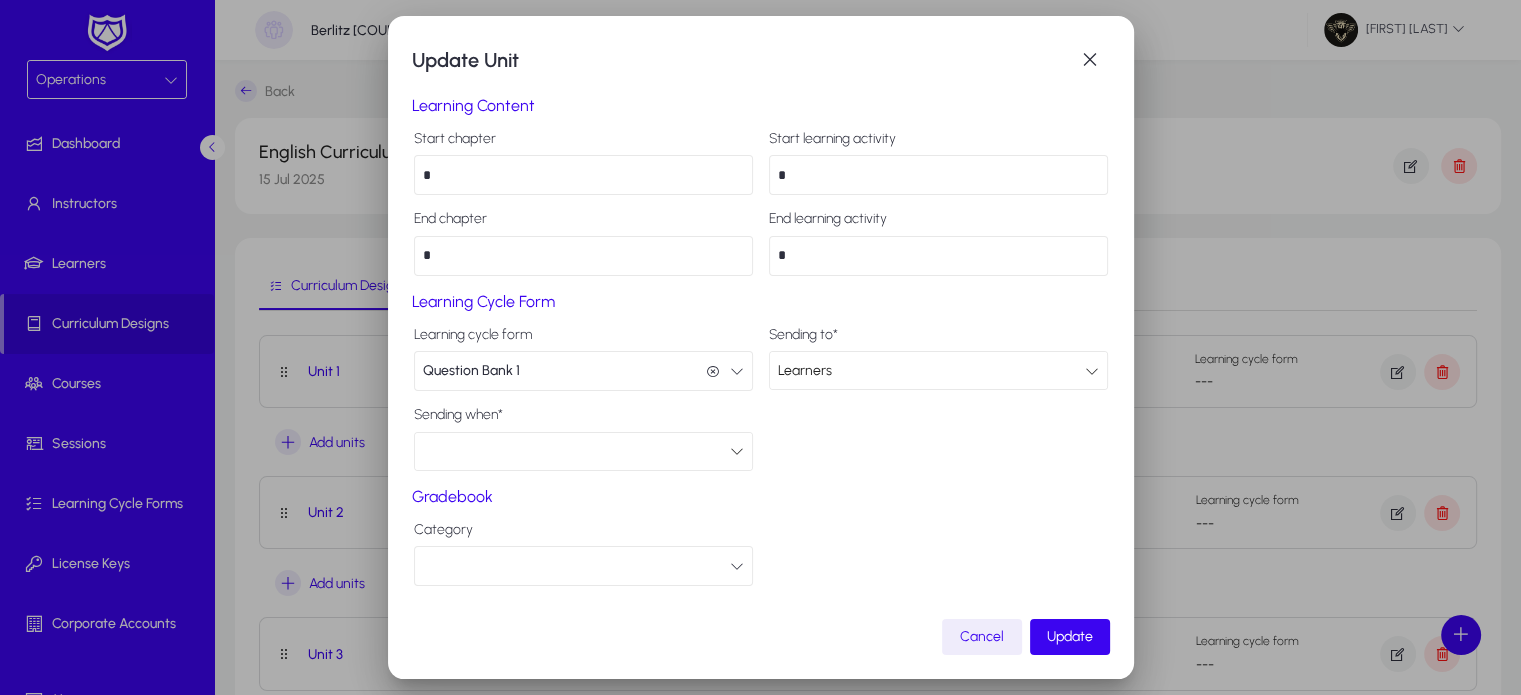 click on "Question Bank 1  Question Bank 1" at bounding box center [583, 371] 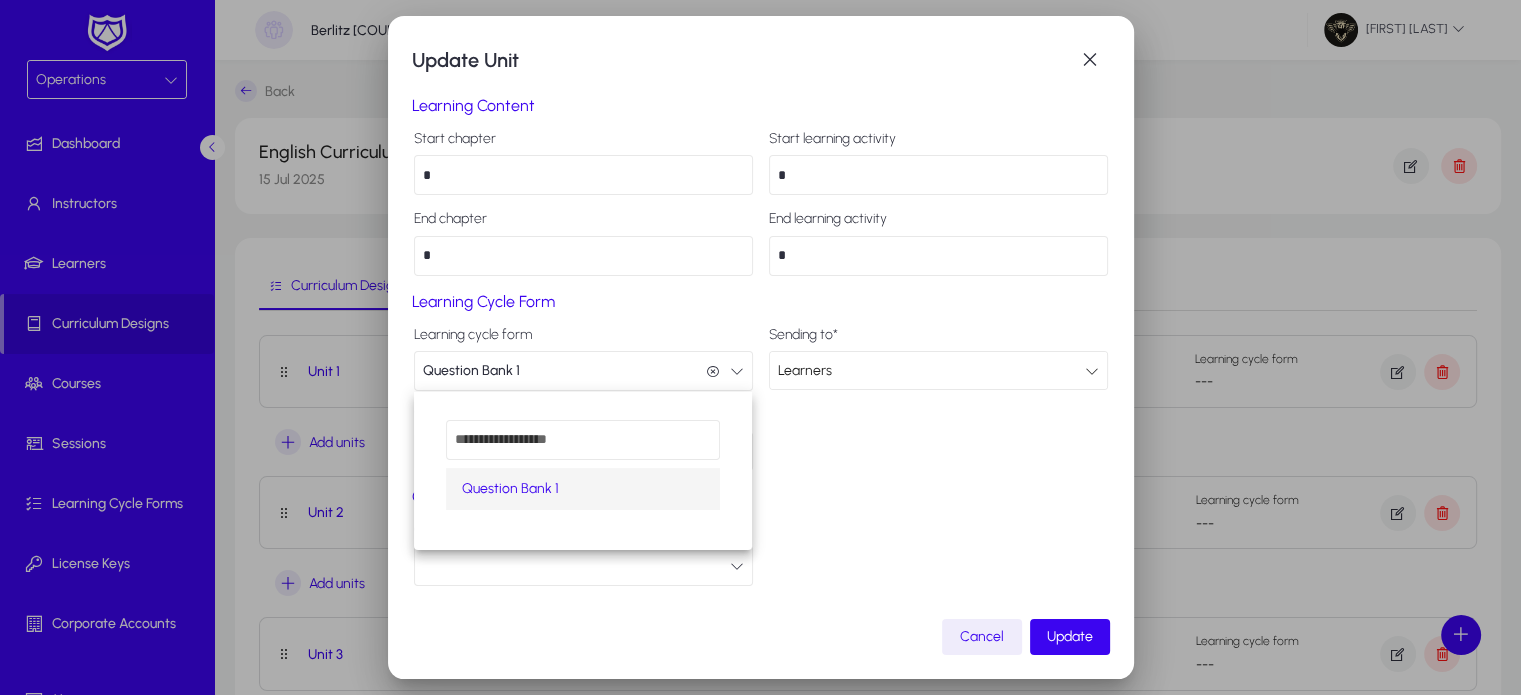 click at bounding box center (760, 347) 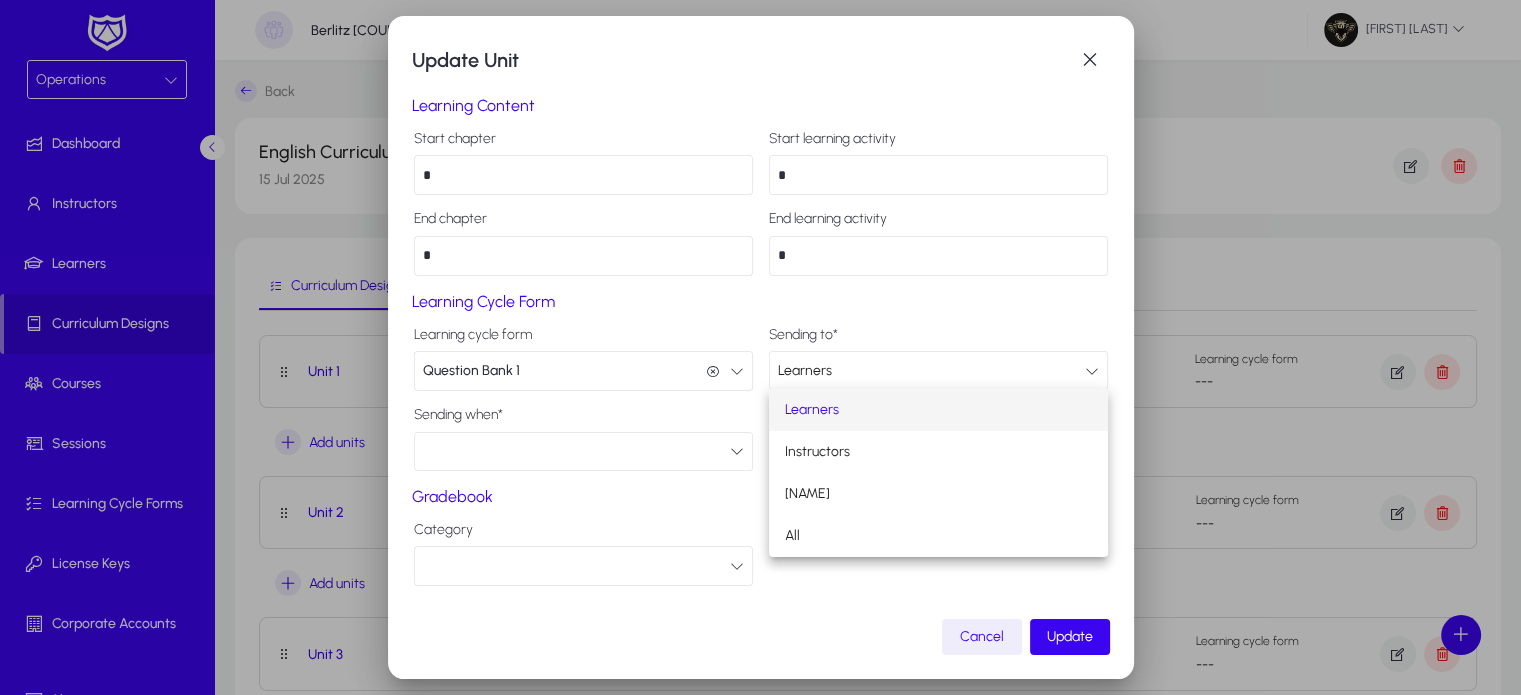 click at bounding box center (760, 347) 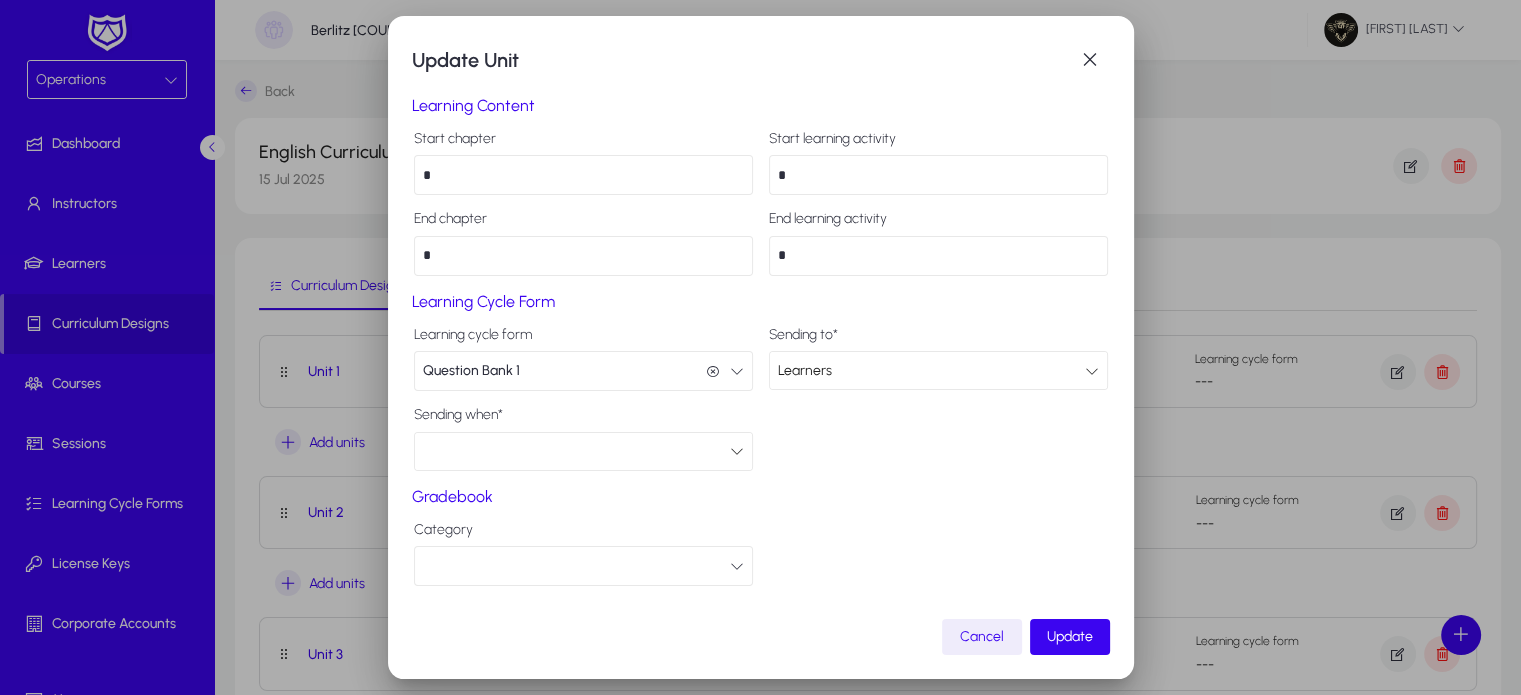 click at bounding box center (583, 451) 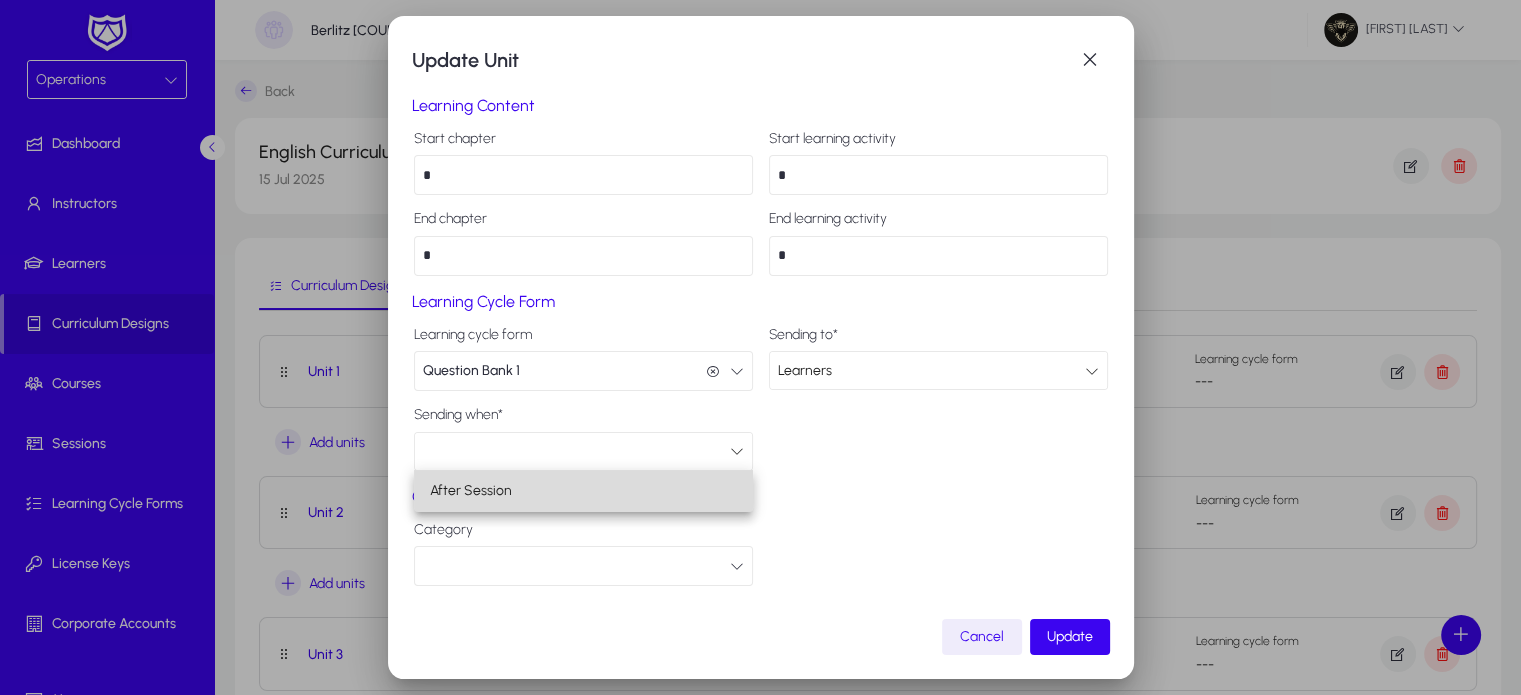 click on "After Session" at bounding box center (583, 491) 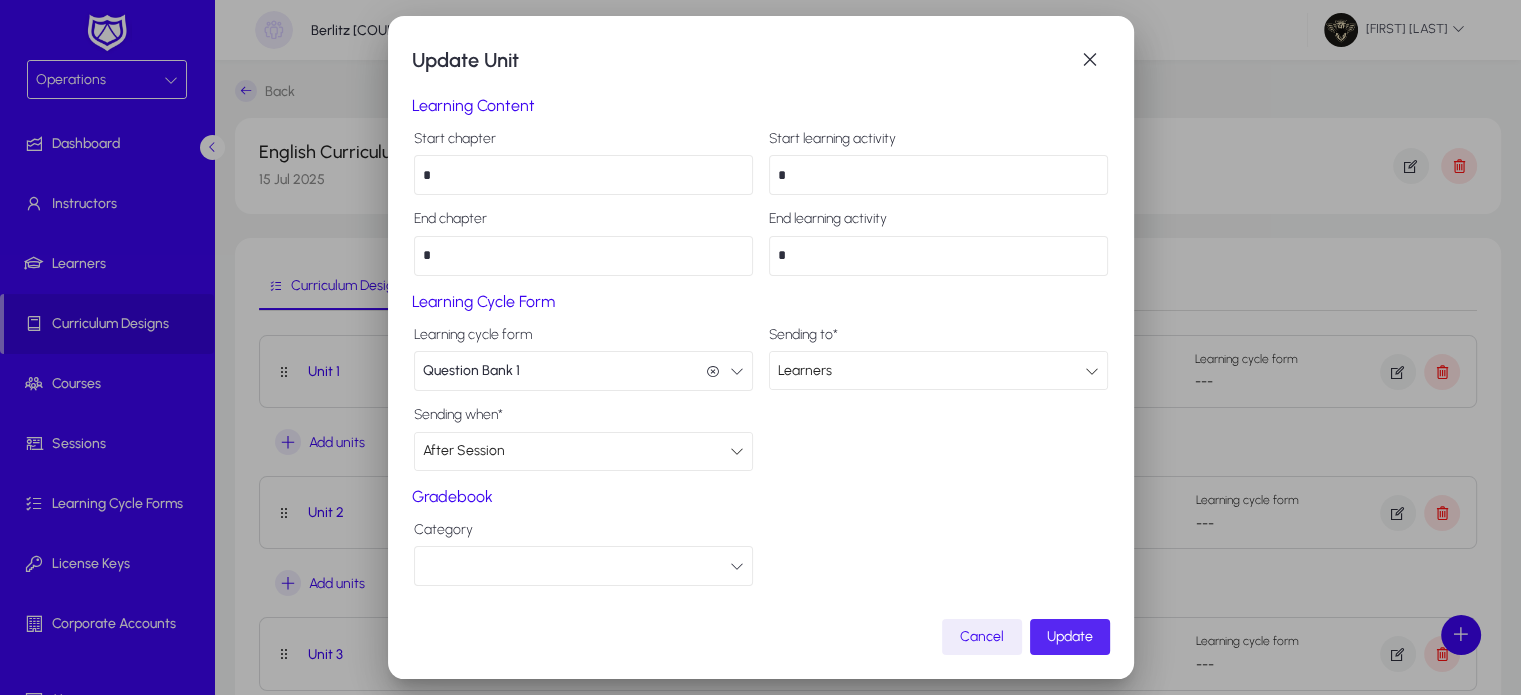 click 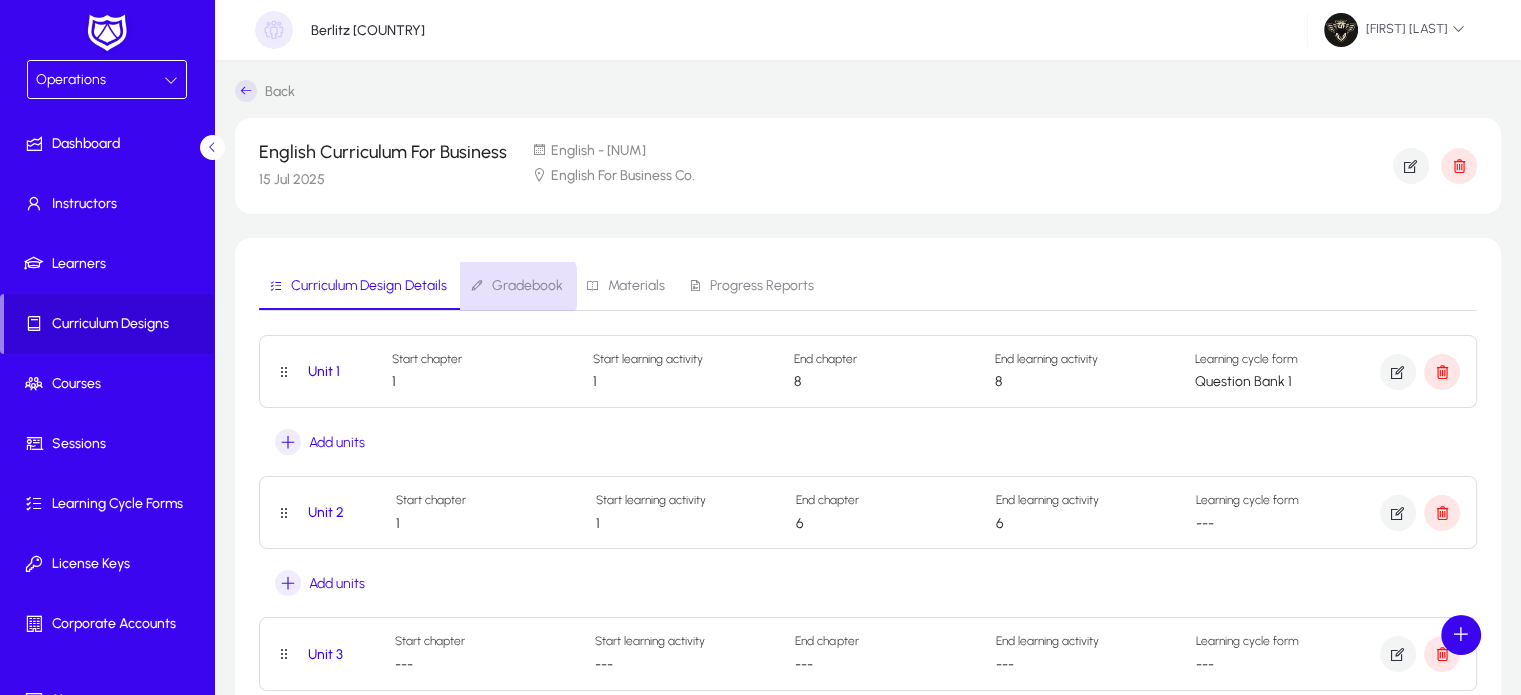 click on "Gradebook" at bounding box center [527, 286] 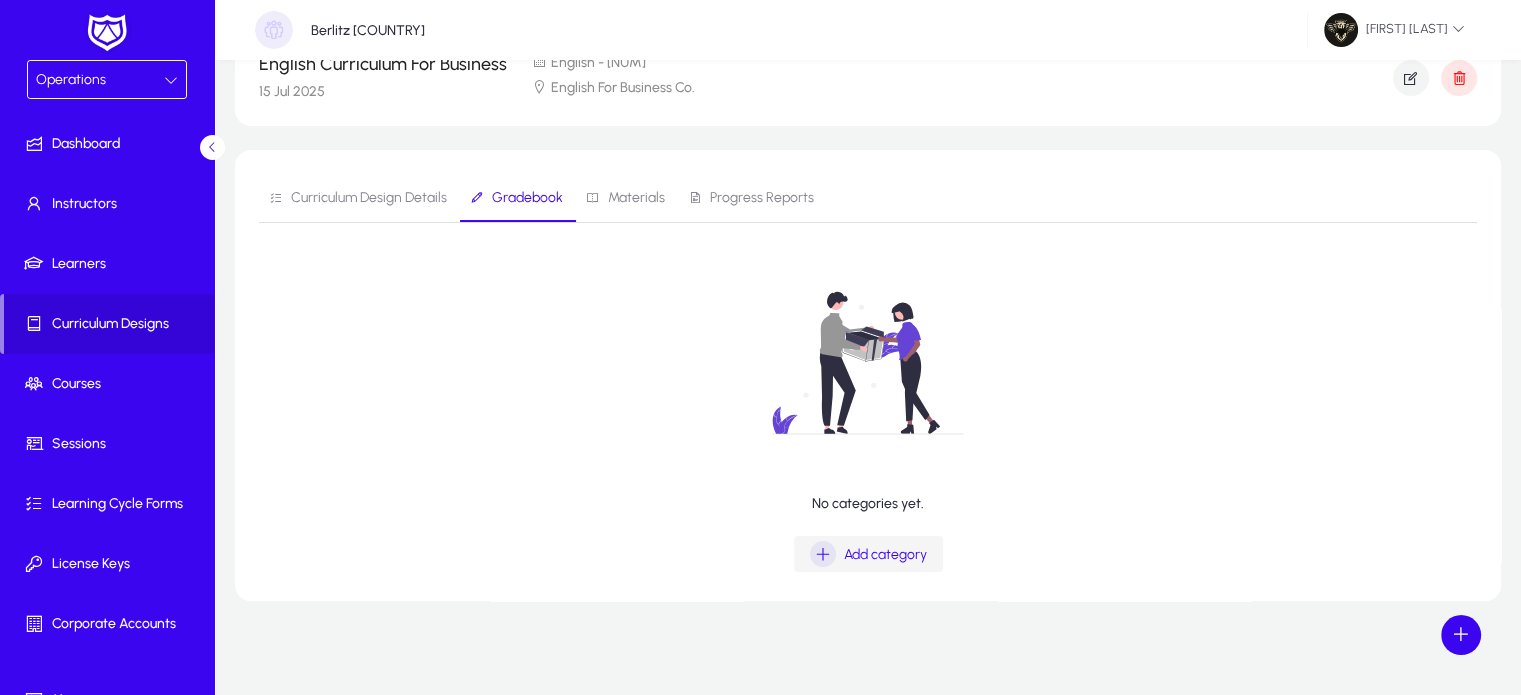scroll, scrollTop: 88, scrollLeft: 0, axis: vertical 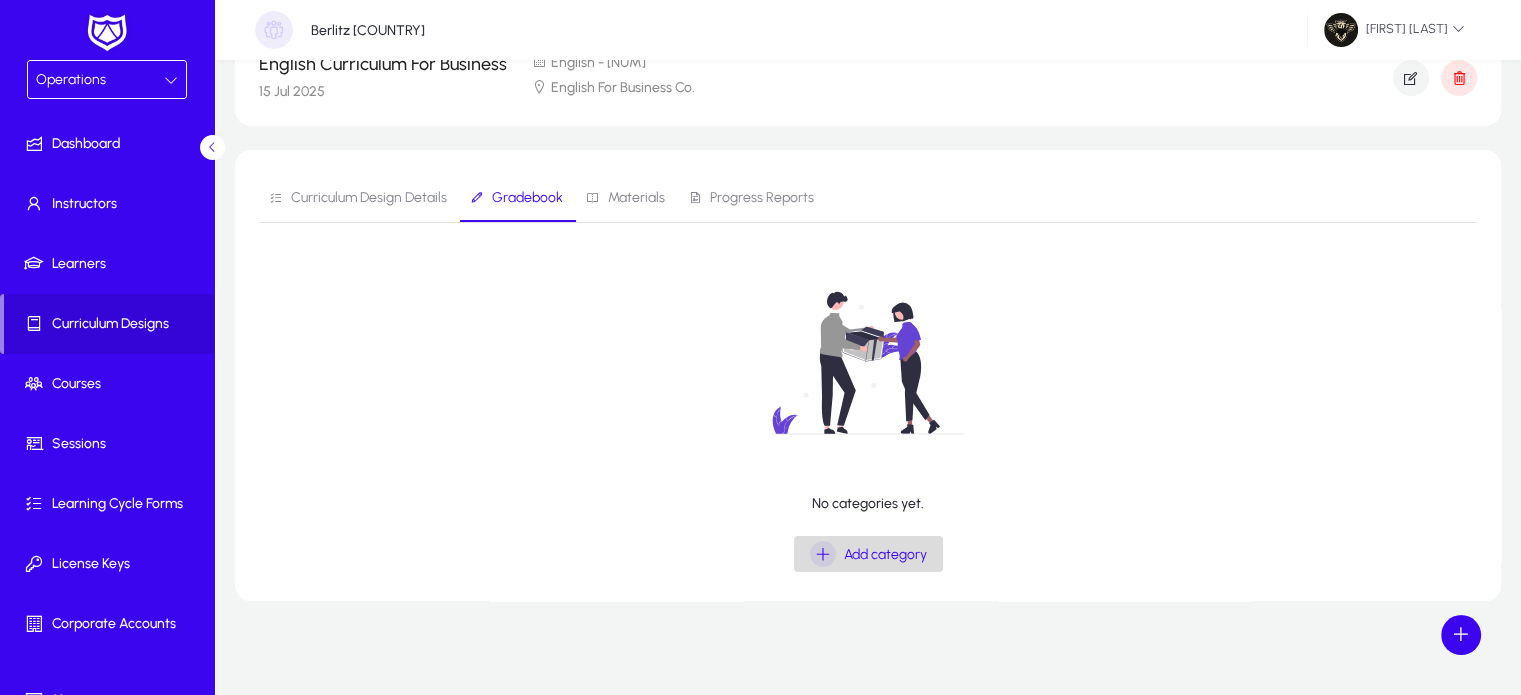 click 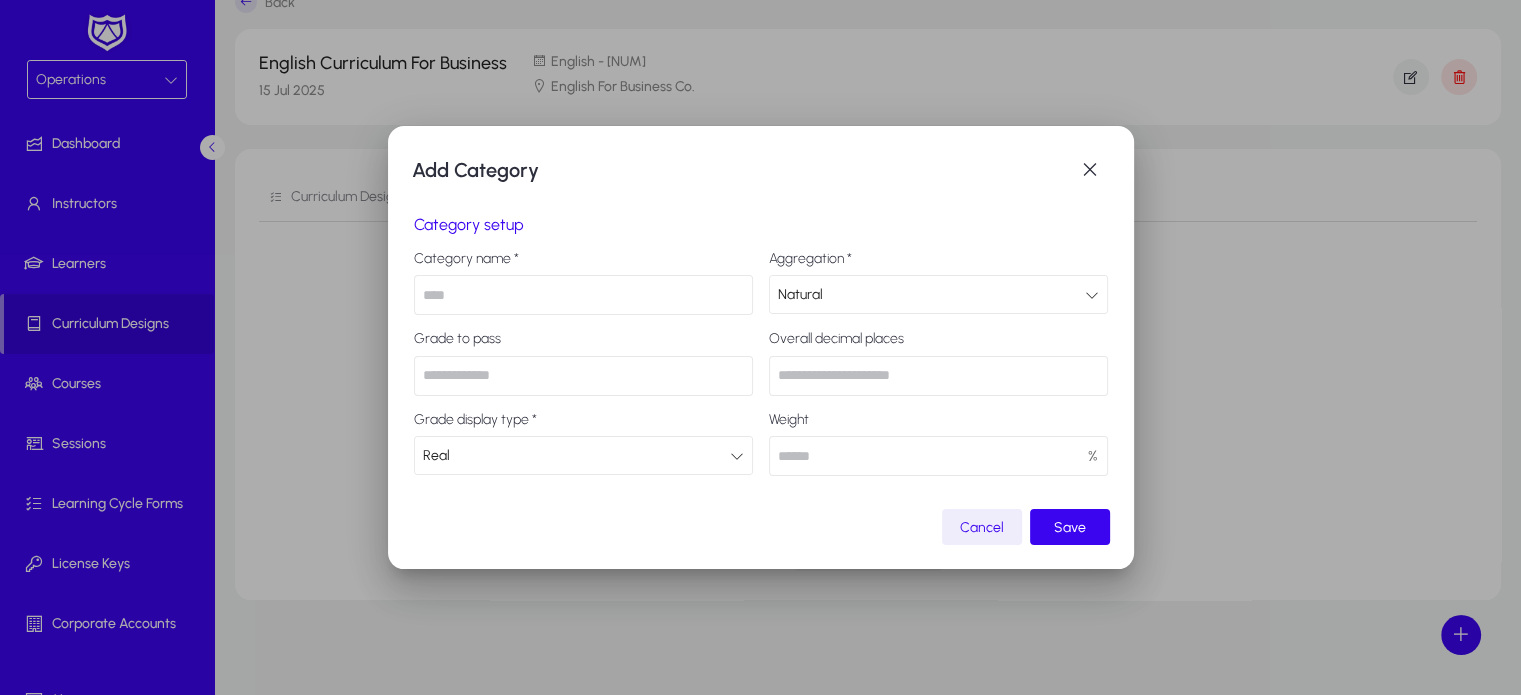 scroll, scrollTop: 0, scrollLeft: 0, axis: both 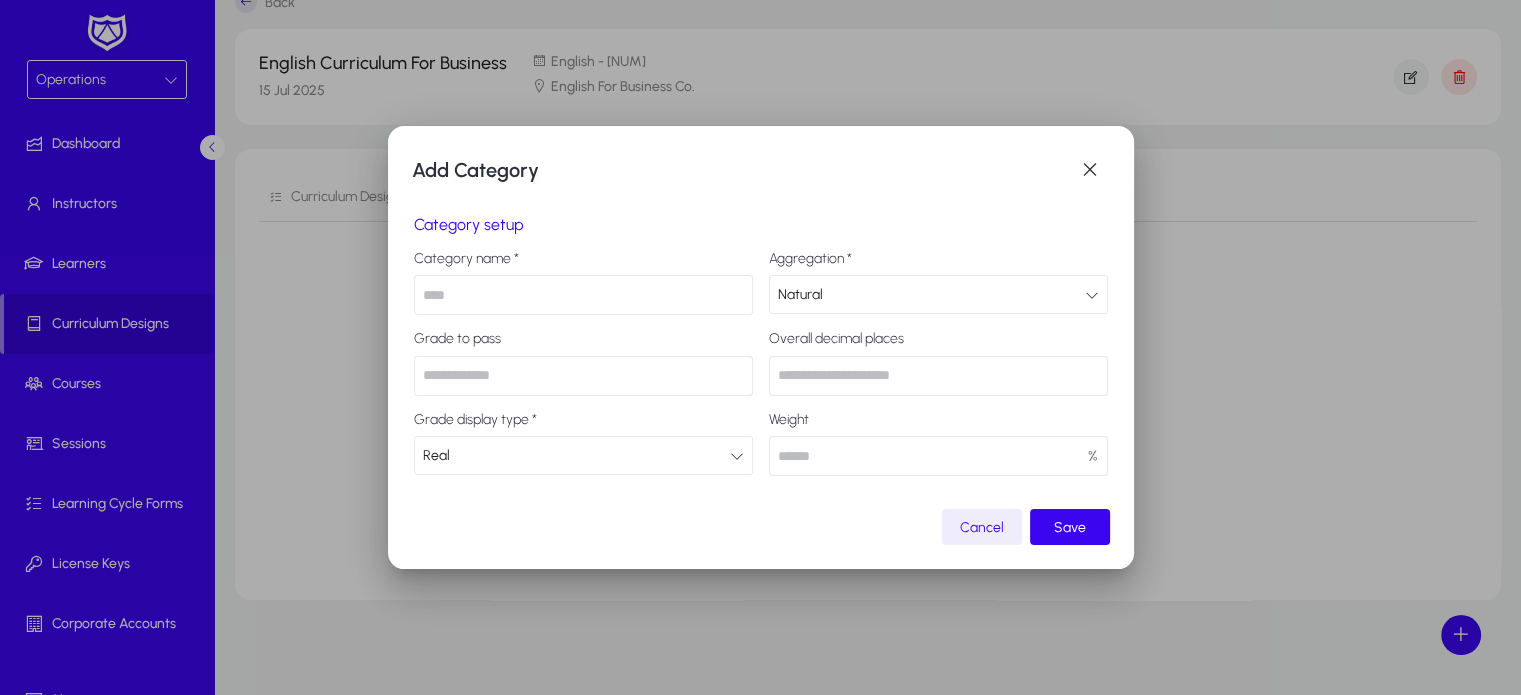 click at bounding box center [583, 295] 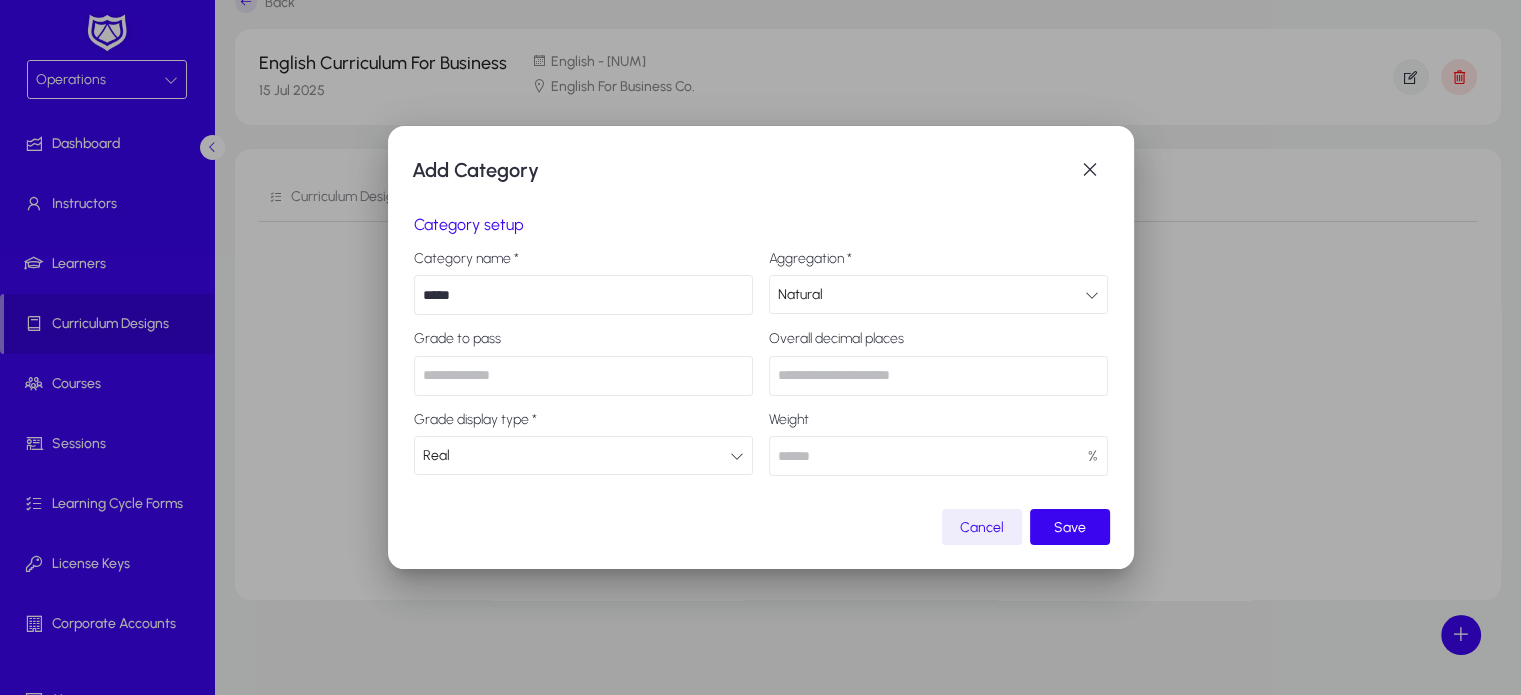 type on "*****" 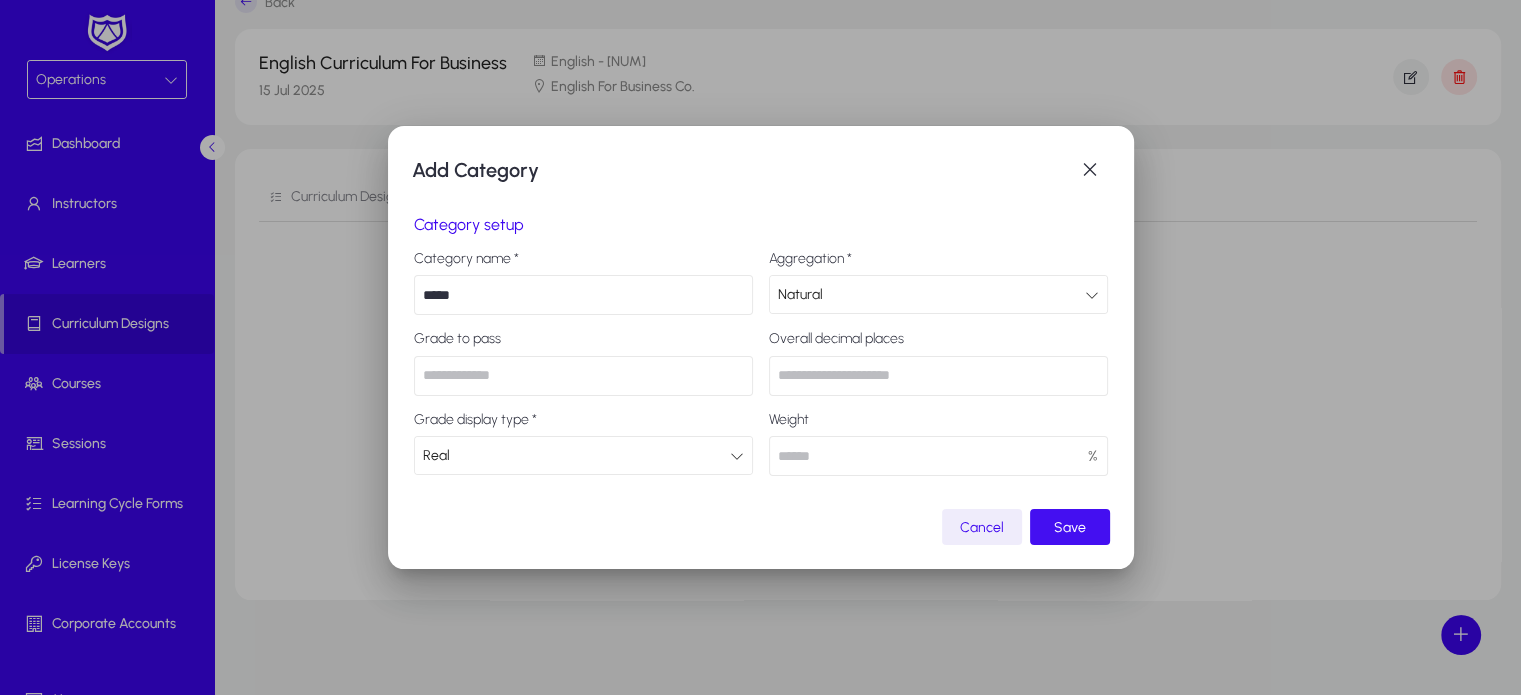 type on "***" 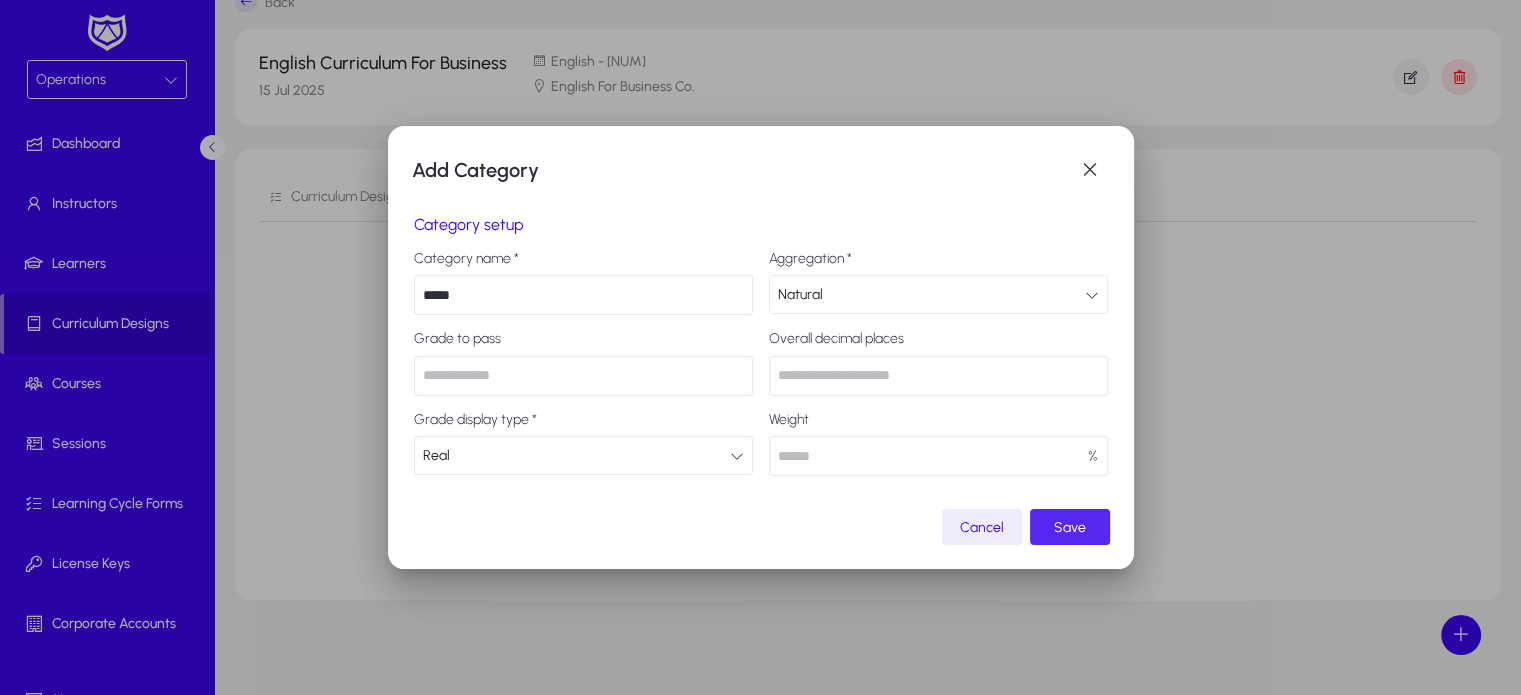 click on "Save" 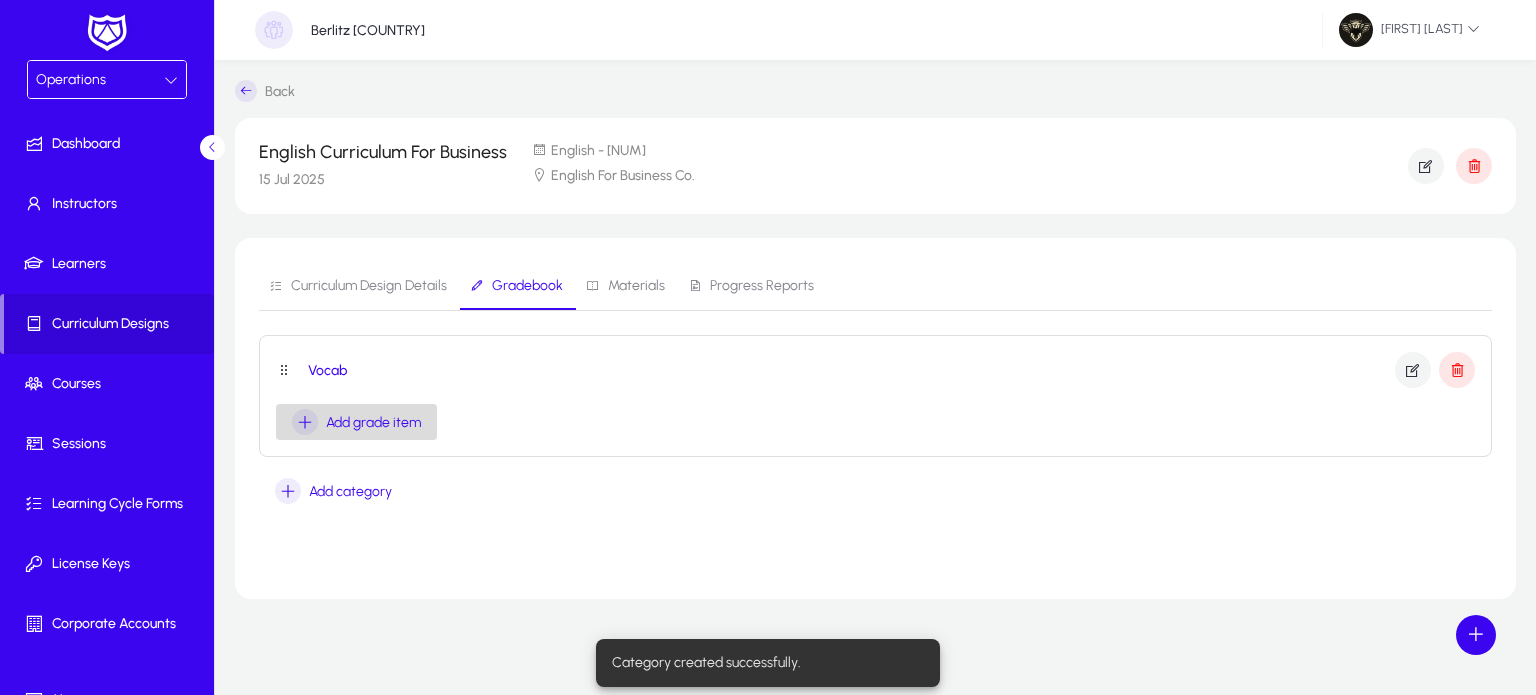 click on "Add grade item" at bounding box center [373, 422] 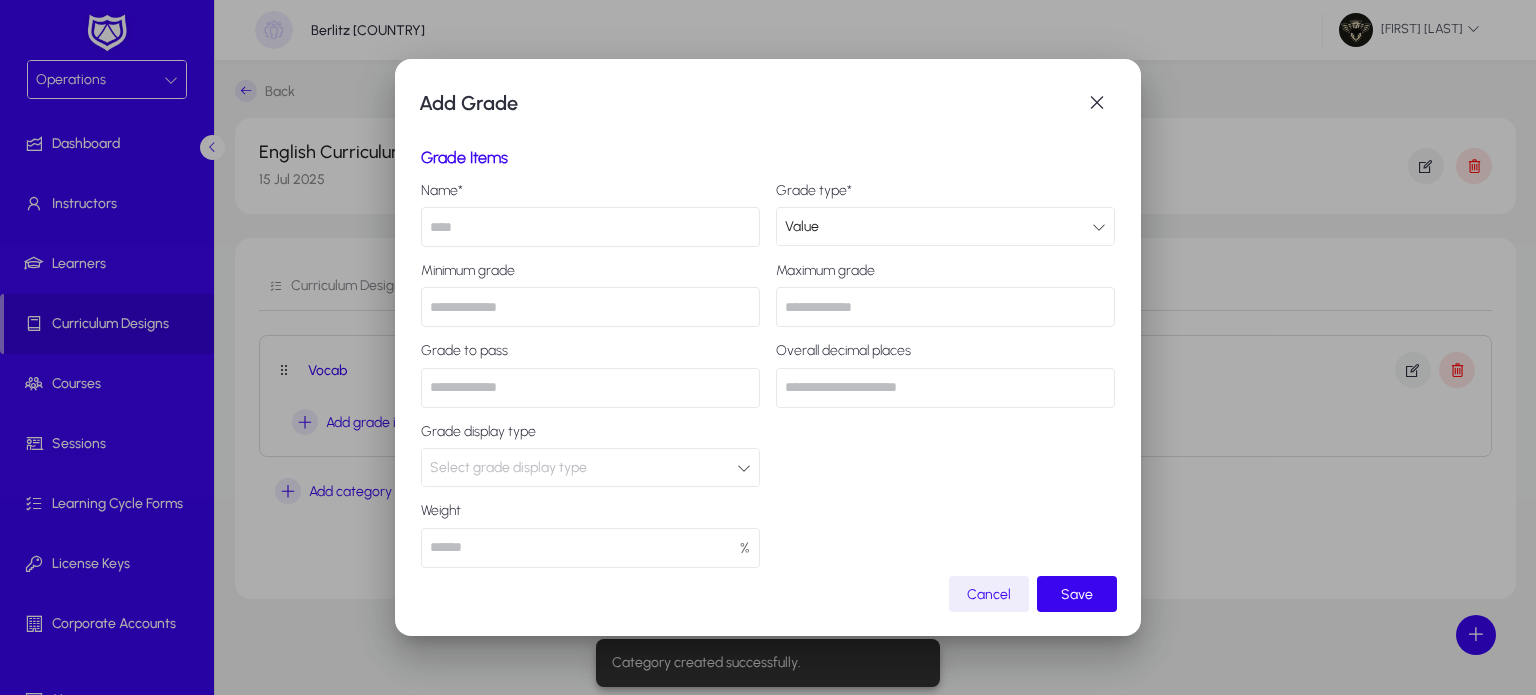 click at bounding box center (590, 227) 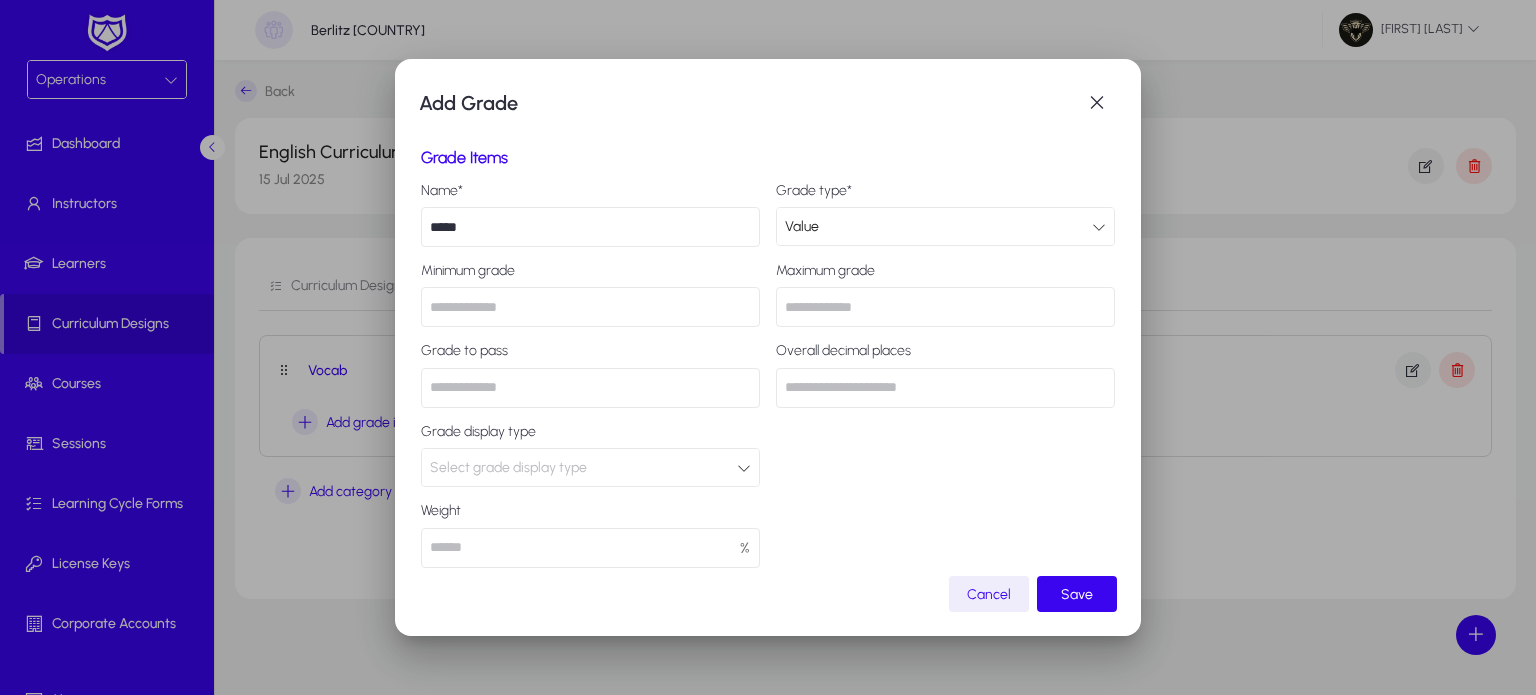 type on "*****" 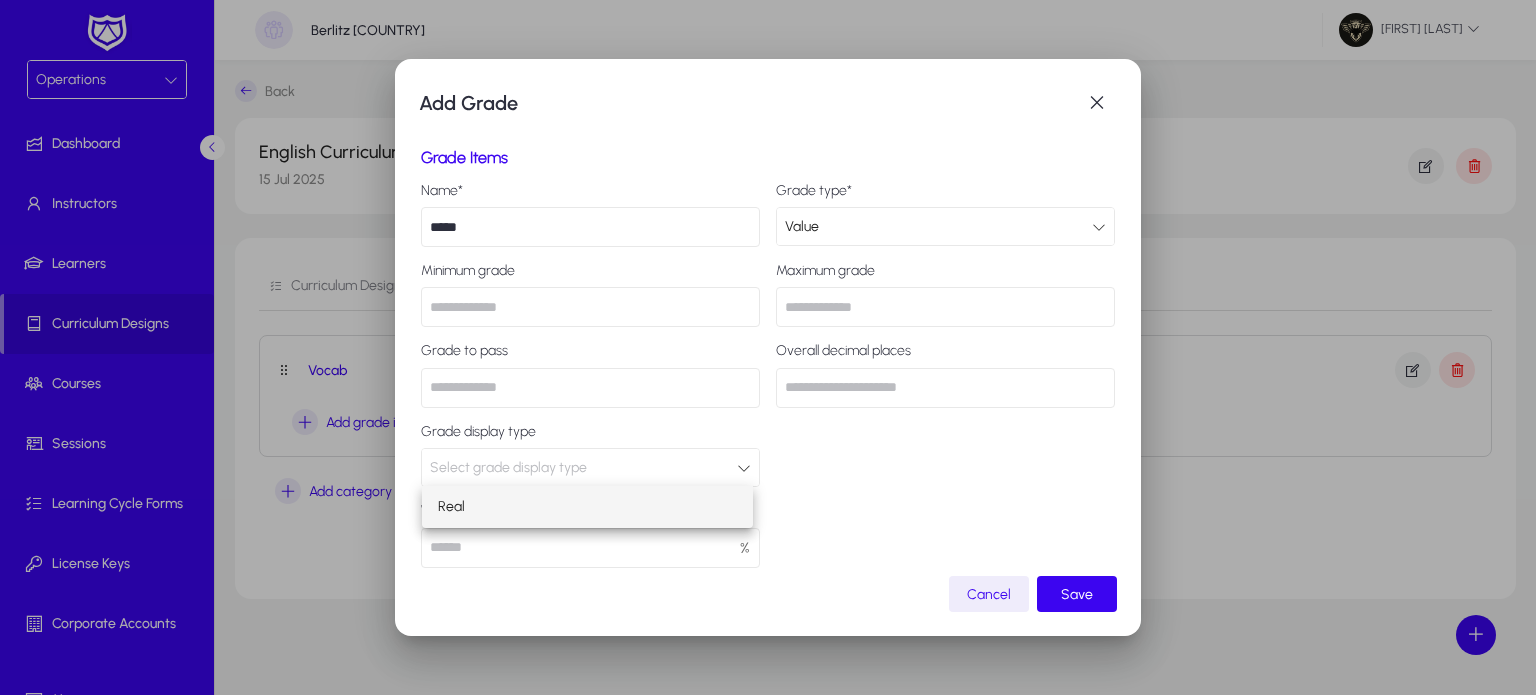 click on "Real" at bounding box center [587, 507] 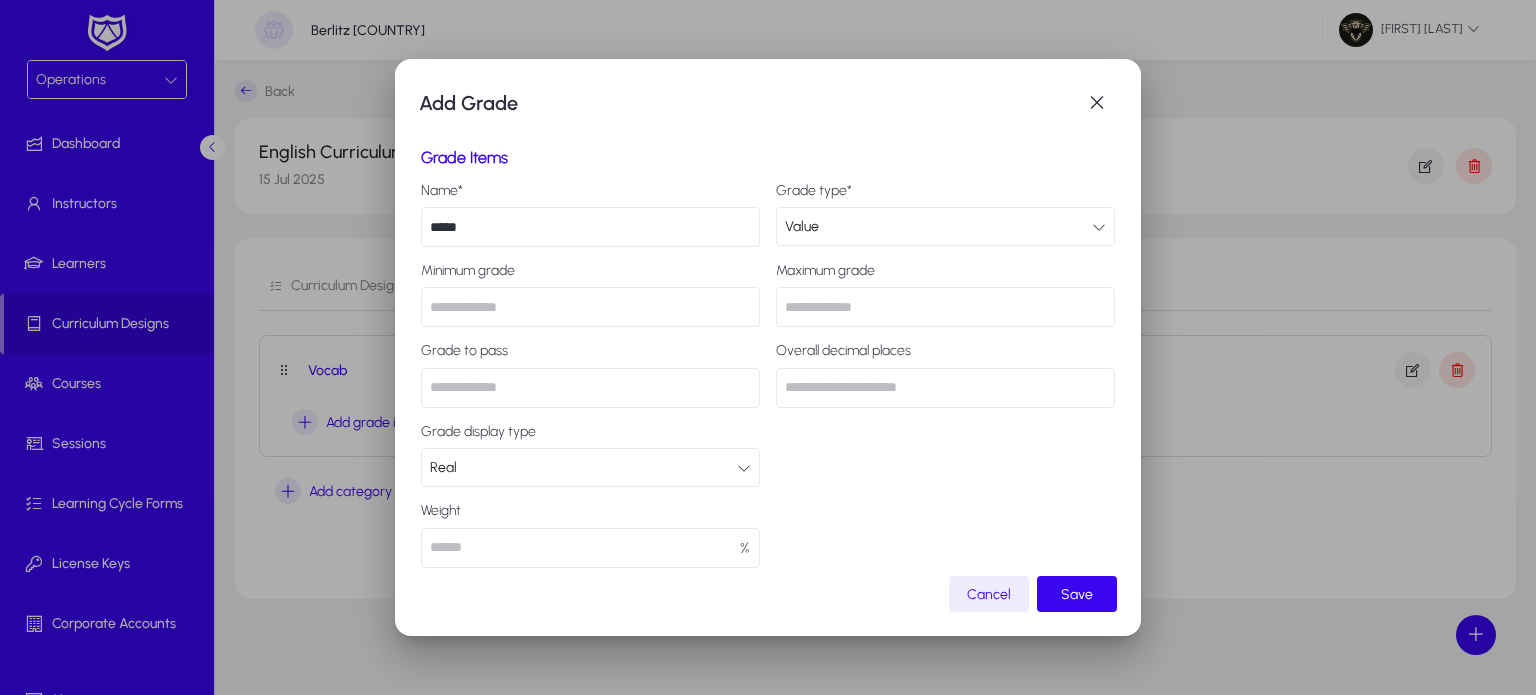click at bounding box center [590, 548] 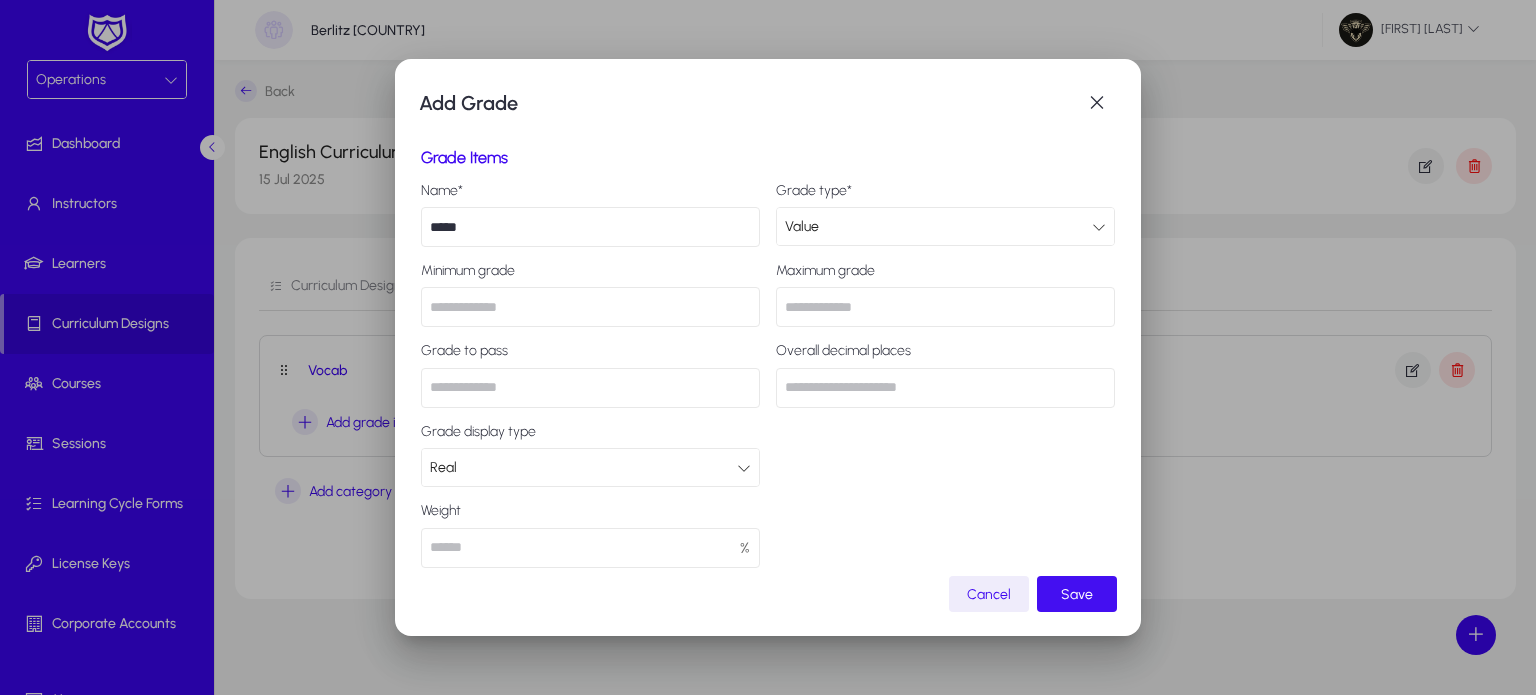 type on "**" 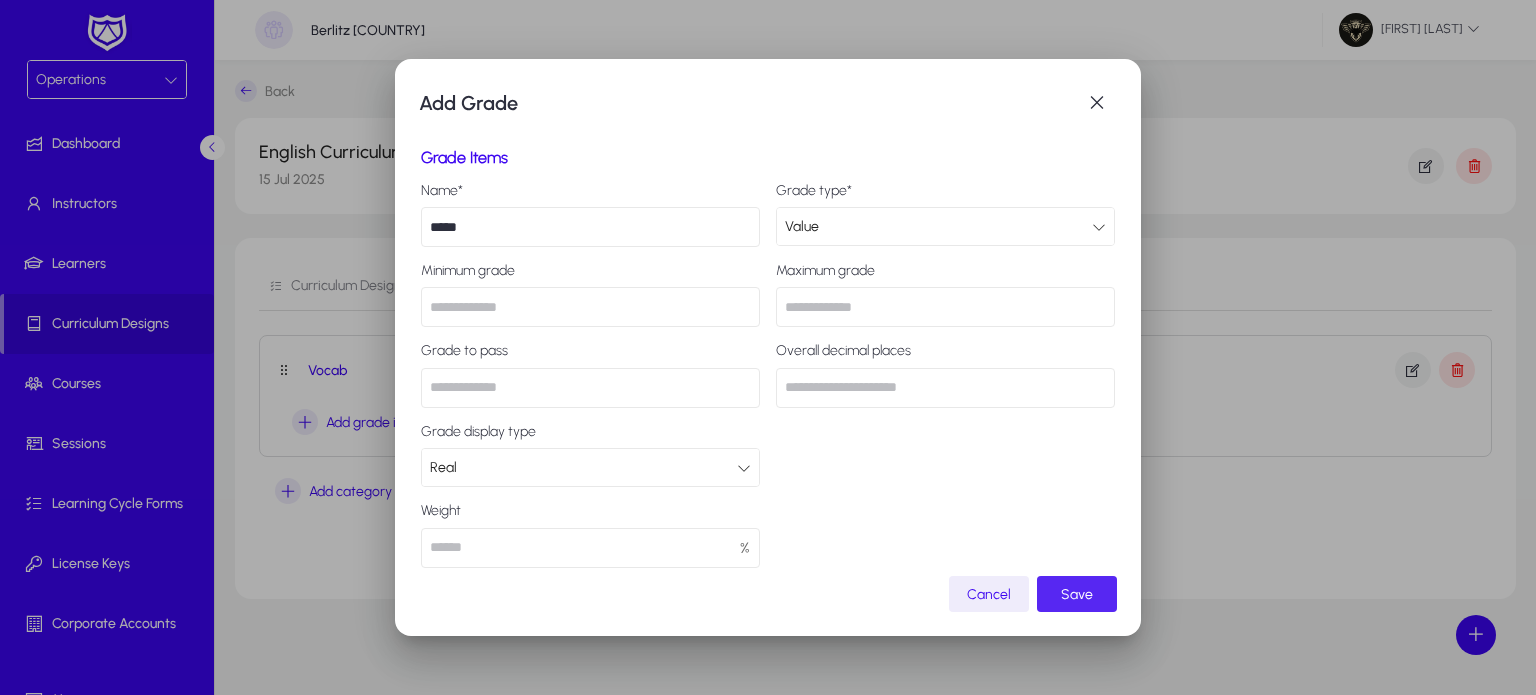 click on "Save" 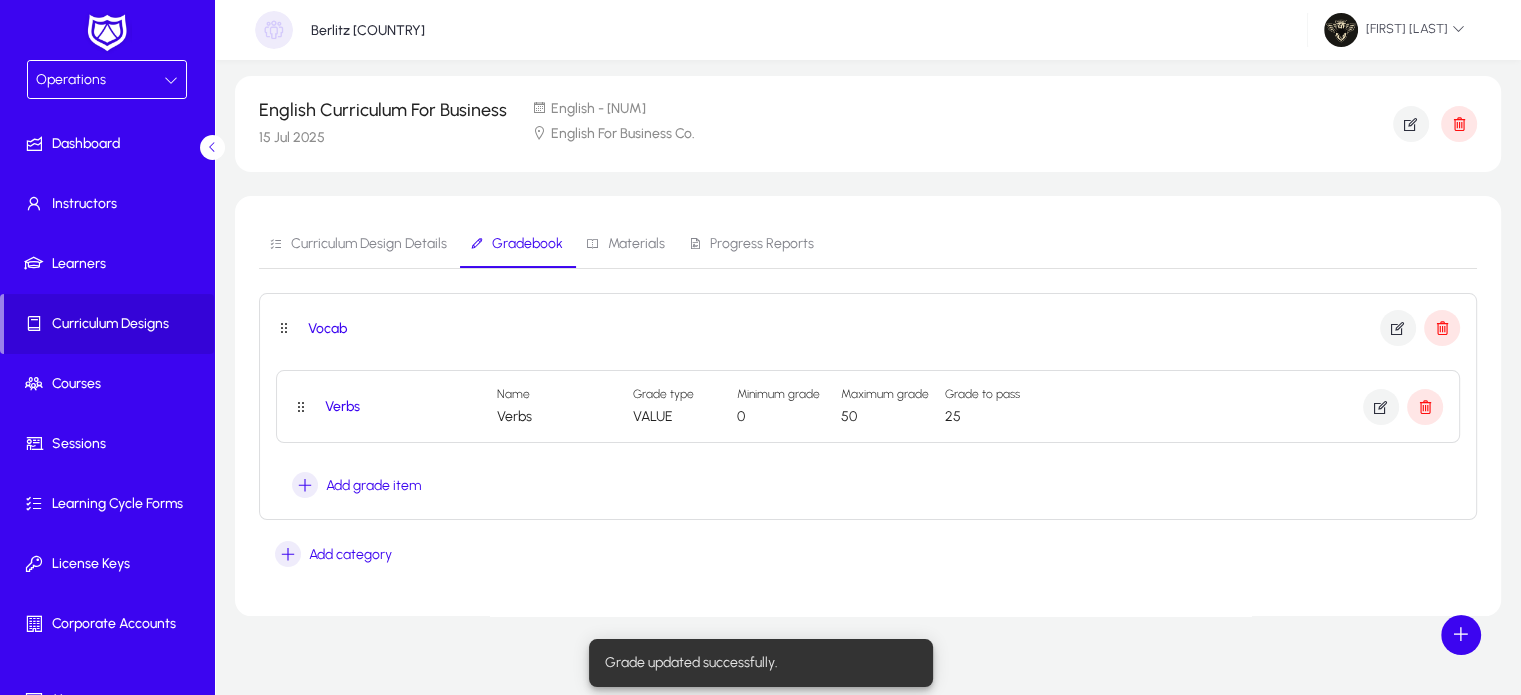 scroll, scrollTop: 43, scrollLeft: 0, axis: vertical 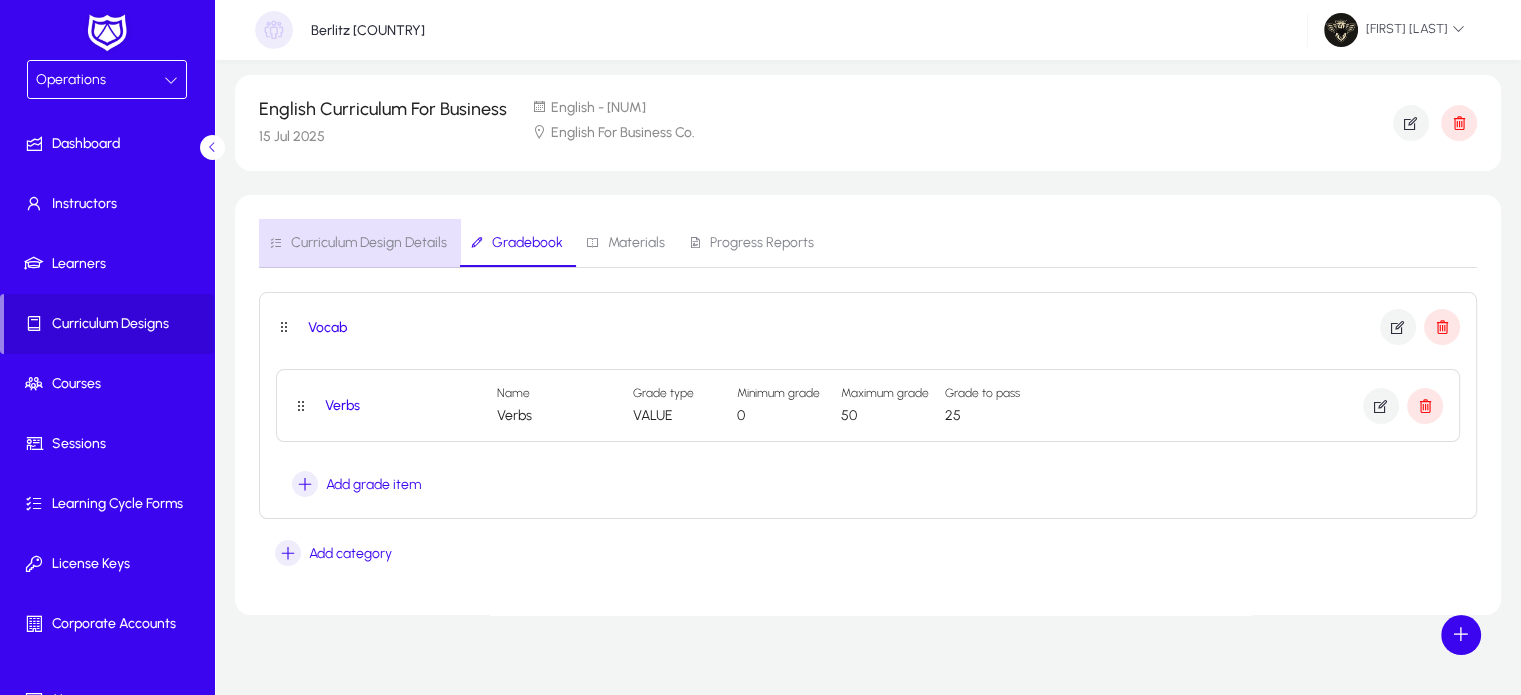 click on "Curriculum Design Details" at bounding box center (369, 243) 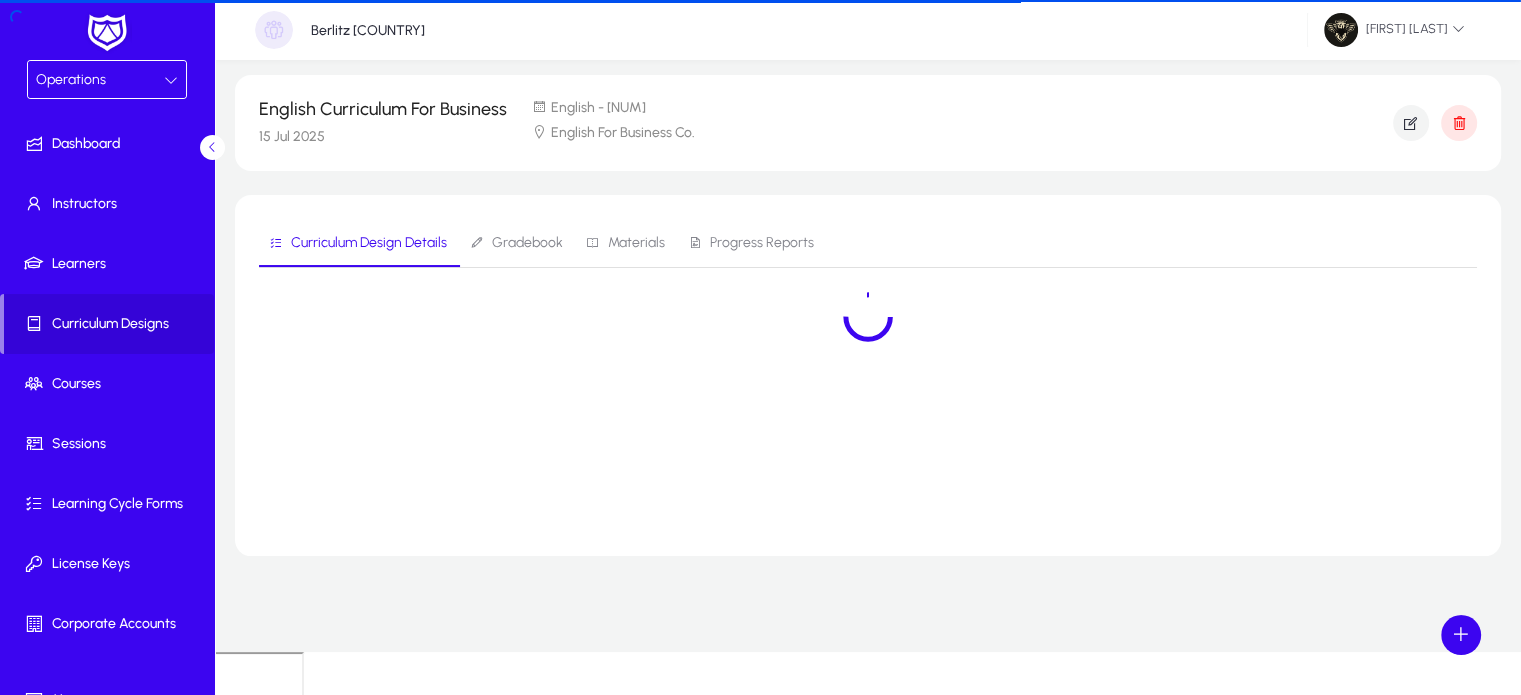 scroll, scrollTop: 0, scrollLeft: 0, axis: both 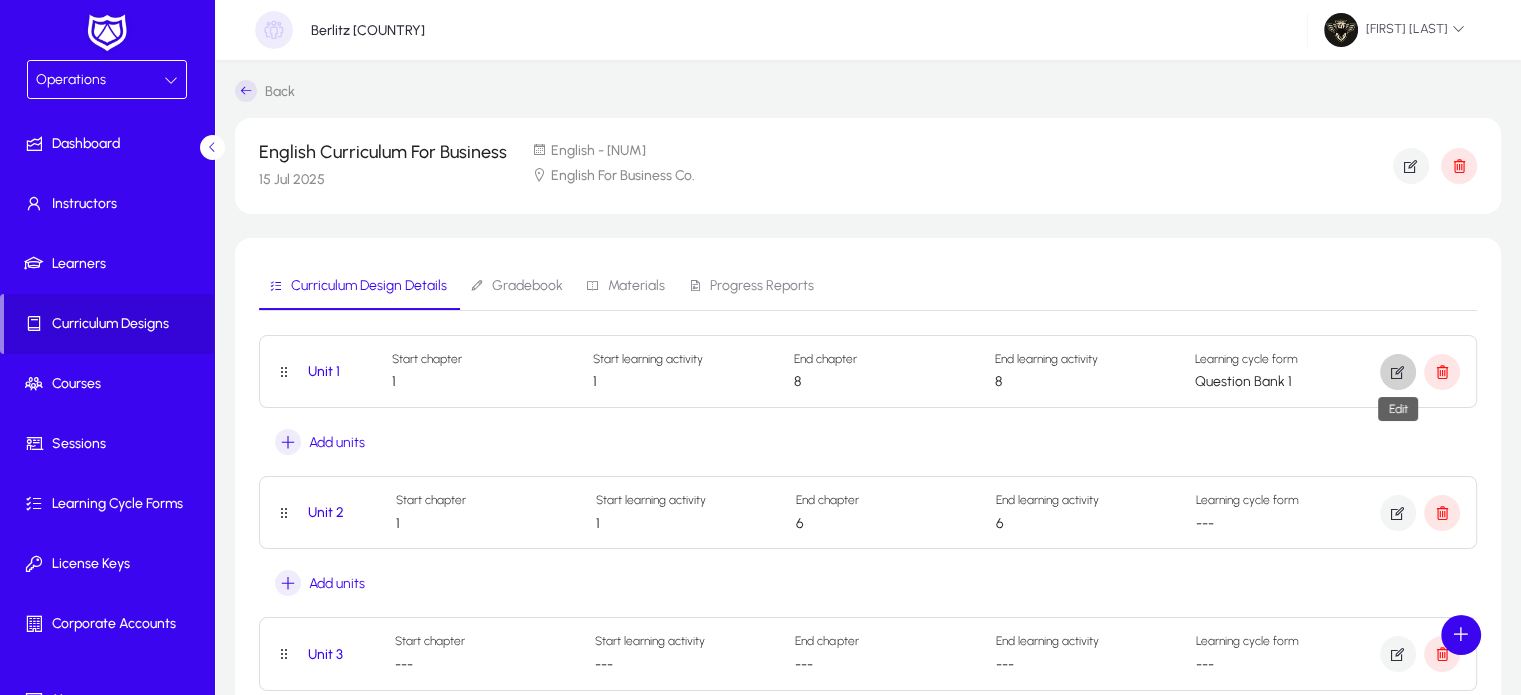 click at bounding box center [1398, 372] 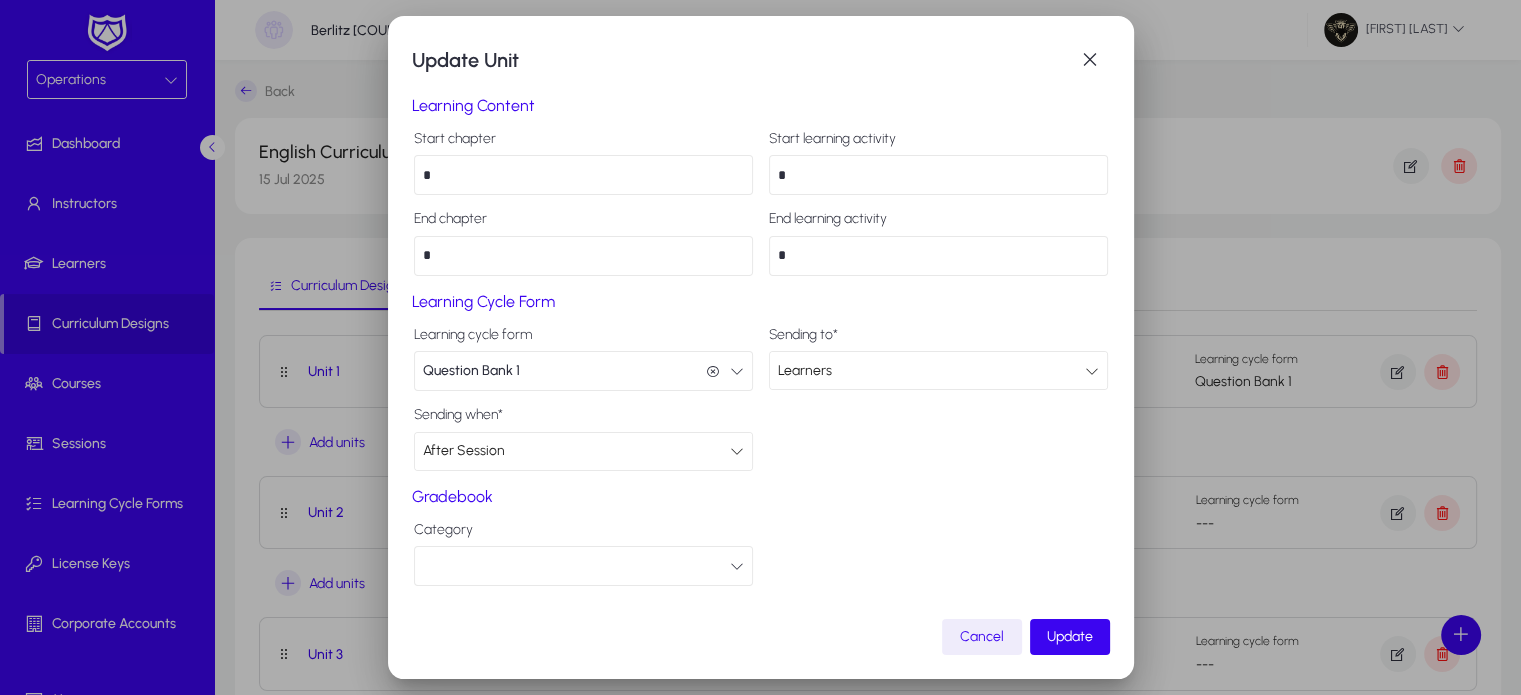 click at bounding box center (583, 566) 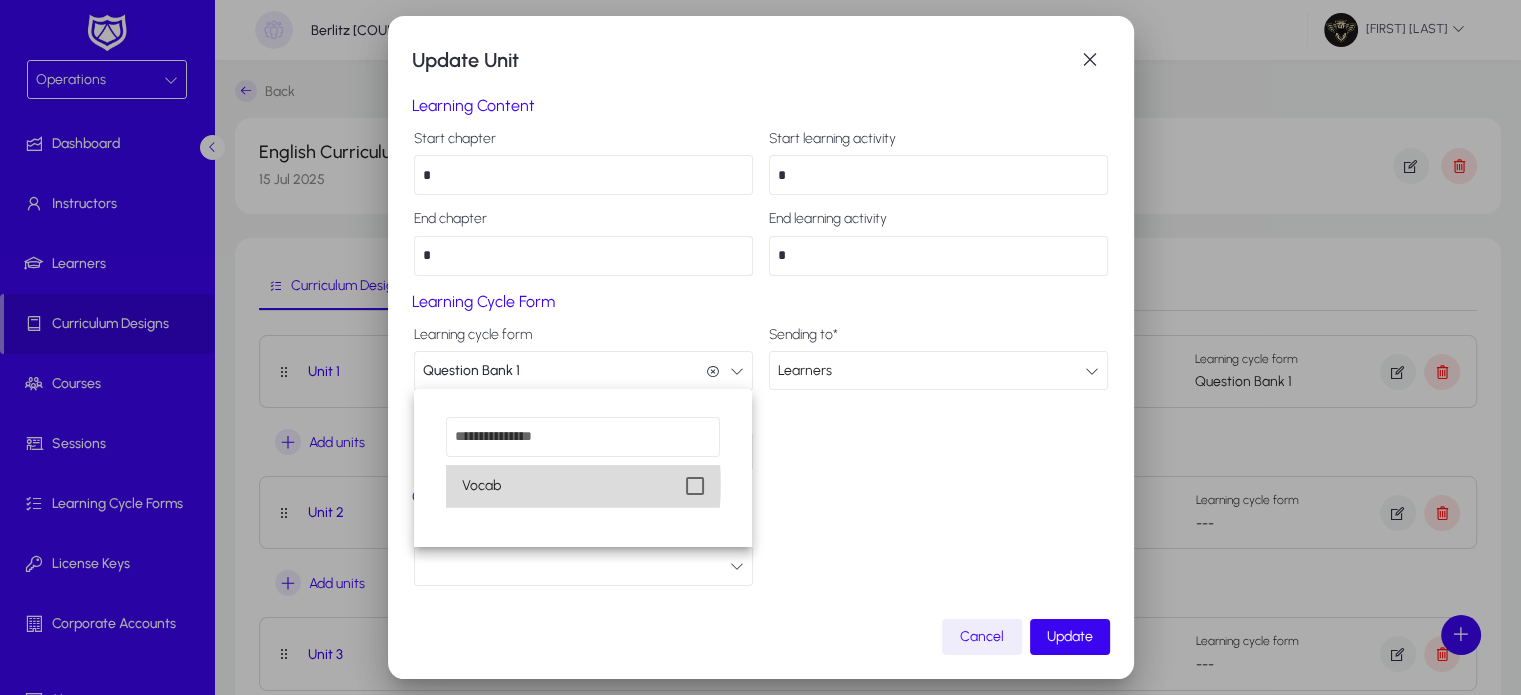 click on "Vocab" at bounding box center [481, 486] 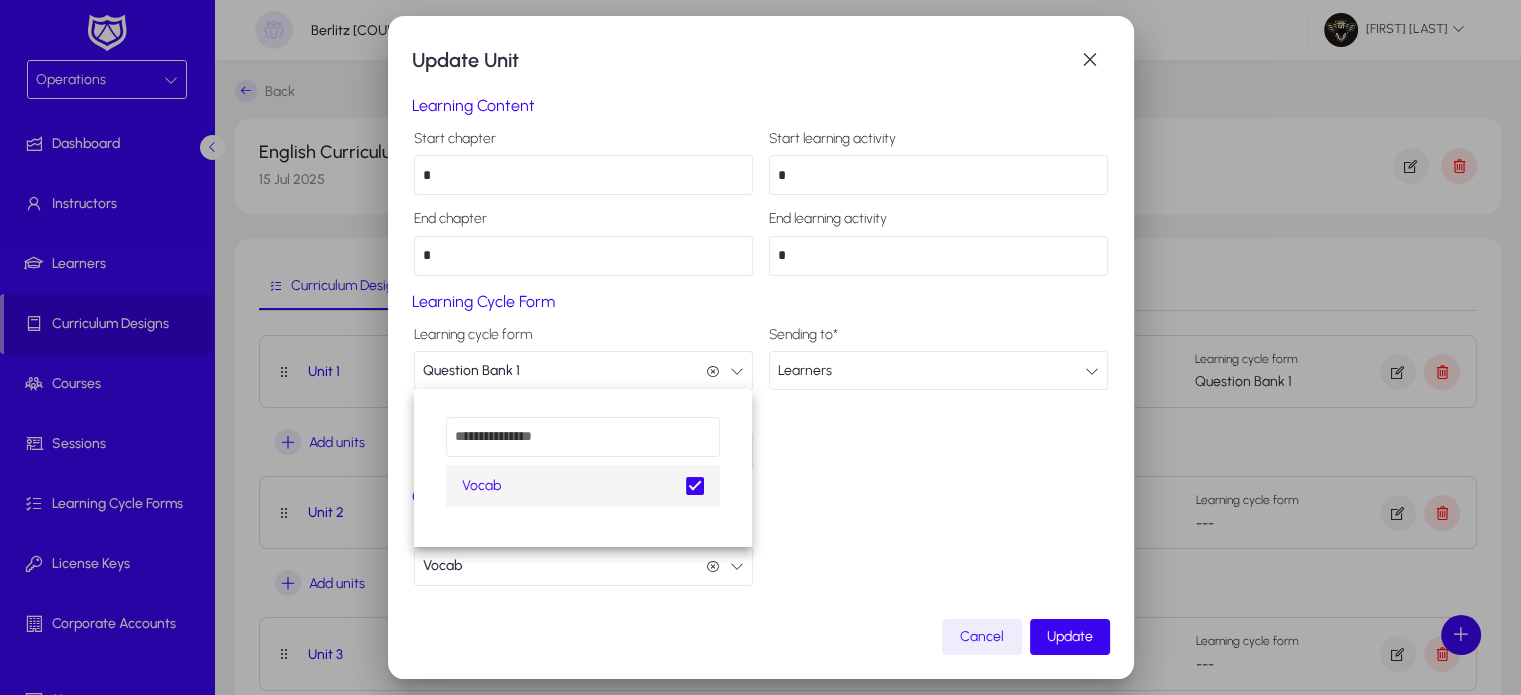 click at bounding box center (760, 347) 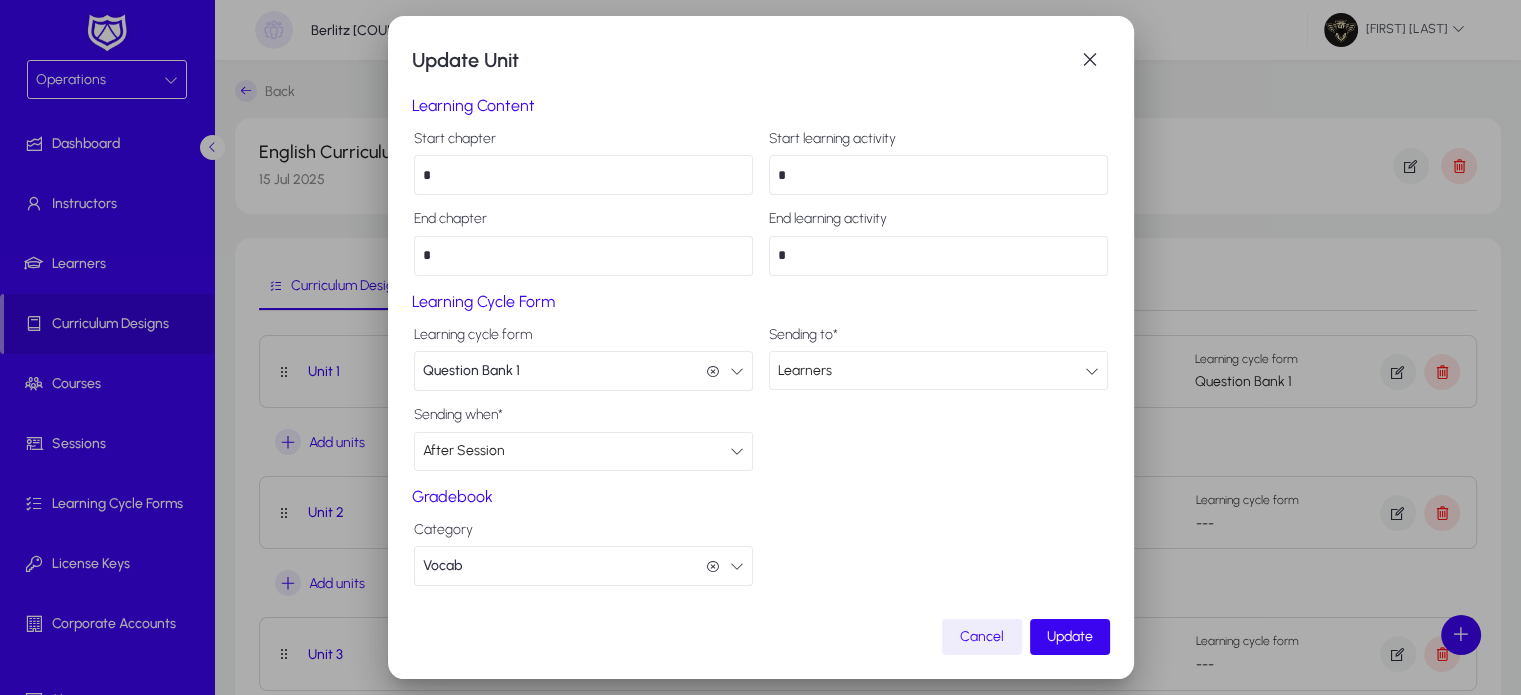 click on "Vocab  Vocab" at bounding box center [583, 566] 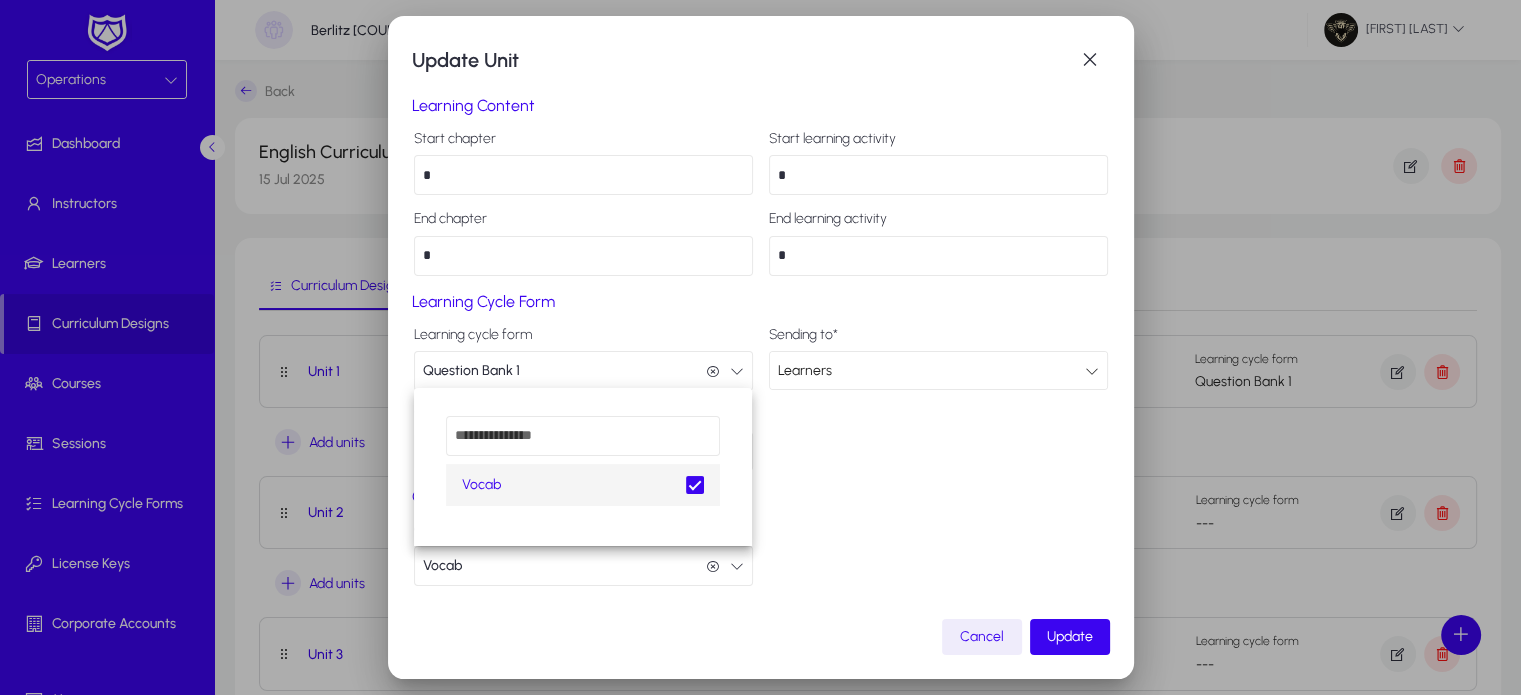 click at bounding box center (760, 347) 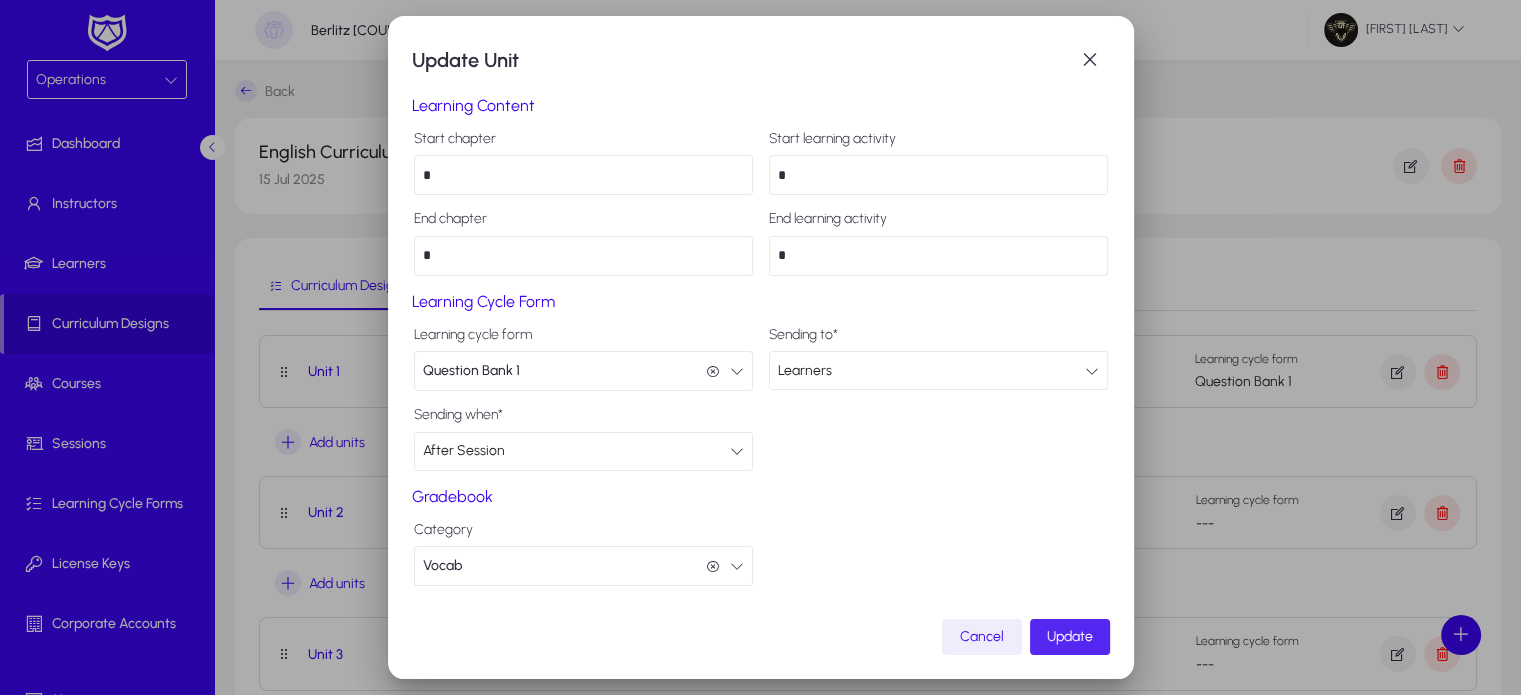 click on "Update" 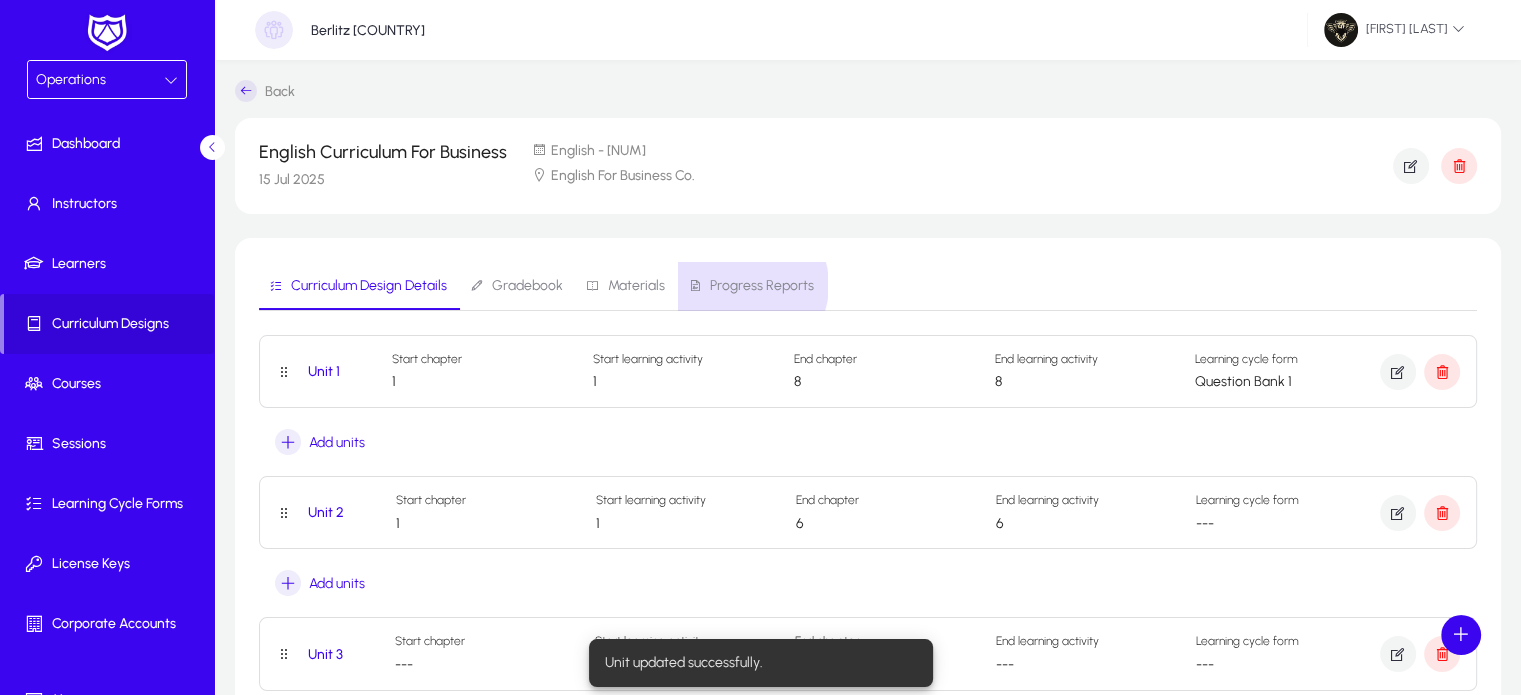 click on "Progress Reports" at bounding box center [762, 286] 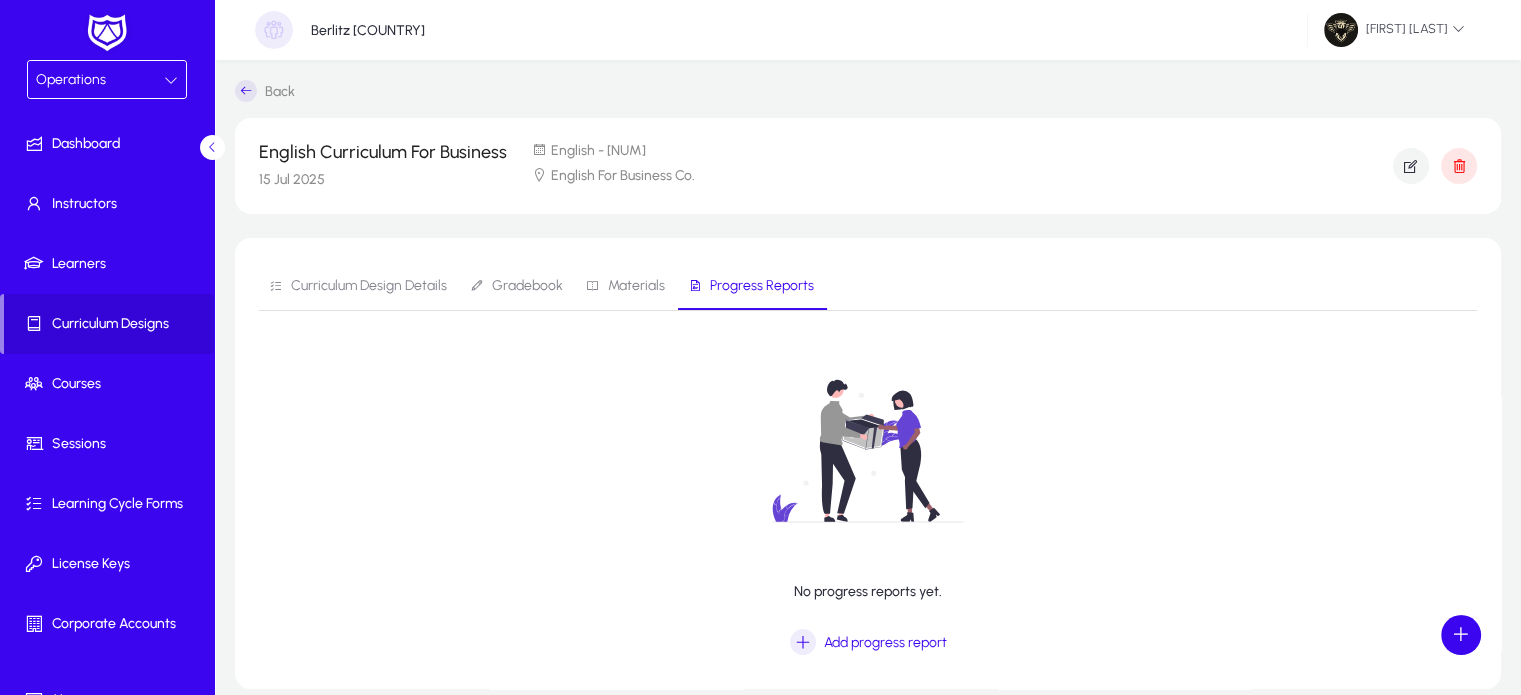 scroll, scrollTop: 20, scrollLeft: 0, axis: vertical 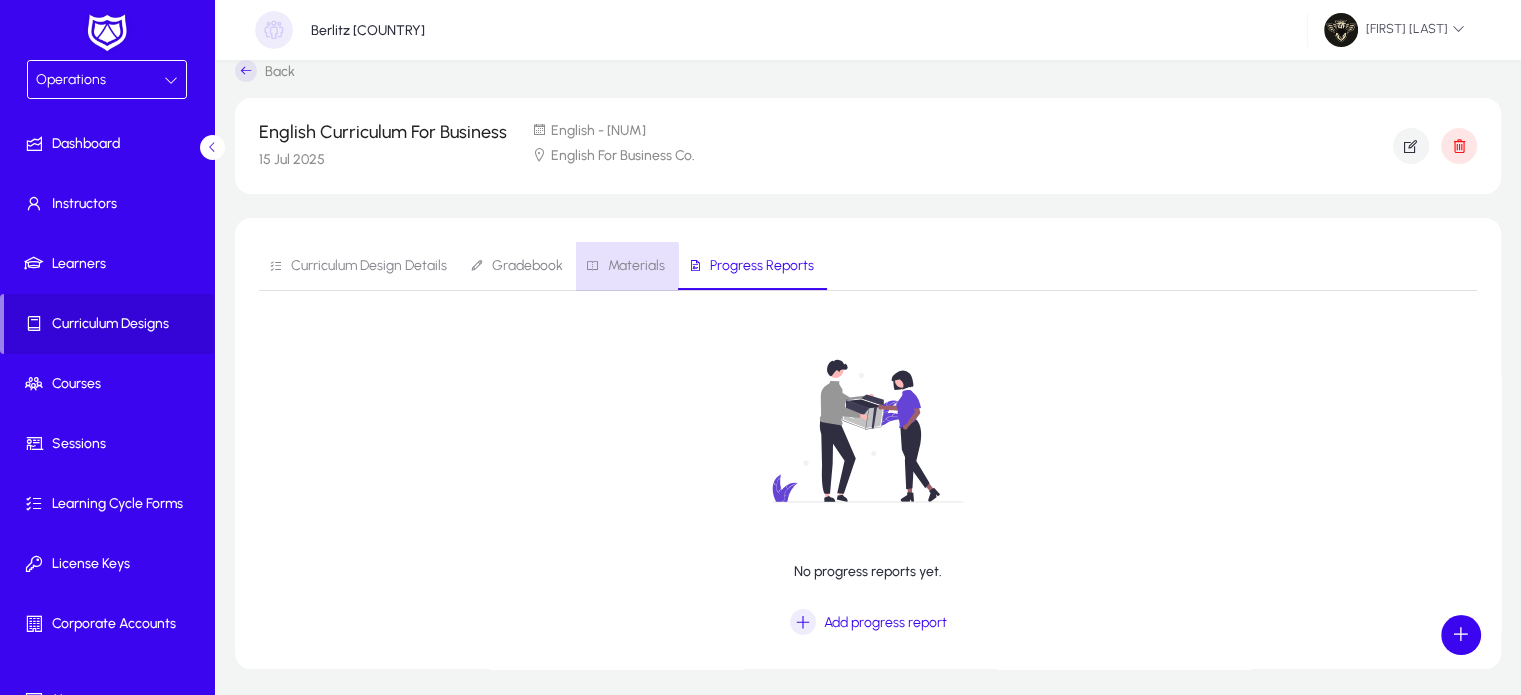 click on "Materials" at bounding box center (625, 266) 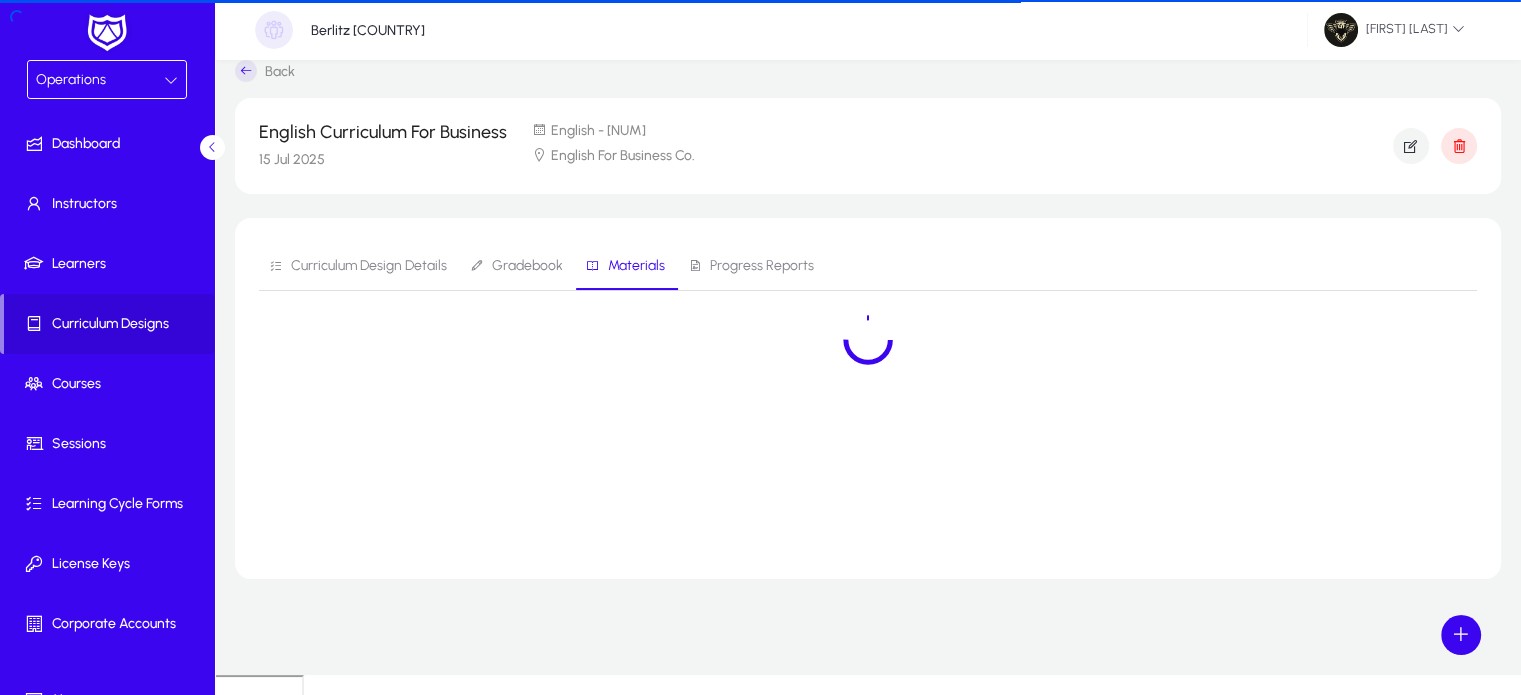 scroll, scrollTop: 0, scrollLeft: 0, axis: both 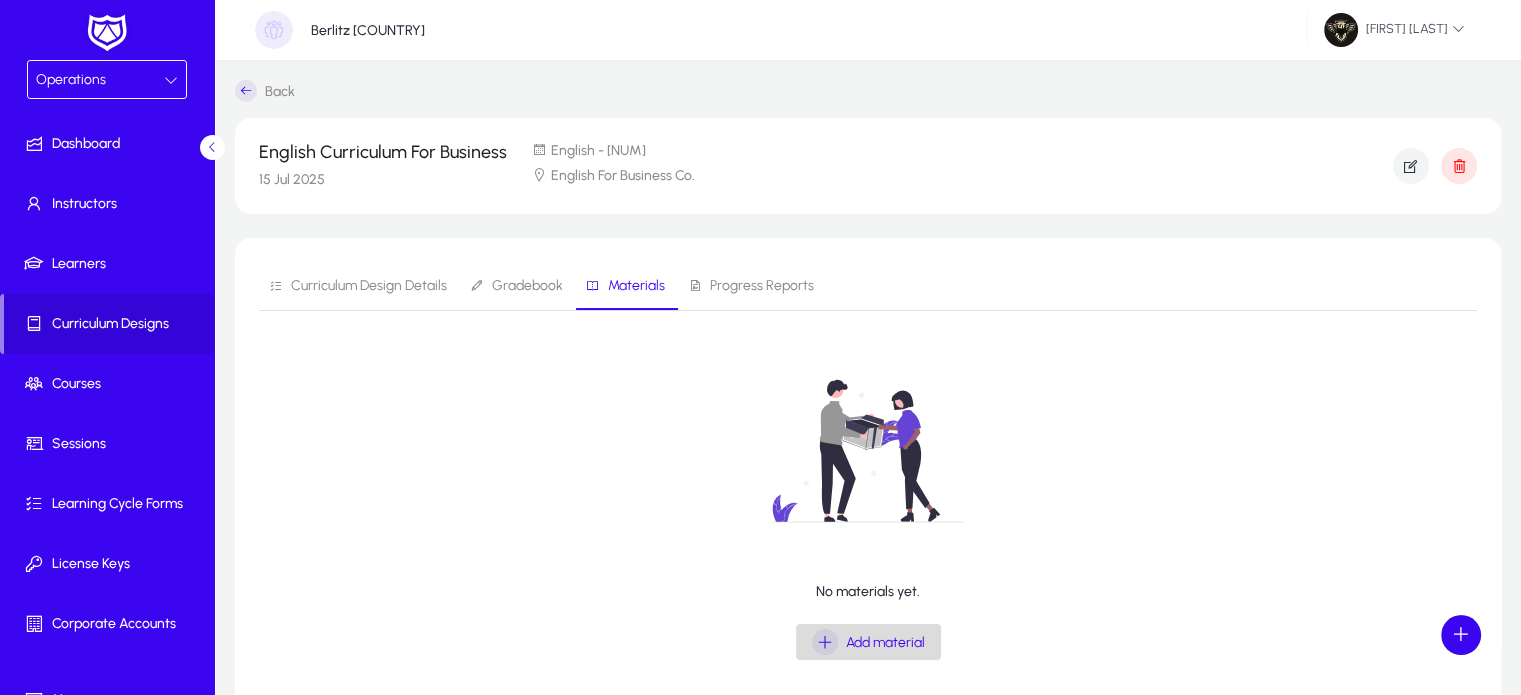 click on "Add material" 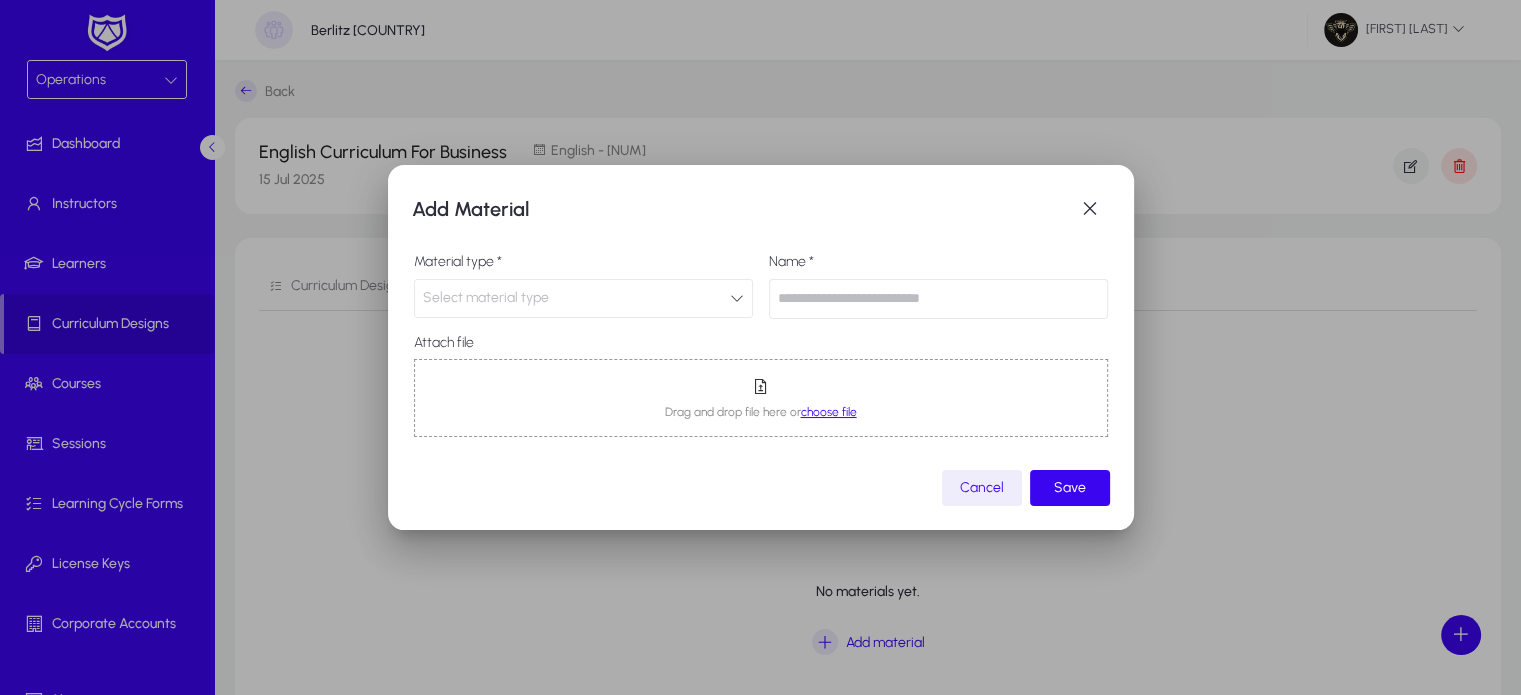 click on "Material type * Select material type" at bounding box center (583, 286) 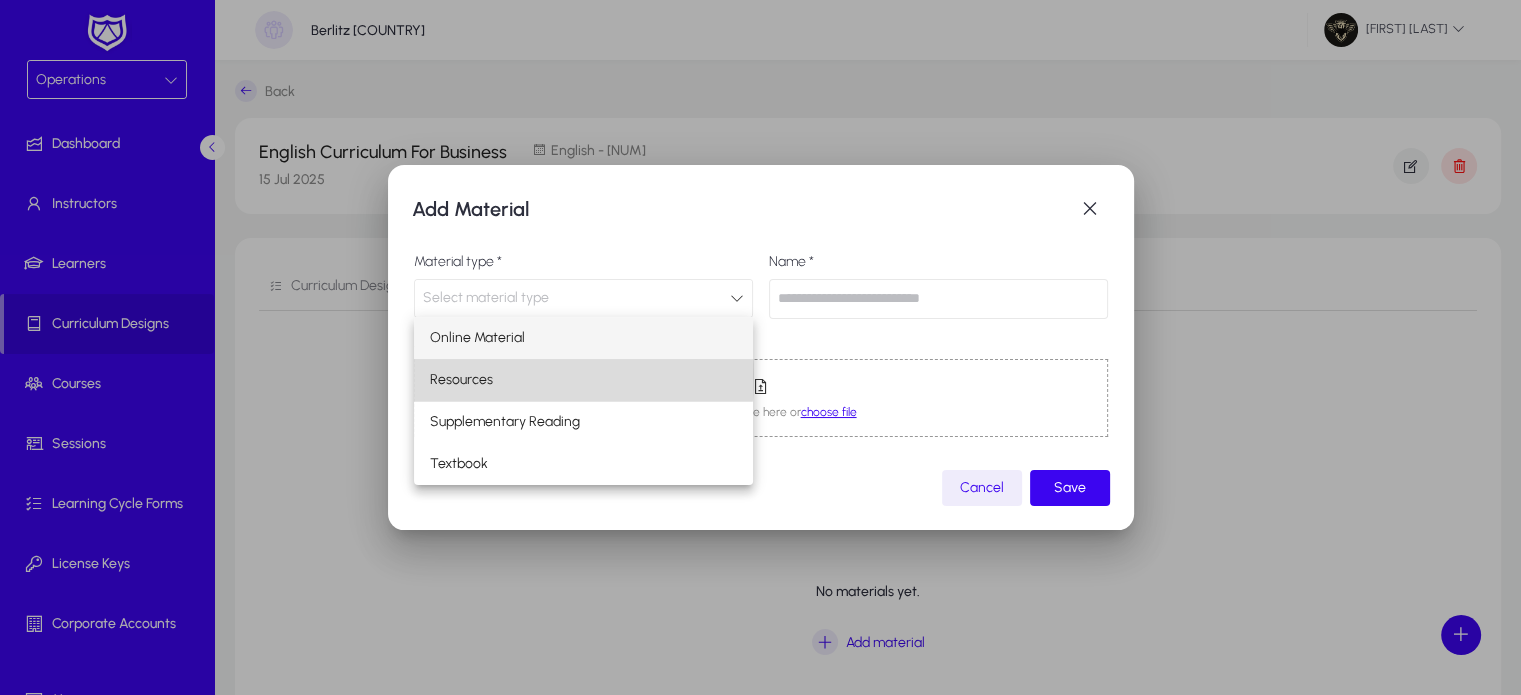 click on "Resources" at bounding box center [461, 380] 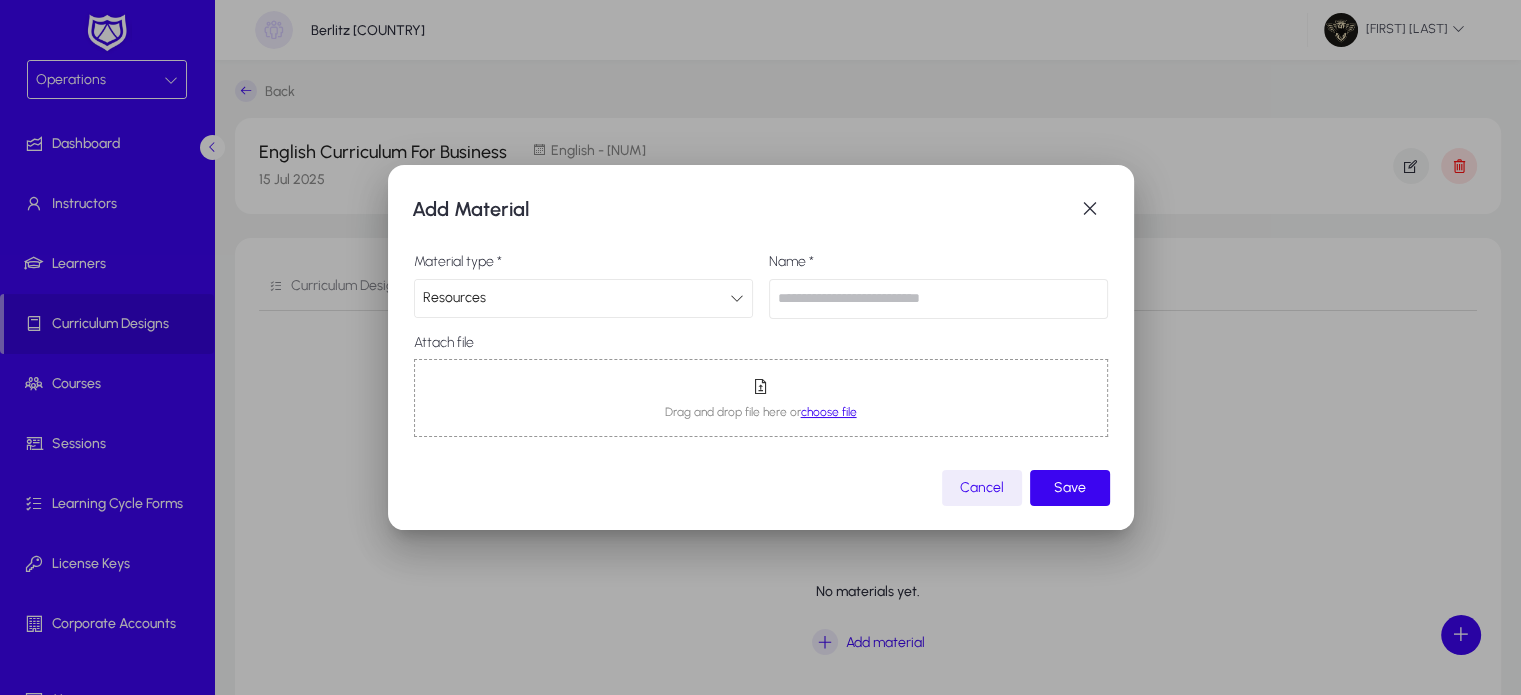 click at bounding box center (938, 299) 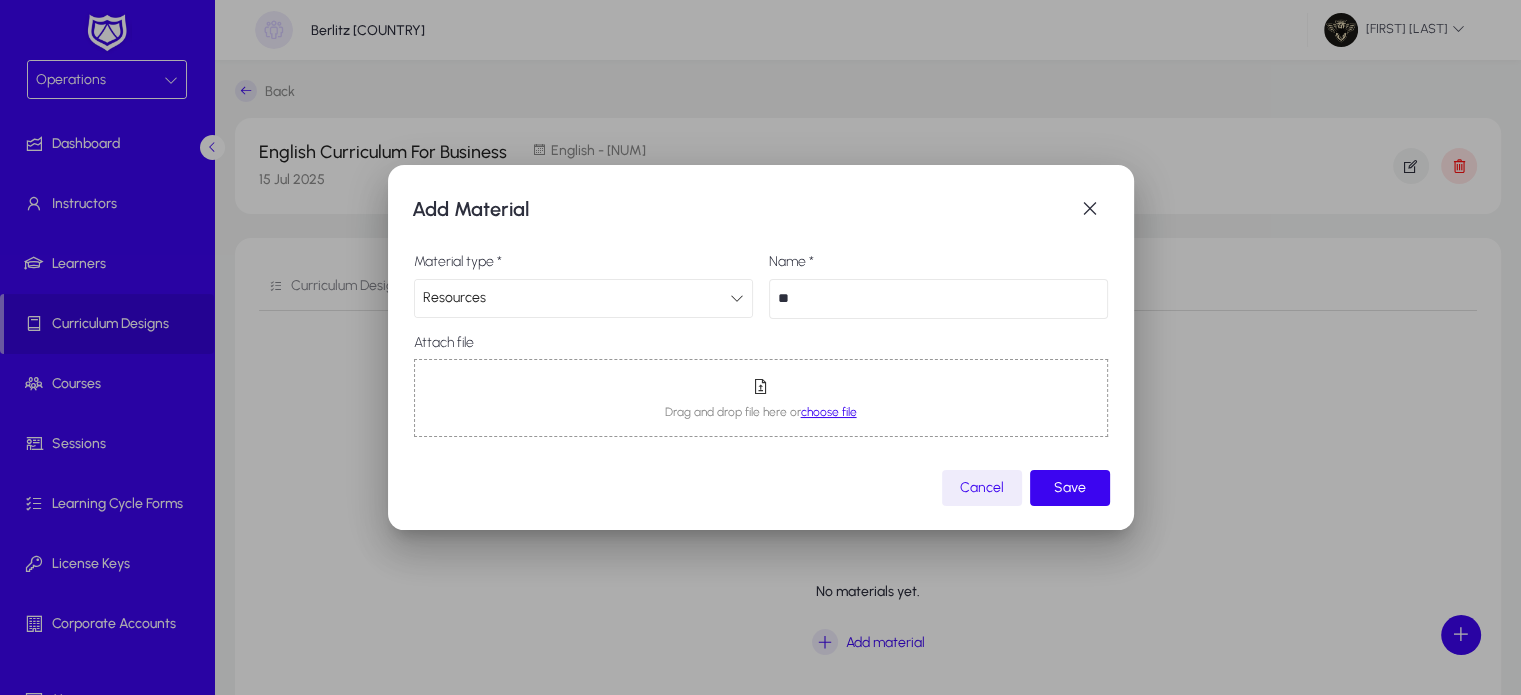 type on "*" 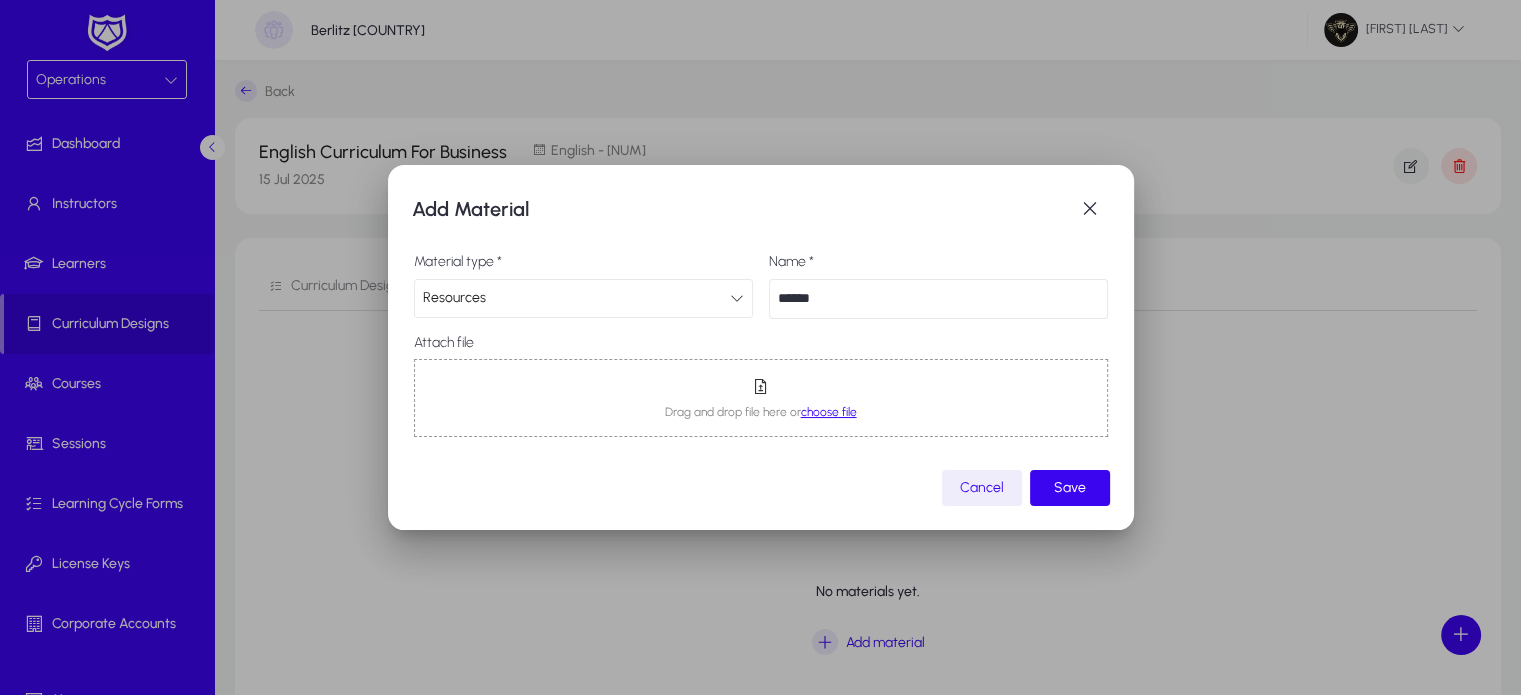 type on "******" 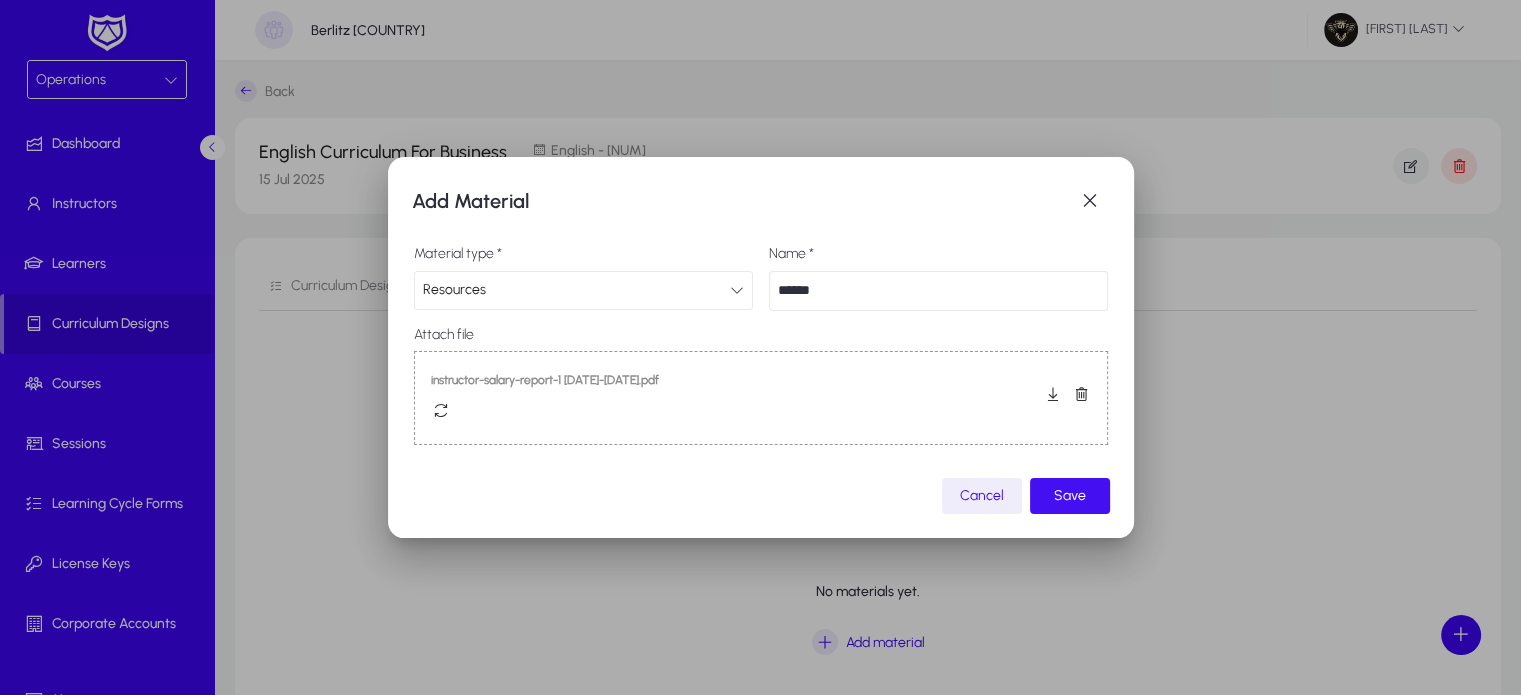 click 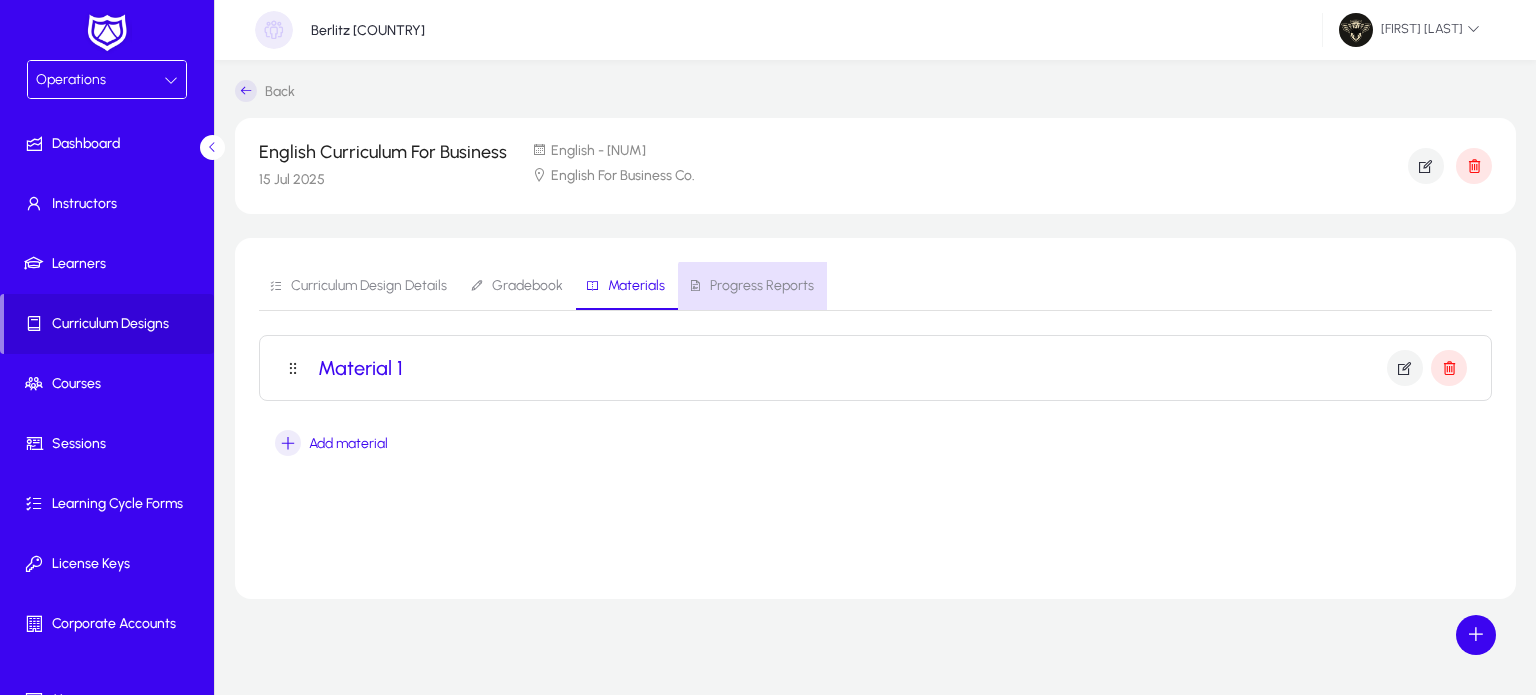 click on "Progress Reports" at bounding box center (762, 286) 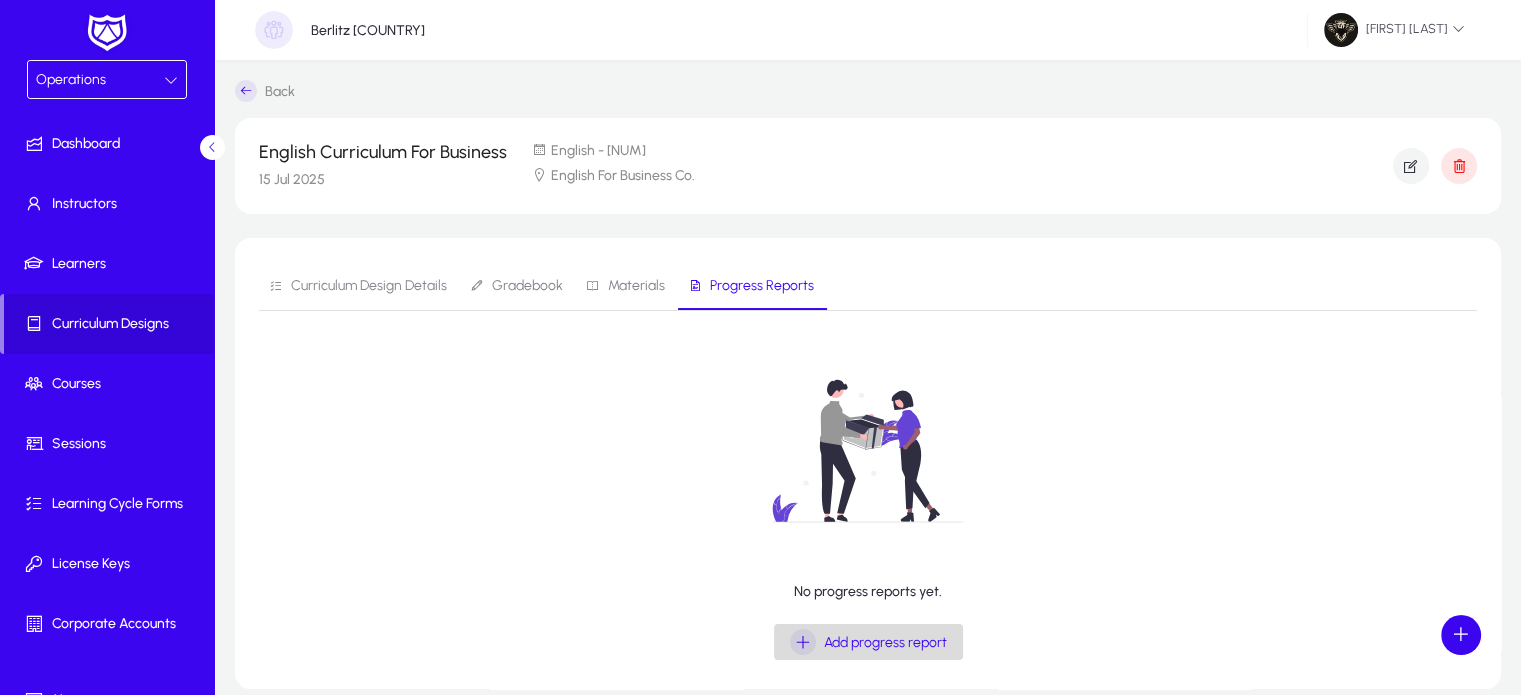 click on "Add progress report" 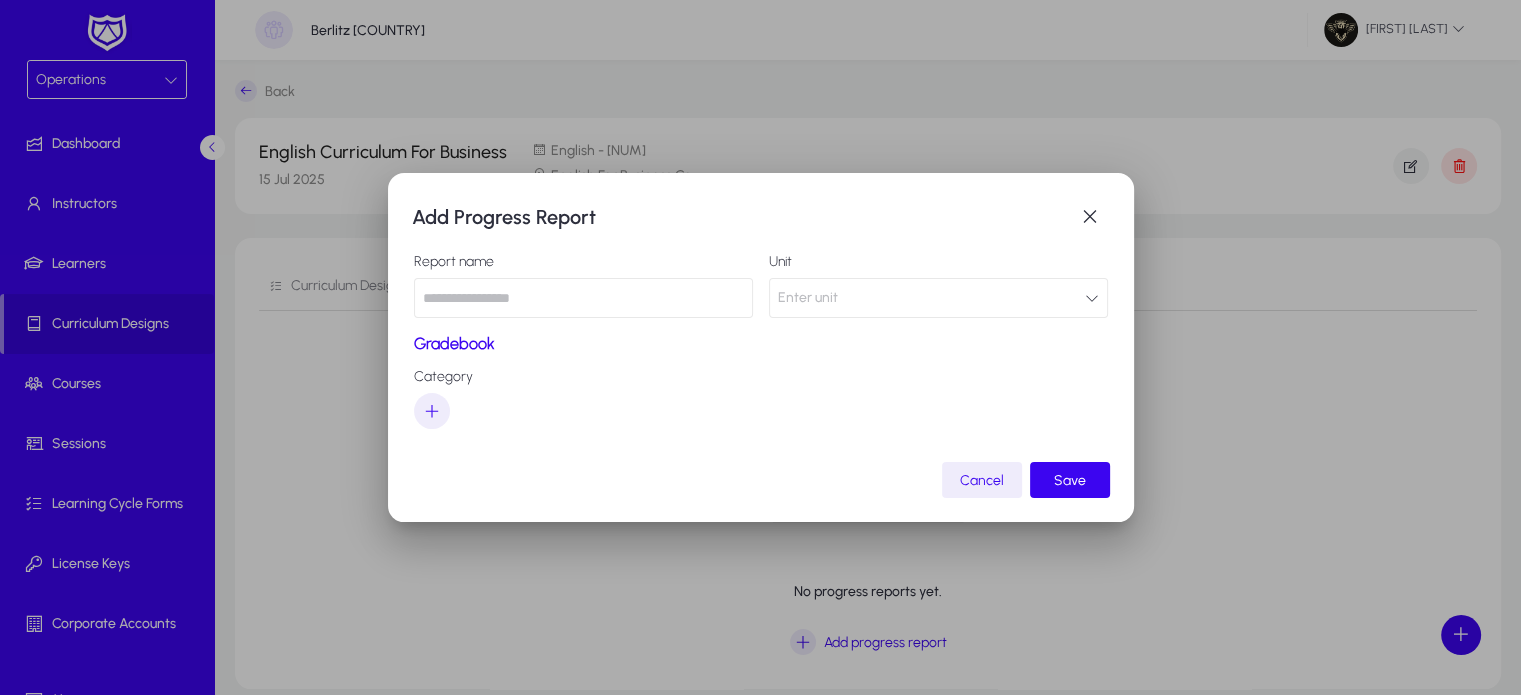 click at bounding box center [583, 298] 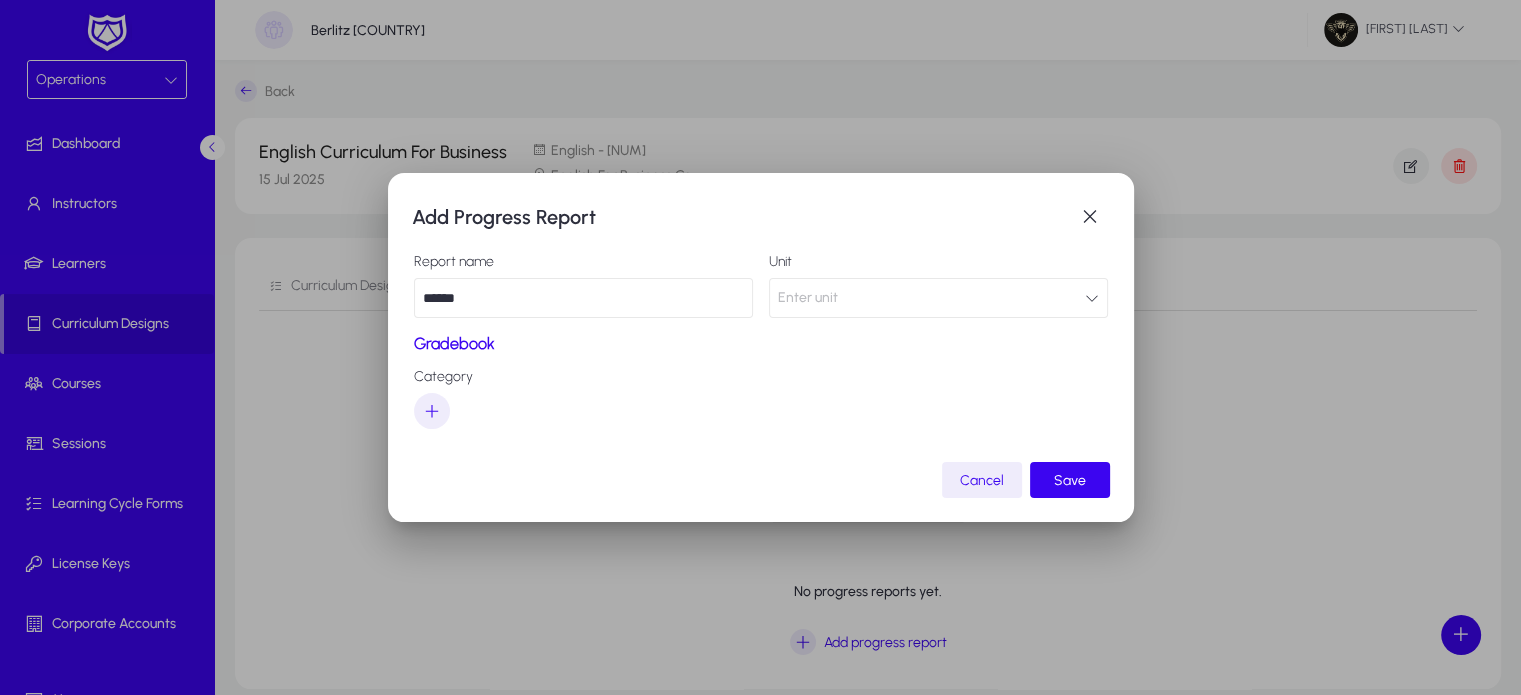 type on "******" 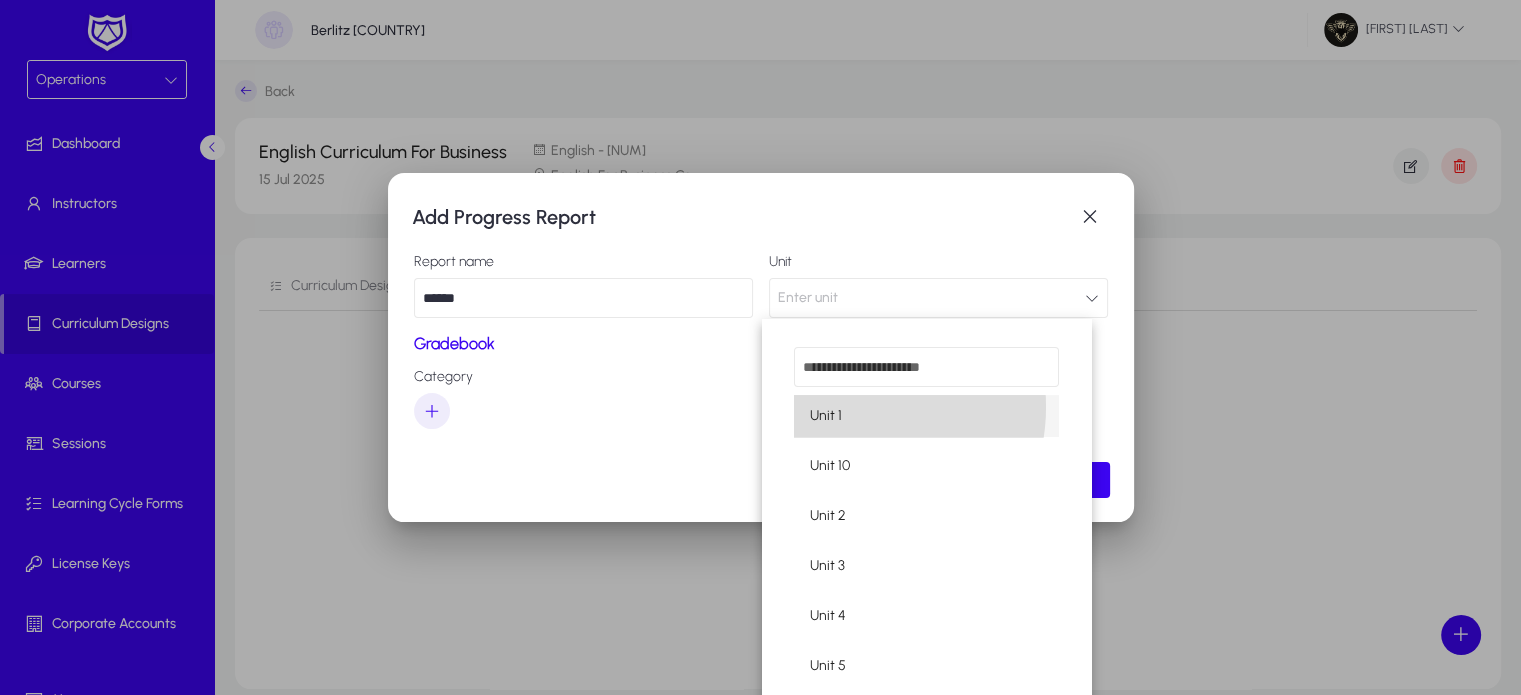 click on "Unit 1" at bounding box center (927, 416) 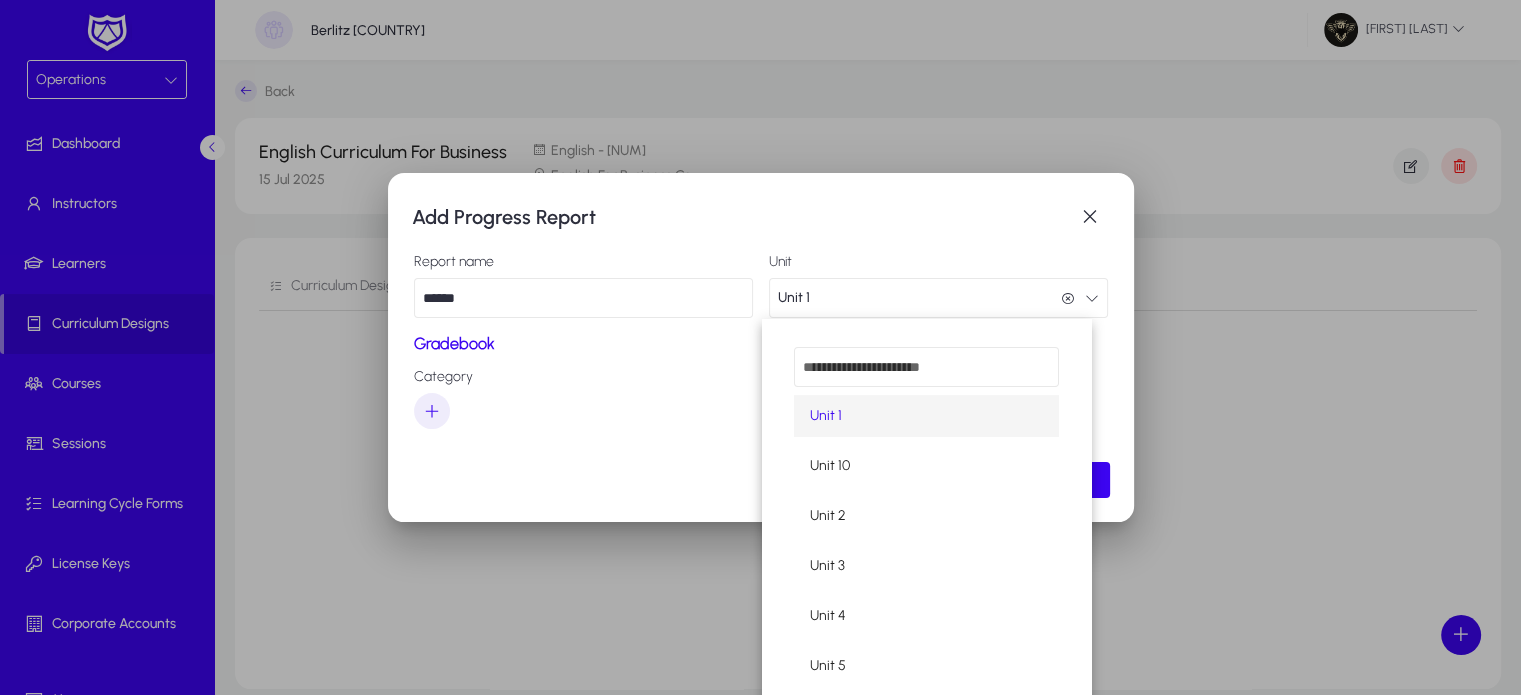 scroll, scrollTop: 0, scrollLeft: 0, axis: both 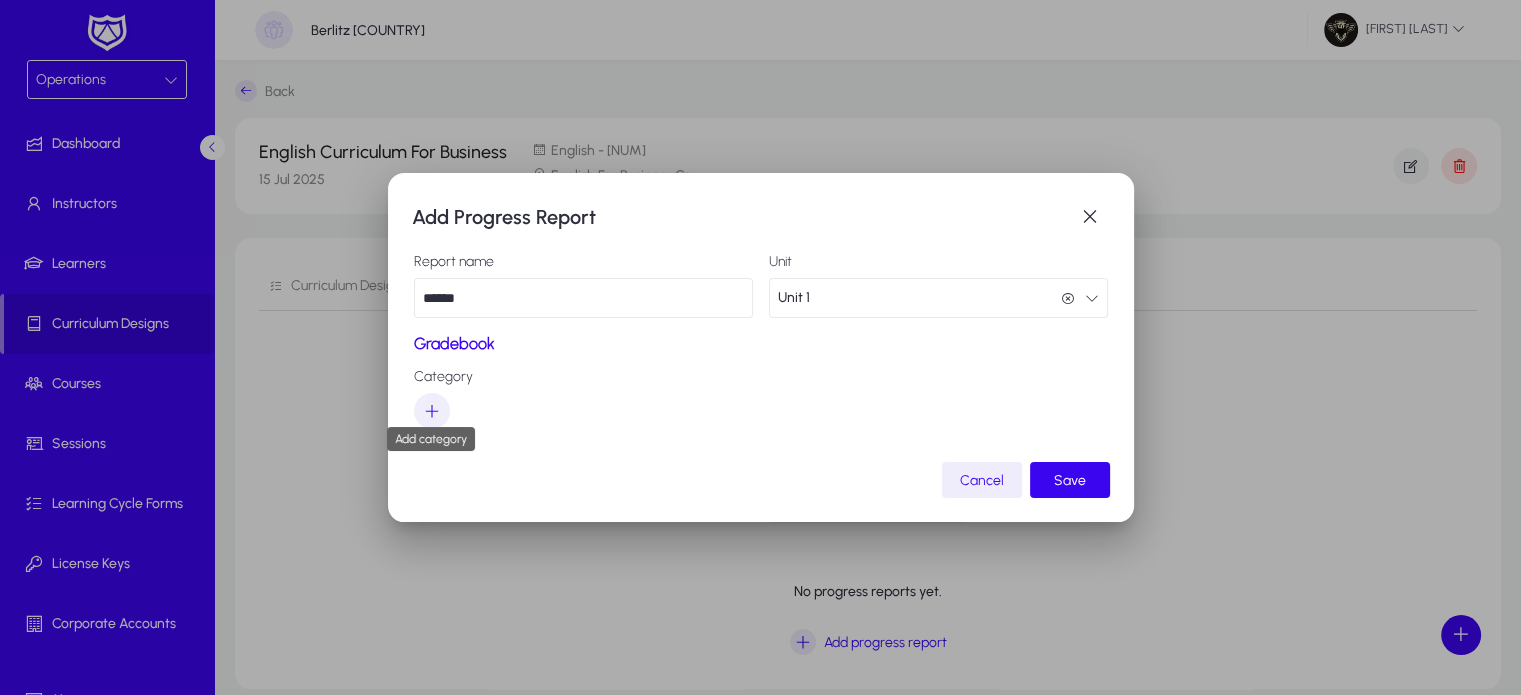 click at bounding box center [432, 411] 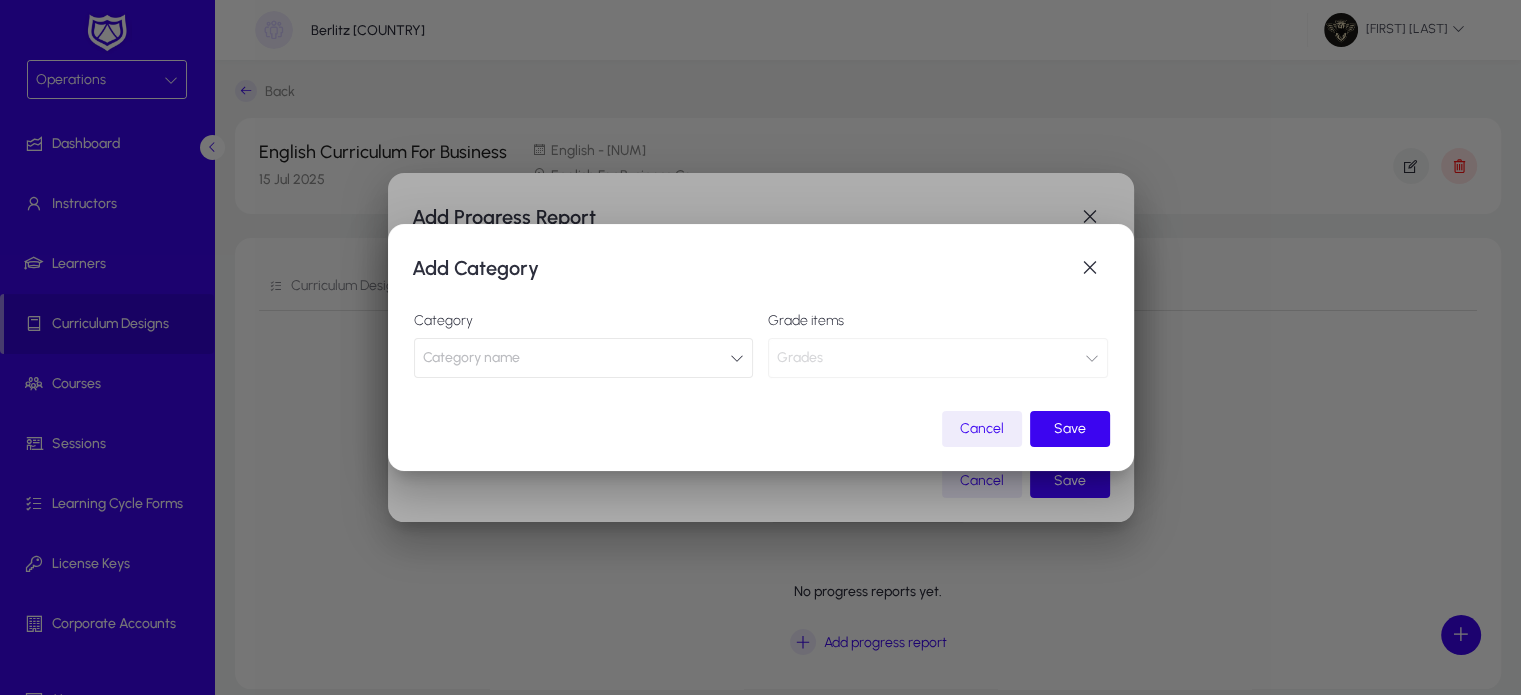 click on "Category name" at bounding box center (584, 358) 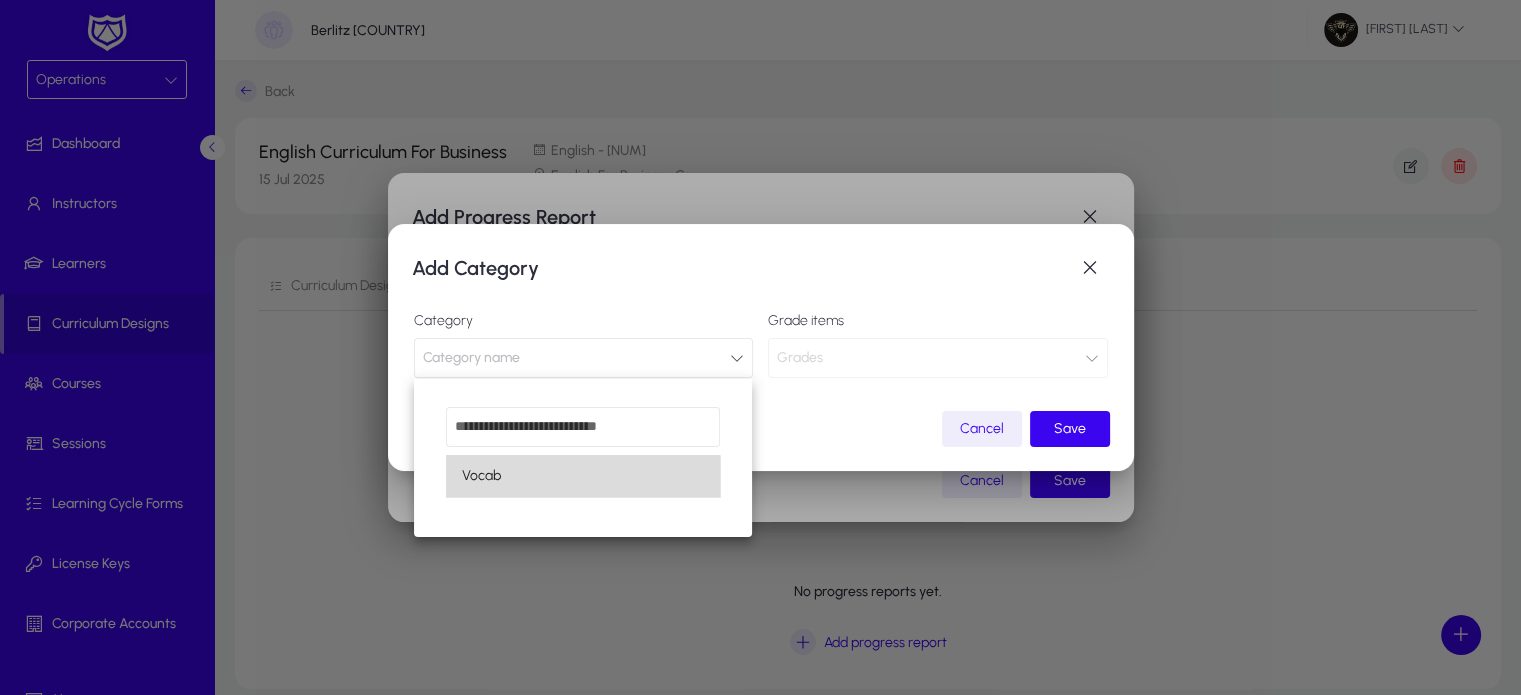 click on "Vocab" at bounding box center (583, 476) 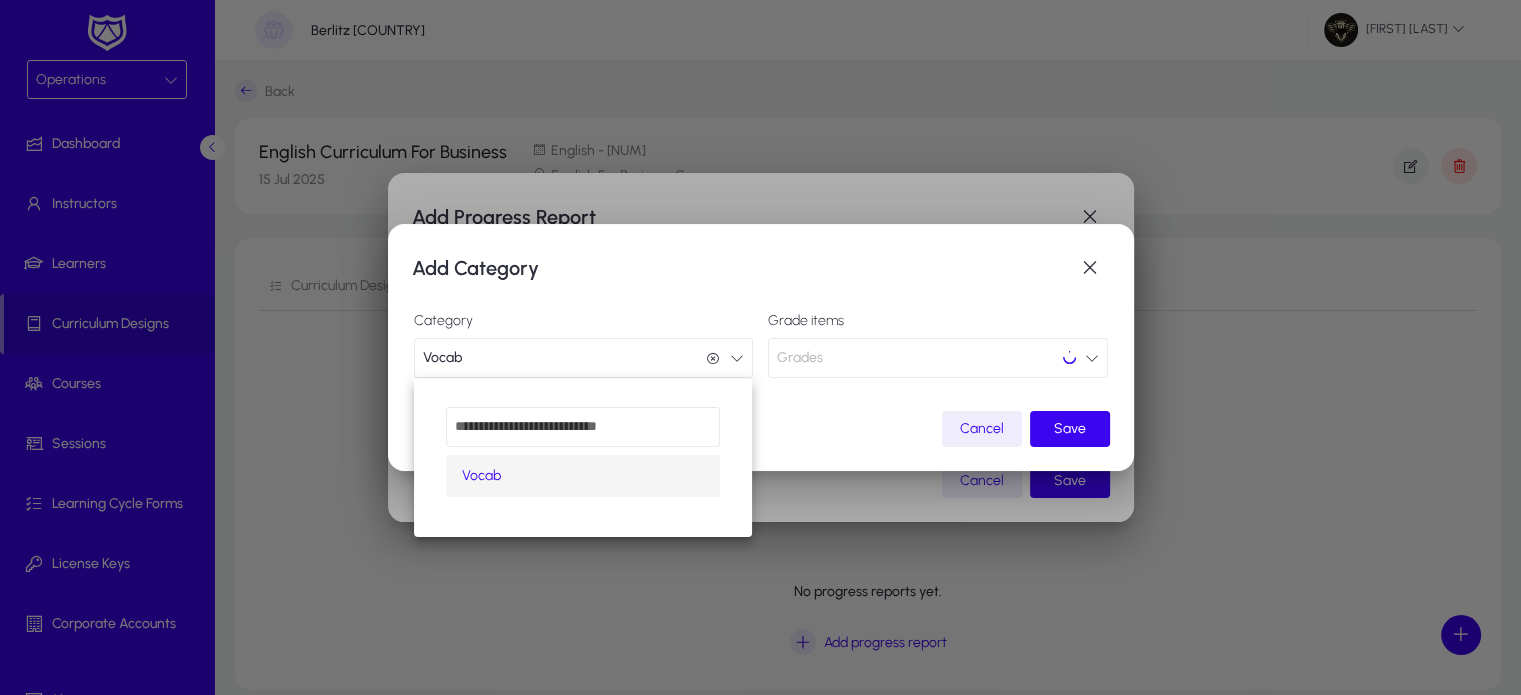 scroll, scrollTop: 0, scrollLeft: 0, axis: both 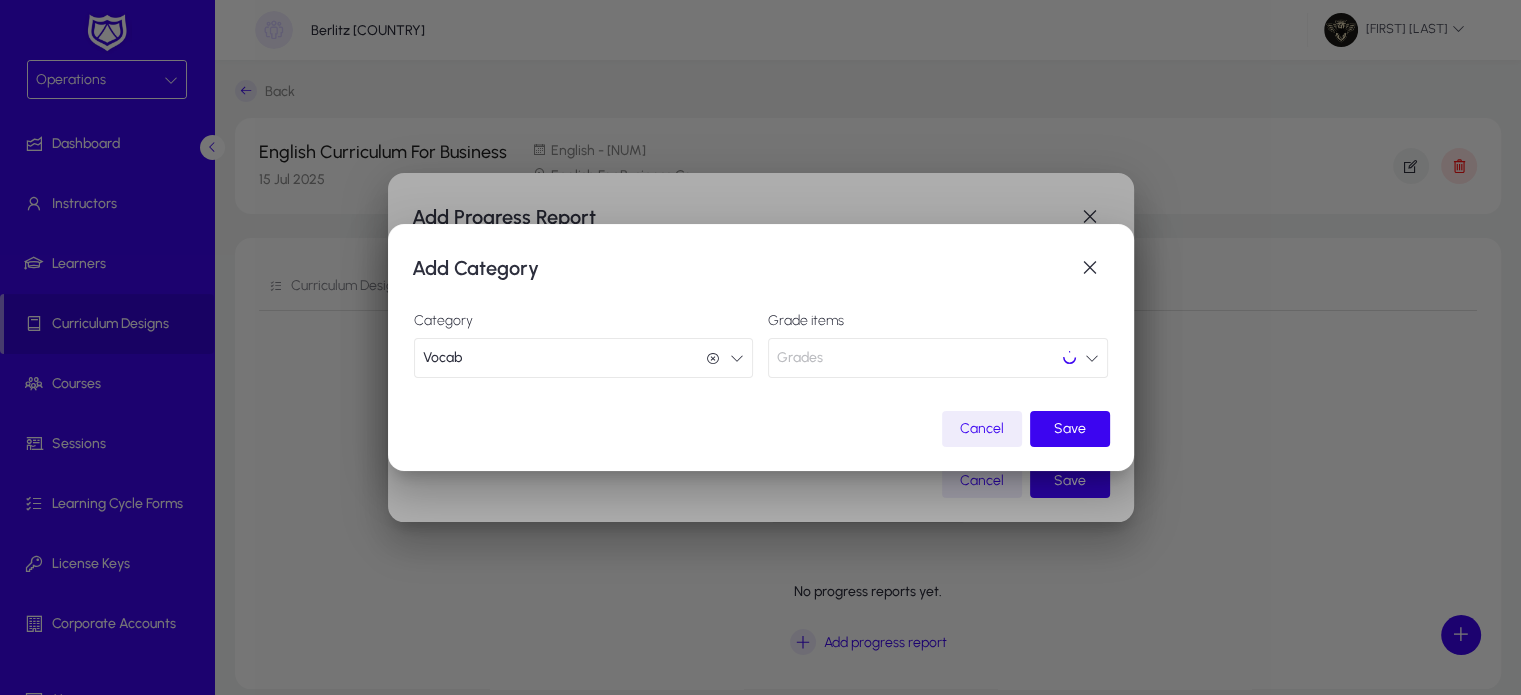 click on "Grades" at bounding box center [938, 358] 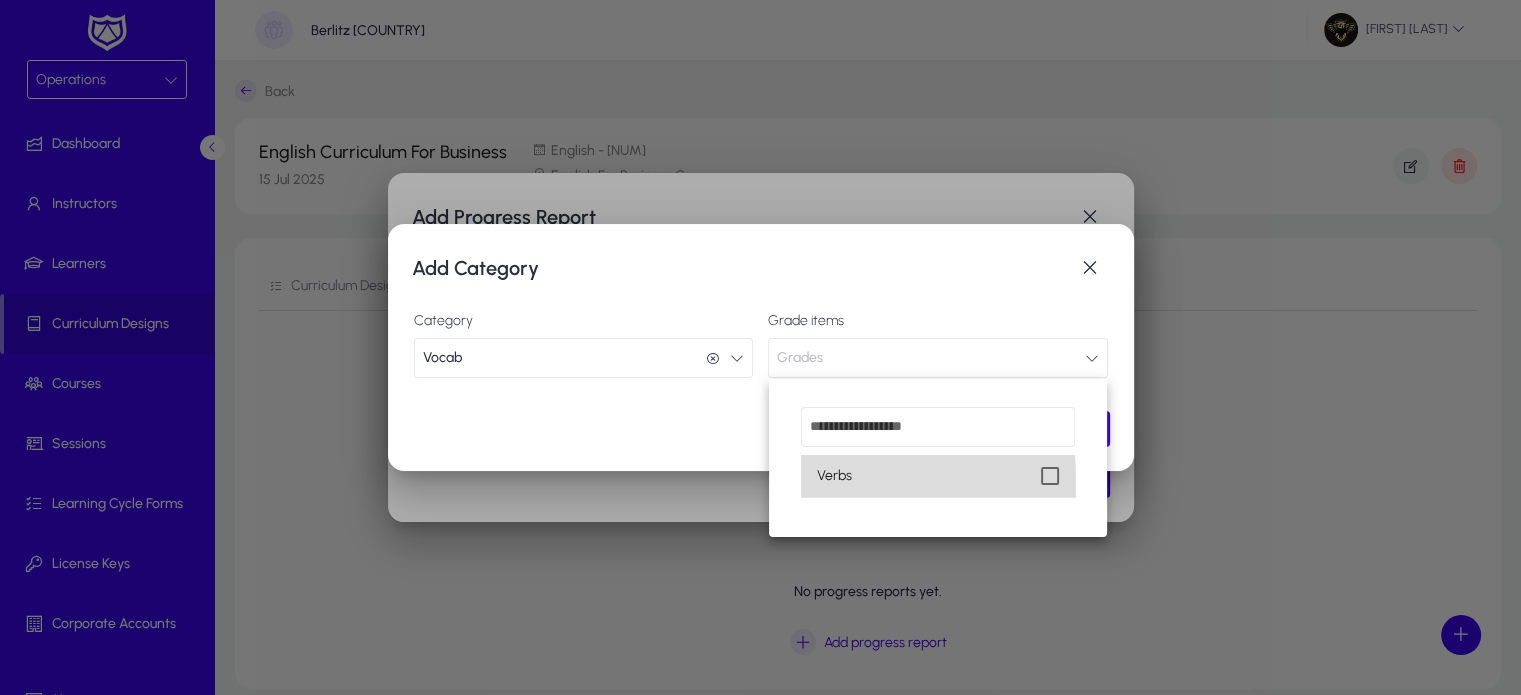 click on "Verbs" at bounding box center (938, 476) 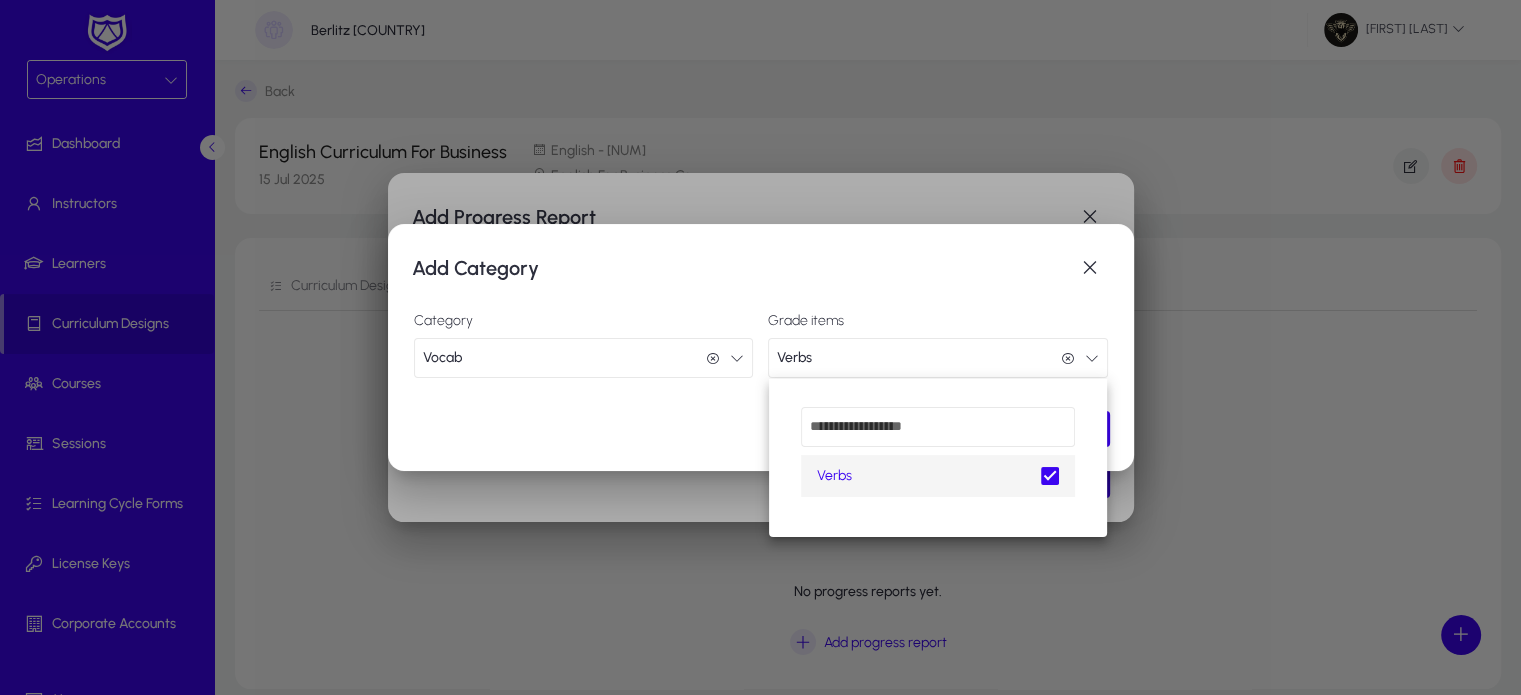 scroll, scrollTop: 0, scrollLeft: 0, axis: both 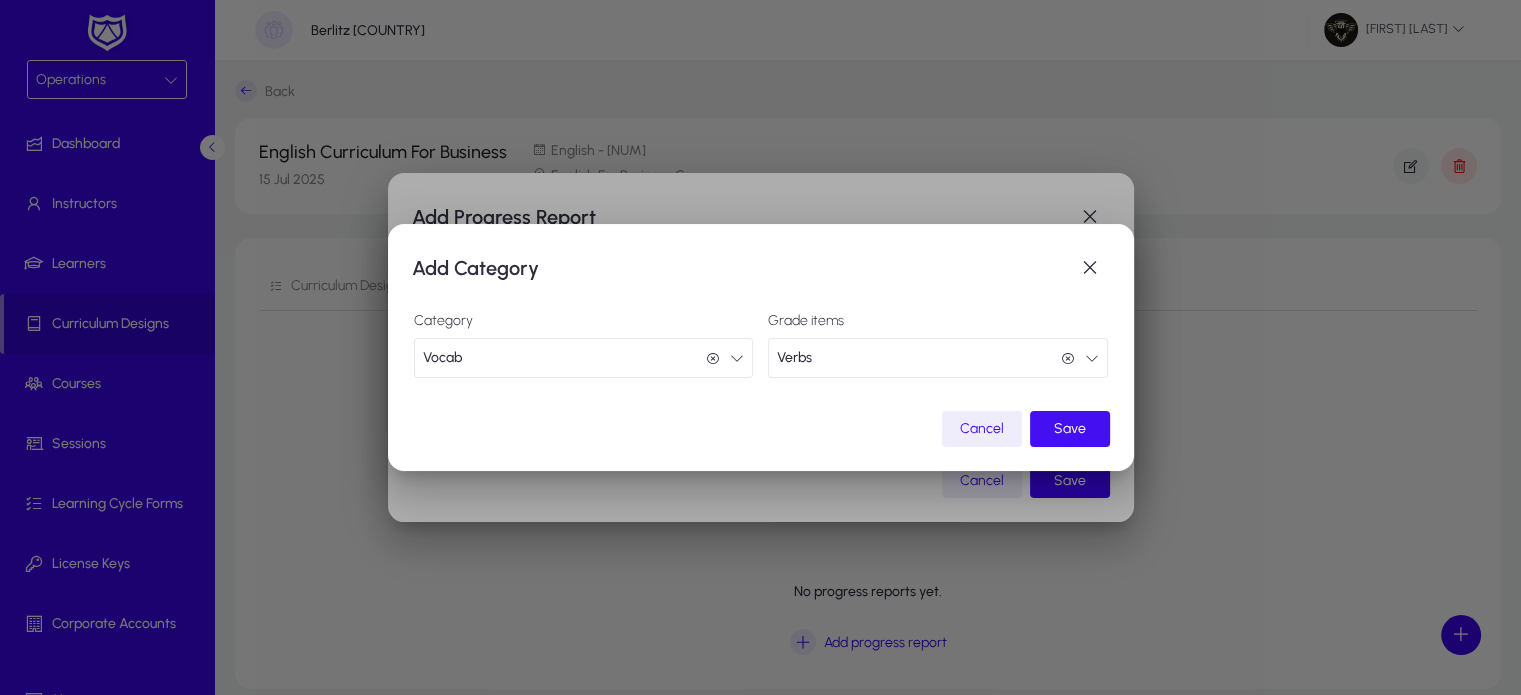 click on "Save" 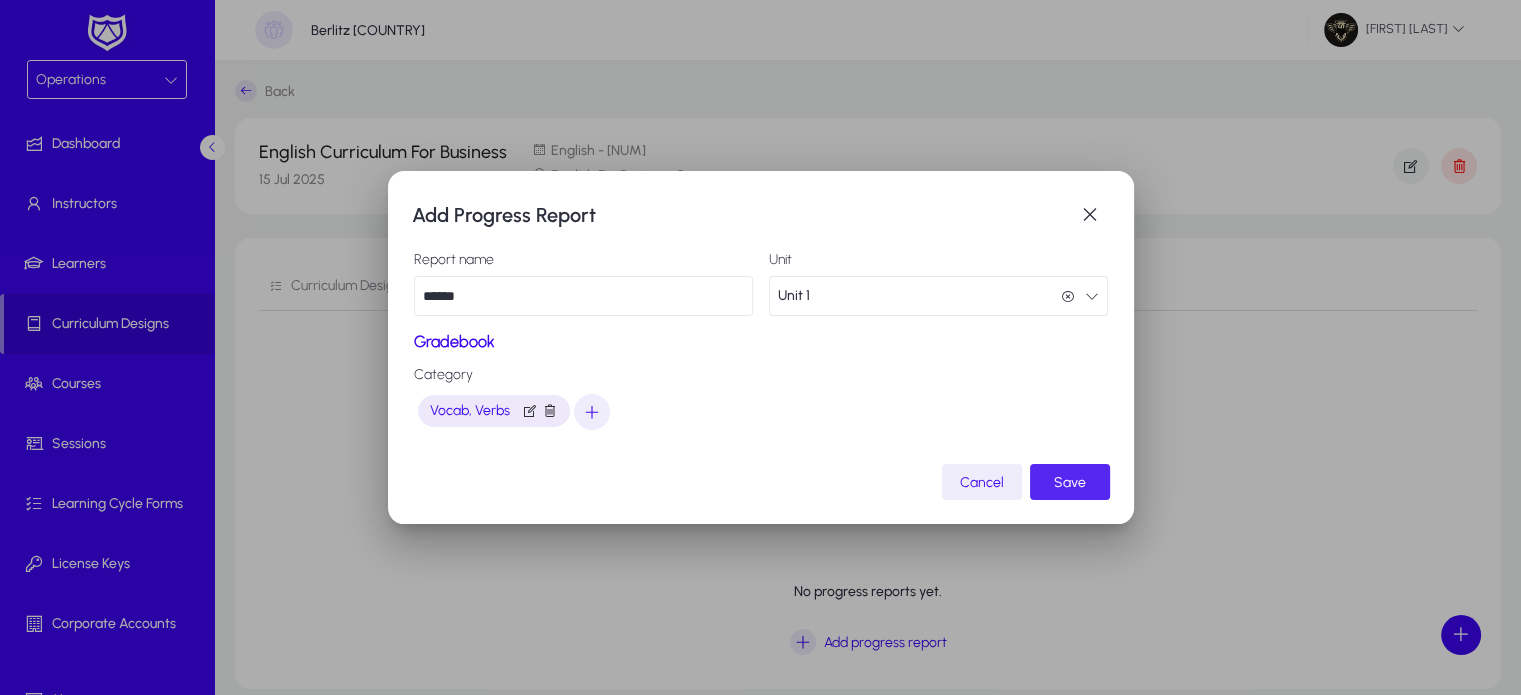 click on "Save" 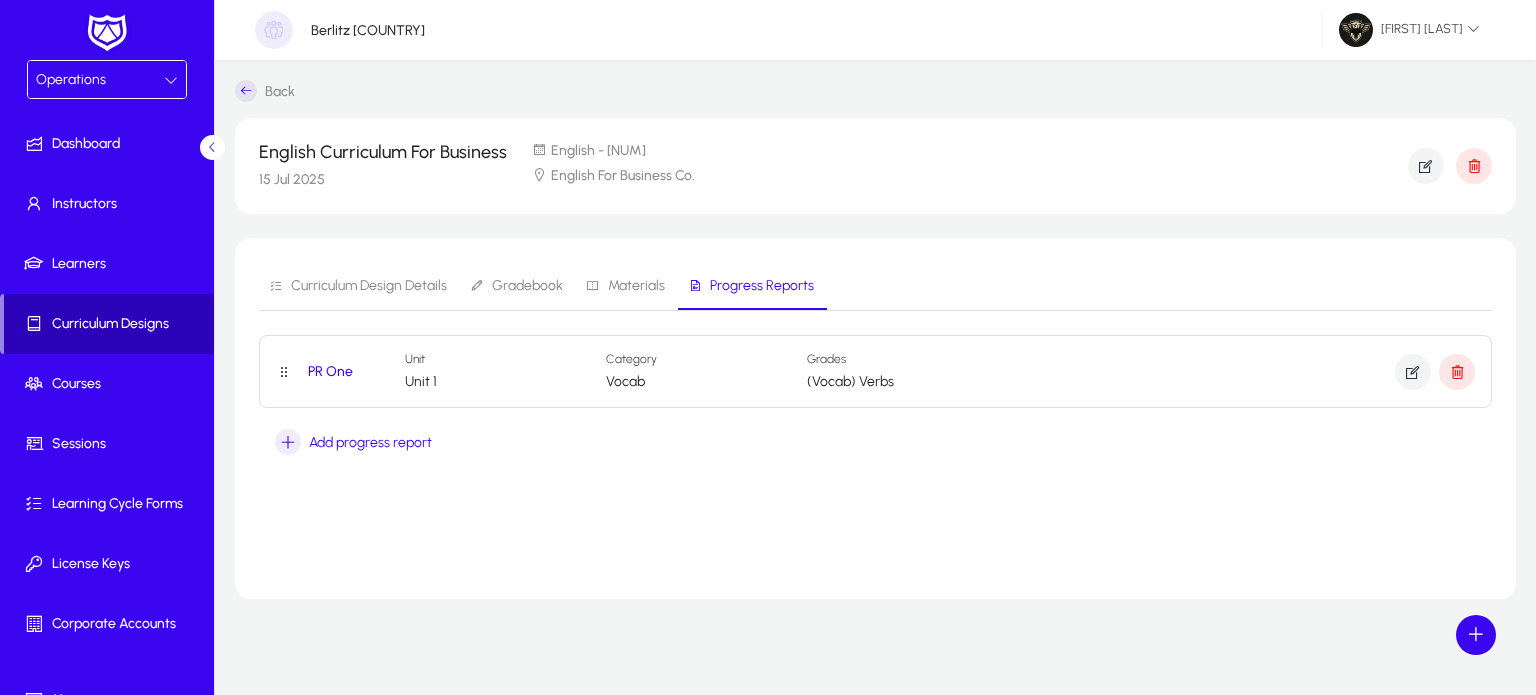 click 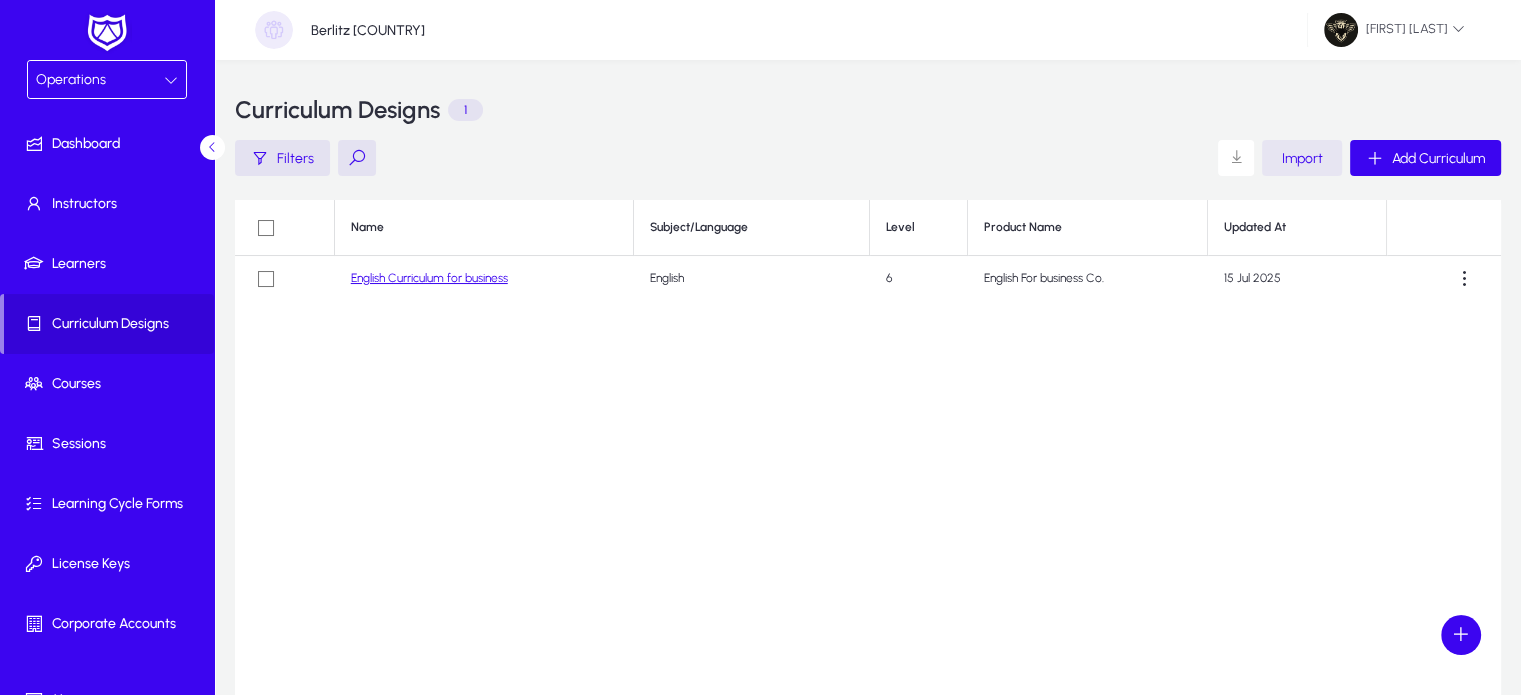 click 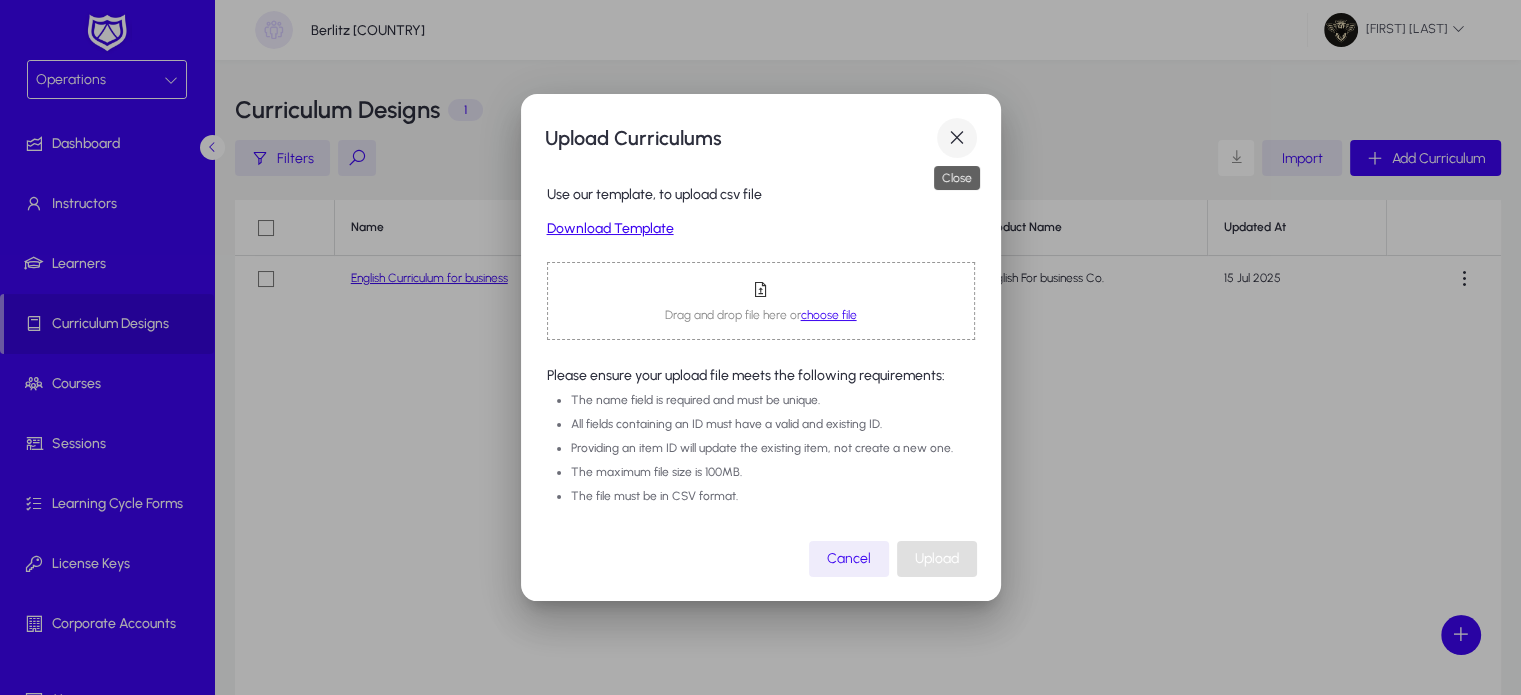 click at bounding box center [957, 138] 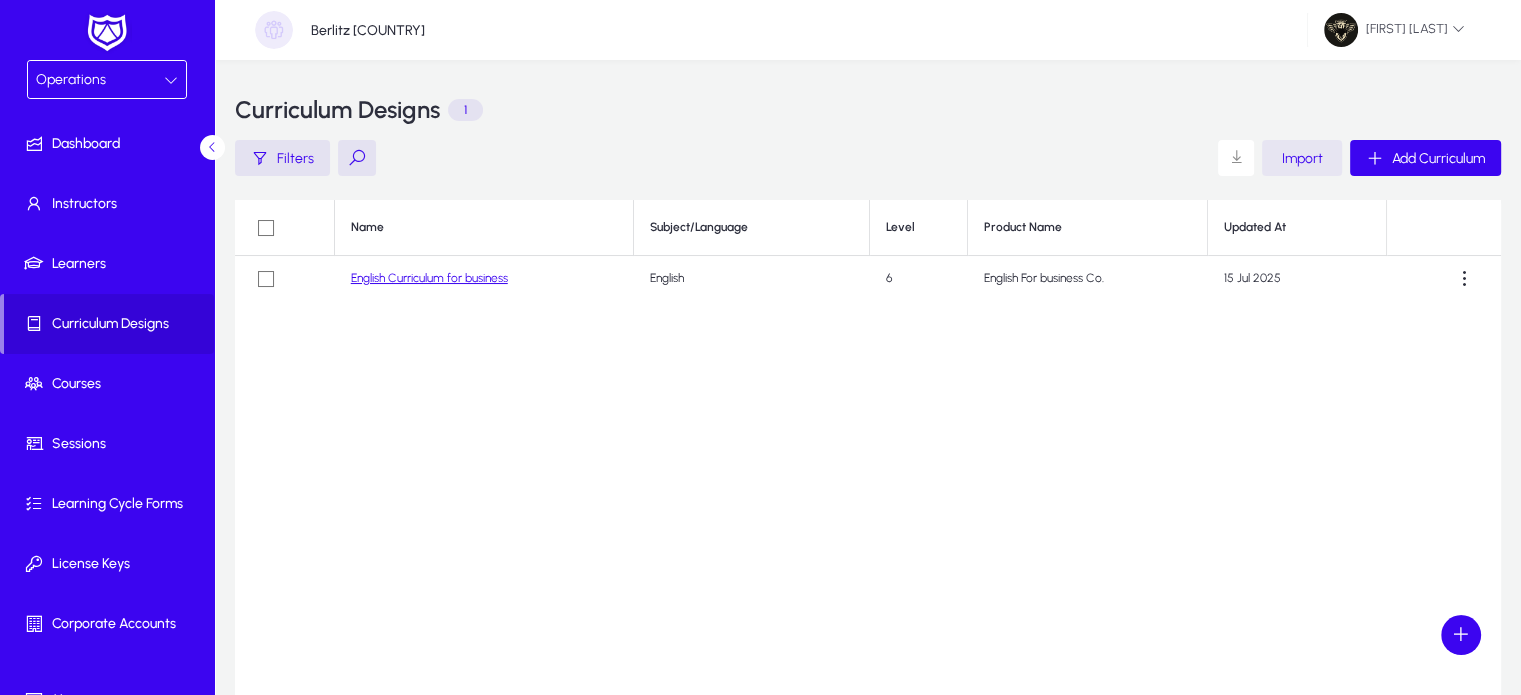 click 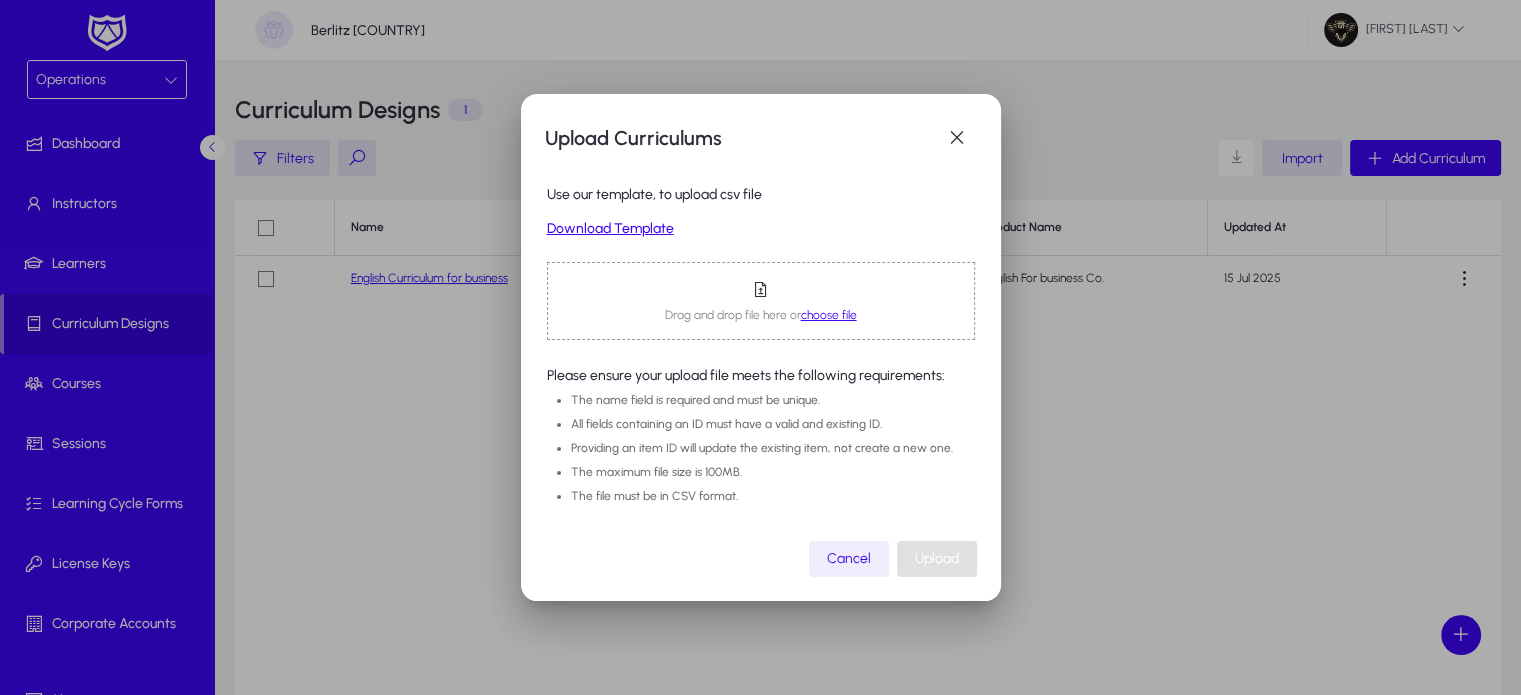 click on "Download Template" at bounding box center (761, 229) 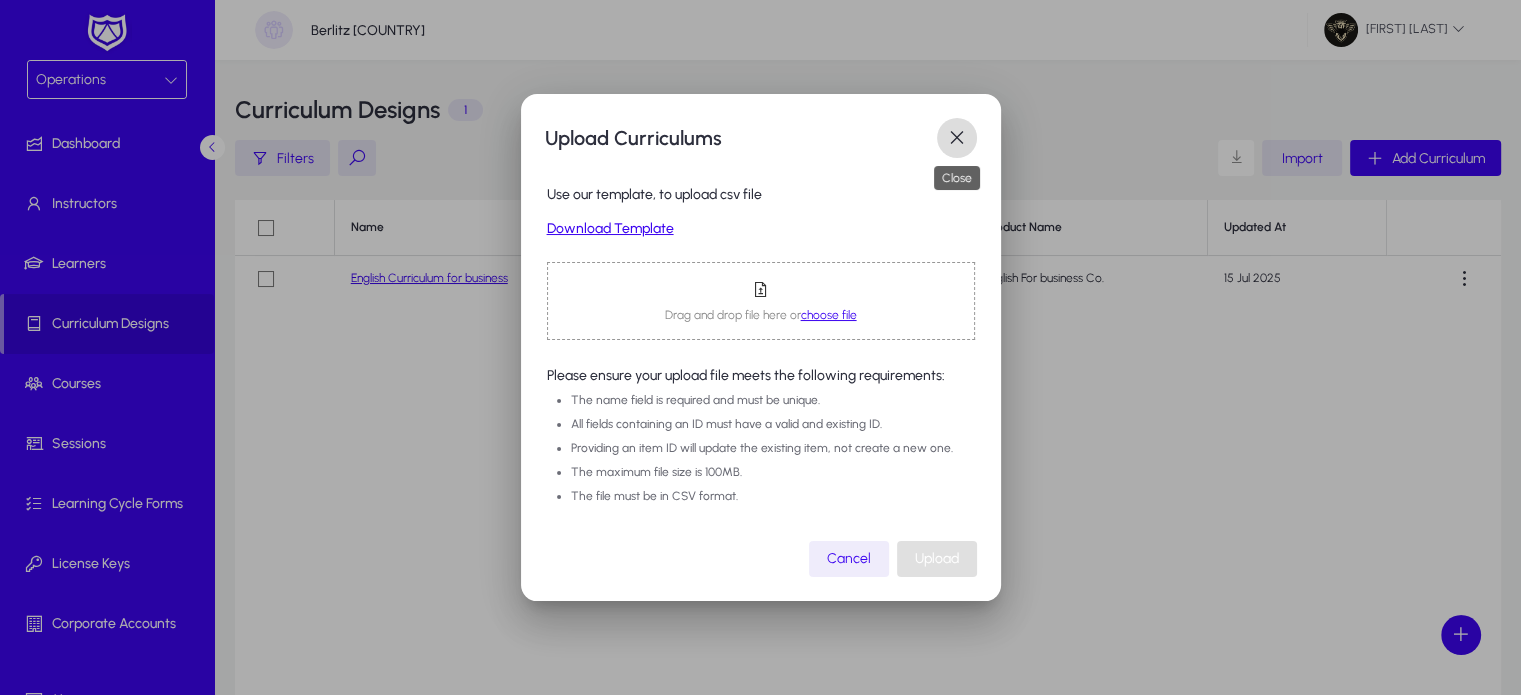 click at bounding box center (957, 138) 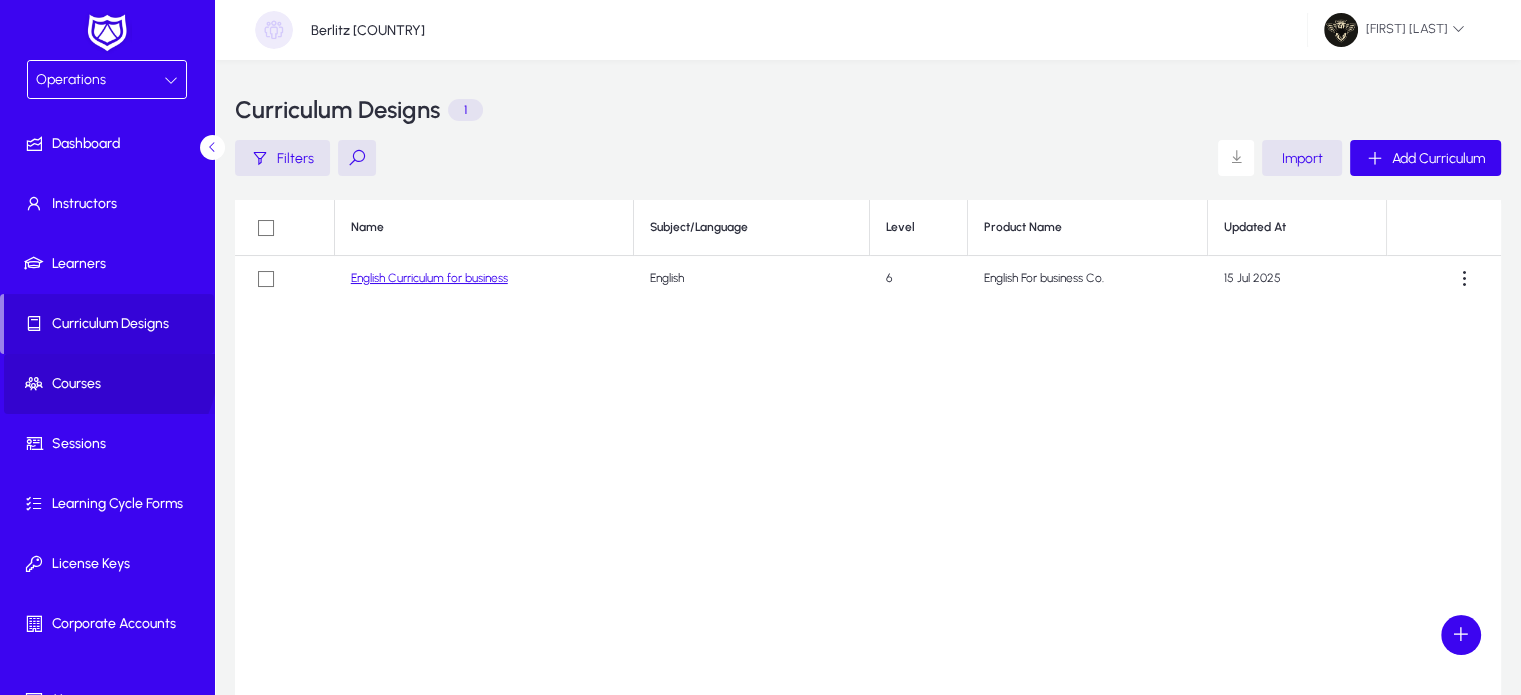 click 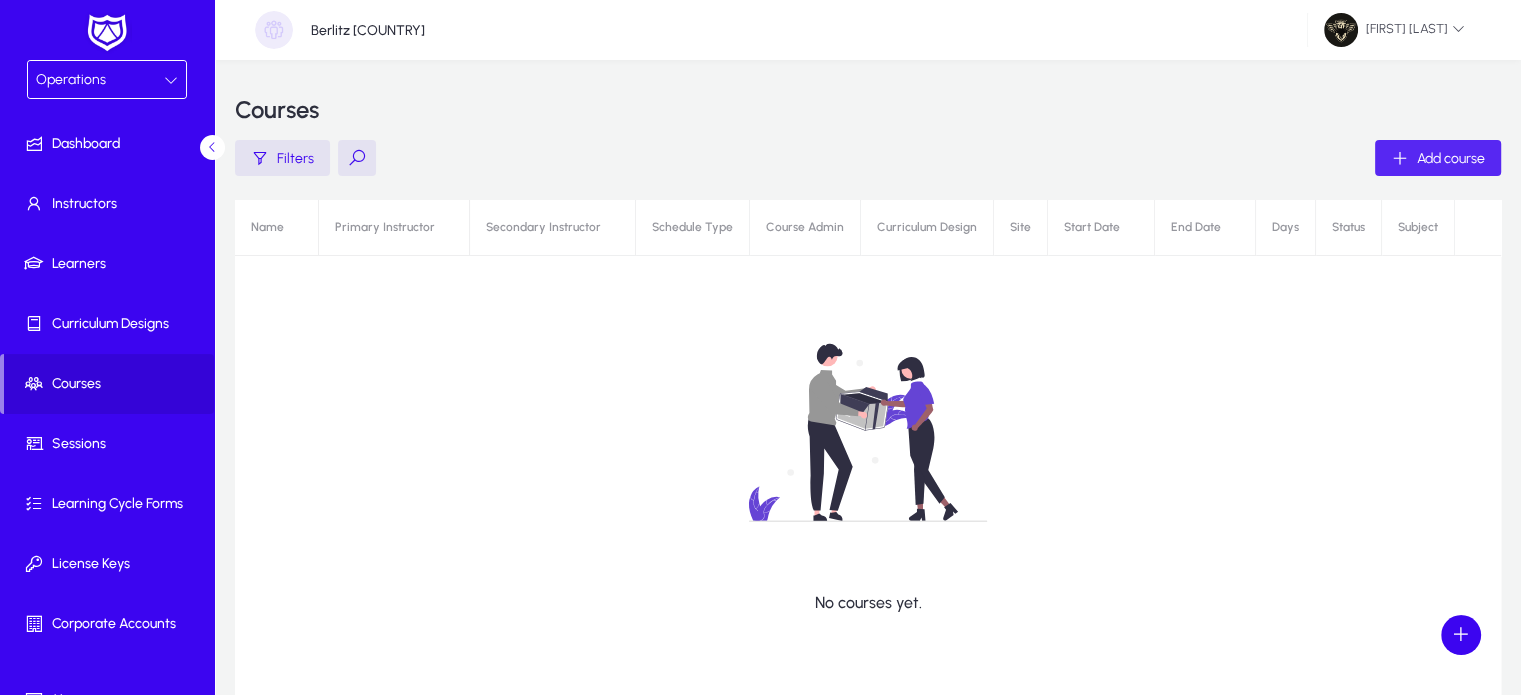 click on "Add course" 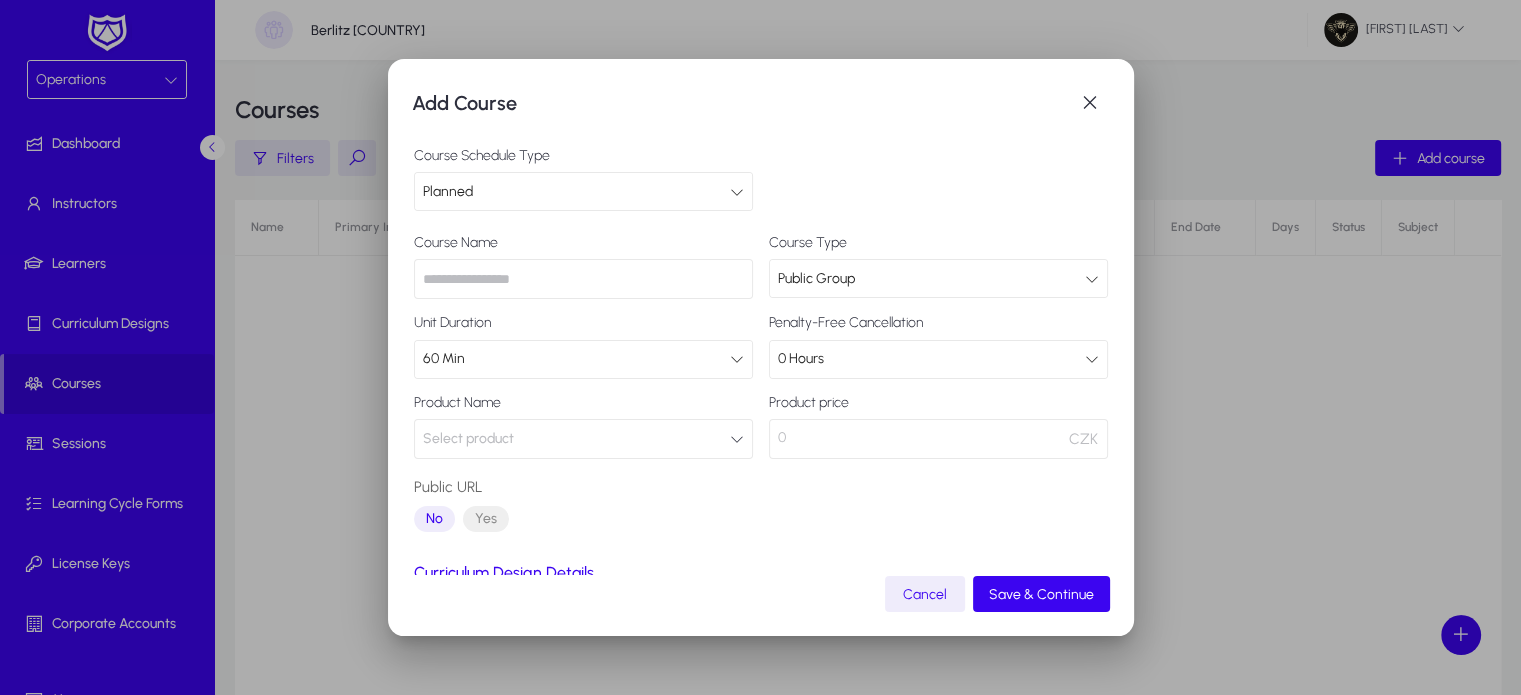 click at bounding box center (583, 279) 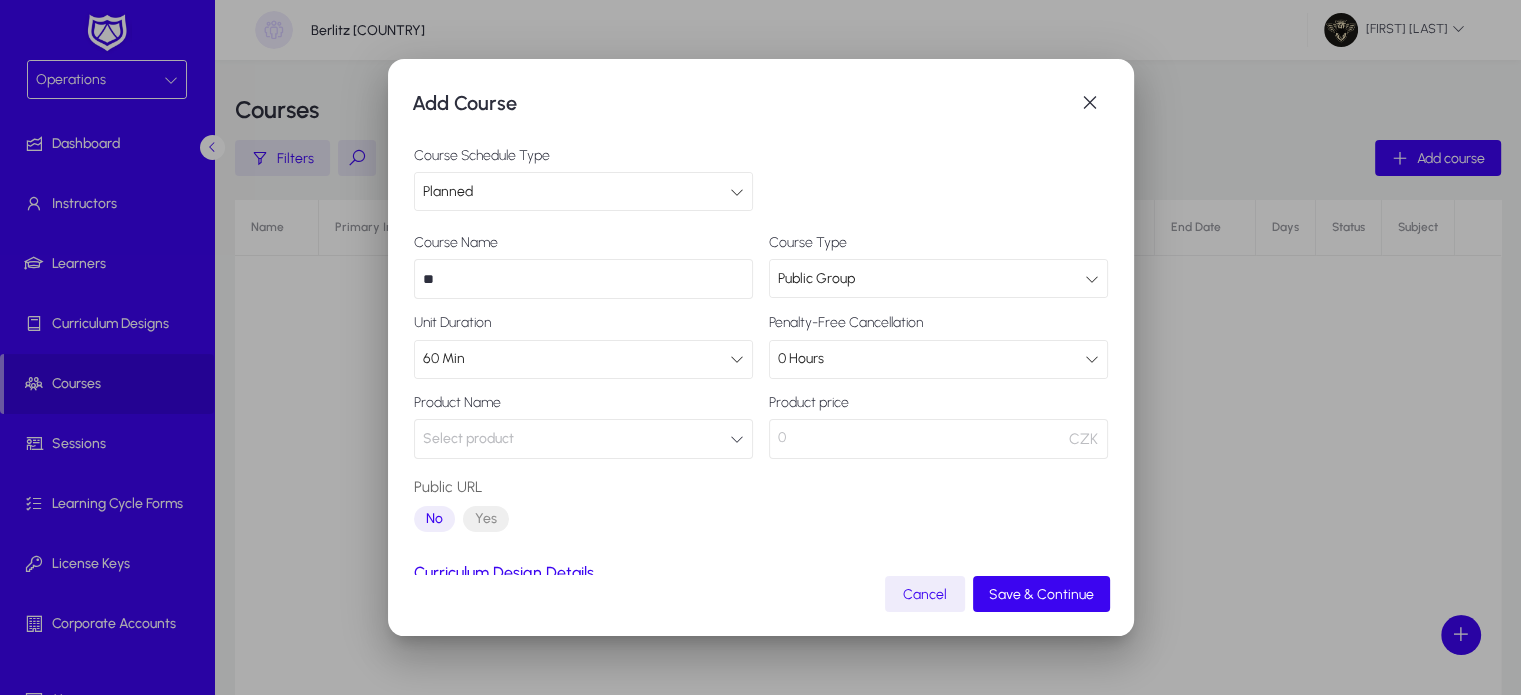 type on "*" 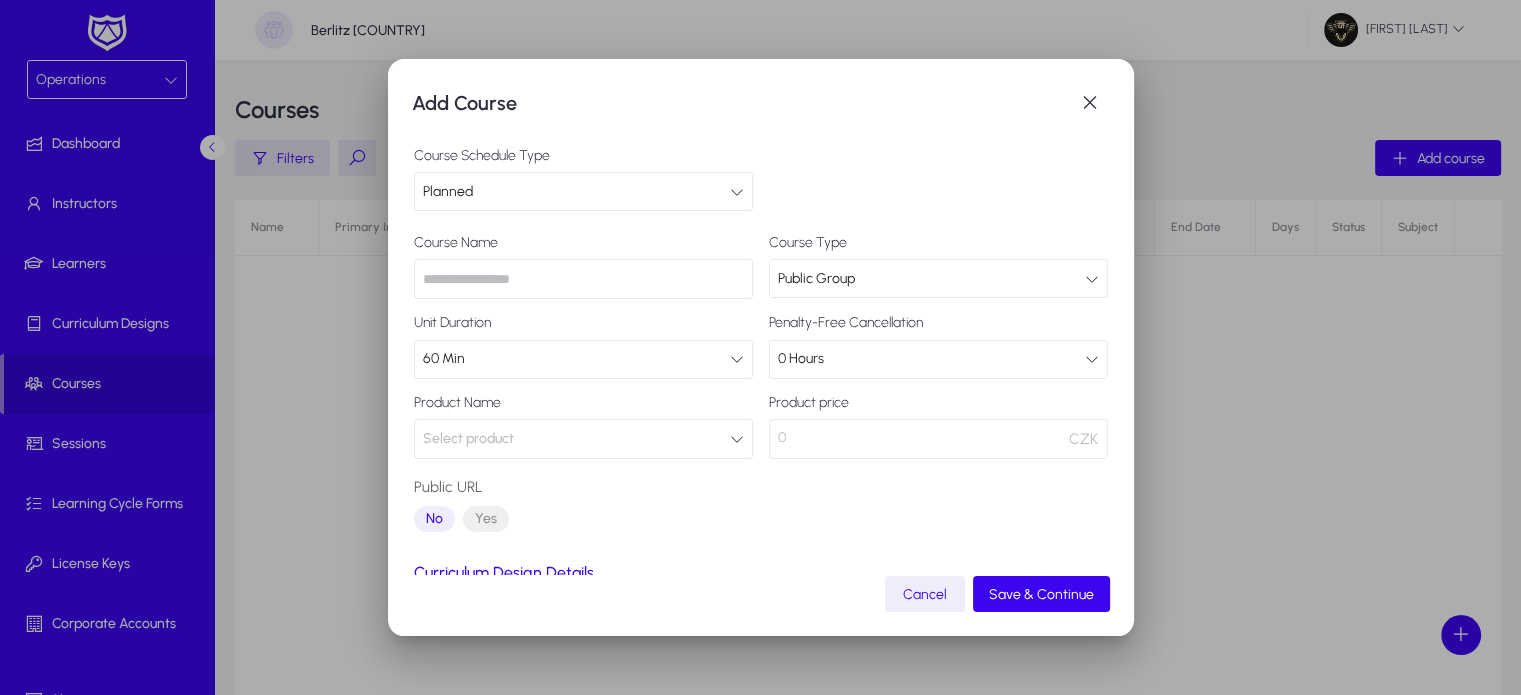 drag, startPoint x: 553, startPoint y: 170, endPoint x: 544, endPoint y: 197, distance: 28.460499 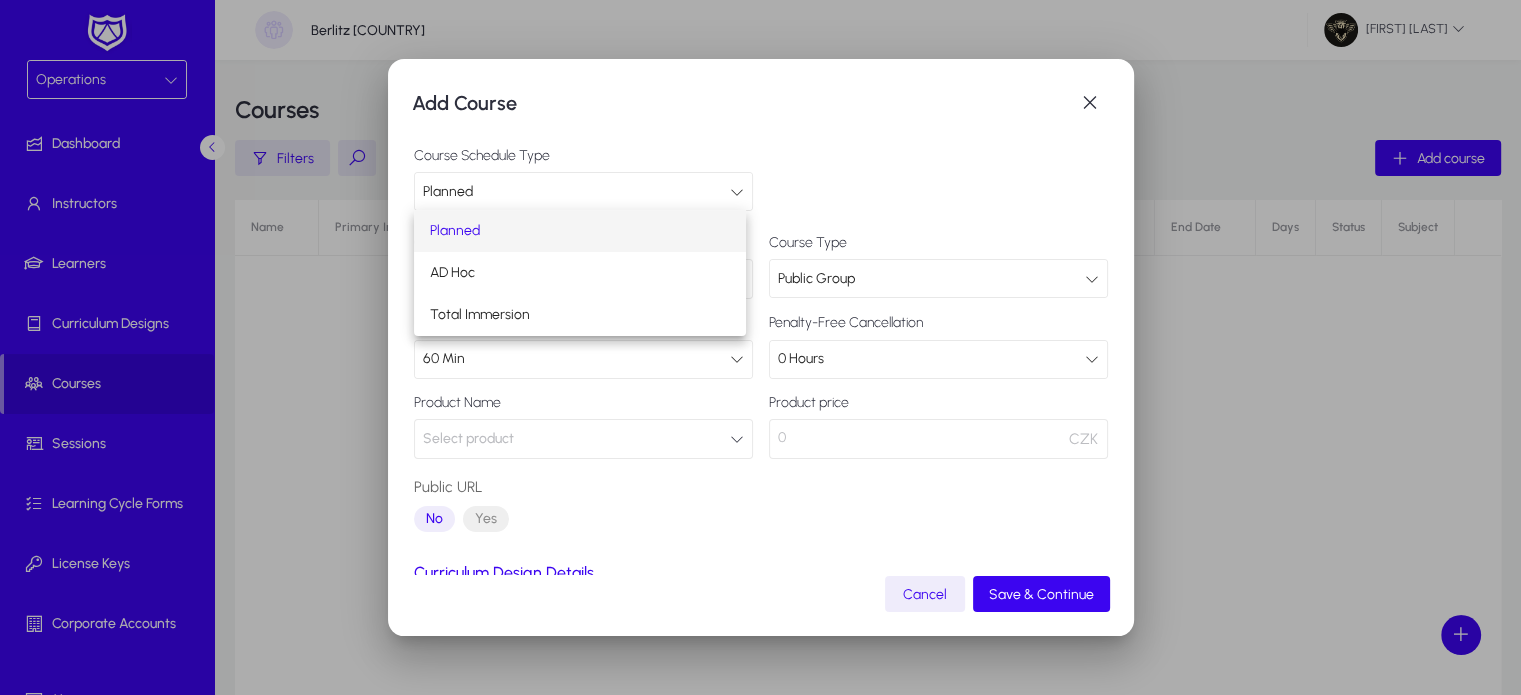 click at bounding box center (760, 347) 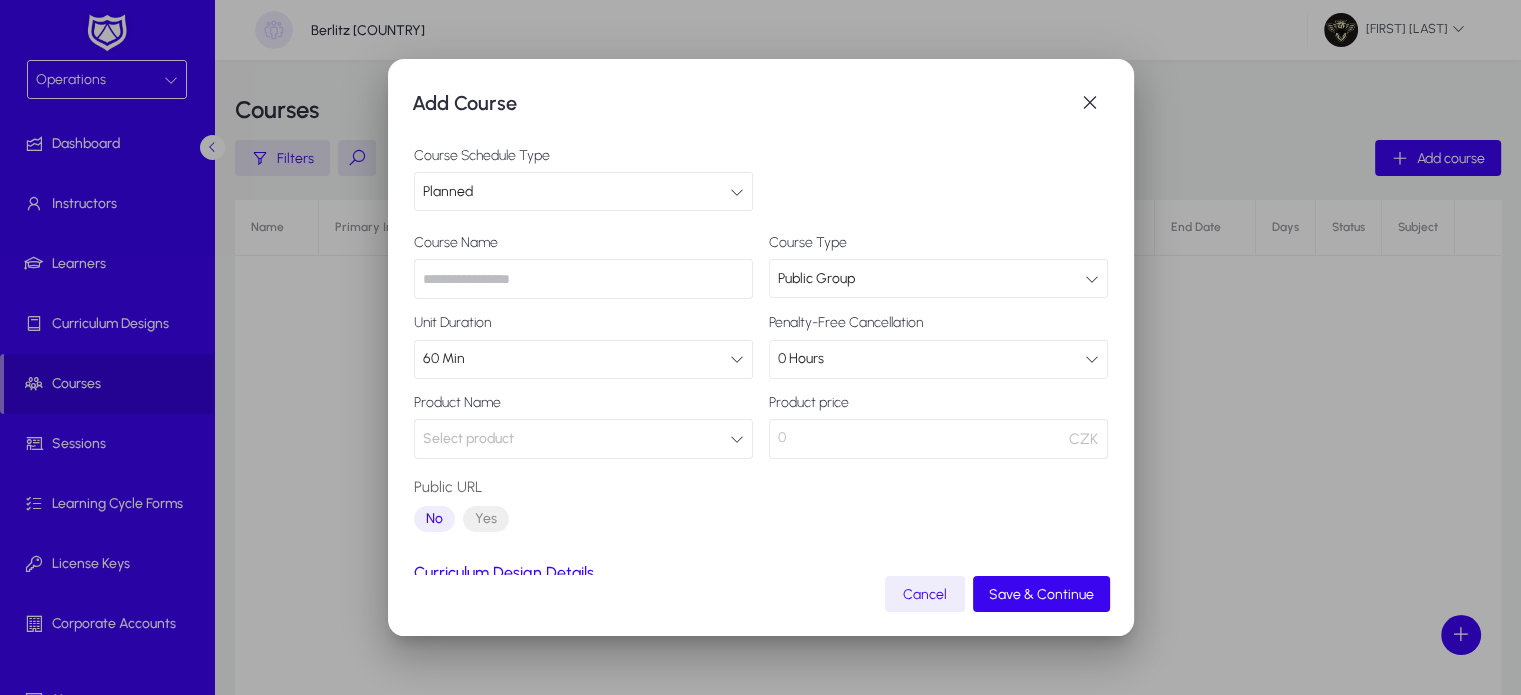 click at bounding box center [583, 279] 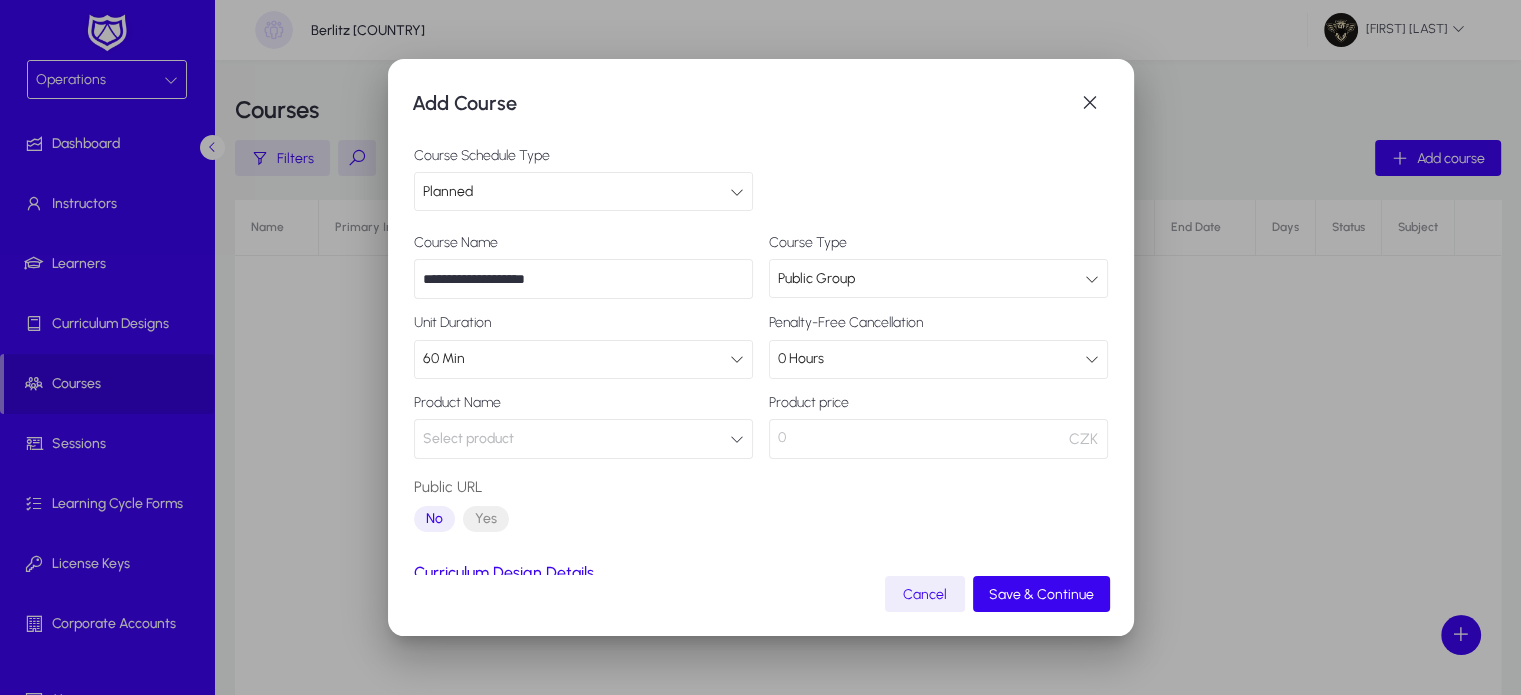 type on "**********" 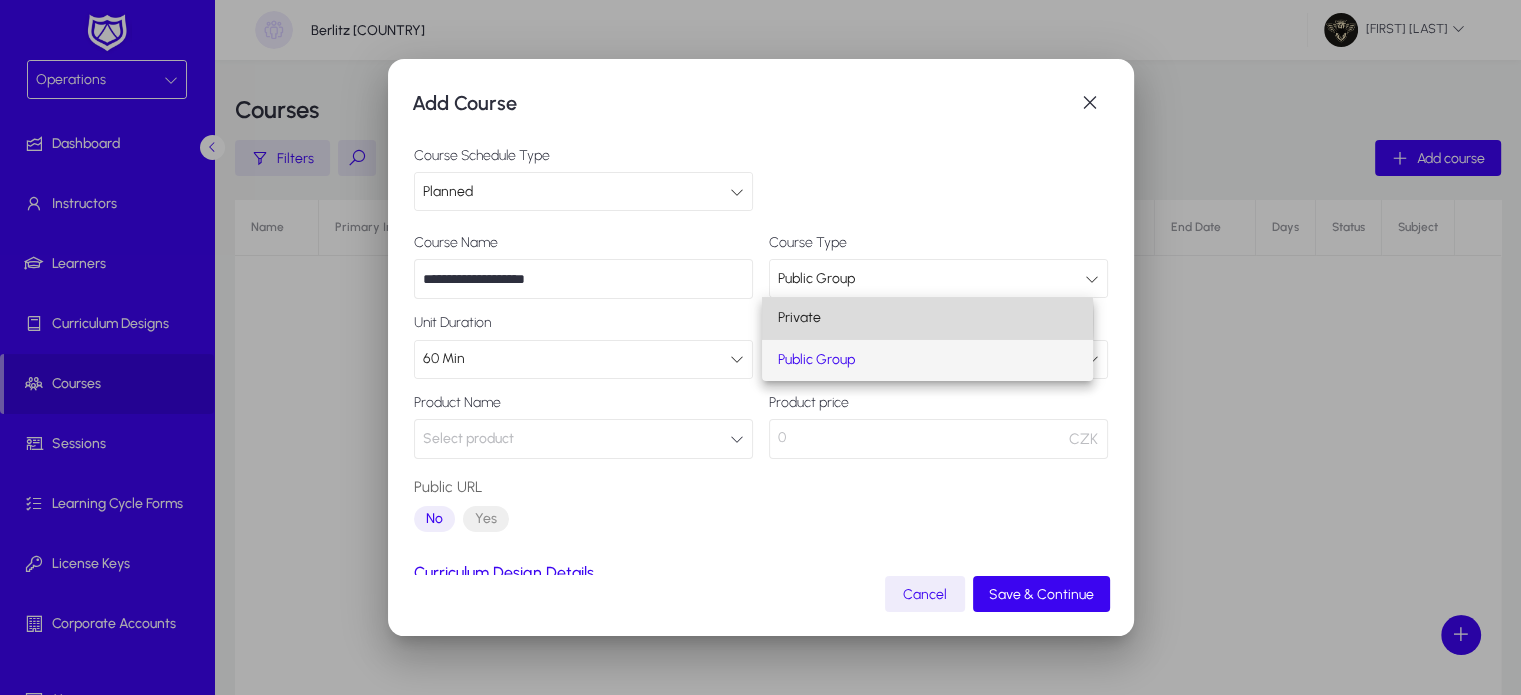 click on "Private" at bounding box center (927, 318) 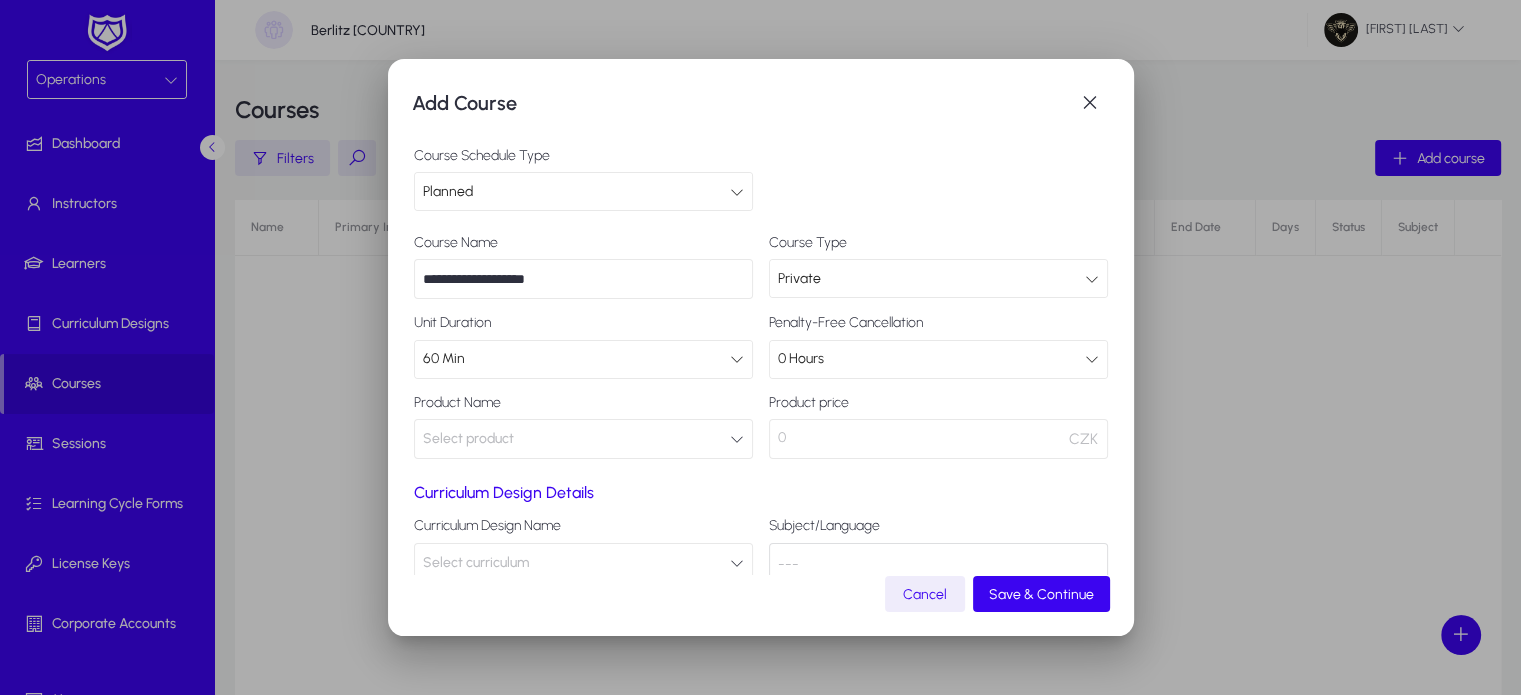 click on "Private" at bounding box center (931, 279) 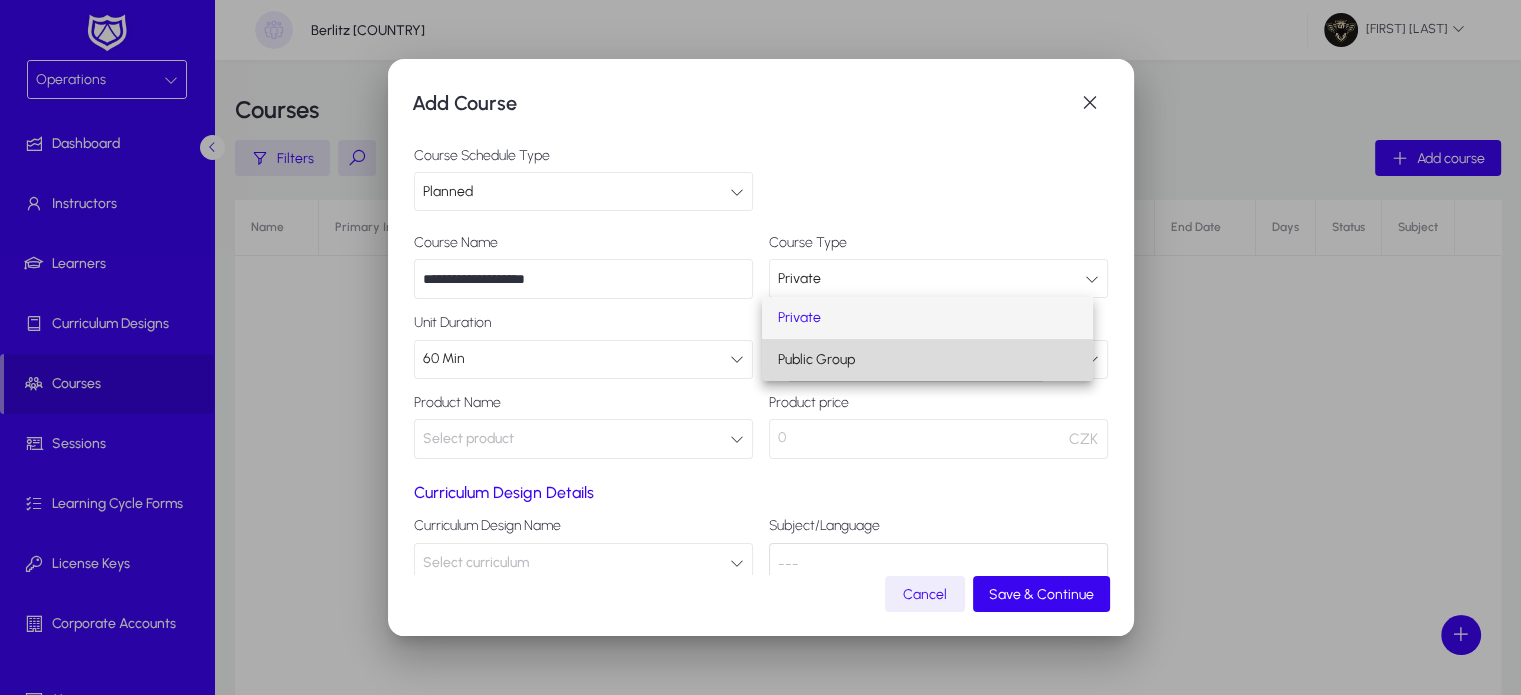 click on "Public Group" at bounding box center [816, 360] 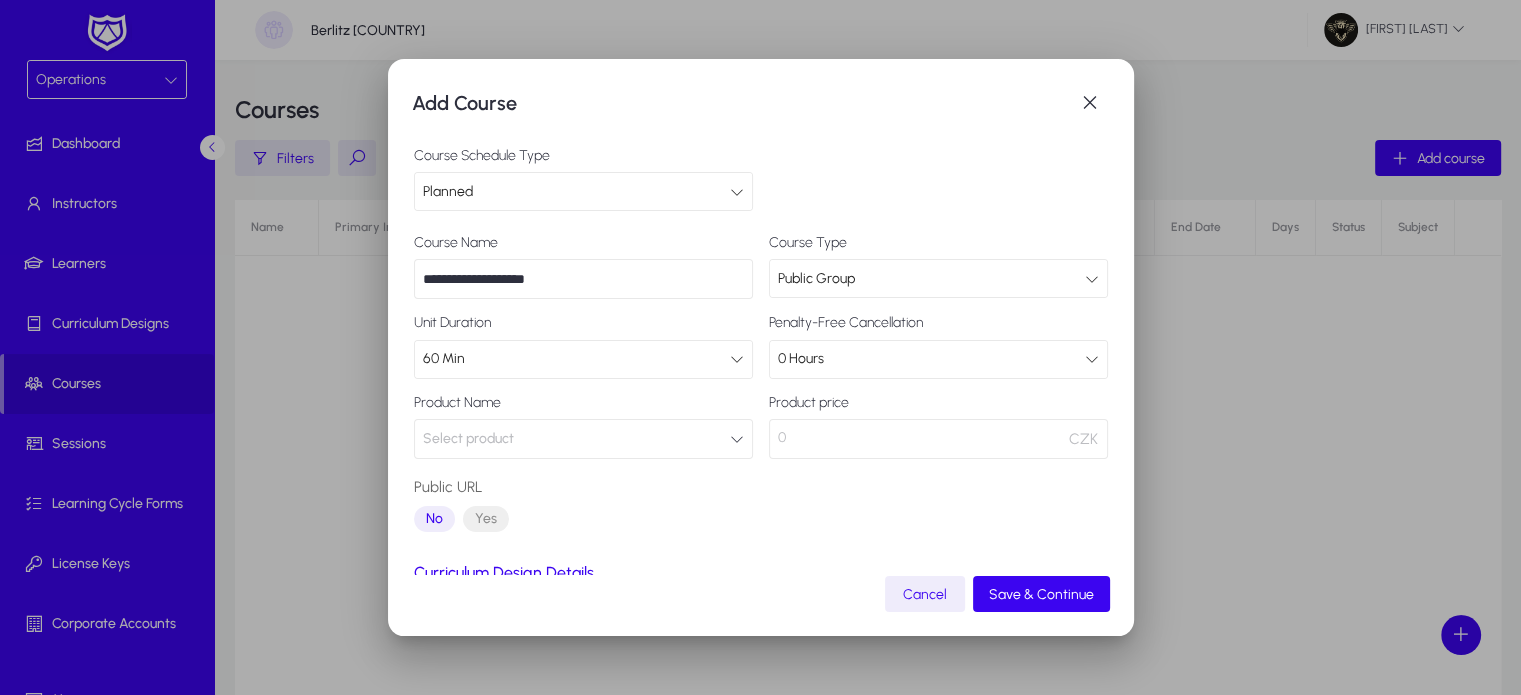 scroll, scrollTop: 47, scrollLeft: 0, axis: vertical 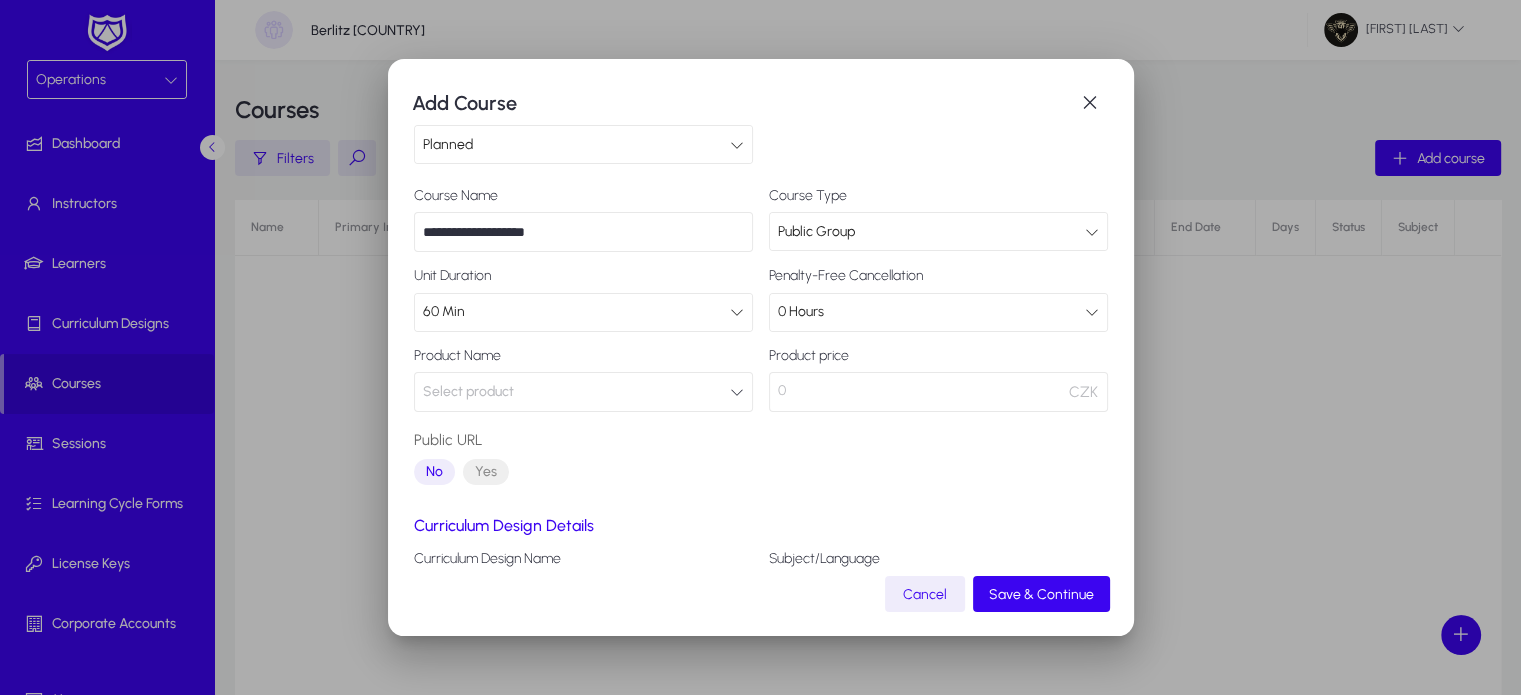 click on "60 Min" at bounding box center (576, 312) 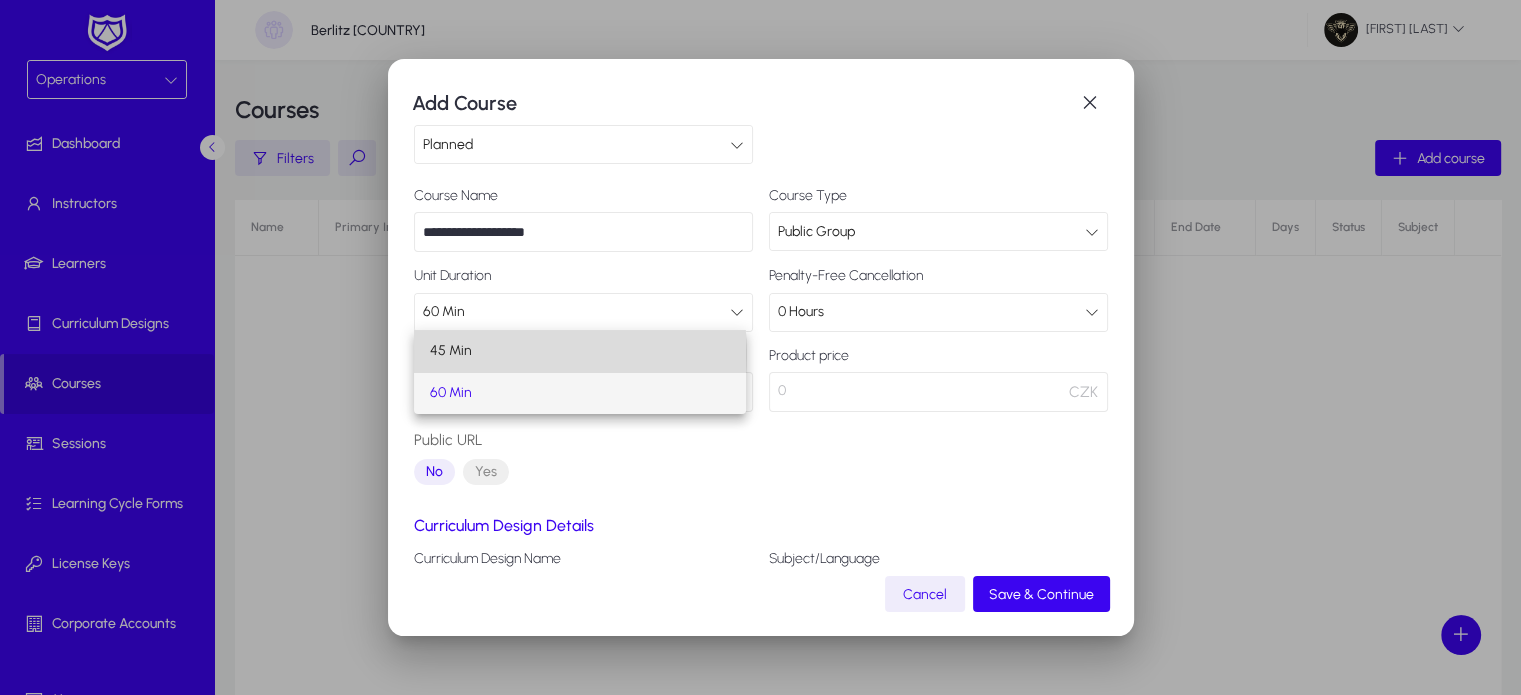 click on "45 Min" at bounding box center [579, 351] 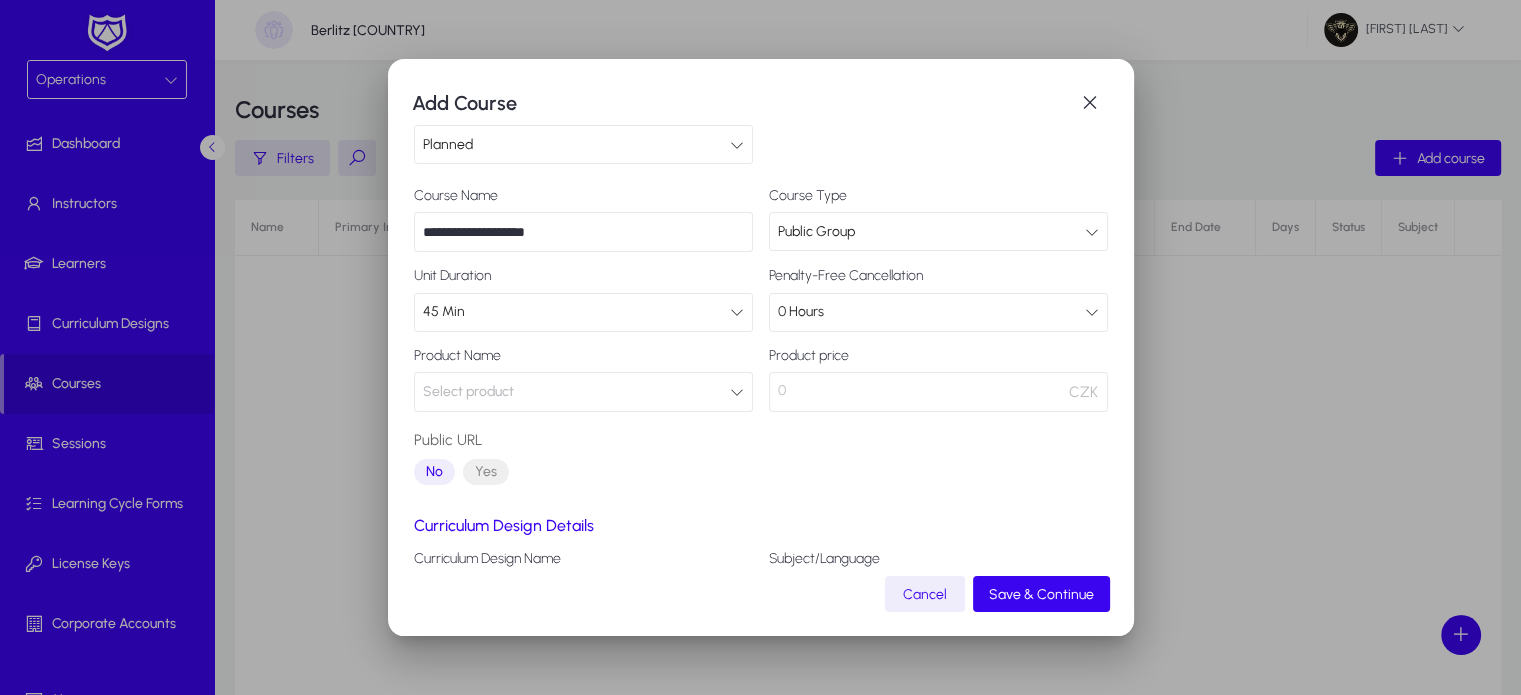 click on "Select product" at bounding box center [583, 392] 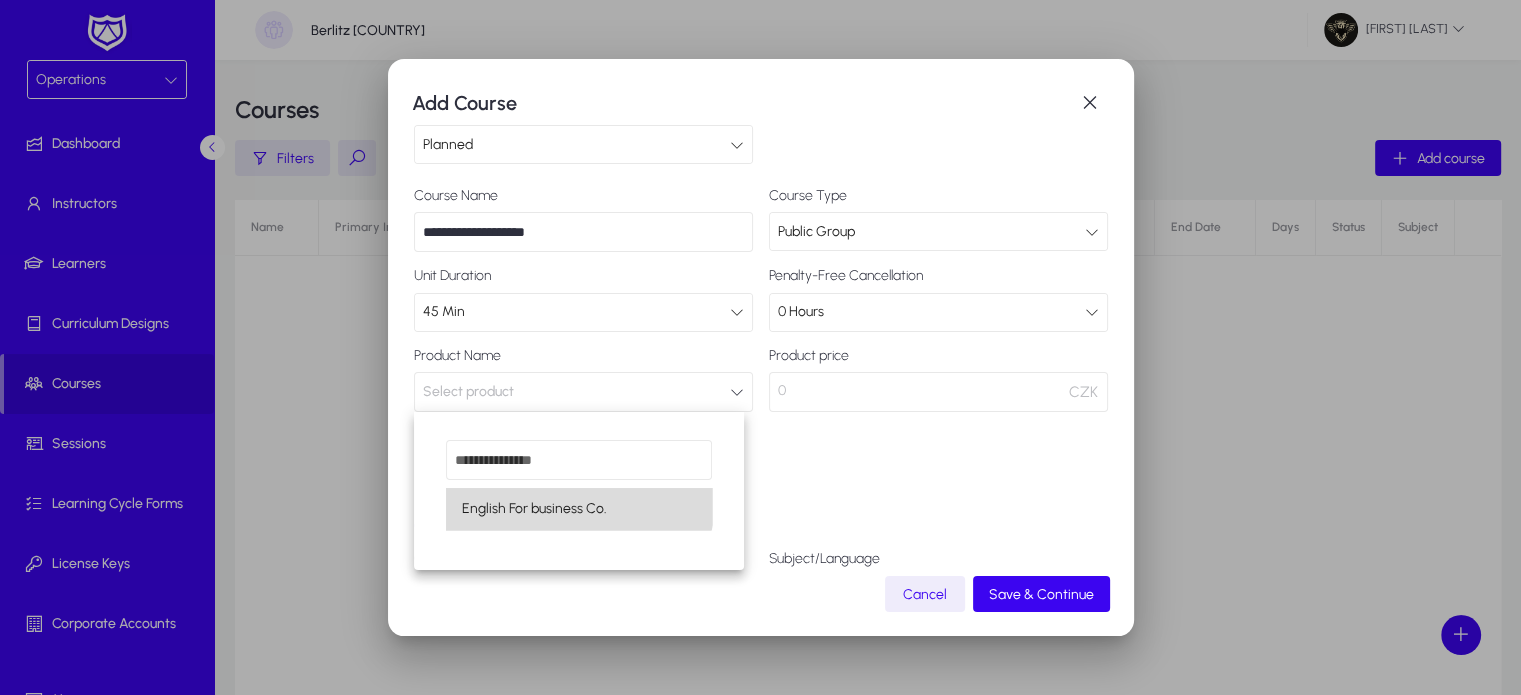 click on "English For business Co." at bounding box center (579, 509) 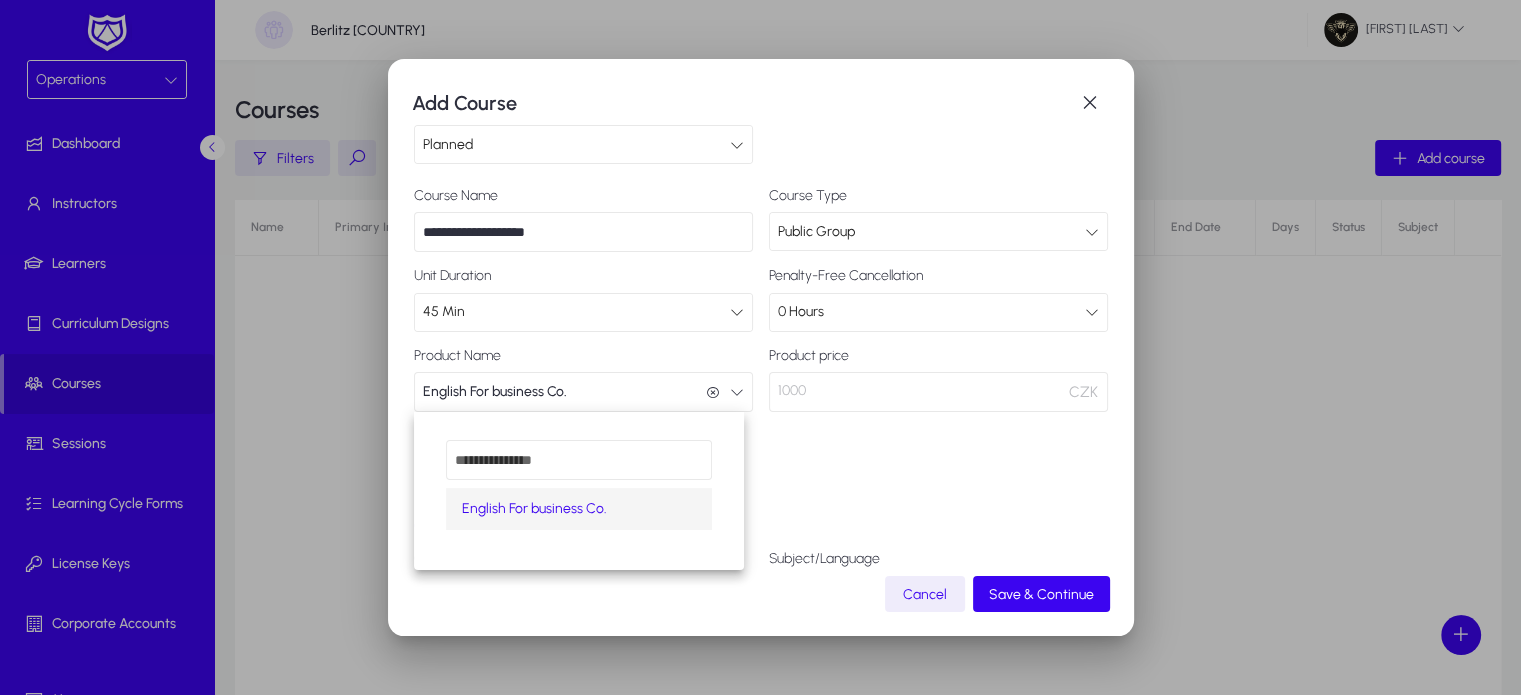scroll, scrollTop: 0, scrollLeft: 0, axis: both 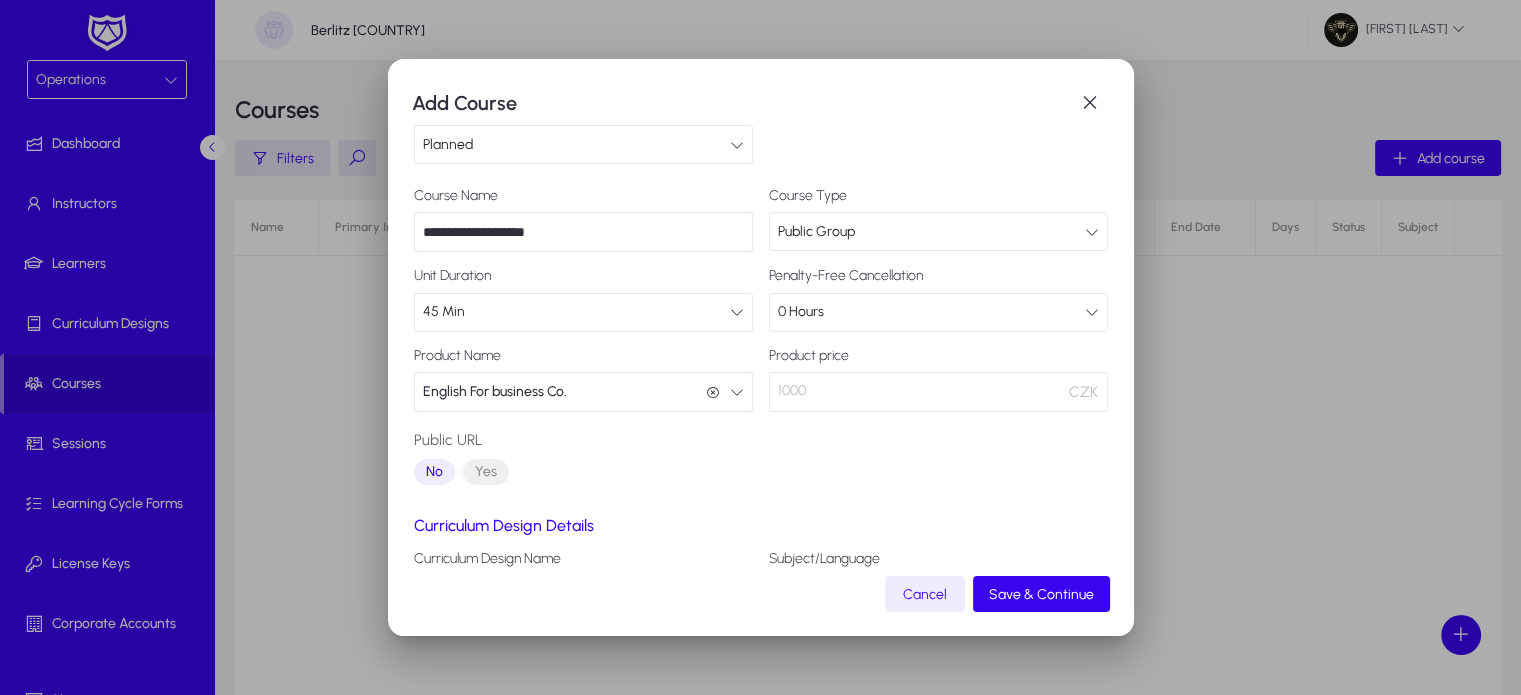 click on "0 Hours" at bounding box center (931, 312) 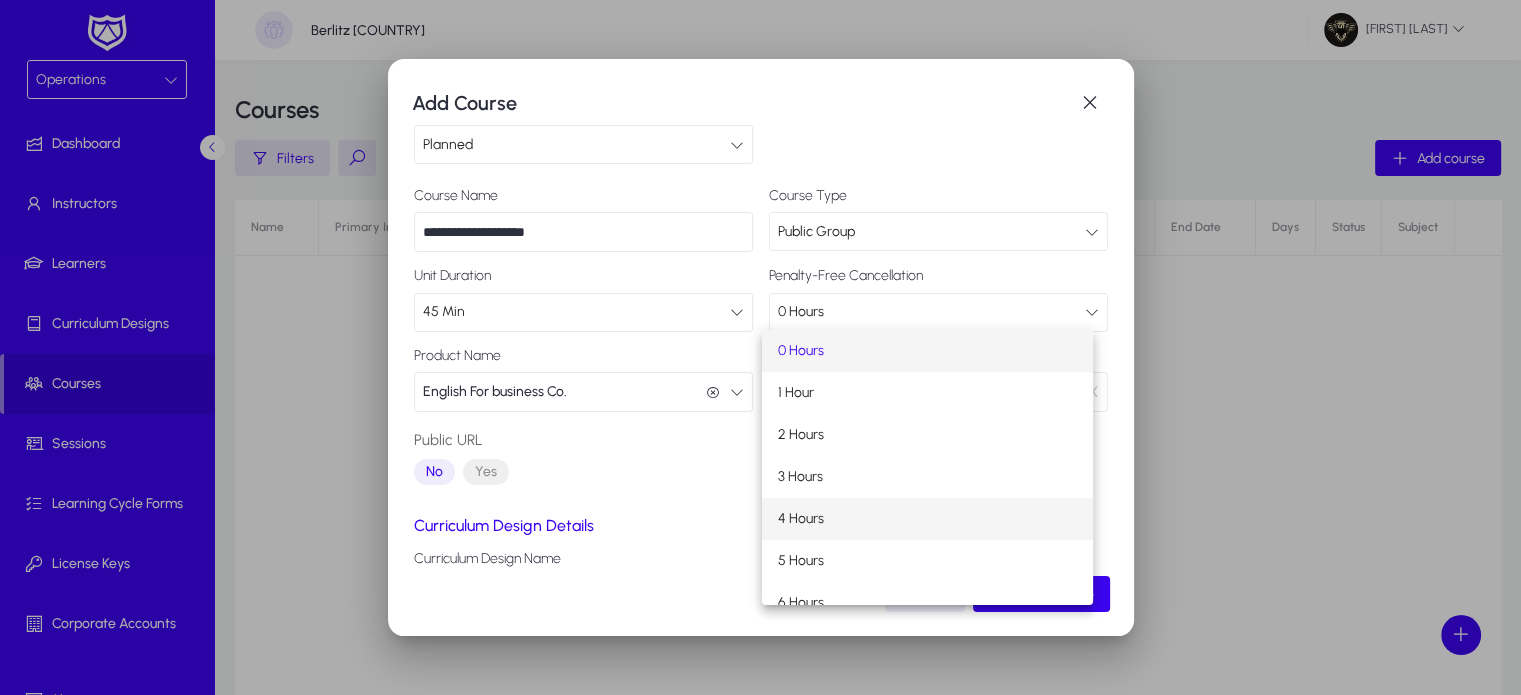 scroll, scrollTop: 19, scrollLeft: 0, axis: vertical 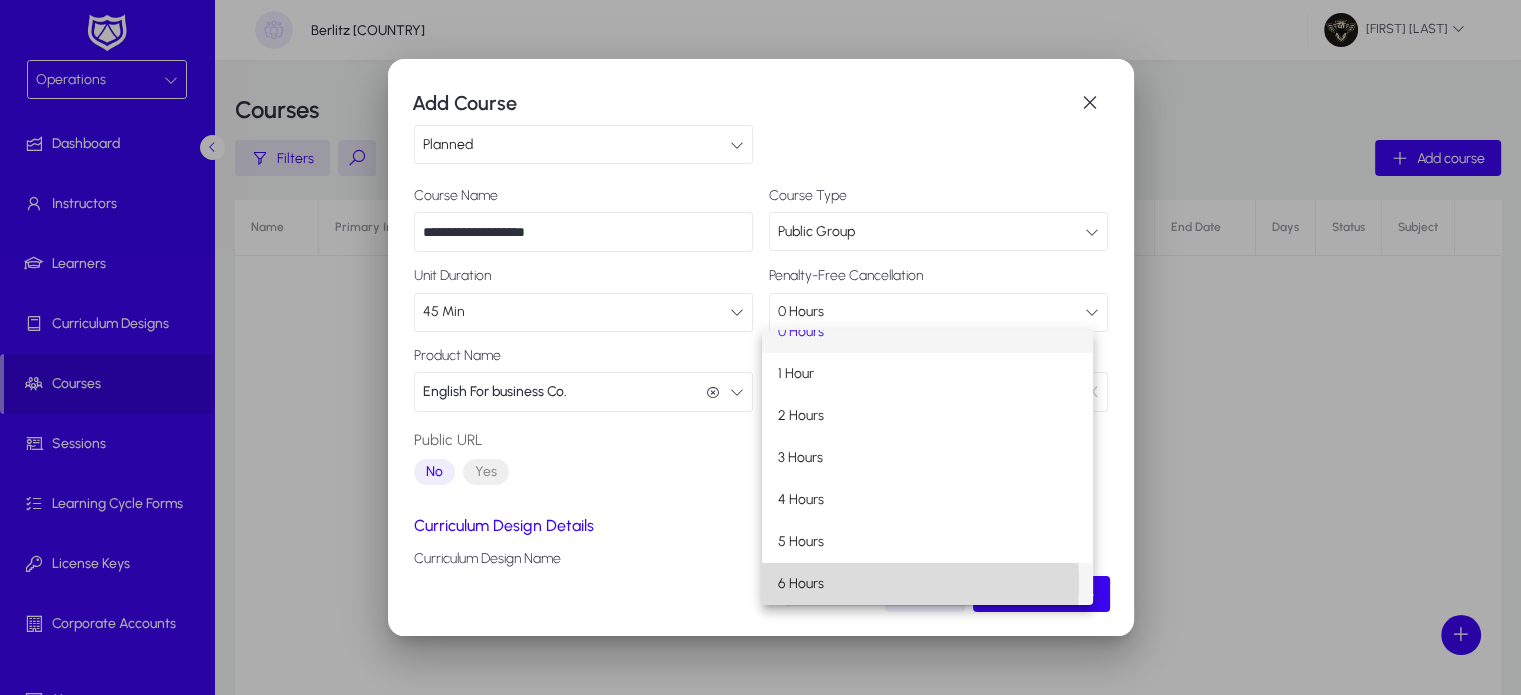 click on "6 Hours" at bounding box center (801, 584) 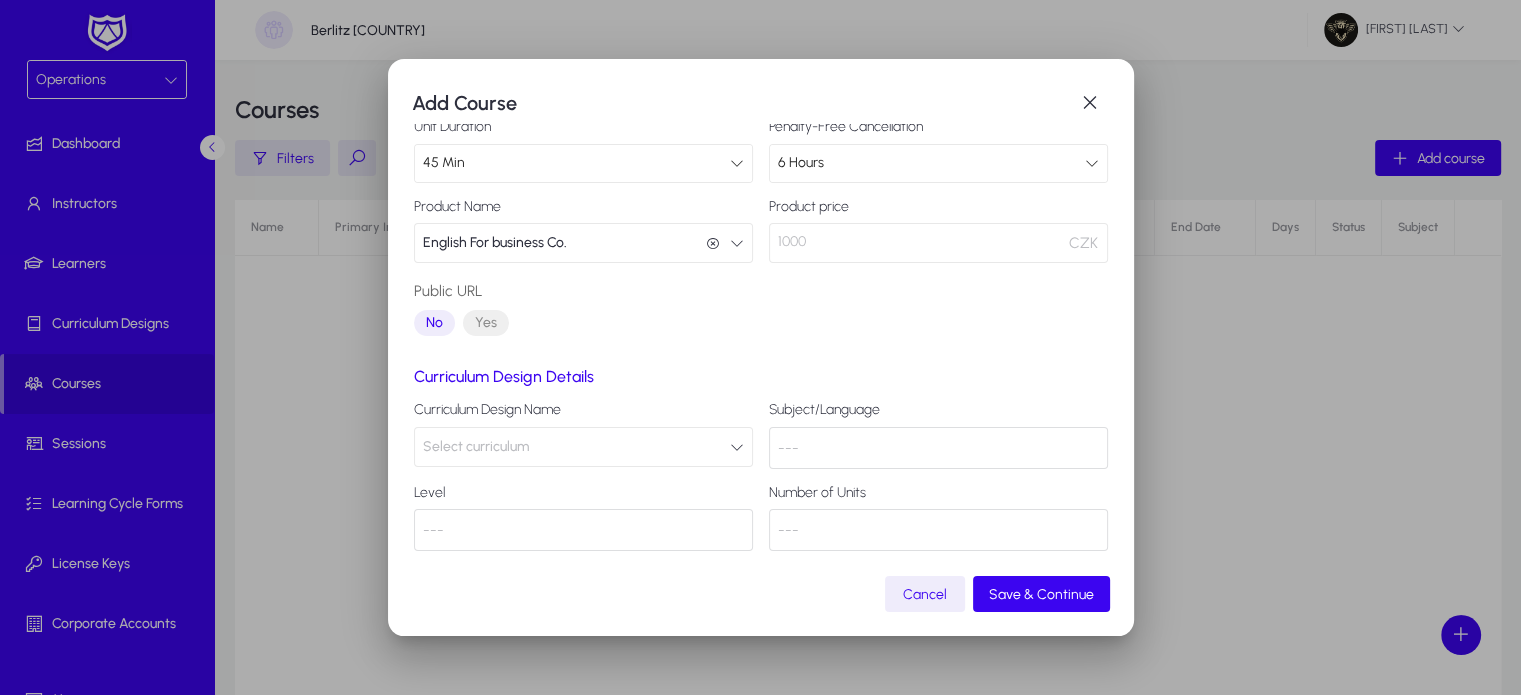scroll, scrollTop: 196, scrollLeft: 0, axis: vertical 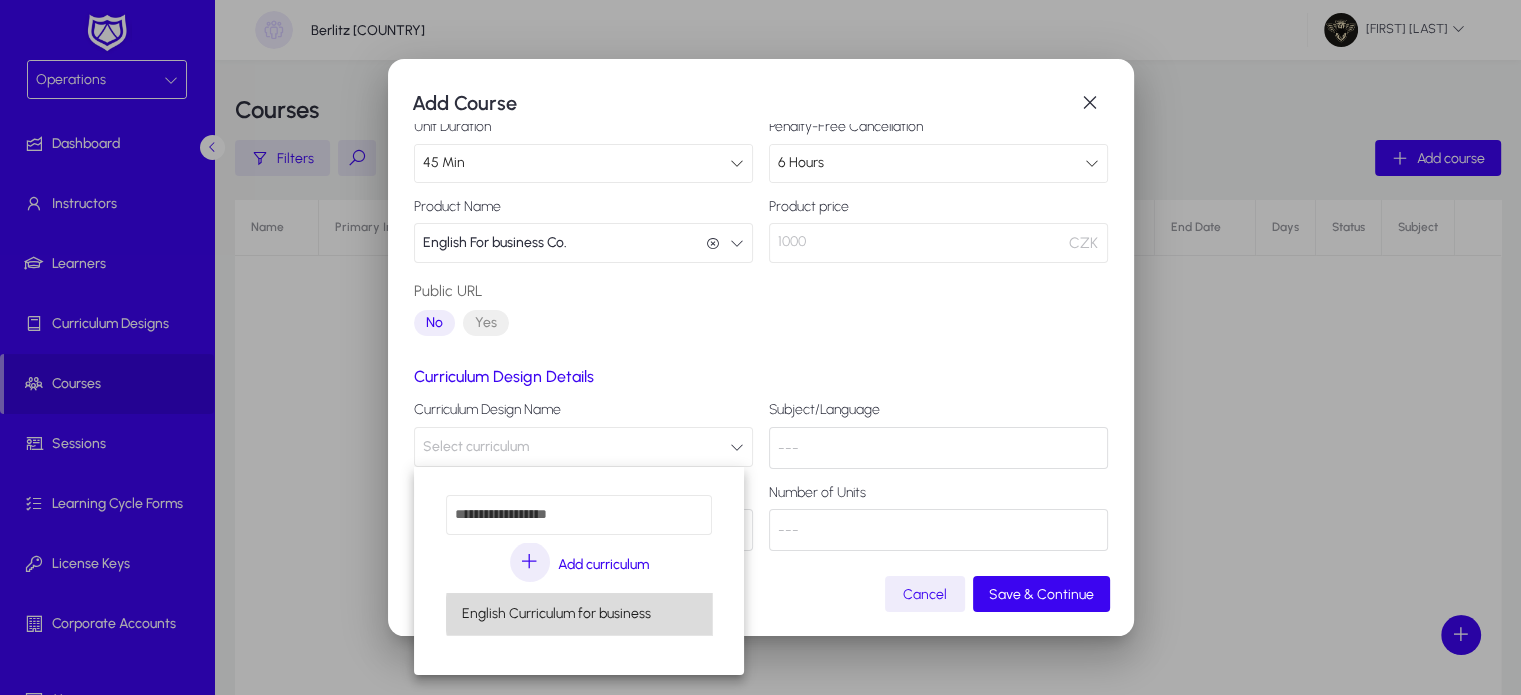 click on "English Curriculum for business" at bounding box center [556, 614] 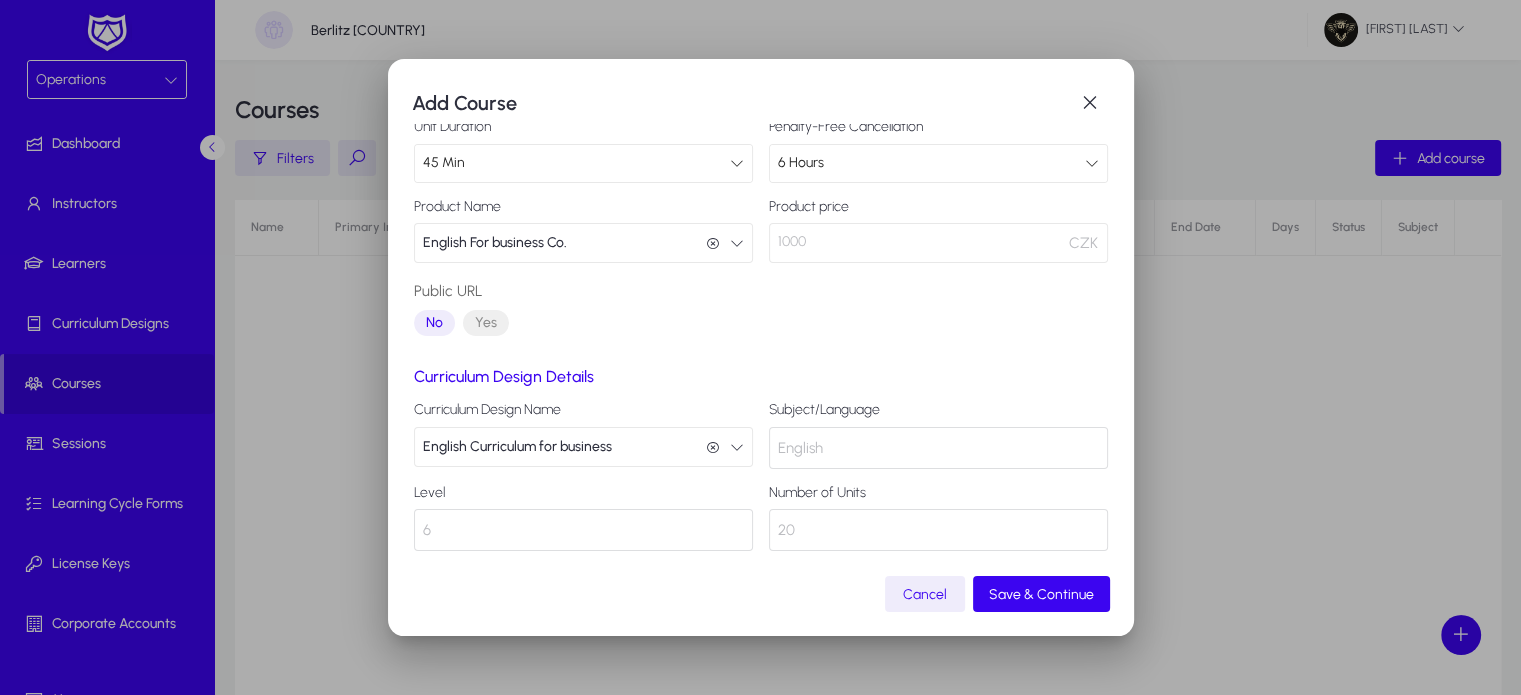 scroll, scrollTop: 201, scrollLeft: 0, axis: vertical 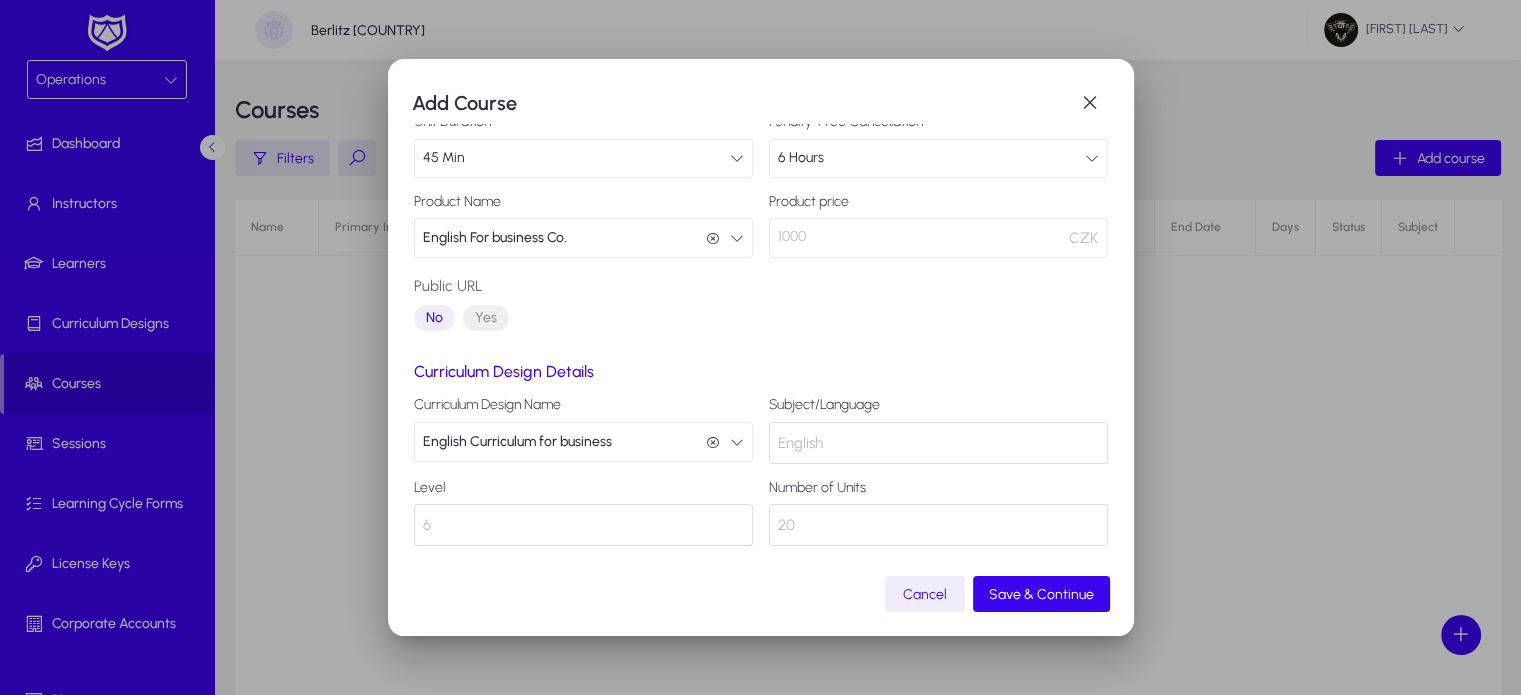 click on "1000" at bounding box center (938, 238) 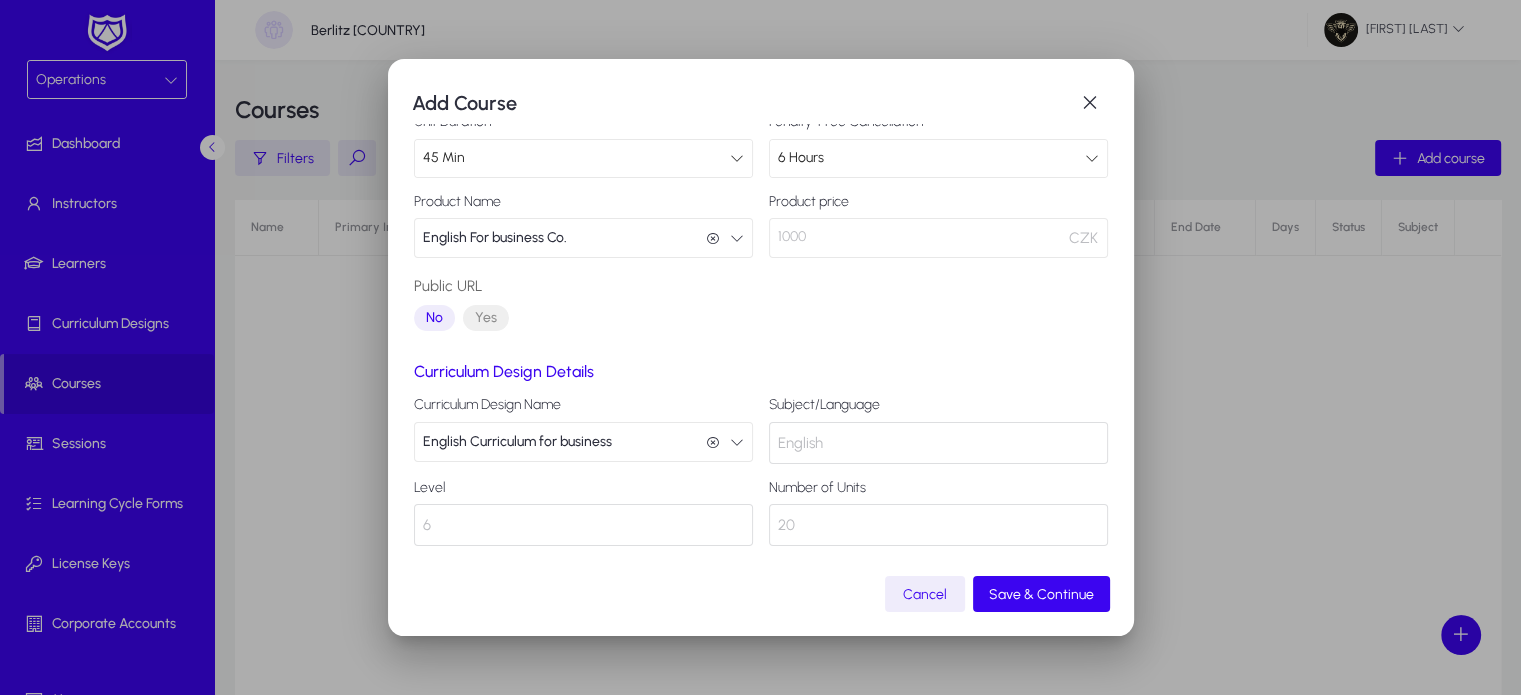 click on "**********" at bounding box center [761, 350] 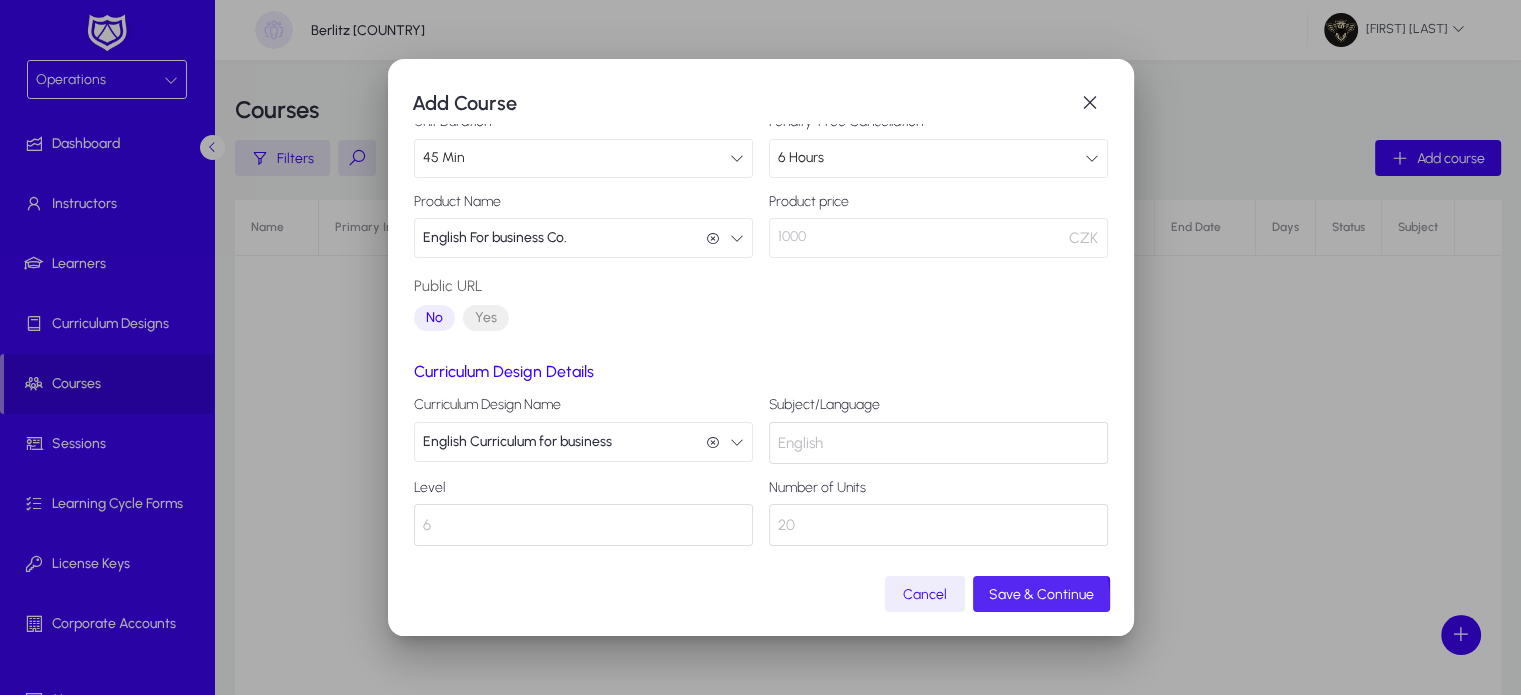 click on "Save & Continue" 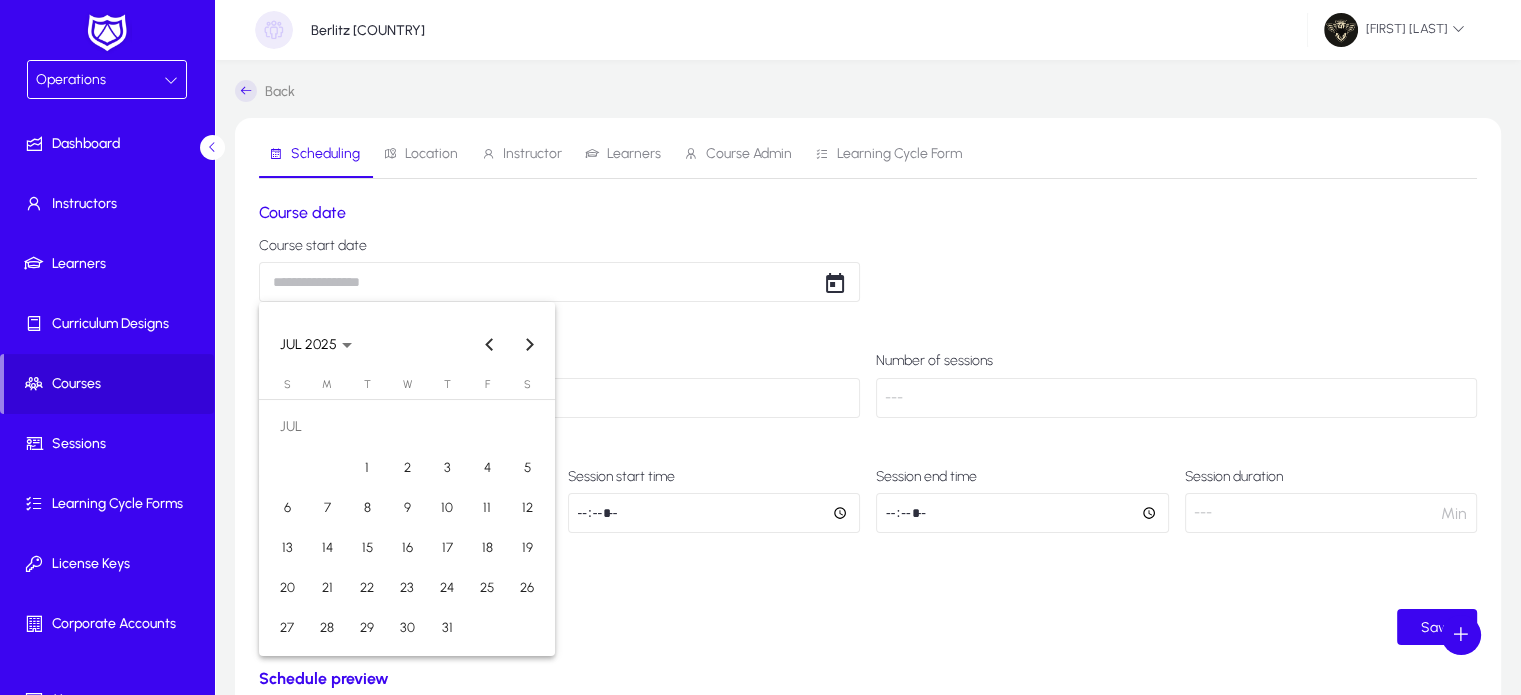 click on "JUL [DAY] JUL [DAY] Sunday S Monday M Tuesday T Wednesday W Thursday T Friday F Saturday S  JUL      [DAY]   [DAY]   [DAY]   [DAY]   [DAY]   [DAY]   [DAY]   [DAY]   [DAY]   [DAY]   [DAY]   [DAY]   [DAY]   [DAY]   [DAY]   [DAY]   [DAY]   [DAY]   [DAY]   [DAY]   [DAY]   [DAY]   [DAY]   [DAY]   [DAY]   [DAY]   [DAY]   [DAY]   [DAY]   [DAY]   [DAY]   [DAY]   [DAY]
Close calendar Settings Logout Create Meeting Log Create Call Log Create Deal" at bounding box center [760, 347] 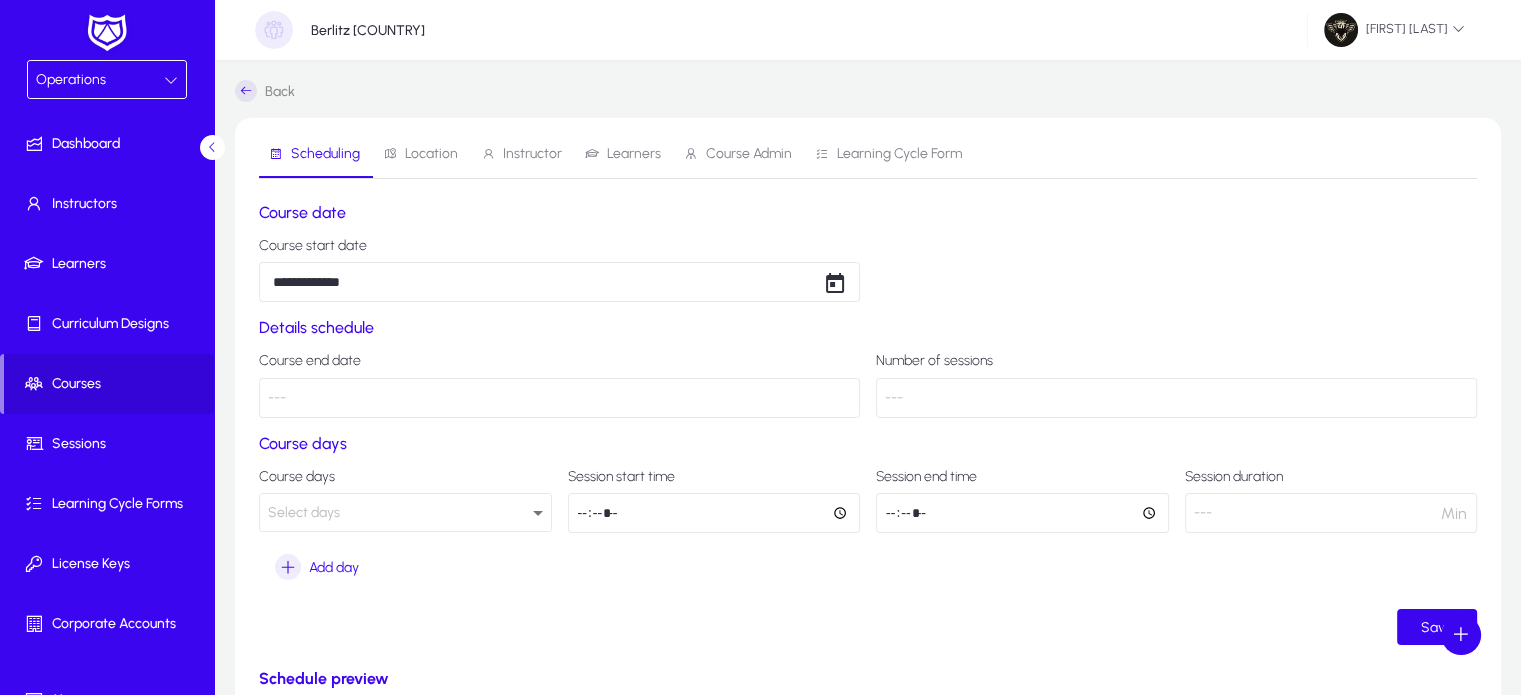 click on "Select days" at bounding box center [405, 512] 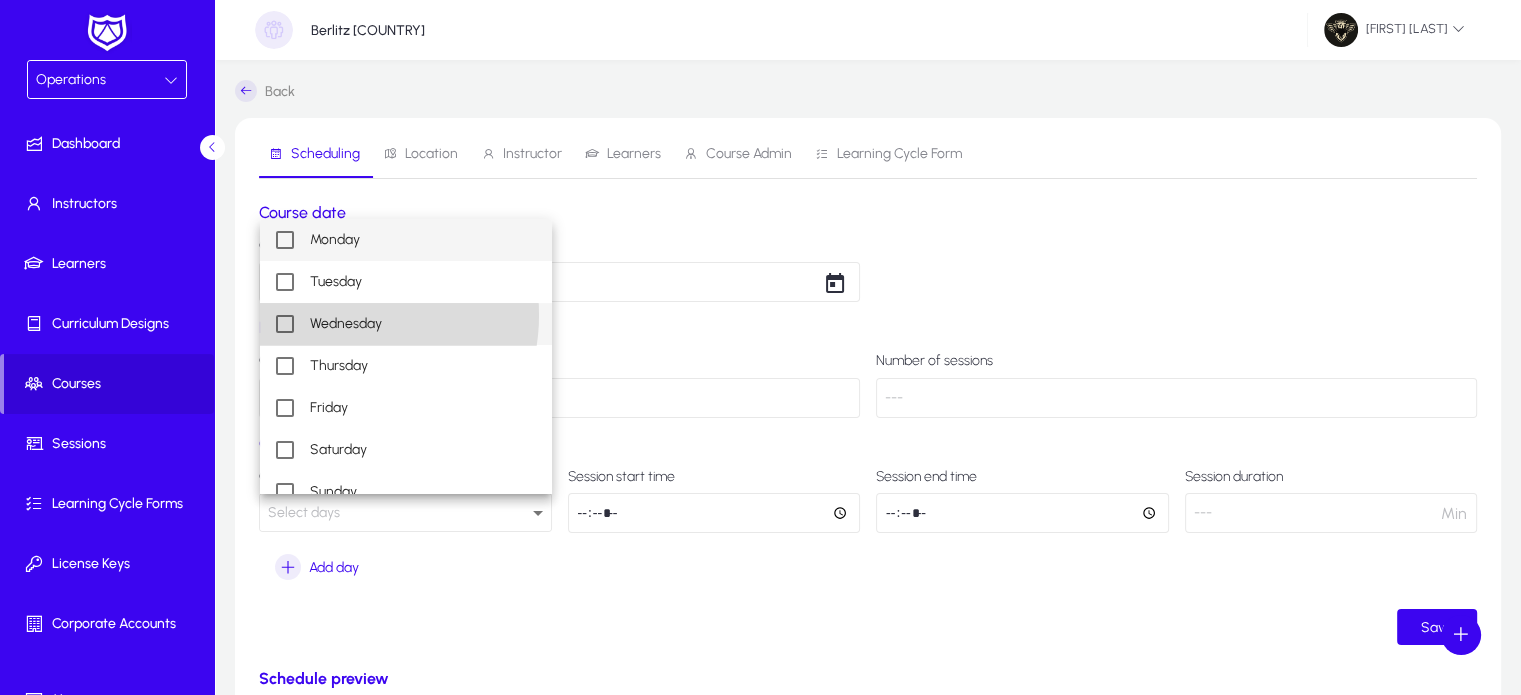 click on "Wednesday" at bounding box center [346, 324] 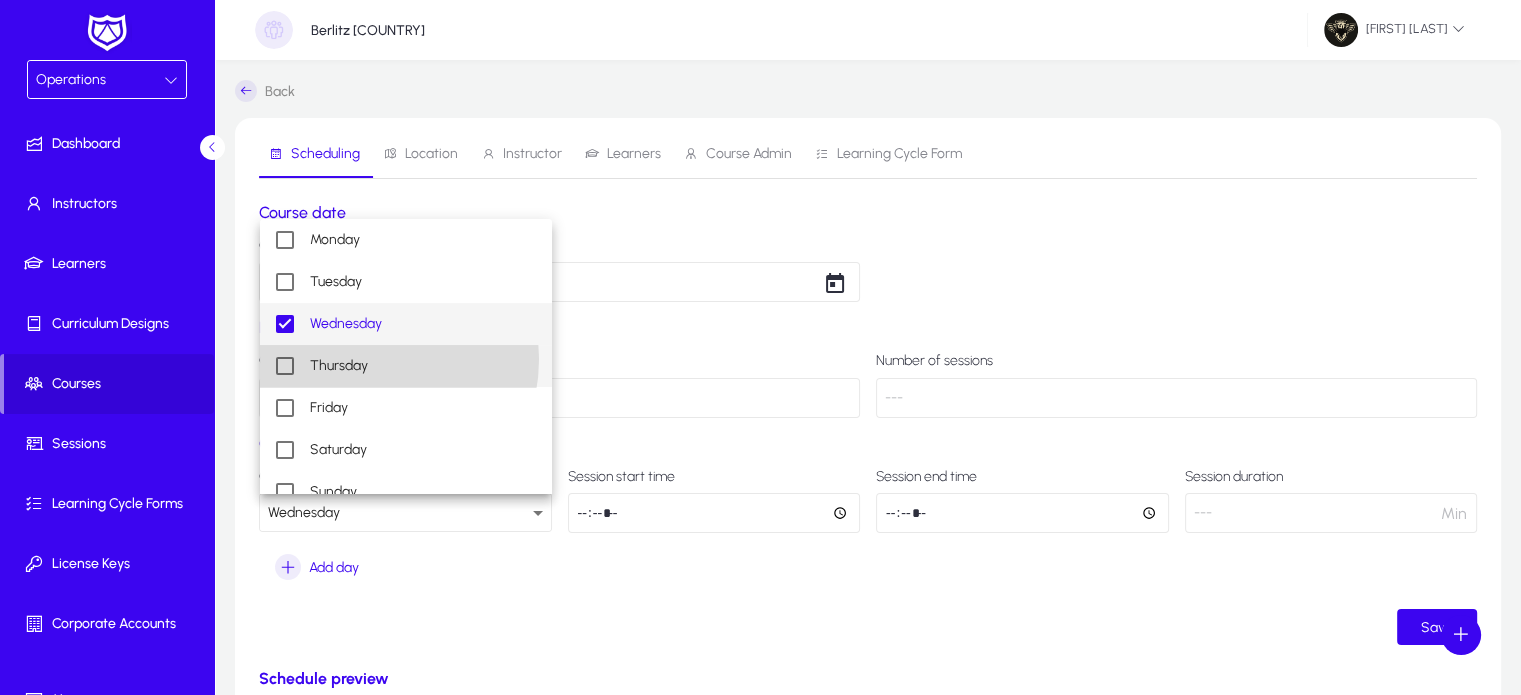 click on "Thursday" at bounding box center (339, 366) 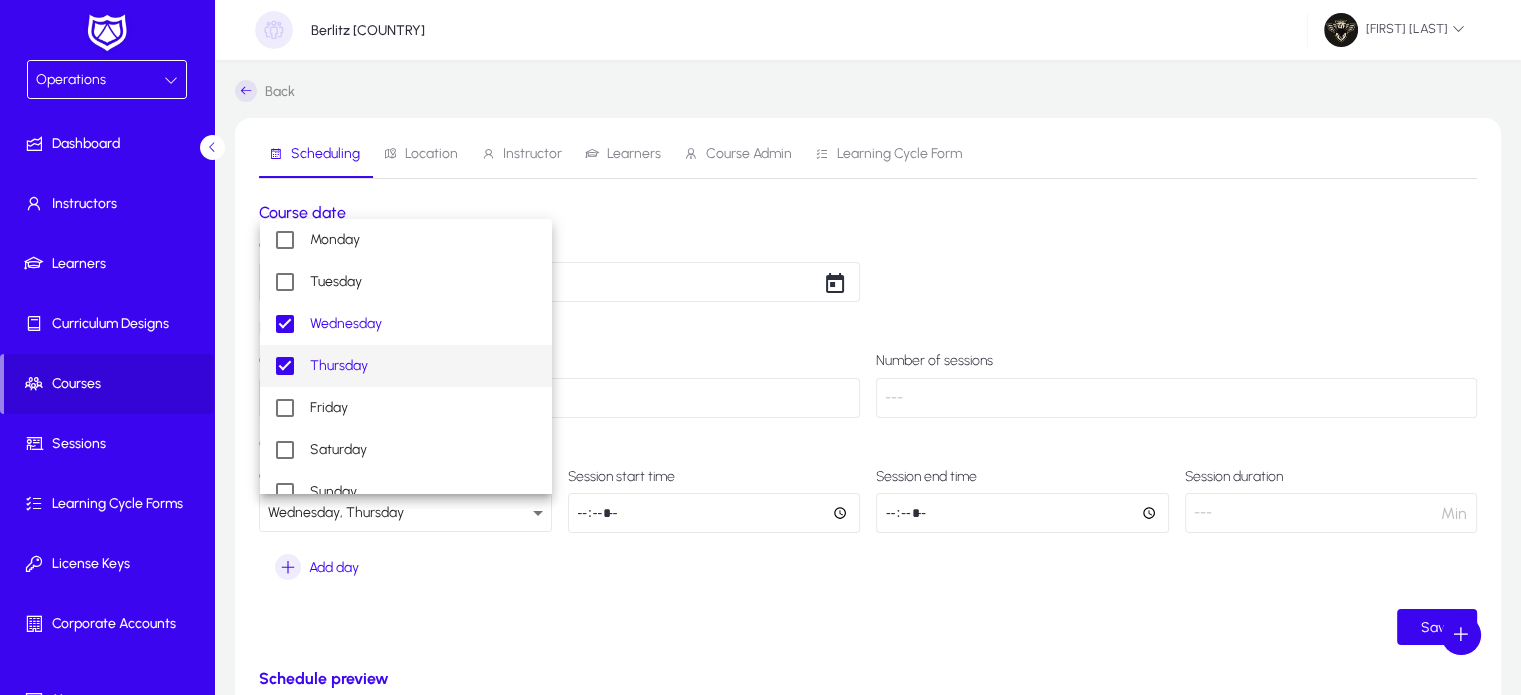click at bounding box center [760, 347] 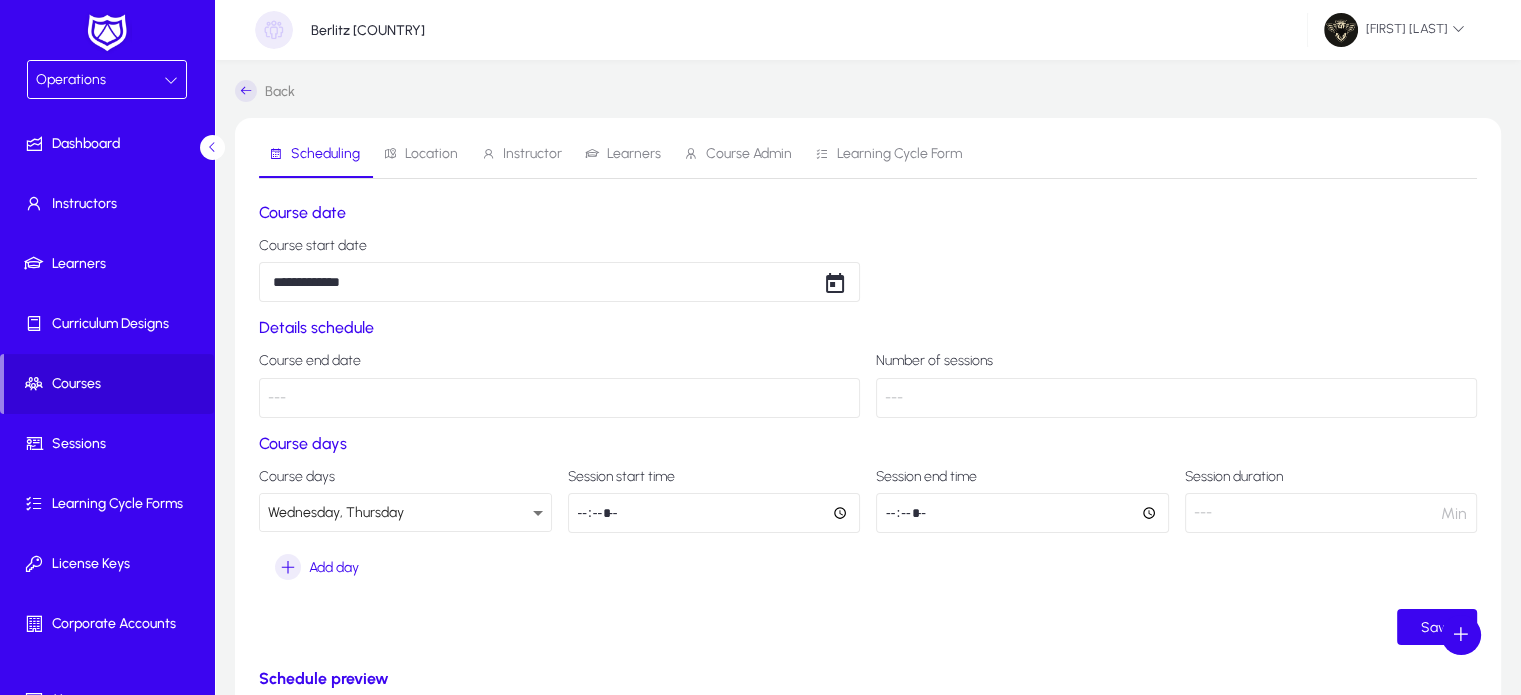 click 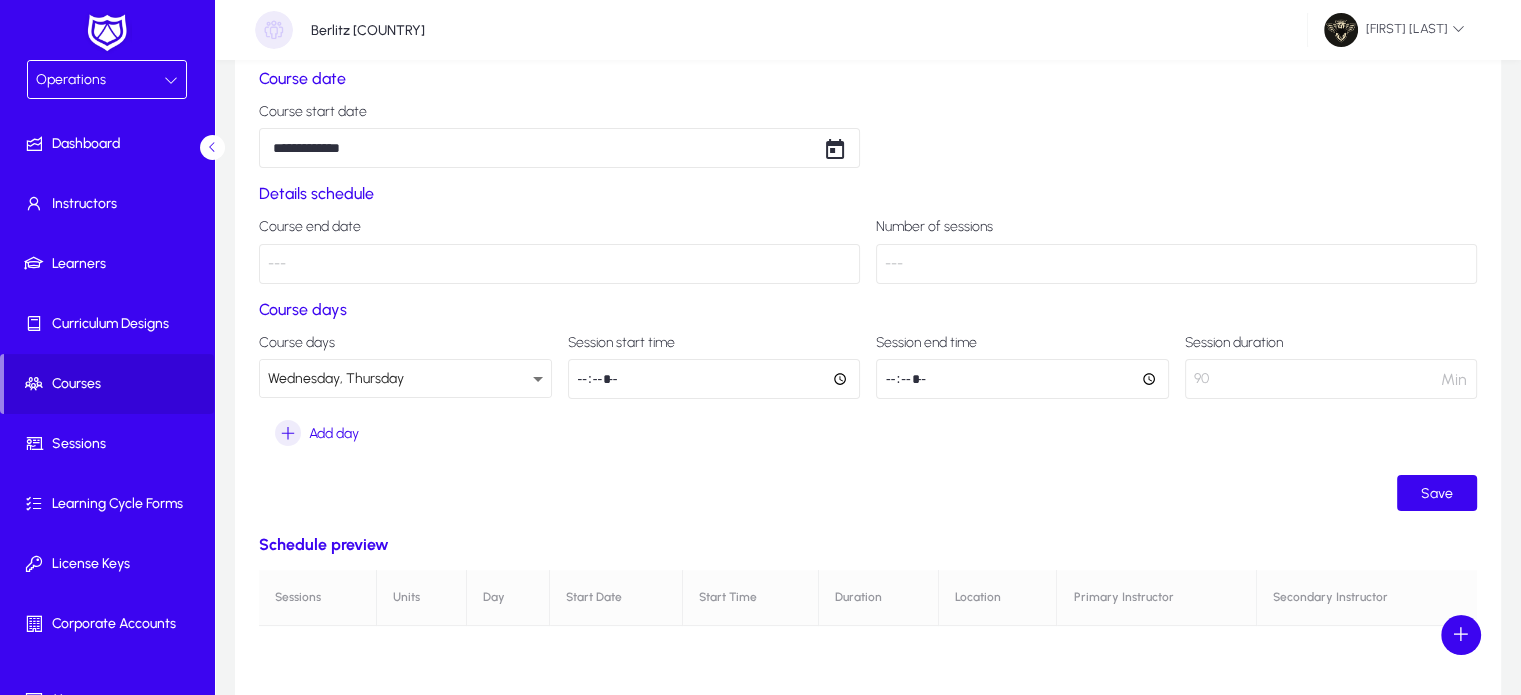 scroll, scrollTop: 139, scrollLeft: 0, axis: vertical 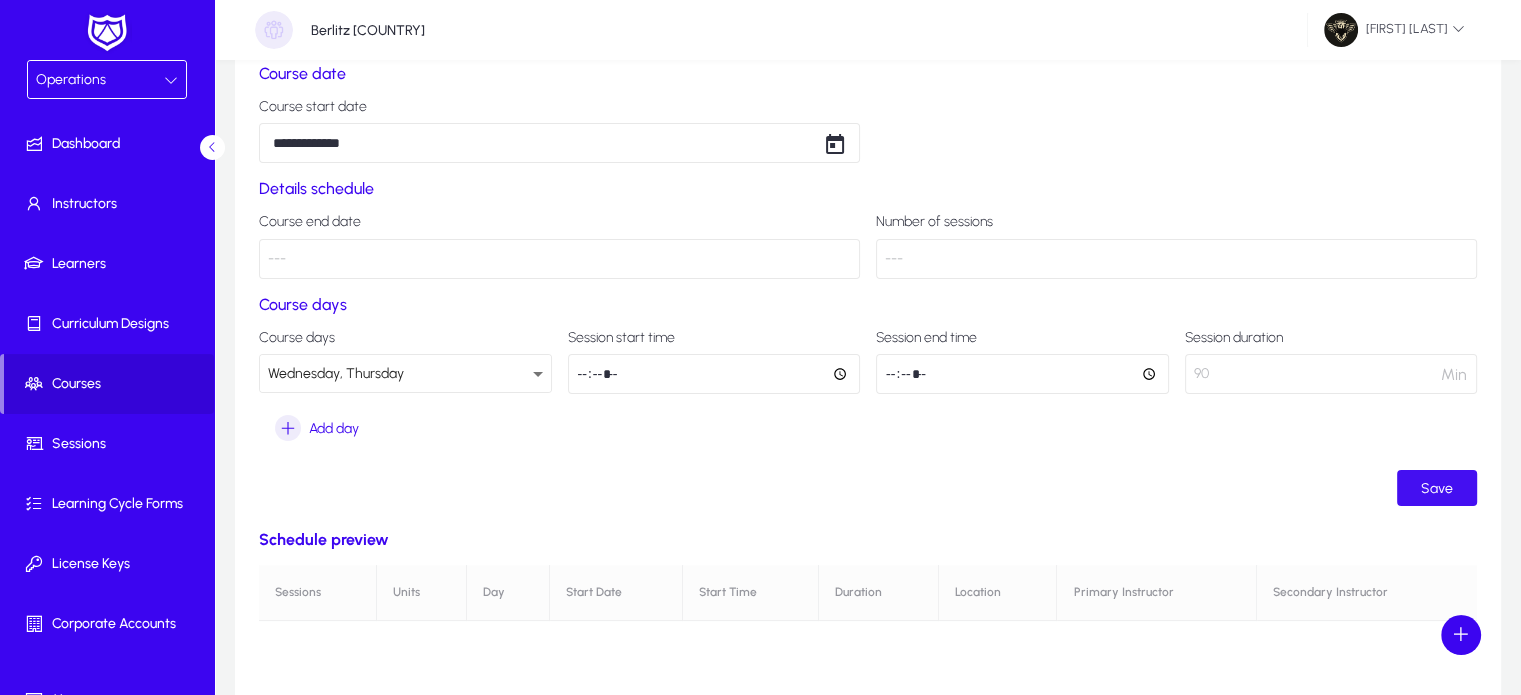 click 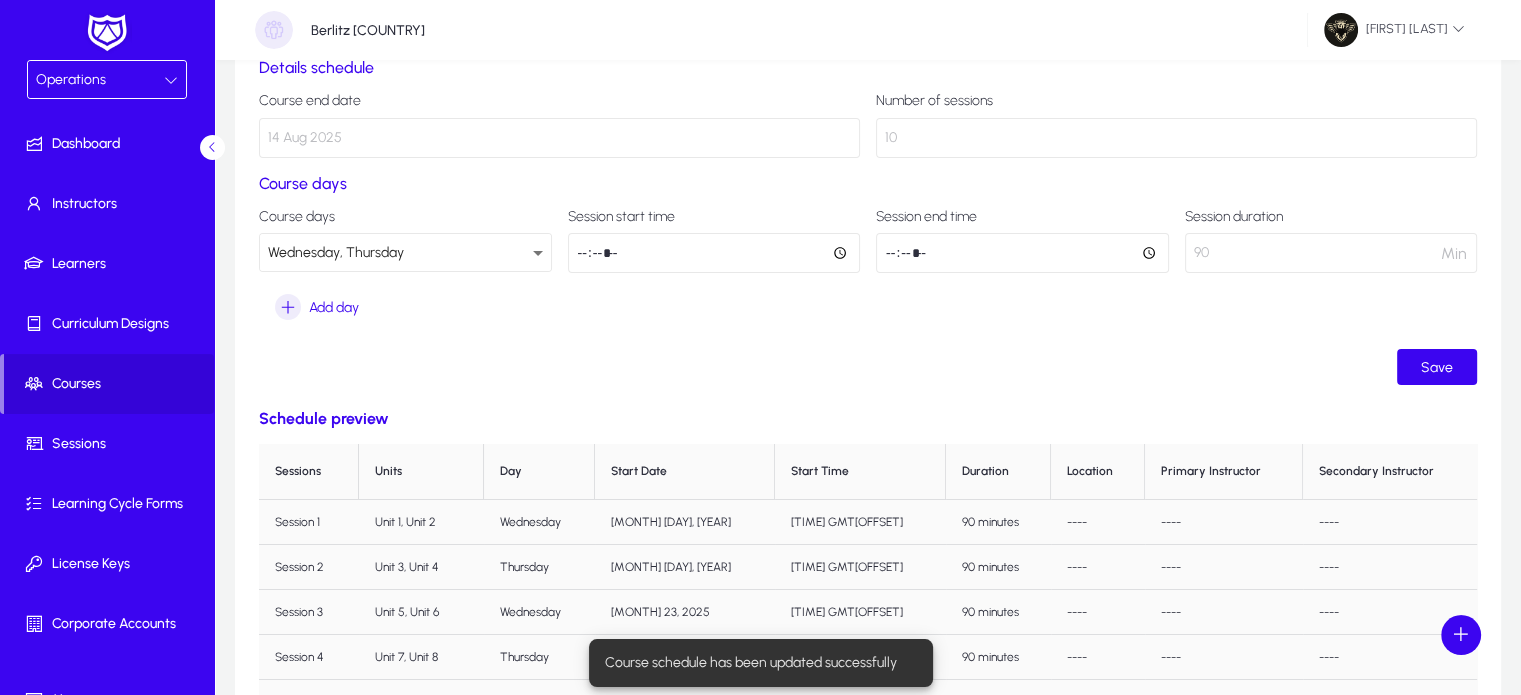 scroll, scrollTop: 260, scrollLeft: 0, axis: vertical 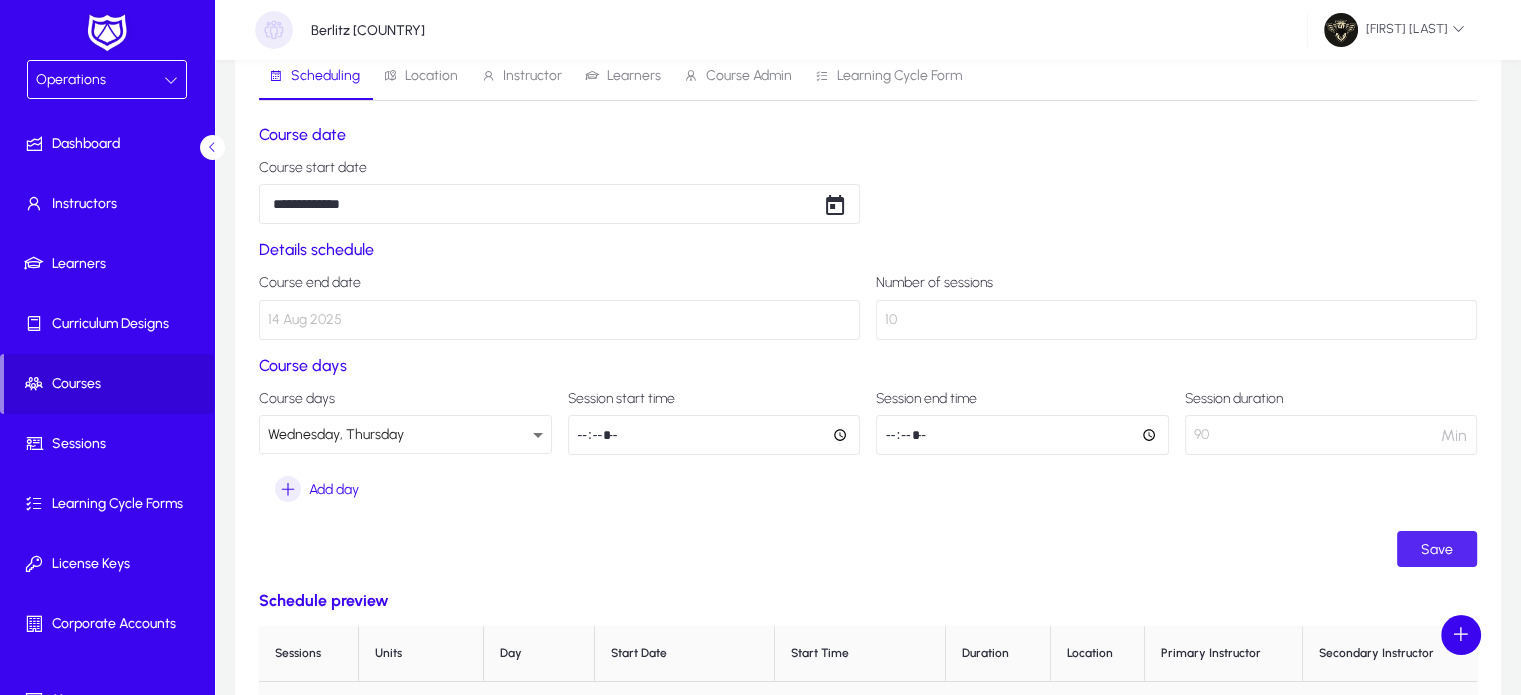 click 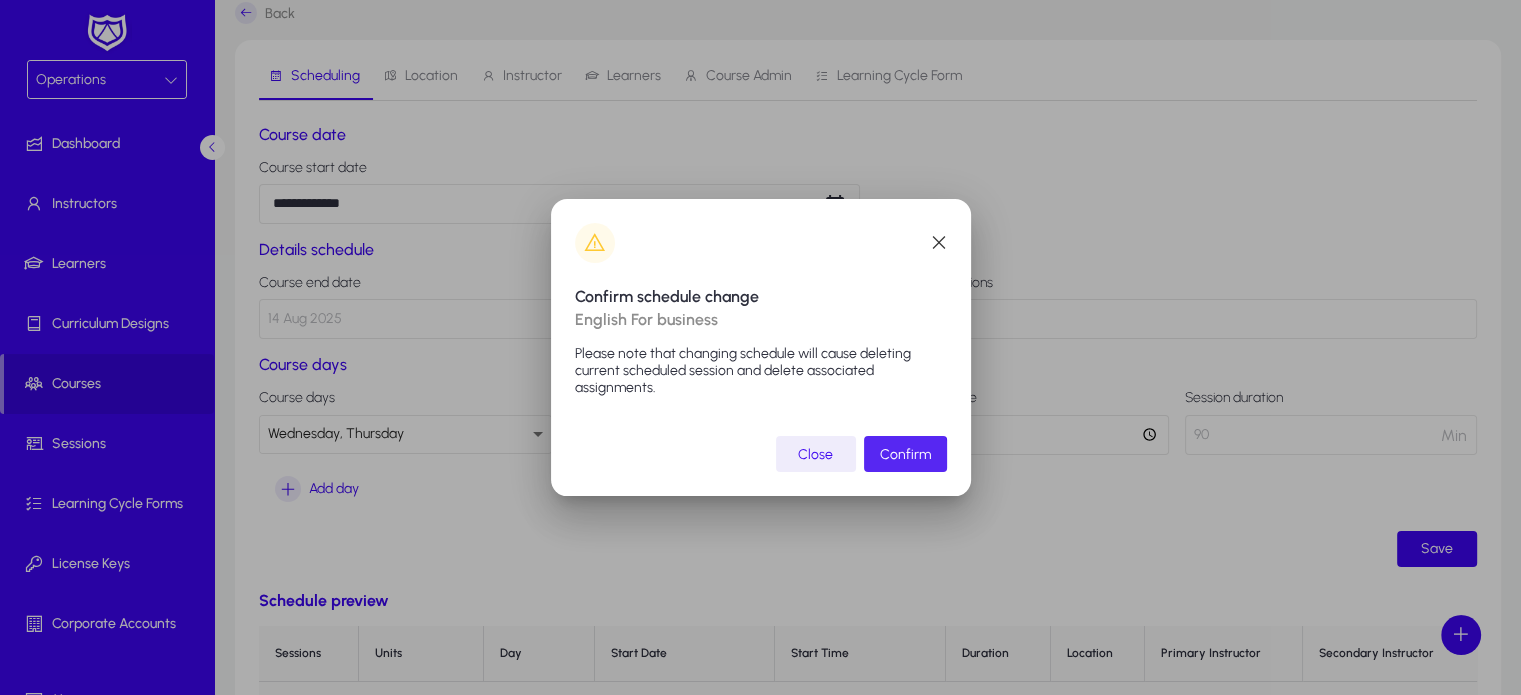 click on "Confirm" at bounding box center [905, 454] 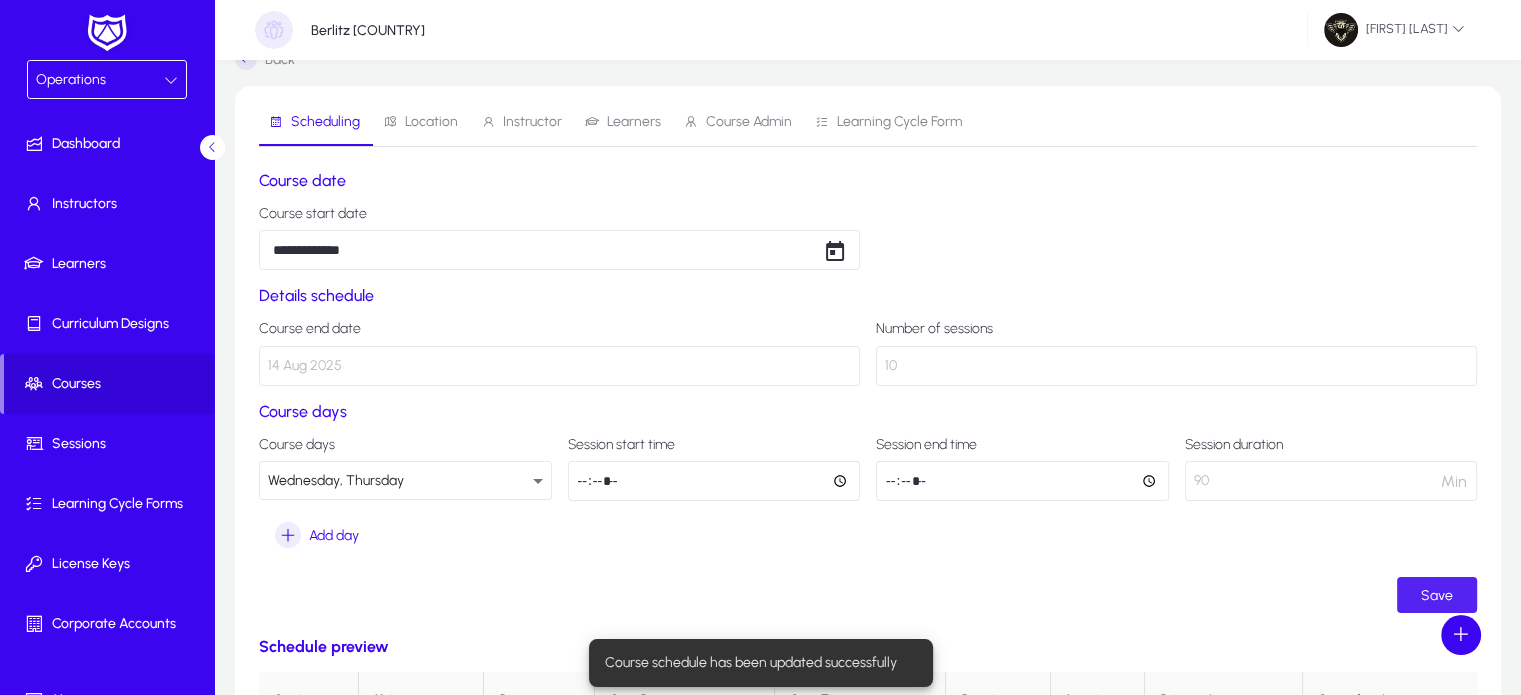 scroll, scrollTop: 31, scrollLeft: 0, axis: vertical 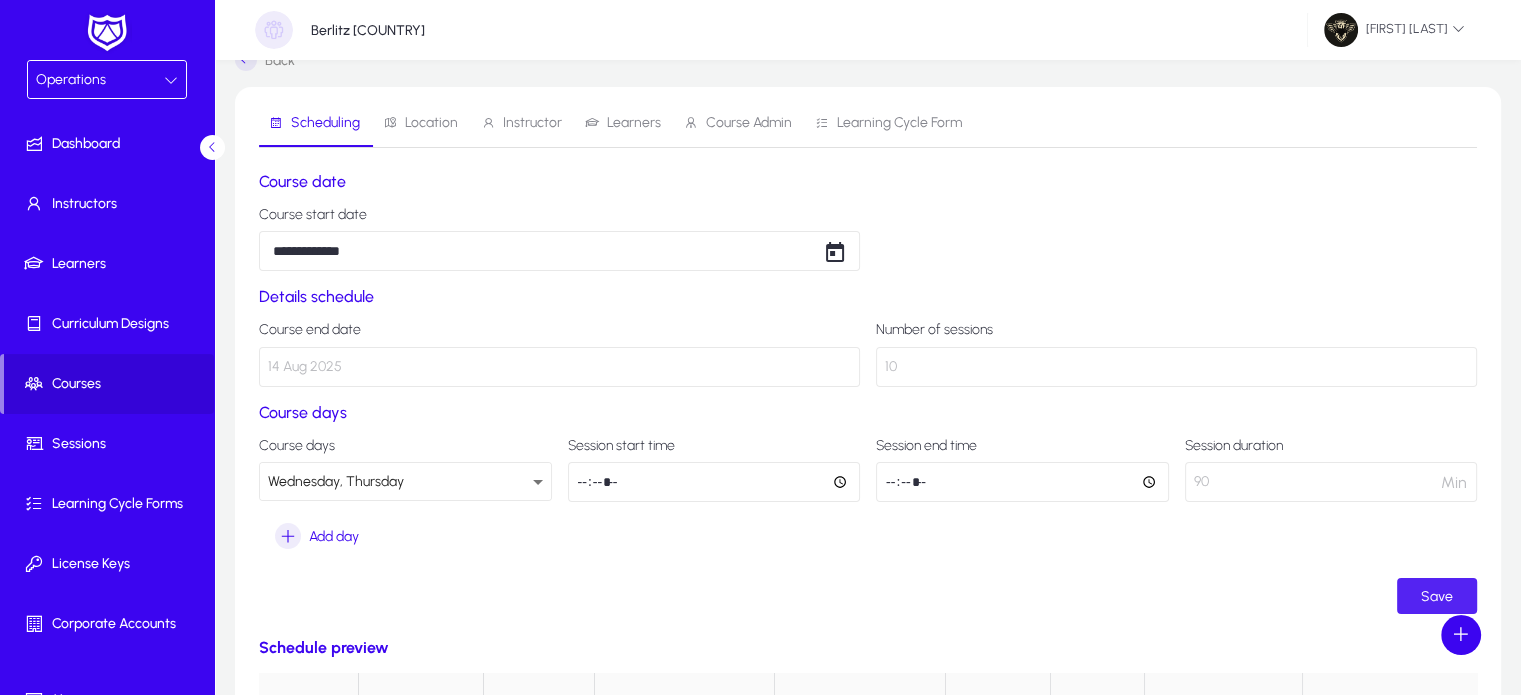click 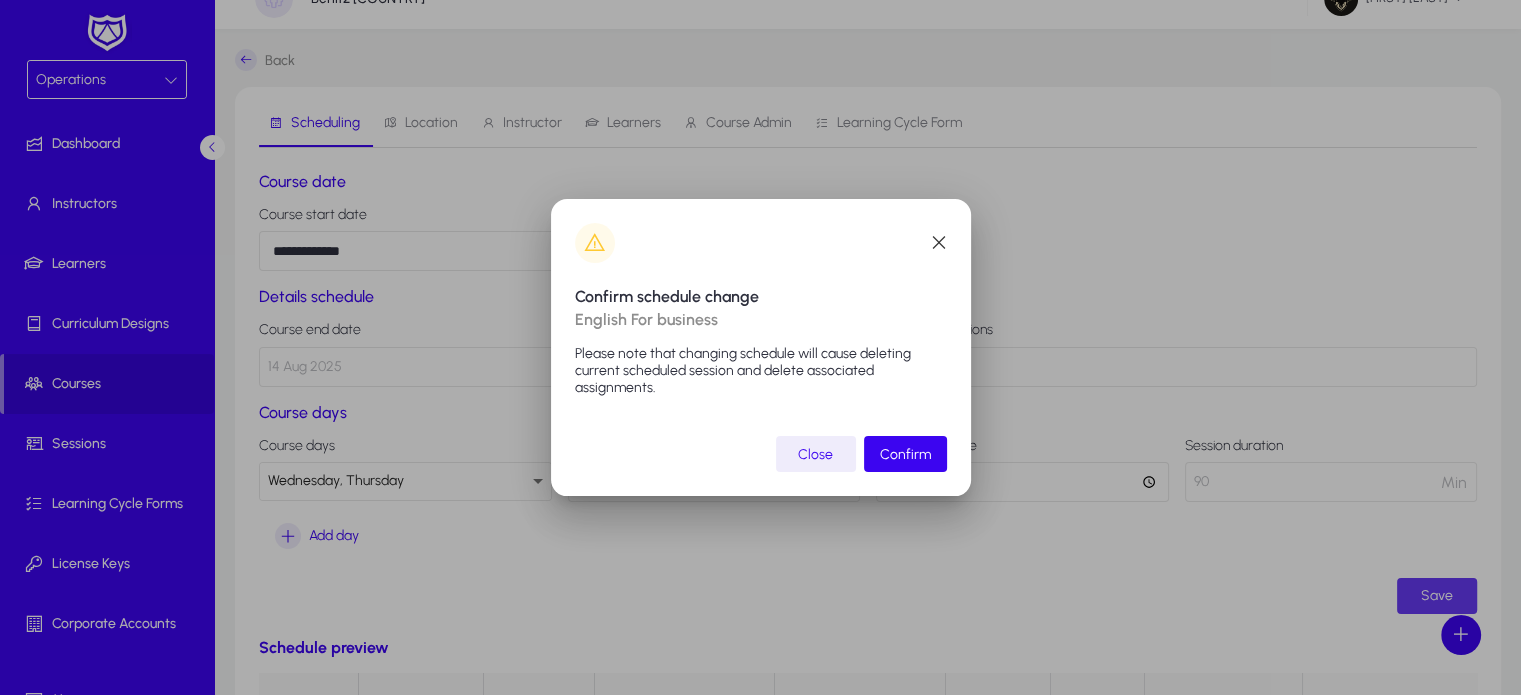 scroll, scrollTop: 0, scrollLeft: 0, axis: both 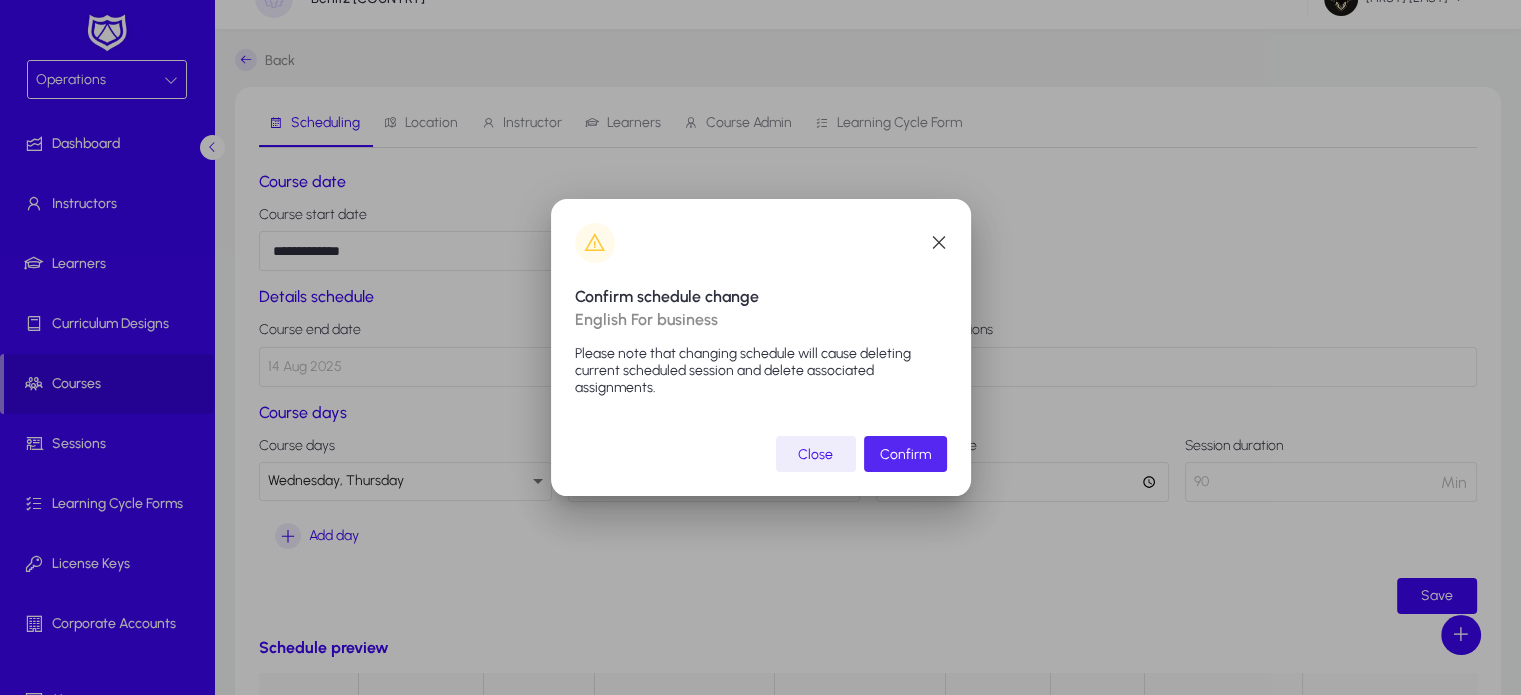 click at bounding box center (905, 454) 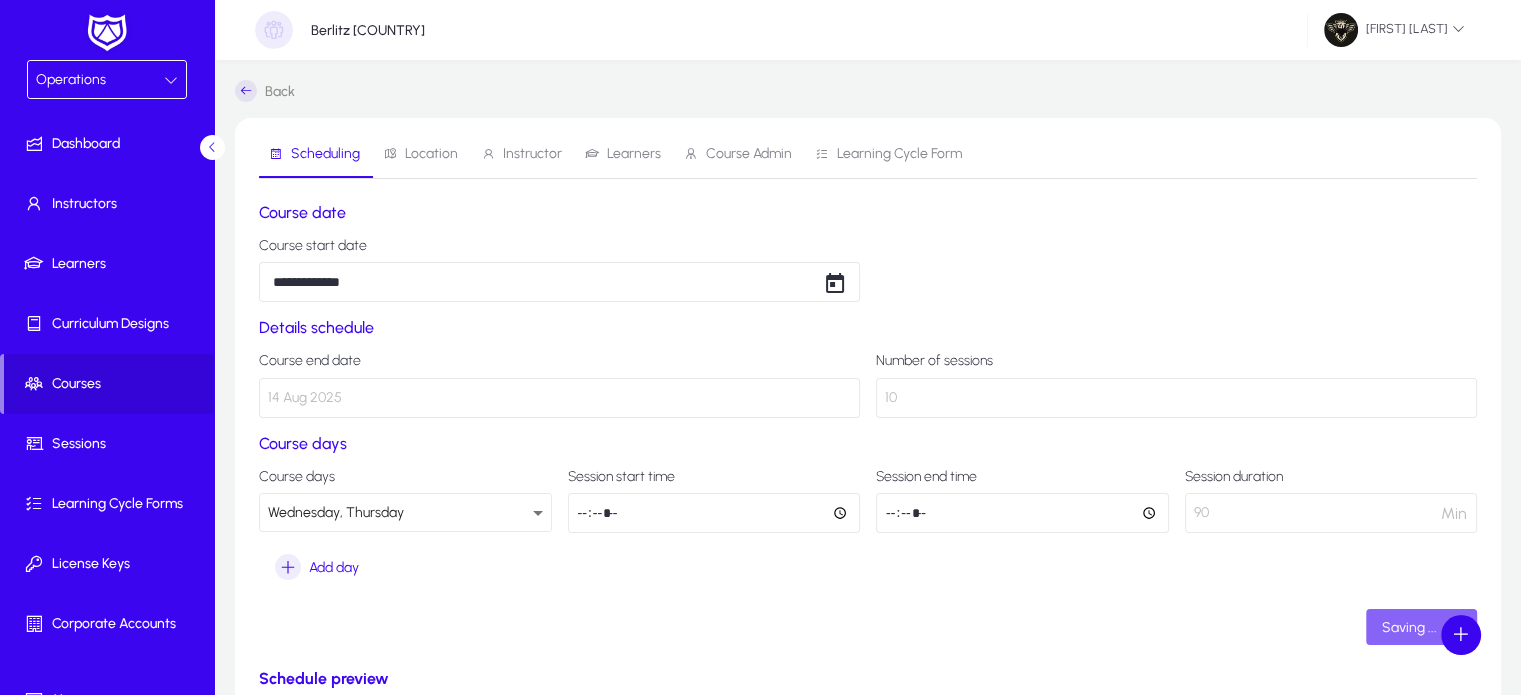 scroll, scrollTop: 31, scrollLeft: 0, axis: vertical 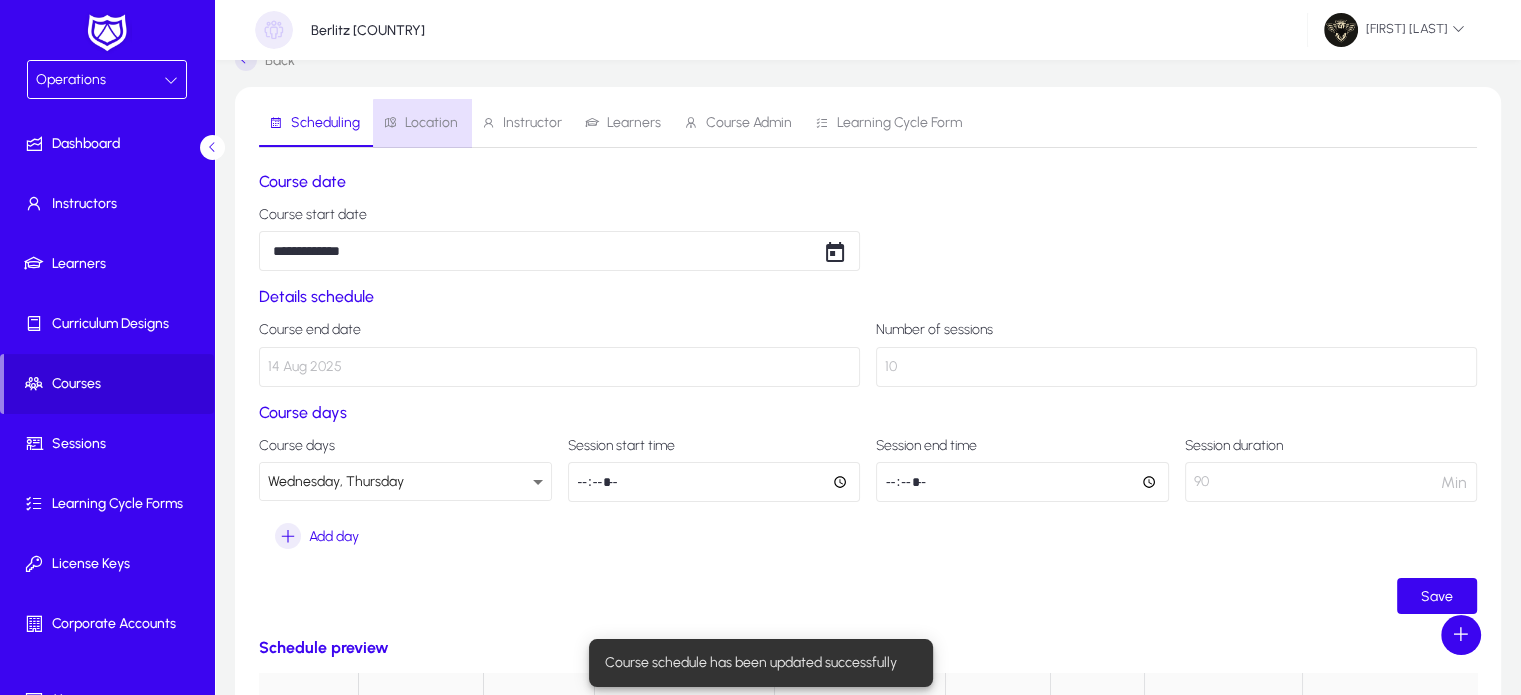 click on "Location" at bounding box center [431, 123] 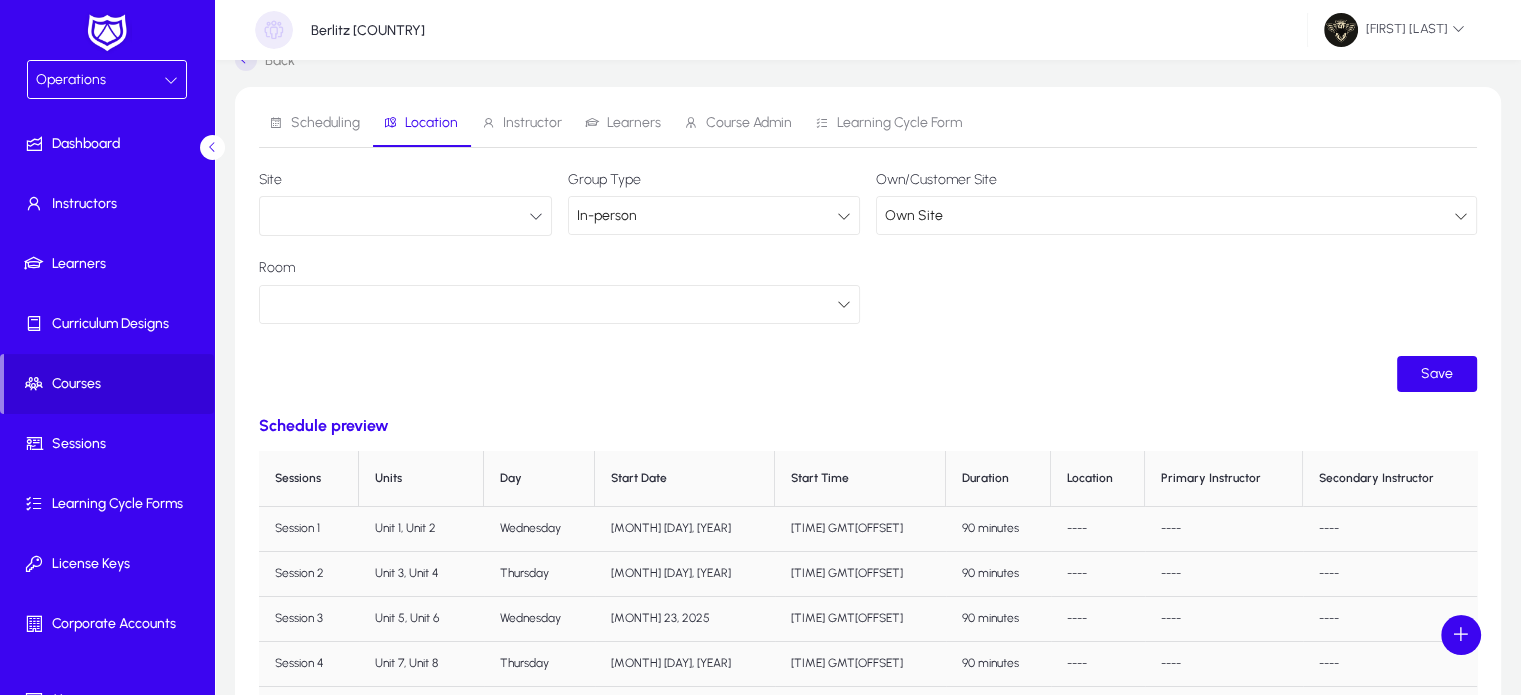 click 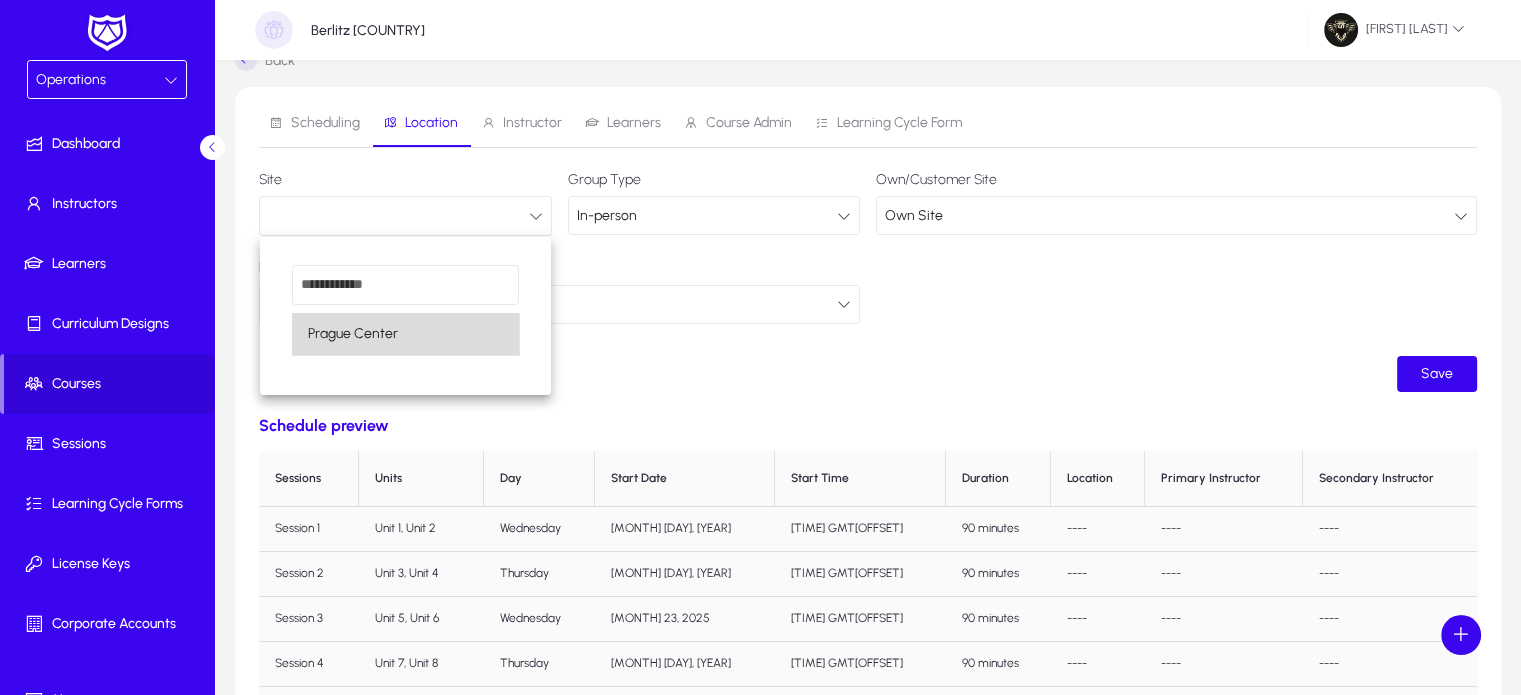 click on "Prague Center" at bounding box center (405, 334) 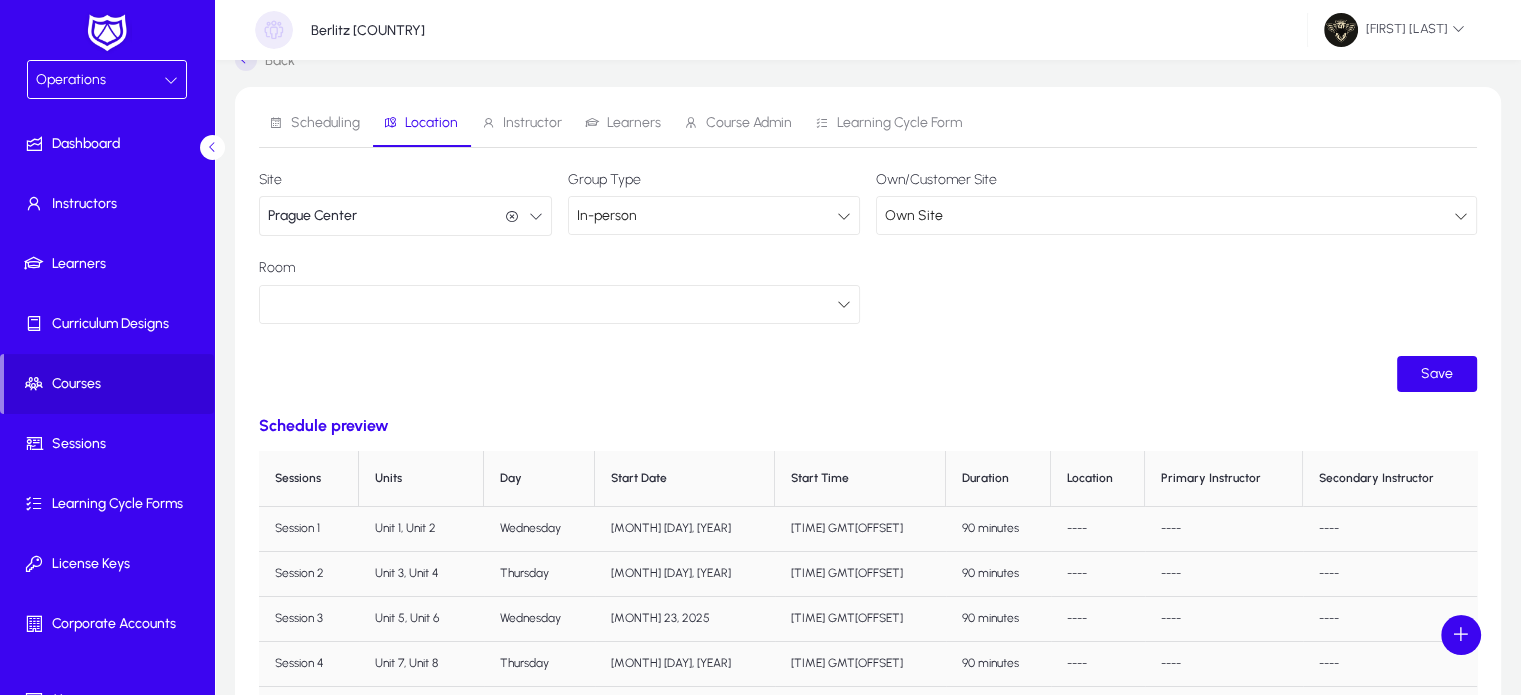 click on "In-person" at bounding box center [707, 216] 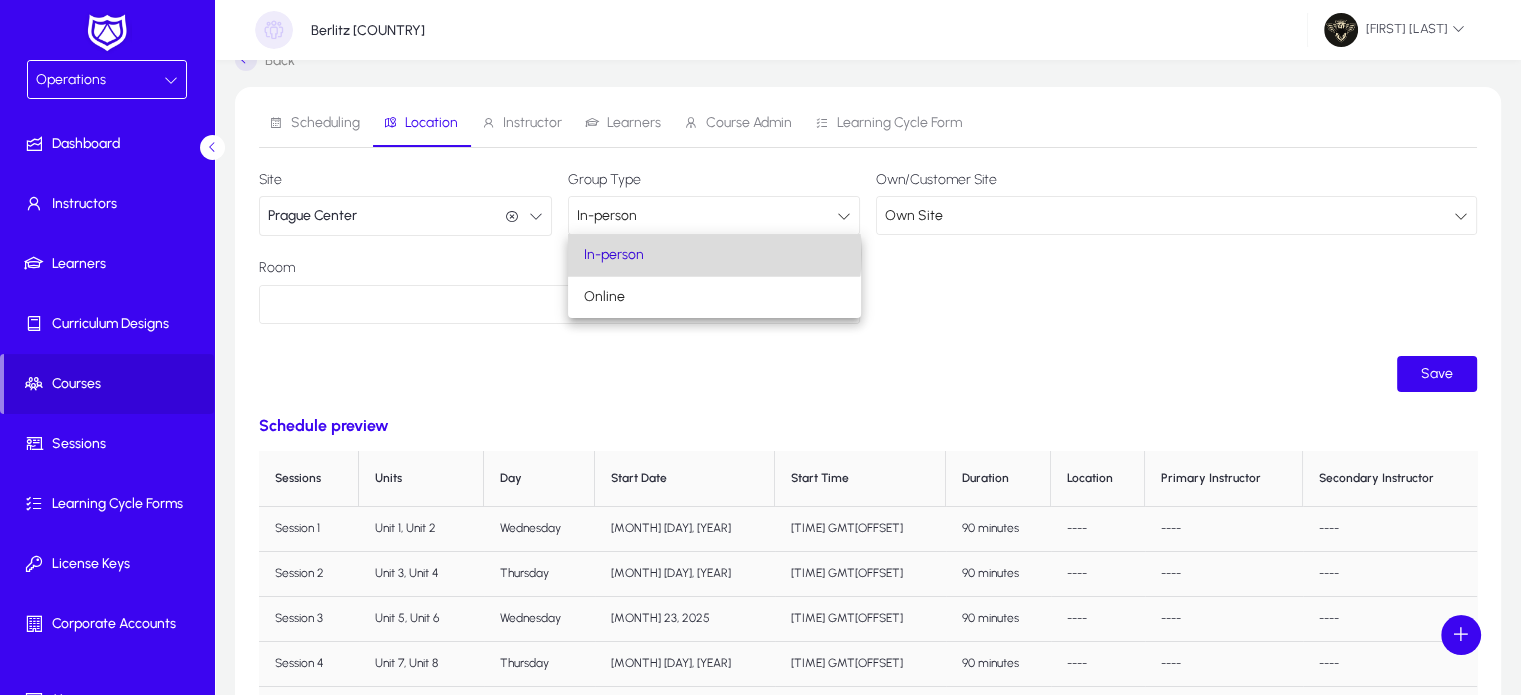 click on "In-person" at bounding box center [714, 255] 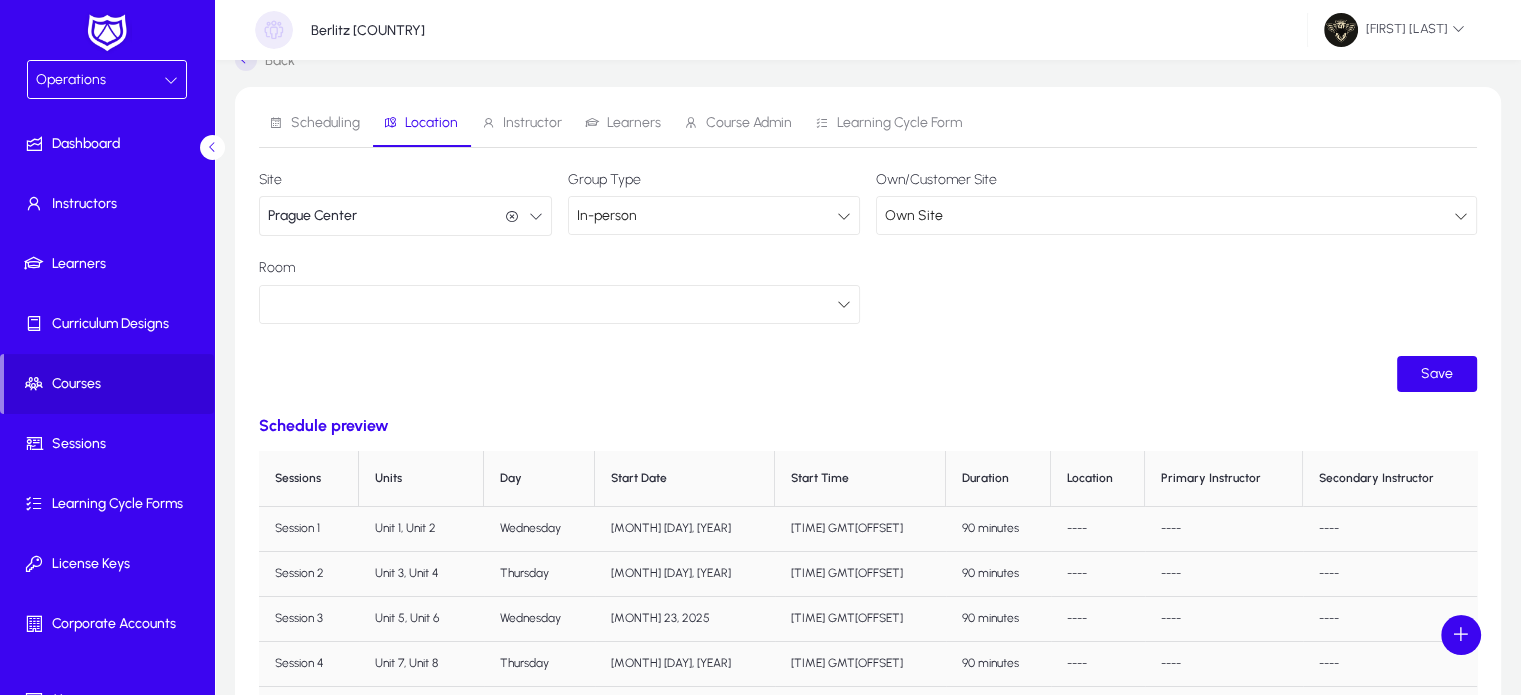 click on "Own Site" at bounding box center [1169, 216] 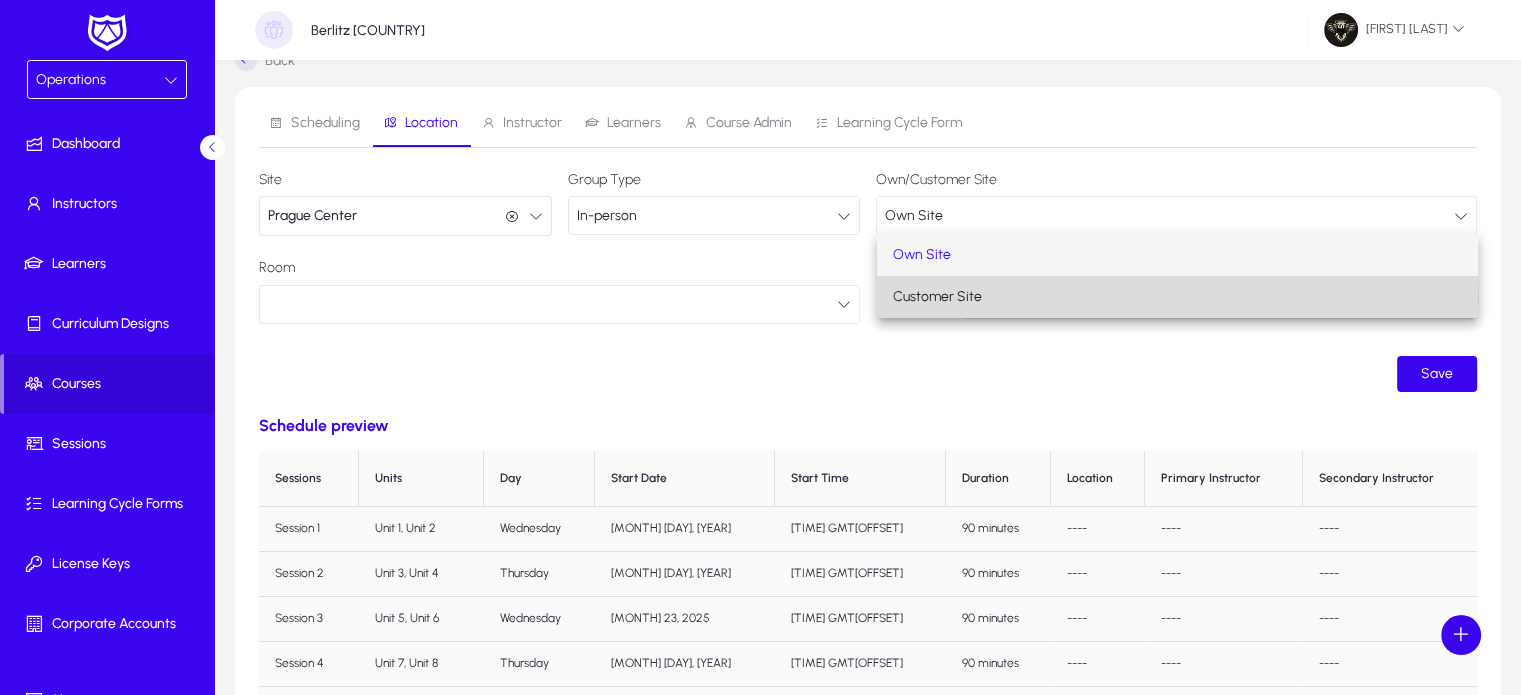 click on "Customer Site" at bounding box center [937, 297] 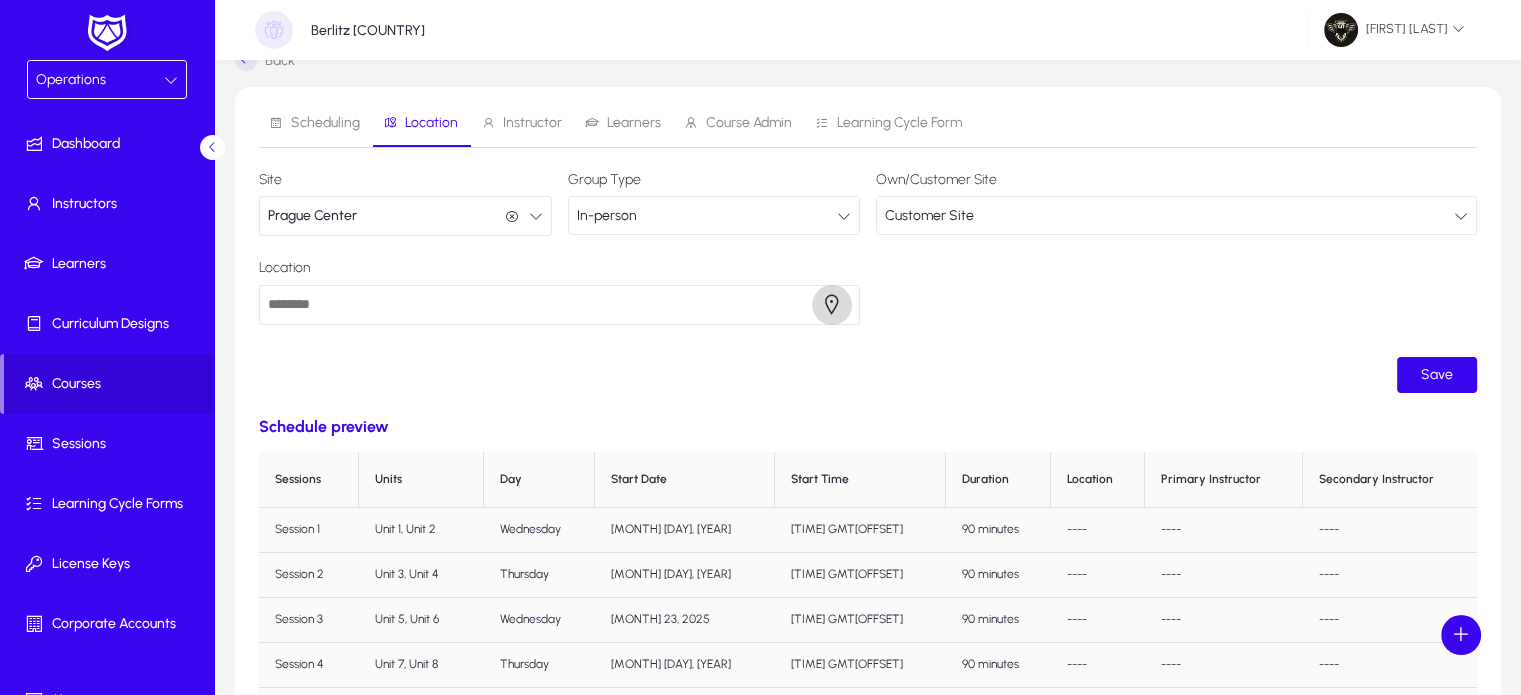 click 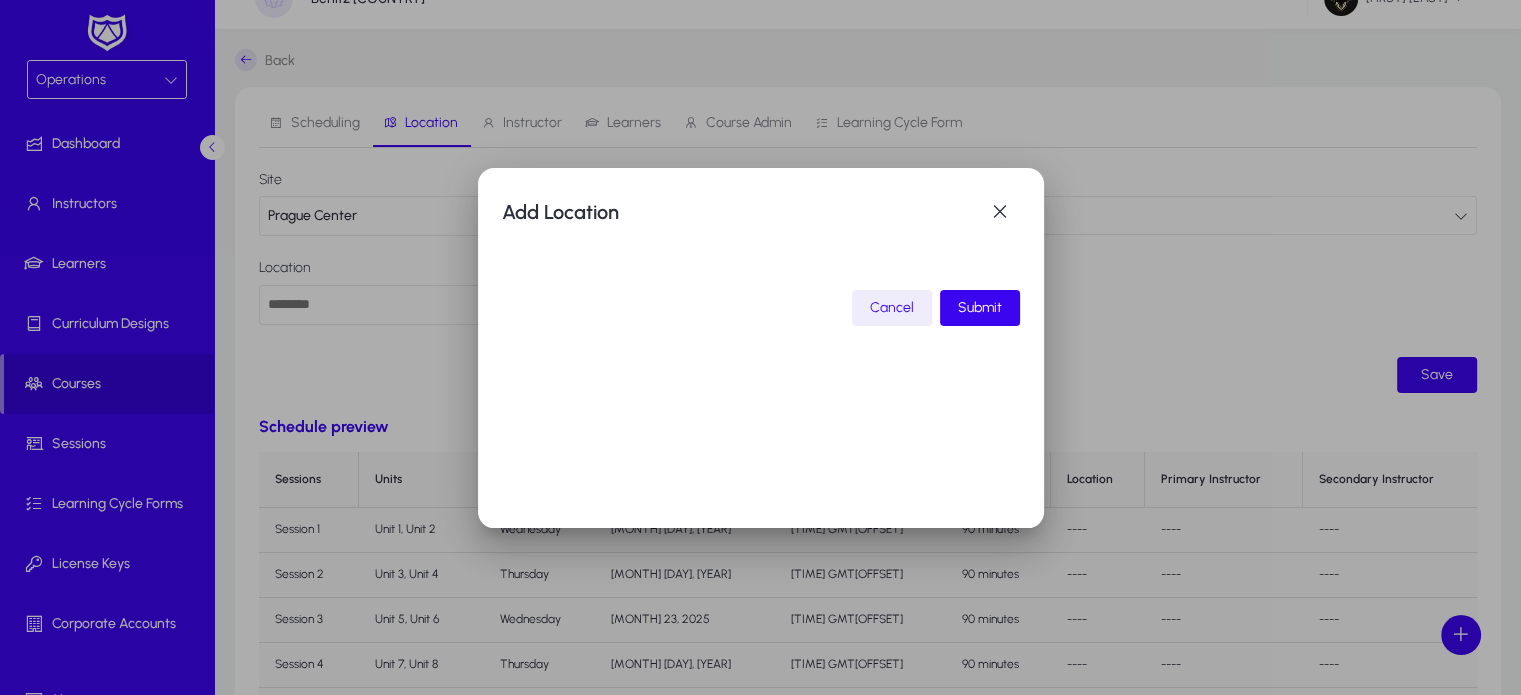 scroll, scrollTop: 0, scrollLeft: 0, axis: both 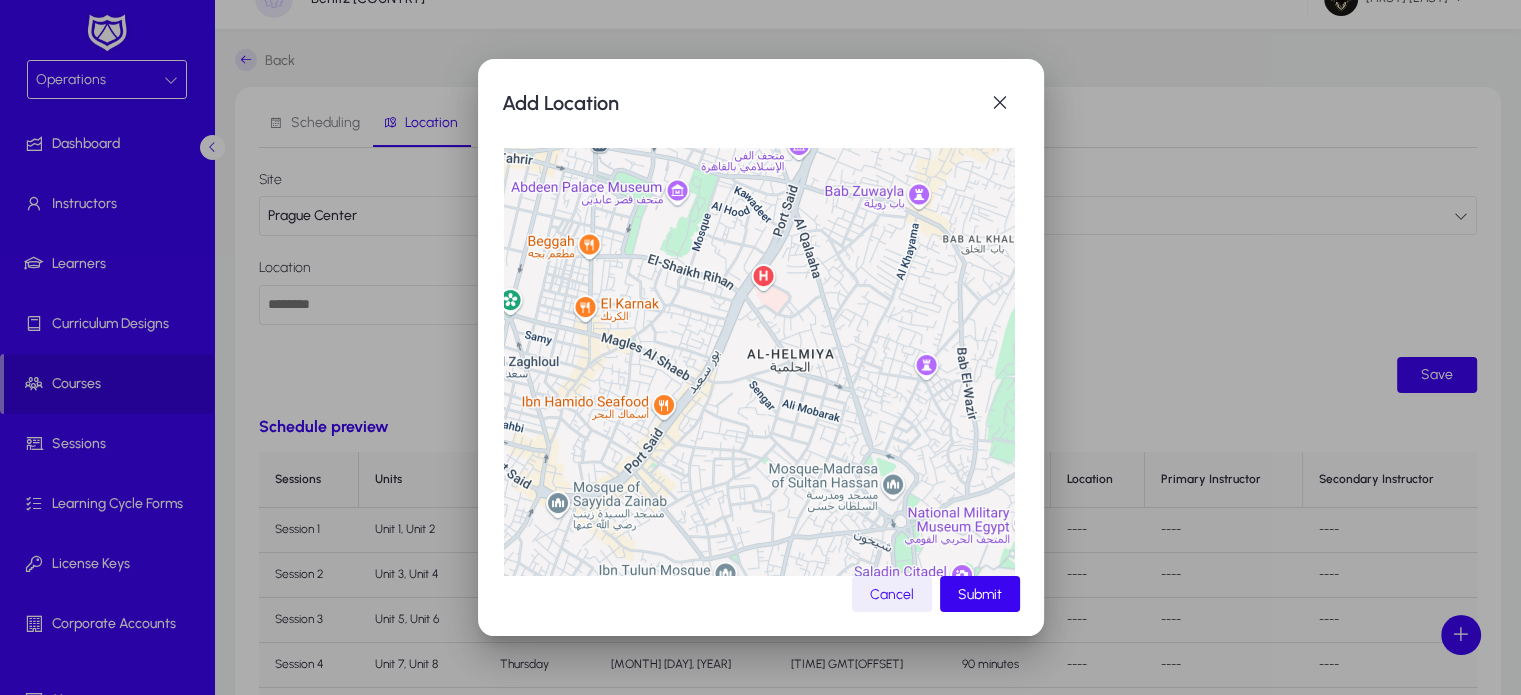 click at bounding box center (759, 403) 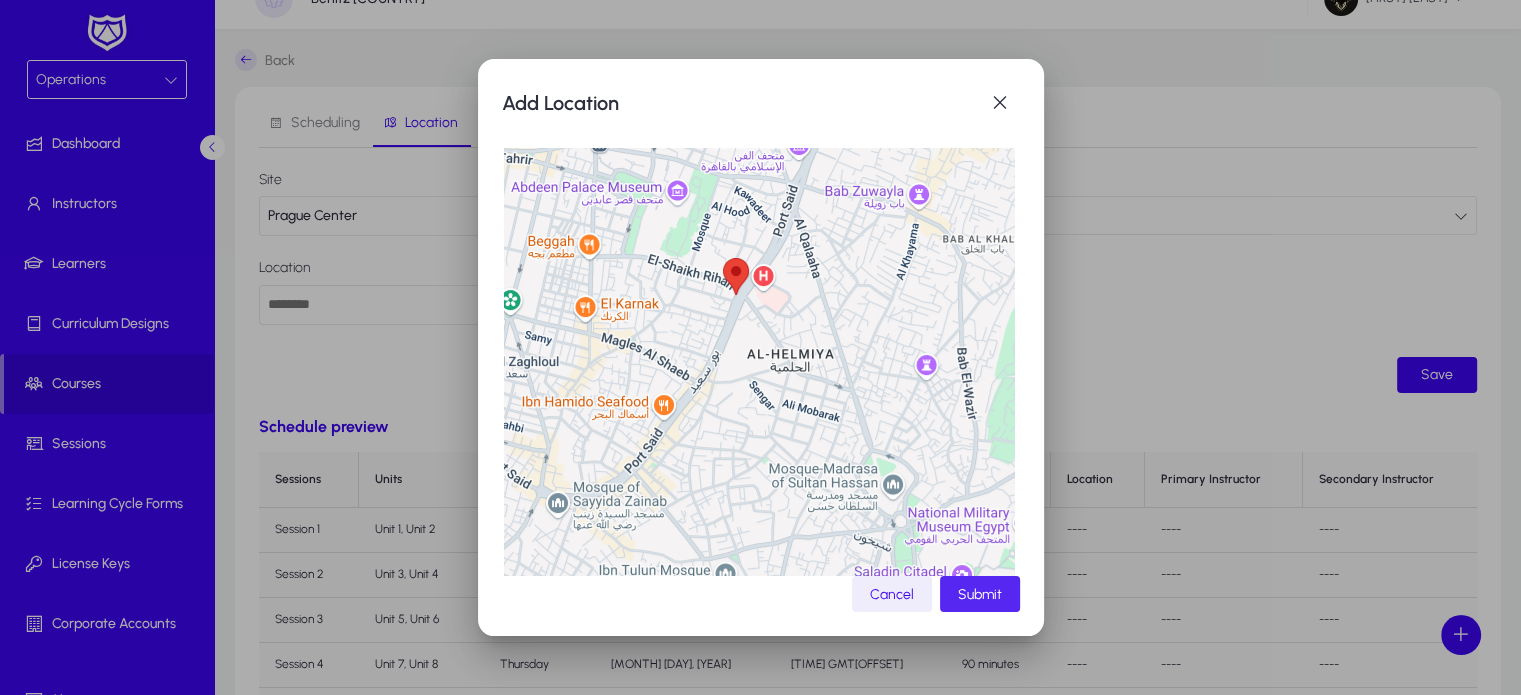 click on "Submit" at bounding box center [980, 594] 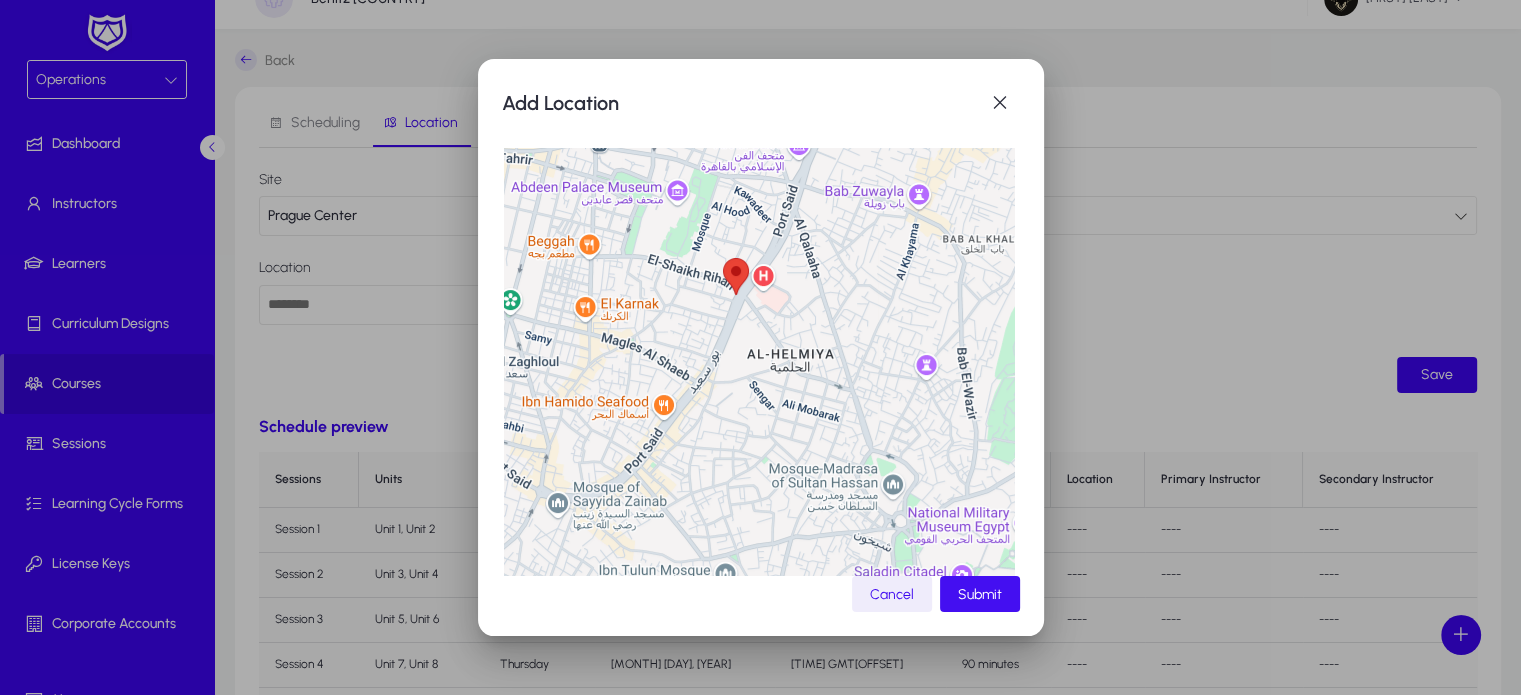 type on "**********" 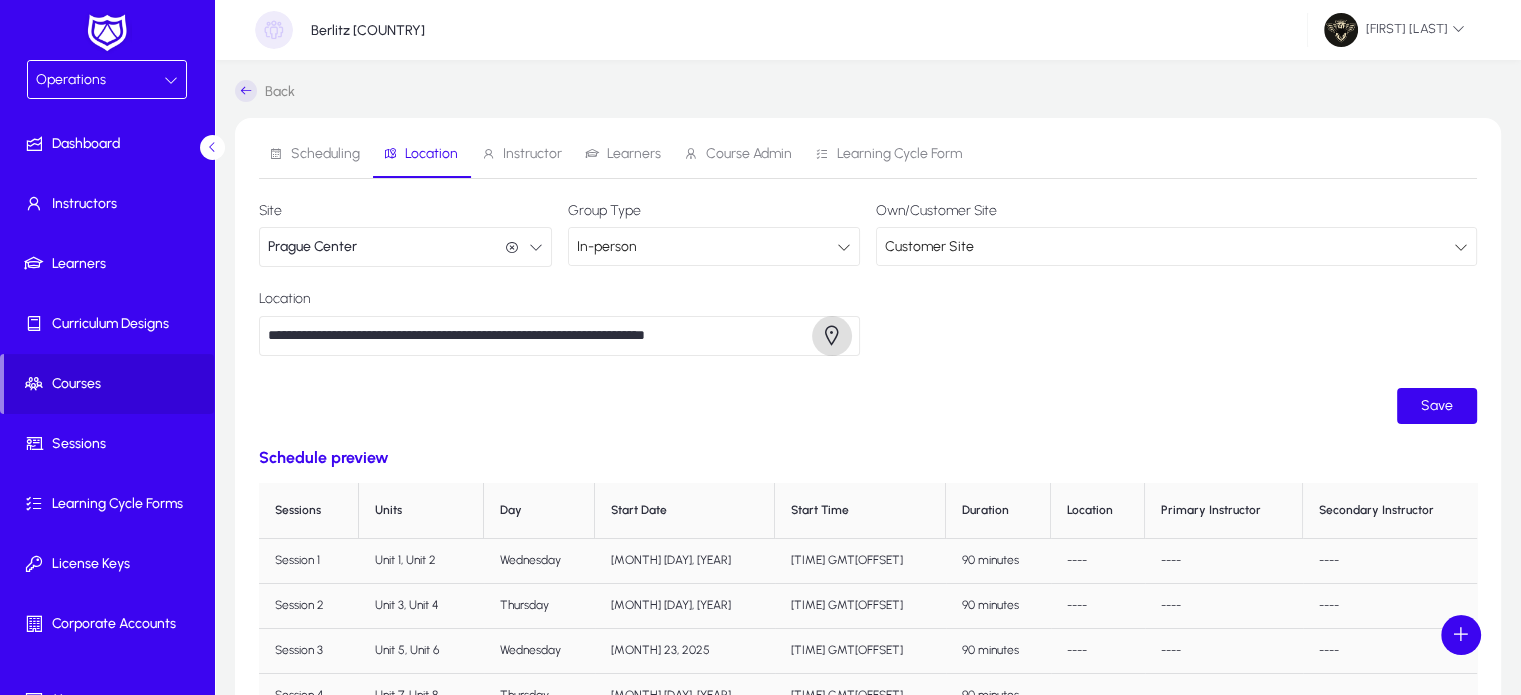 scroll, scrollTop: 31, scrollLeft: 0, axis: vertical 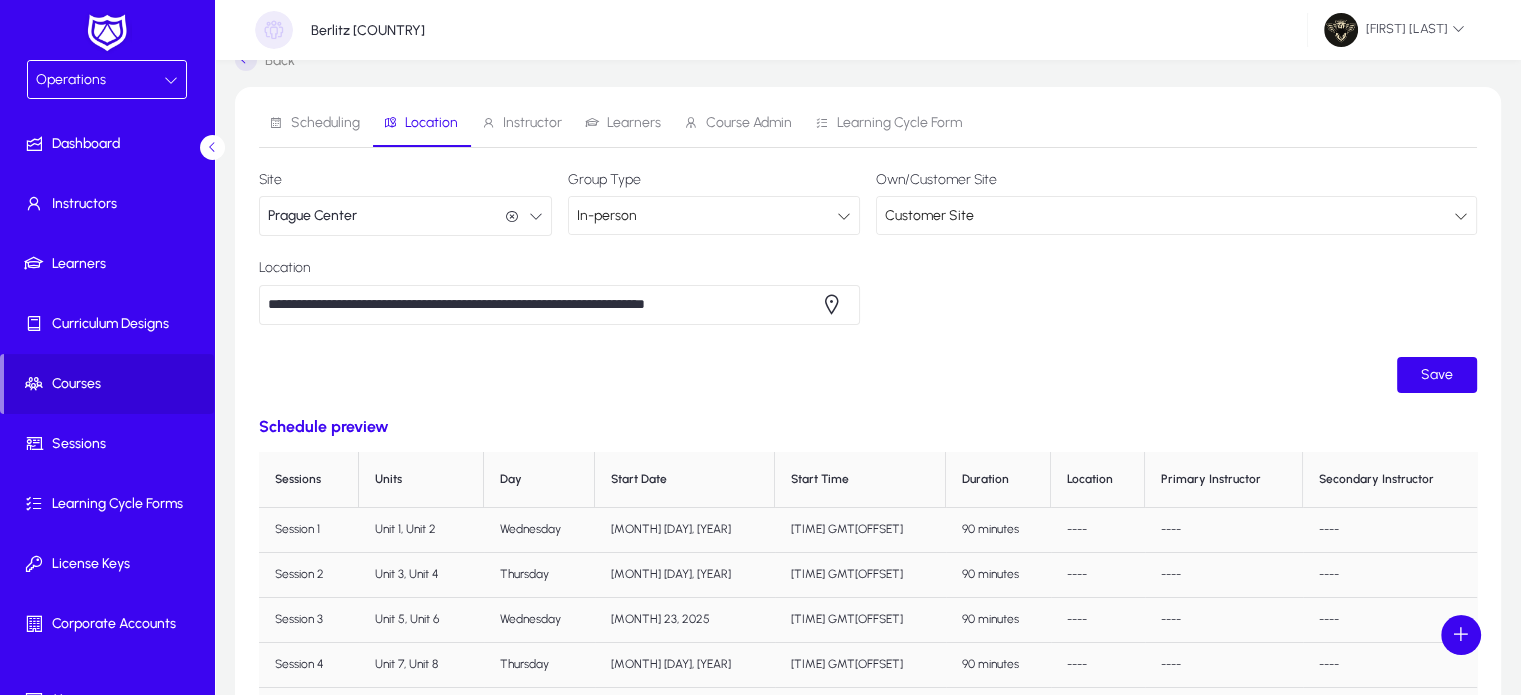click on "Customer Site" at bounding box center (1169, 216) 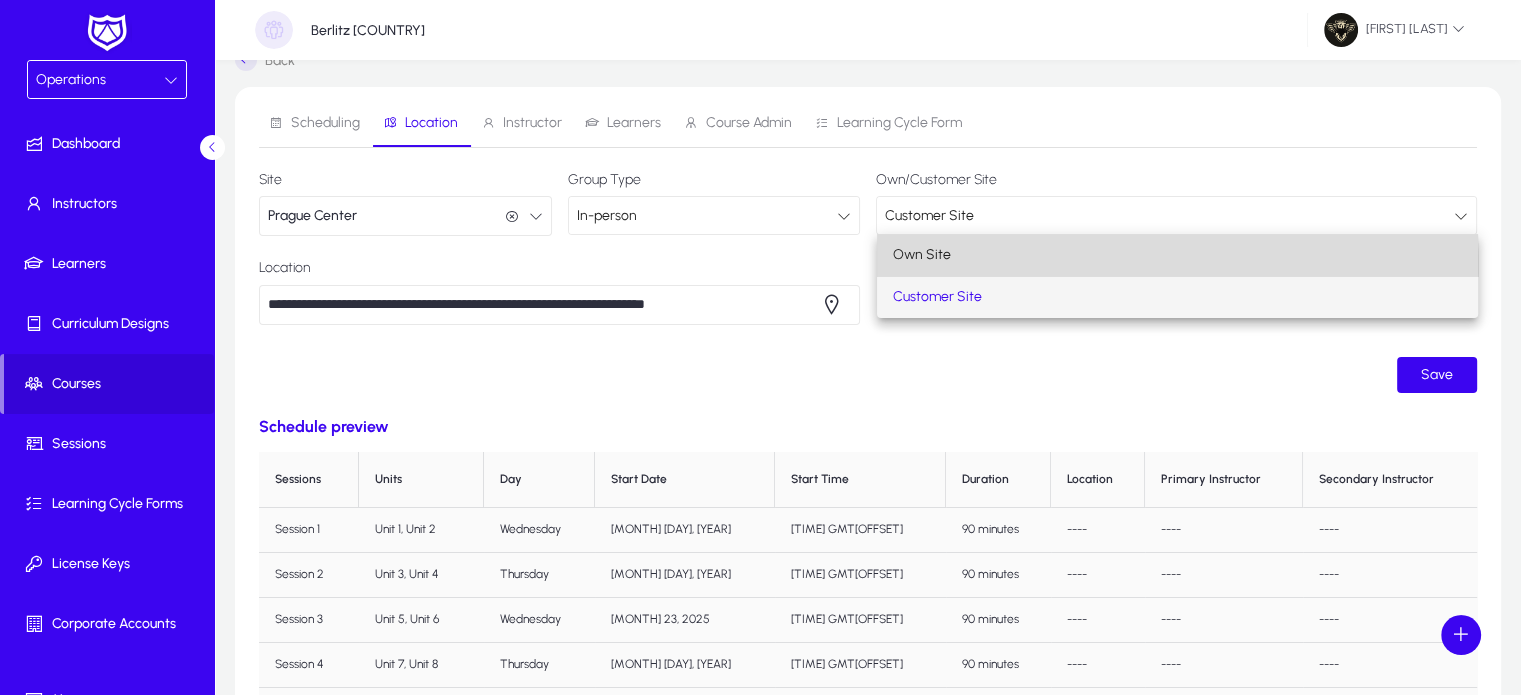 click on "Own Site" at bounding box center [1177, 255] 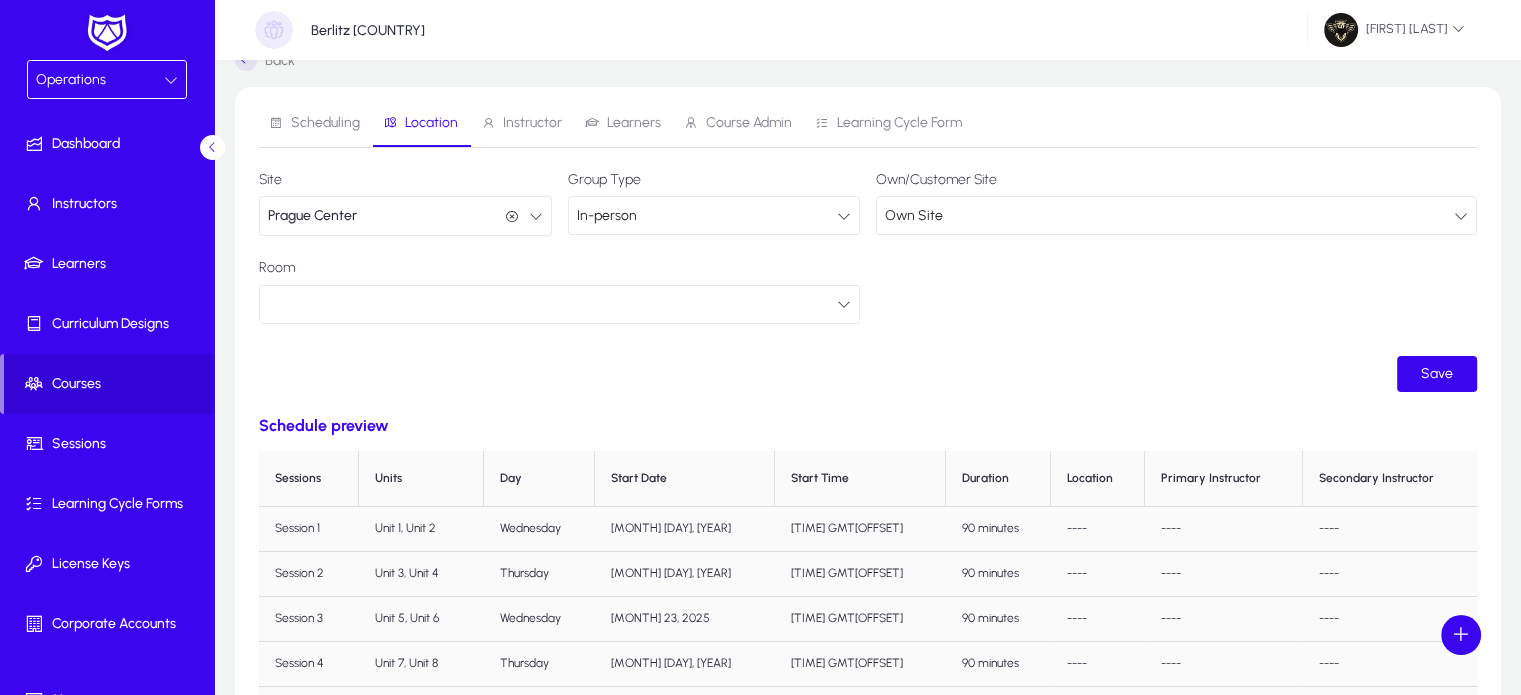 click at bounding box center (552, 304) 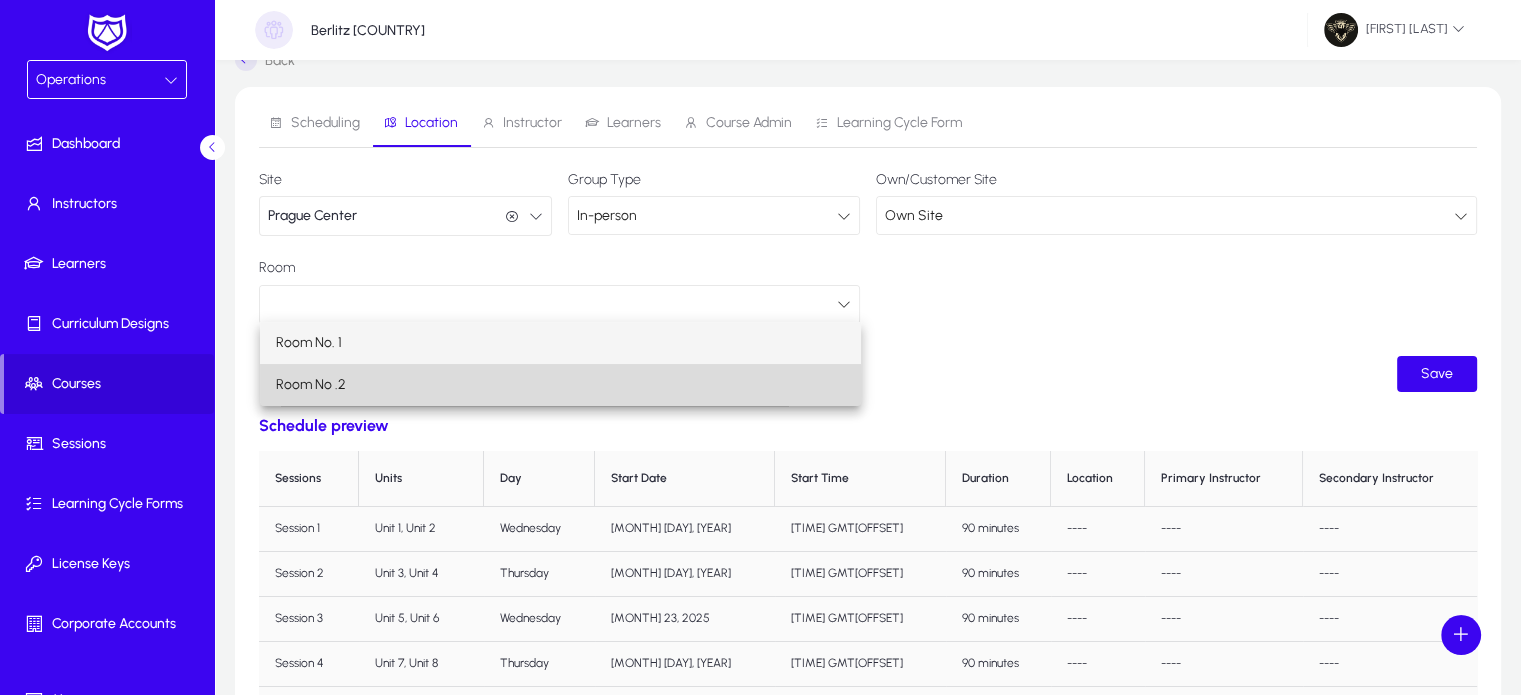 click on "Room No .2" at bounding box center (311, 385) 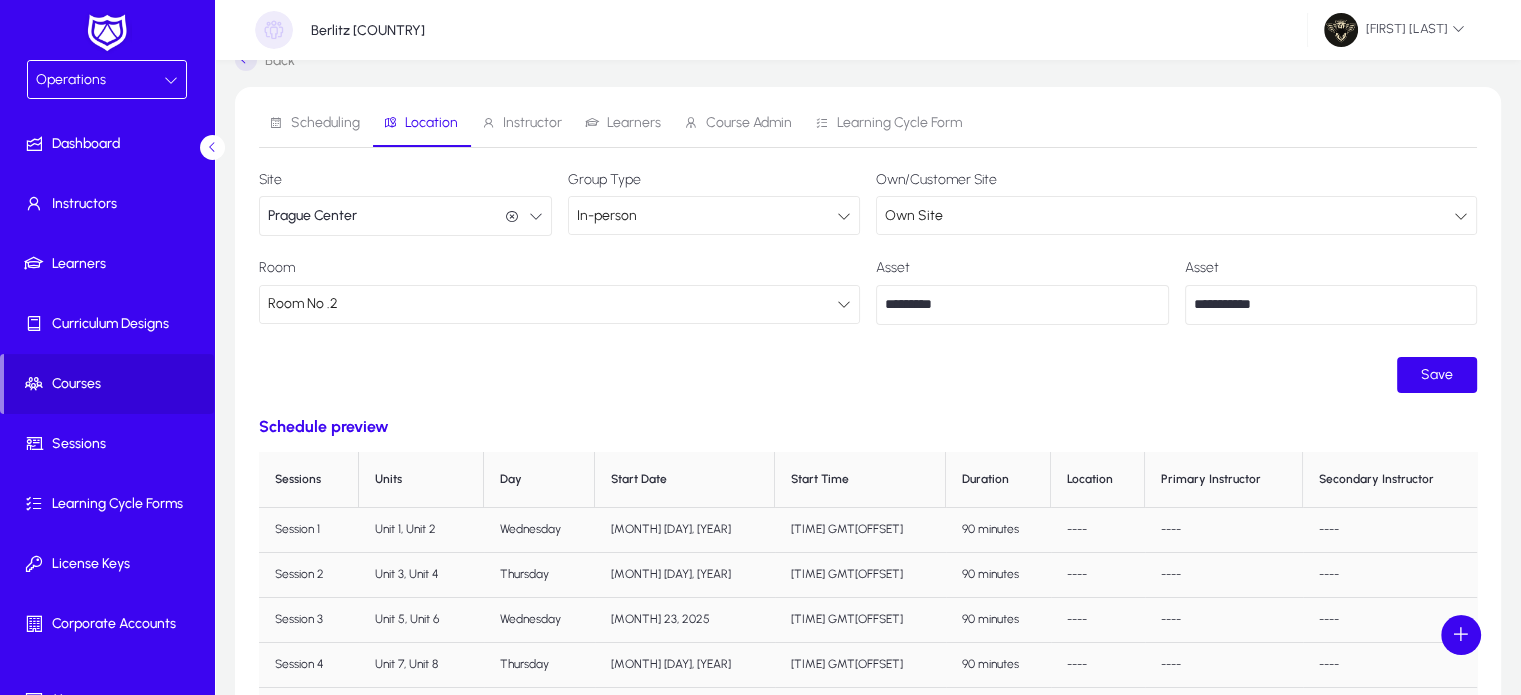 click on "**********" at bounding box center (1331, 305) 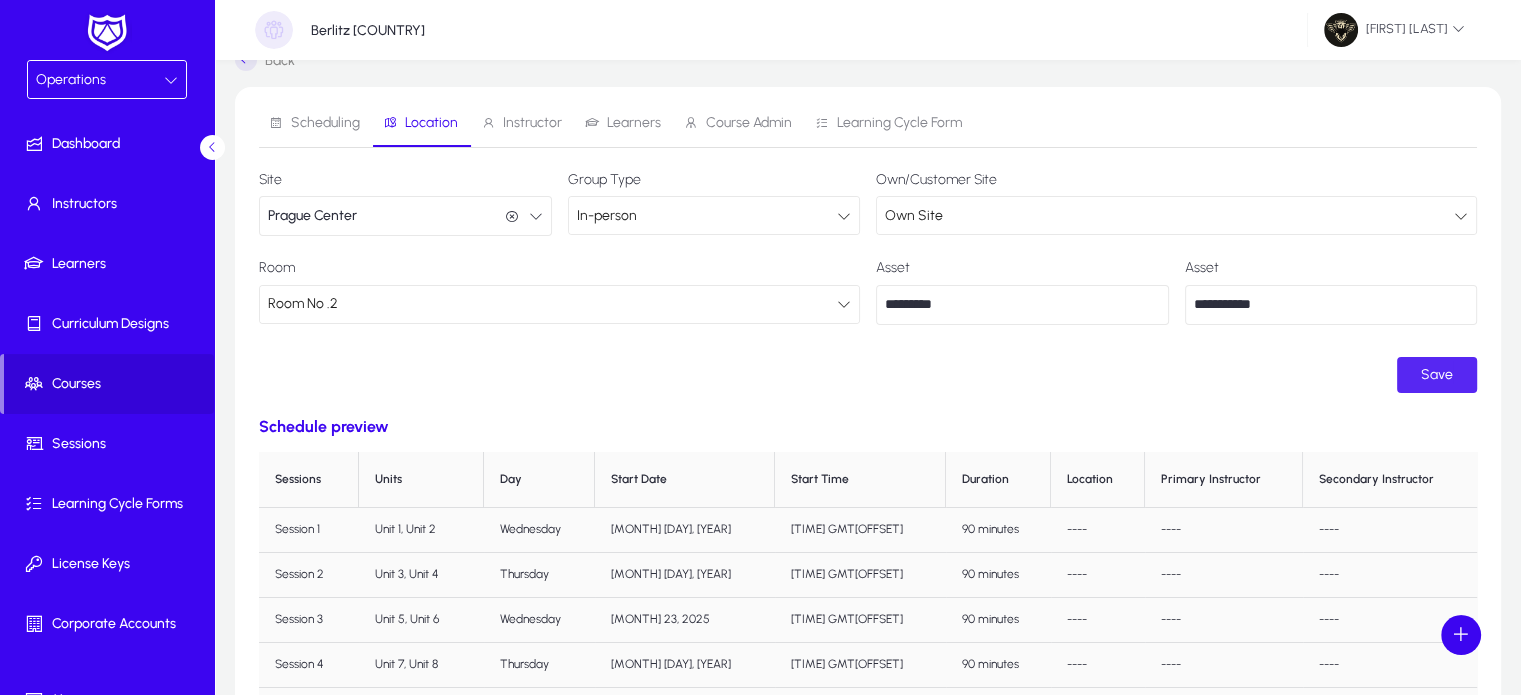 click on "Save" 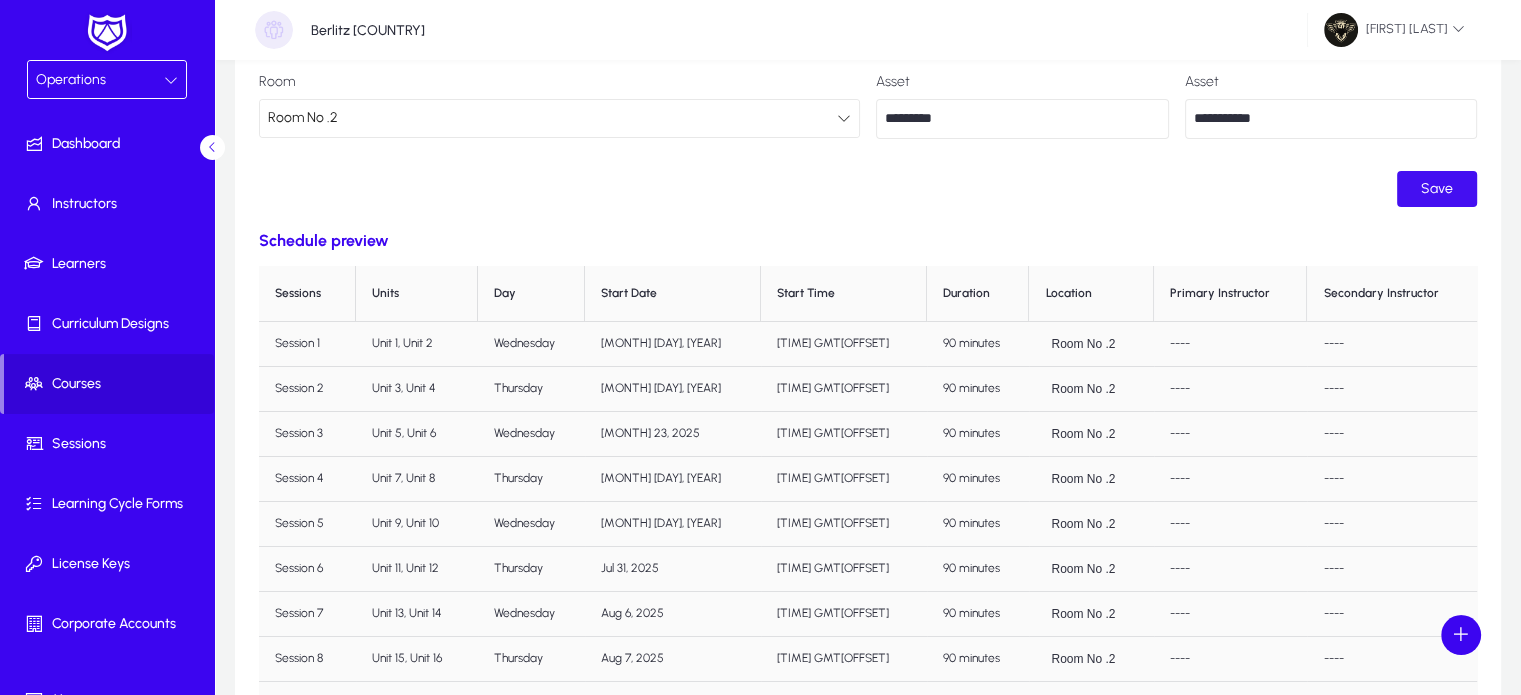 scroll, scrollTop: 0, scrollLeft: 0, axis: both 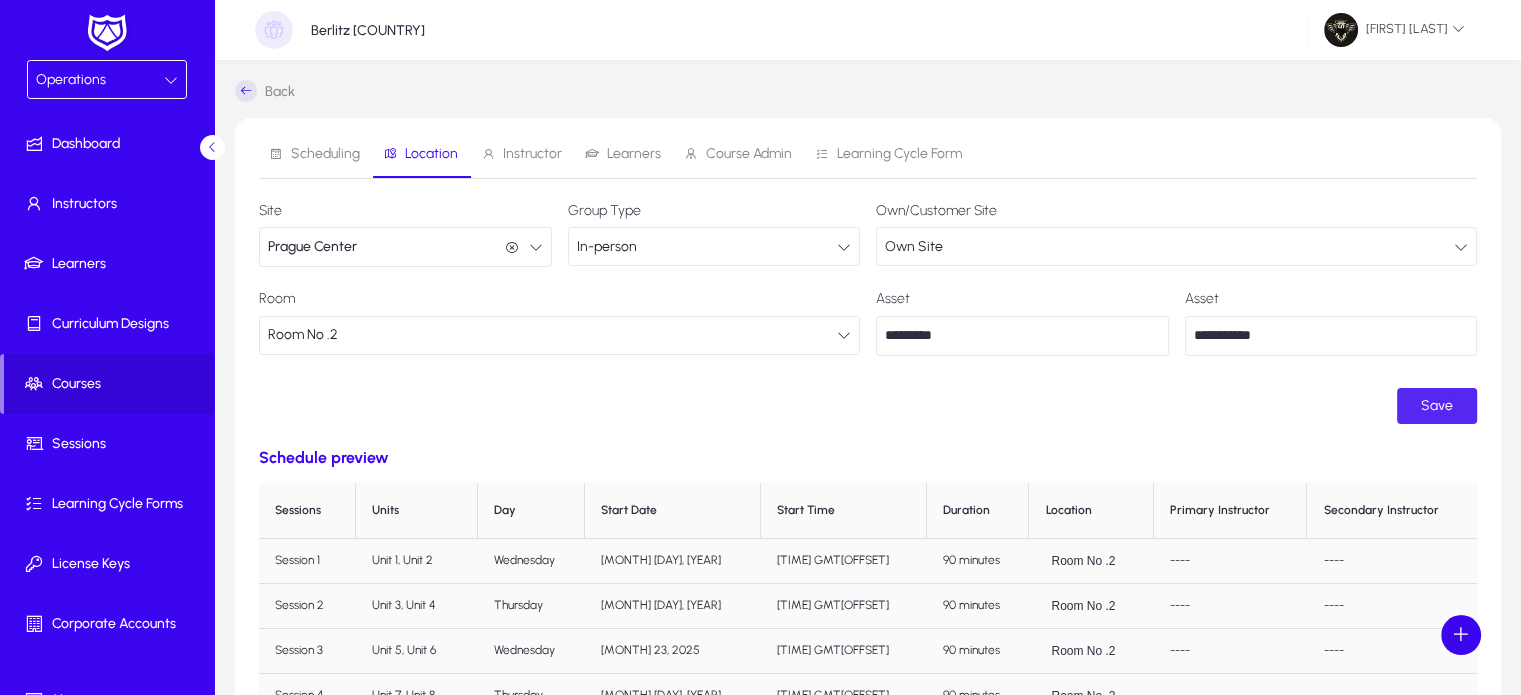 click on "Save" 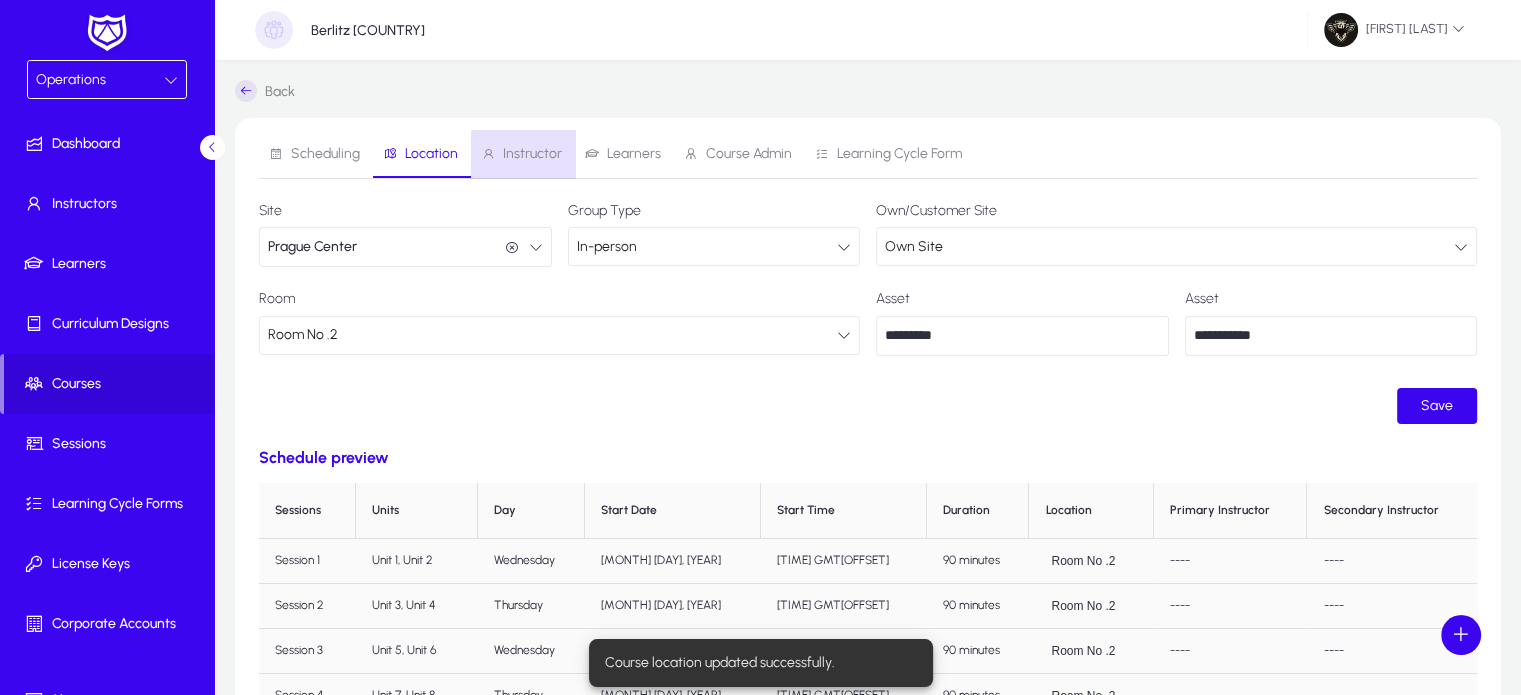 click on "Instructor" at bounding box center [532, 154] 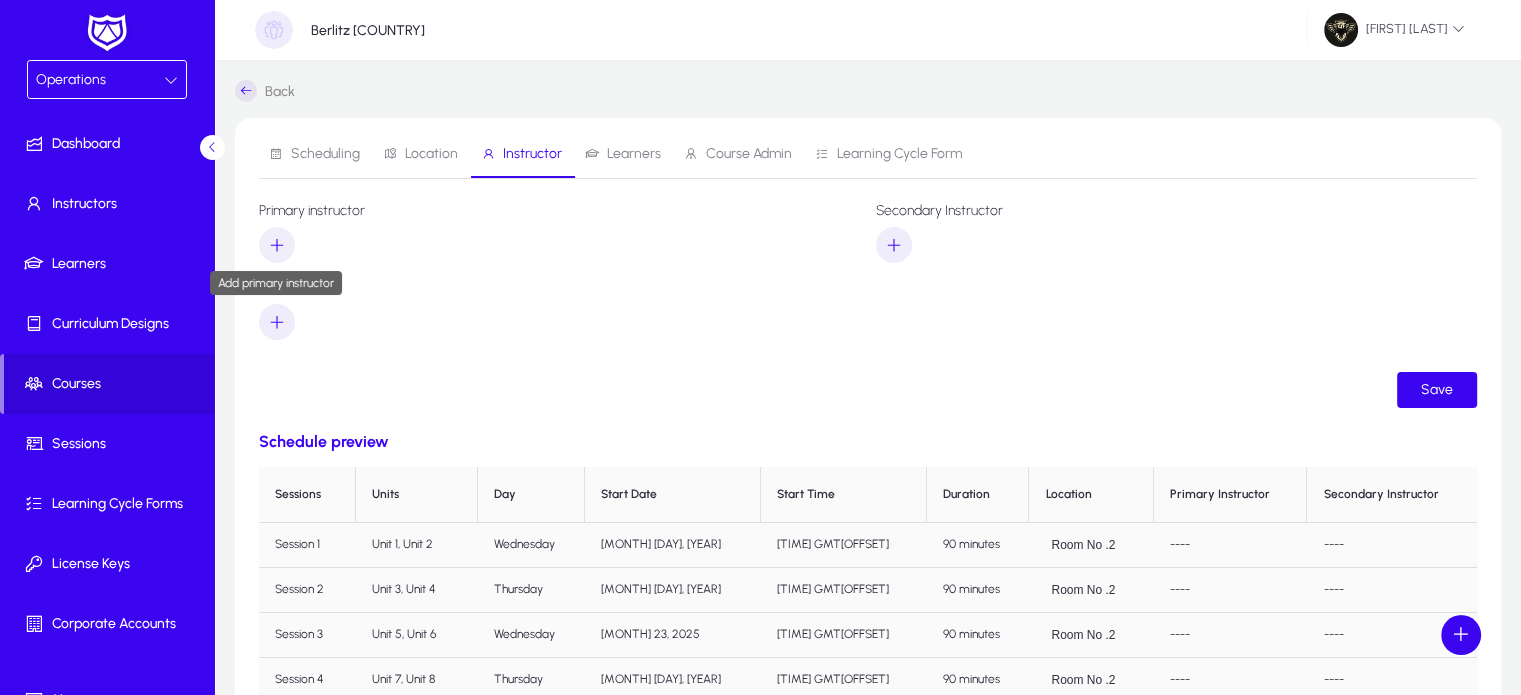 click 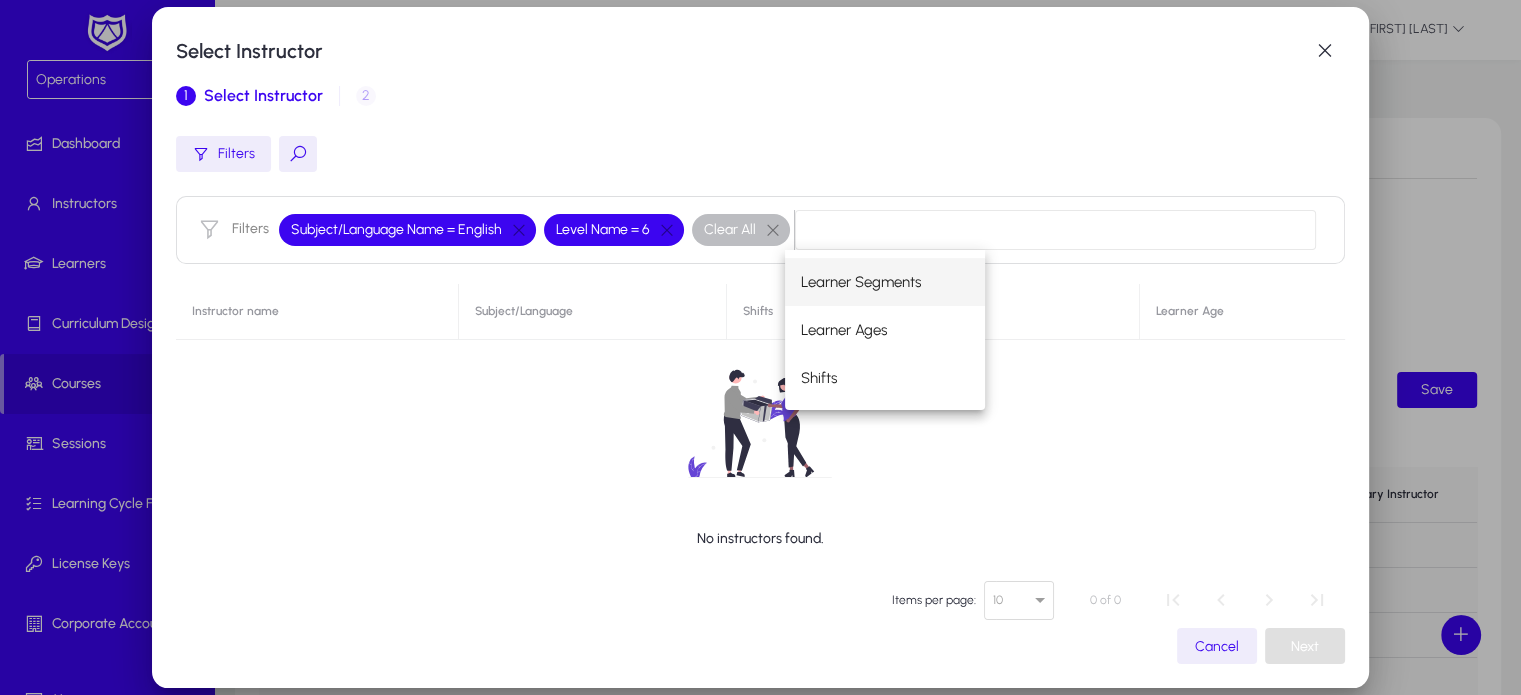 click on "1  Select Instructor  2  Instructor pay rate" at bounding box center [760, 96] 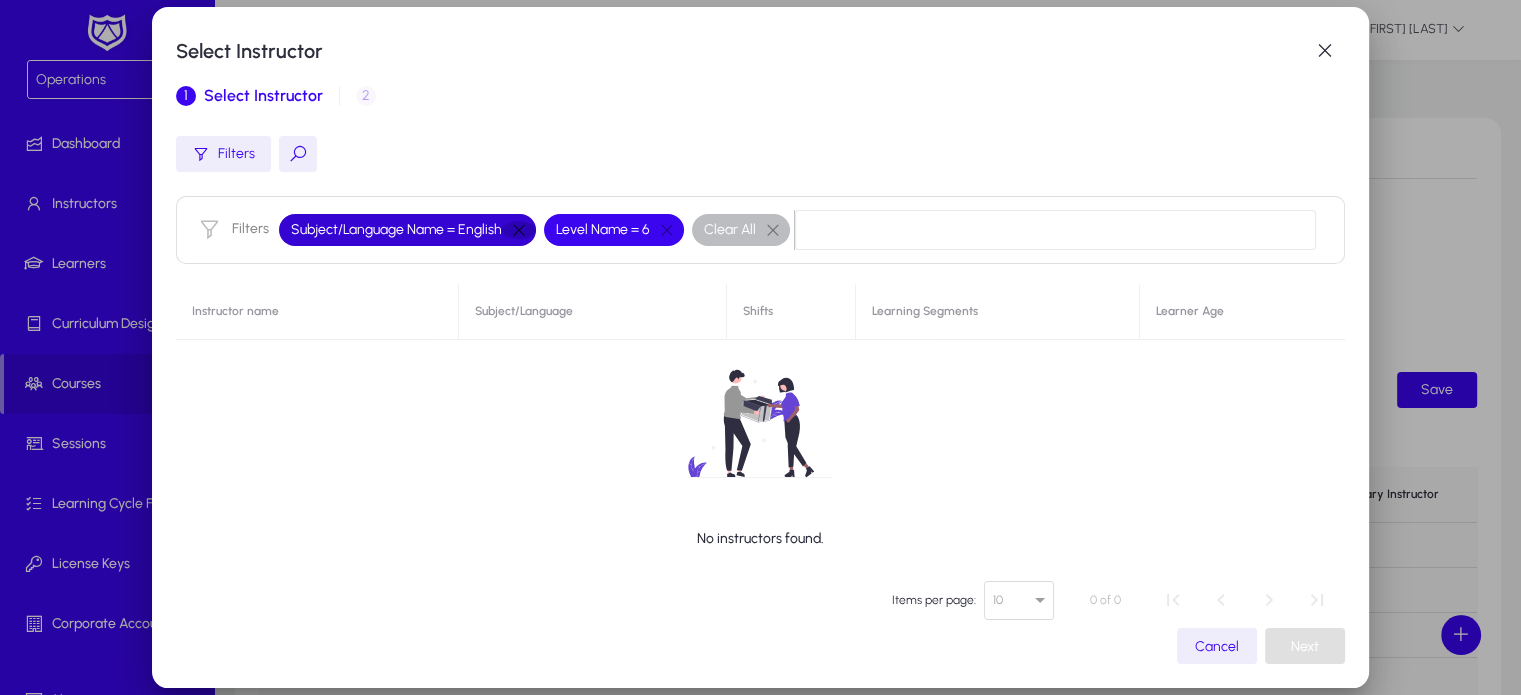 click at bounding box center (519, 230) 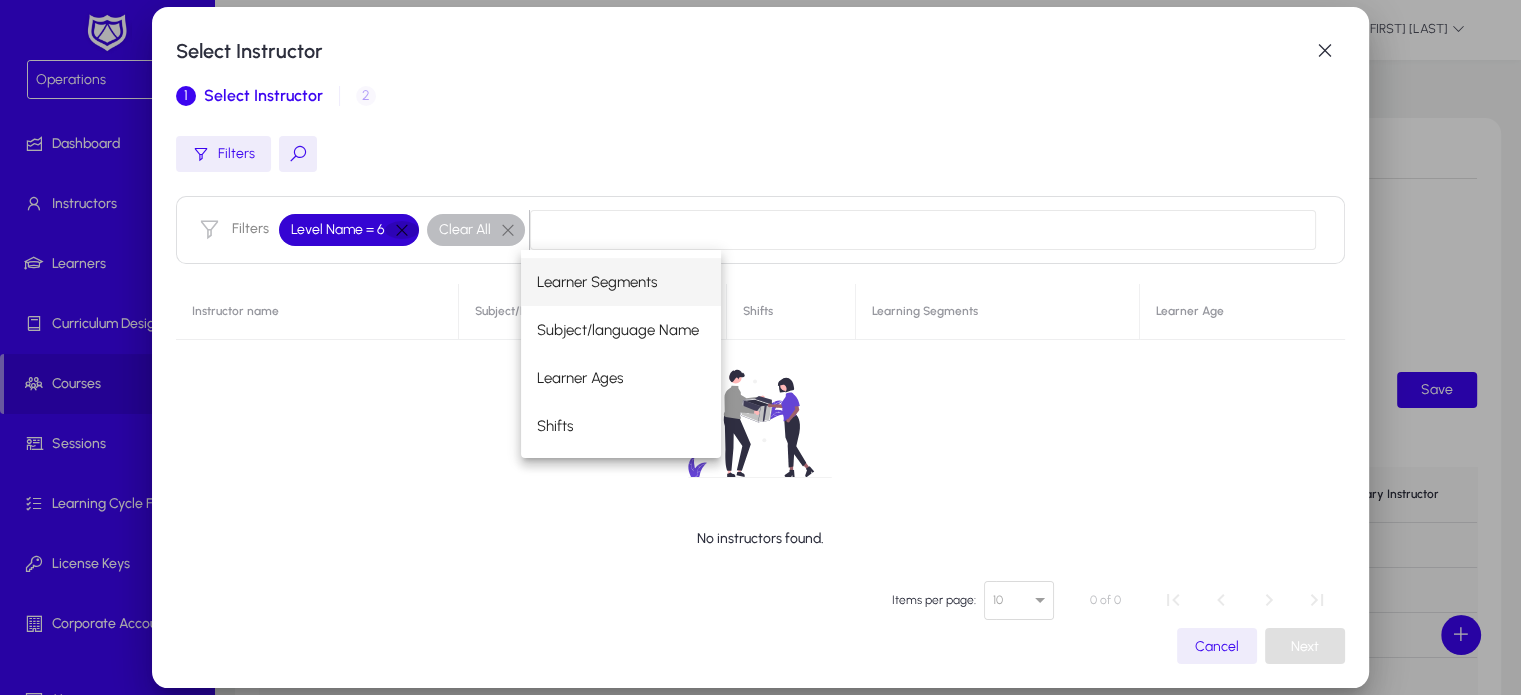 click at bounding box center [402, 230] 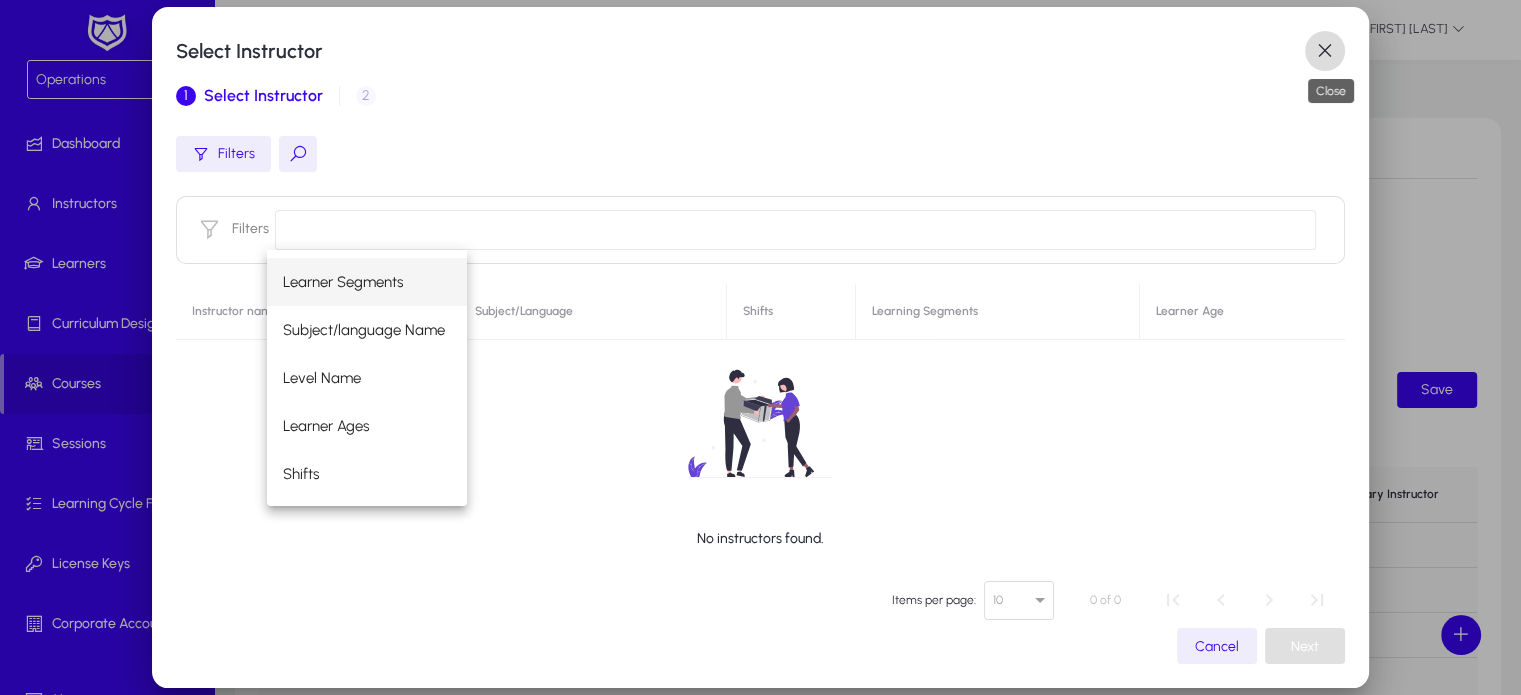 click at bounding box center (1325, 51) 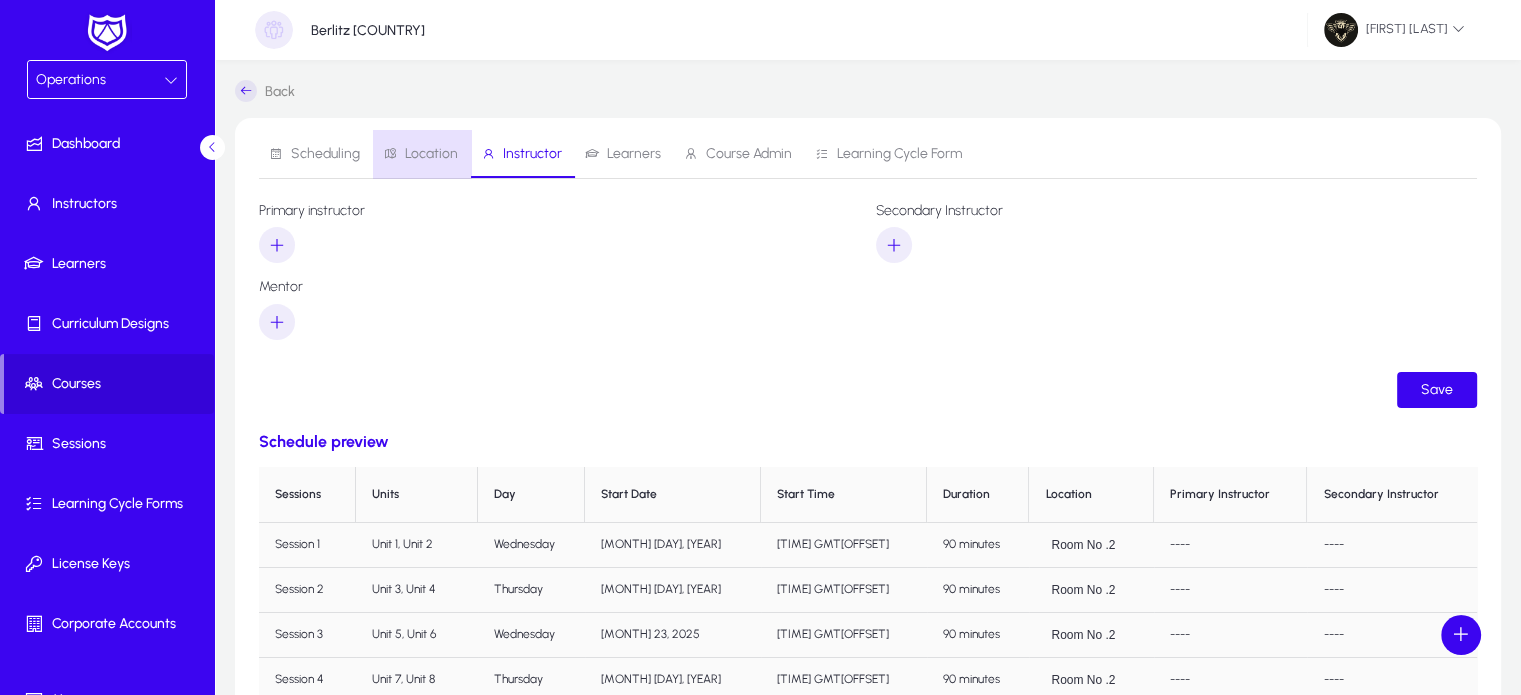 click on "Location" at bounding box center [420, 154] 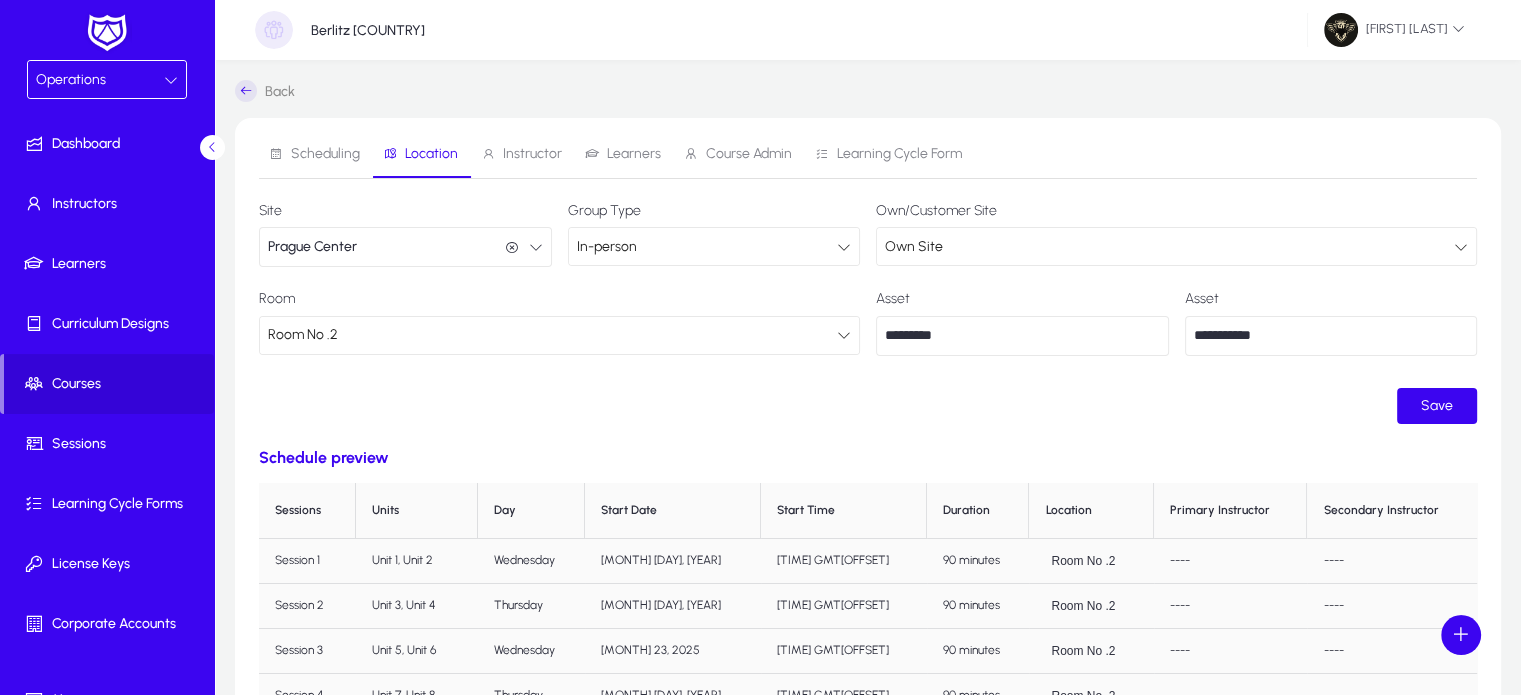 click on "In-person" at bounding box center [707, 247] 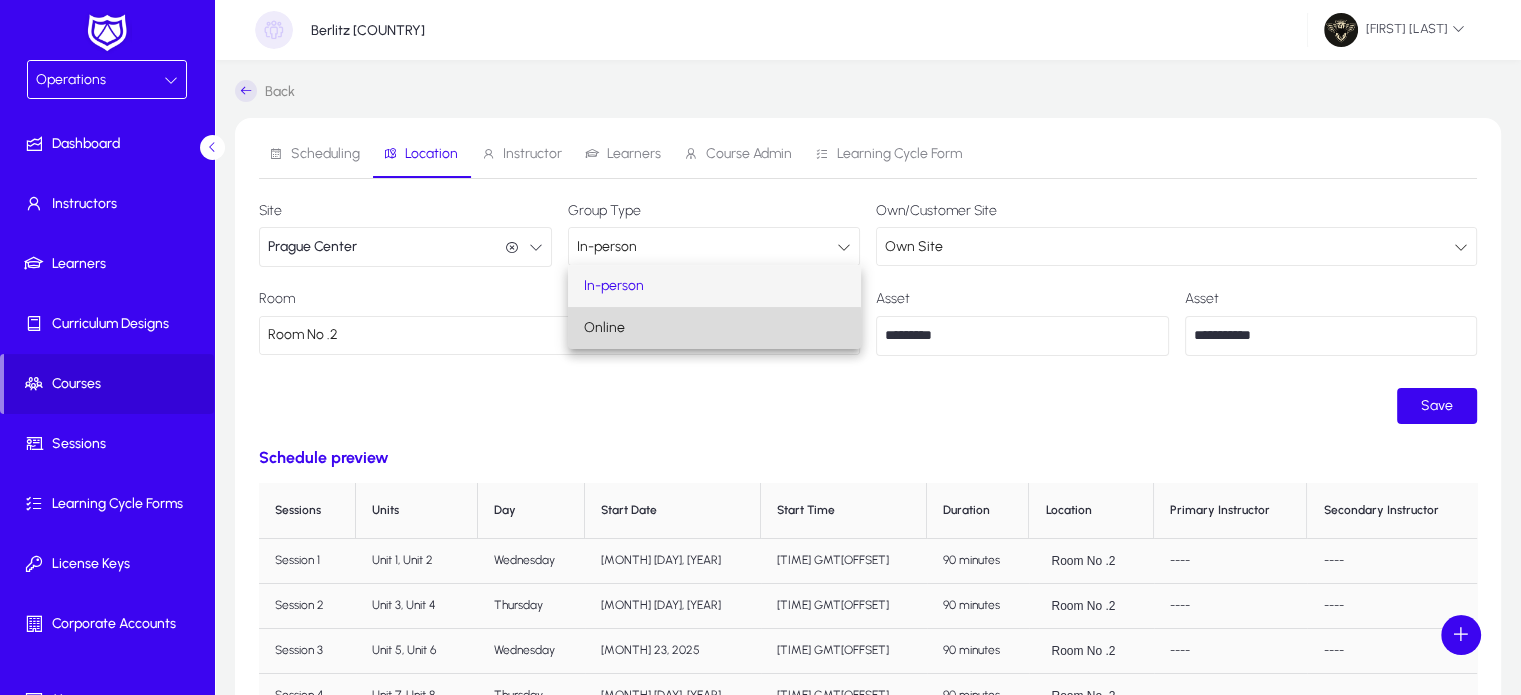 click on "Online" at bounding box center (714, 328) 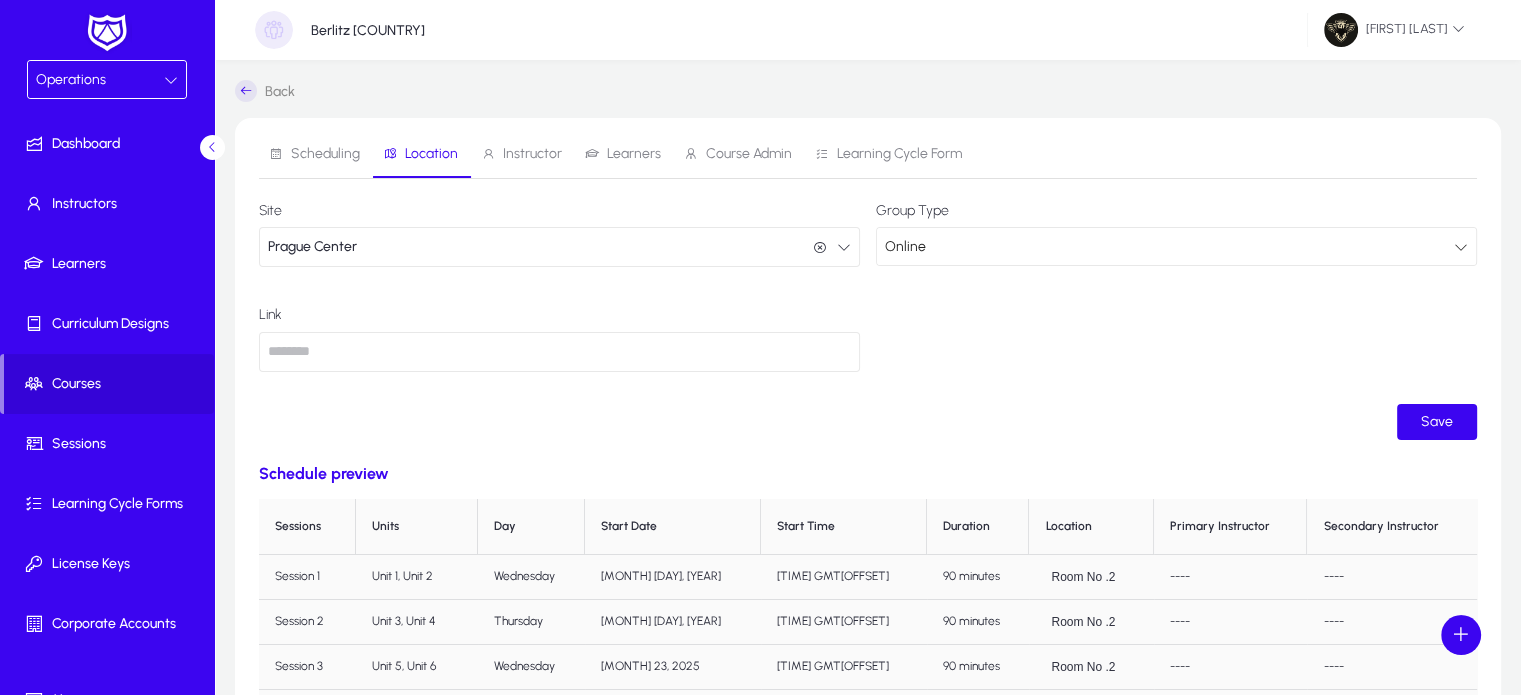 click 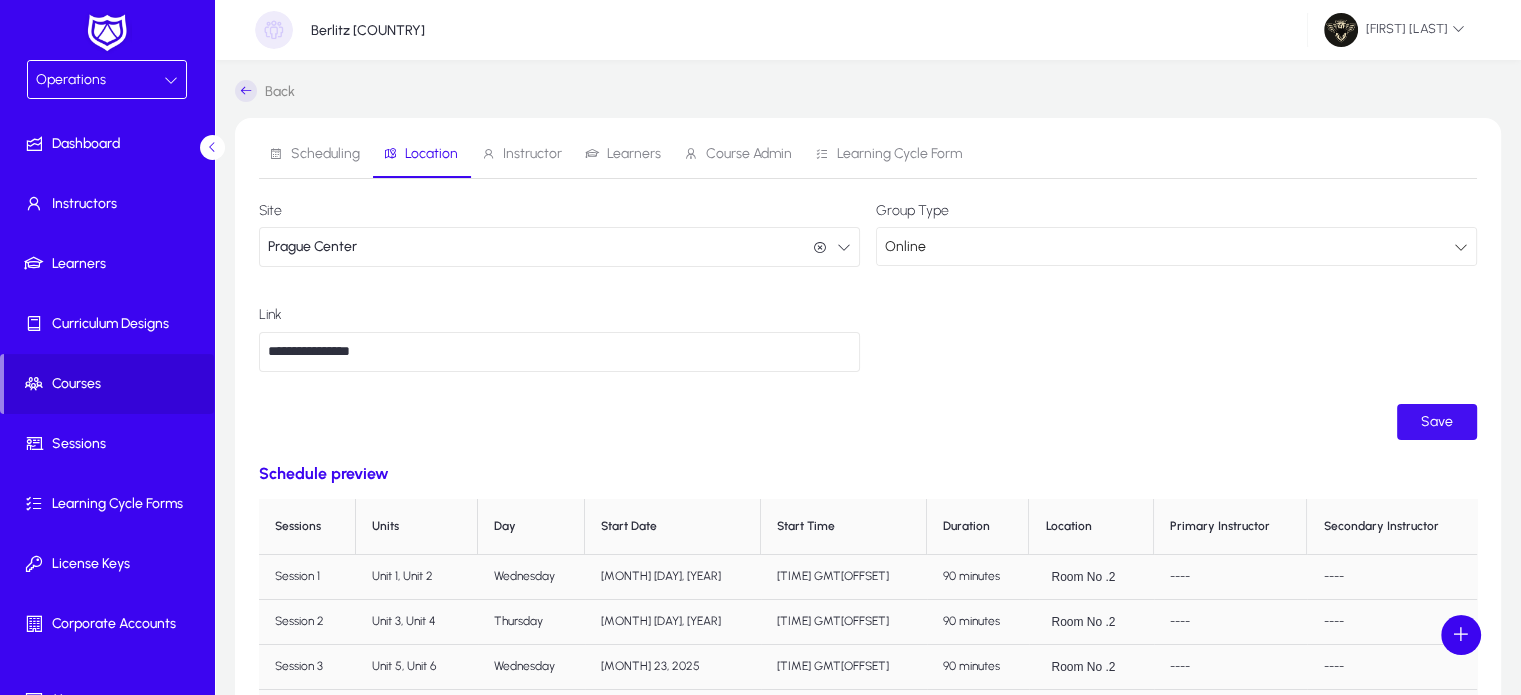 type on "**********" 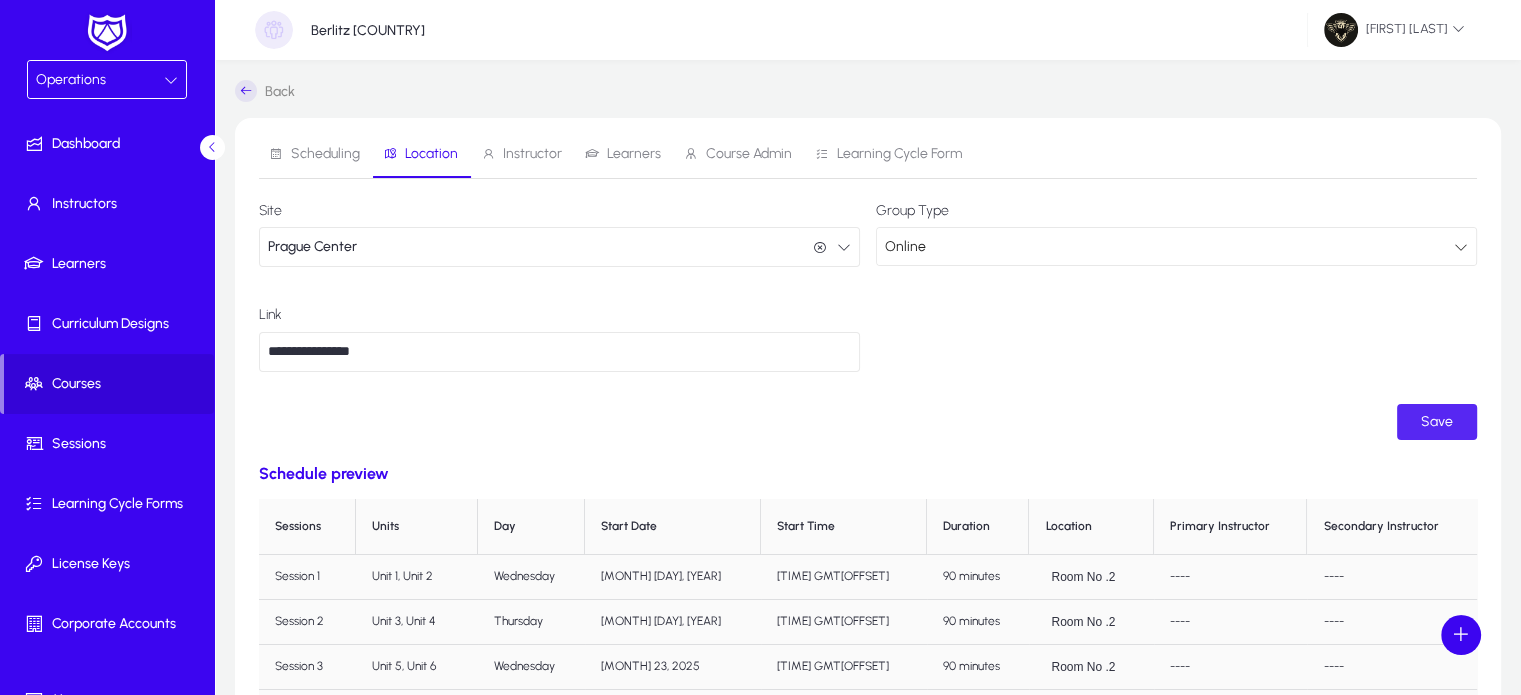 click on "Save" 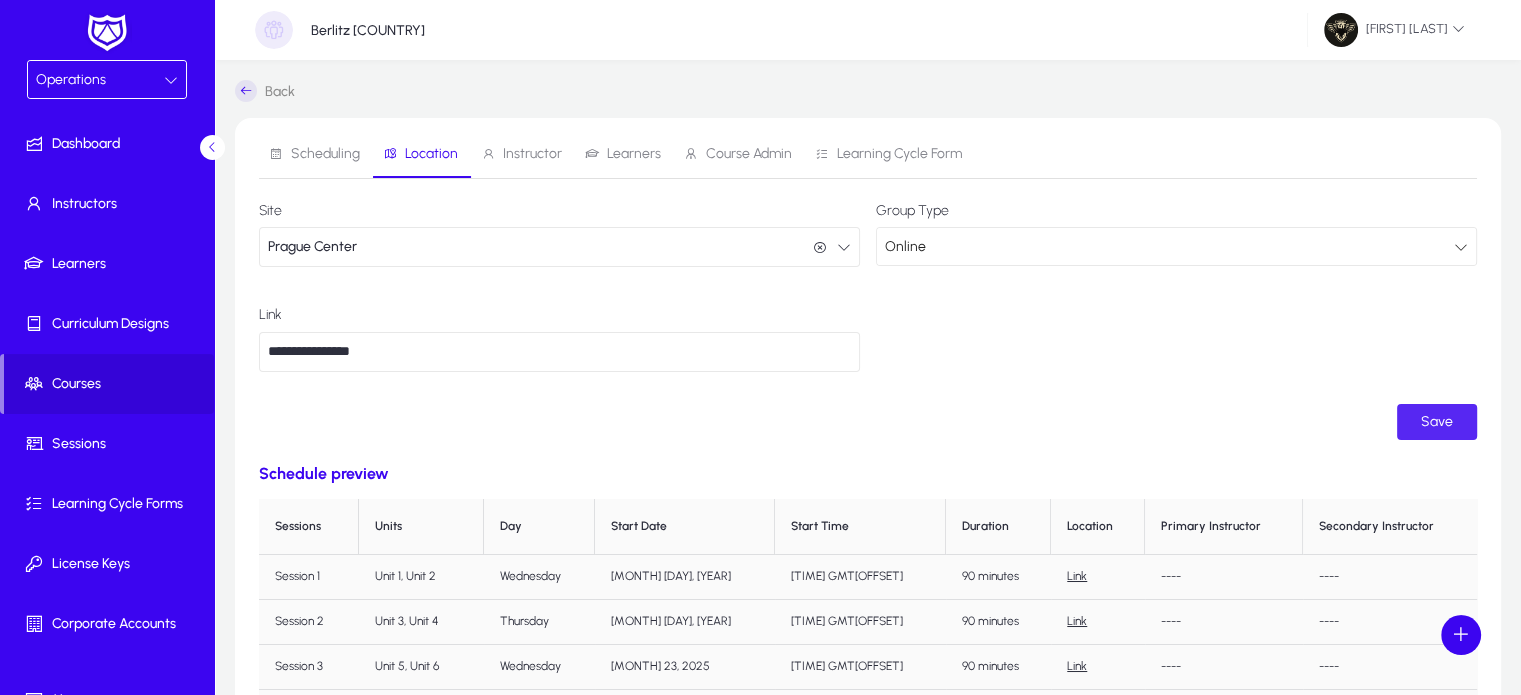 click 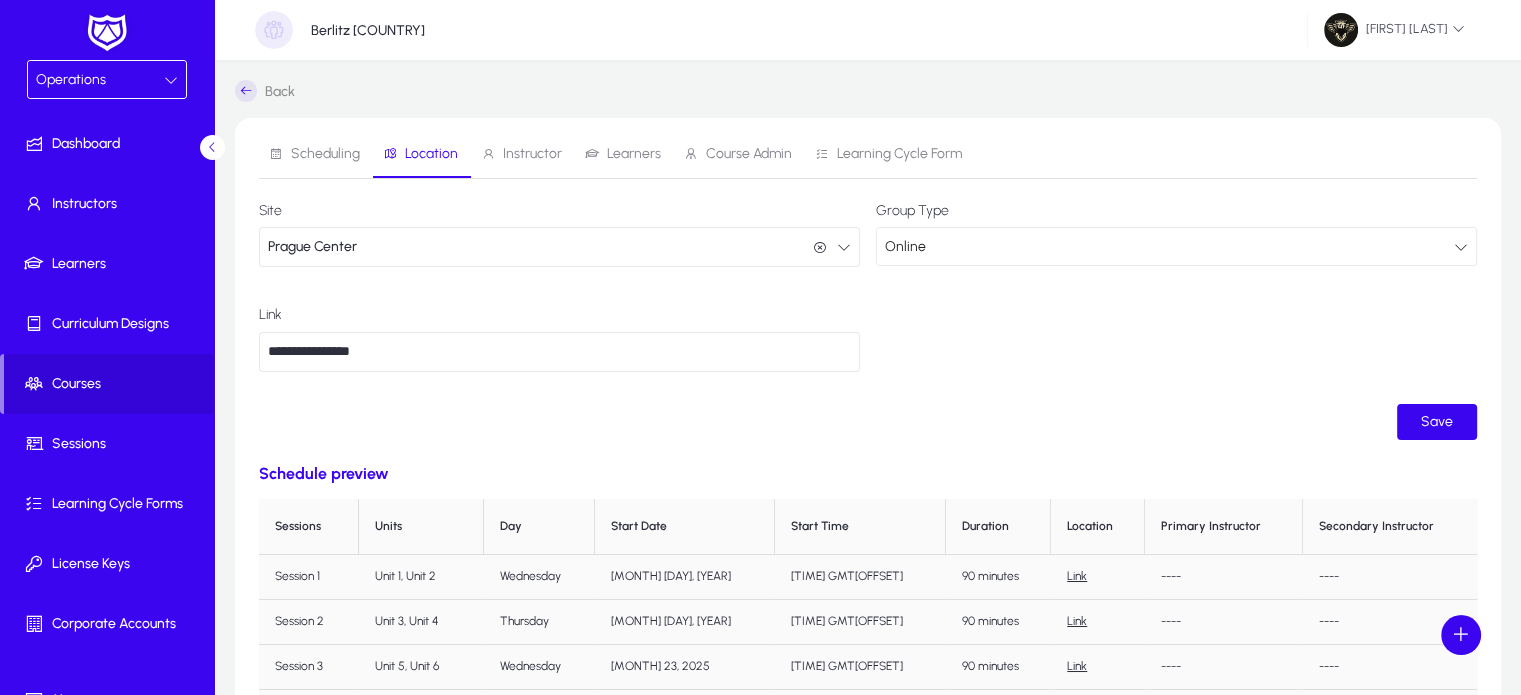 click on "**********" 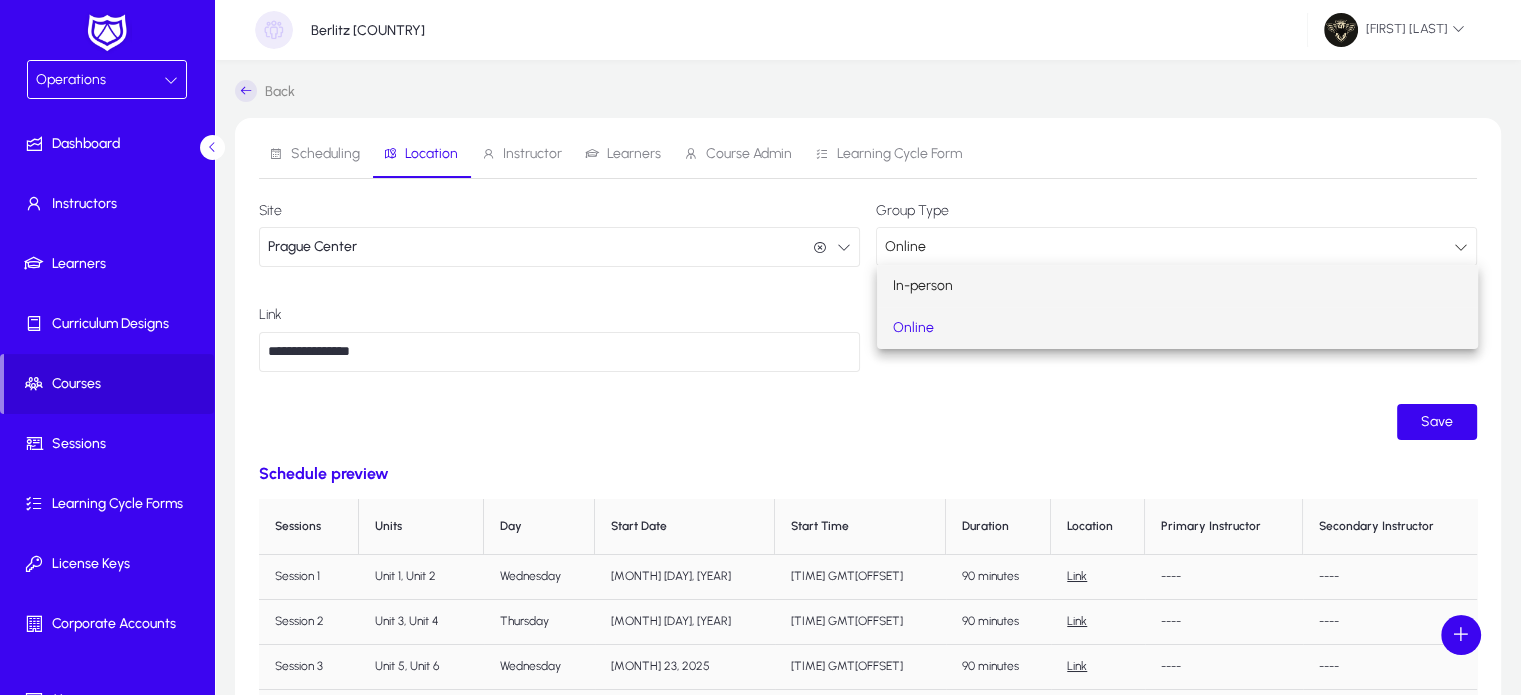 click on "In-person" at bounding box center (923, 286) 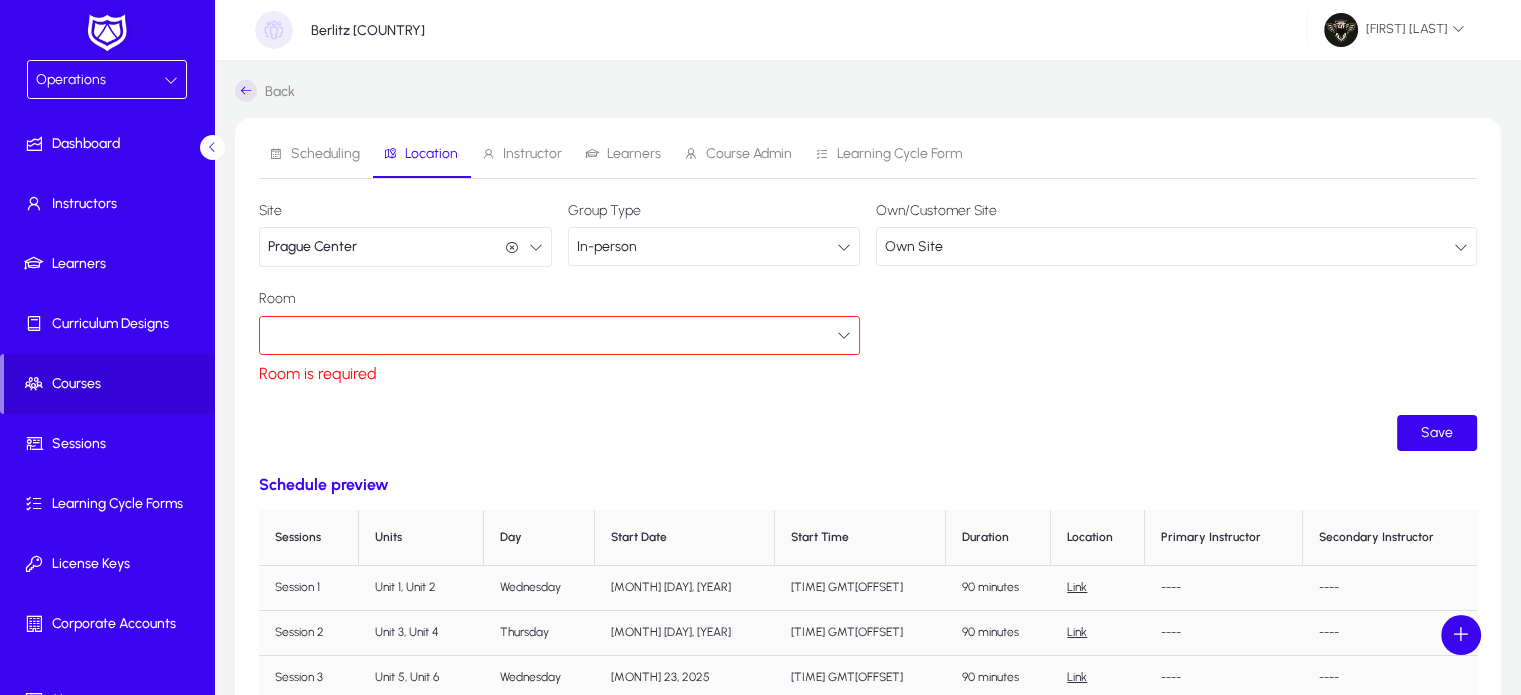 click at bounding box center (552, 335) 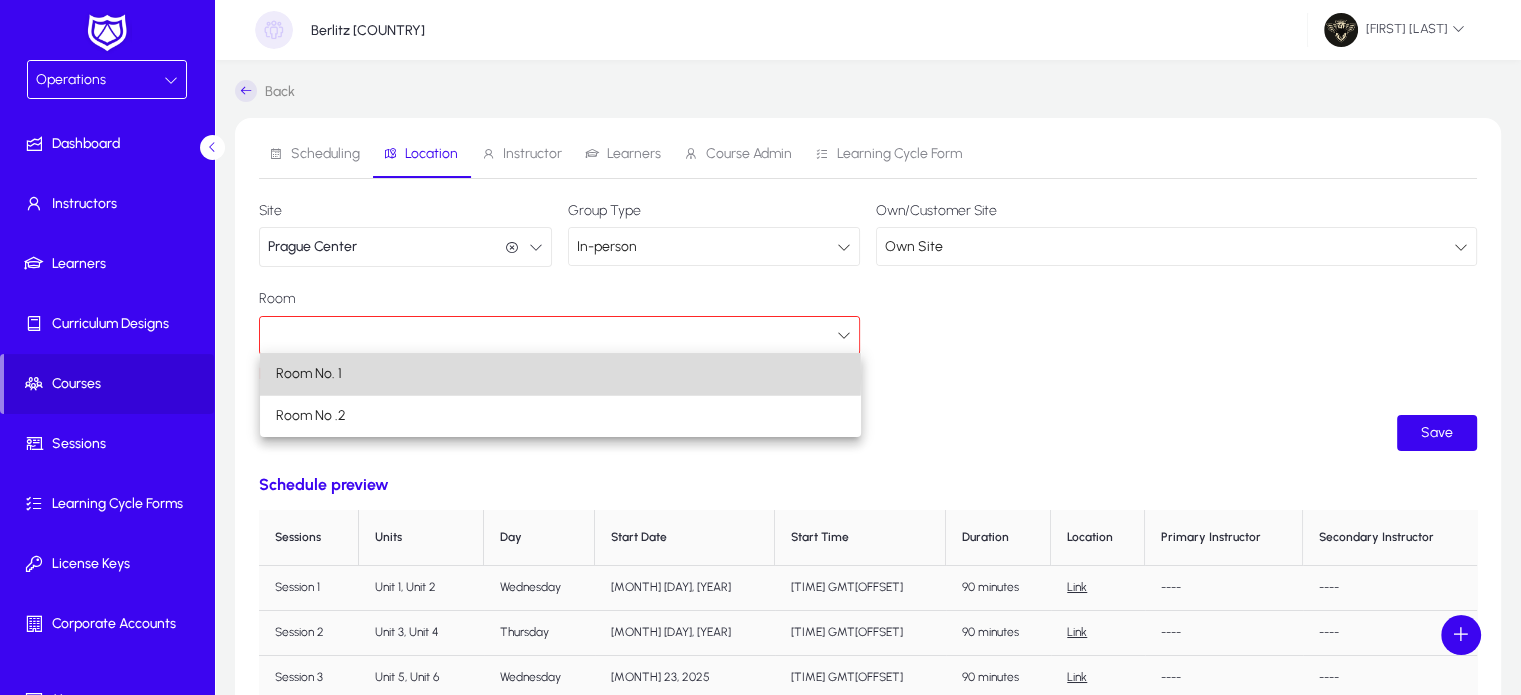 click on "Room No. 1" at bounding box center [309, 374] 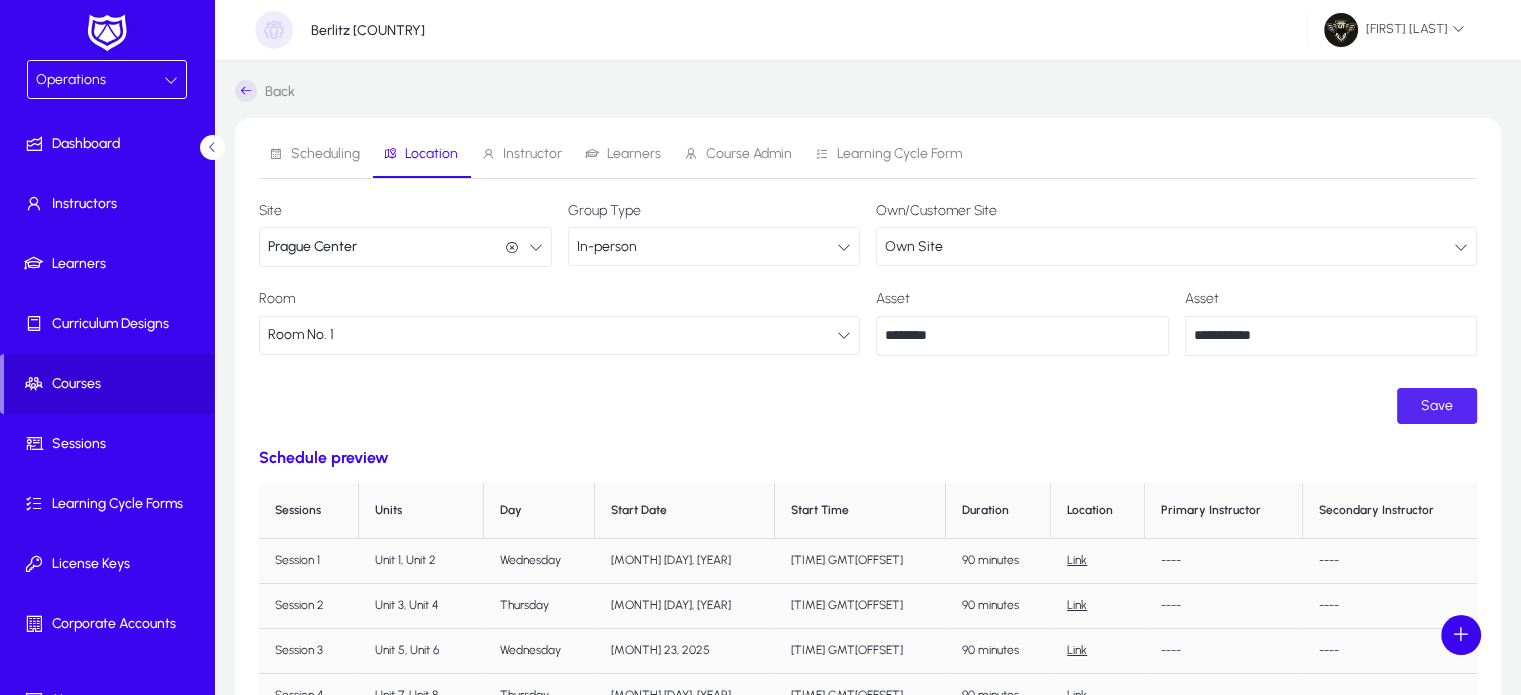 click on "Save" 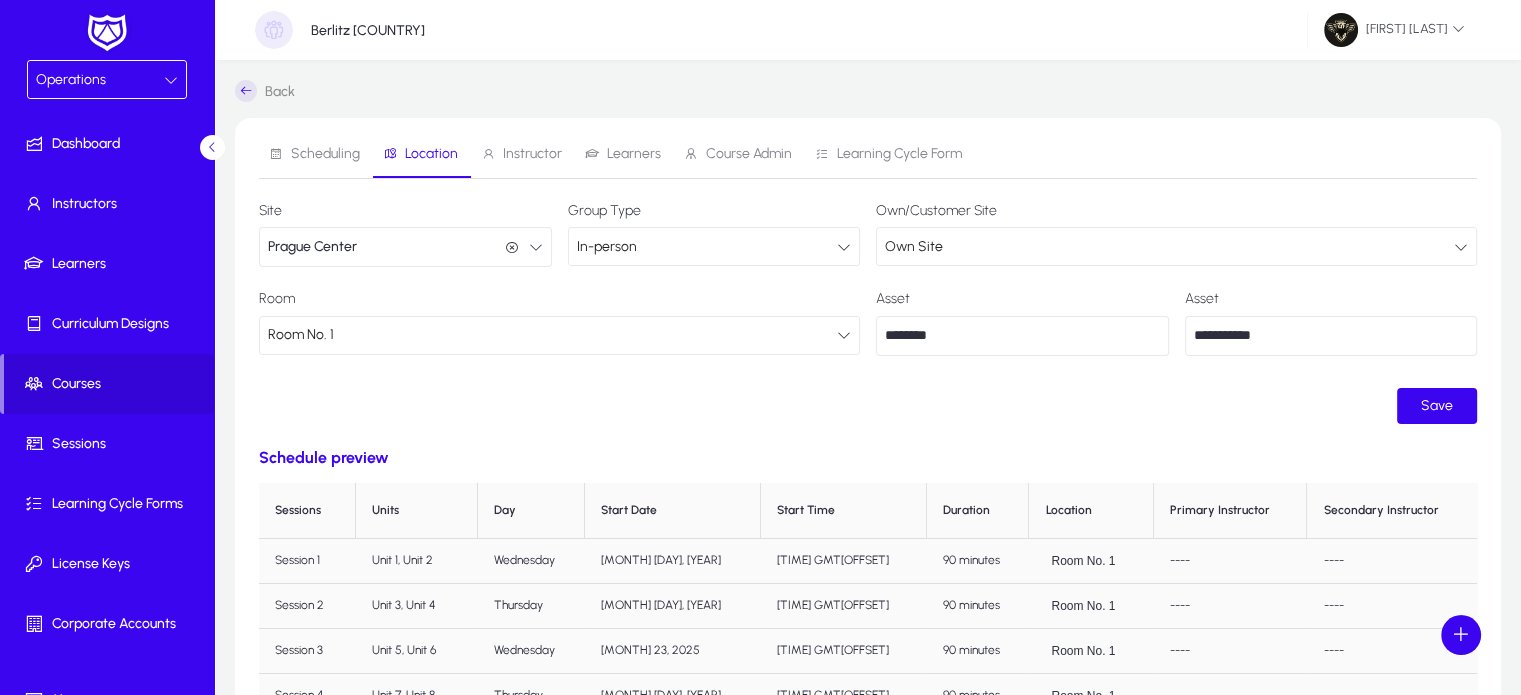click on "Instructor" at bounding box center [521, 154] 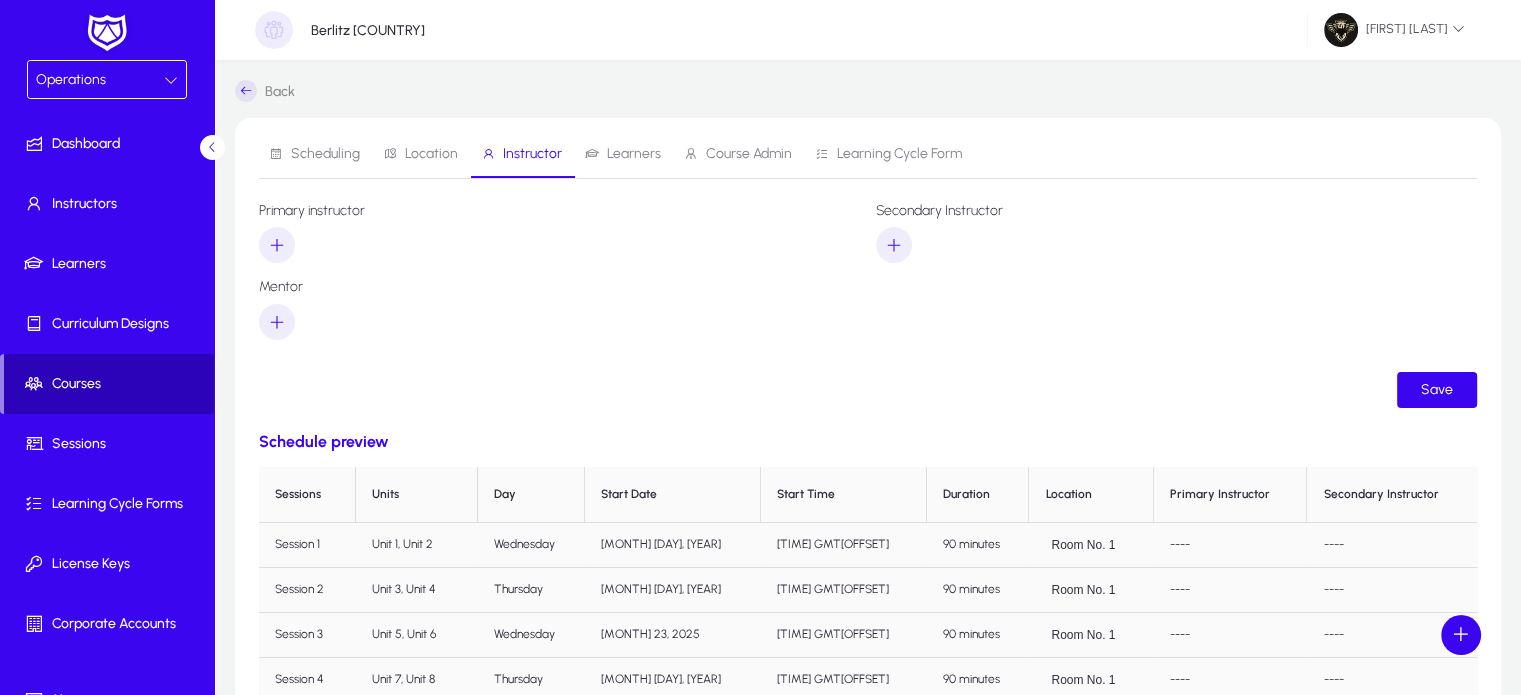 click on "Courses" 